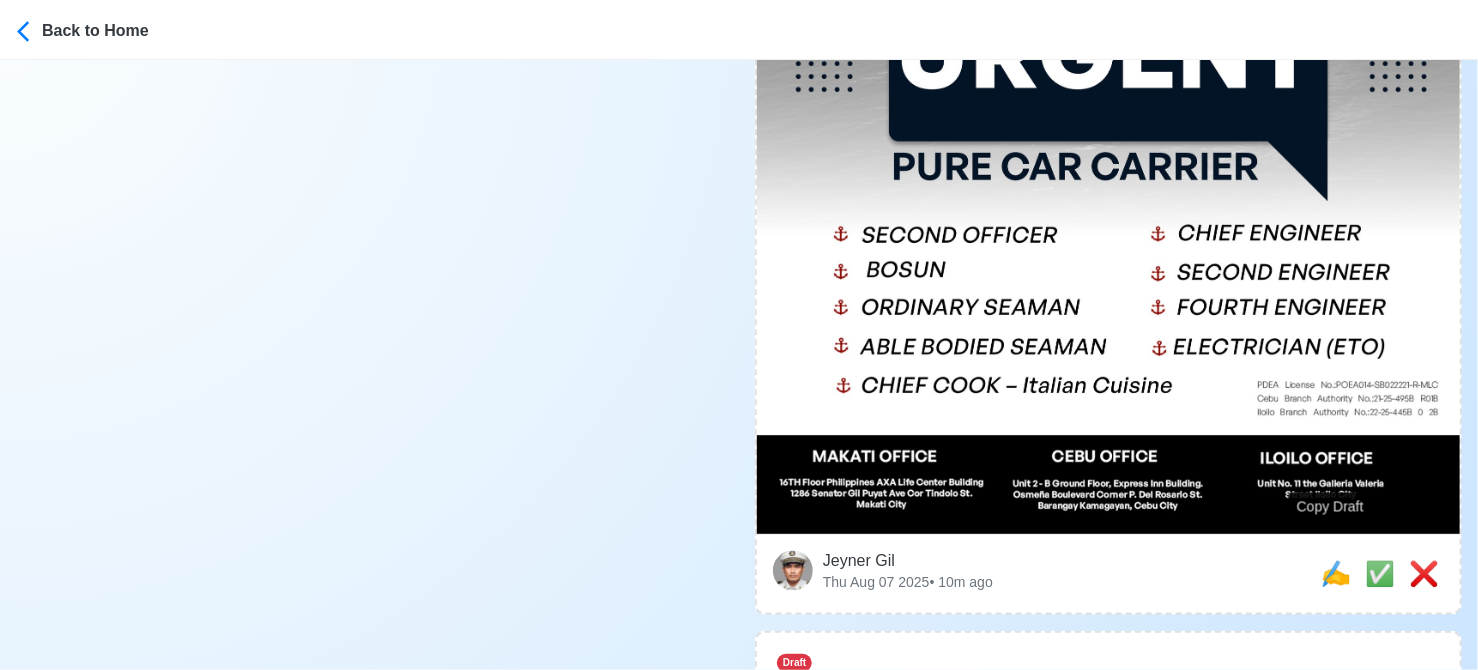 scroll, scrollTop: 1100, scrollLeft: 0, axis: vertical 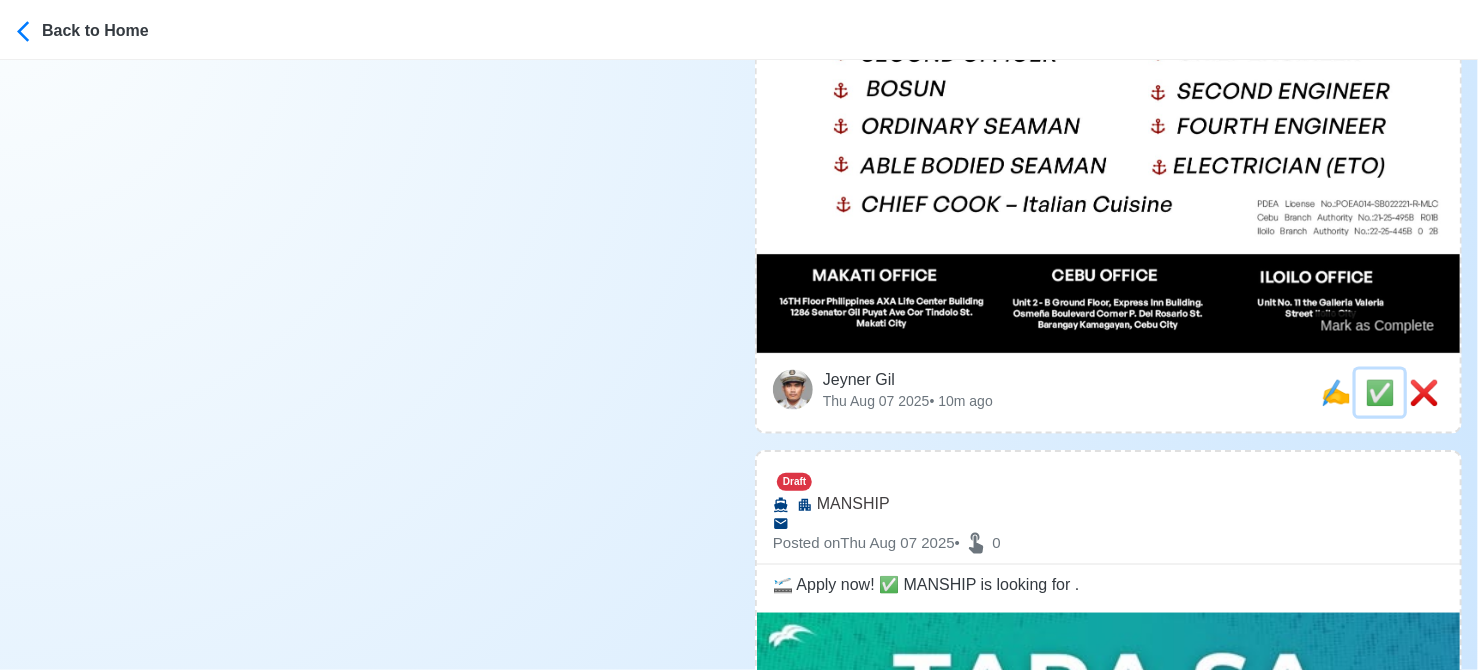 click on "✅" at bounding box center (1380, 392) 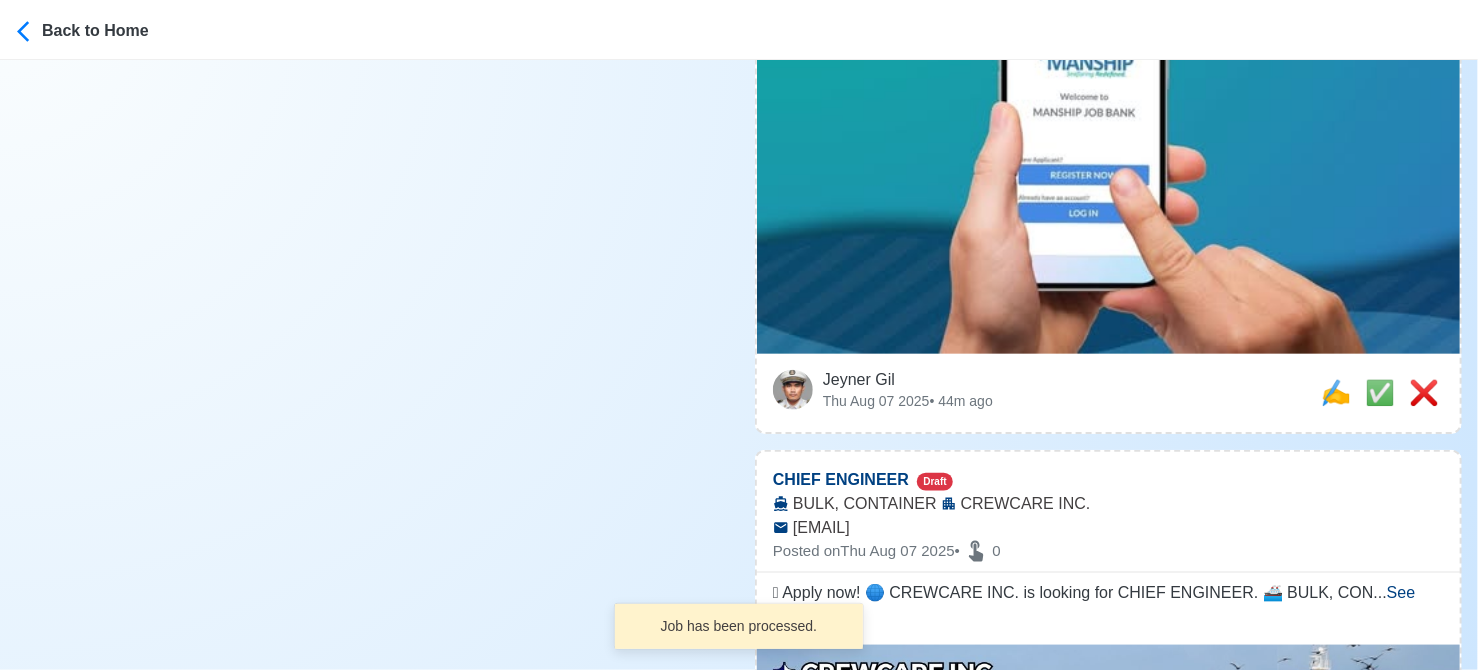 scroll, scrollTop: 1000, scrollLeft: 0, axis: vertical 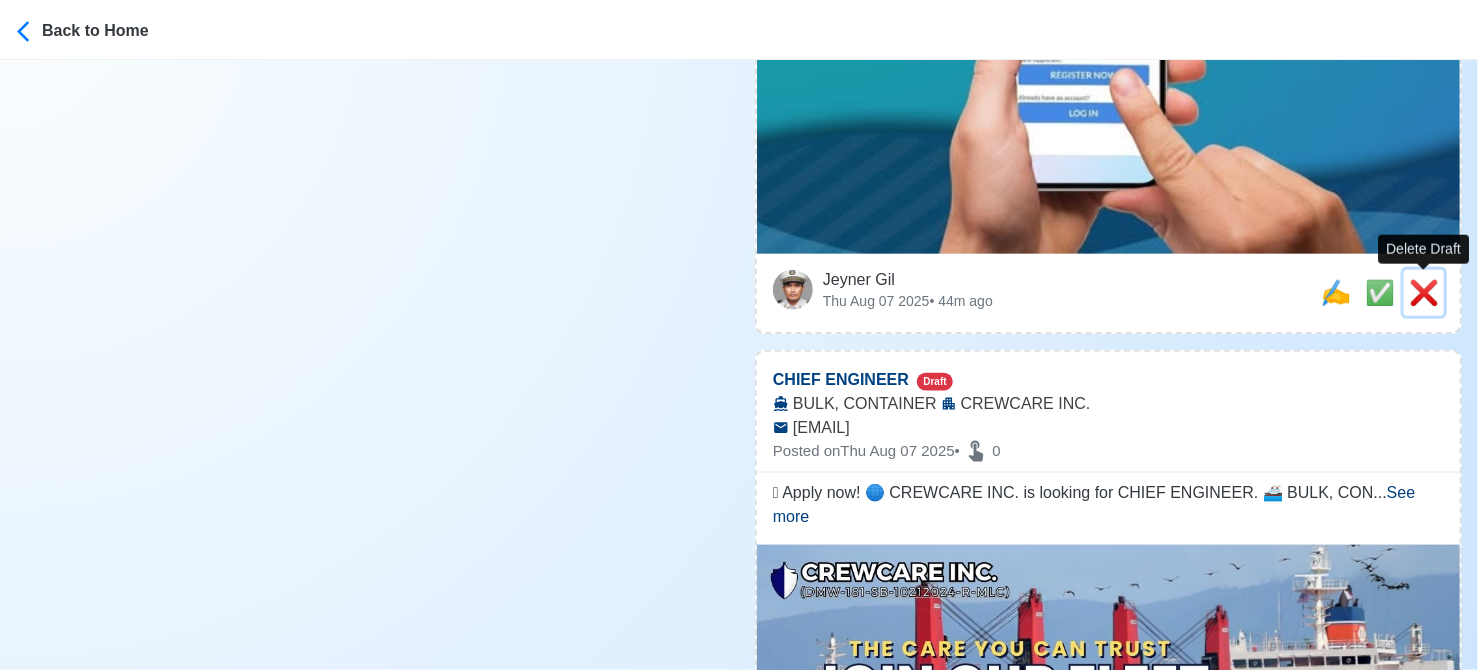 click on "❌" at bounding box center (1424, 292) 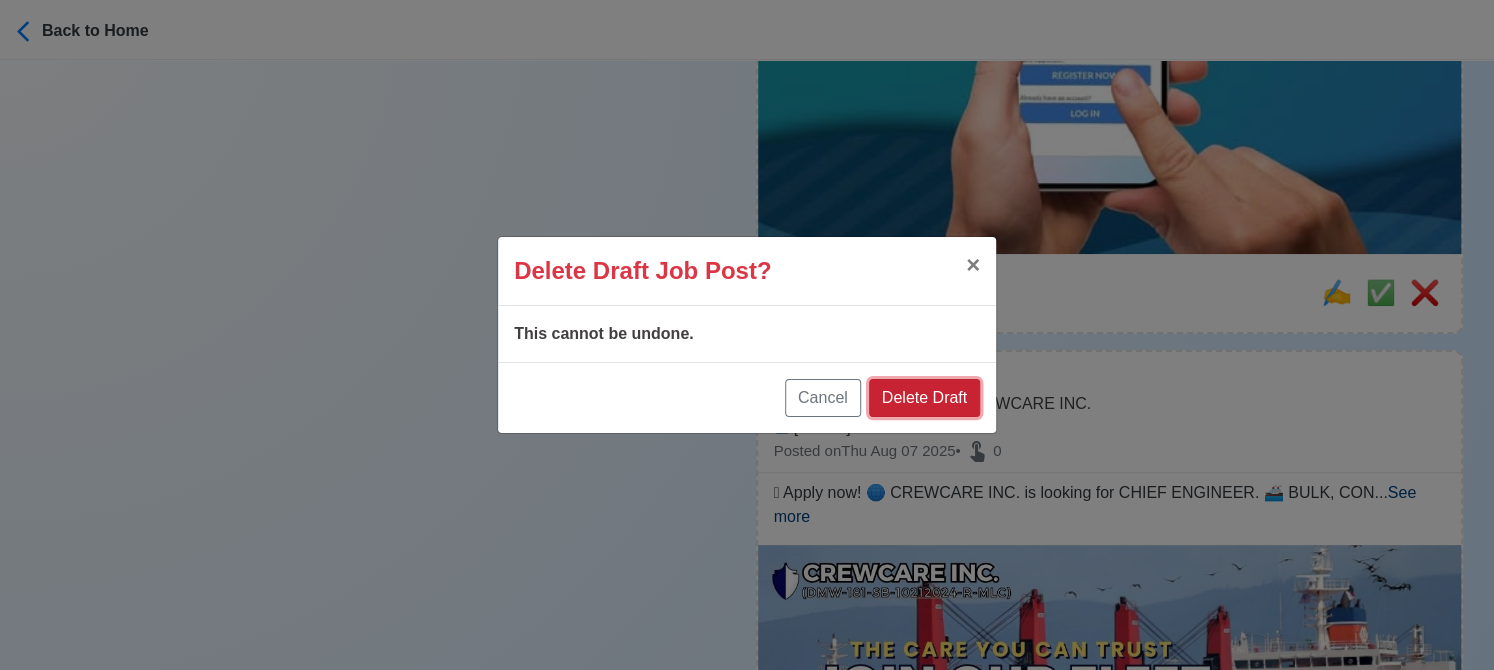 click on "Delete Draft" at bounding box center [924, 398] 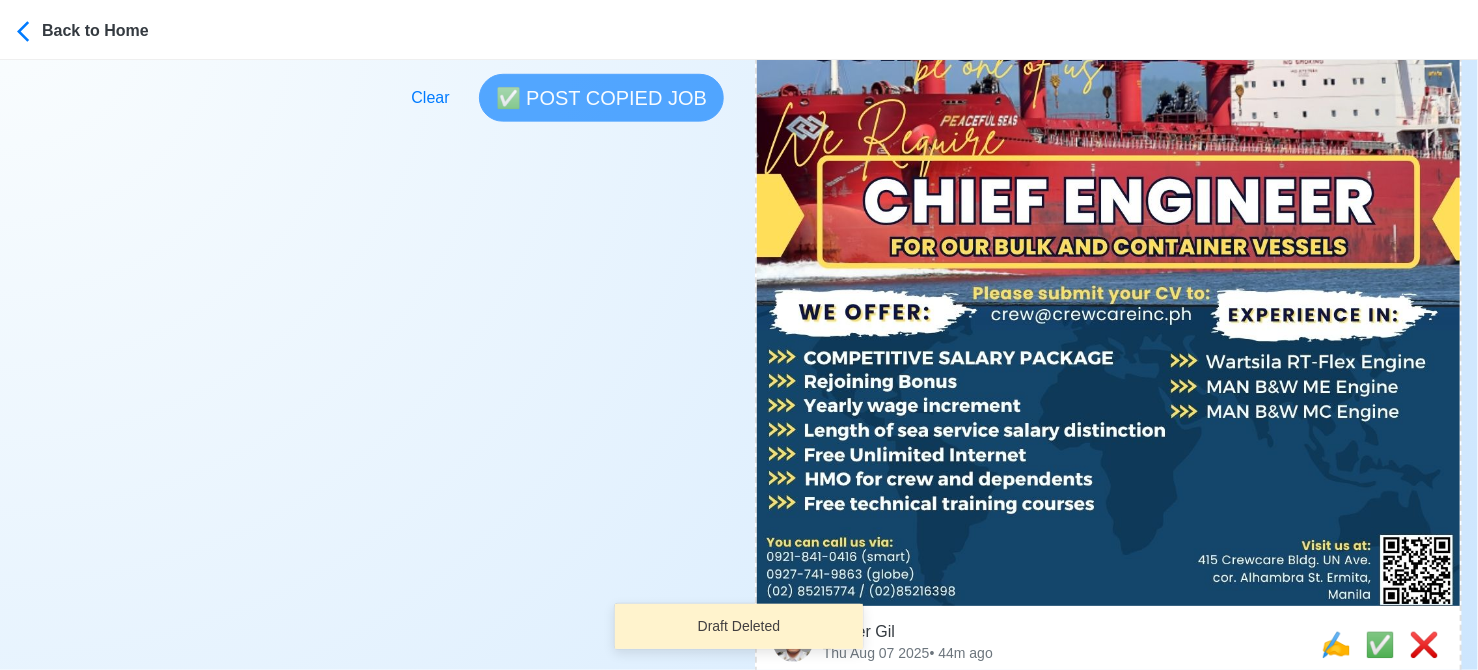 scroll, scrollTop: 900, scrollLeft: 0, axis: vertical 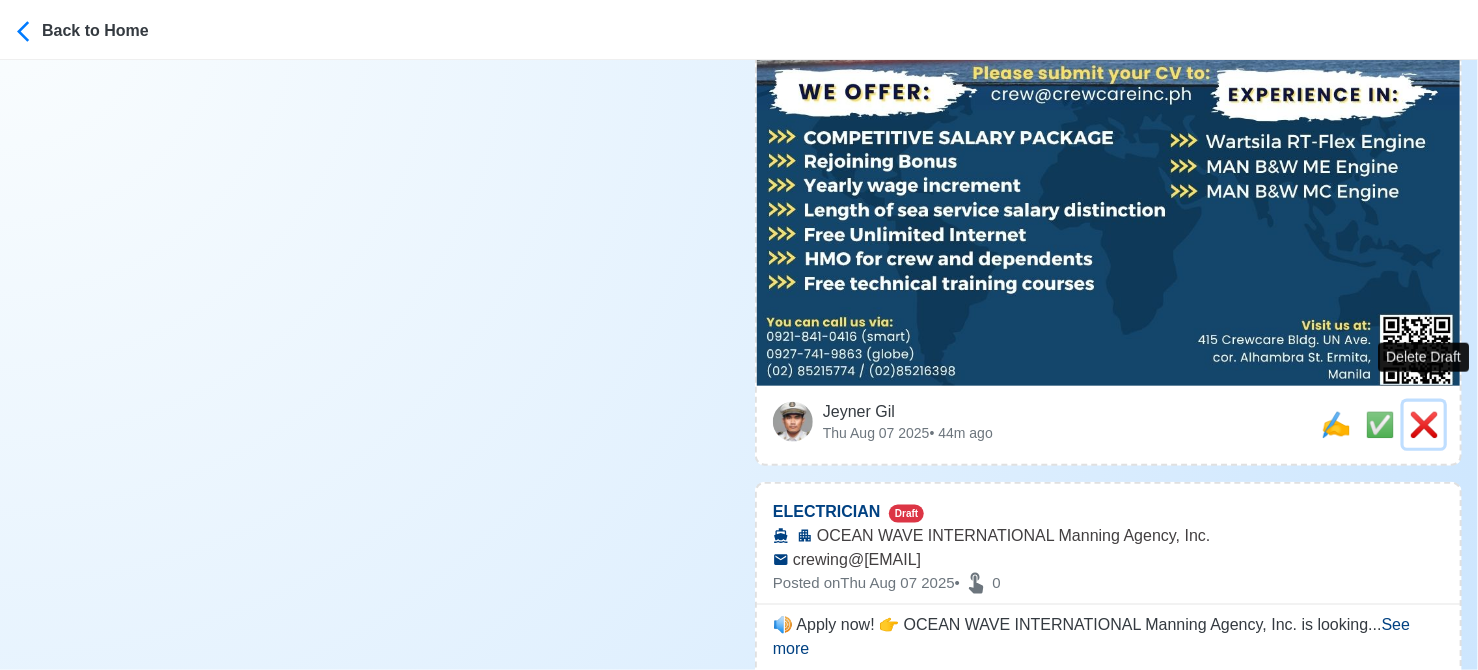 click on "❌" at bounding box center [1424, 424] 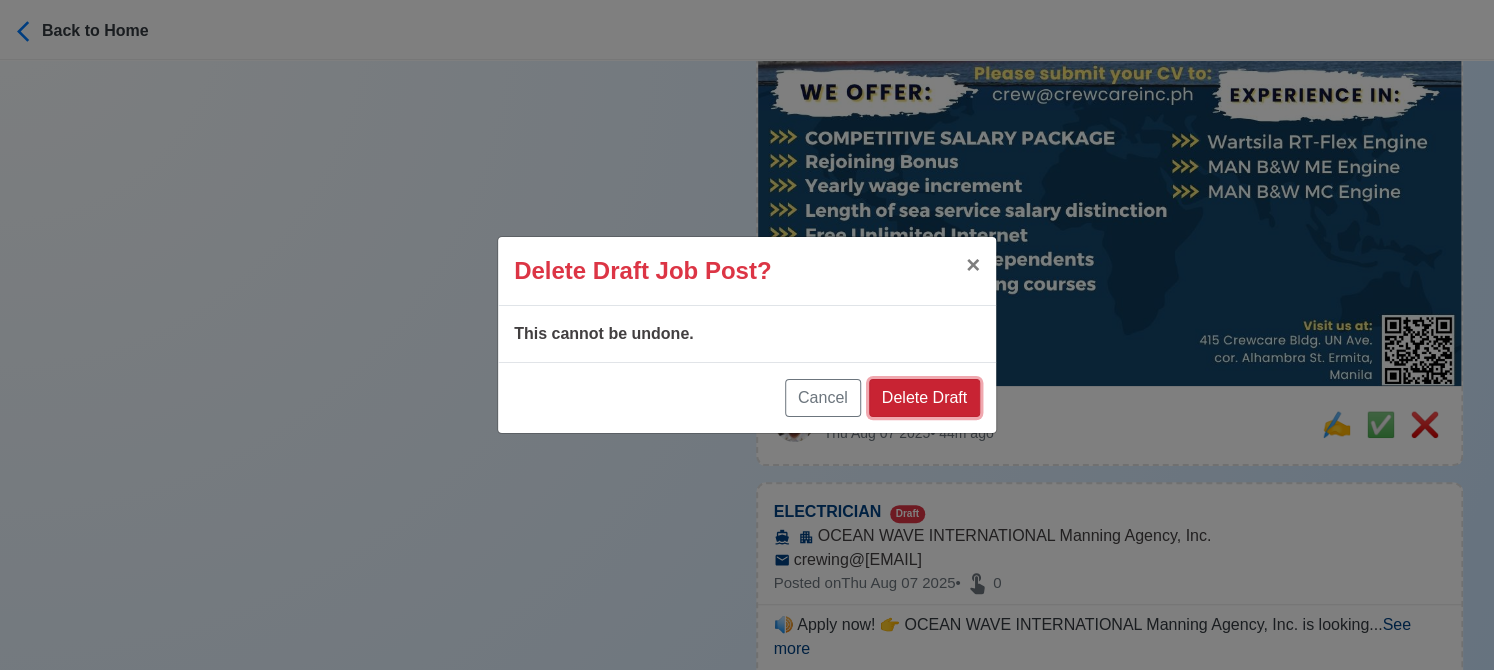 click on "Delete Draft" at bounding box center [924, 398] 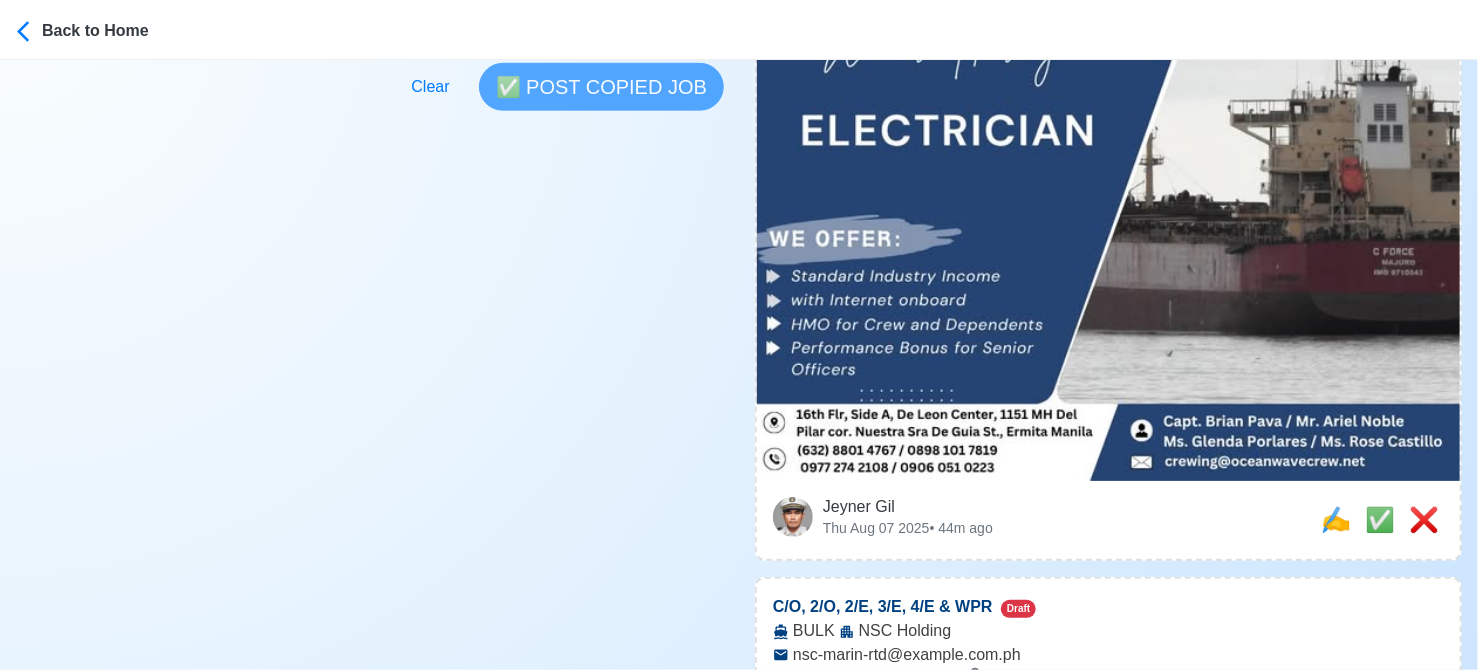 scroll, scrollTop: 800, scrollLeft: 0, axis: vertical 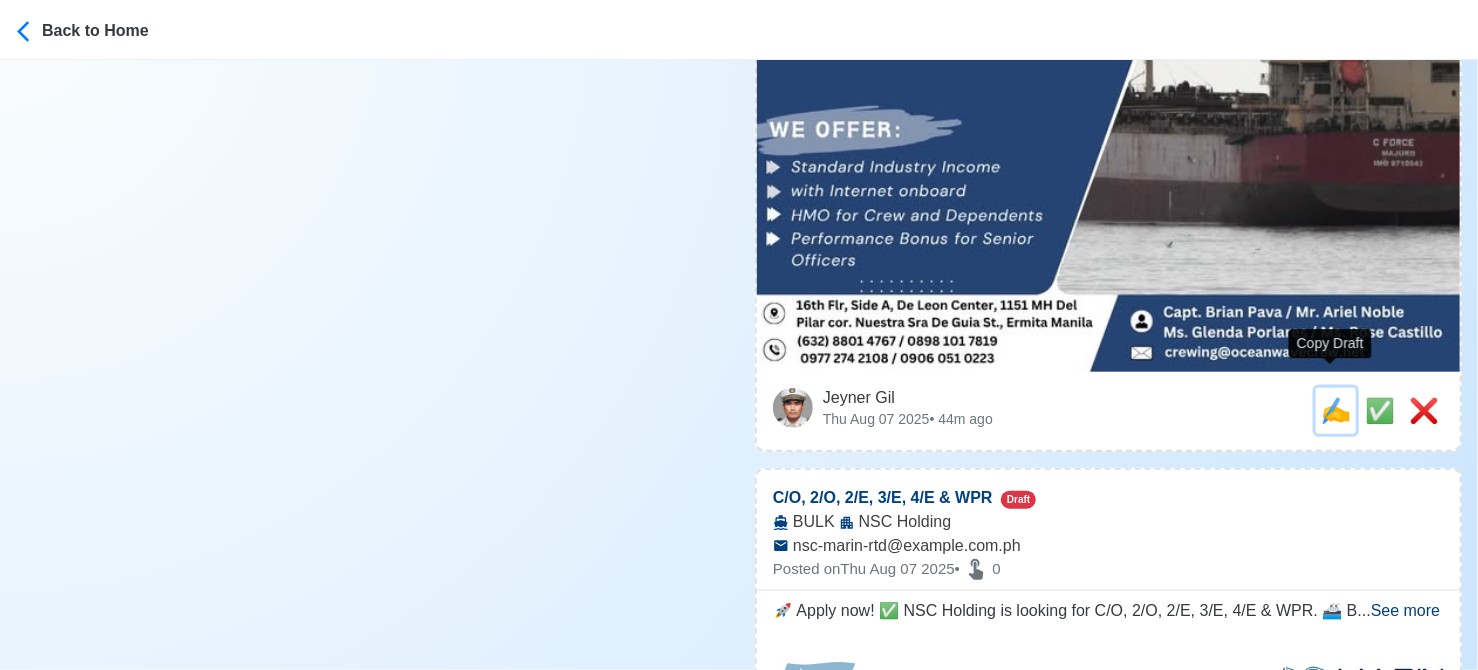 click on "✍️" at bounding box center [1336, 410] 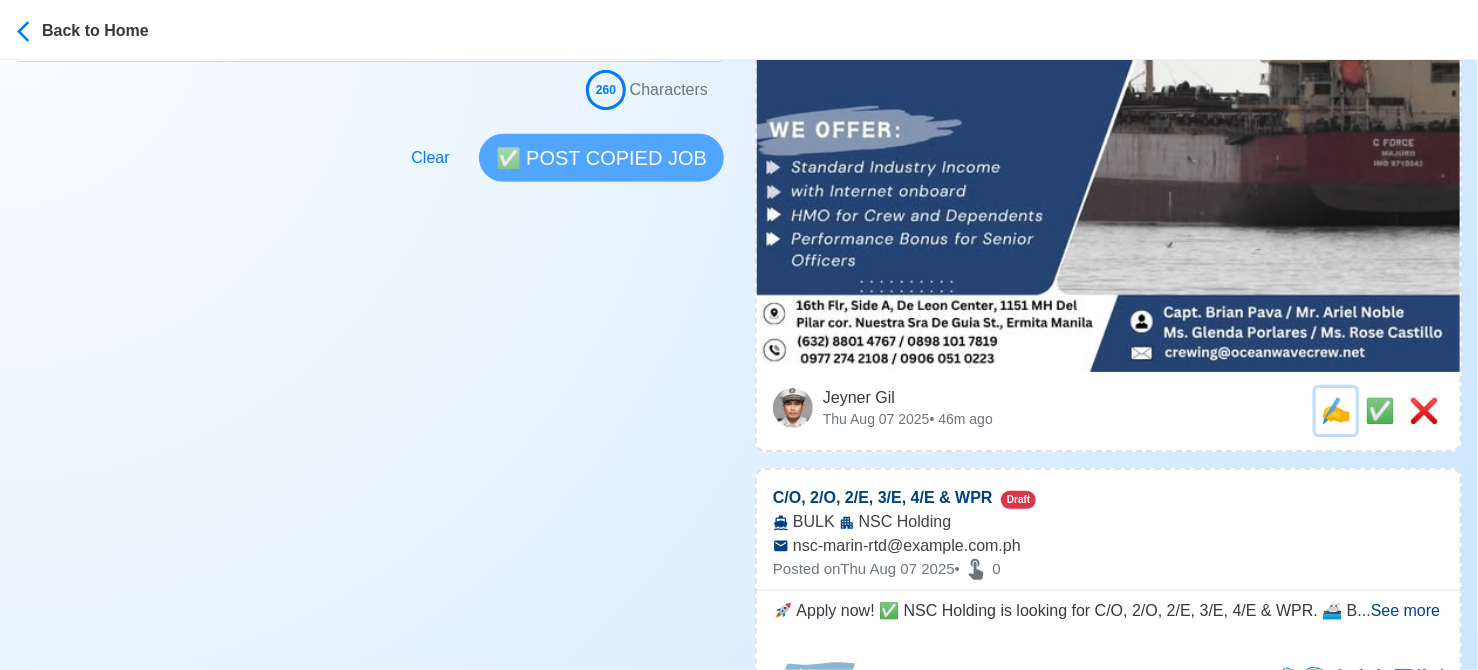 scroll, scrollTop: 0, scrollLeft: 0, axis: both 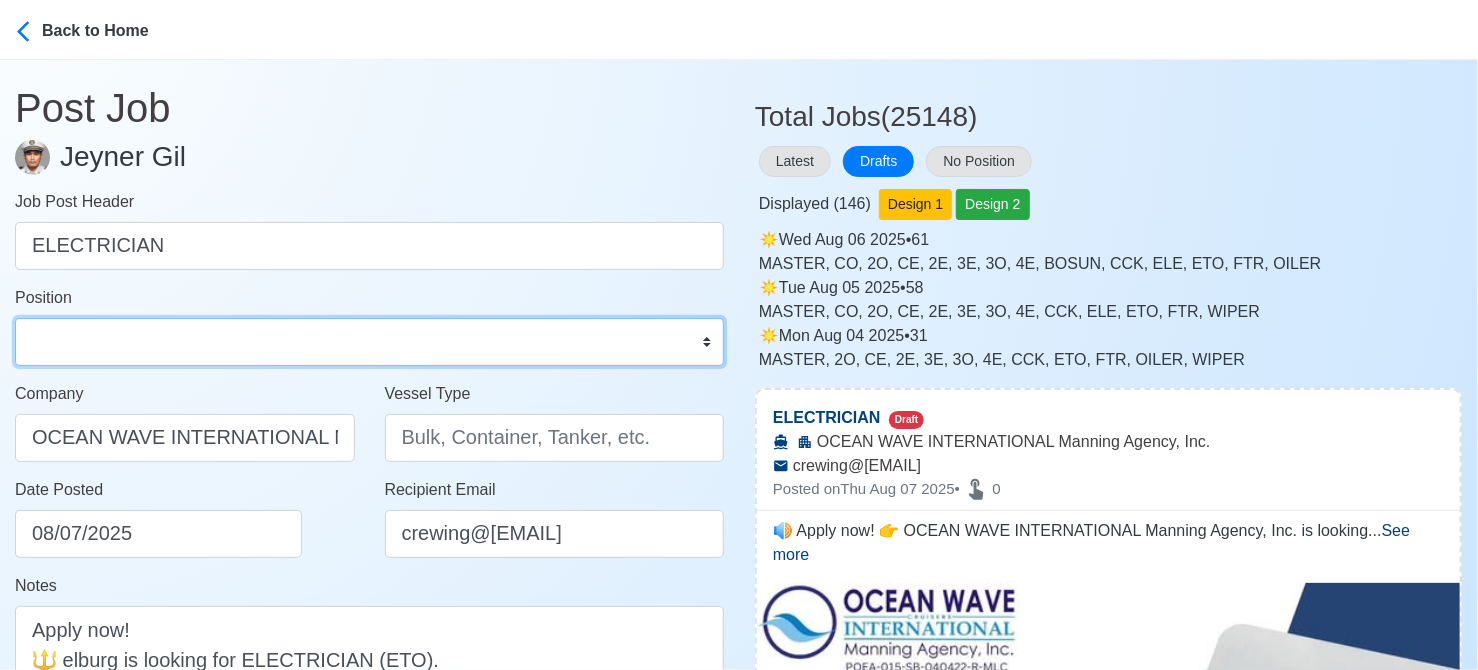 drag, startPoint x: 260, startPoint y: 358, endPoint x: 268, endPoint y: 351, distance: 10.630146 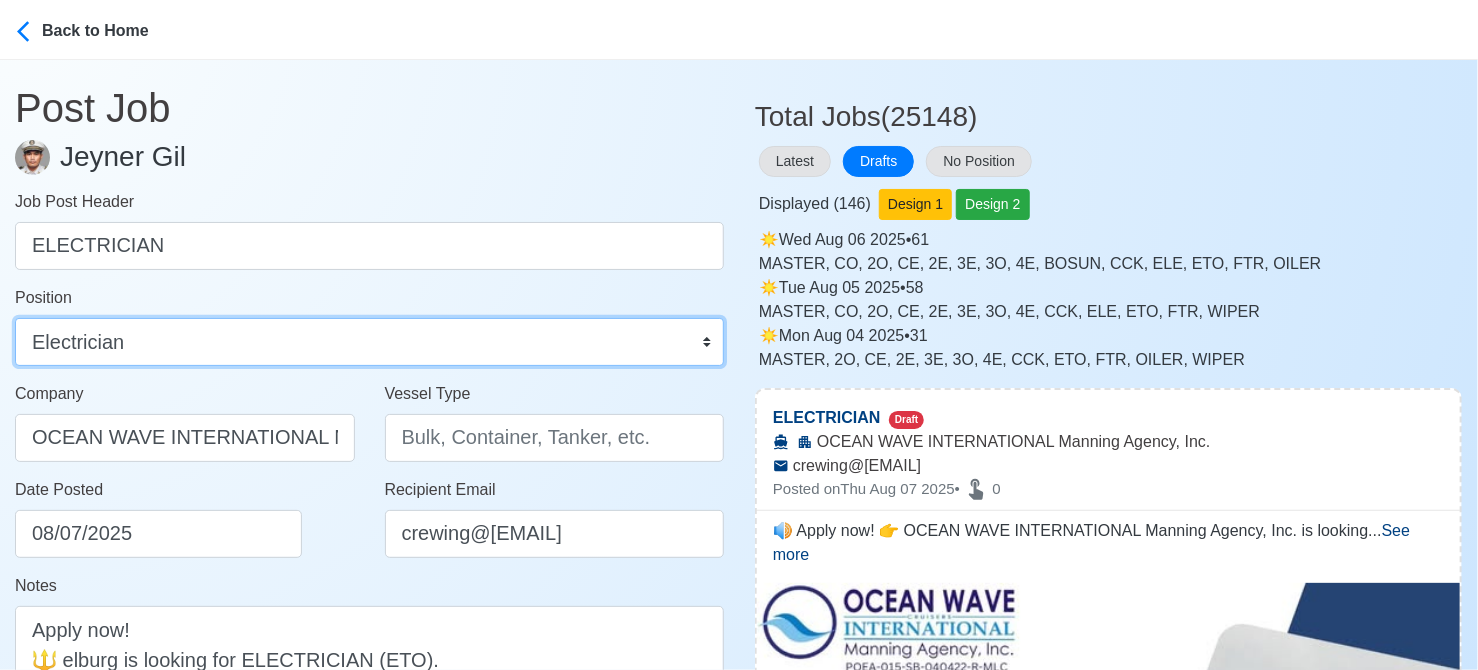 click on "Master Chief Officer 2nd Officer 3rd Officer Junior Officer Chief Engineer 2nd Engineer 3rd Engineer 4th Engineer Gas Engineer Junior Engineer 1st Assistant Engineer 2nd Assistant Engineer 3rd Assistant Engineer ETO/ETR Electrician Electrical Engineer Oiler Fitter Welder Chief Cook Chef Cook Messman Wiper Rigger Ordinary Seaman Able Seaman Motorman Pumpman Bosun Cadet Reefer Mechanic Operator Repairman Painter Steward Waiter Others" at bounding box center (369, 342) 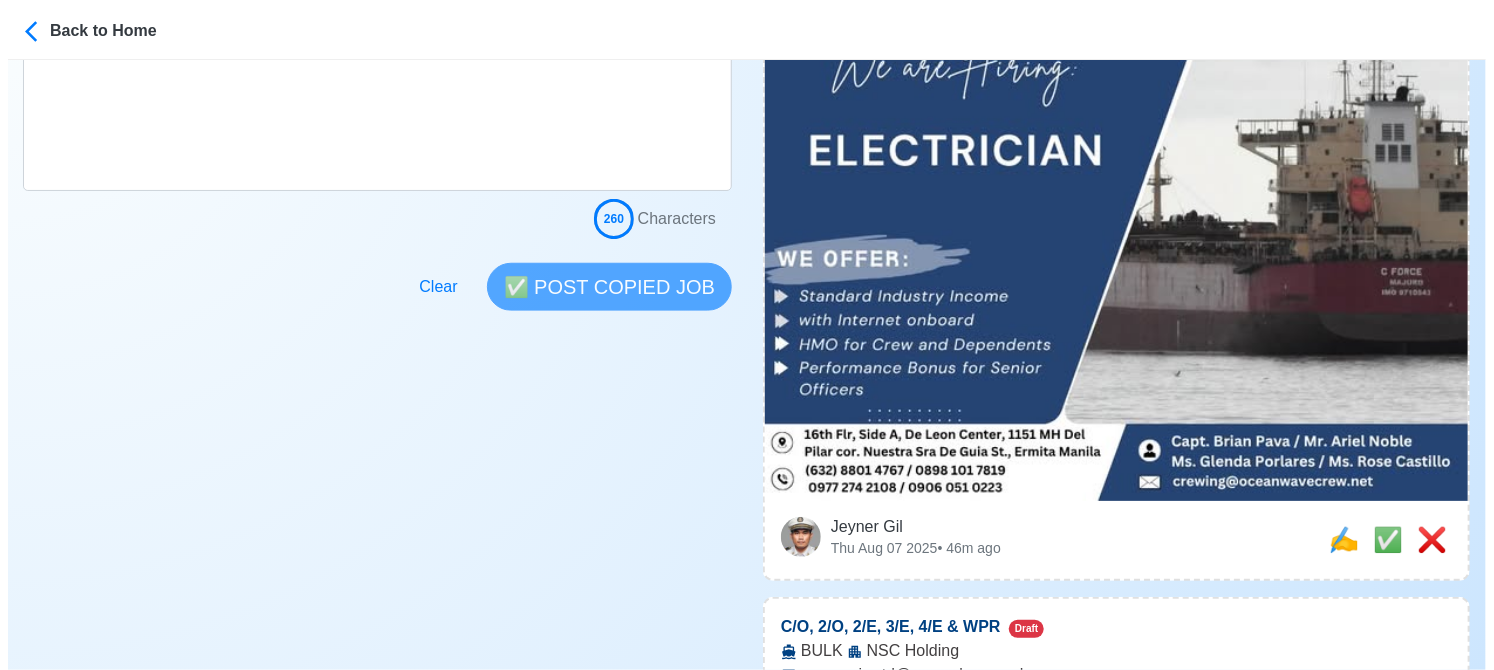 scroll, scrollTop: 900, scrollLeft: 0, axis: vertical 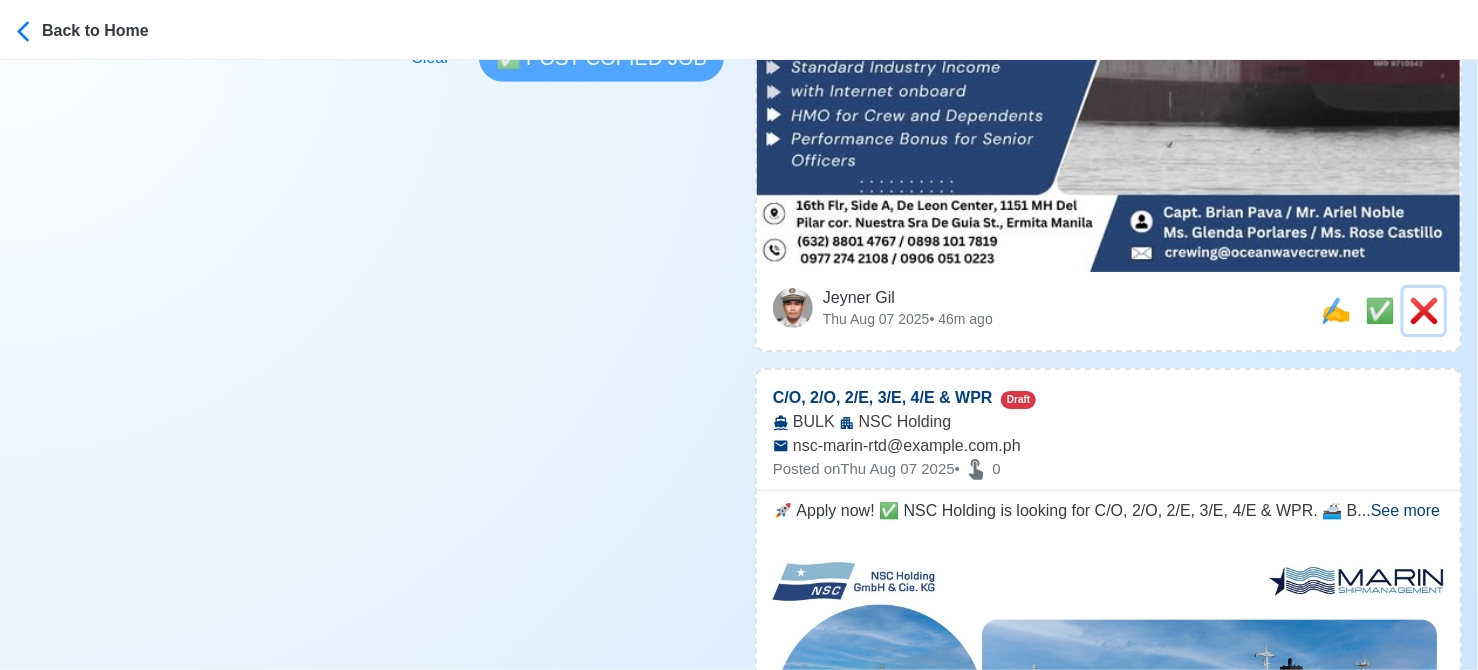 click on "❌" at bounding box center [1424, 310] 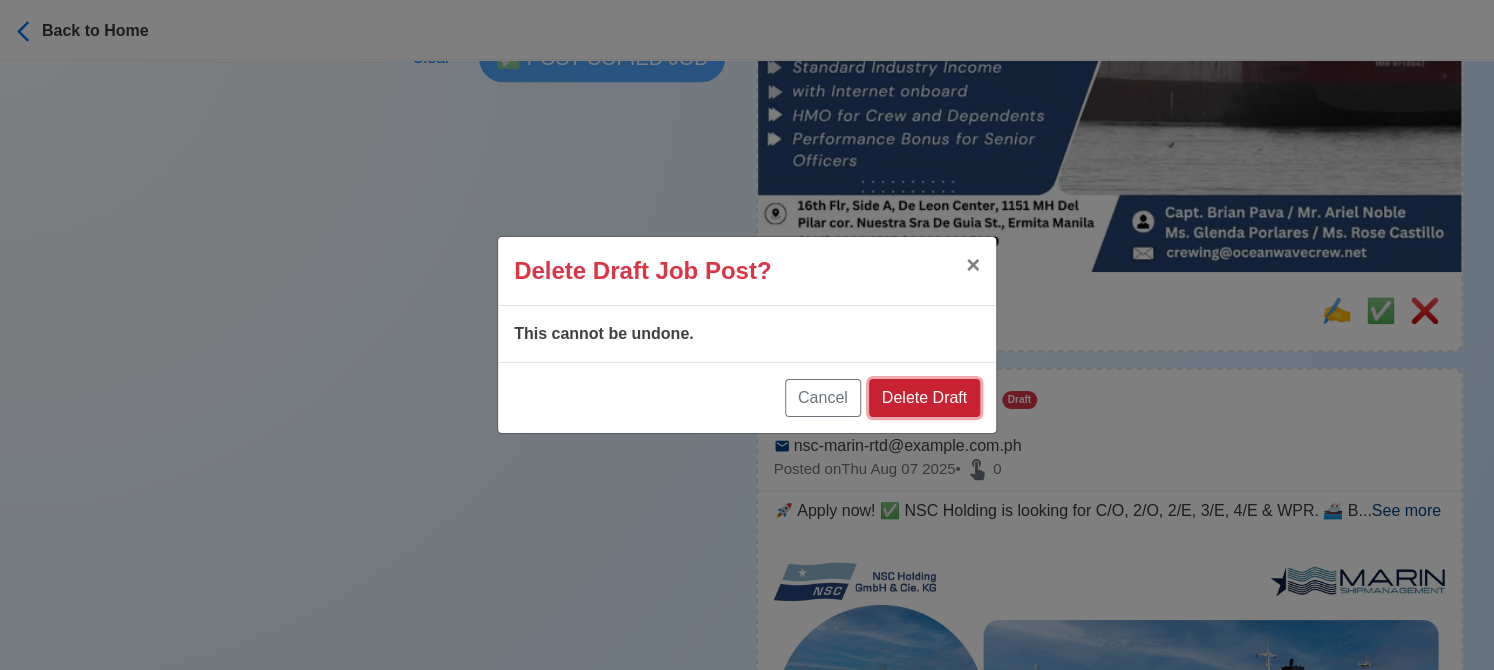 click on "Delete Draft" at bounding box center [924, 398] 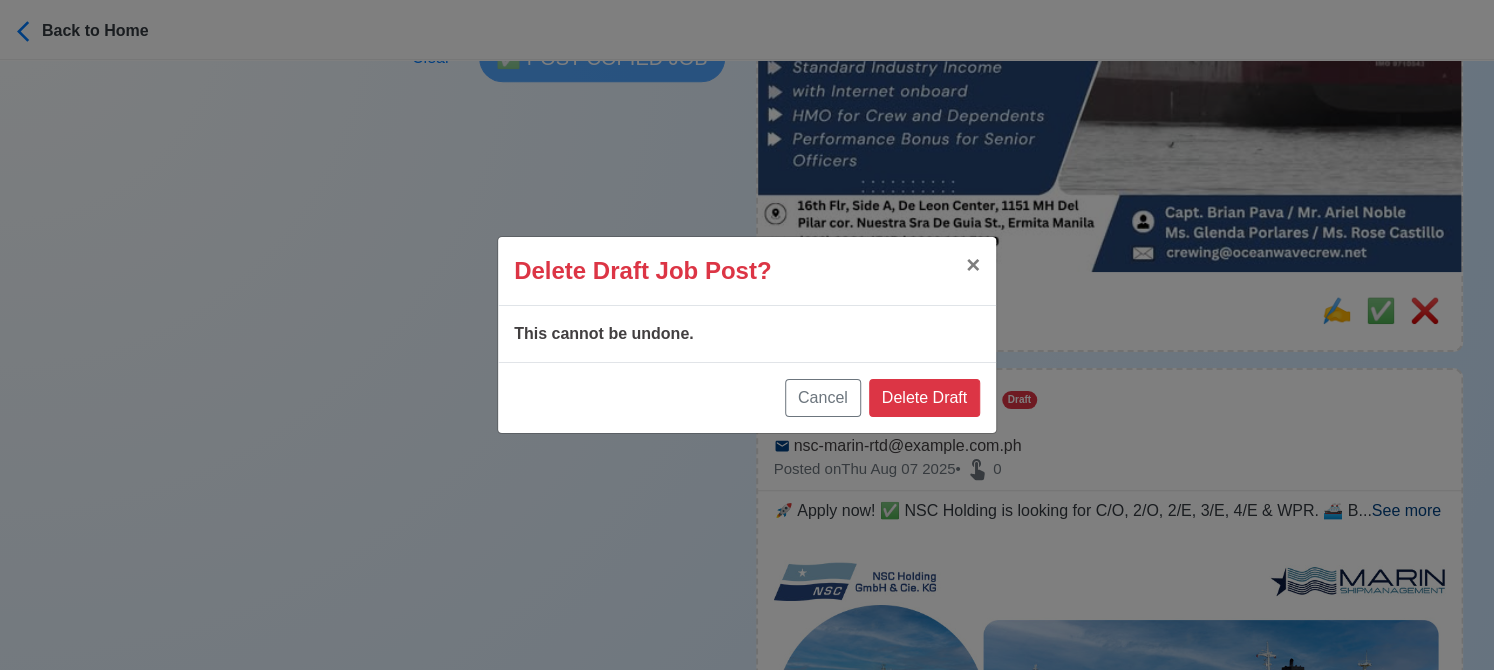 type 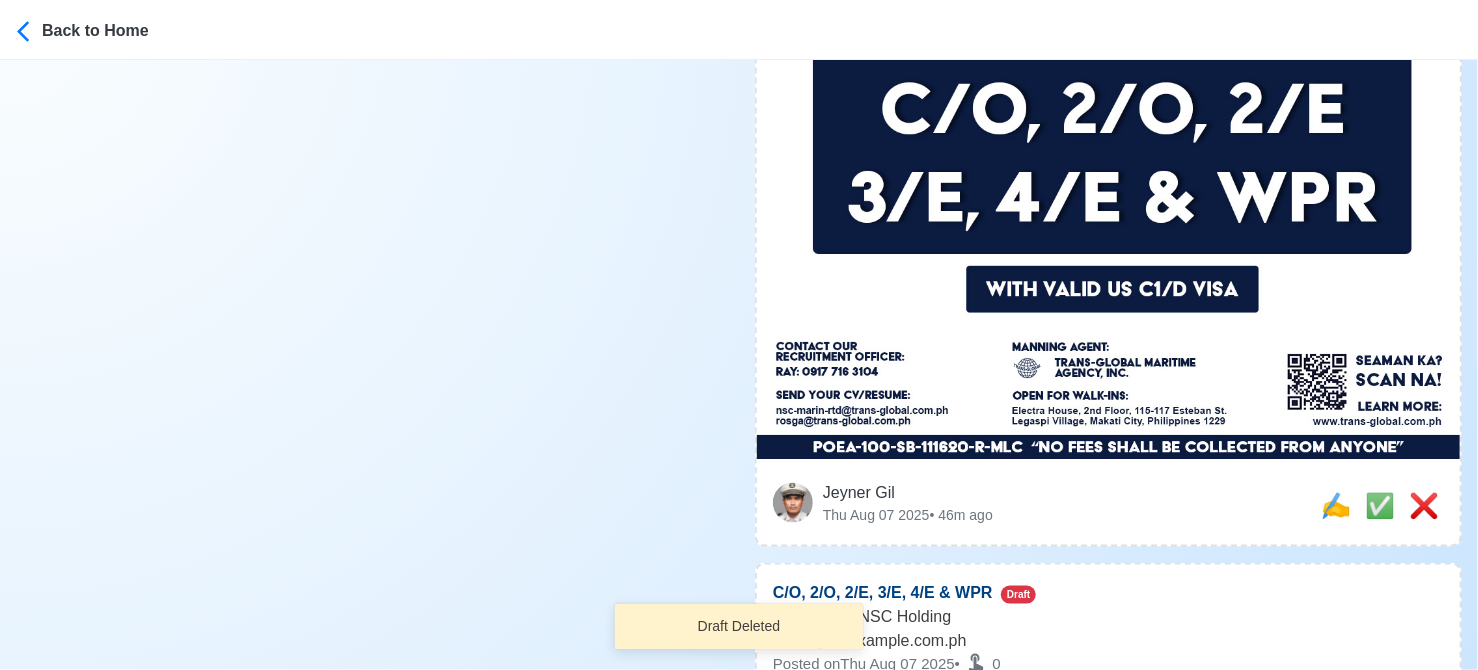 scroll, scrollTop: 1020, scrollLeft: 0, axis: vertical 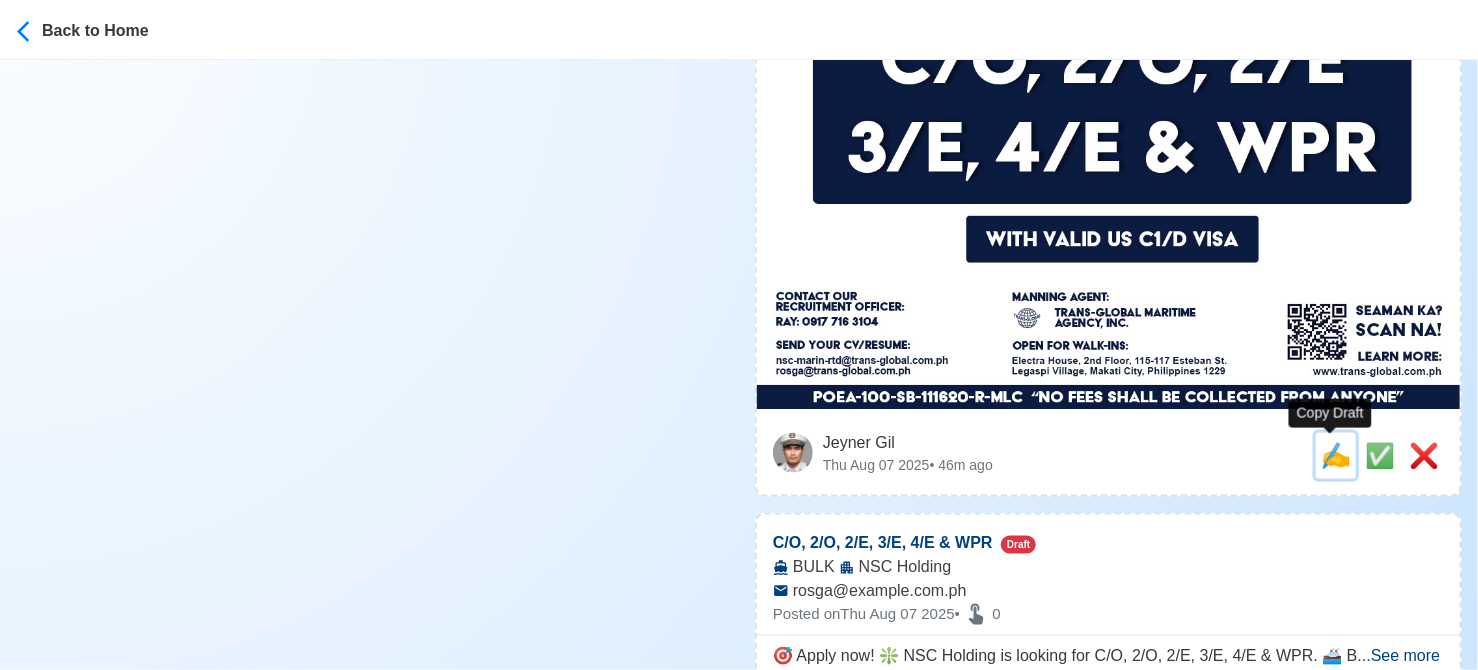 click on "✍️" at bounding box center [1336, 455] 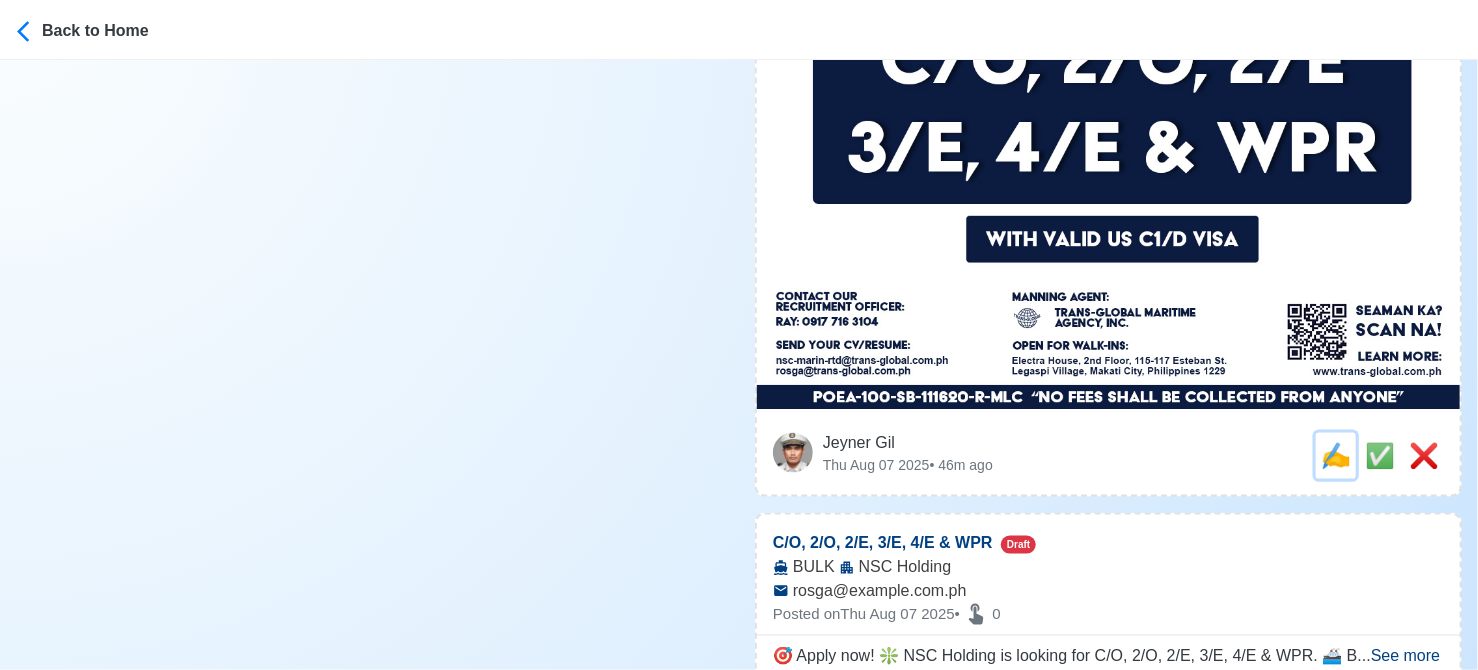scroll, scrollTop: 0, scrollLeft: 0, axis: both 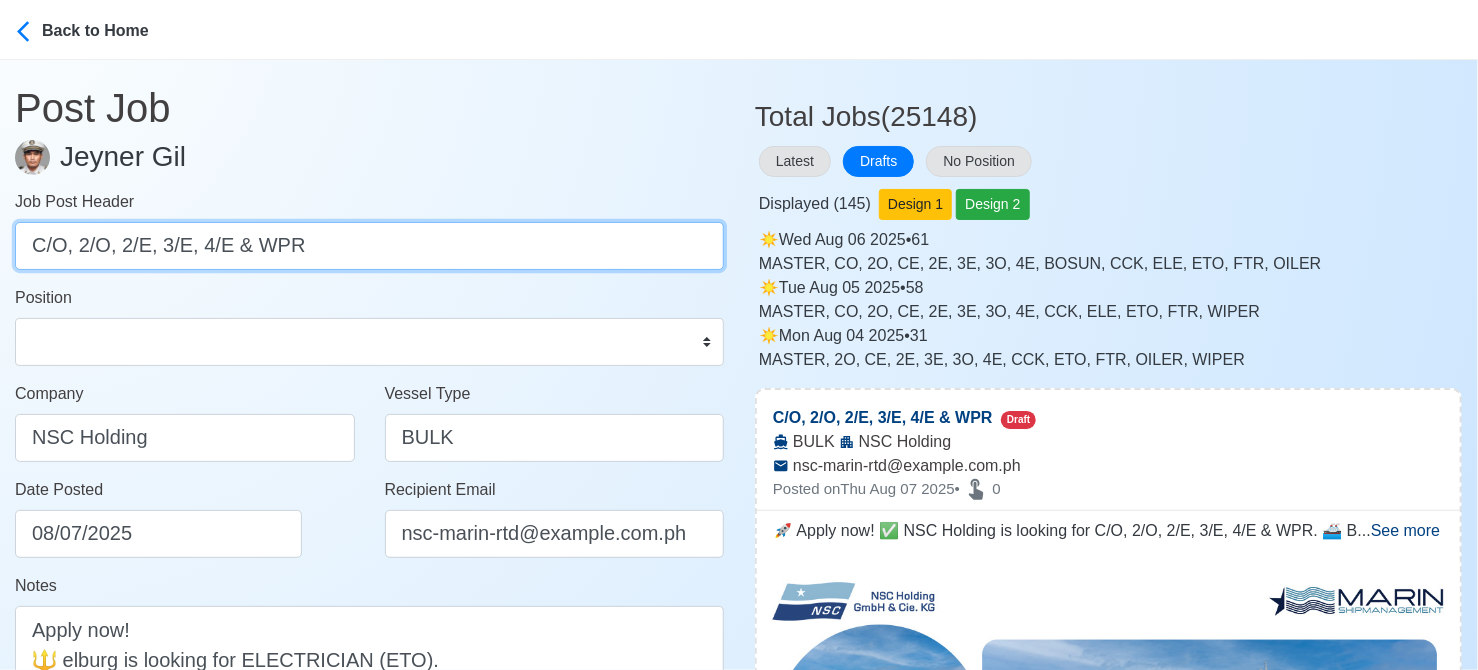 drag, startPoint x: 78, startPoint y: 246, endPoint x: 339, endPoint y: 255, distance: 261.15512 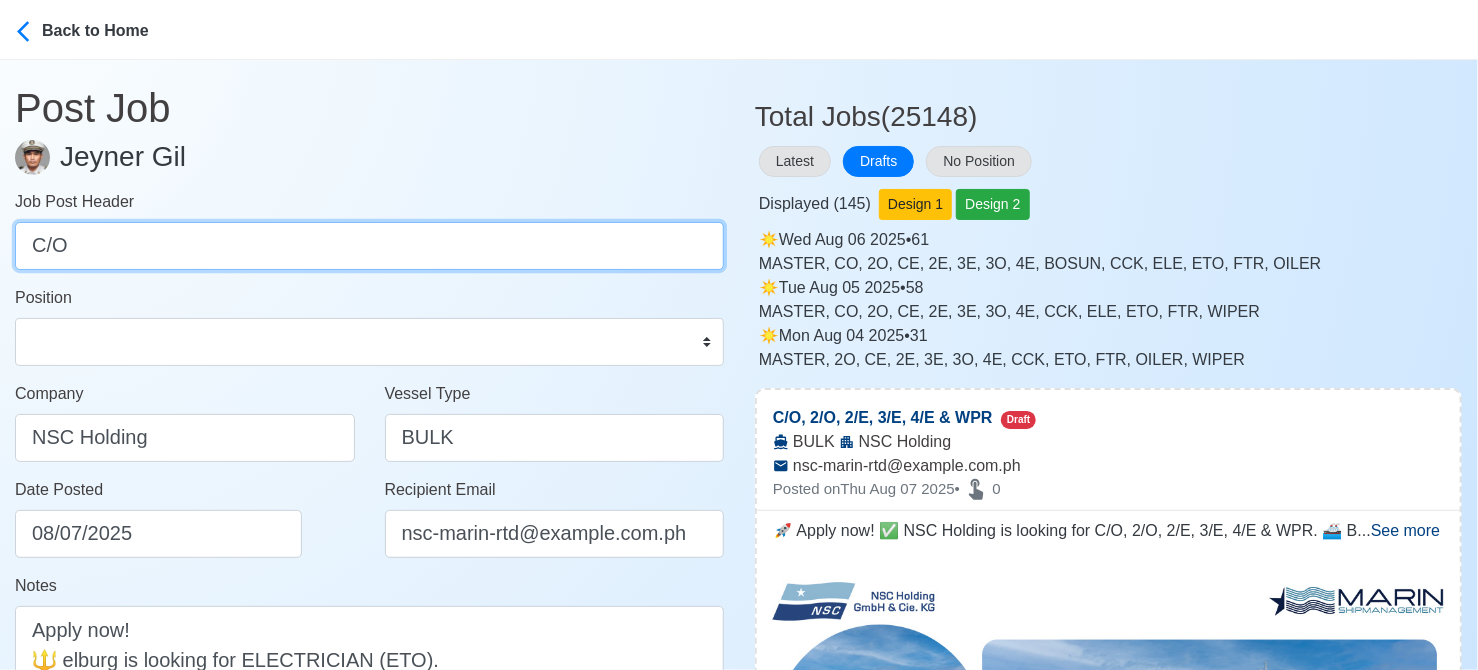 type on "C/O" 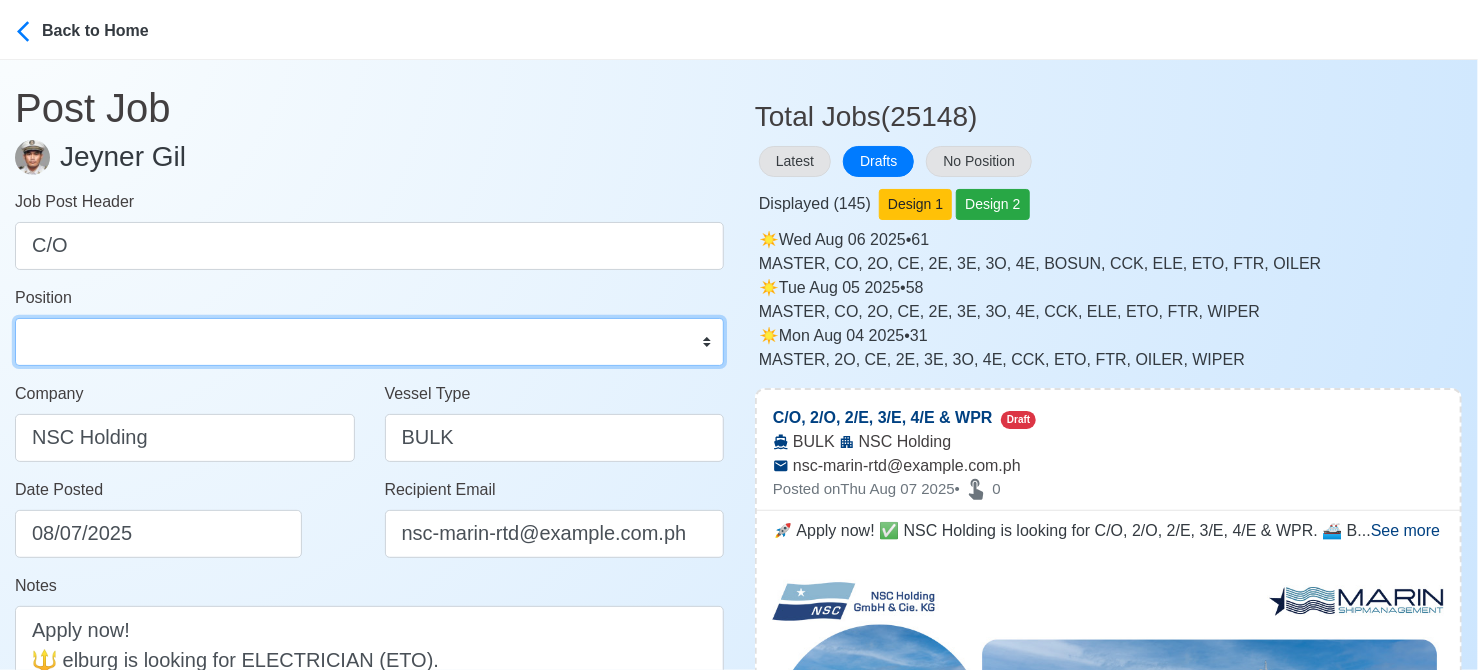 drag, startPoint x: 317, startPoint y: 342, endPoint x: 312, endPoint y: 331, distance: 12.083046 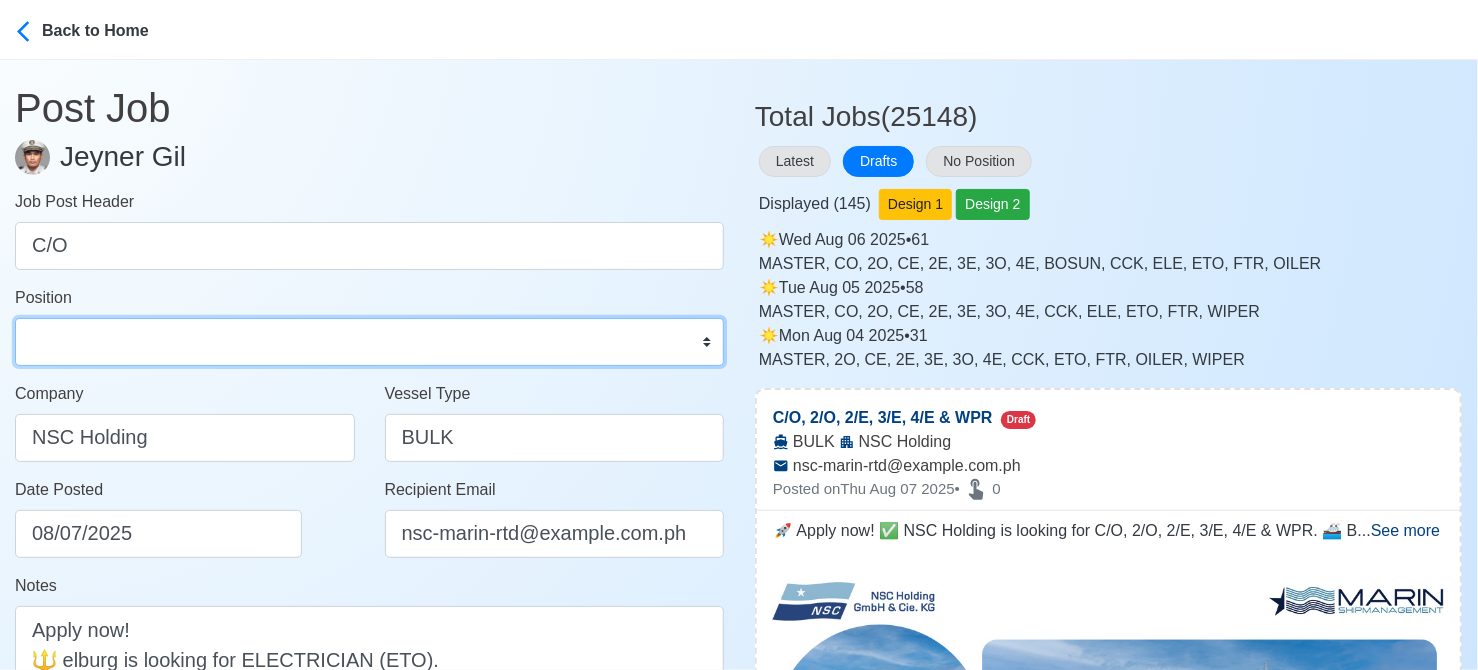 select on "Chief Officer" 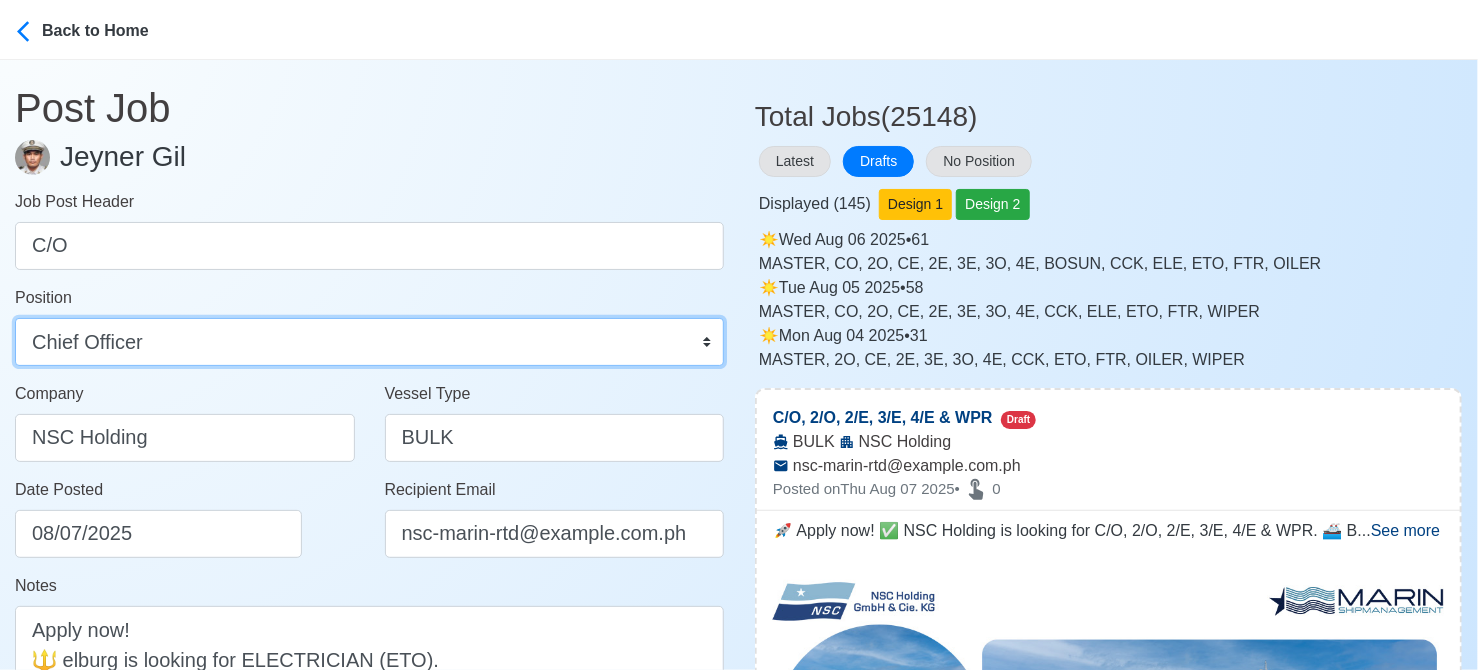 click on "Master Chief Officer 2nd Officer 3rd Officer Junior Officer Chief Engineer 2nd Engineer 3rd Engineer 4th Engineer Gas Engineer Junior Engineer 1st Assistant Engineer 2nd Assistant Engineer 3rd Assistant Engineer ETO/ETR Electrician Electrical Engineer Oiler Fitter Welder Chief Cook Chef Cook Messman Wiper Rigger Ordinary Seaman Able Seaman Motorman Pumpman Bosun Cadet Reefer Mechanic Operator Repairman Painter Steward Waiter Others" at bounding box center [369, 342] 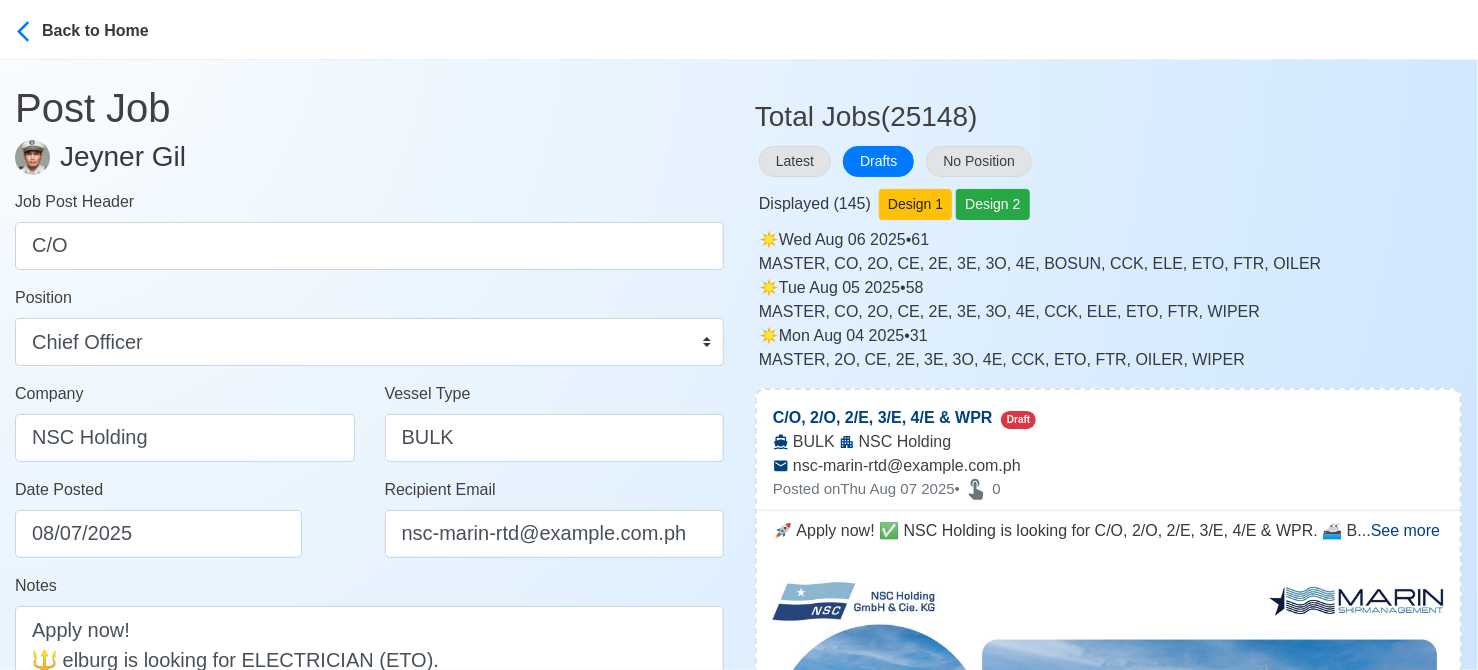 click on "Post Job   Jeyner Gil Job Post Header C/O Position Master Chief Officer 2nd Officer 3rd Officer Junior Officer Chief Engineer 2nd Engineer 3rd Engineer 4th Engineer Gas Engineer Junior Engineer 1st Assistant Engineer 2nd Assistant Engineer 3rd Assistant Engineer ETO/ETR Electrician Electrical Engineer Oiler Fitter Welder Chief Cook Chef Cook Messman Wiper Rigger Ordinary Seaman Able Seaman Motorman Pumpman Bosun Cadet Reefer Mechanic Operator Repairman Painter Steward Waiter Others Company NSC Holding Vessel Type BULK Date Posted       08/07/2025 Recipient Email nsc-marin-rtd@trans-global.com.ph Notes 🚀 Apply now!
✅ NSC Holding is looking for C/O, 2/O, 2/E, 3/E, 4/E & WPR.
🚢 BULK
✅ WITH VALID US C1/D VISA
👉 NO FEES SHALL BE COLLECTED FROM ANYONE
DMW License: POEA-100-SB-111620-R-MLC
190 Characters Clear ✅ POST COPIED JOB" at bounding box center (369, 506) 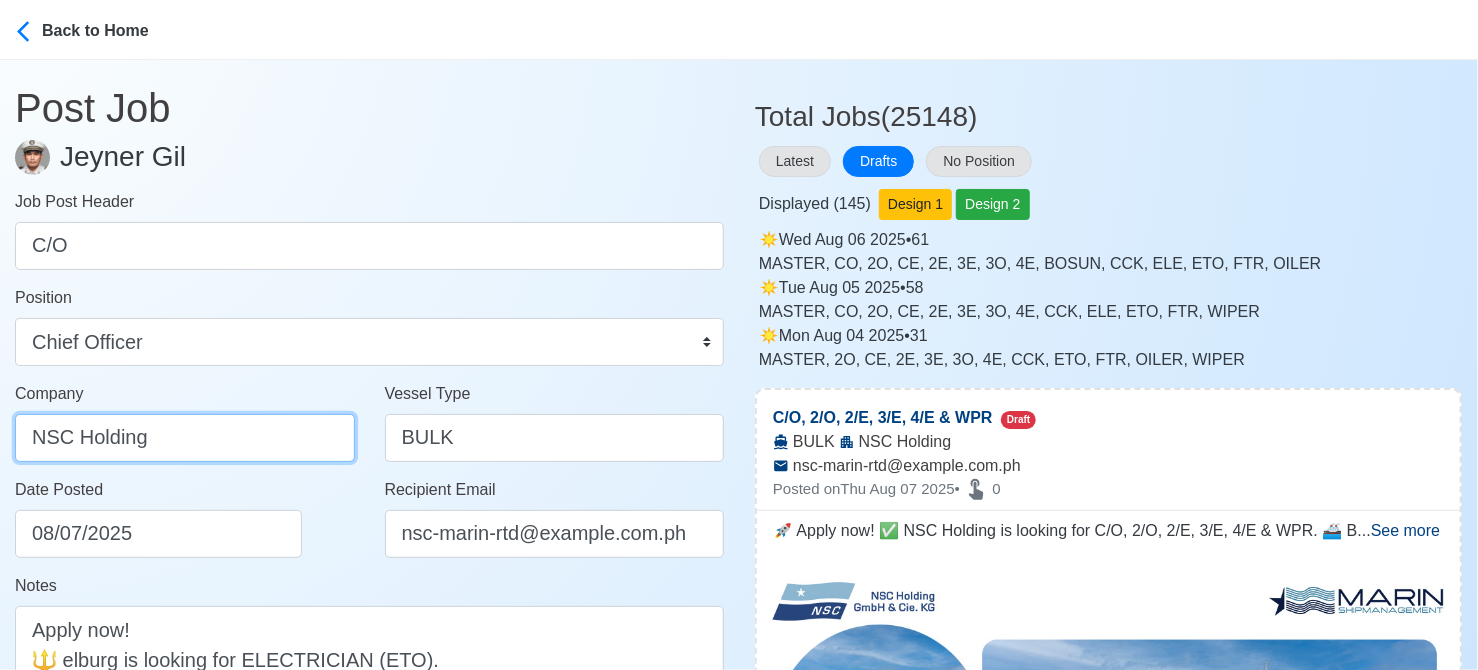 click on "NSC Holding" at bounding box center [185, 438] 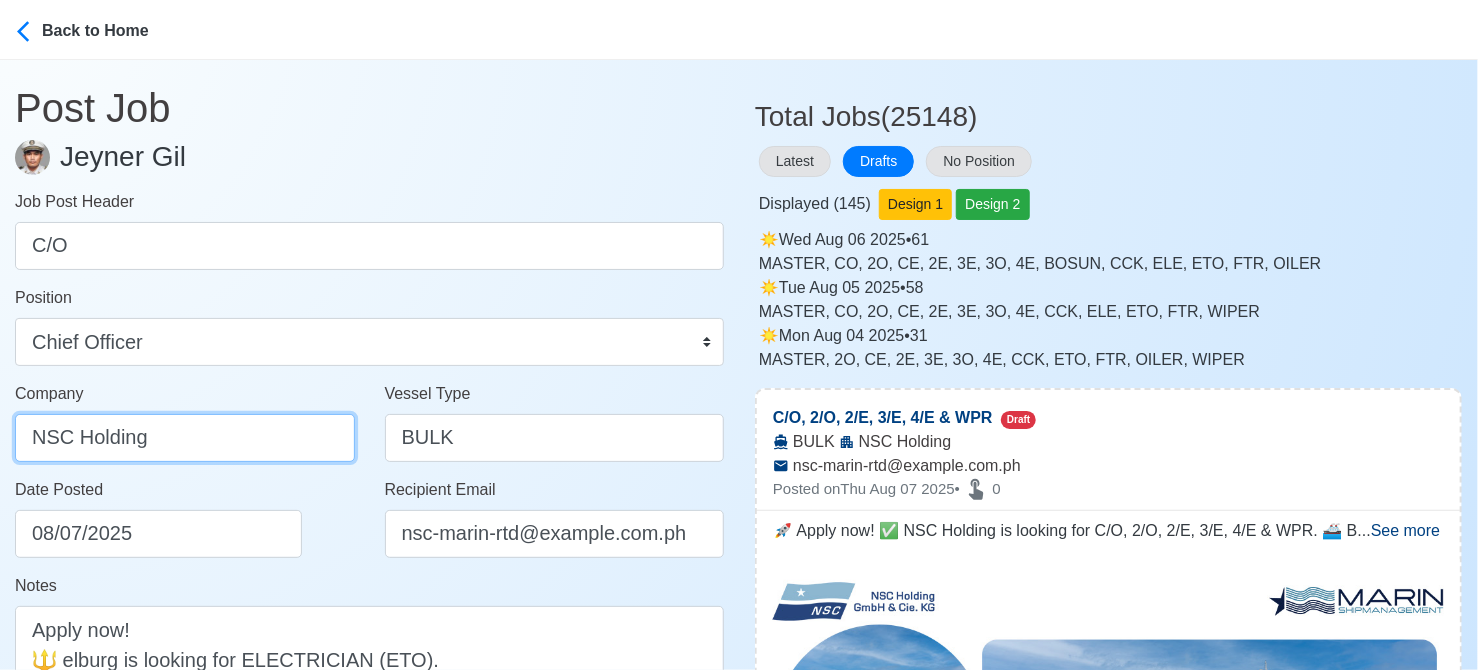 paste on "TRANS-GLOBAL MARITIME AGENCY INC" 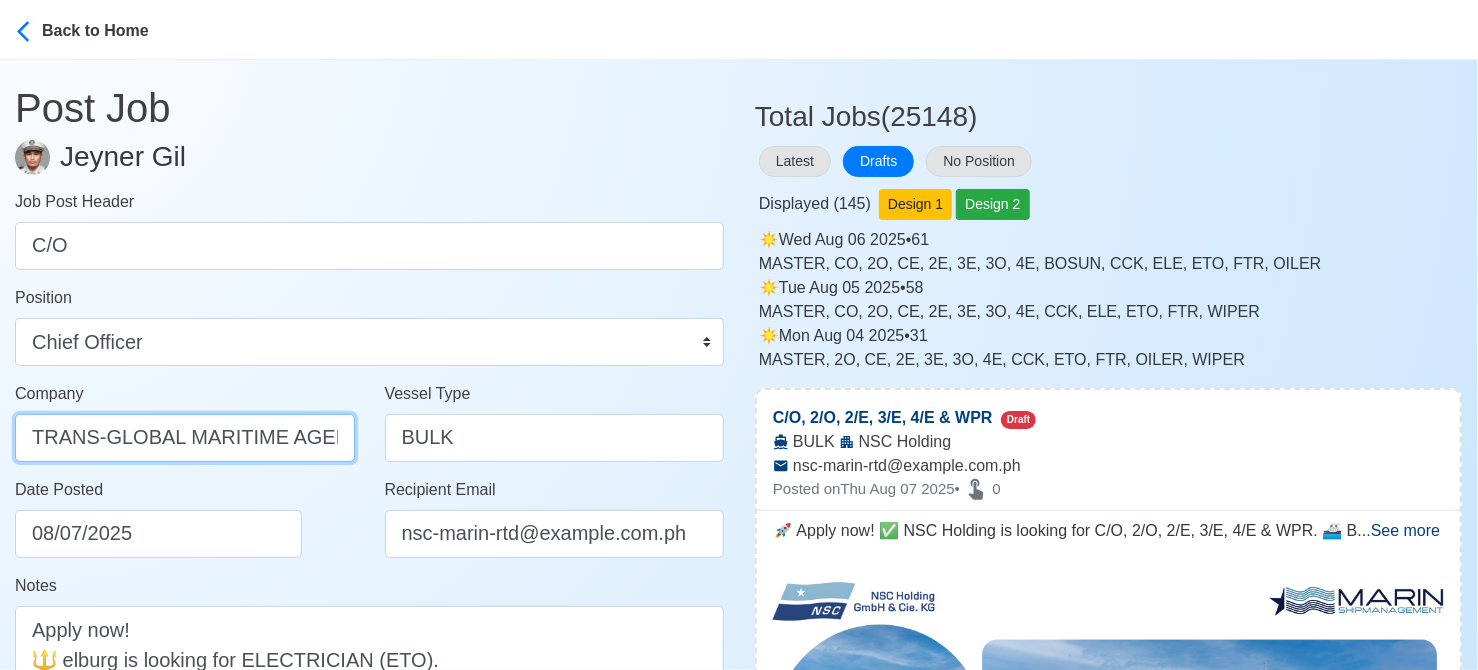 scroll, scrollTop: 0, scrollLeft: 49, axis: horizontal 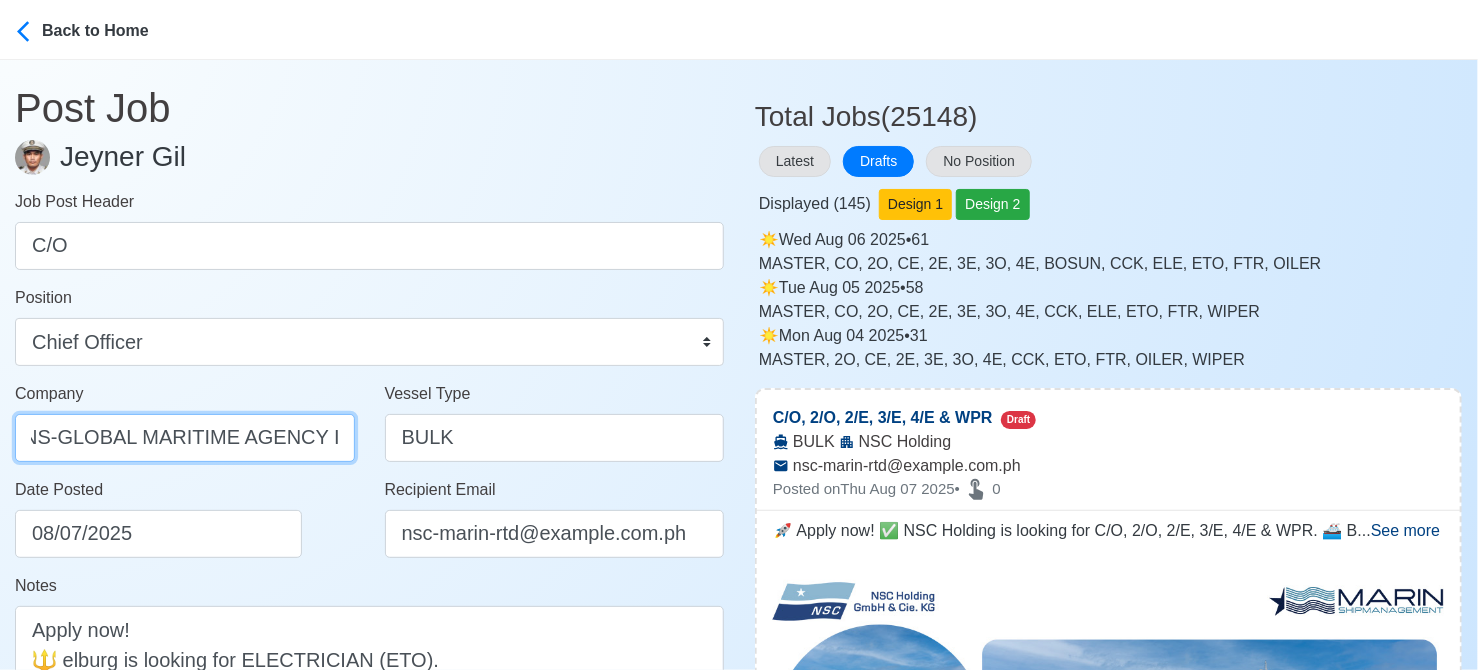 type on "TRANS-GLOBAL MARITIME AGENCY INC" 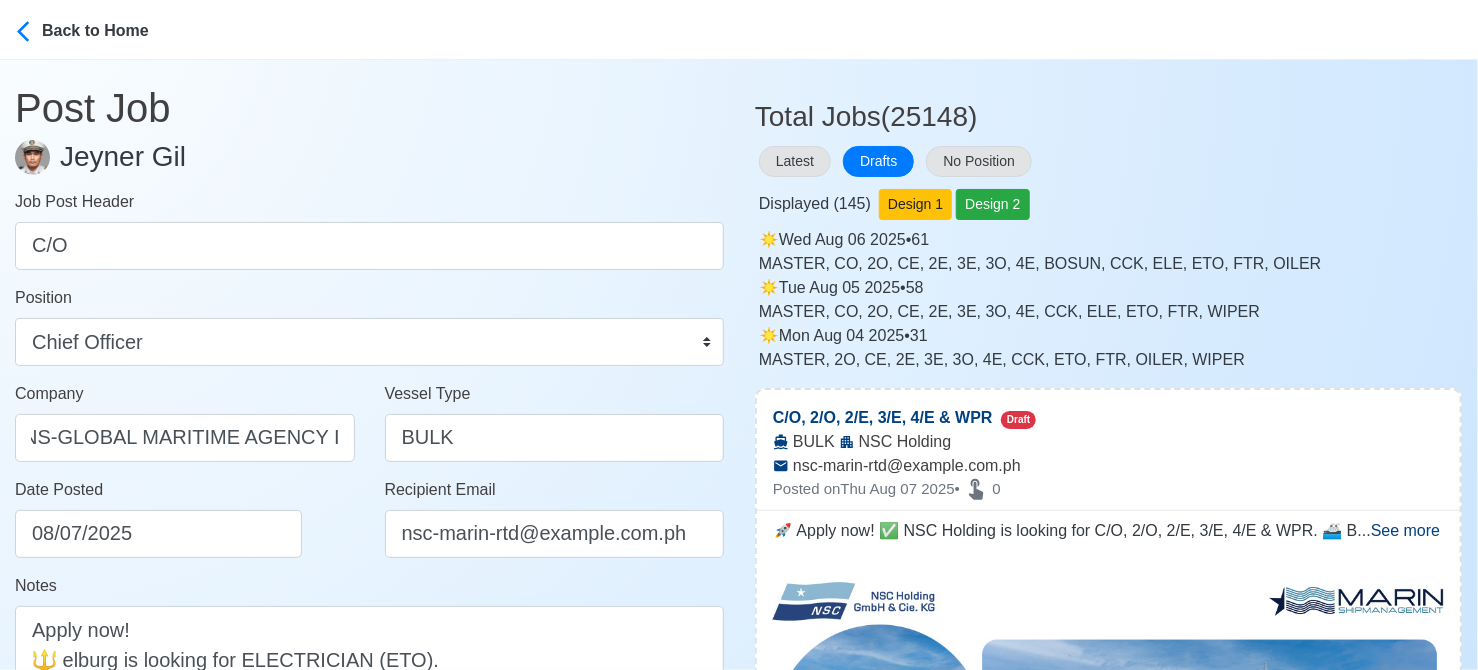 click on "Date Posted       08/07/2025" at bounding box center [190, 518] 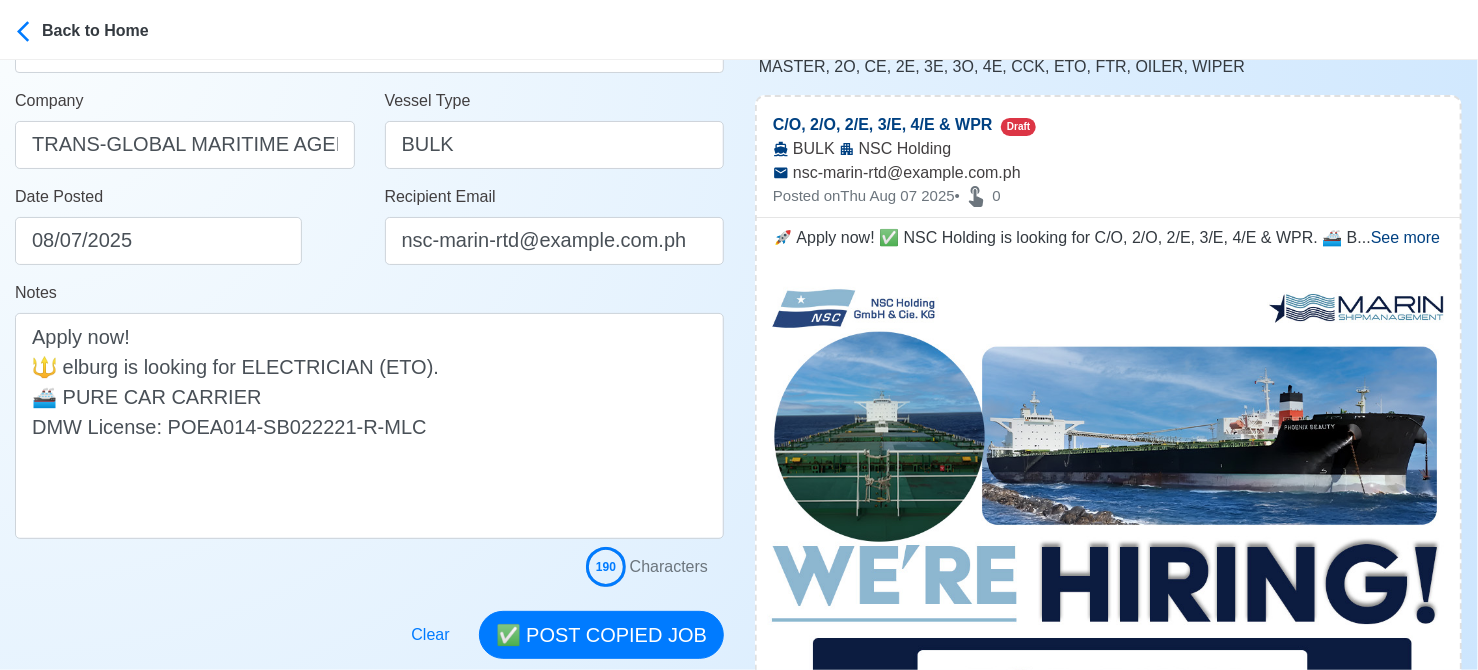 scroll, scrollTop: 300, scrollLeft: 0, axis: vertical 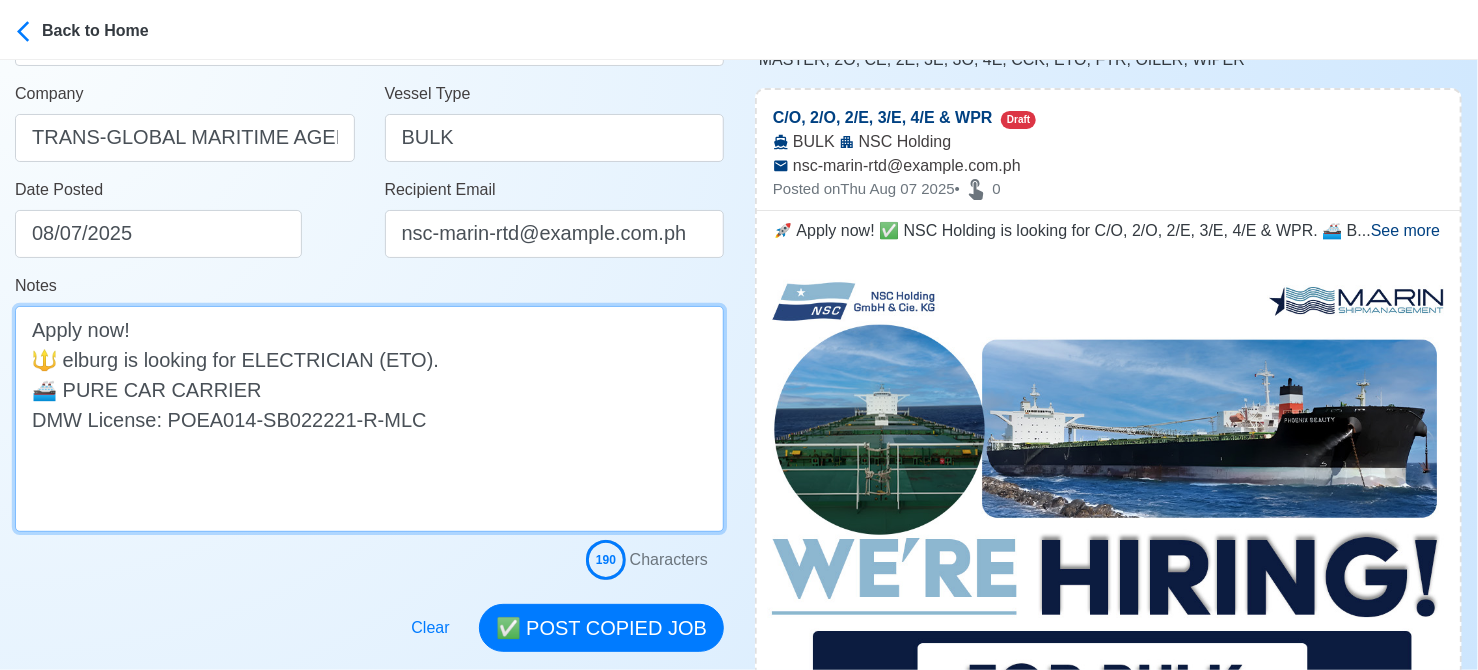 click on "🚀 Apply now!
✅ NSC Holding is looking for C/O, 2/O, 2/E, 3/E, 4/E & WPR.
🚢 BULK
✅ WITH VALID US C1/D VISA
👉 NO FEES SHALL BE COLLECTED FROM ANYONE
DMW License: POEA-100-SB-111620-R-MLC" at bounding box center (369, 419) 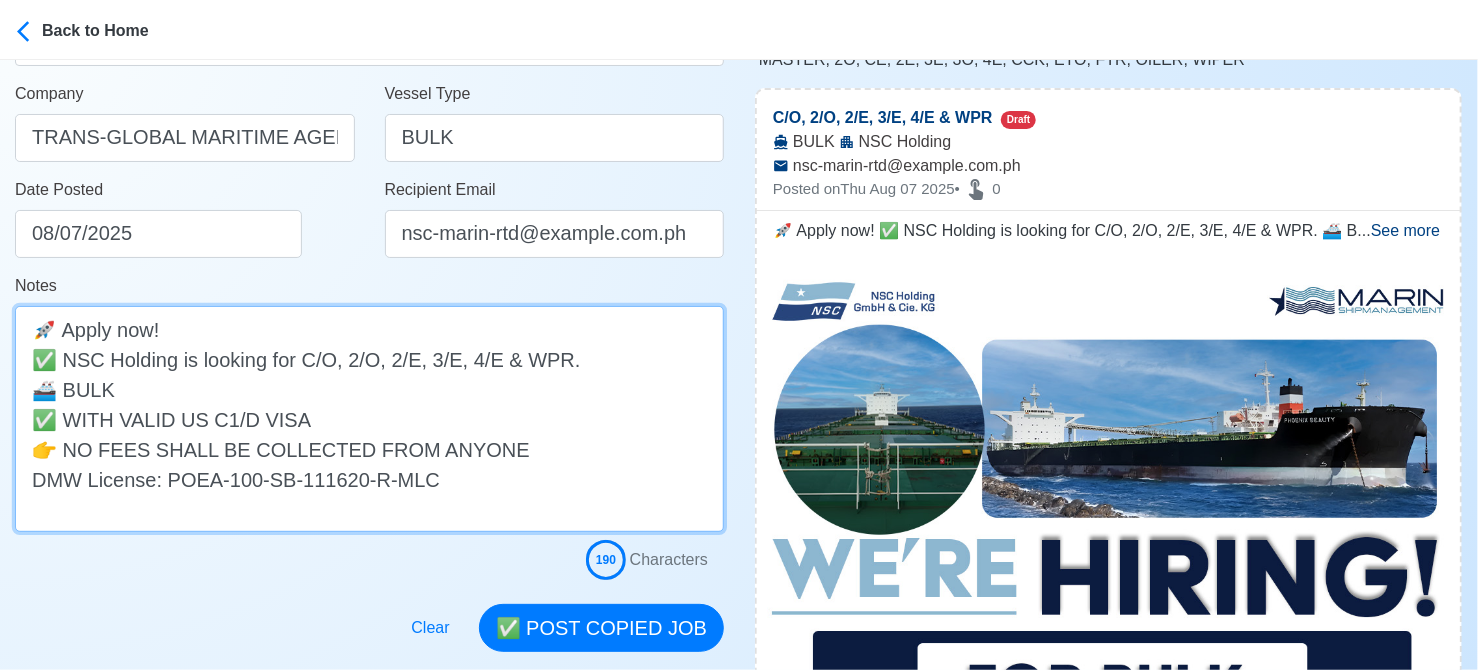 paste on "TRANS-GLOBAL MARITIME AGENCY INC" 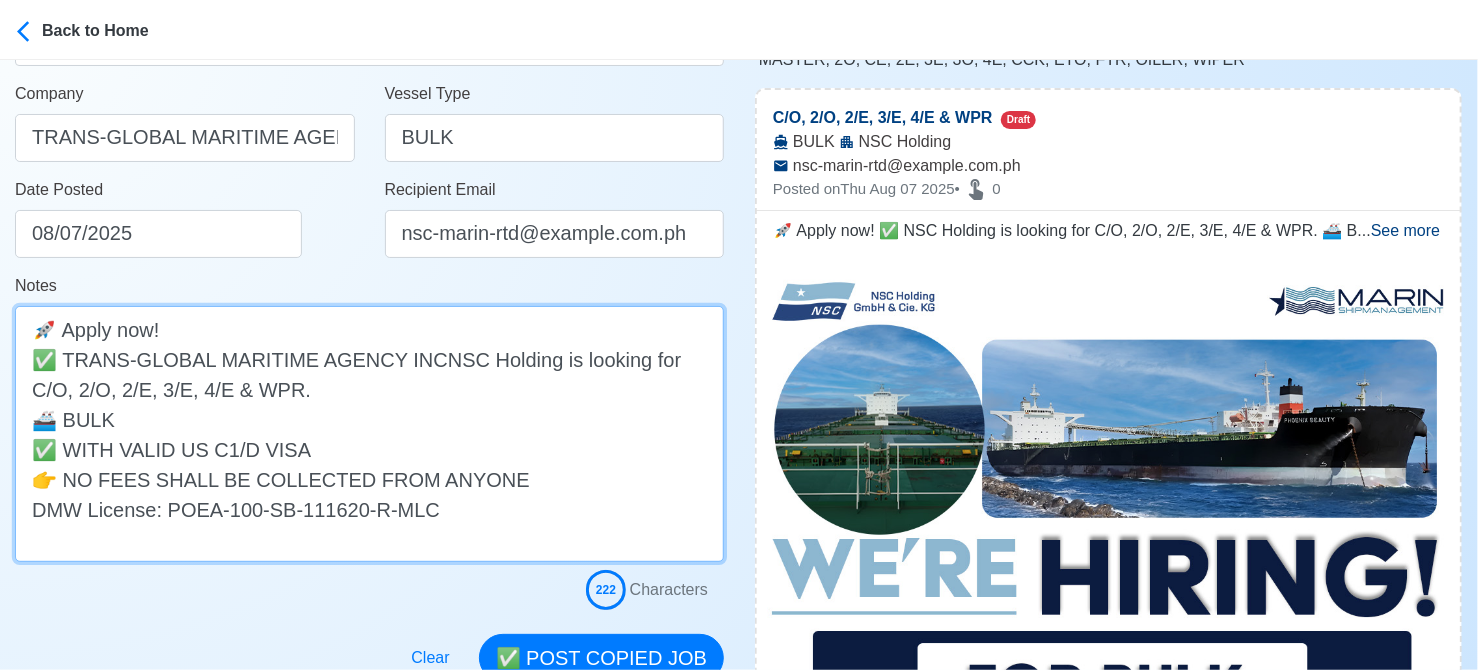 drag, startPoint x: 417, startPoint y: 363, endPoint x: 306, endPoint y: 371, distance: 111.28792 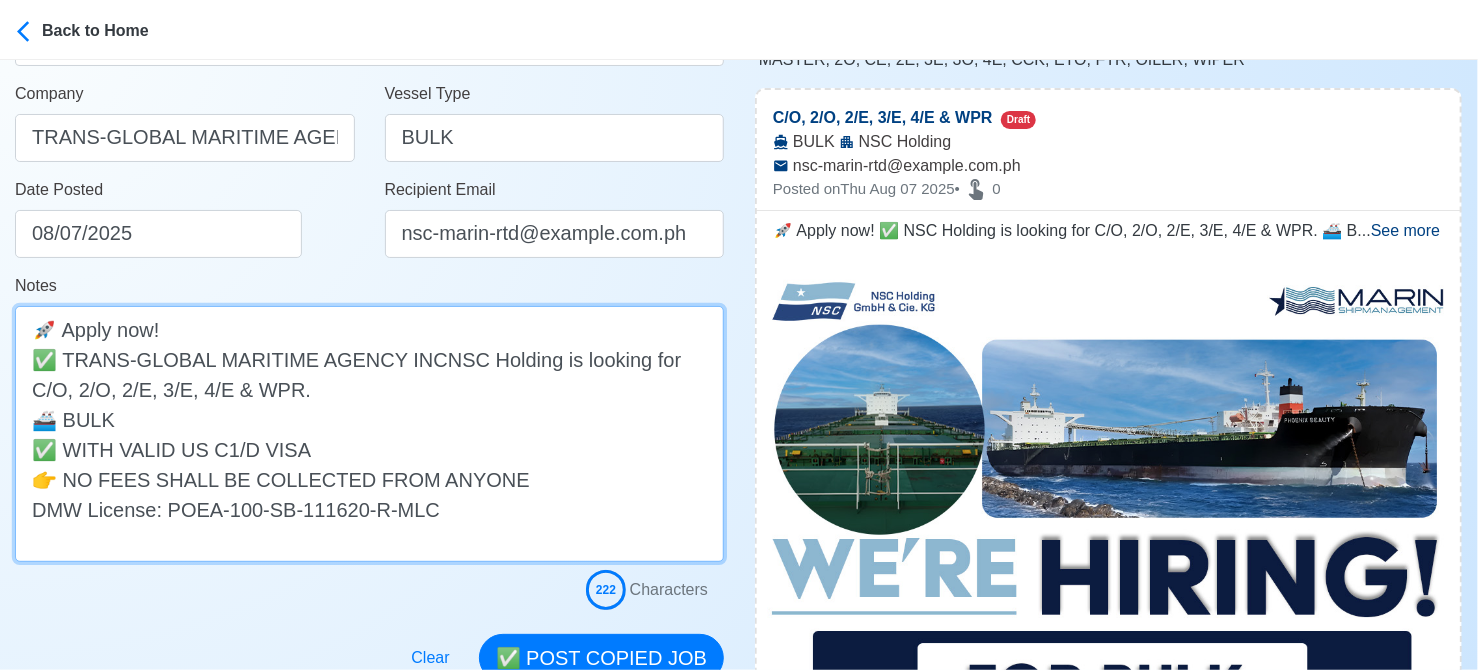click on "🚀 Apply now!
✅ TRANS-GLOBAL MARITIME AGENCY INCNSC Holding is looking for C/O, 2/O, 2/E, 3/E, 4/E & WPR.
🚢 BULK
✅ WITH VALID US C1/D VISA
👉 NO FEES SHALL BE COLLECTED FROM ANYONE
DMW License: POEA-100-SB-111620-R-MLC" at bounding box center [369, 434] 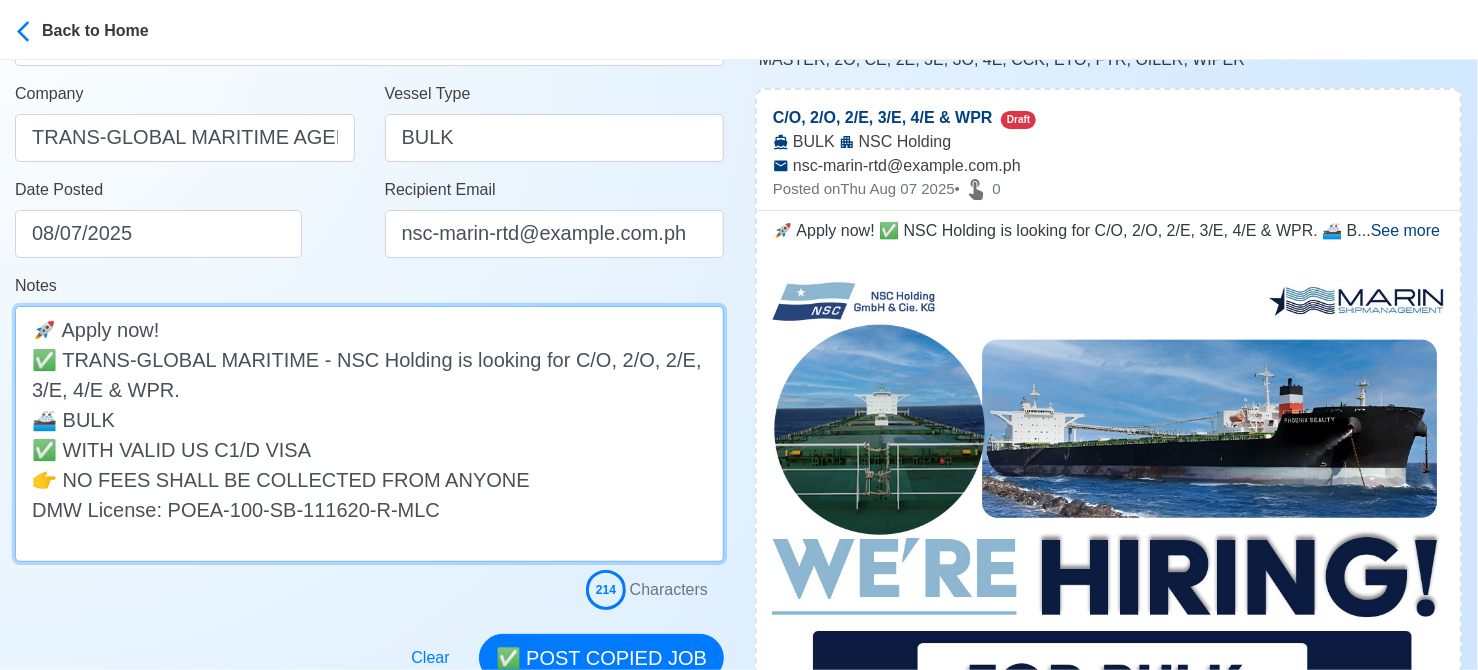 drag, startPoint x: 608, startPoint y: 363, endPoint x: 601, endPoint y: 398, distance: 35.69314 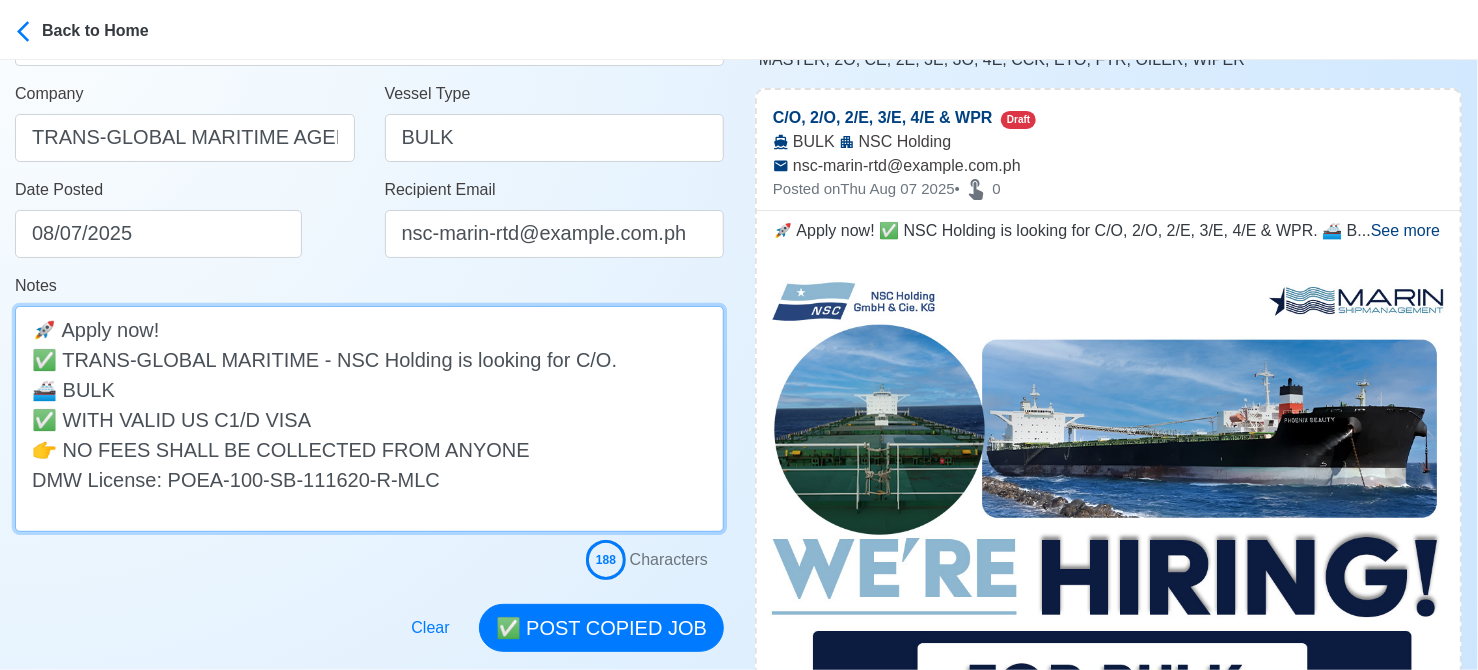 scroll, scrollTop: 500, scrollLeft: 0, axis: vertical 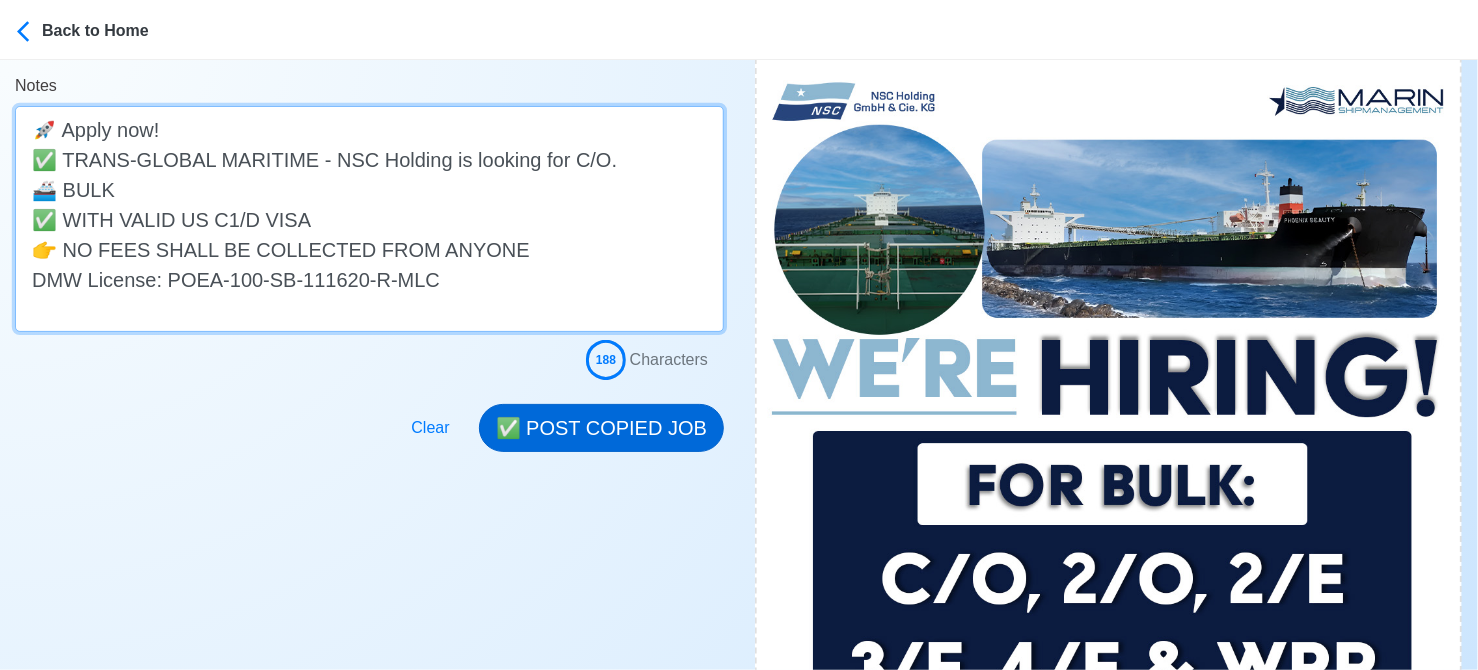 type on "🚀 Apply now!
✅ TRANS-GLOBAL MARITIME - NSC Holding is looking for C/O.
🚢 BULK
✅ WITH VALID US C1/D VISA
👉 NO FEES SHALL BE COLLECTED FROM ANYONE
DMW License: POEA-100-SB-111620-R-MLC" 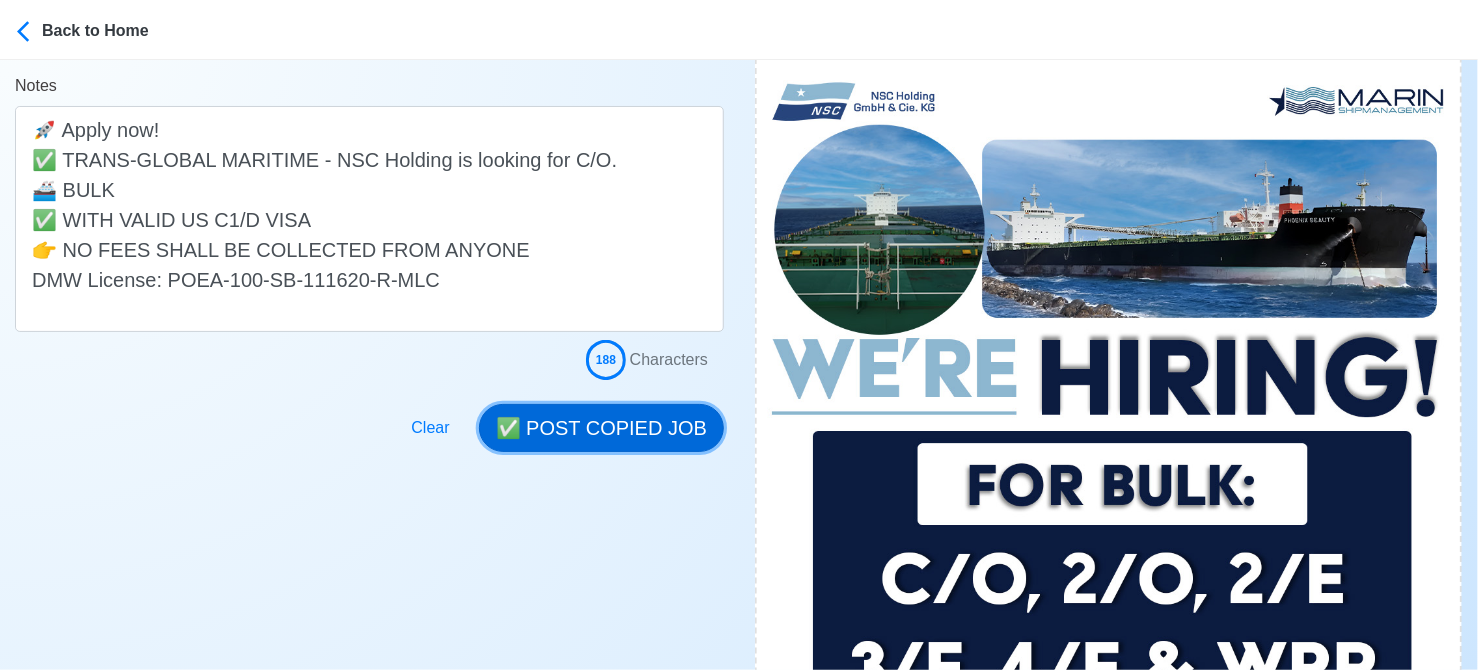 click on "✅ POST COPIED JOB" at bounding box center [601, 428] 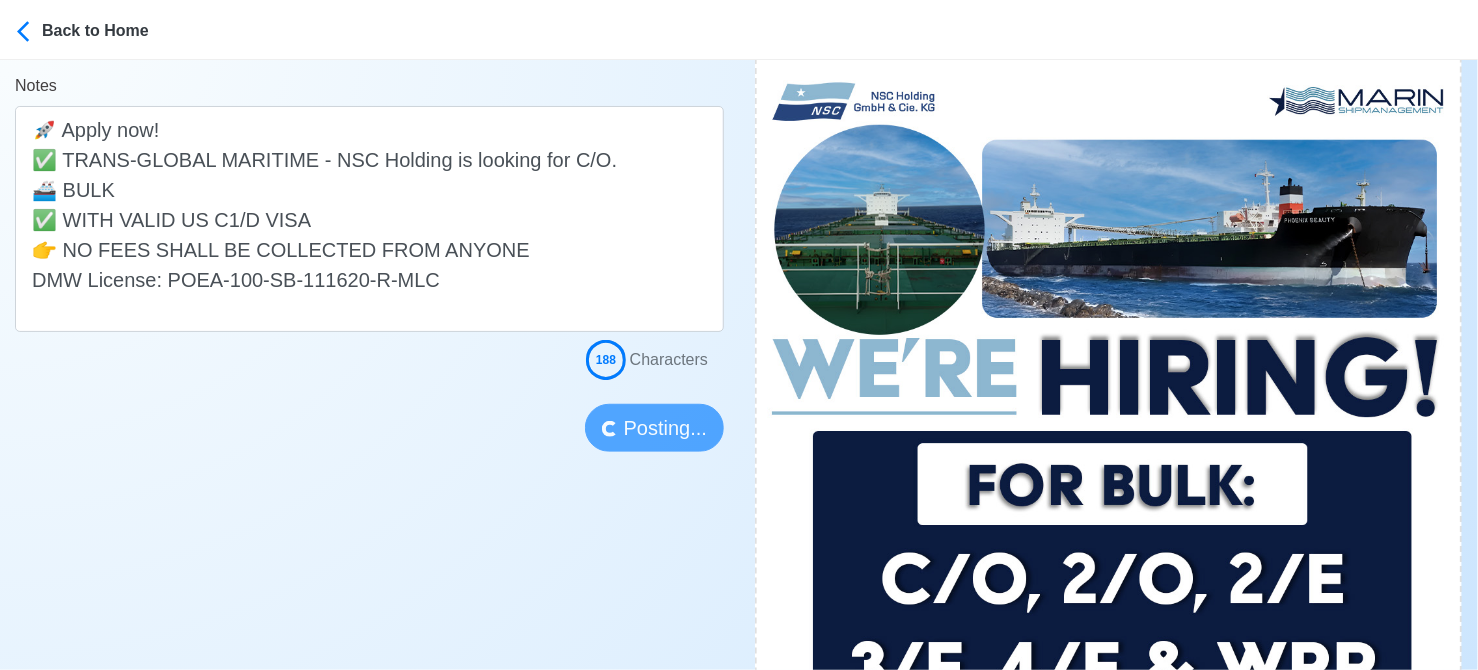 type 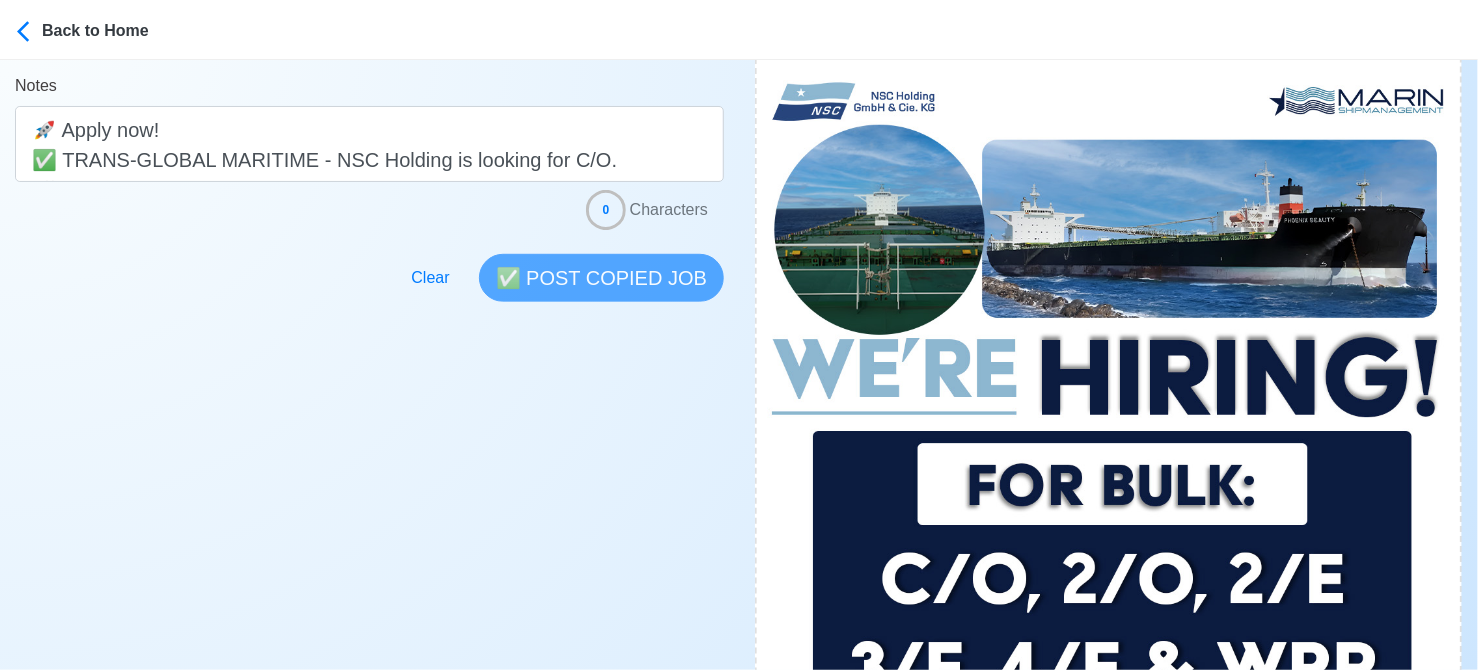 click on "Post Job   Jeyner Gil Job Post Header Position Master Chief Officer 2nd Officer 3rd Officer Junior Officer Chief Engineer 2nd Engineer 3rd Engineer 4th Engineer Gas Engineer Junior Engineer 1st Assistant Engineer 2nd Assistant Engineer 3rd Assistant Engineer ETO/ETR Electrician Electrical Engineer Oiler Fitter Welder Chief Cook Chef Cook Messman Wiper Rigger Ordinary Seaman Able Seaman Motorman Pumpman Bosun Cadet Reefer Mechanic Operator Repairman Painter Steward Waiter Others Company Vessel Type Date Posted       08/07/2025 Recipient Email Notes 🌋 Apply now!
✅ TRANS-GLOBAL MARITIME - NSC Holding is looking for C/O.
💓 BULK
✅ WITH VALID US C1/D VISA
👉 NO FEES SHALL BE COLLECTED FROM ANYONE
DMW License: POEA-100-SB-111620-R-MLC 0 Characters Clear ✅ POST COPIED JOB" at bounding box center (369, 71599) 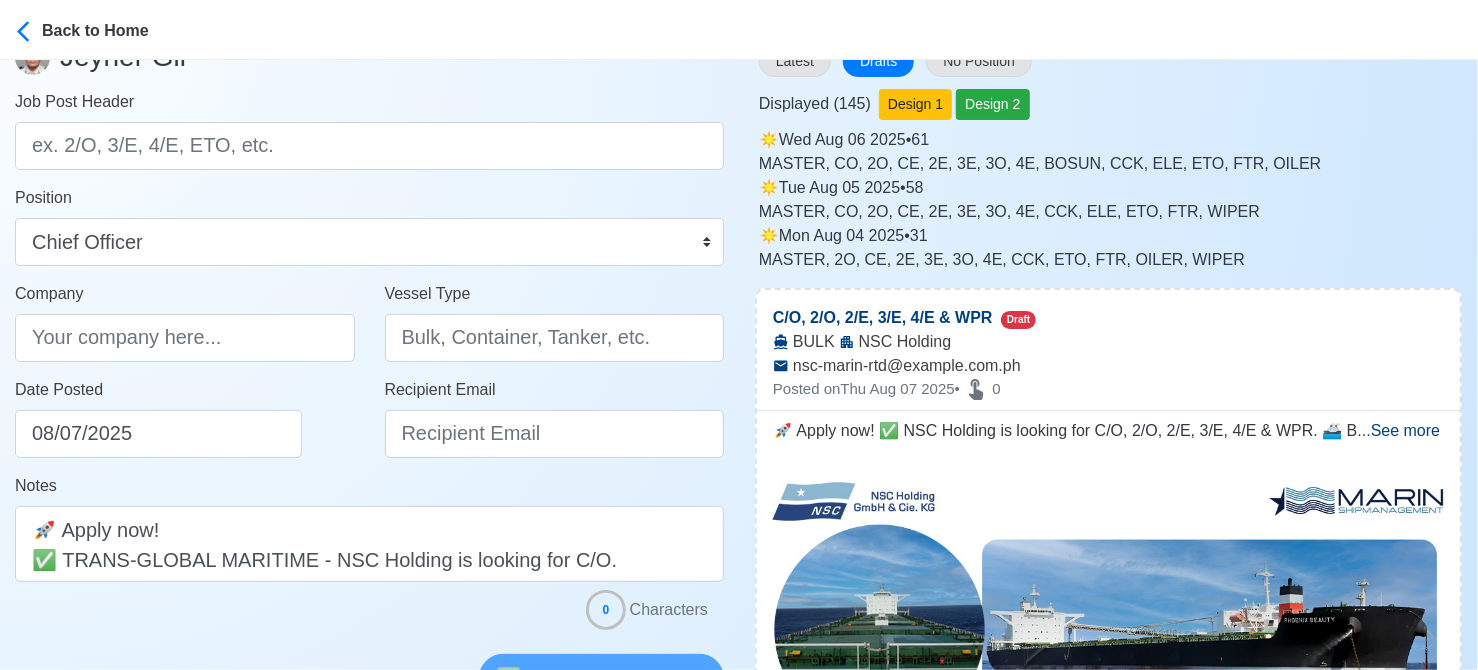 scroll, scrollTop: 0, scrollLeft: 0, axis: both 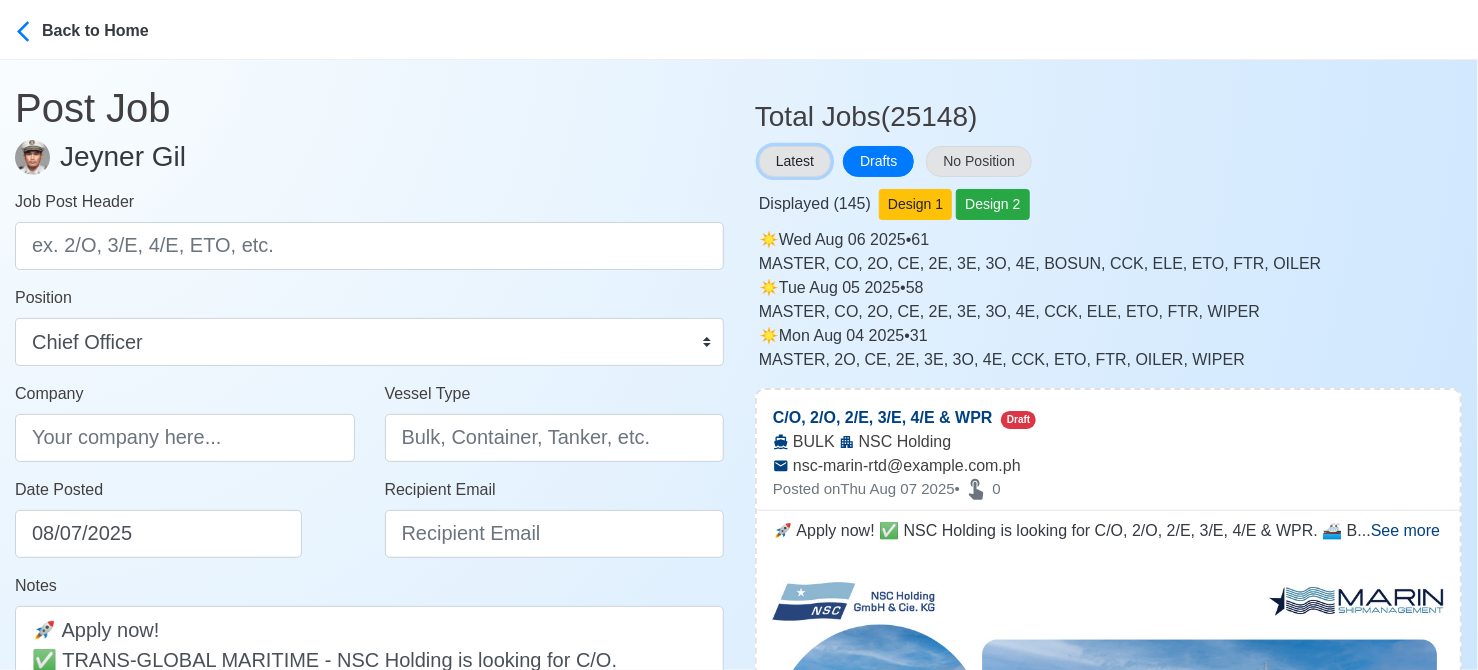 click on "Latest" at bounding box center [795, 161] 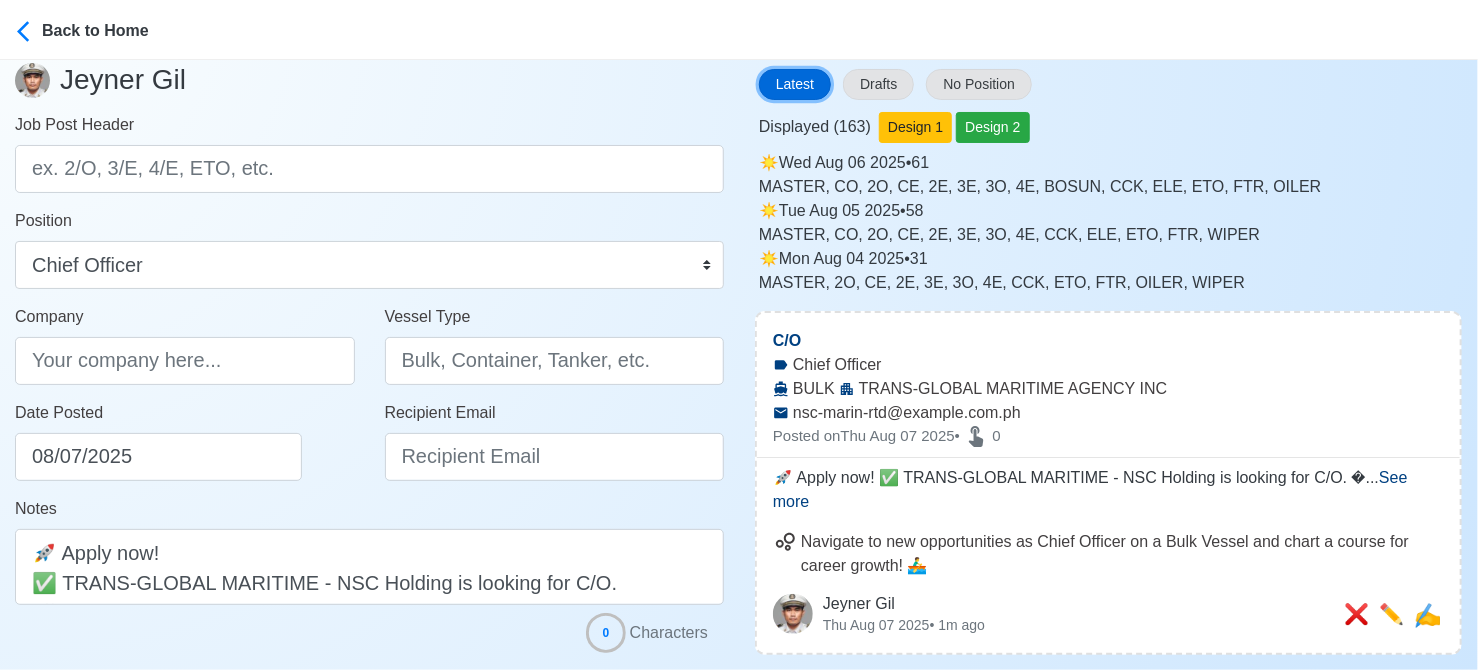 scroll, scrollTop: 100, scrollLeft: 0, axis: vertical 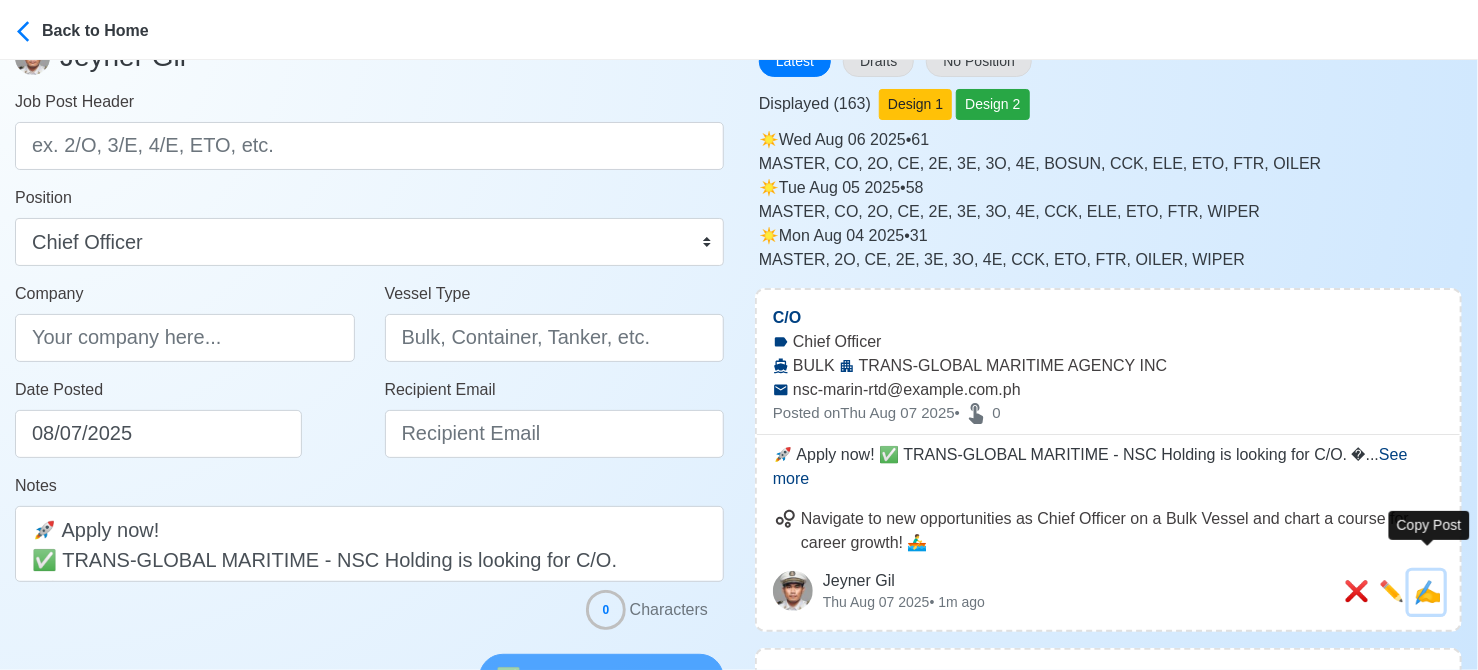 click on "✍️" at bounding box center [1427, 592] 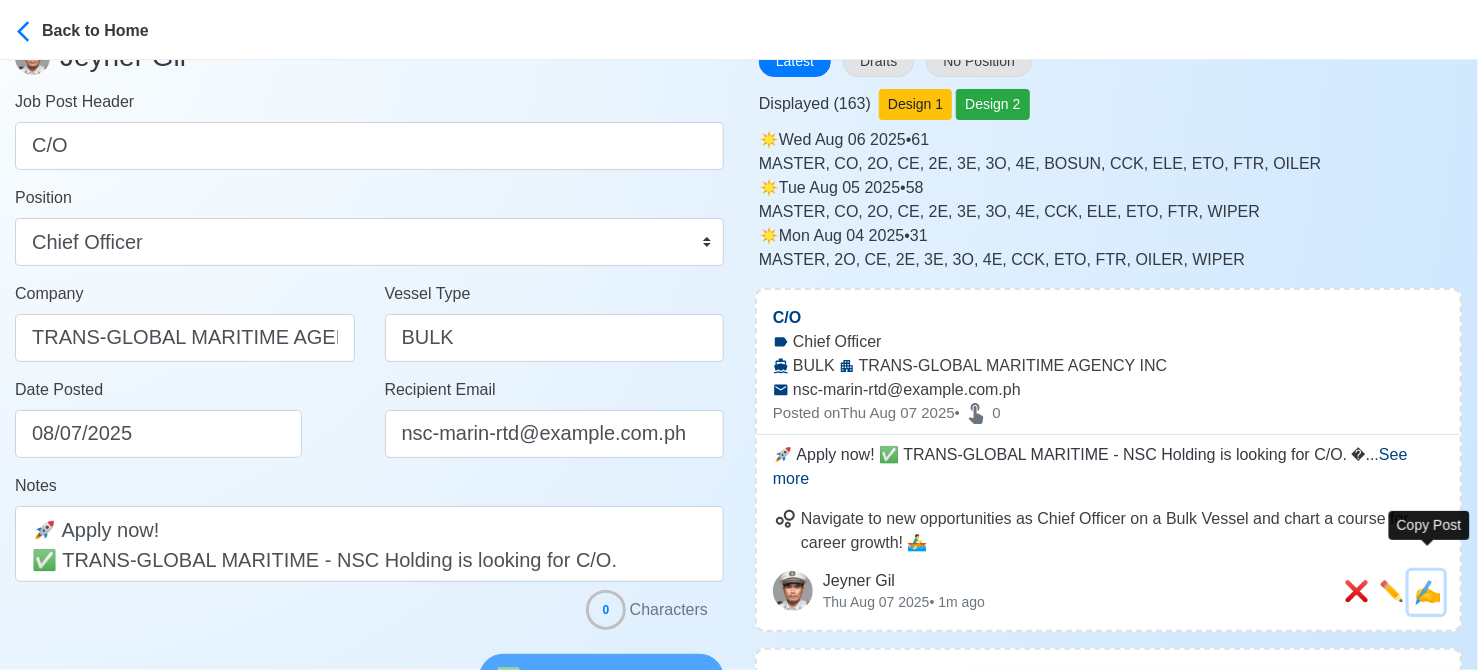 scroll, scrollTop: 0, scrollLeft: 0, axis: both 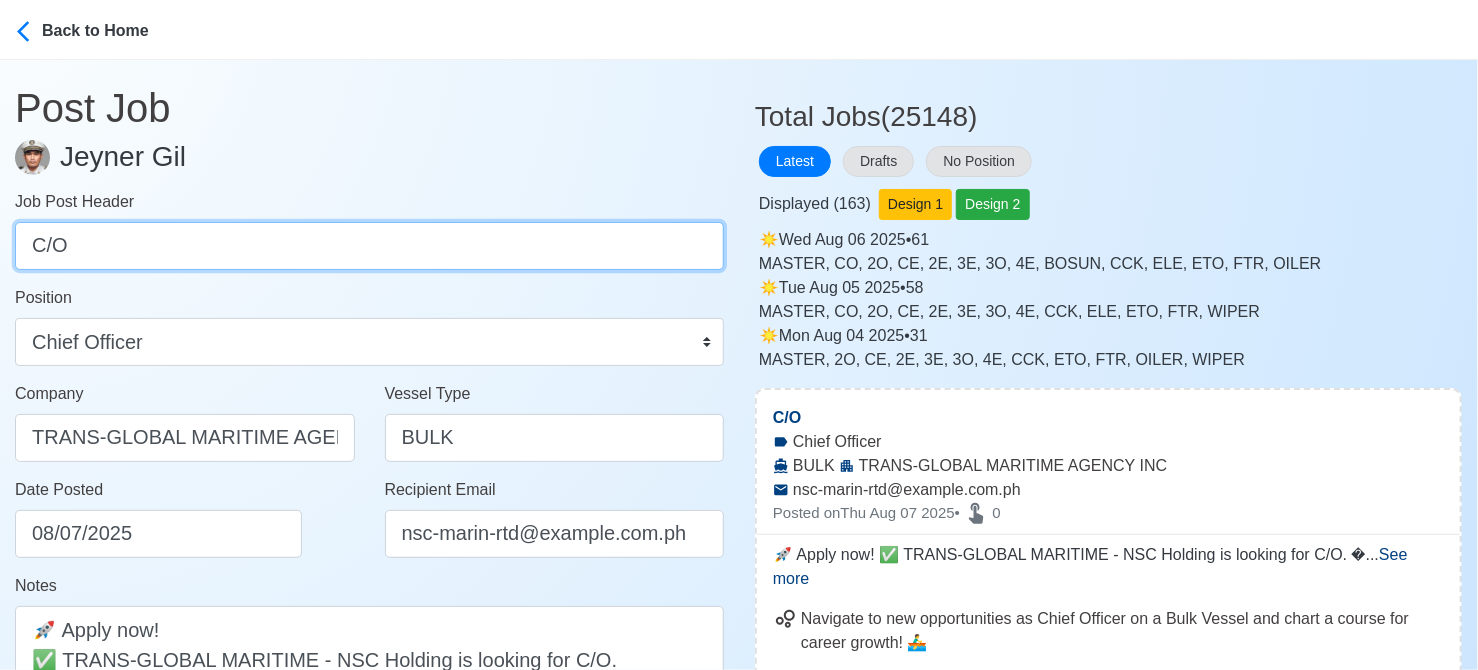 click on "C/O" at bounding box center (369, 246) 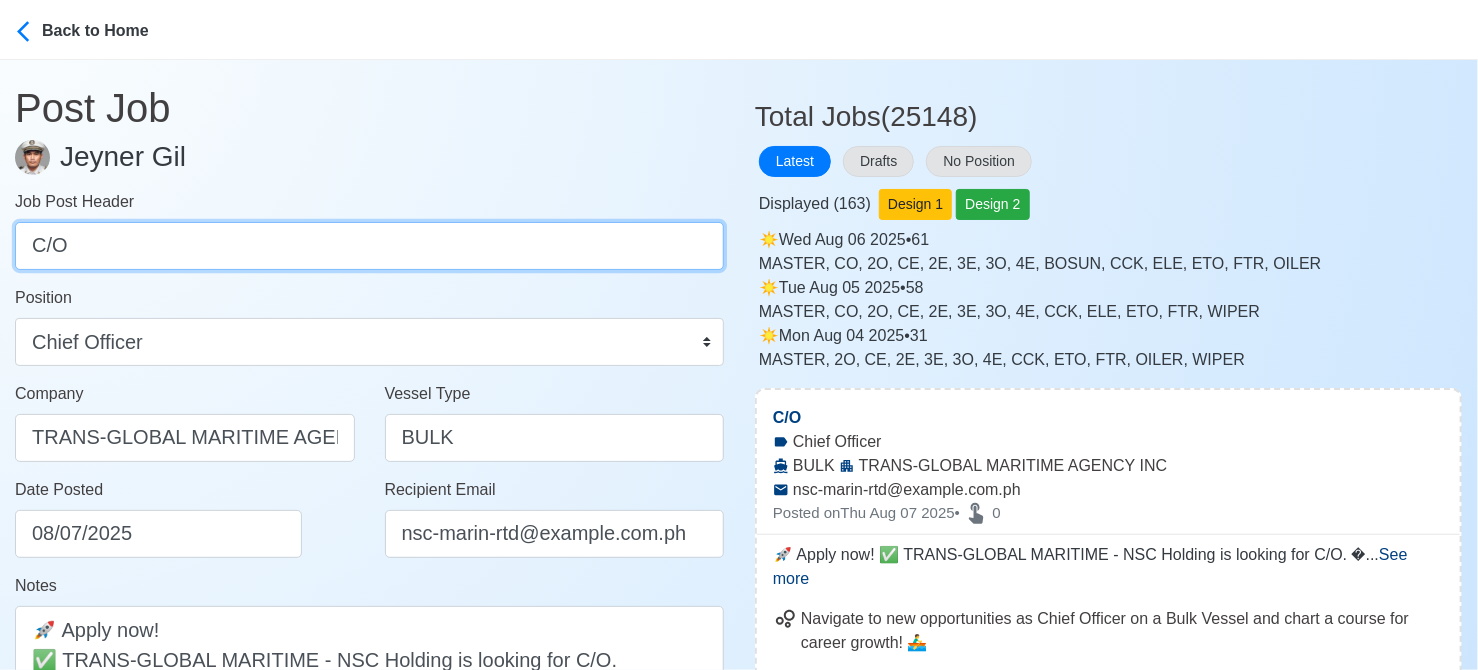 paste on "2/O, 2/E, 3/E, 4/E & WPR." 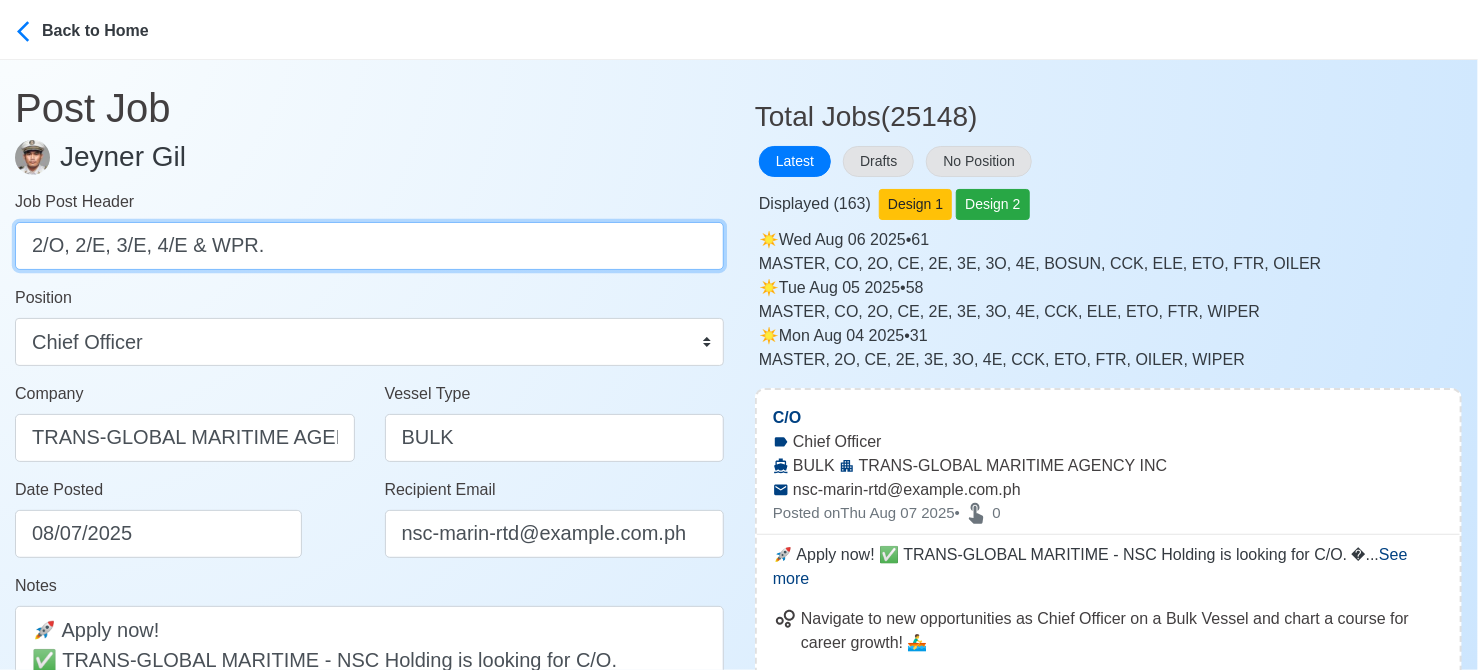 drag, startPoint x: 76, startPoint y: 249, endPoint x: 293, endPoint y: 252, distance: 217.02074 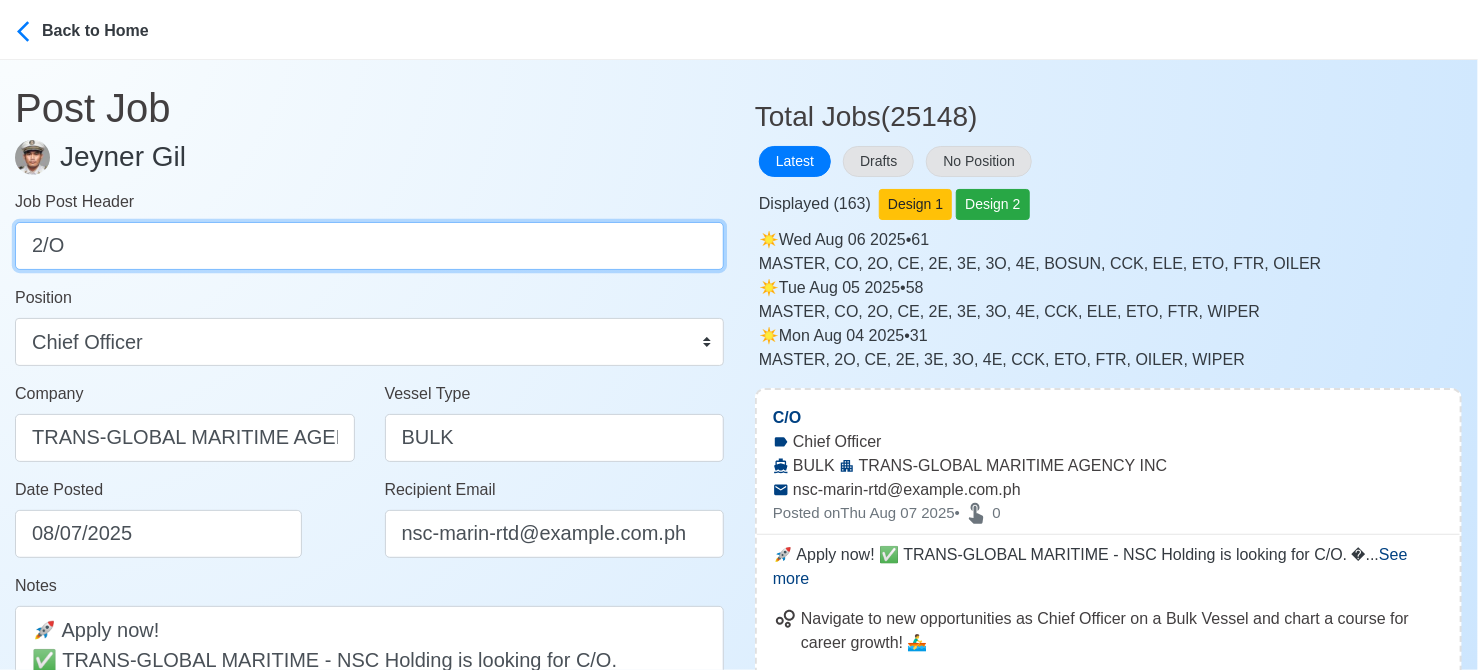 type on "2/O" 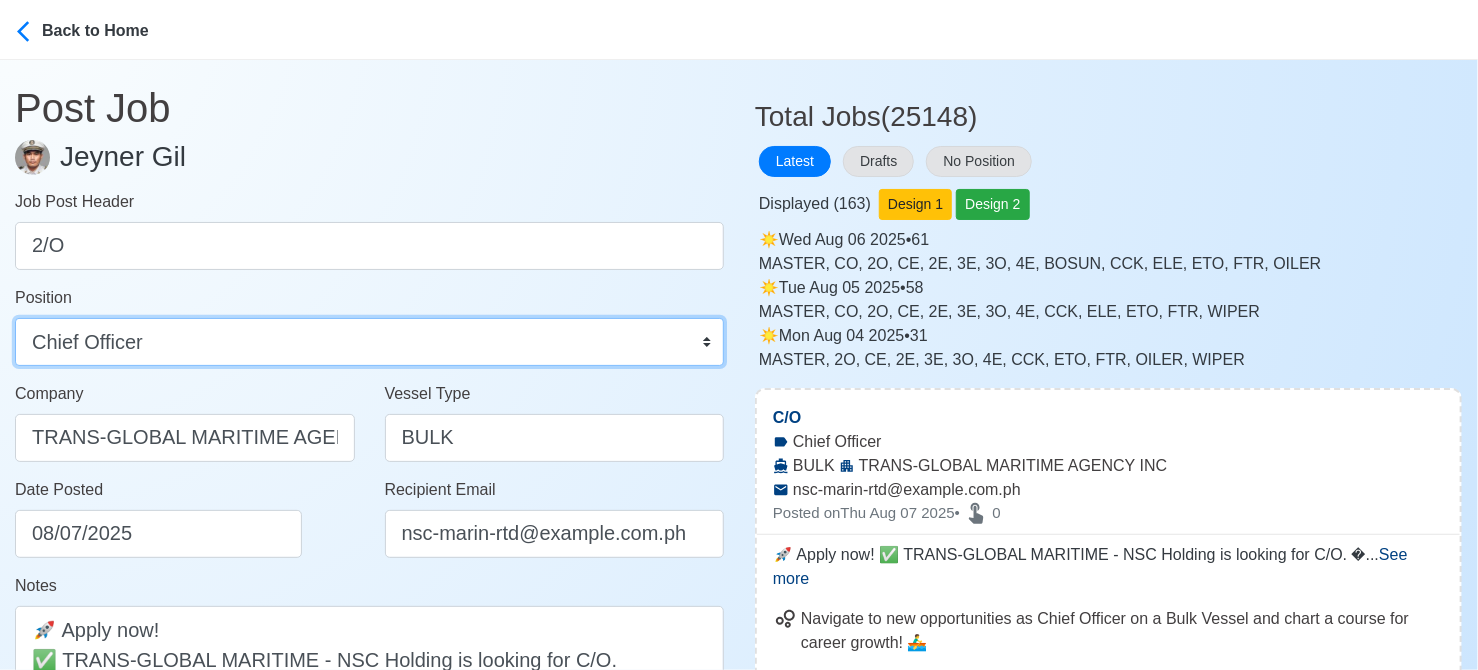 click on "Master Chief Officer 2nd Officer 3rd Officer Junior Officer Chief Engineer 2nd Engineer 3rd Engineer 4th Engineer Gas Engineer Junior Engineer 1st Assistant Engineer 2nd Assistant Engineer 3rd Assistant Engineer ETO/ETR Electrician Electrical Engineer Oiler Fitter Welder Chief Cook Chef Cook Messman Wiper Rigger Ordinary Seaman Able Seaman Motorman Pumpman Bosun Cadet Reefer Mechanic Operator Repairman Painter Steward Waiter Others" at bounding box center [369, 342] 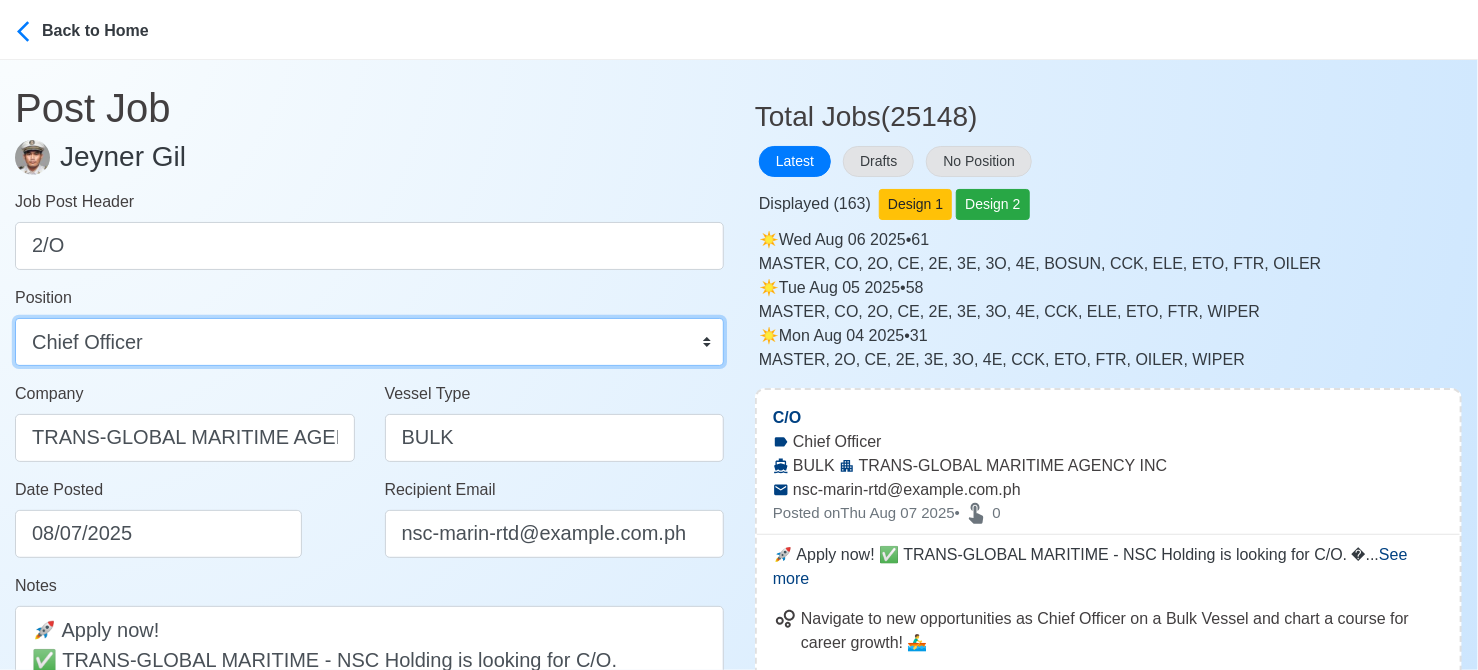 select on "2nd Officer" 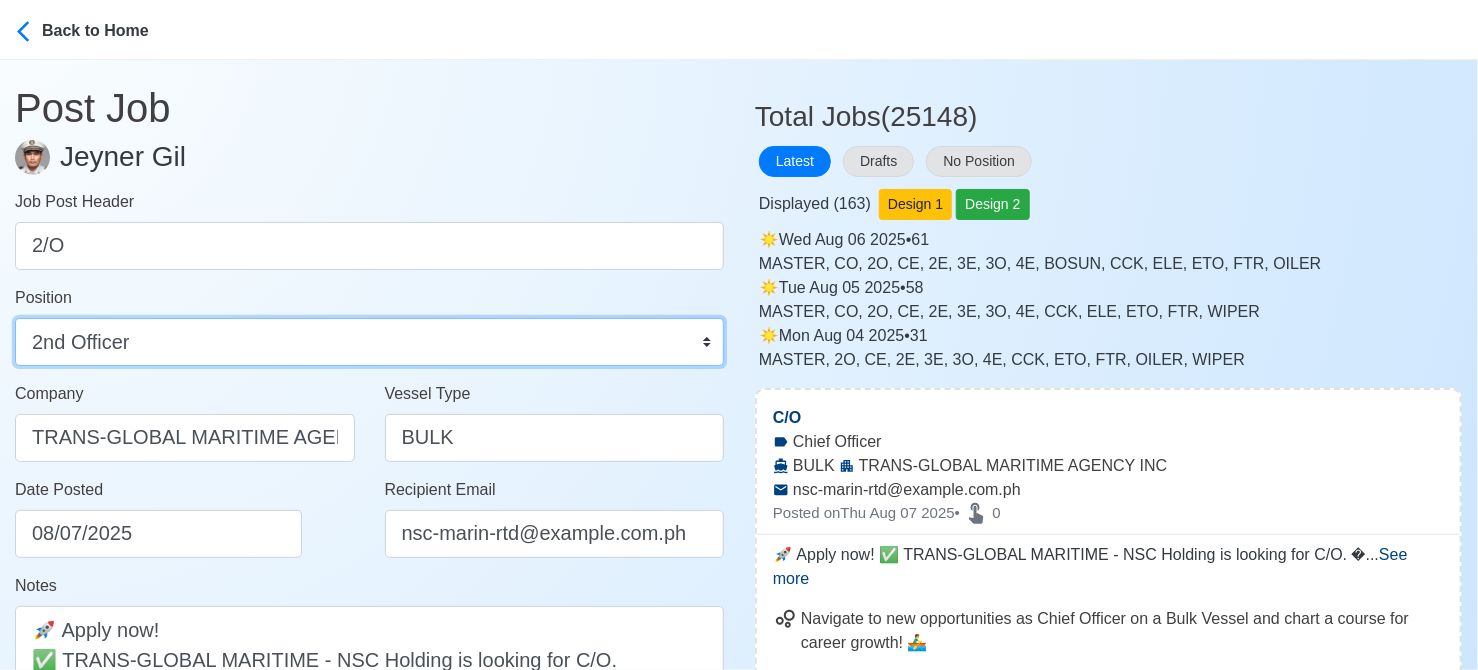 click on "Master Chief Officer 2nd Officer 3rd Officer Junior Officer Chief Engineer 2nd Engineer 3rd Engineer 4th Engineer Gas Engineer Junior Engineer 1st Assistant Engineer 2nd Assistant Engineer 3rd Assistant Engineer ETO/ETR Electrician Electrical Engineer Oiler Fitter Welder Chief Cook Chef Cook Messman Wiper Rigger Ordinary Seaman Able Seaman Motorman Pumpman Bosun Cadet Reefer Mechanic Operator Repairman Painter Steward Waiter Others" at bounding box center (369, 342) 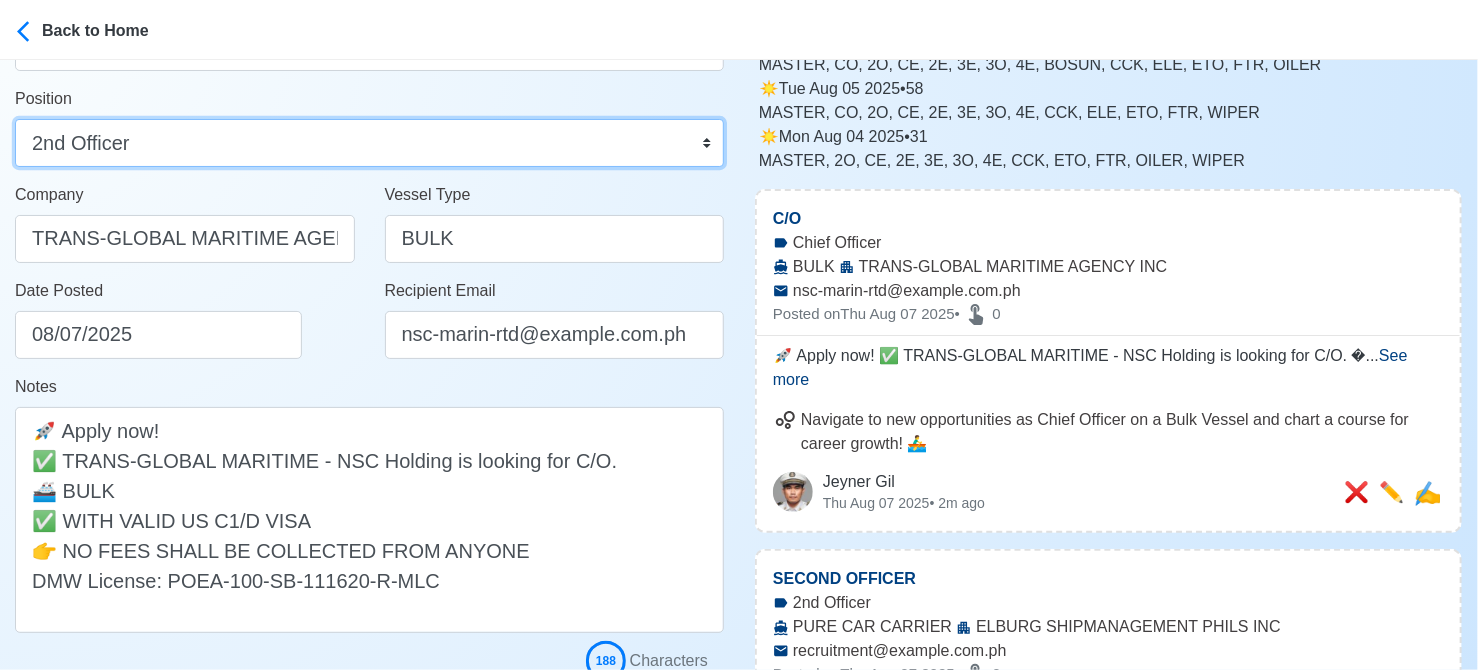 scroll, scrollTop: 200, scrollLeft: 0, axis: vertical 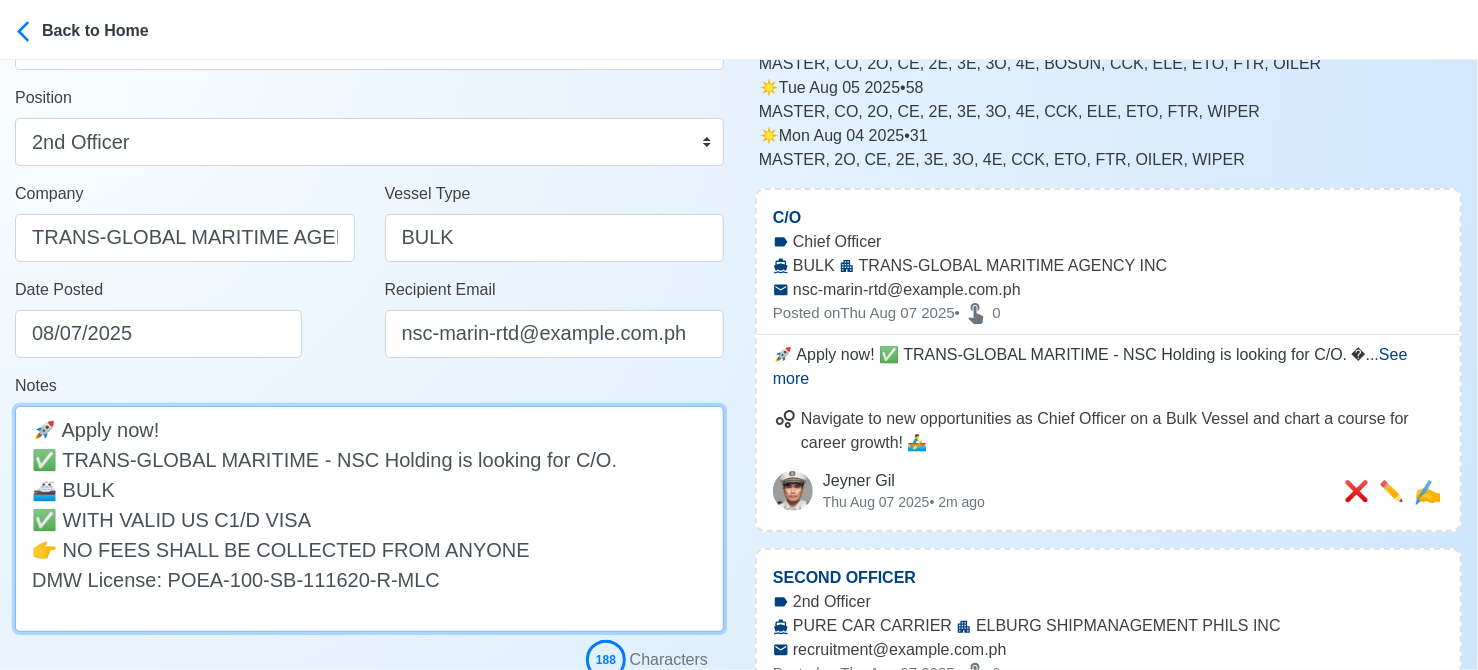 click on "🚀 Apply now!
✅ TRANS-GLOBAL MARITIME - NSC Holding is looking for C/O.
🚢 BULK
✅ WITH VALID US C1/D VISA
👉 NO FEES SHALL BE COLLECTED FROM ANYONE
DMW License: POEA-100-SB-111620-R-MLC" at bounding box center [369, 519] 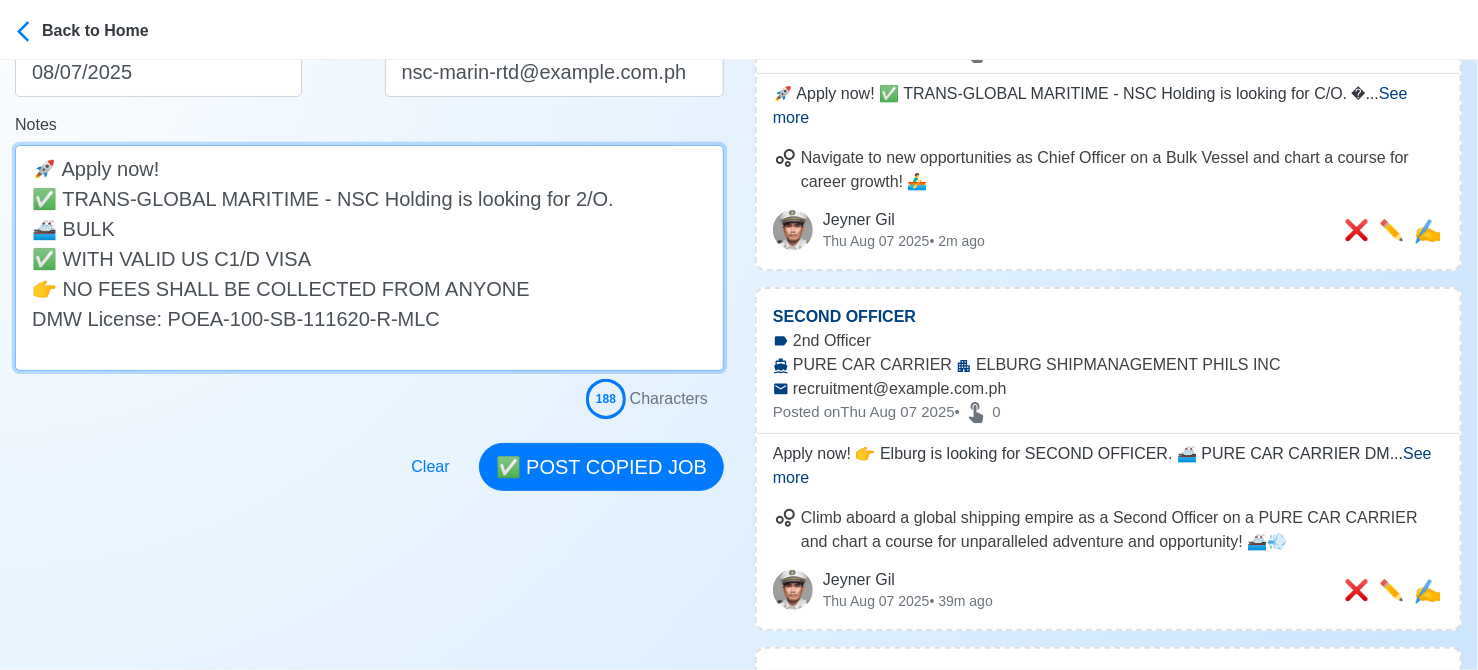 scroll, scrollTop: 500, scrollLeft: 0, axis: vertical 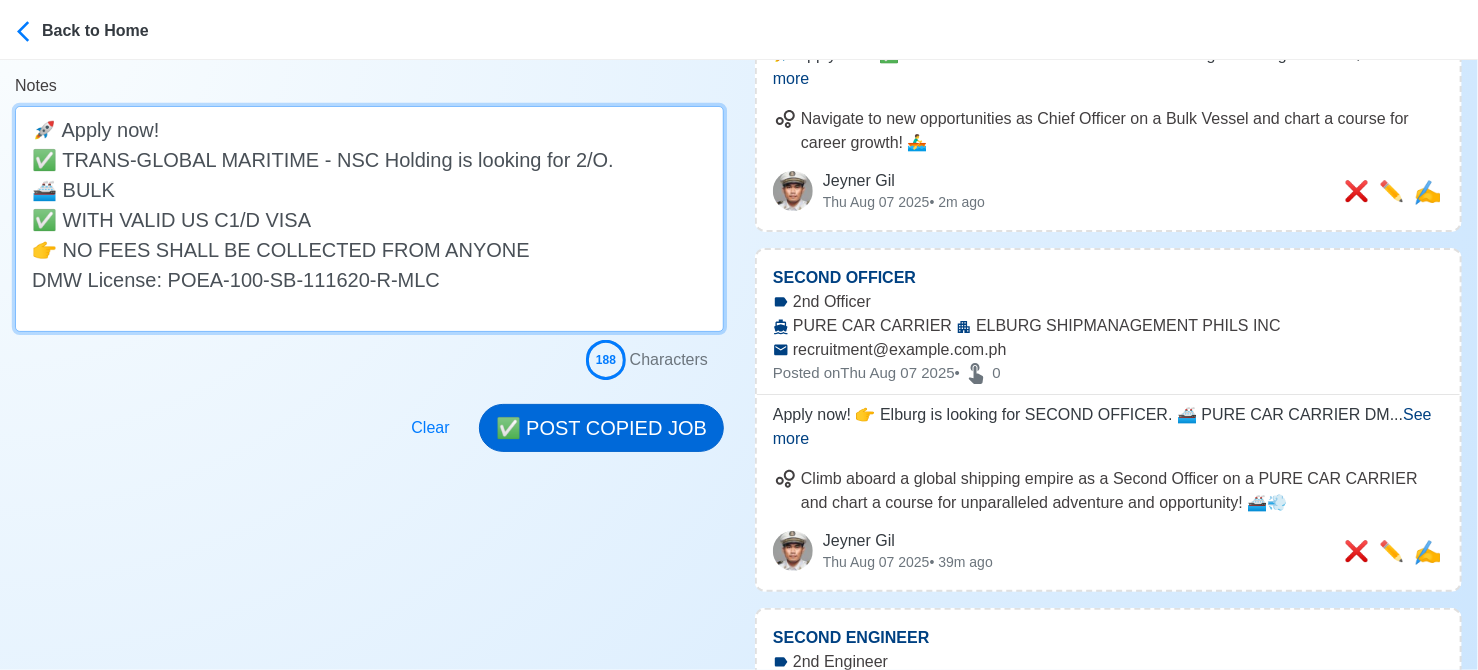 type on "🚀 Apply now!
✅ TRANS-GLOBAL MARITIME - NSC Holding is looking for 2/O.
🚢 BULK
✅ WITH VALID US C1/D VISA
👉 NO FEES SHALL BE COLLECTED FROM ANYONE
DMW License: POEA-100-SB-111620-R-MLC" 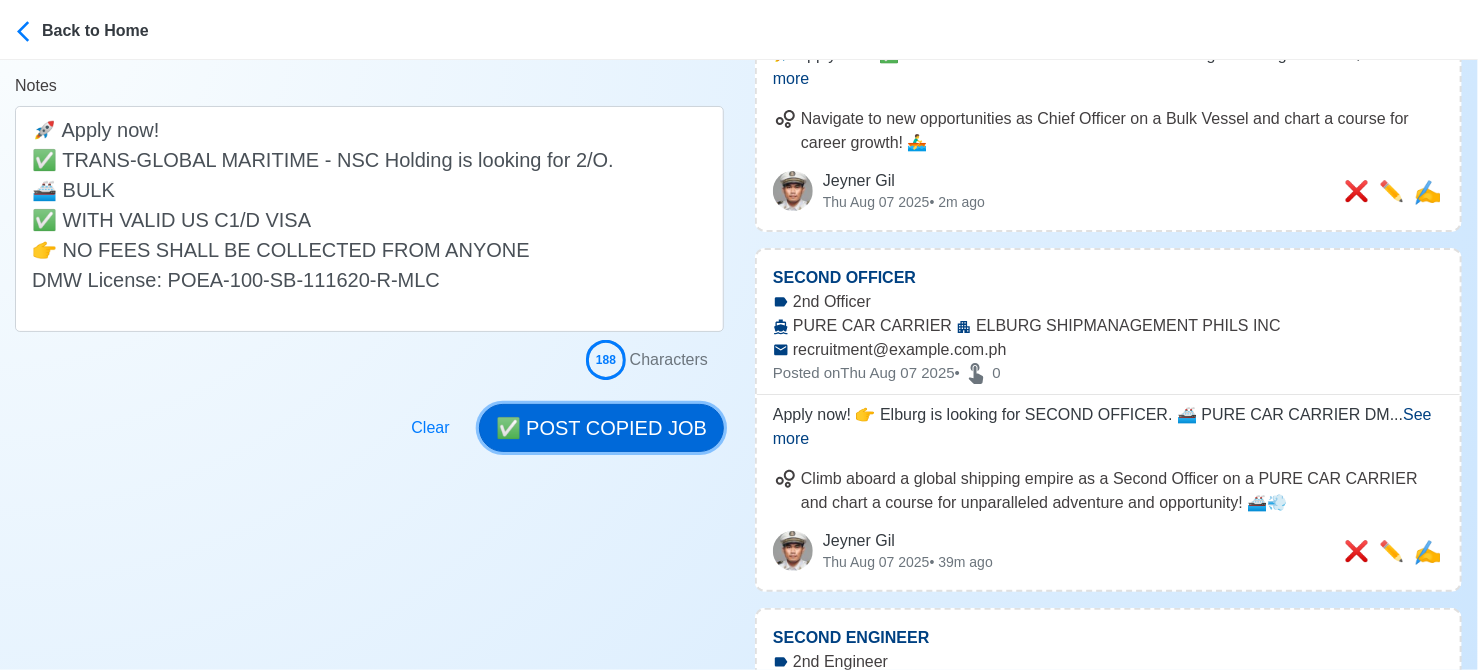 click on "✅ POST COPIED JOB" at bounding box center (601, 428) 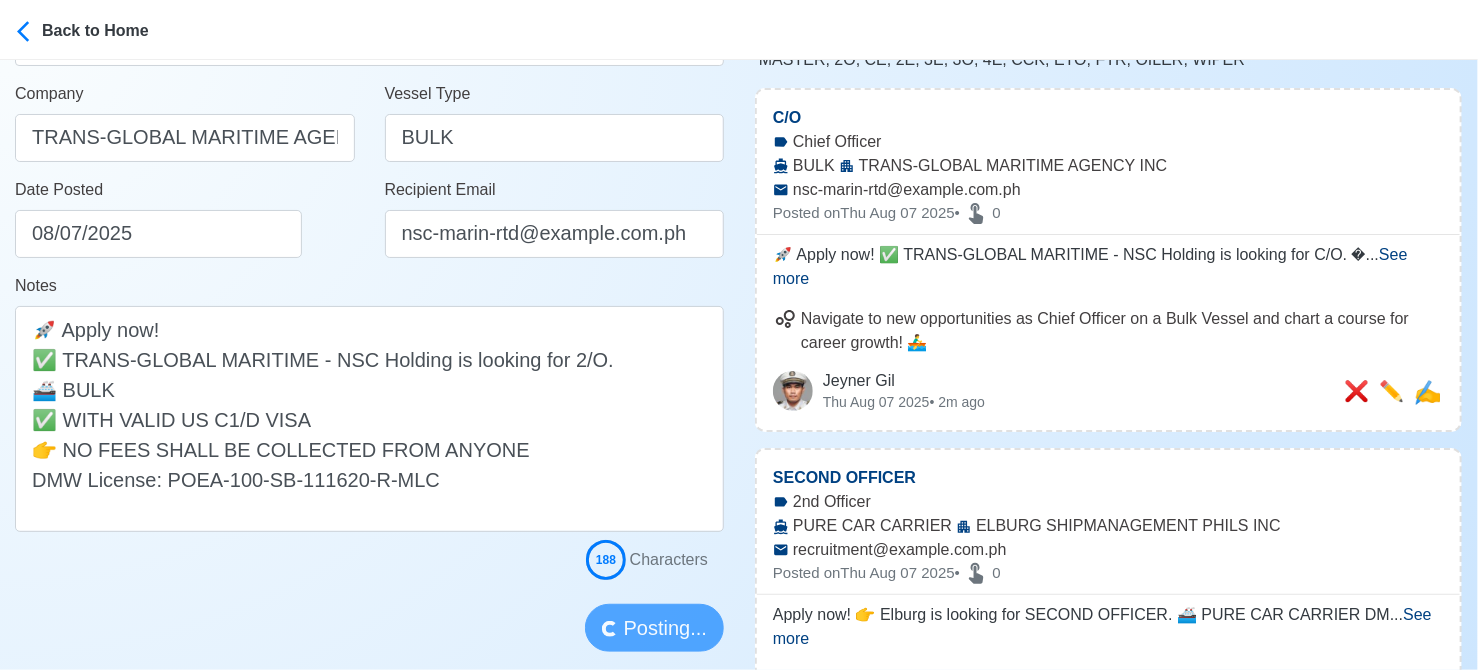 scroll, scrollTop: 300, scrollLeft: 0, axis: vertical 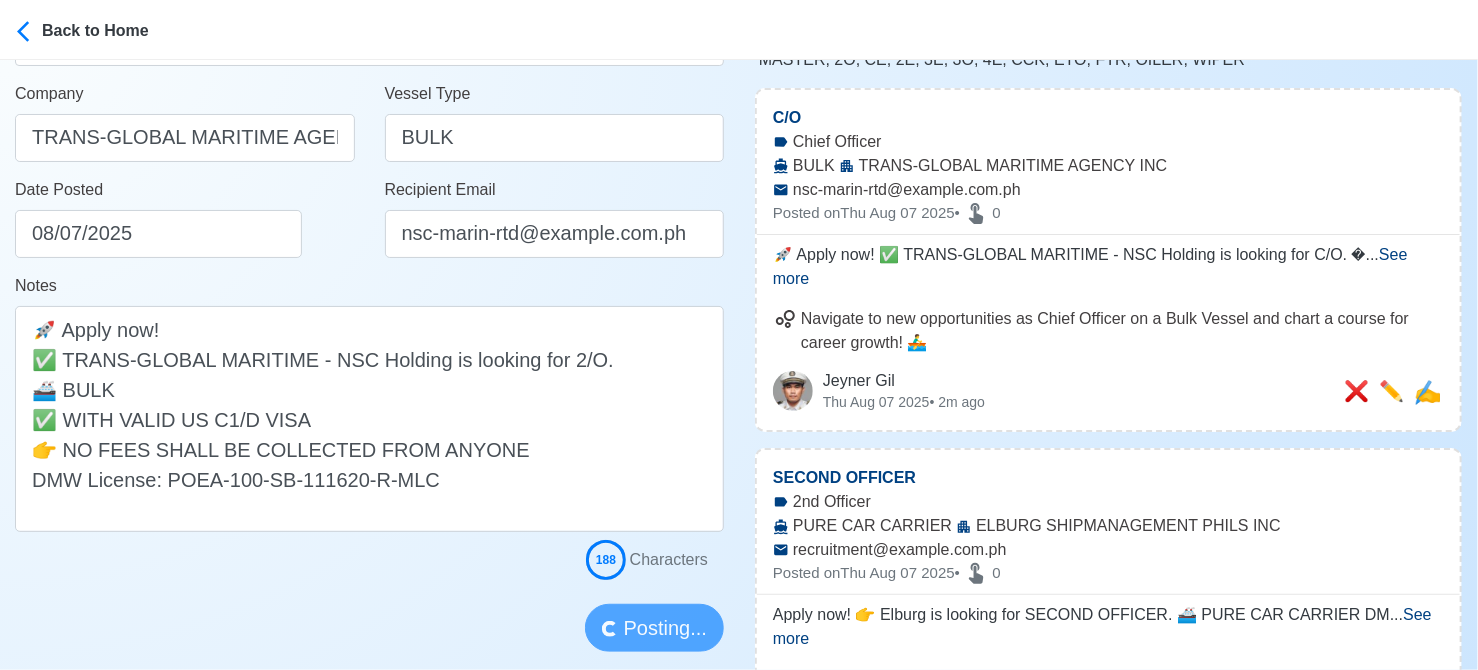 type 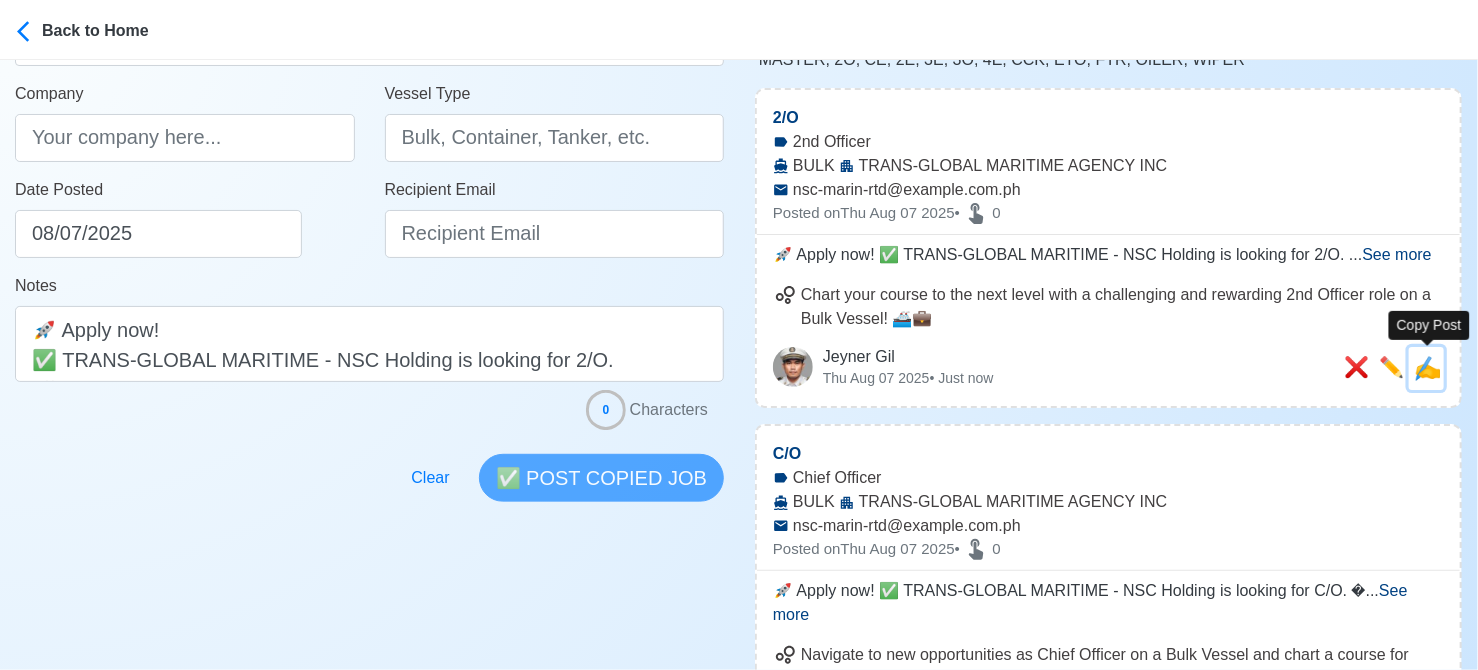 click on "✍️" at bounding box center (1427, 368) 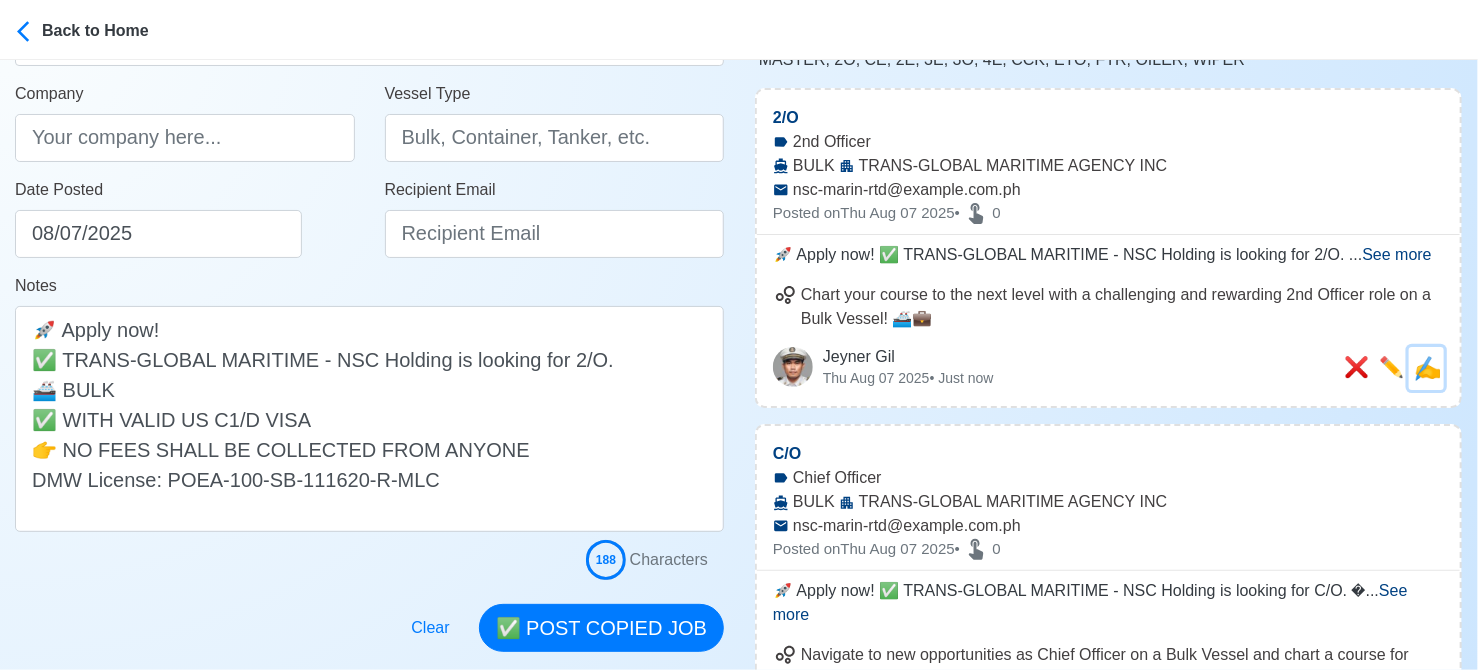 type on "2/O" 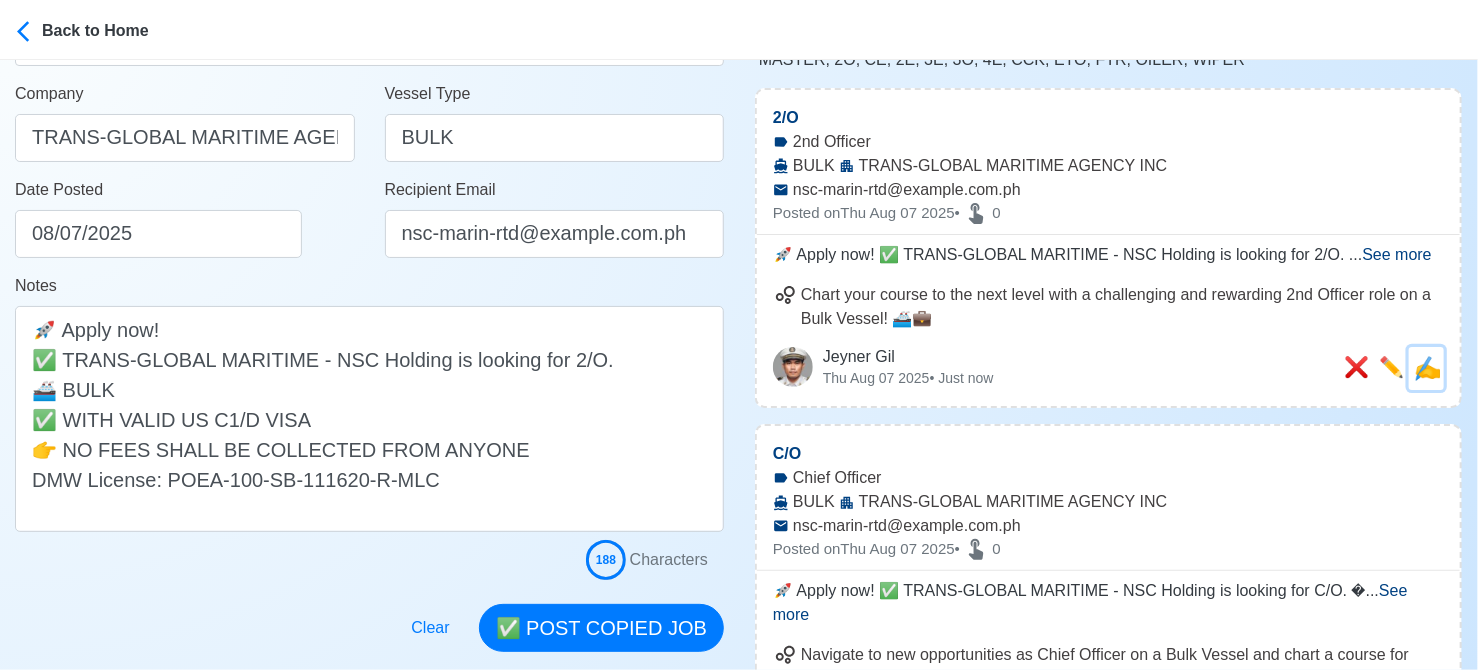 scroll, scrollTop: 0, scrollLeft: 0, axis: both 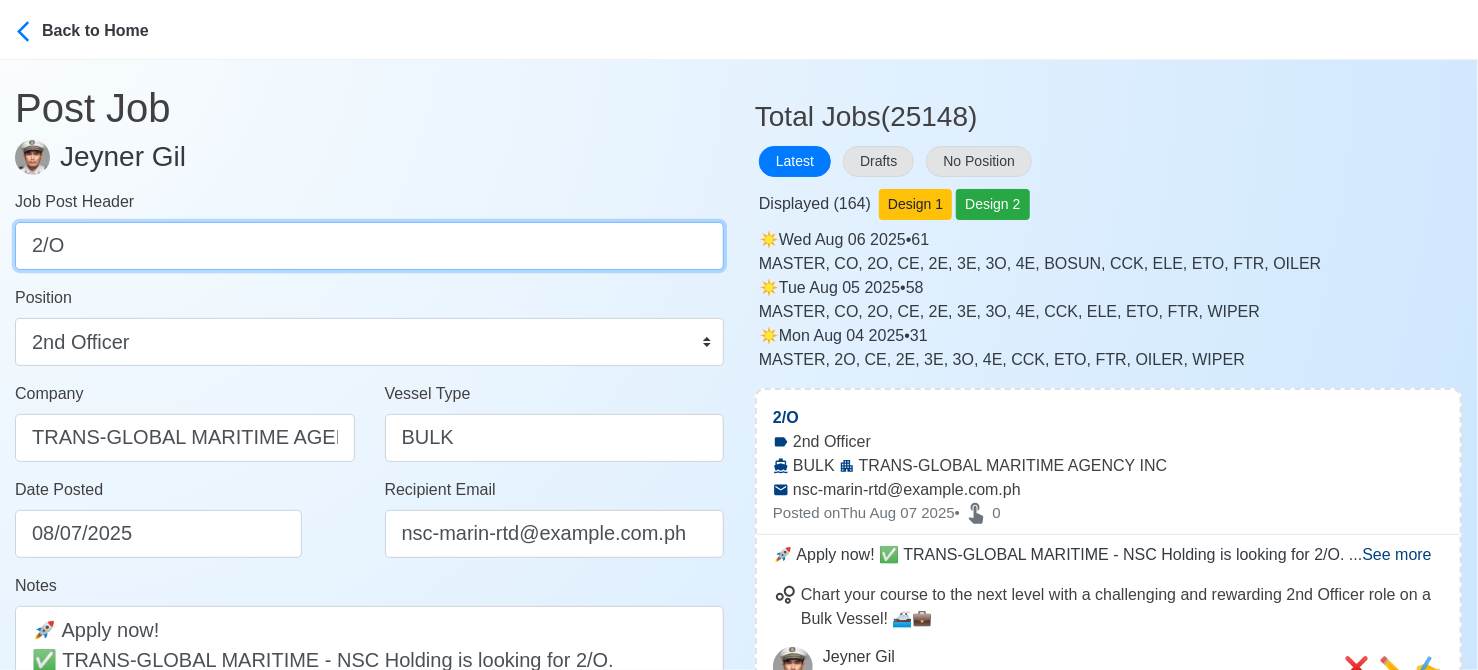 click on "2/O" at bounding box center [369, 246] 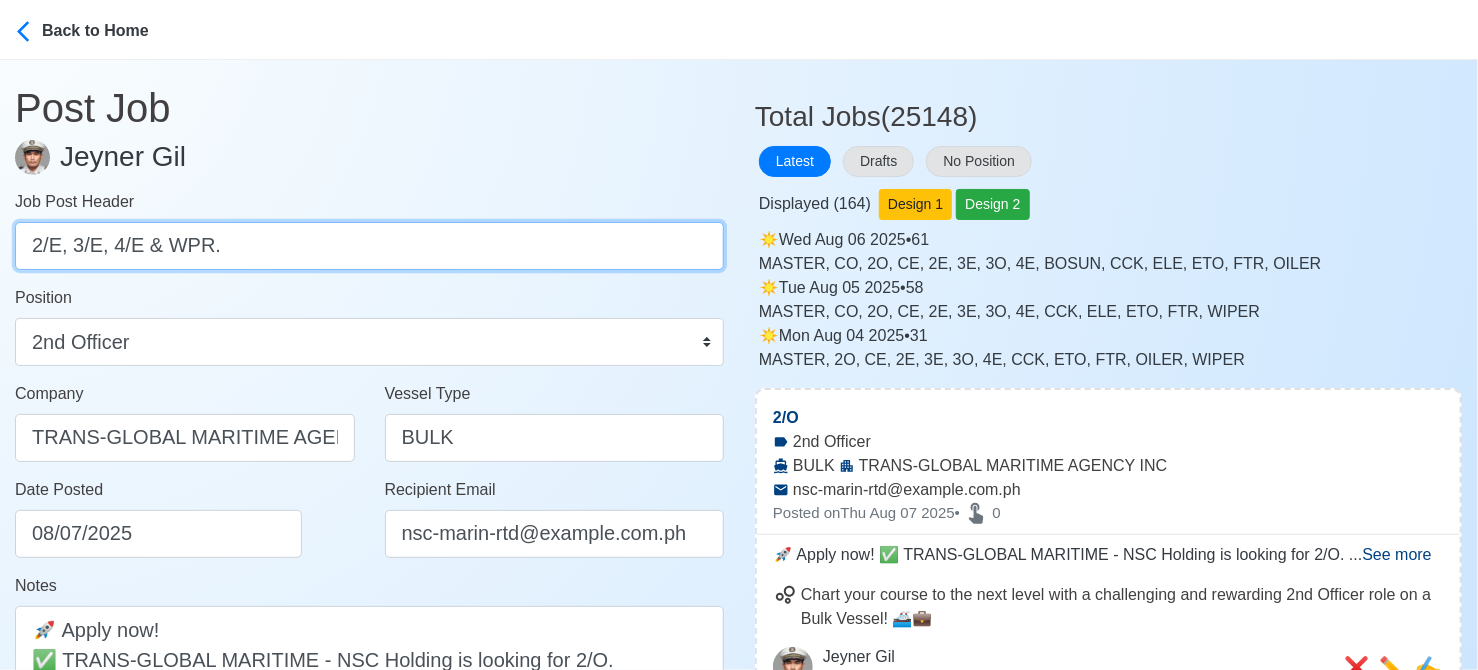 drag, startPoint x: 70, startPoint y: 245, endPoint x: 227, endPoint y: 247, distance: 157.01274 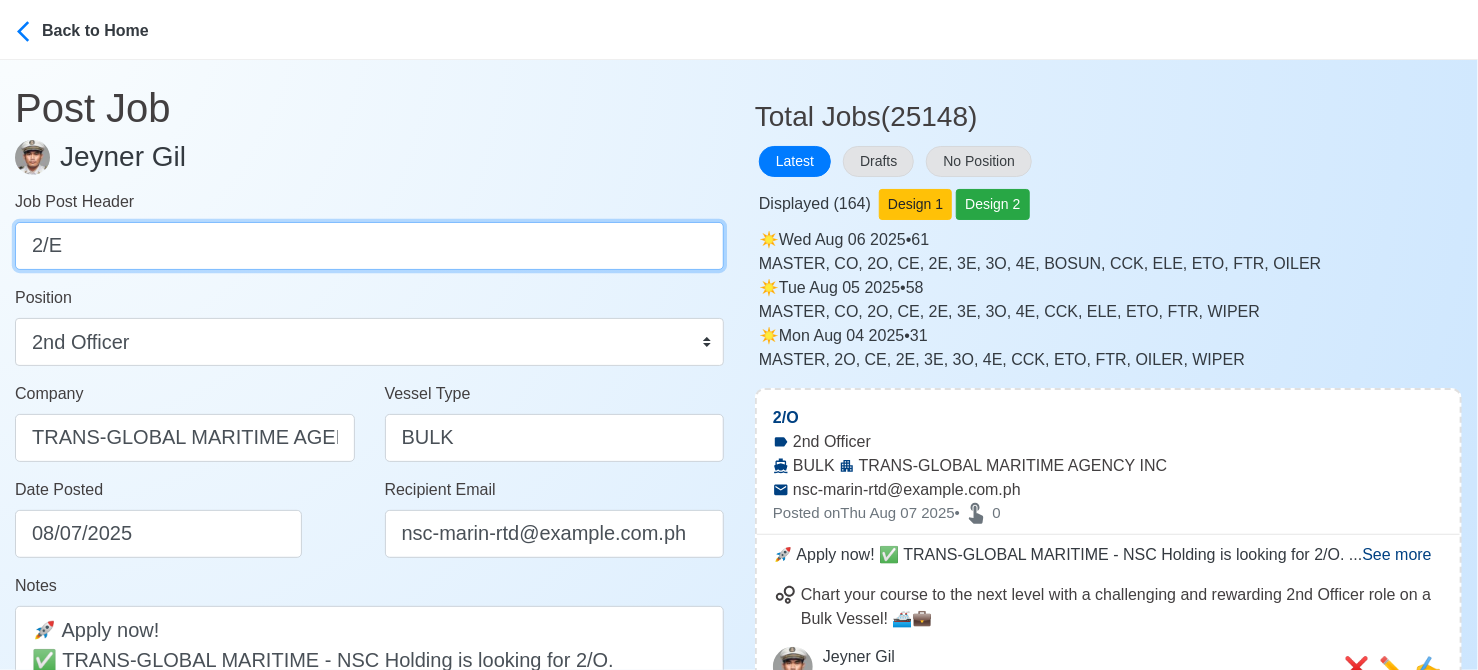 type on "2/E" 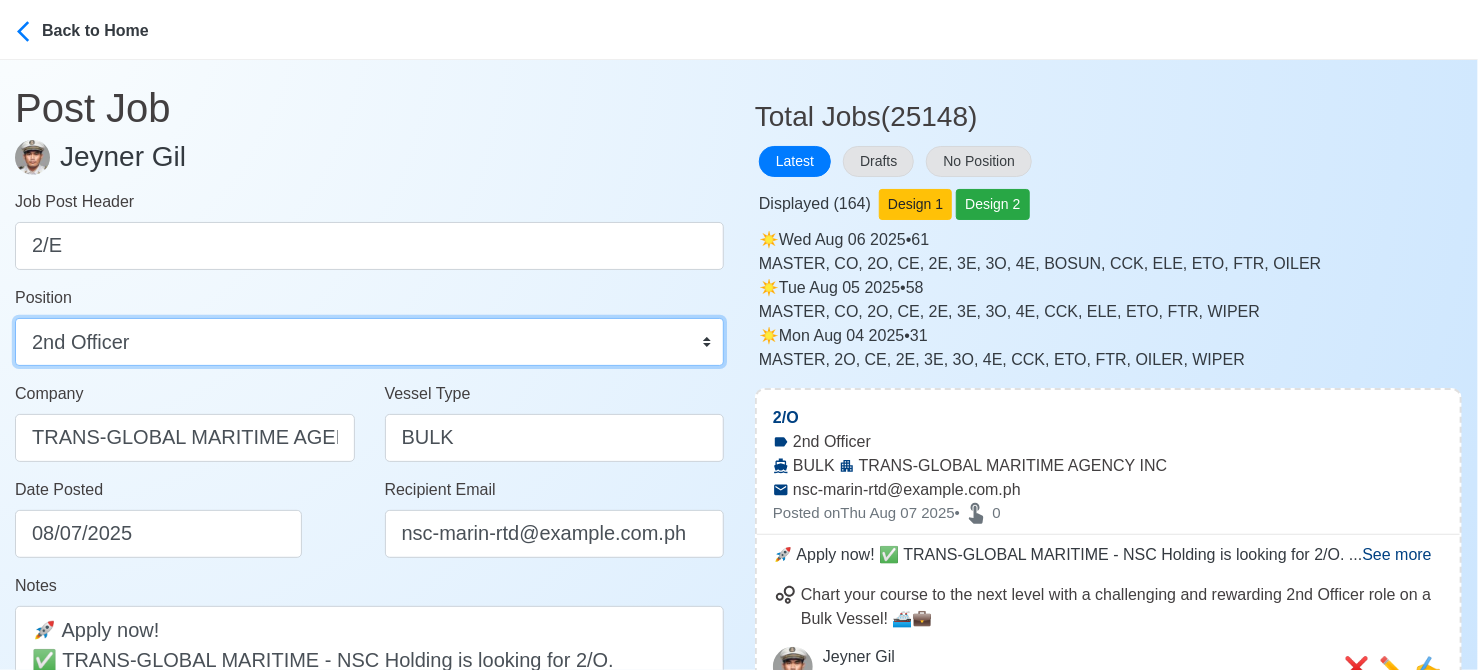 click on "Master Chief Officer 2nd Officer 3rd Officer Junior Officer Chief Engineer 2nd Engineer 3rd Engineer 4th Engineer Gas Engineer Junior Engineer 1st Assistant Engineer 2nd Assistant Engineer 3rd Assistant Engineer ETO/ETR Electrician Electrical Engineer Oiler Fitter Welder Chief Cook Chef Cook Messman Wiper Rigger Ordinary Seaman Able Seaman Motorman Pumpman Bosun Cadet Reefer Mechanic Operator Repairman Painter Steward Waiter Others" at bounding box center (369, 342) 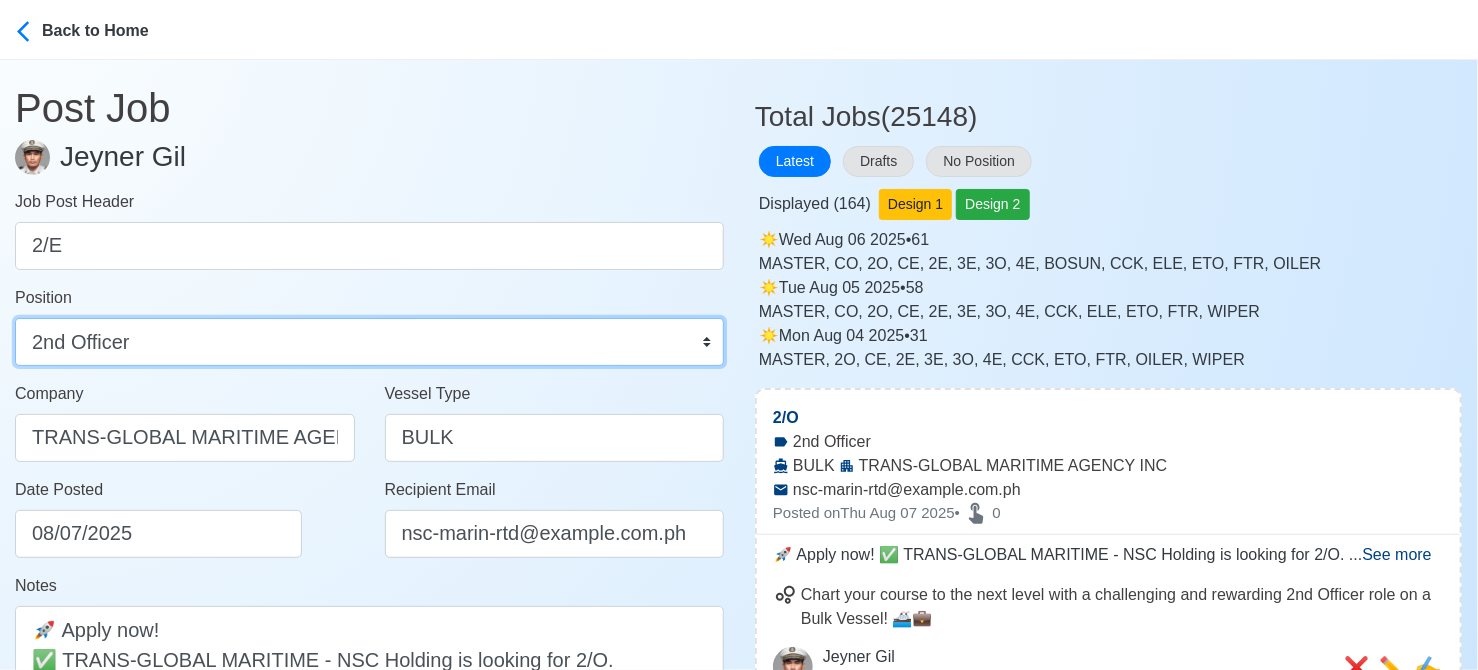 select on "2nd Engineer" 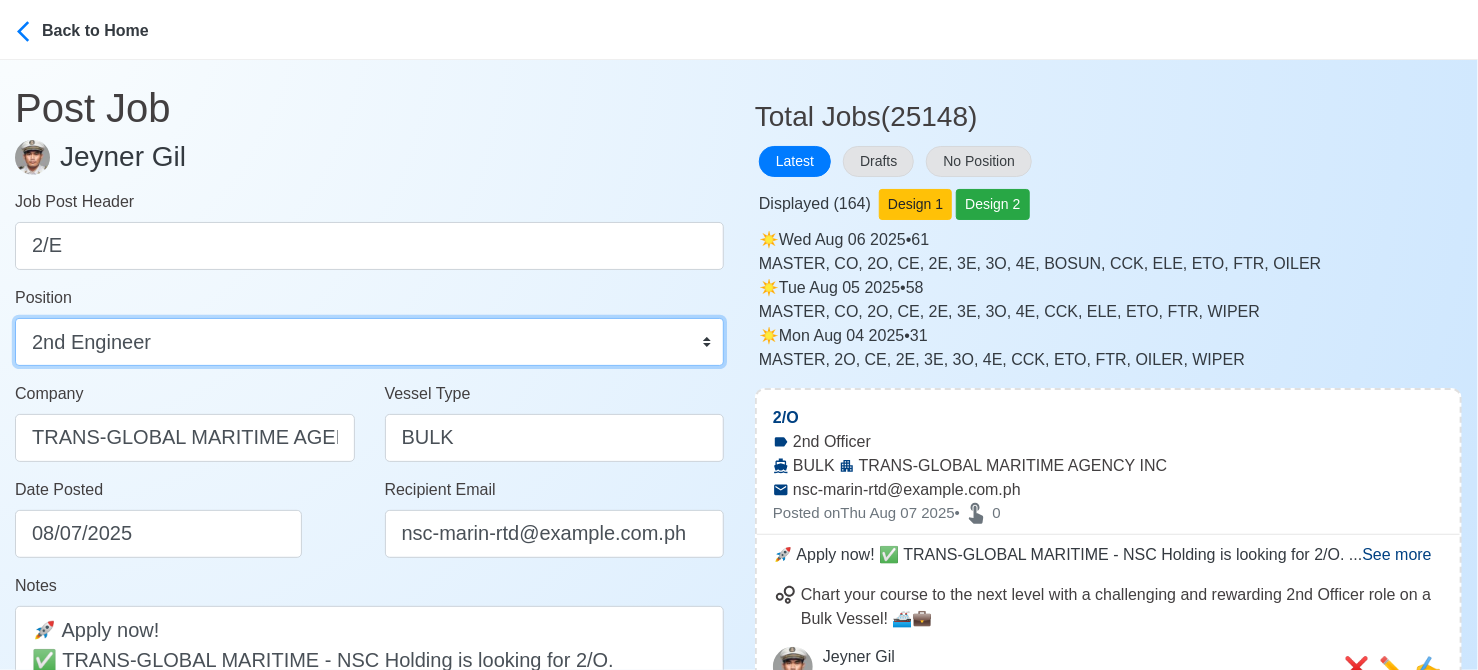 click on "Master Chief Officer 2nd Officer 3rd Officer Junior Officer Chief Engineer 2nd Engineer 3rd Engineer 4th Engineer Gas Engineer Junior Engineer 1st Assistant Engineer 2nd Assistant Engineer 3rd Assistant Engineer ETO/ETR Electrician Electrical Engineer Oiler Fitter Welder Chief Cook Chef Cook Messman Wiper Rigger Ordinary Seaman Able Seaman Motorman Pumpman Bosun Cadet Reefer Mechanic Operator Repairman Painter Steward Waiter Others" at bounding box center (369, 342) 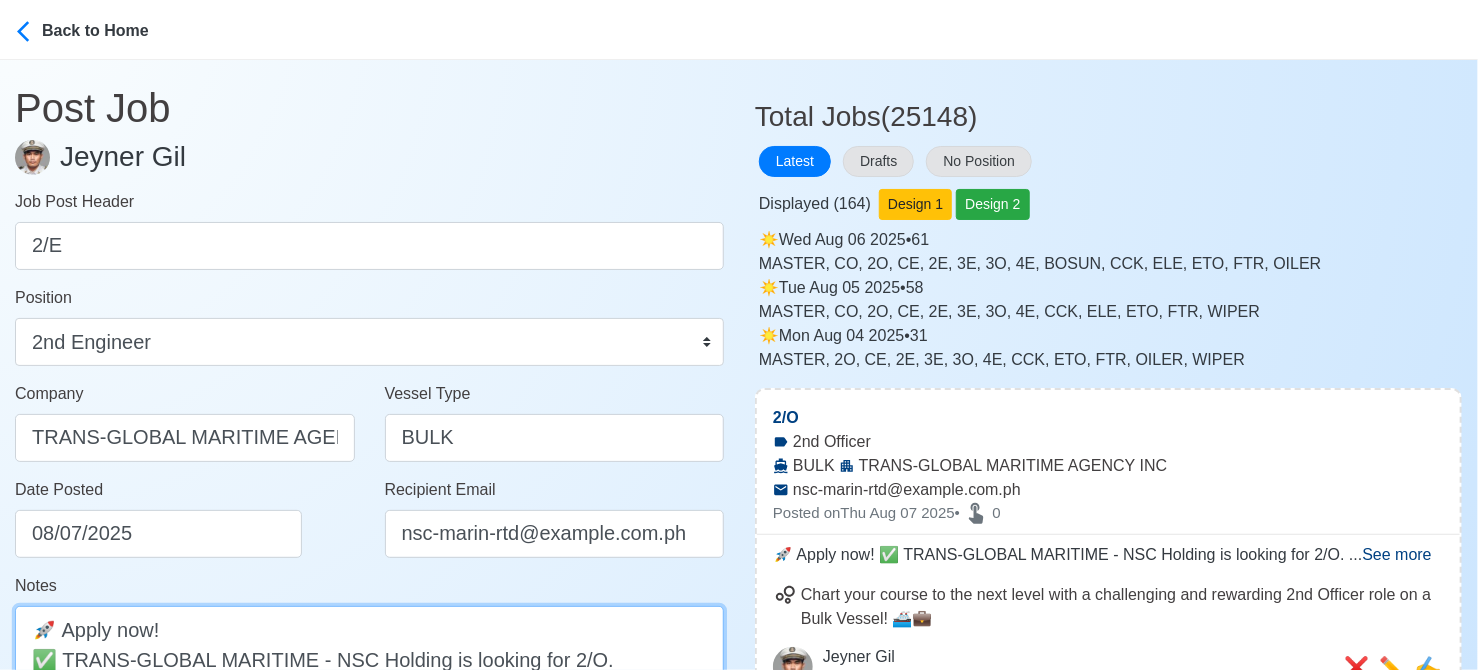 click on "🚀 Apply now!
✅ TRANS-GLOBAL MARITIME - NSC Holding is looking for 2/O.
🚢 BULK
✅ WITH VALID US C1/D VISA
👉 NO FEES SHALL BE COLLECTED FROM ANYONE
DMW License: POEA-100-SB-111620-R-MLC" at bounding box center [369, 719] 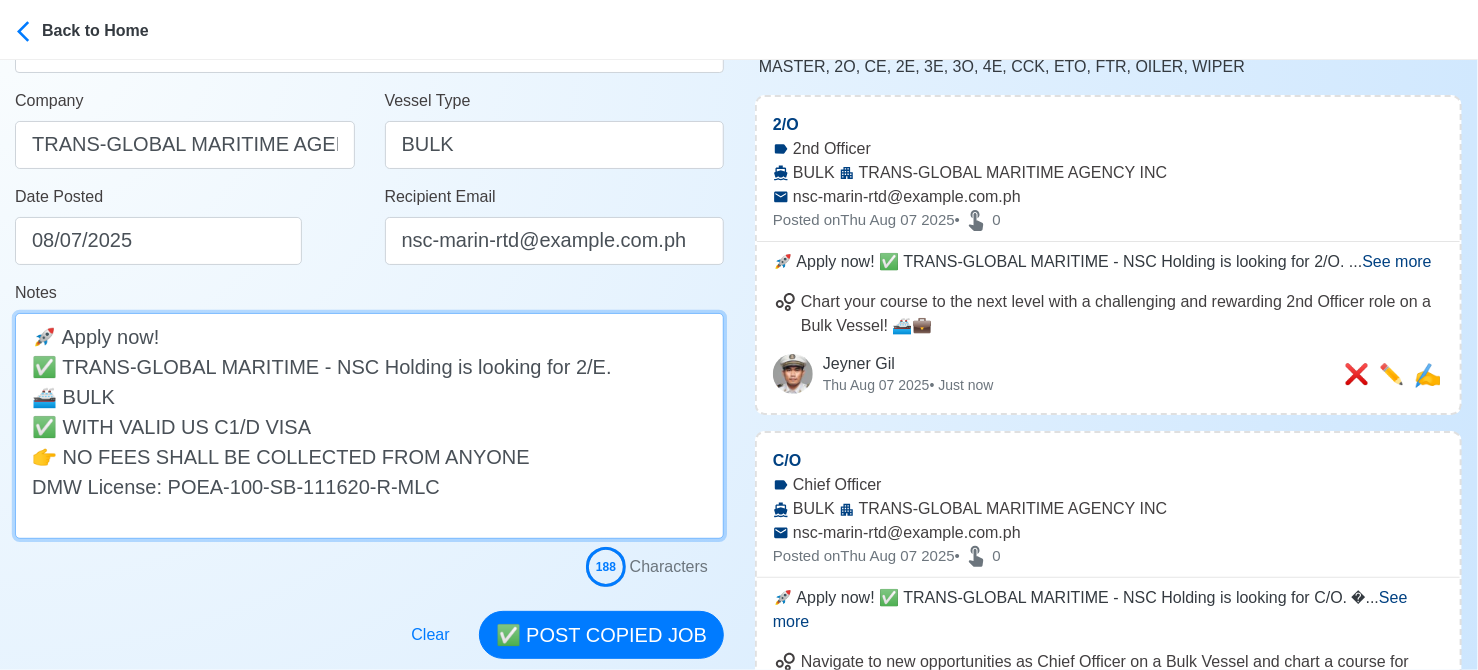scroll, scrollTop: 403, scrollLeft: 0, axis: vertical 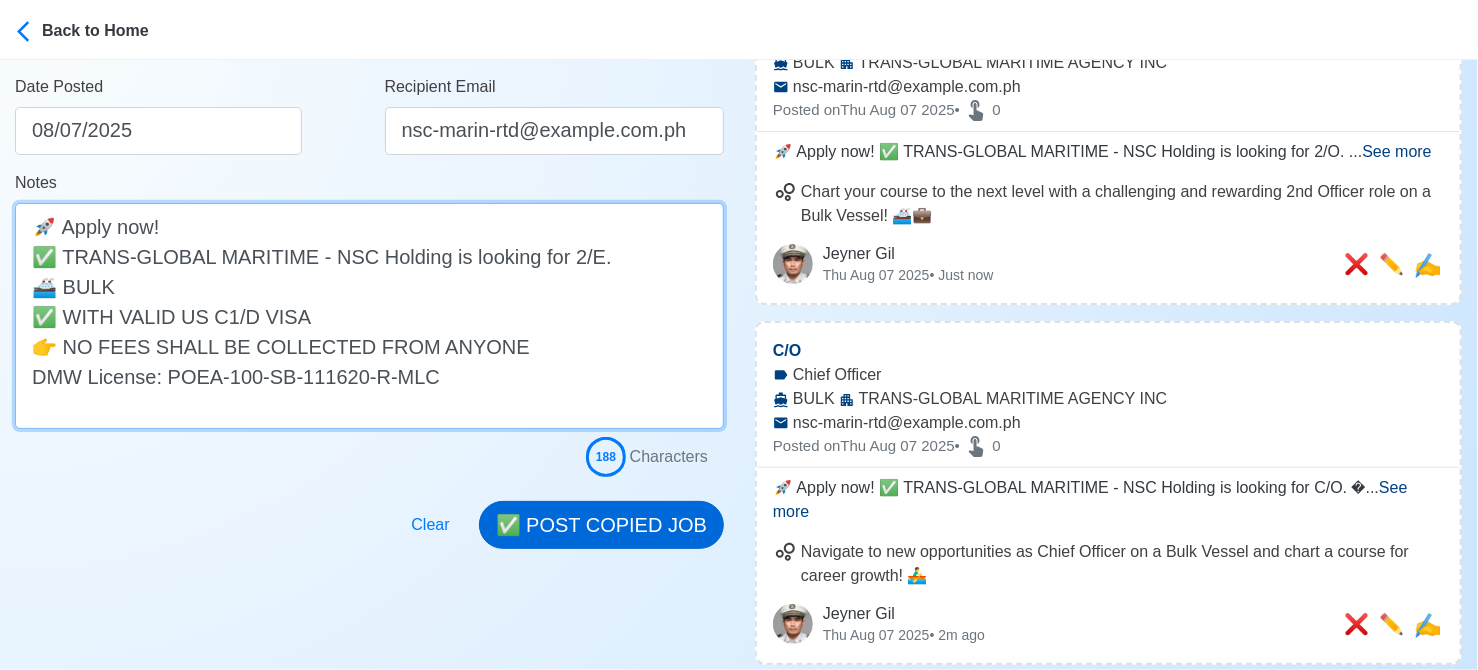 type on "🚀 Apply now!
✅ TRANS-GLOBAL MARITIME - NSC Holding is looking for 2/E.
🚢 BULK
✅ WITH VALID US C1/D VISA
👉 NO FEES SHALL BE COLLECTED FROM ANYONE
DMW License: POEA-100-SB-111620-R-MLC" 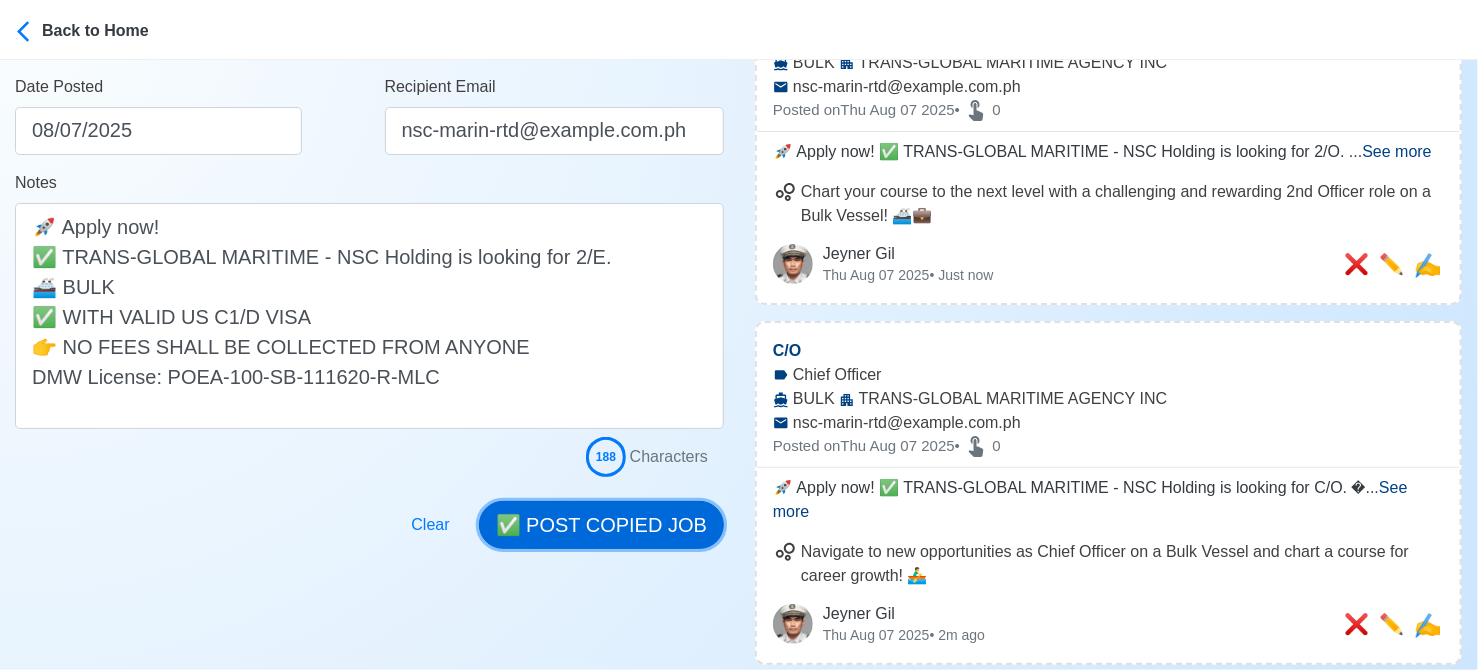 click on "✅ POST COPIED JOB" at bounding box center [601, 525] 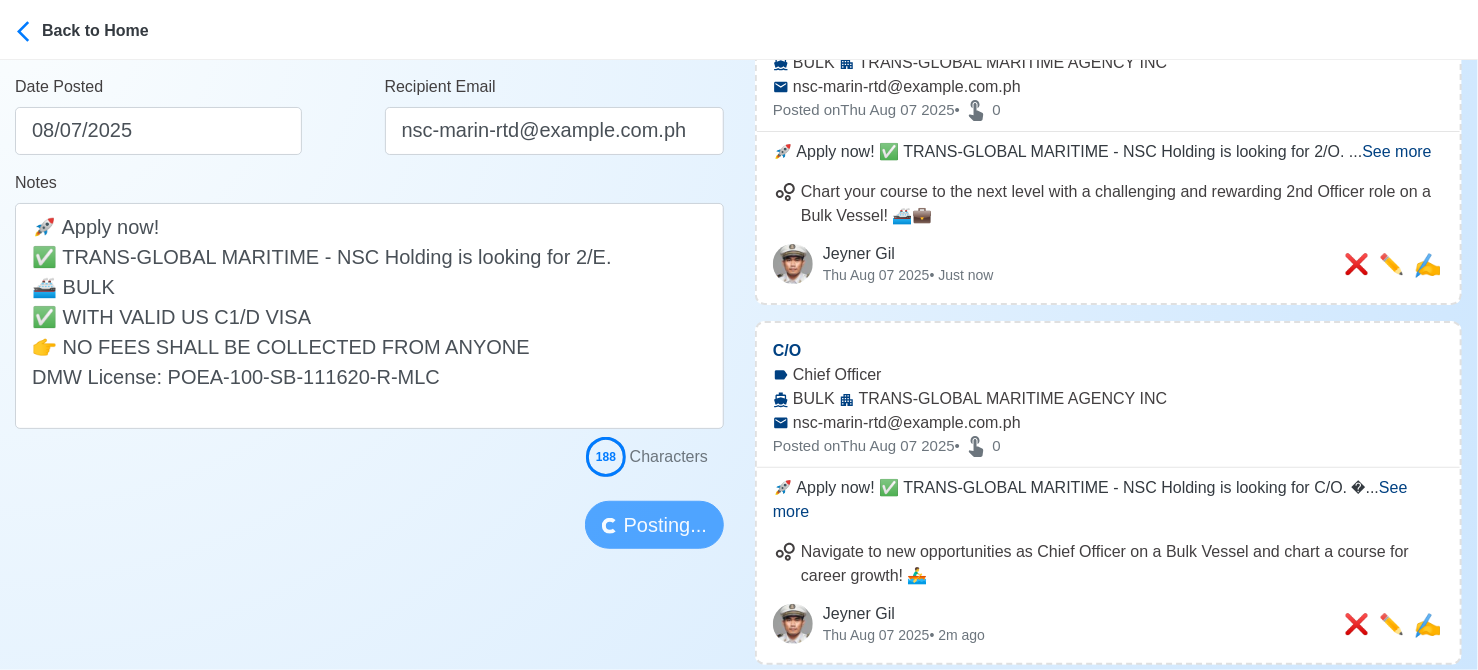 type 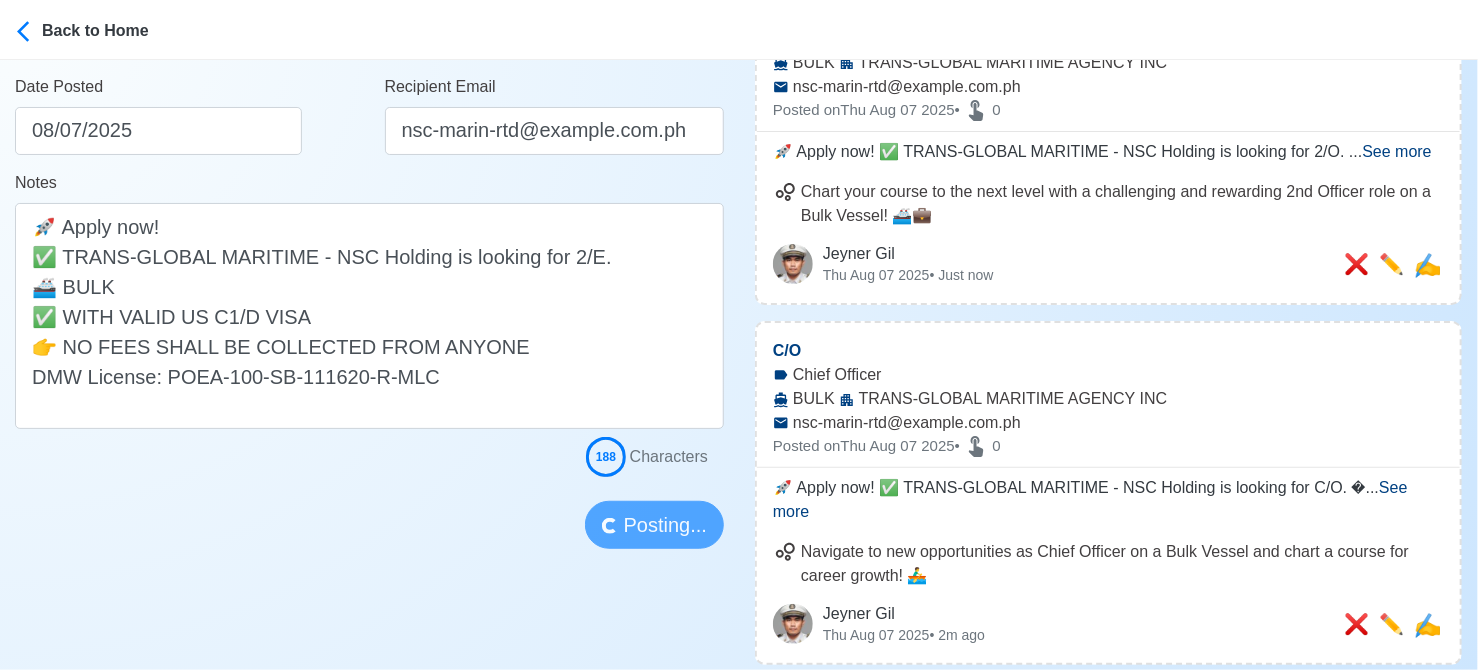 type 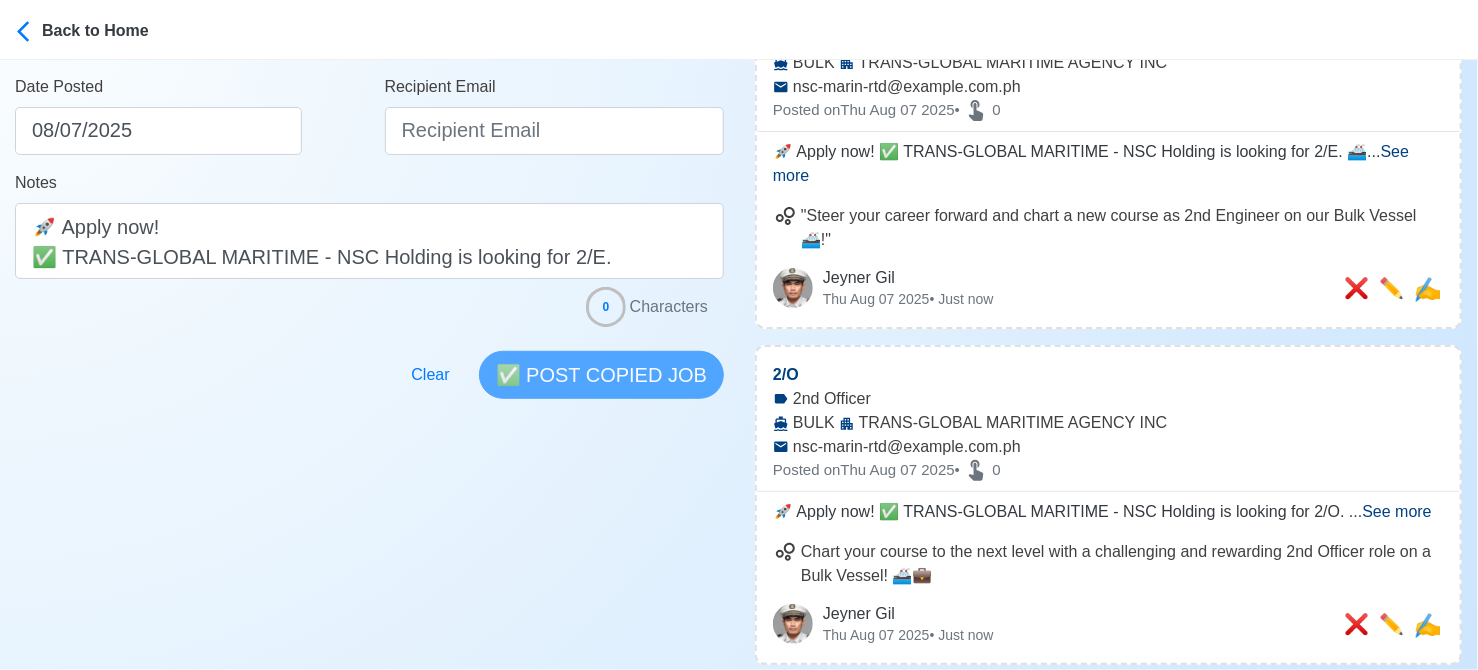 click at bounding box center [369, 363] 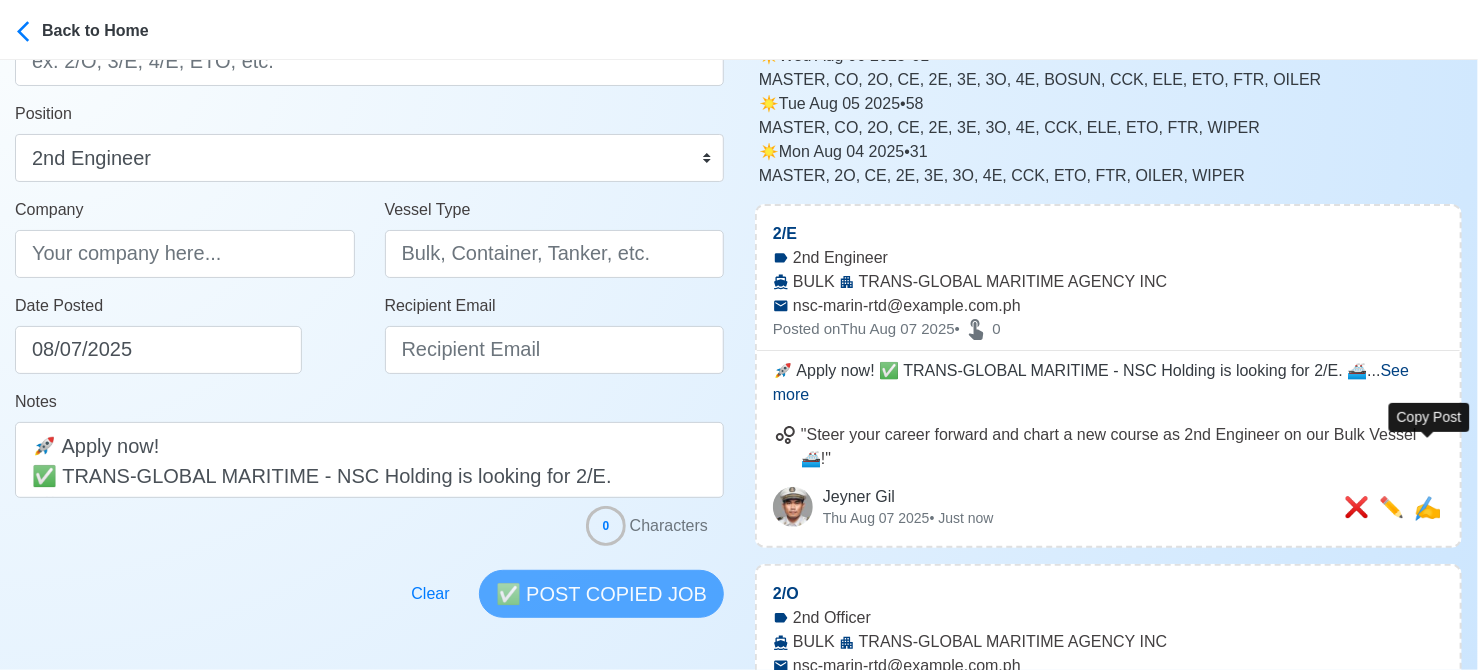 scroll, scrollTop: 203, scrollLeft: 0, axis: vertical 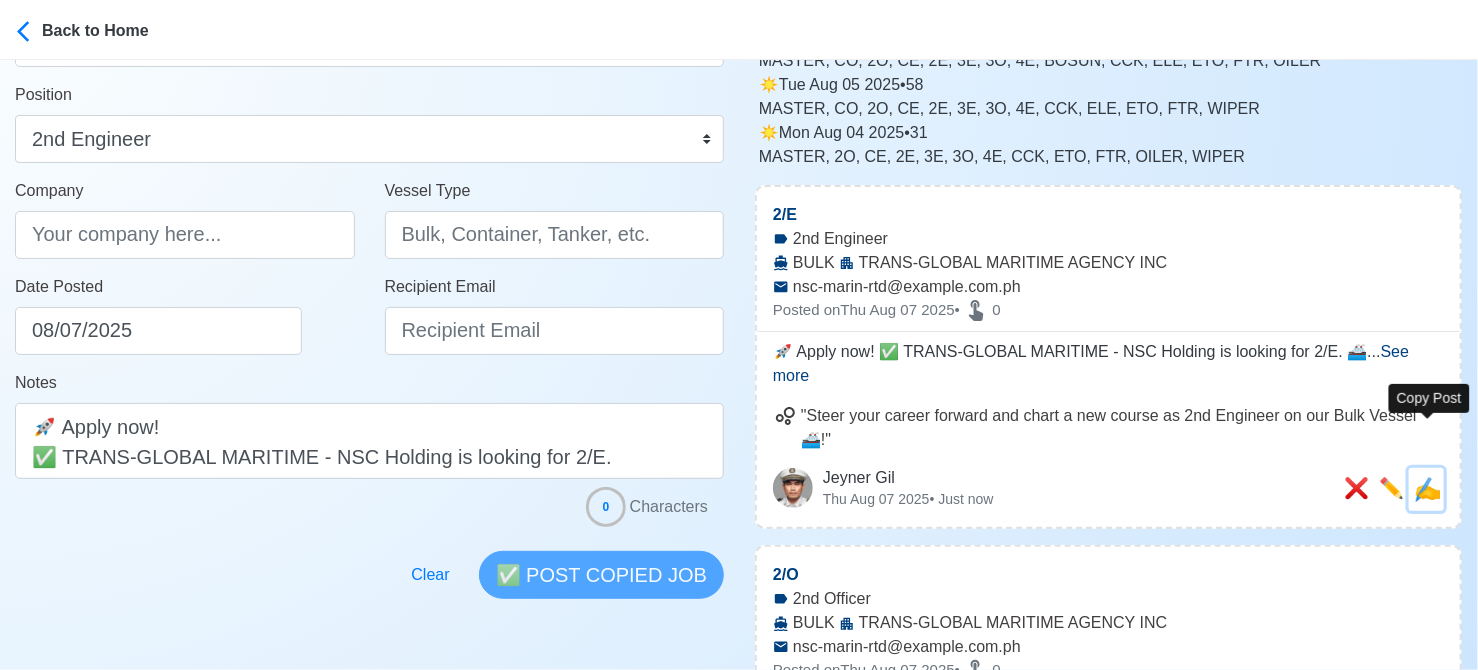 drag, startPoint x: 1438, startPoint y: 454, endPoint x: 1380, endPoint y: 448, distance: 58.30952 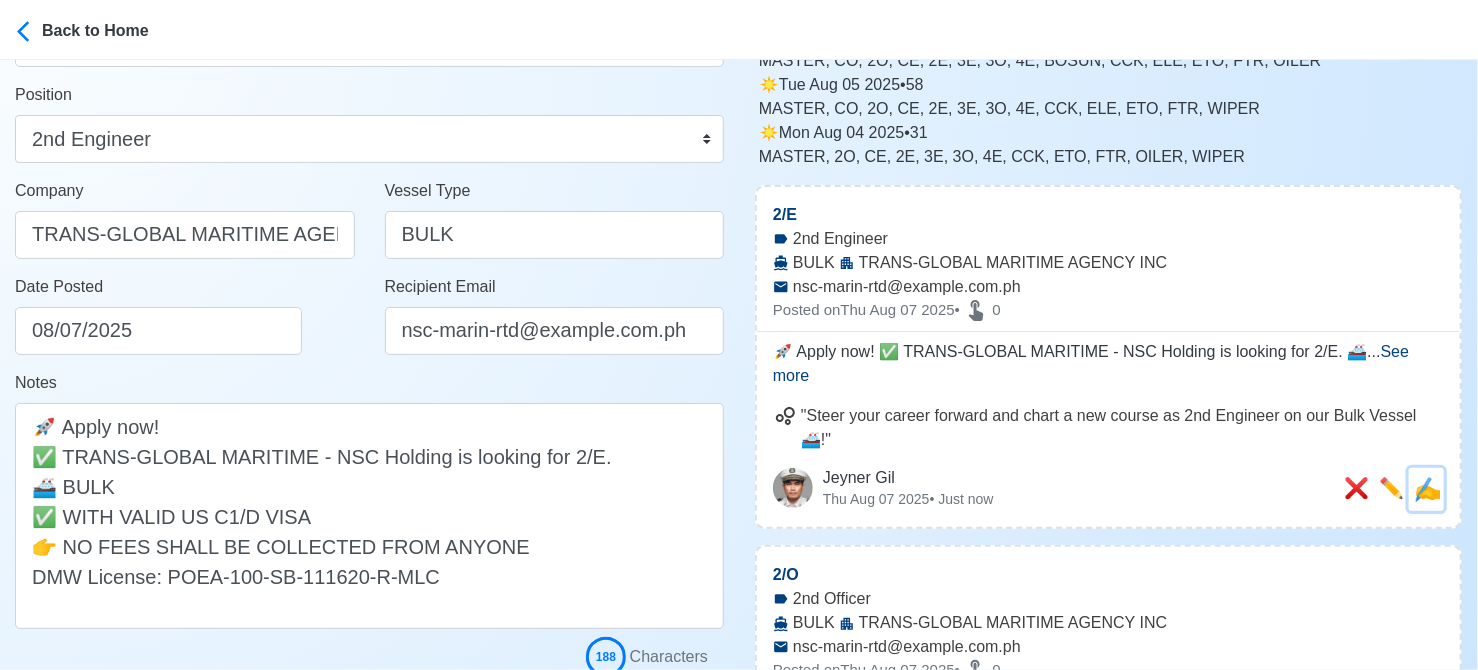 scroll, scrollTop: 0, scrollLeft: 0, axis: both 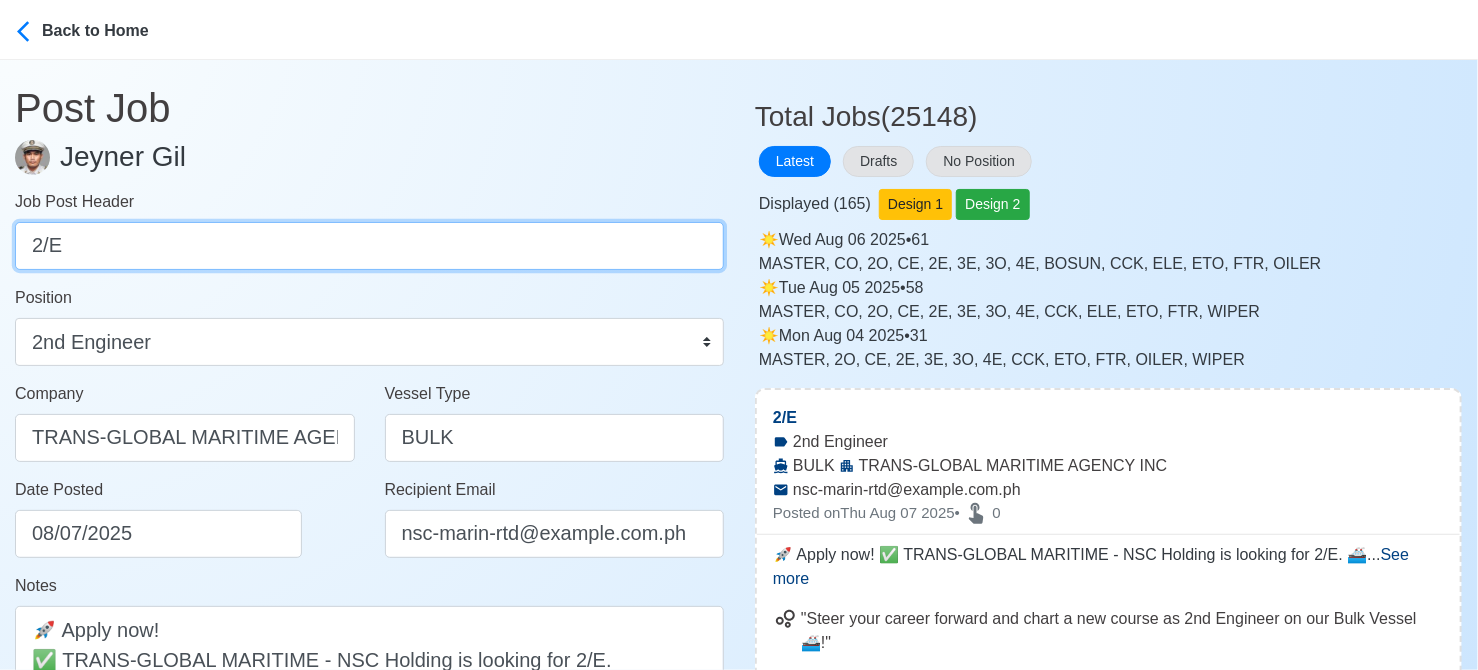 click on "2/E" at bounding box center [369, 246] 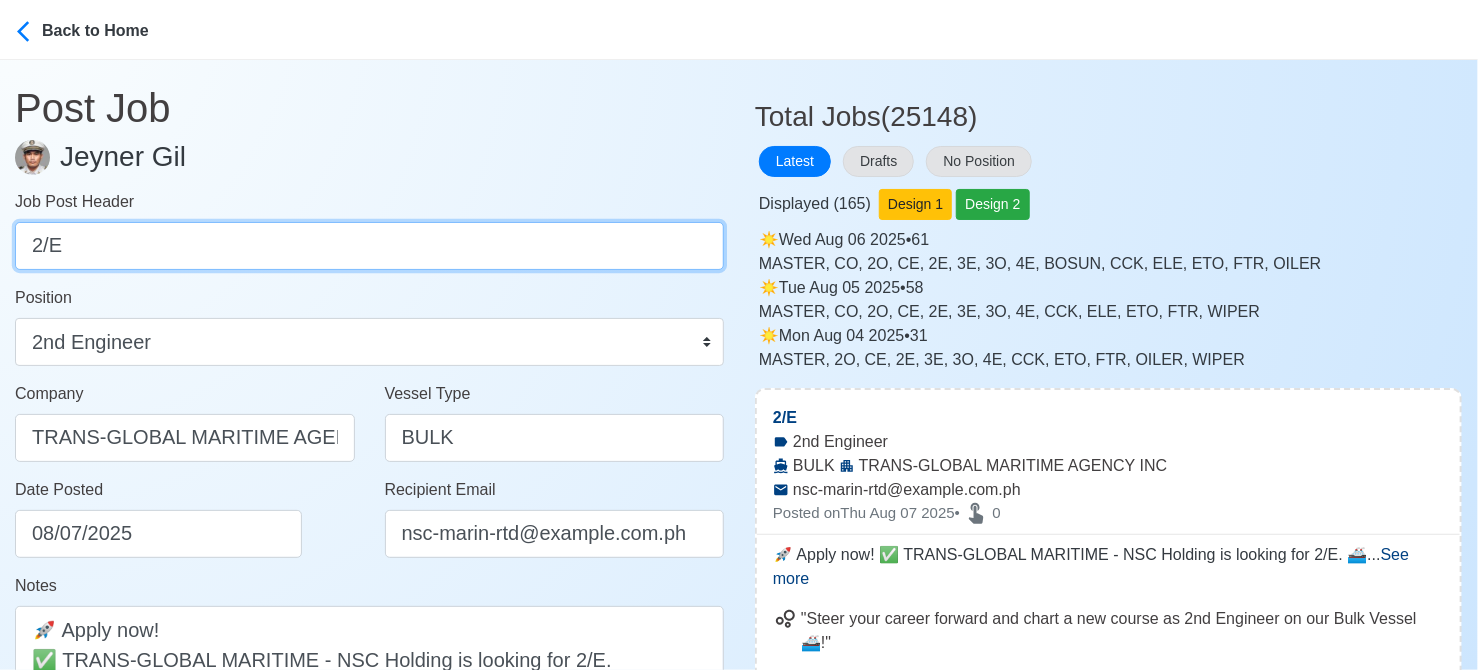 paste on "3/E, 4/E & WPR." 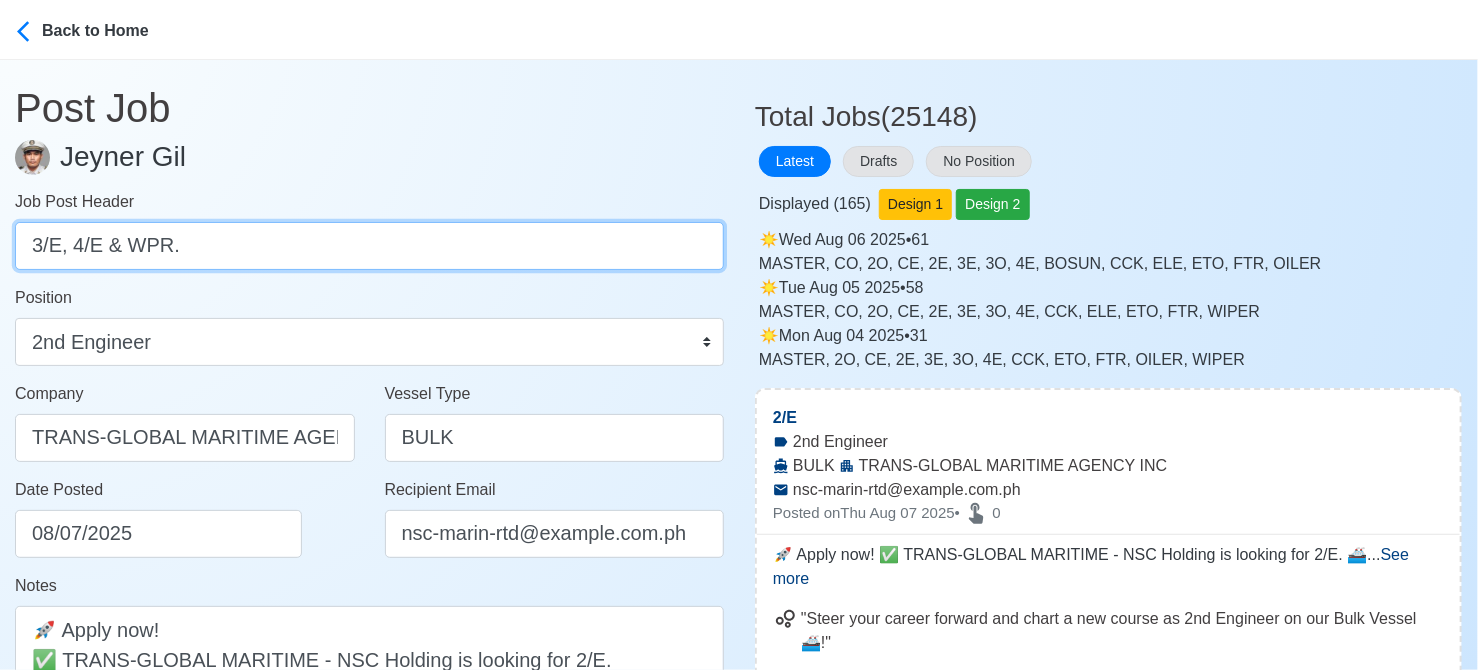 drag, startPoint x: 72, startPoint y: 247, endPoint x: 164, endPoint y: 242, distance: 92.13577 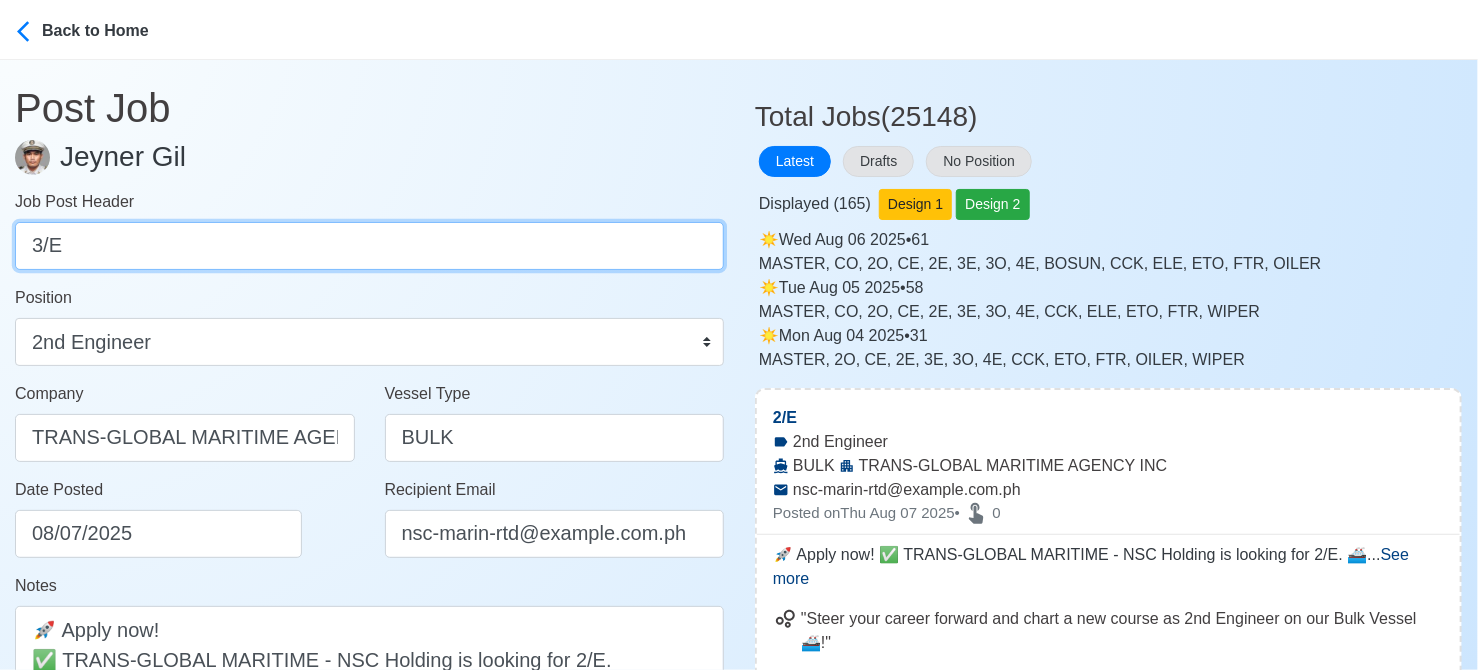 type on "3/E" 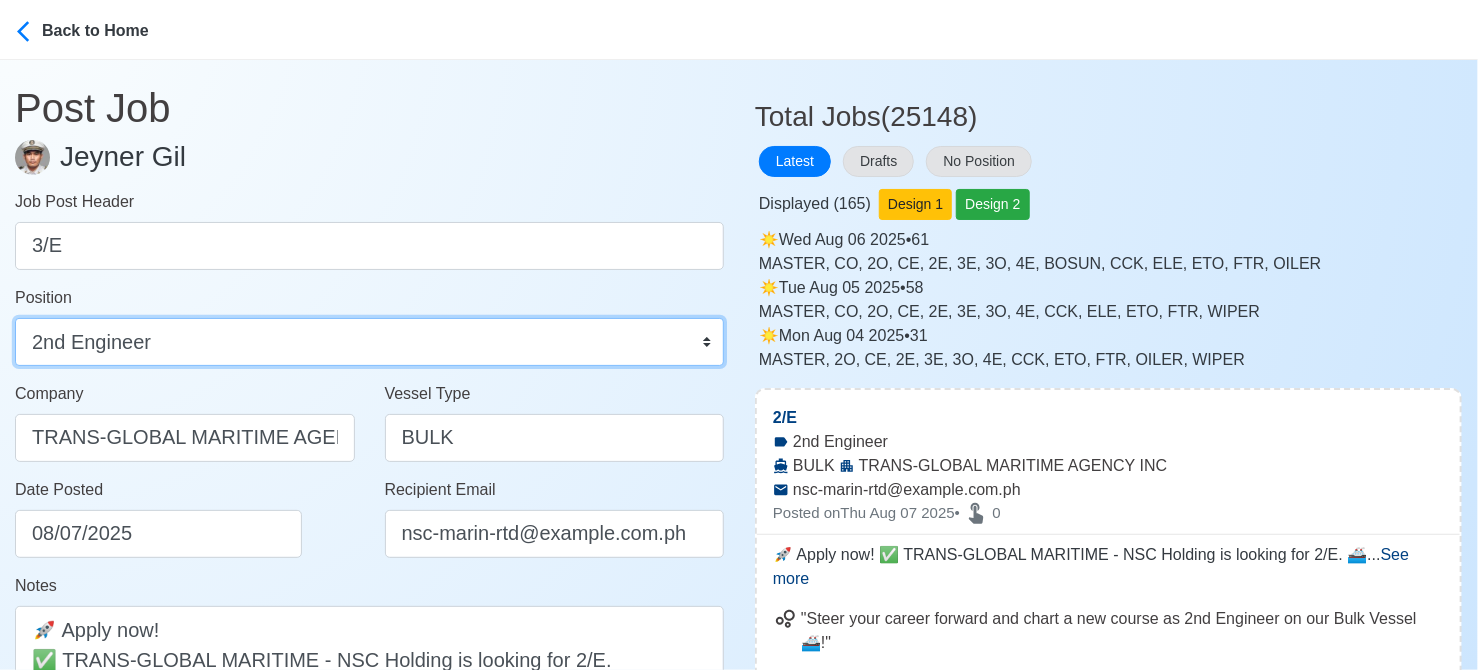 click on "Master Chief Officer 2nd Officer 3rd Officer Junior Officer Chief Engineer 2nd Engineer 3rd Engineer 4th Engineer Gas Engineer Junior Engineer 1st Assistant Engineer 2nd Assistant Engineer 3rd Assistant Engineer ETO/ETR Electrician Electrical Engineer Oiler Fitter Welder Chief Cook Chef Cook Messman Wiper Rigger Ordinary Seaman Able Seaman Motorman Pumpman Bosun Cadet Reefer Mechanic Operator Repairman Painter Steward Waiter Others" at bounding box center (369, 342) 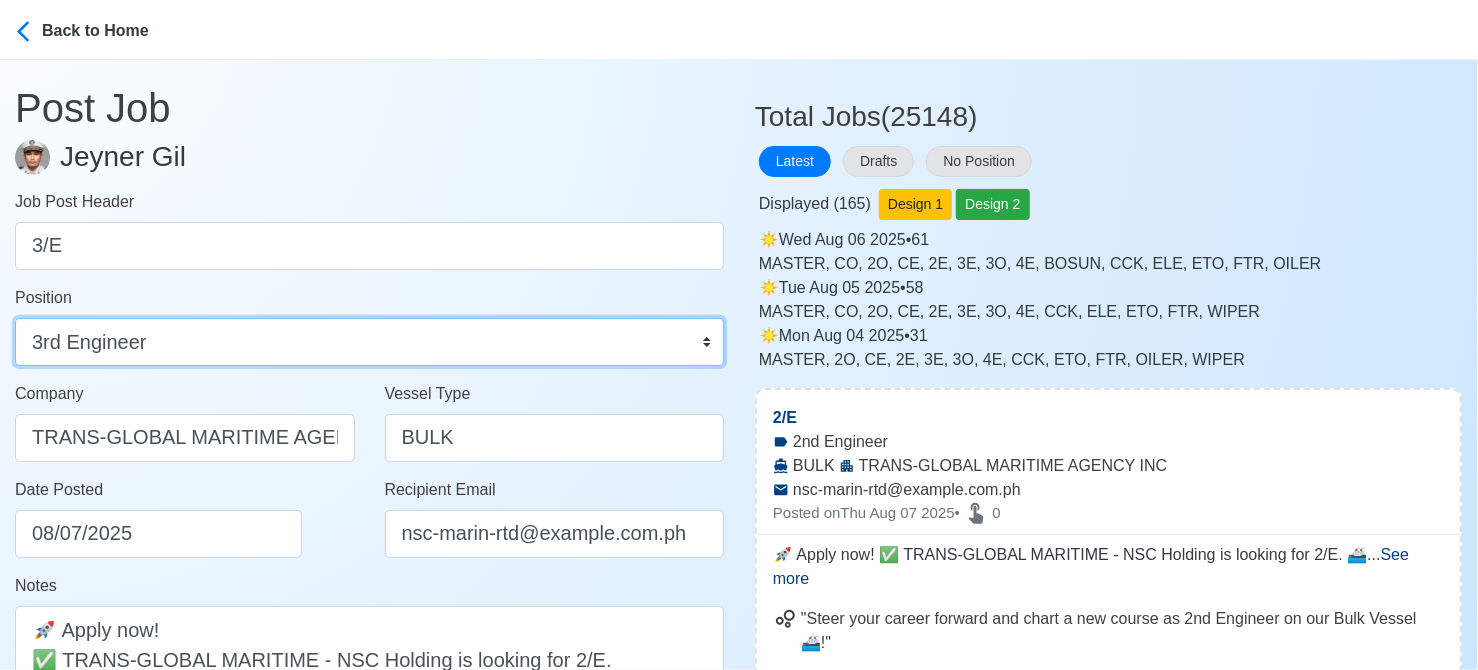 click on "Master Chief Officer 2nd Officer 3rd Officer Junior Officer Chief Engineer 2nd Engineer 3rd Engineer 4th Engineer Gas Engineer Junior Engineer 1st Assistant Engineer 2nd Assistant Engineer 3rd Assistant Engineer ETO/ETR Electrician Electrical Engineer Oiler Fitter Welder Chief Cook Chef Cook Messman Wiper Rigger Ordinary Seaman Able Seaman Motorman Pumpman Bosun Cadet Reefer Mechanic Operator Repairman Painter Steward Waiter Others" at bounding box center [369, 342] 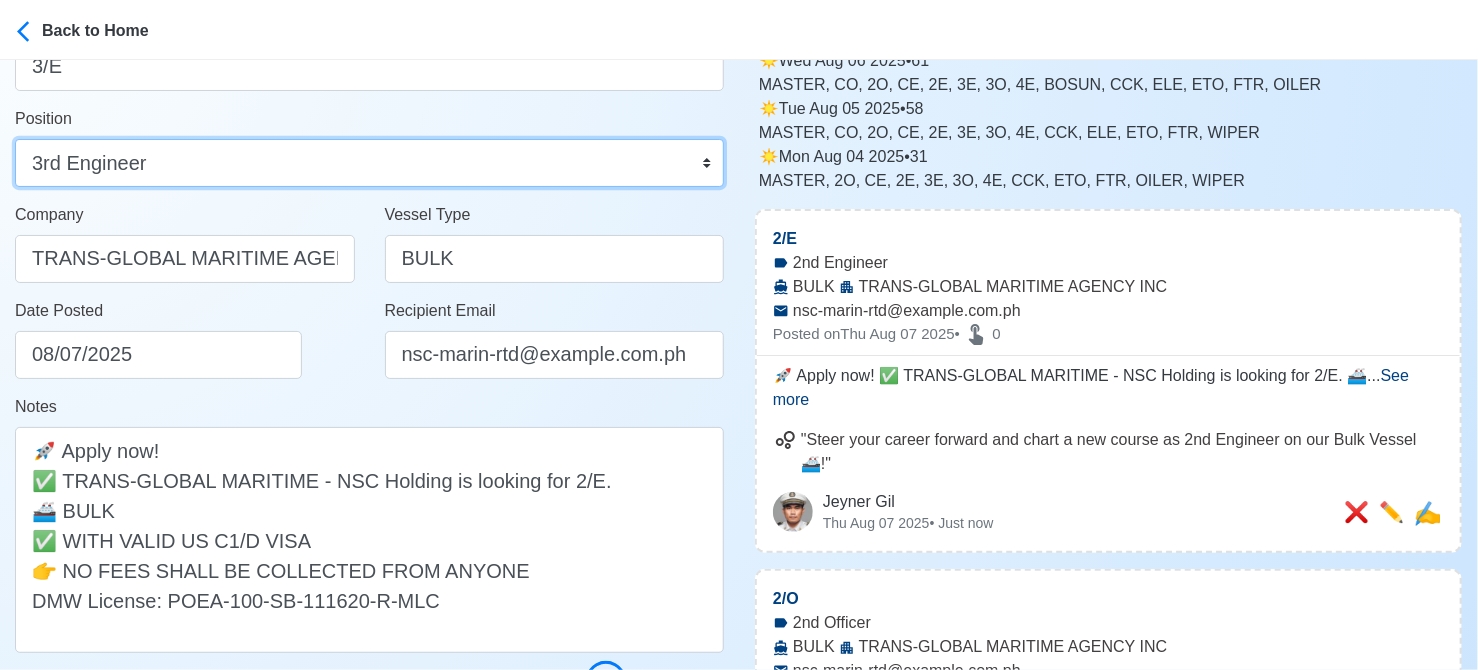 scroll, scrollTop: 200, scrollLeft: 0, axis: vertical 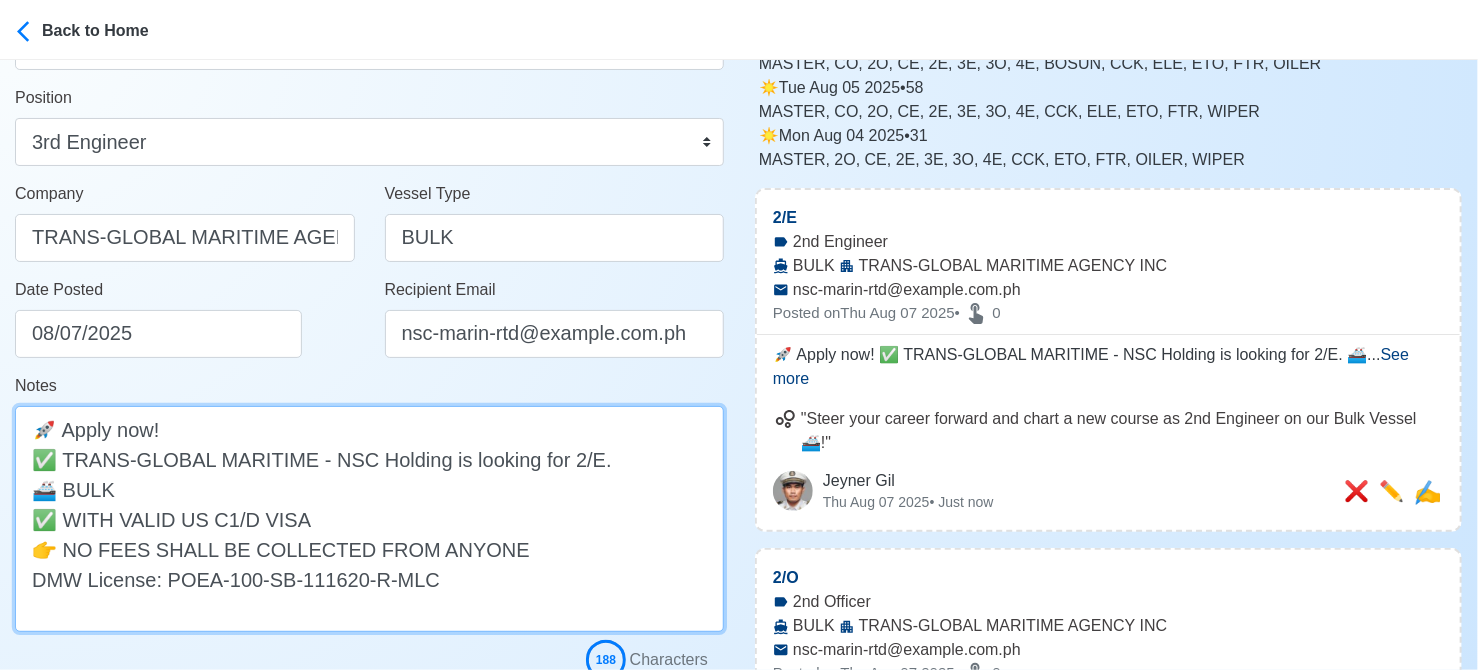 click on "🚀 Apply now!
✅ TRANS-GLOBAL MARITIME - NSC Holding is looking for 2/E.
🚢 BULK
✅ WITH VALID US C1/D VISA
👉 NO FEES SHALL BE COLLECTED FROM ANYONE
DMW License: POEA-100-SB-111620-R-MLC" at bounding box center (369, 519) 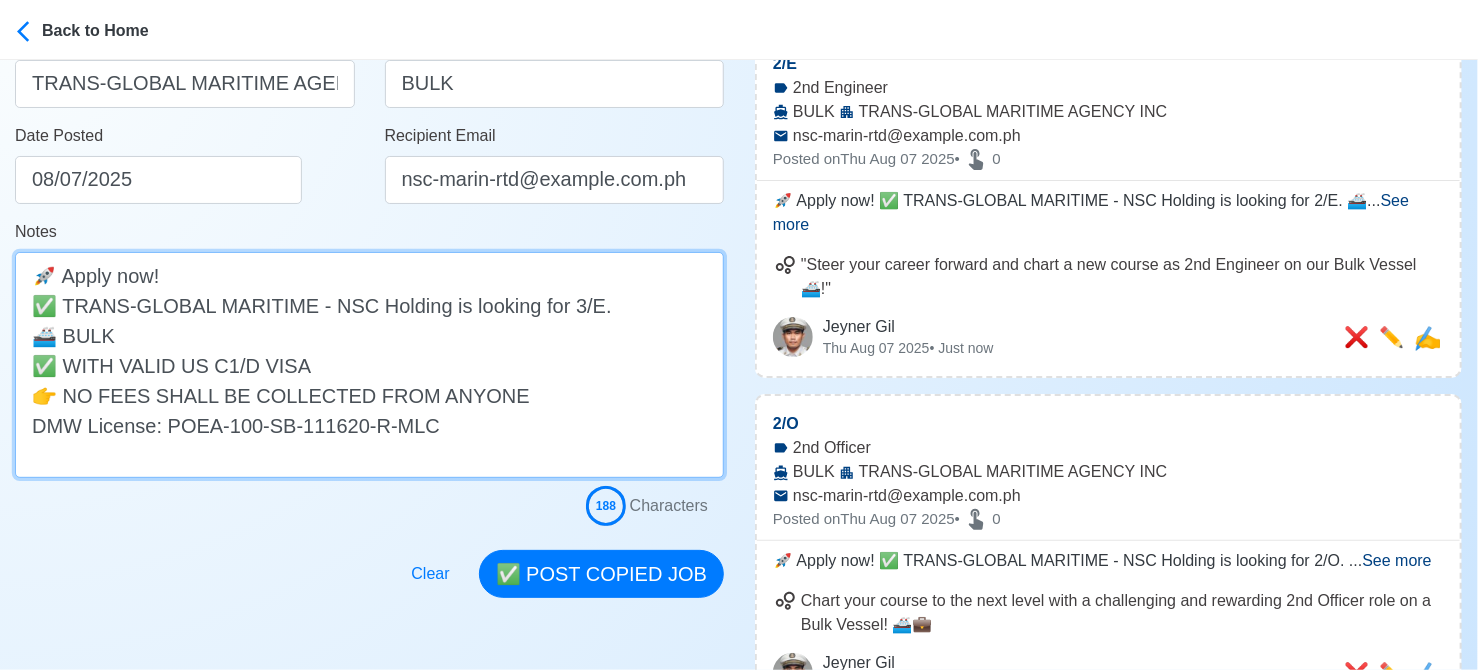 scroll, scrollTop: 500, scrollLeft: 0, axis: vertical 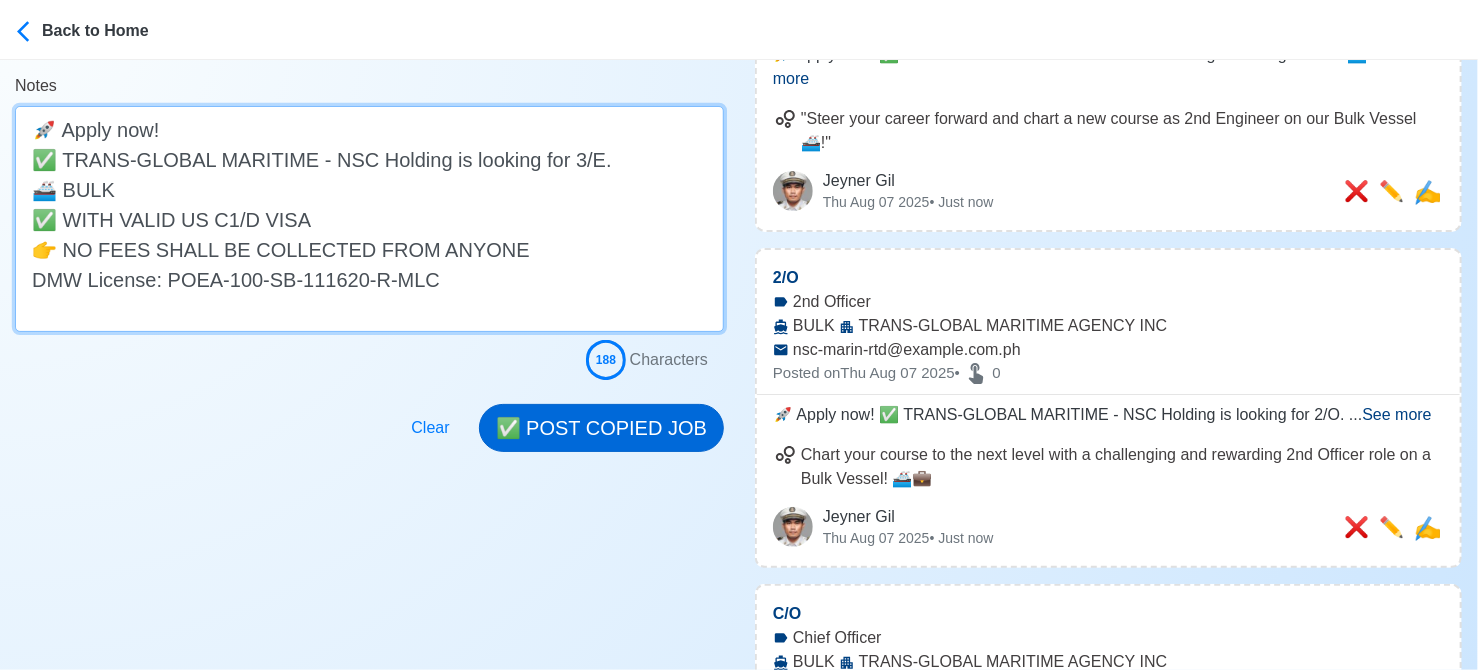 type on "🚀 Apply now!
✅ TRANS-GLOBAL MARITIME - NSC Holding is looking for 3/E.
🚢 BULK
✅ WITH VALID US C1/D VISA
👉 NO FEES SHALL BE COLLECTED FROM ANYONE
DMW License: POEA-100-SB-111620-R-MLC" 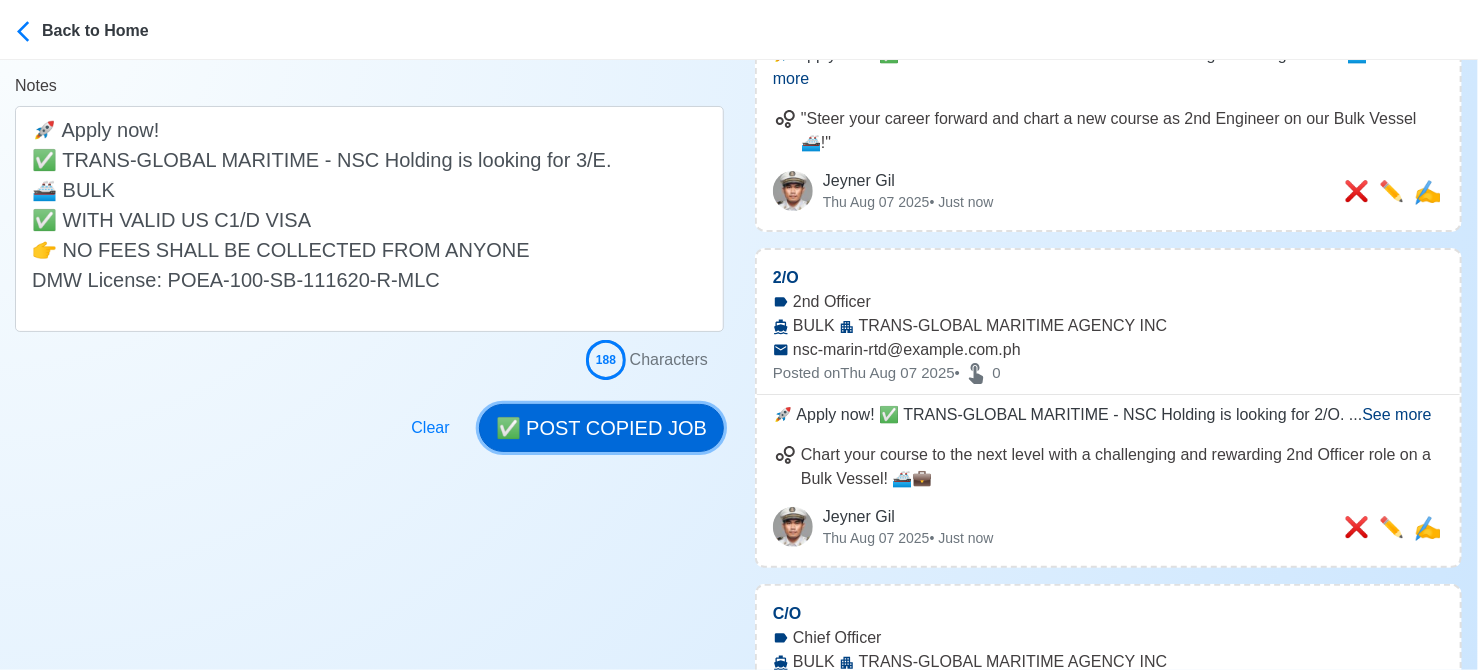 click on "✅ POST COPIED JOB" at bounding box center (601, 428) 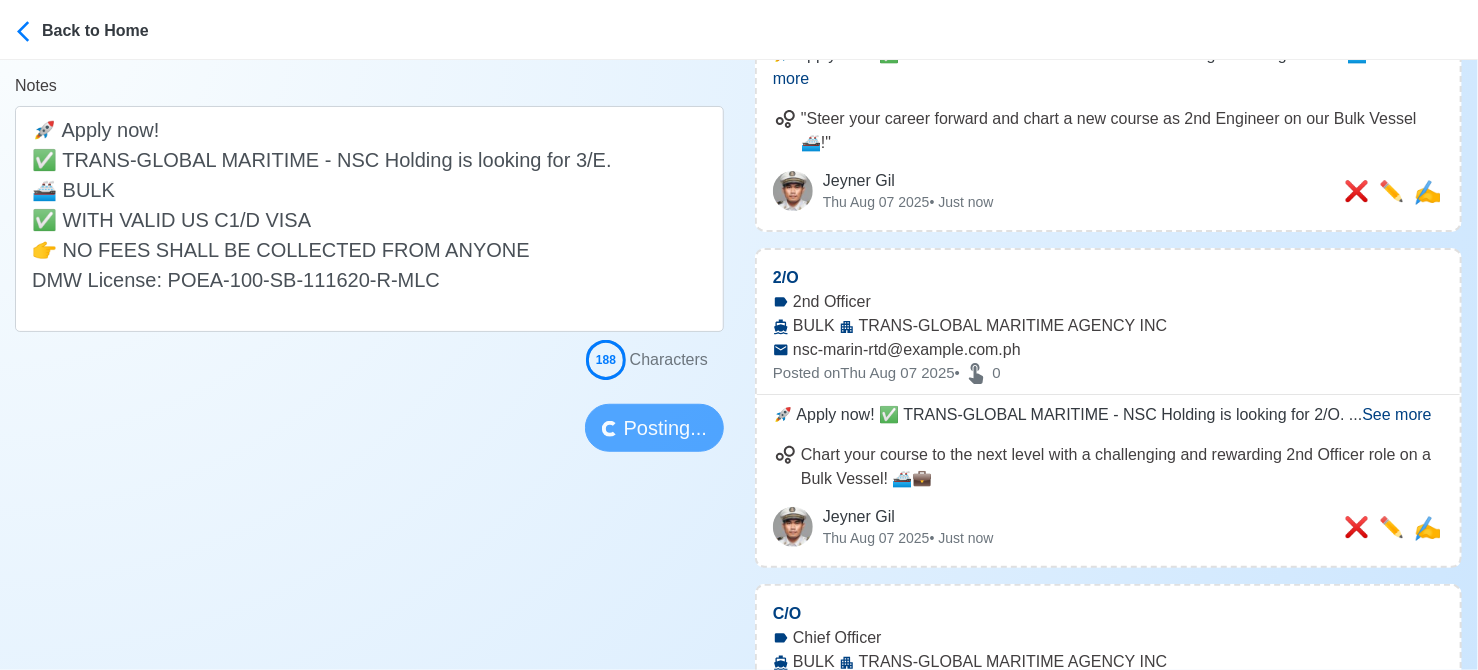 type 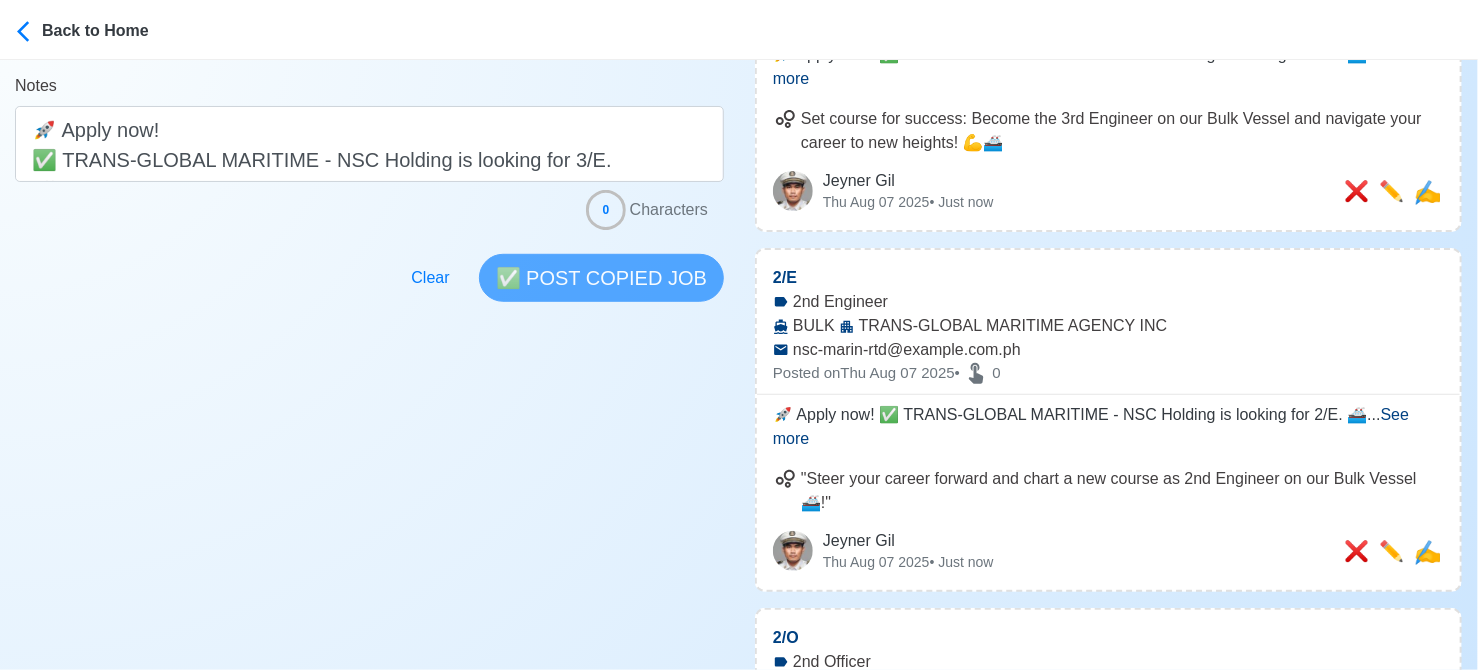 click on "Post Job   Jeyner Gil Job Post Header Position Master Chief Officer 2nd Officer 3rd Officer Junior Officer Chief Engineer 2nd Engineer 3rd Engineer 4th Engineer Gas Engineer Junior Engineer 1st Assistant Engineer 2nd Assistant Engineer 3rd Assistant Engineer ETO/ETR Electrician Electrical Engineer Oiler Fitter Welder Chief Cook Chef Cook Messman Wiper Rigger Ordinary Seaman Able Seaman Motorman Pumpman Bosun Cadet Reefer Mechanic Operator Repairman Painter Steward Waiter Others Company Vessel Type Date Posted       08/07/2025 Recipient Email Notes 🚀 Apply now!
✅ TRANS-GLOBAL MARITIME - NSC Holding is looking for 3/E.
🚢 BULK
✅ WITH VALID US C1/D VISA
👉 NO FEES SHALL BE COLLECTED FROM ANYONE
DMW License: POEA-100-SB-111620-R-MLC 0 Characters Clear ✅ POST COPIED JOB" at bounding box center (369, 28986) 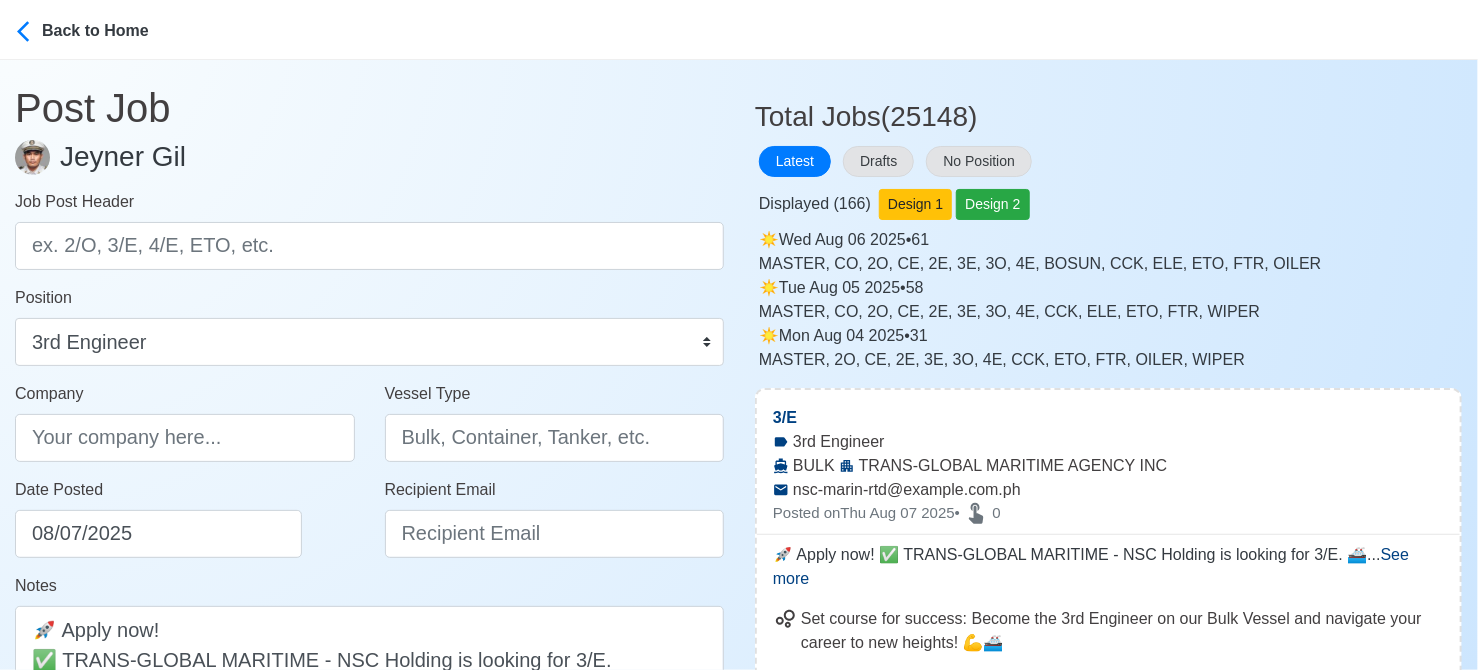 scroll, scrollTop: 100, scrollLeft: 0, axis: vertical 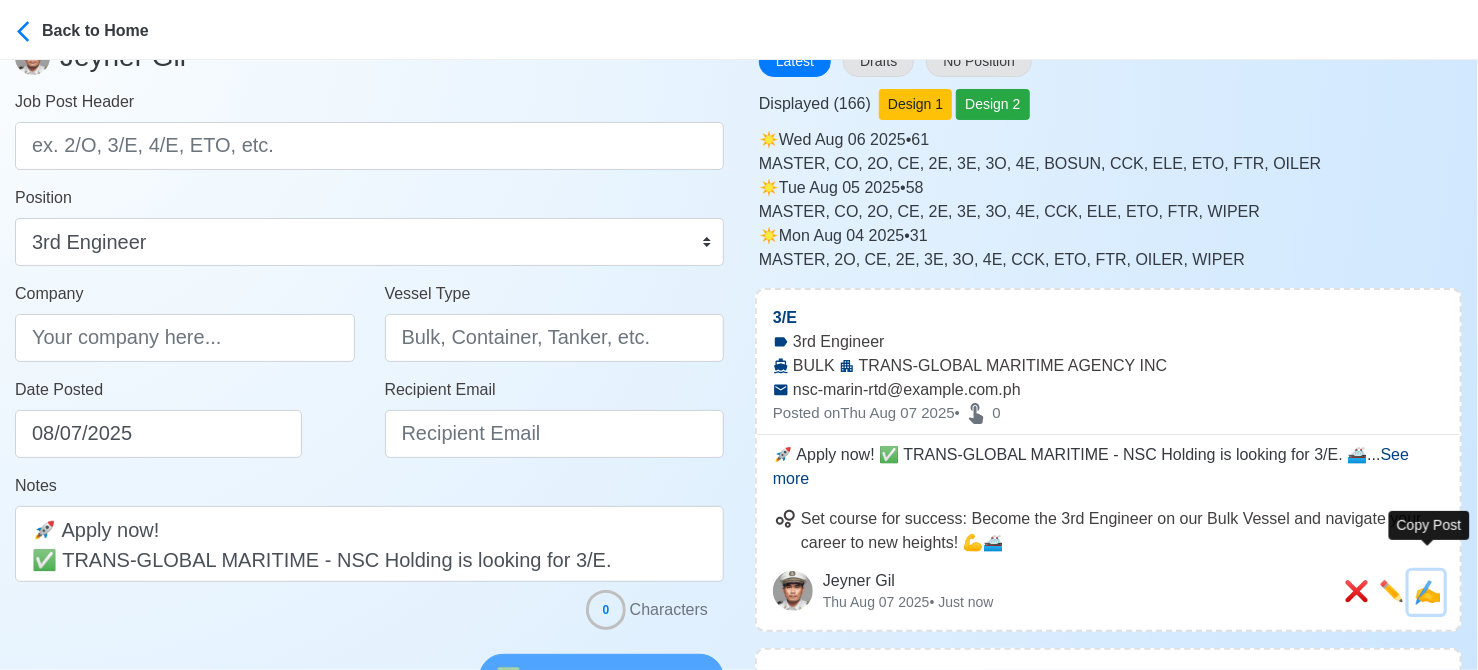 click on "✍️" at bounding box center [1427, 592] 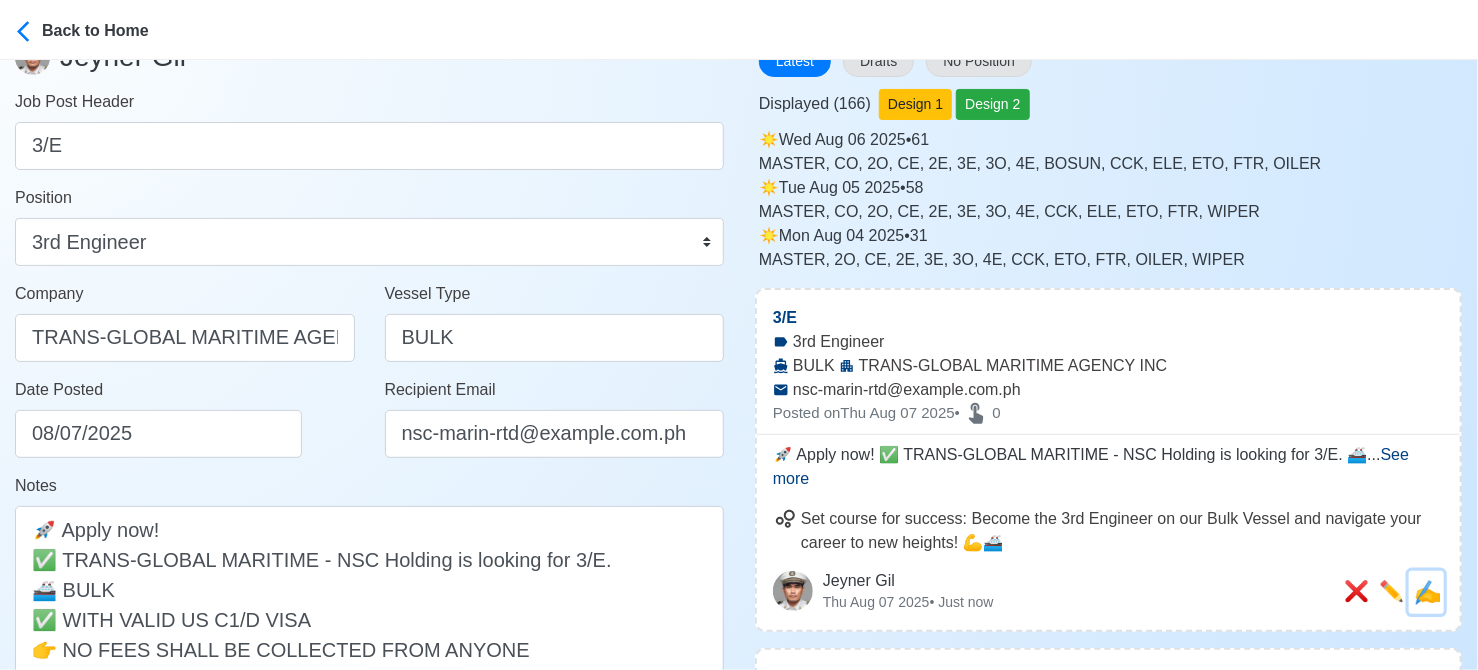 scroll, scrollTop: 0, scrollLeft: 0, axis: both 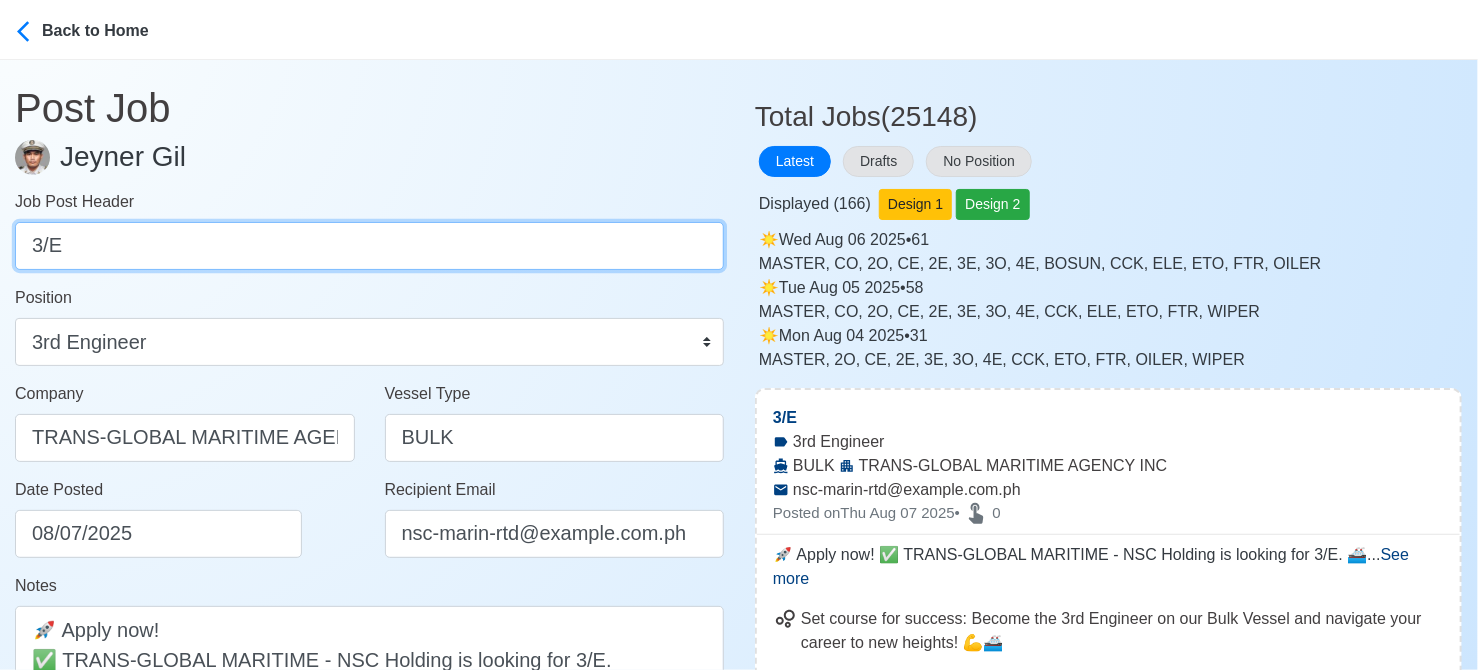 click on "3/E" at bounding box center [369, 246] 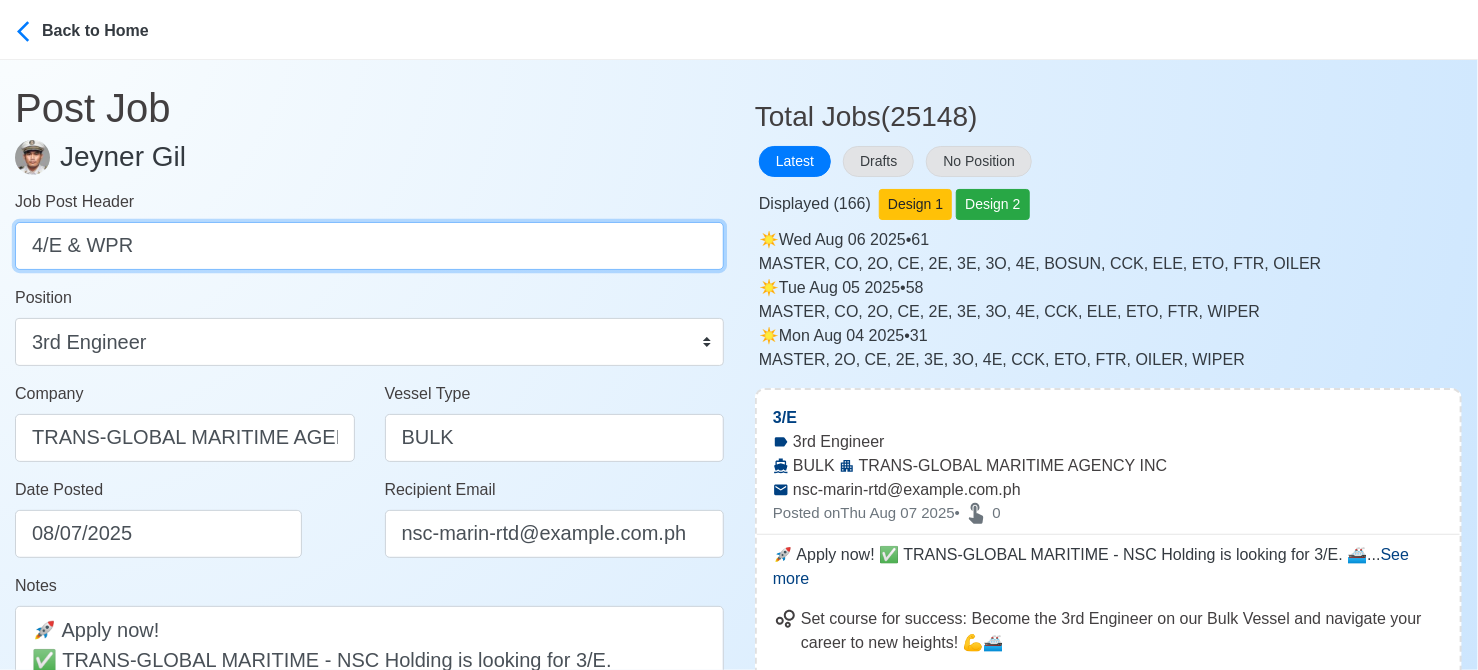 click on "4/E & WPR" at bounding box center (369, 246) 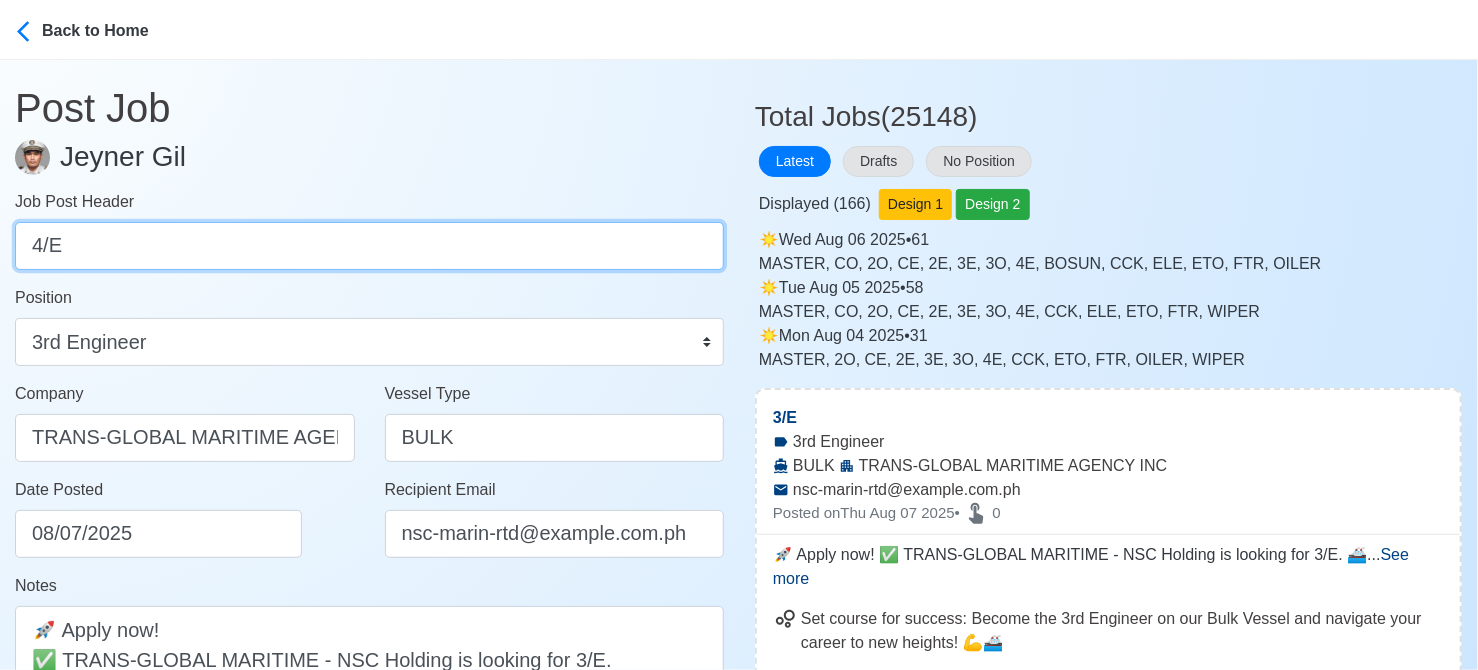 type on "4/E" 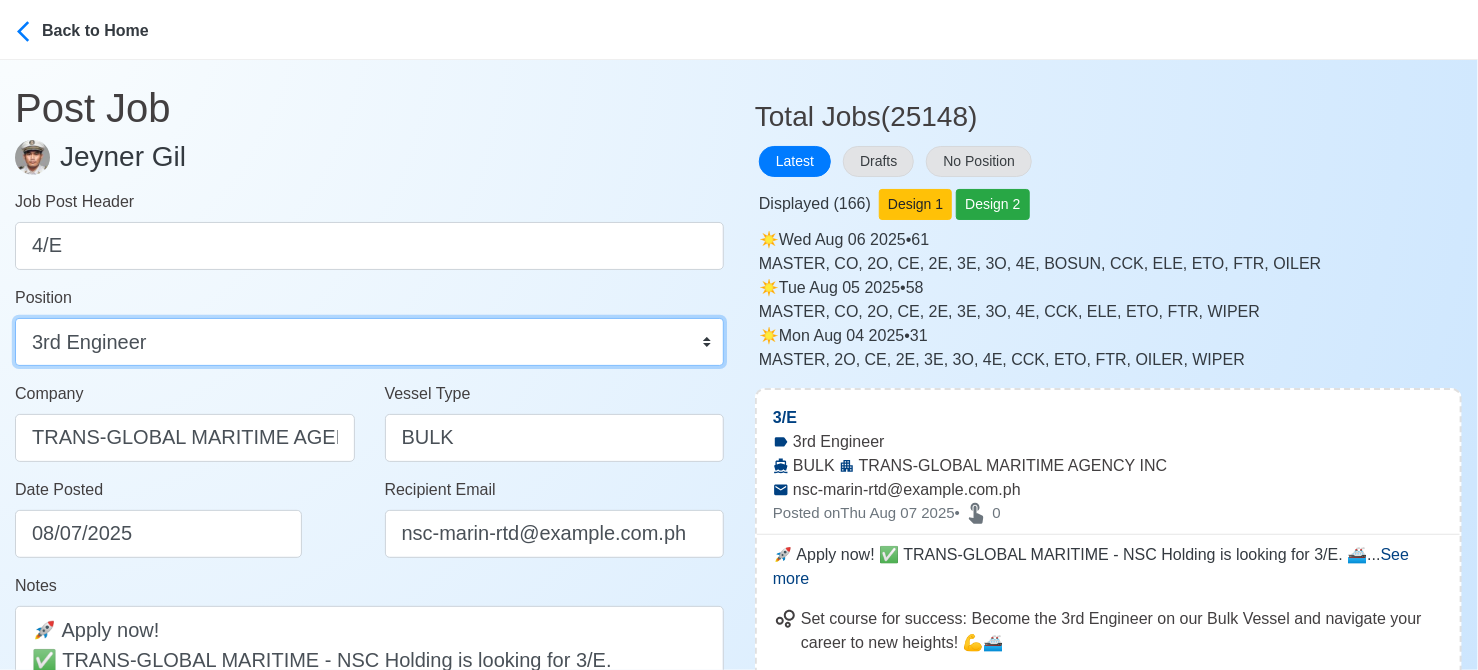 click on "Master Chief Officer 2nd Officer 3rd Officer Junior Officer Chief Engineer 2nd Engineer 3rd Engineer 4th Engineer Gas Engineer Junior Engineer 1st Assistant Engineer 2nd Assistant Engineer 3rd Assistant Engineer ETO/ETR Electrician Electrical Engineer Oiler Fitter Welder Chief Cook Chef Cook Messman Wiper Rigger Ordinary Seaman Able Seaman Motorman Pumpman Bosun Cadet Reefer Mechanic Operator Repairman Painter Steward Waiter Others" at bounding box center [369, 342] 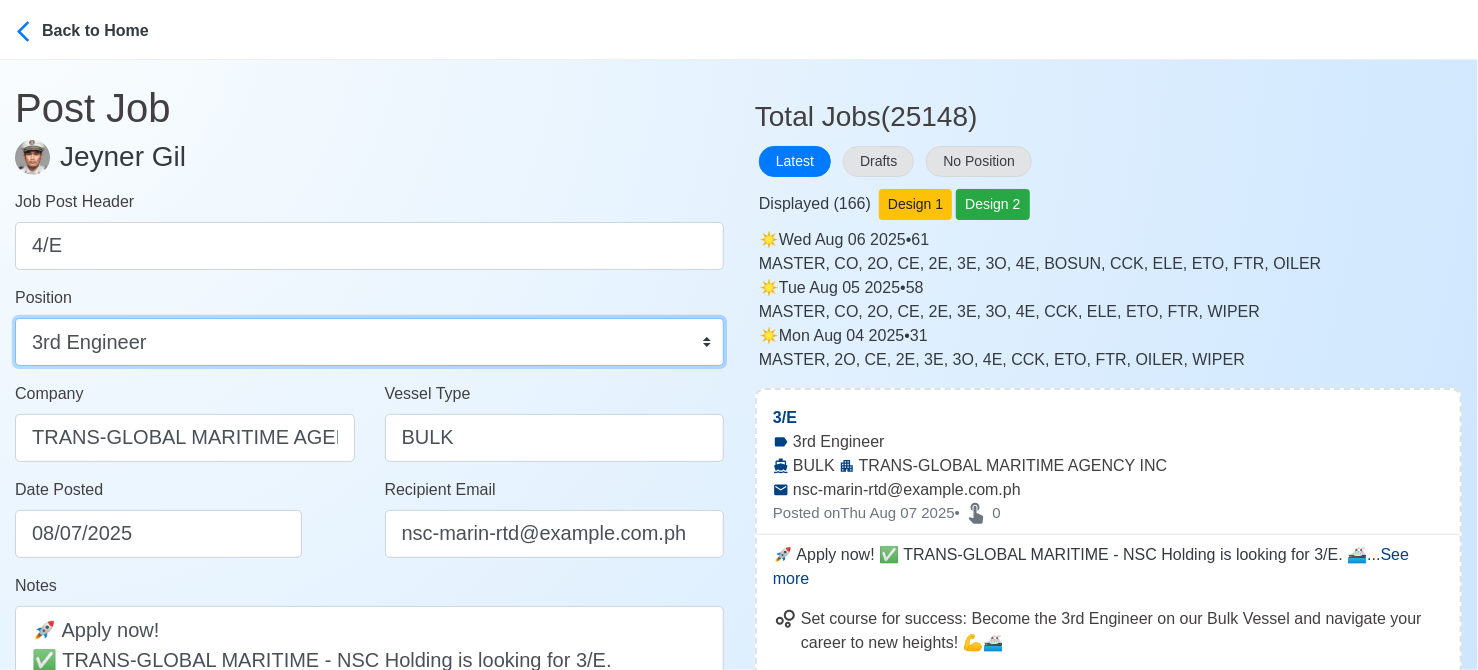 select on "4th Engineer" 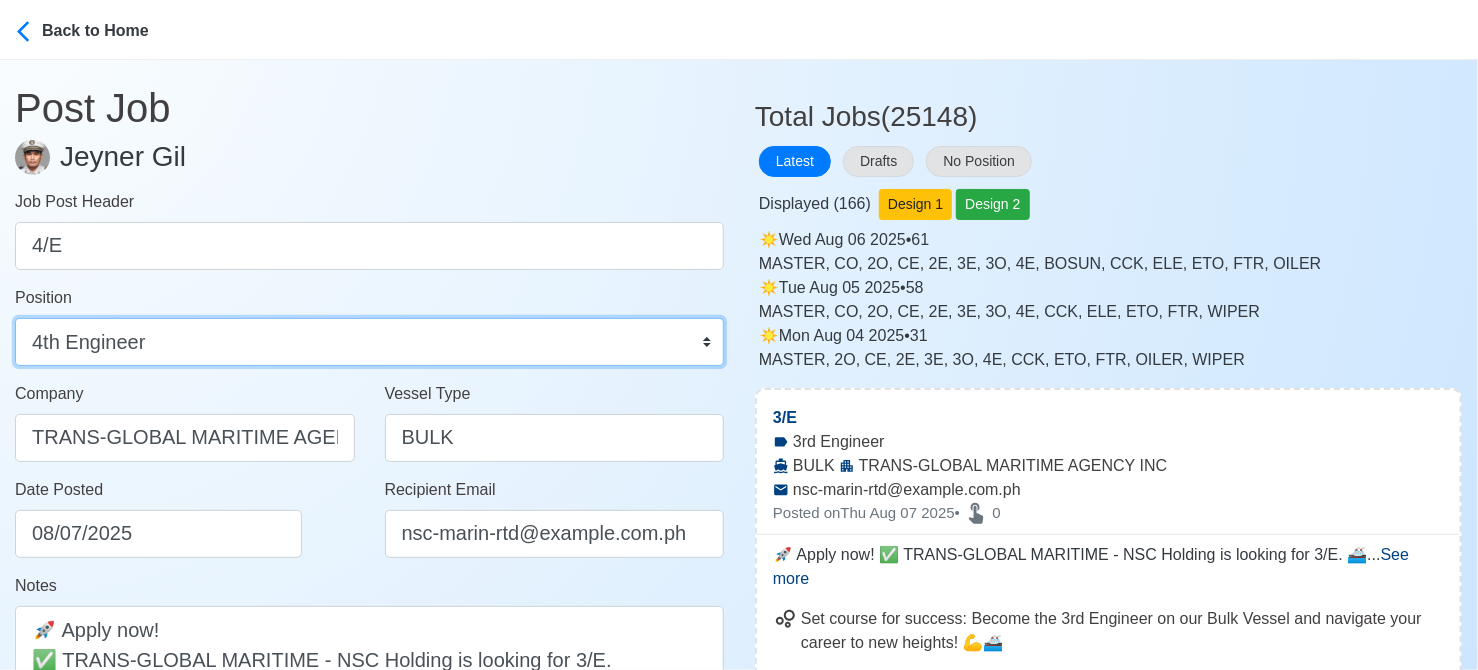 click on "Master Chief Officer 2nd Officer 3rd Officer Junior Officer Chief Engineer 2nd Engineer 3rd Engineer 4th Engineer Gas Engineer Junior Engineer 1st Assistant Engineer 2nd Assistant Engineer 3rd Assistant Engineer ETO/ETR Electrician Electrical Engineer Oiler Fitter Welder Chief Cook Chef Cook Messman Wiper Rigger Ordinary Seaman Able Seaman Motorman Pumpman Bosun Cadet Reefer Mechanic Operator Repairman Painter Steward Waiter Others" at bounding box center (369, 342) 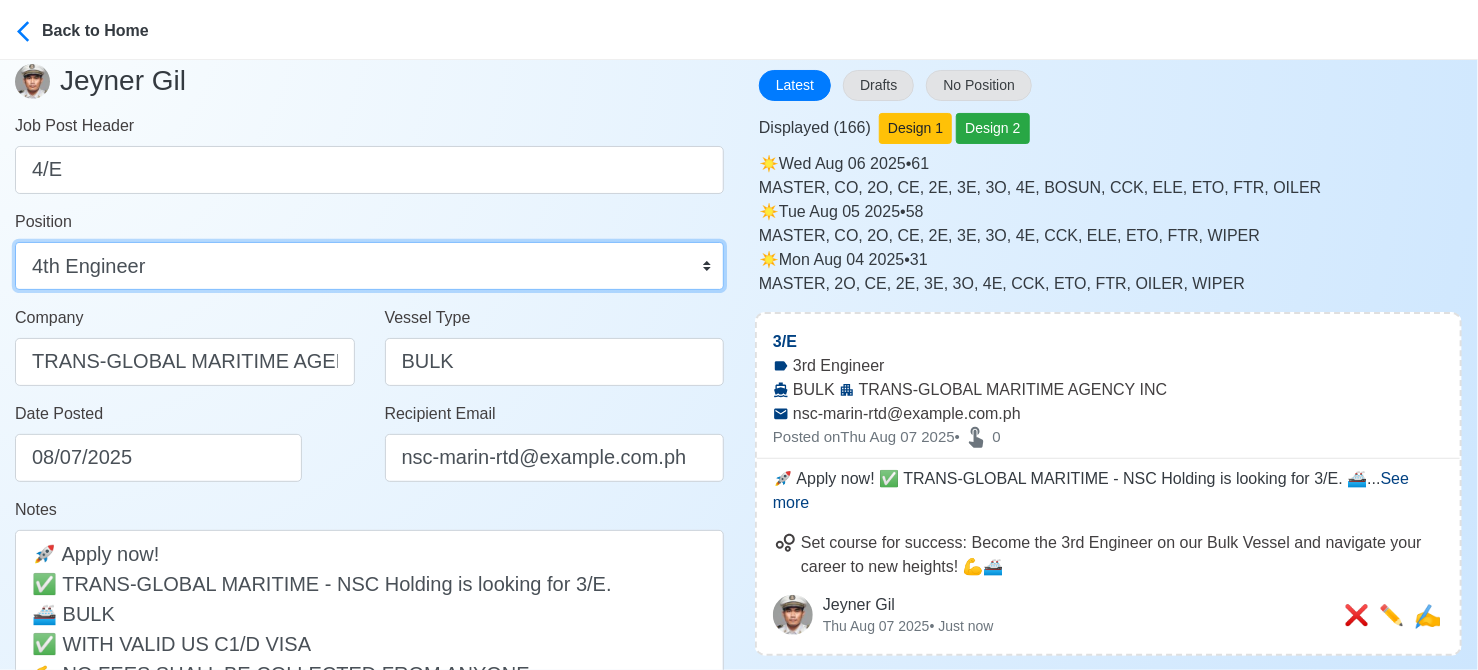 scroll, scrollTop: 200, scrollLeft: 0, axis: vertical 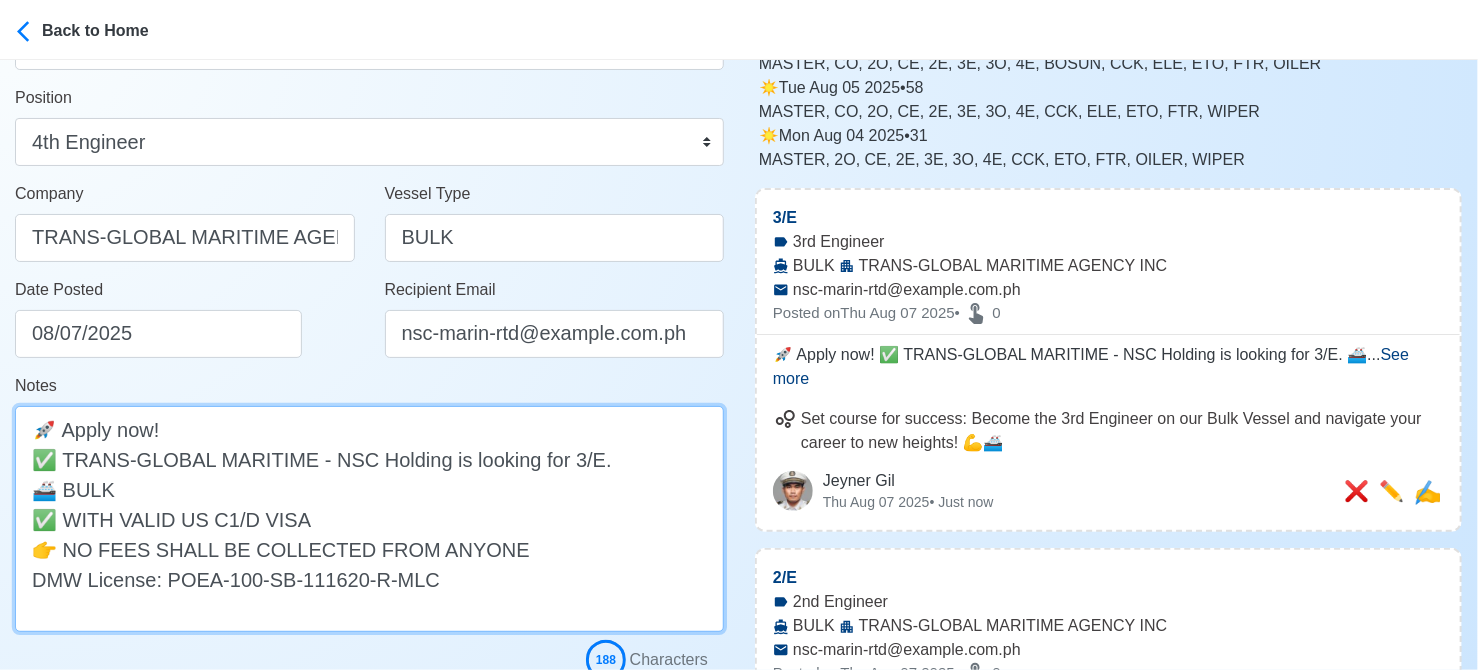 click on "🚀 Apply now!
✅ TRANS-GLOBAL MARITIME - NSC Holding is looking for 3/E.
🚢 BULK
✅ WITH VALID US C1/D VISA
👉 NO FEES SHALL BE COLLECTED FROM ANYONE
DMW License: POEA-100-SB-111620-R-MLC" at bounding box center [369, 519] 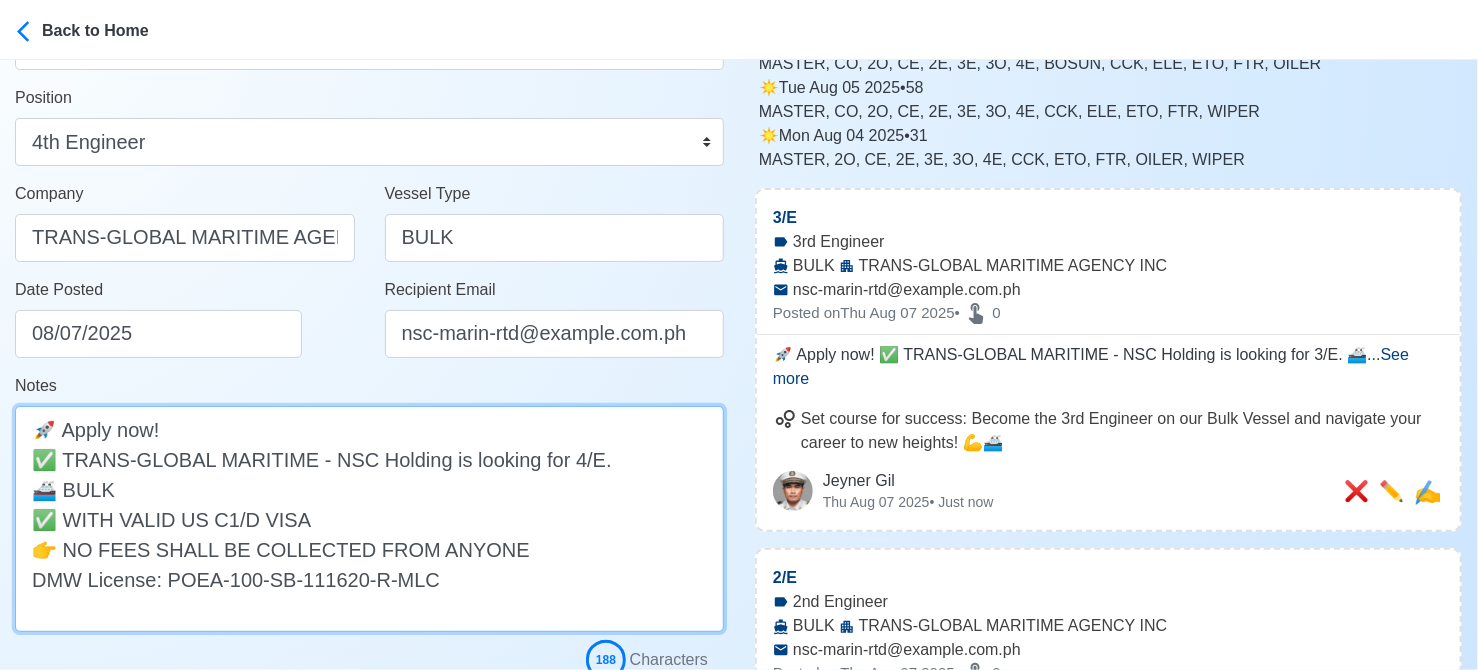 scroll, scrollTop: 500, scrollLeft: 0, axis: vertical 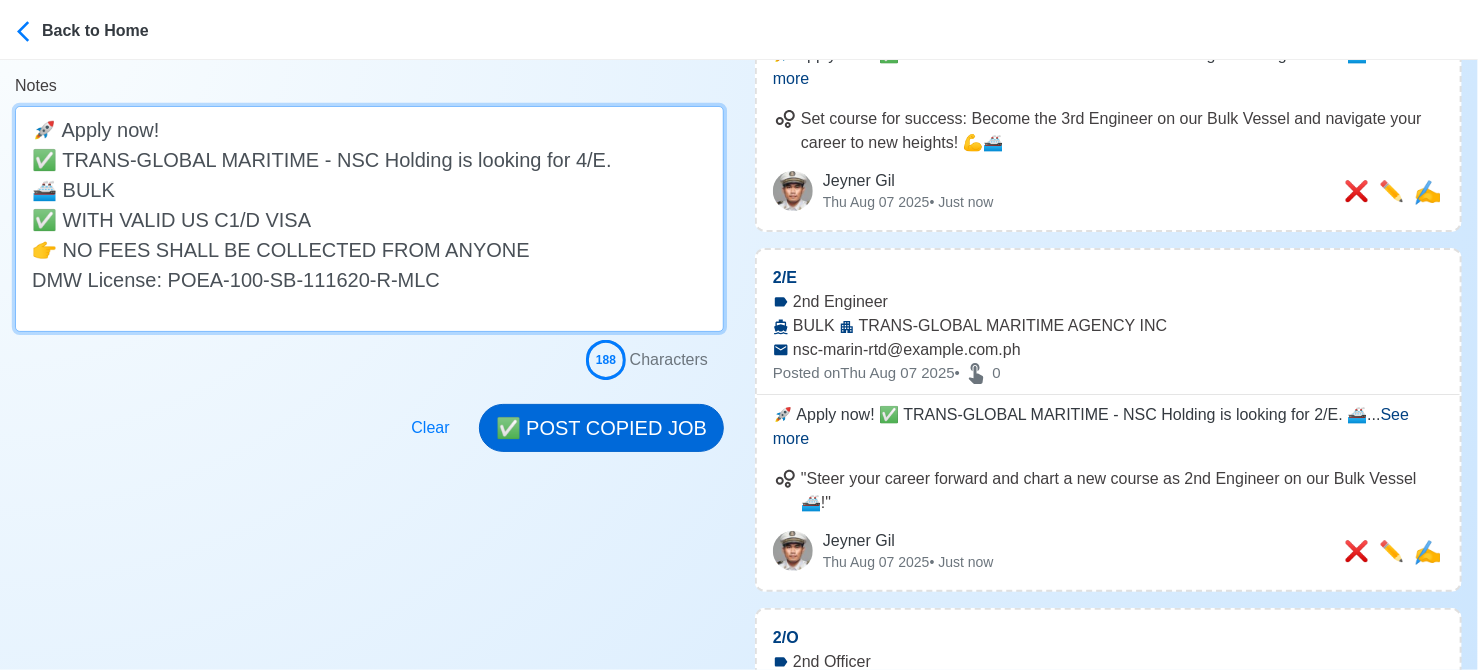 type on "🚀 Apply now!
✅ TRANS-GLOBAL MARITIME - NSC Holding is looking for 4/E.
🚢 BULK
✅ WITH VALID US C1/D VISA
👉 NO FEES SHALL BE COLLECTED FROM ANYONE
DMW License: POEA-100-SB-111620-R-MLC" 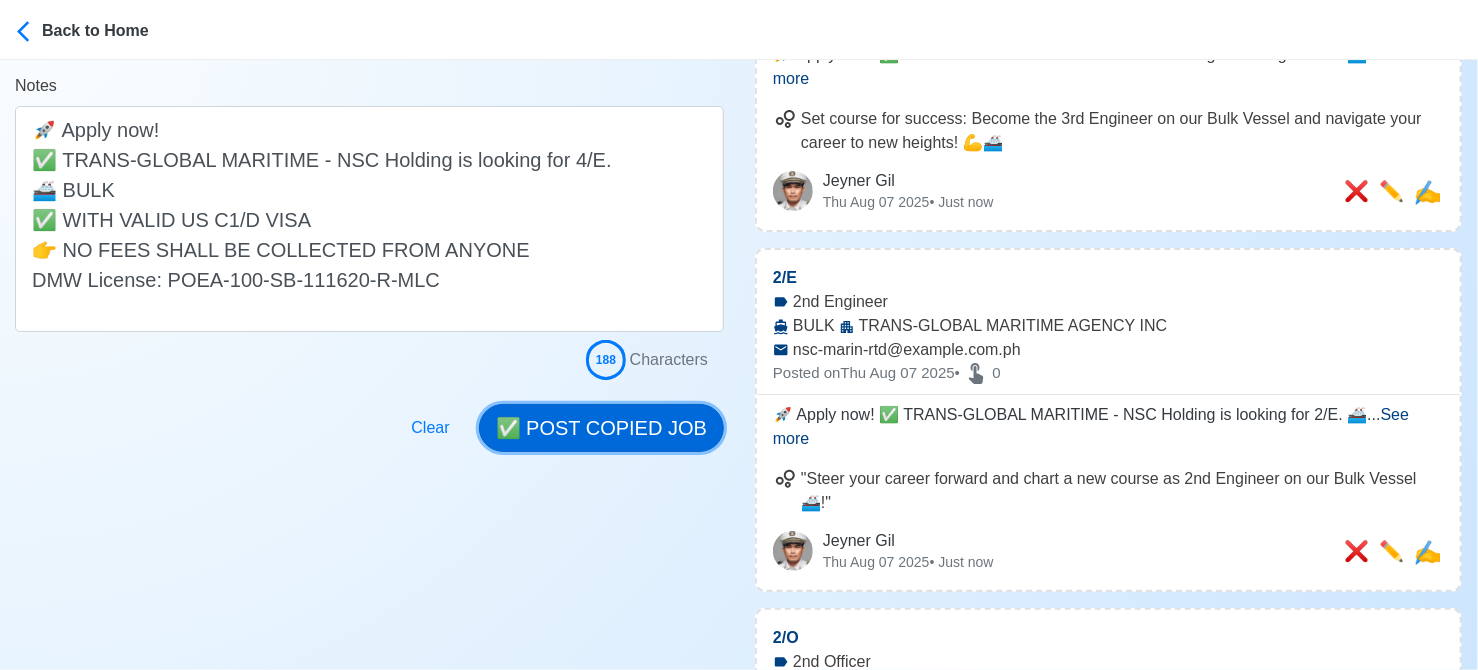 click on "✅ POST COPIED JOB" at bounding box center [601, 428] 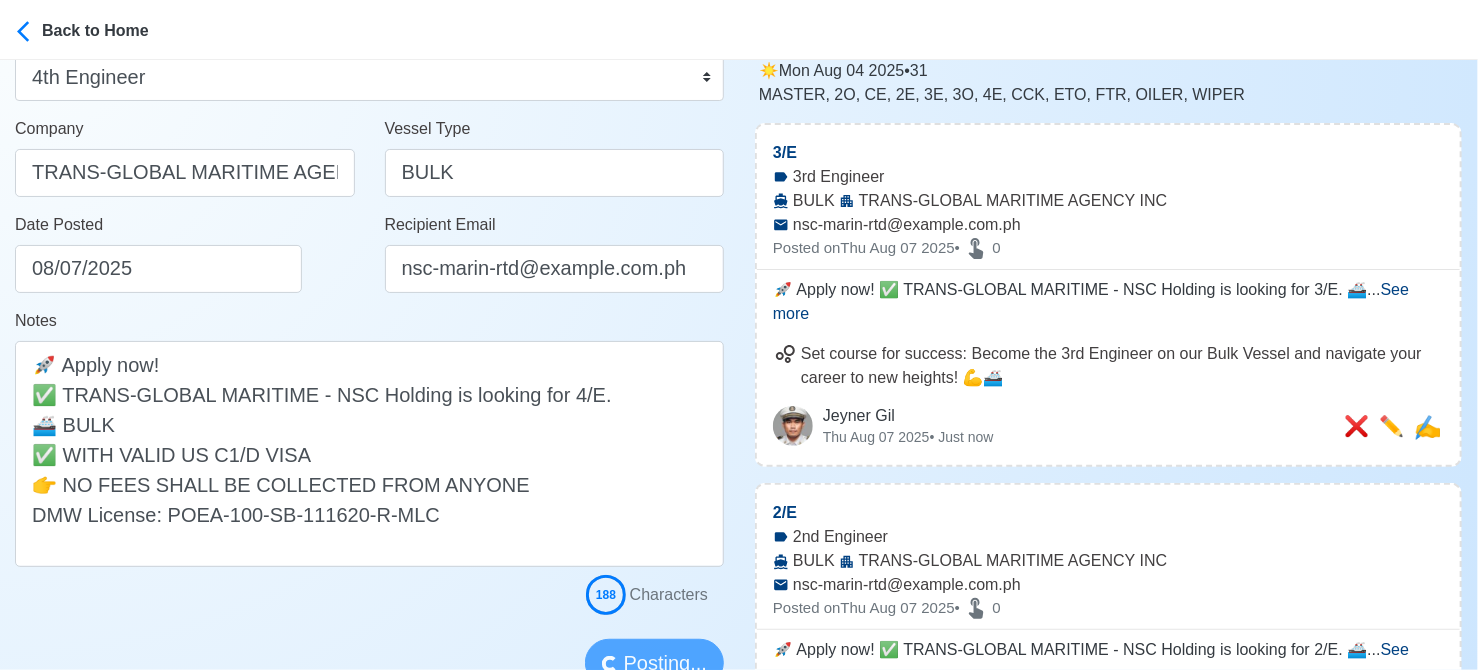 scroll, scrollTop: 200, scrollLeft: 0, axis: vertical 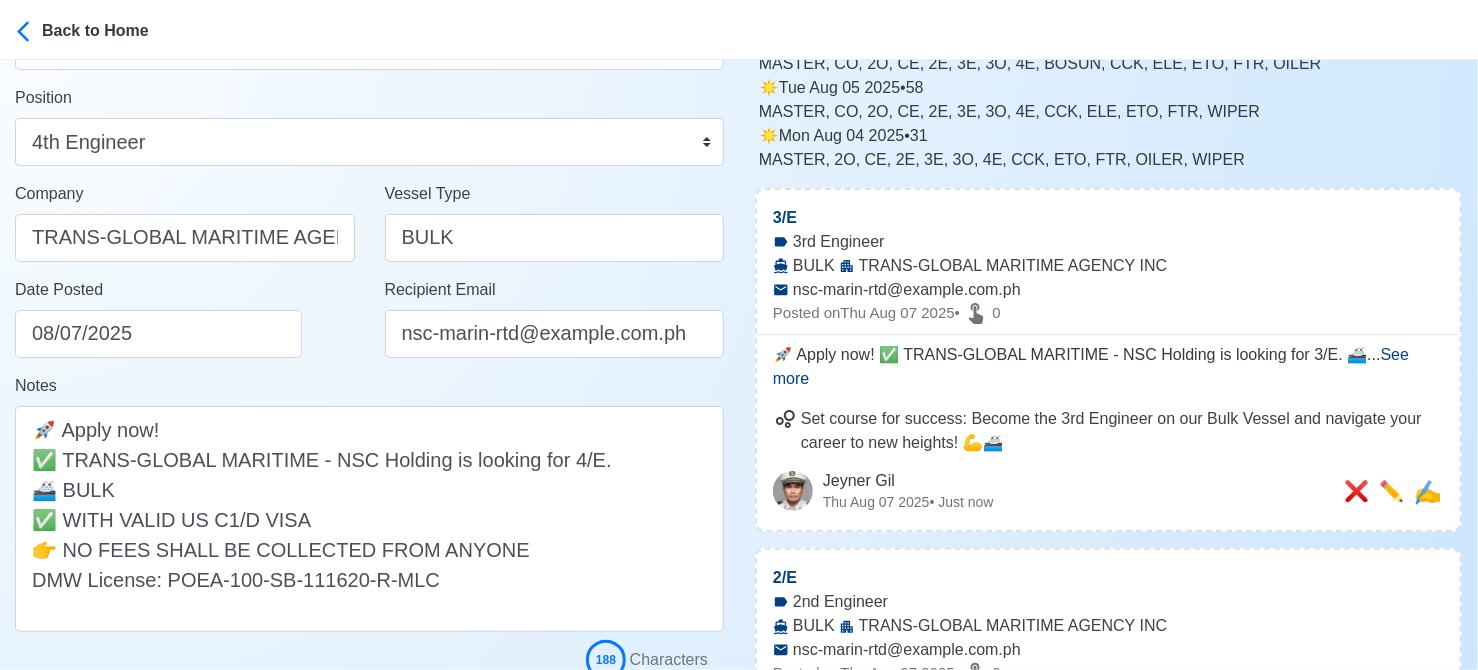 type 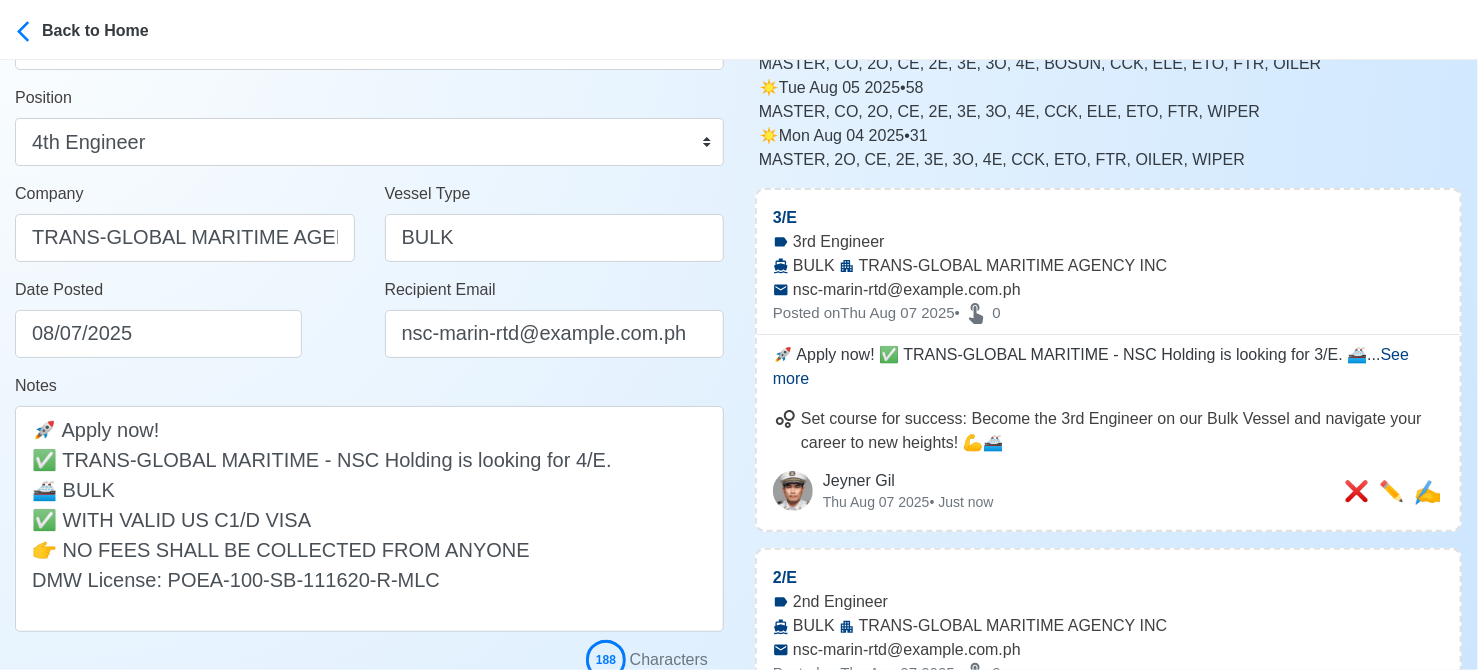 type 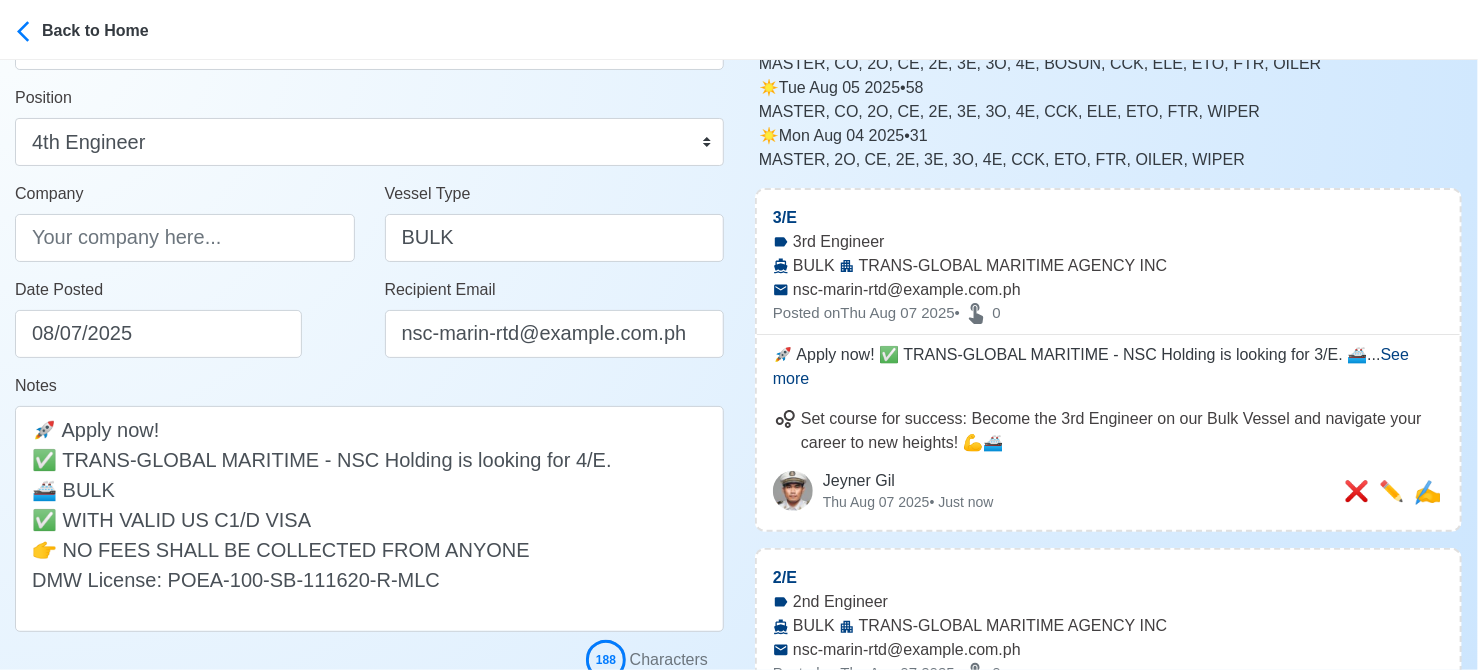type 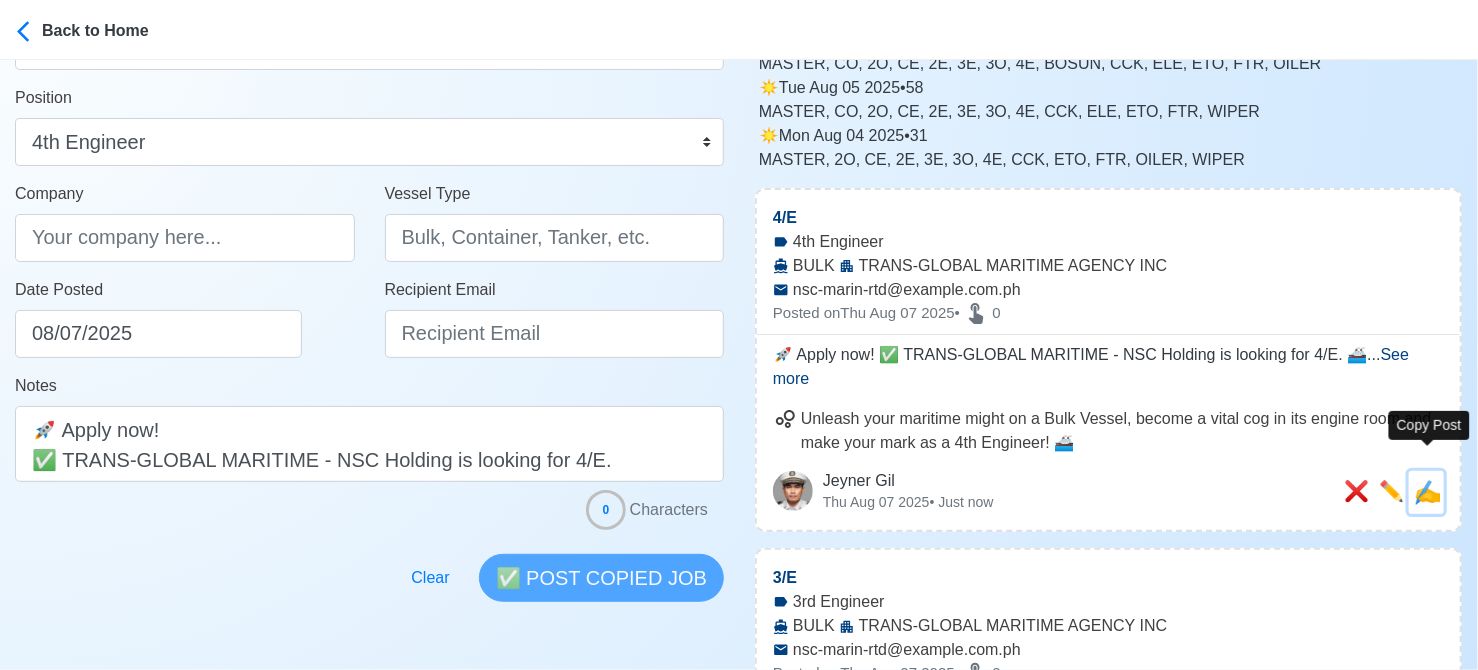 click on "✍️" at bounding box center [1427, 492] 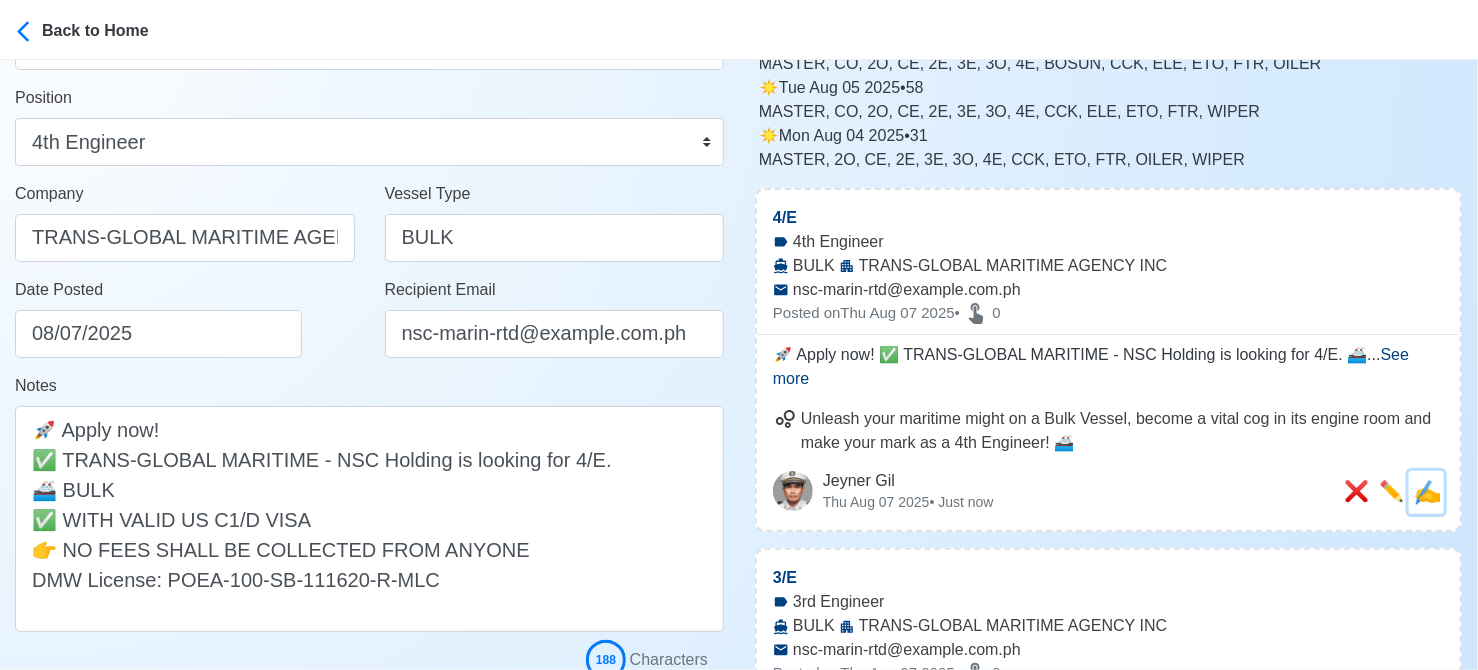 scroll, scrollTop: 0, scrollLeft: 0, axis: both 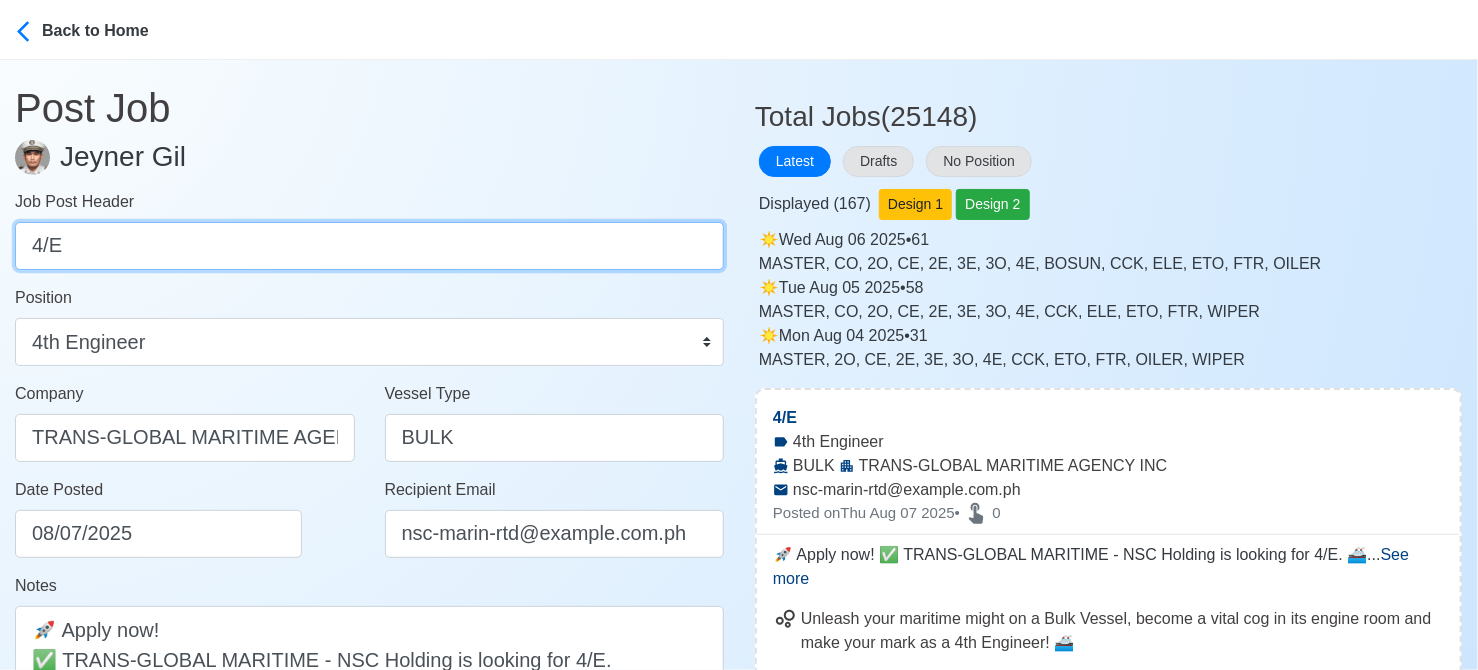 click on "4/E" at bounding box center (369, 246) 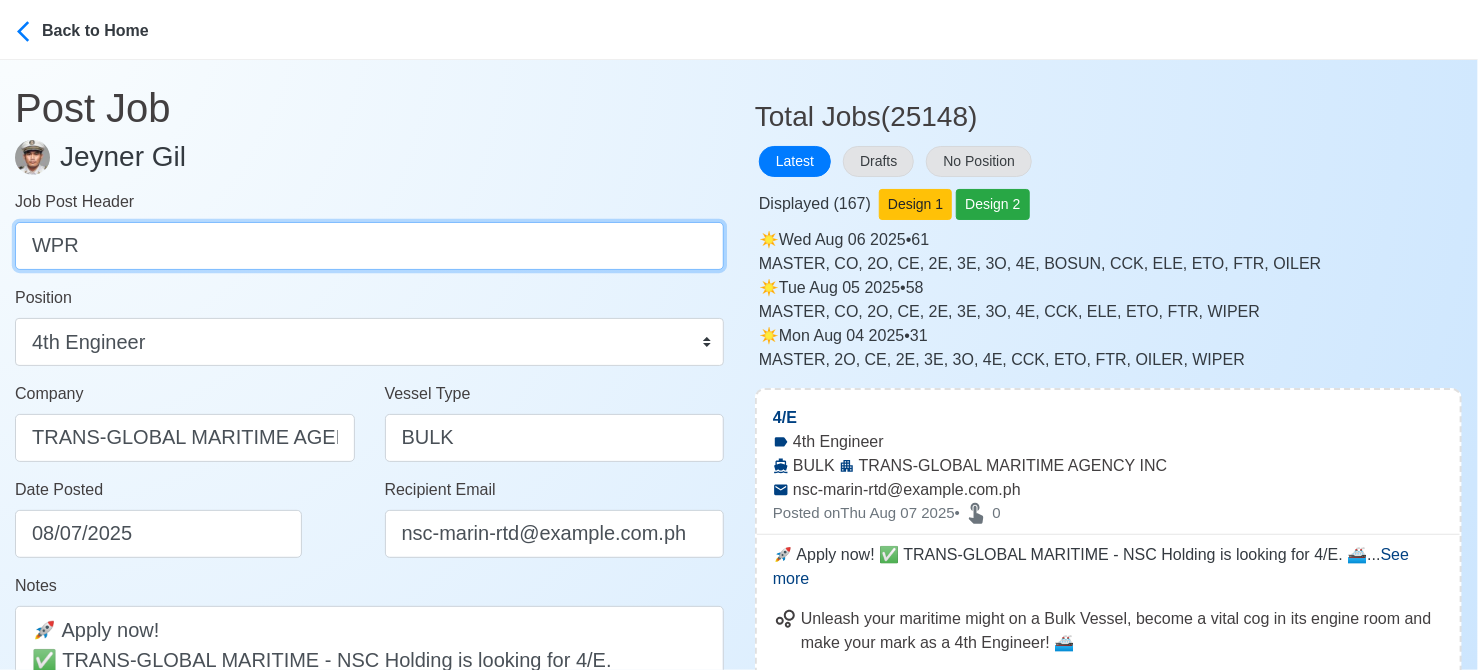 type on "WPR" 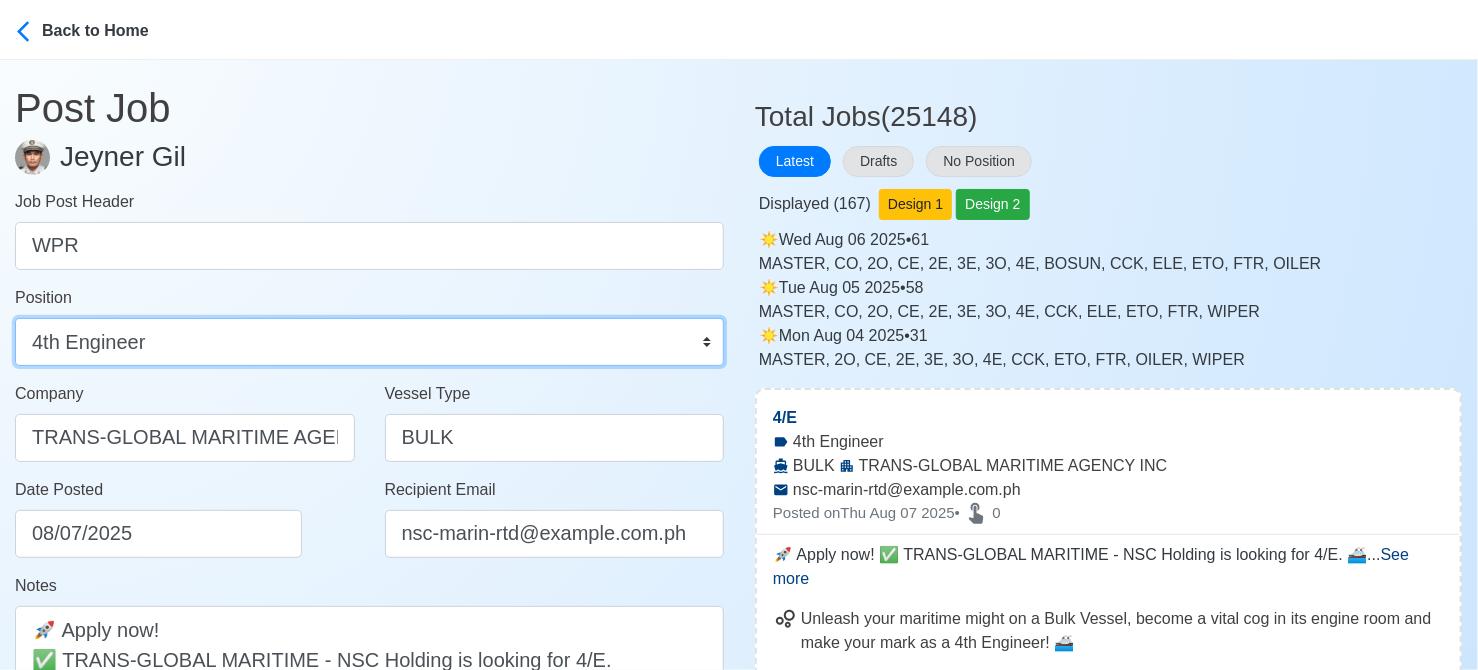 click on "Master Chief Officer 2nd Officer 3rd Officer Junior Officer Chief Engineer 2nd Engineer 3rd Engineer 4th Engineer Gas Engineer Junior Engineer 1st Assistant Engineer 2nd Assistant Engineer 3rd Assistant Engineer ETO/ETR Electrician Electrical Engineer Oiler Fitter Welder Chief Cook Chef Cook Messman Wiper Rigger Ordinary Seaman Able Seaman Motorman Pumpman Bosun Cadet Reefer Mechanic Operator Repairman Painter Steward Waiter Others" at bounding box center (369, 342) 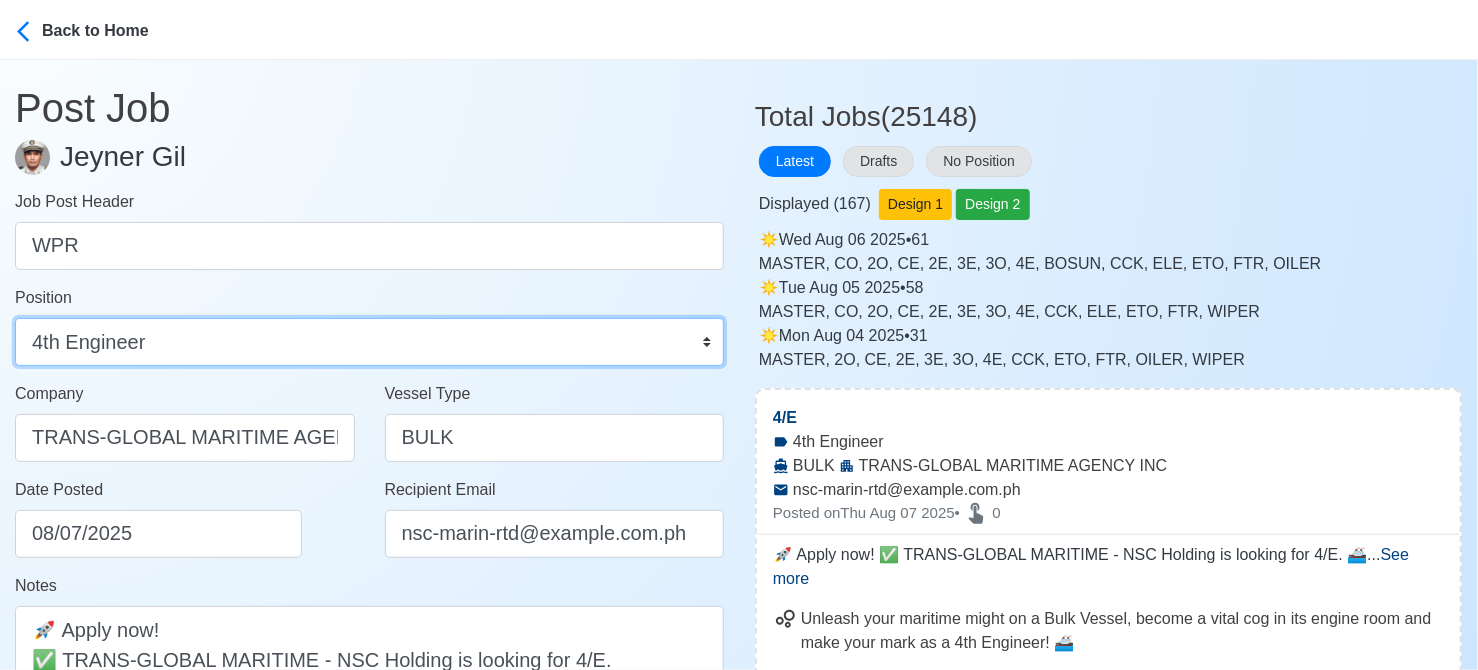 select on "Wiper" 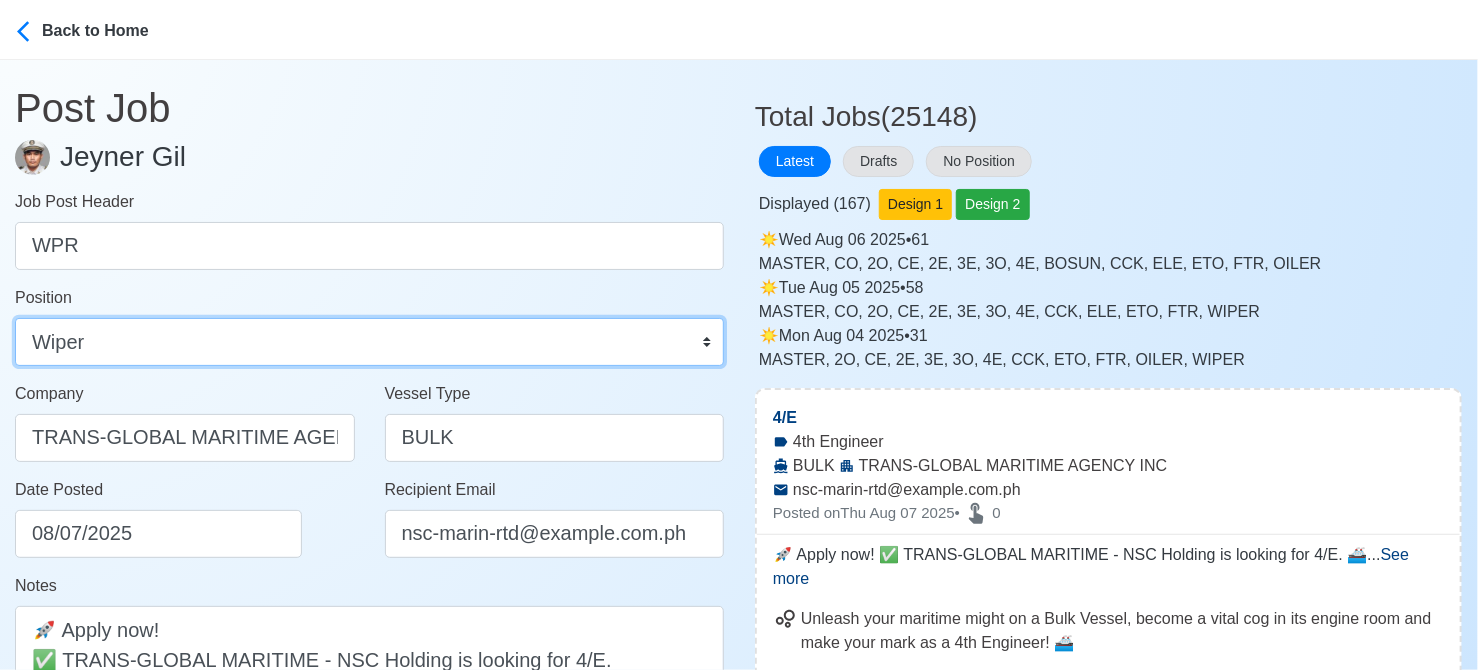 click on "Master Chief Officer 2nd Officer 3rd Officer Junior Officer Chief Engineer 2nd Engineer 3rd Engineer 4th Engineer Gas Engineer Junior Engineer 1st Assistant Engineer 2nd Assistant Engineer 3rd Assistant Engineer ETO/ETR Electrician Electrical Engineer Oiler Fitter Welder Chief Cook Chef Cook Messman Wiper Rigger Ordinary Seaman Able Seaman Motorman Pumpman Bosun Cadet Reefer Mechanic Operator Repairman Painter Steward Waiter Others" at bounding box center (369, 342) 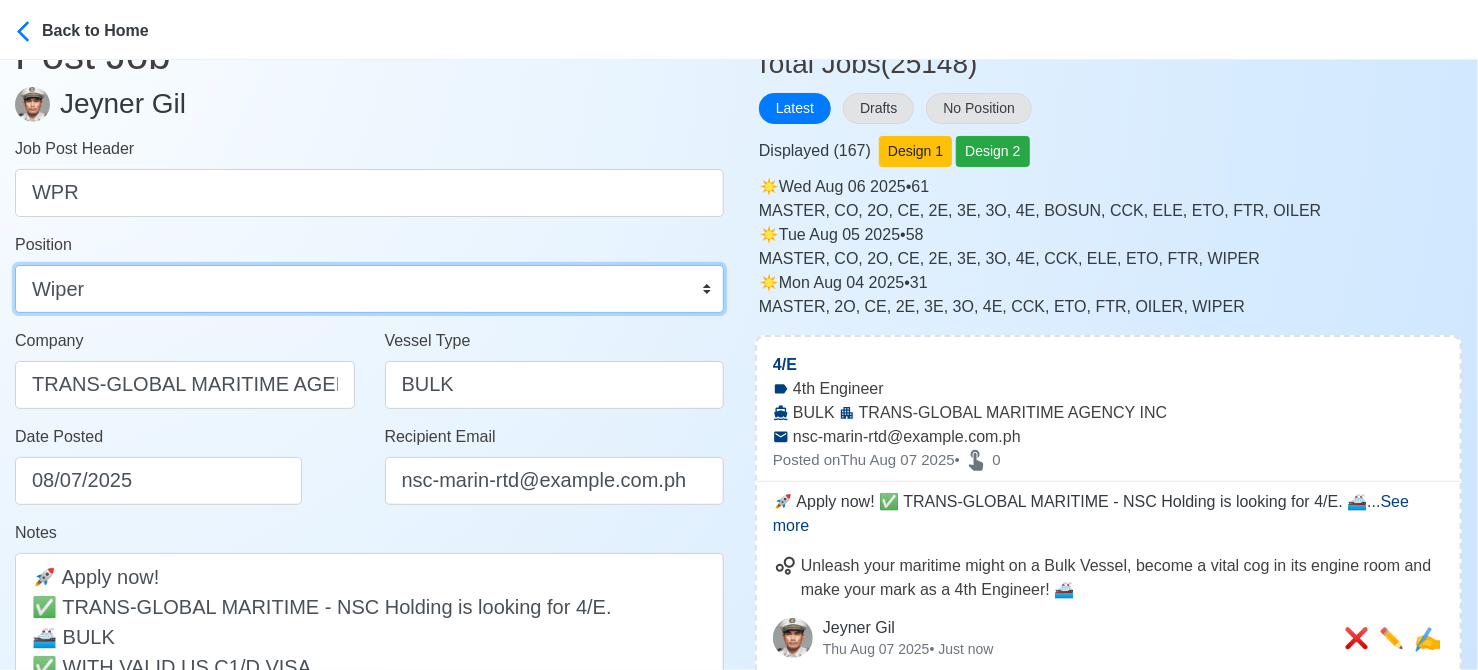 scroll, scrollTop: 100, scrollLeft: 0, axis: vertical 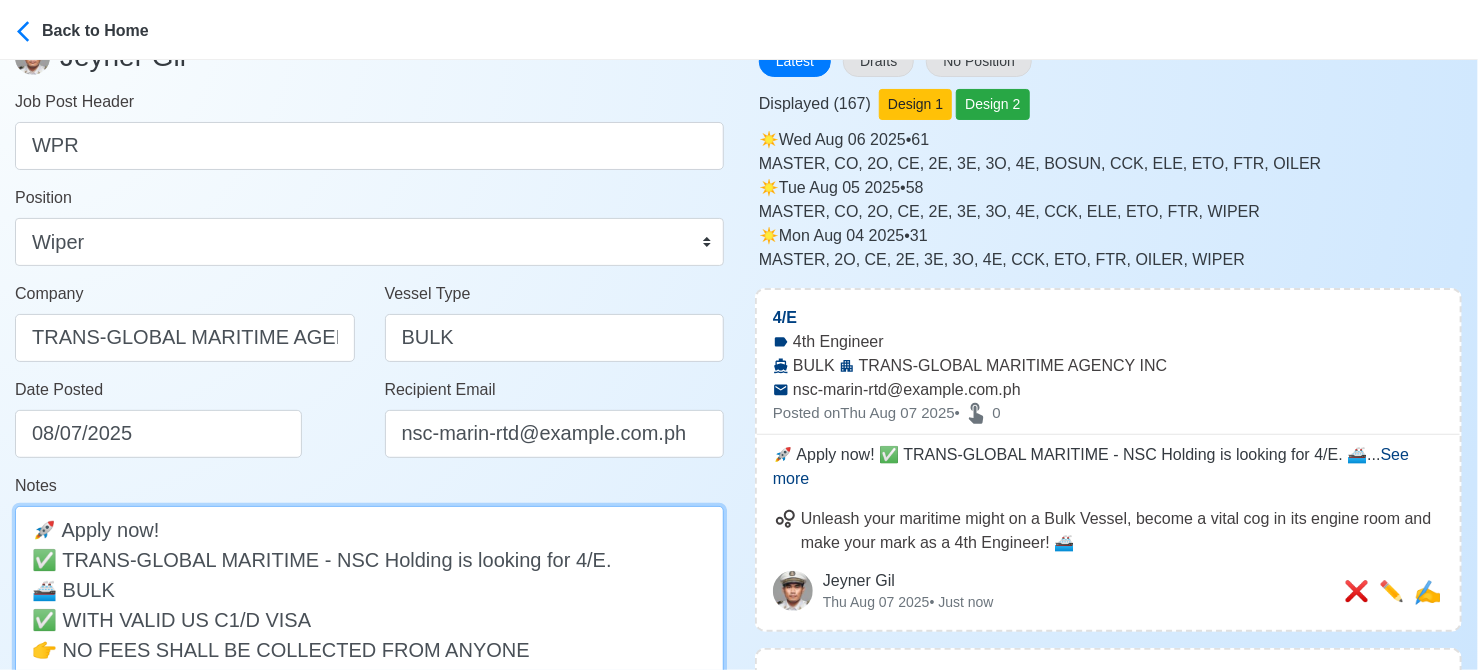 drag, startPoint x: 558, startPoint y: 559, endPoint x: 587, endPoint y: 555, distance: 29.274563 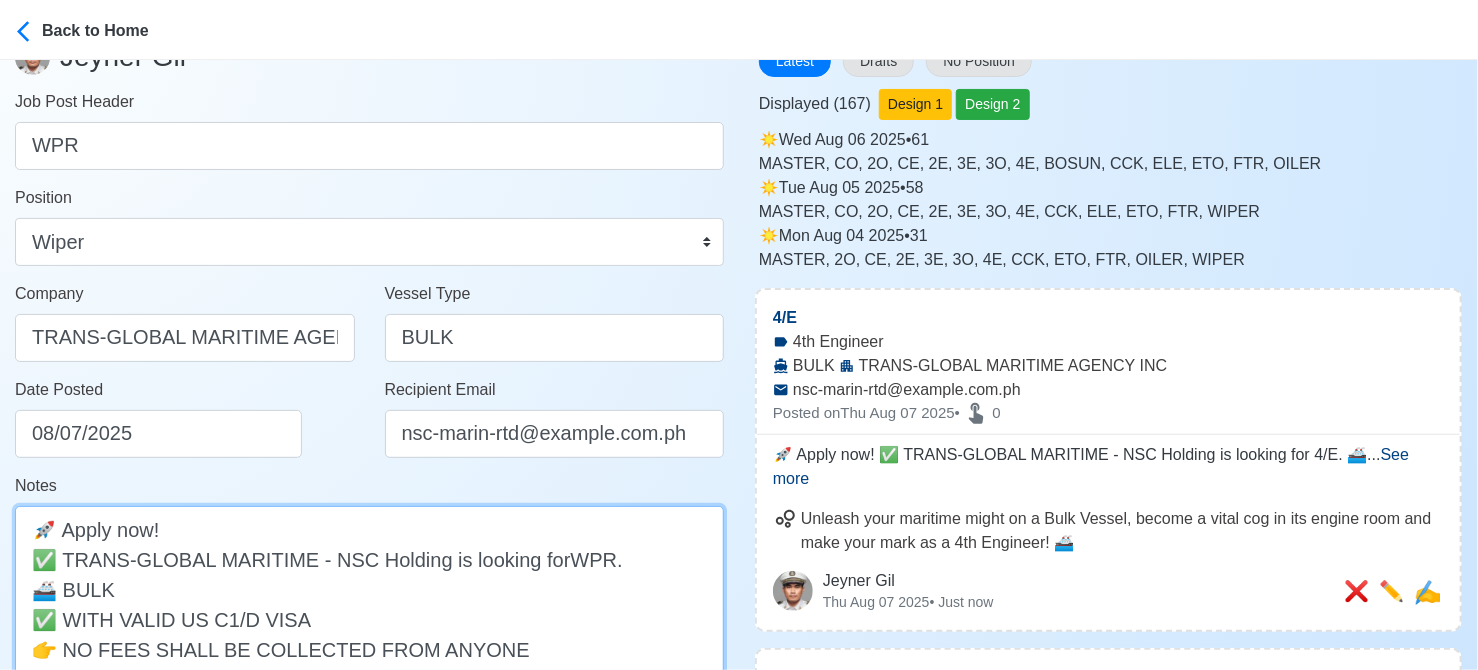 scroll, scrollTop: 500, scrollLeft: 0, axis: vertical 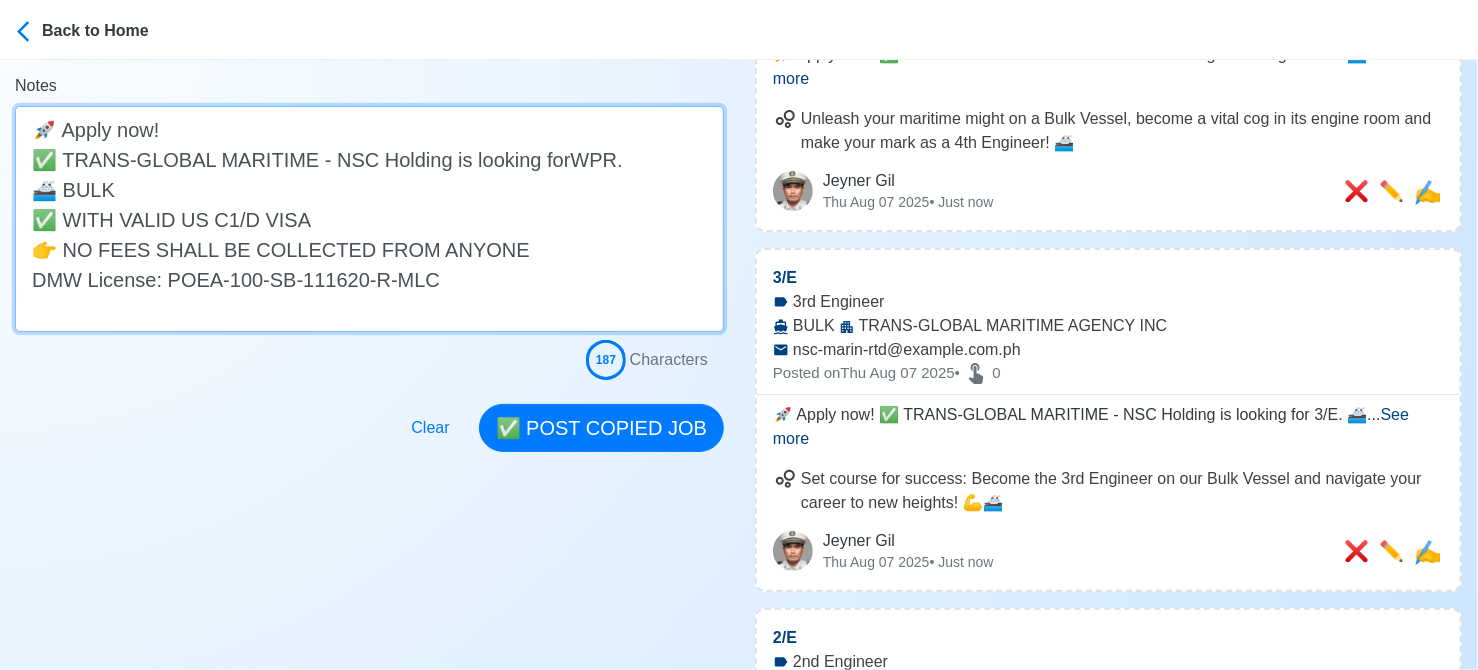 click on "🚀 Apply now!
✅ TRANS-GLOBAL MARITIME - NSC Holding is looking forWPR.
🚢 BULK
✅ WITH VALID US C1/D VISA
👉 NO FEES SHALL BE COLLECTED FROM ANYONE
DMW License: POEA-100-SB-111620-R-MLC" at bounding box center (369, 219) 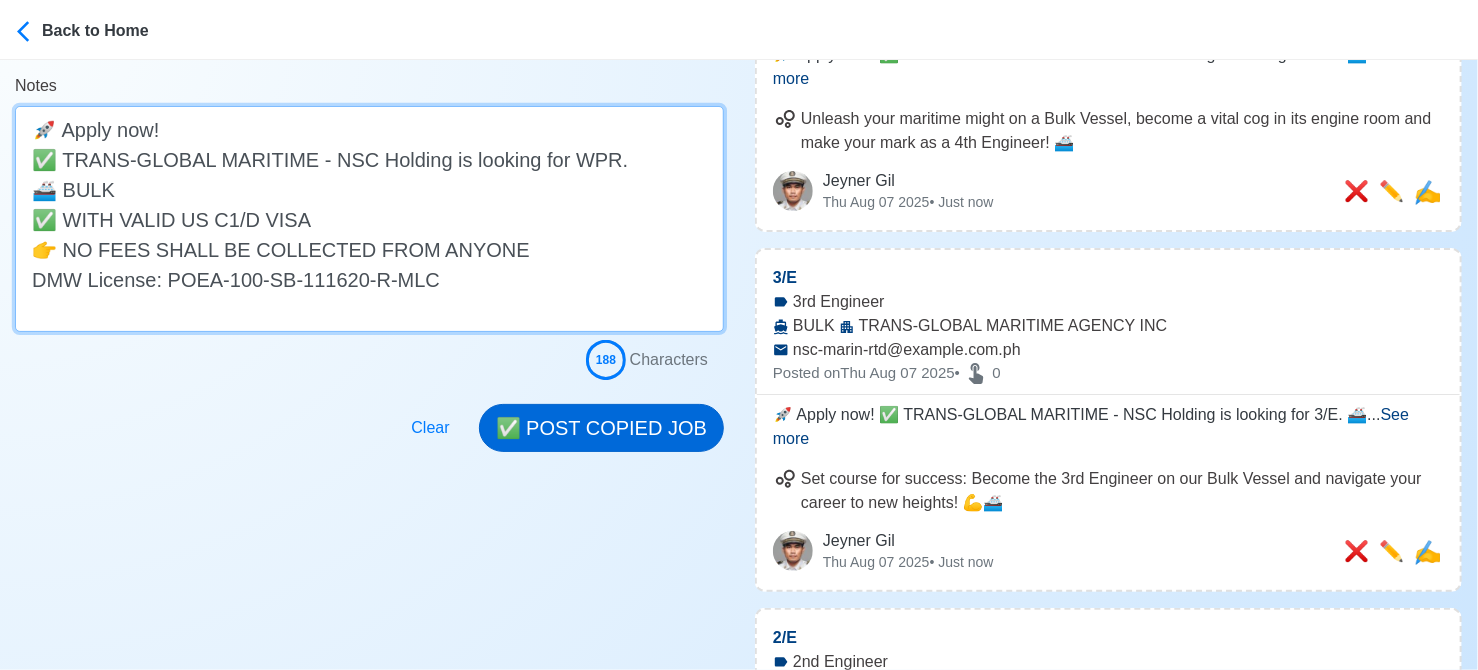type on "🚀 Apply now!
✅ TRANS-GLOBAL MARITIME - NSC Holding is looking for WPR.
🚢 BULK
✅ WITH VALID US C1/D VISA
👉 NO FEES SHALL BE COLLECTED FROM ANYONE
DMW License: POEA-100-SB-111620-R-MLC" 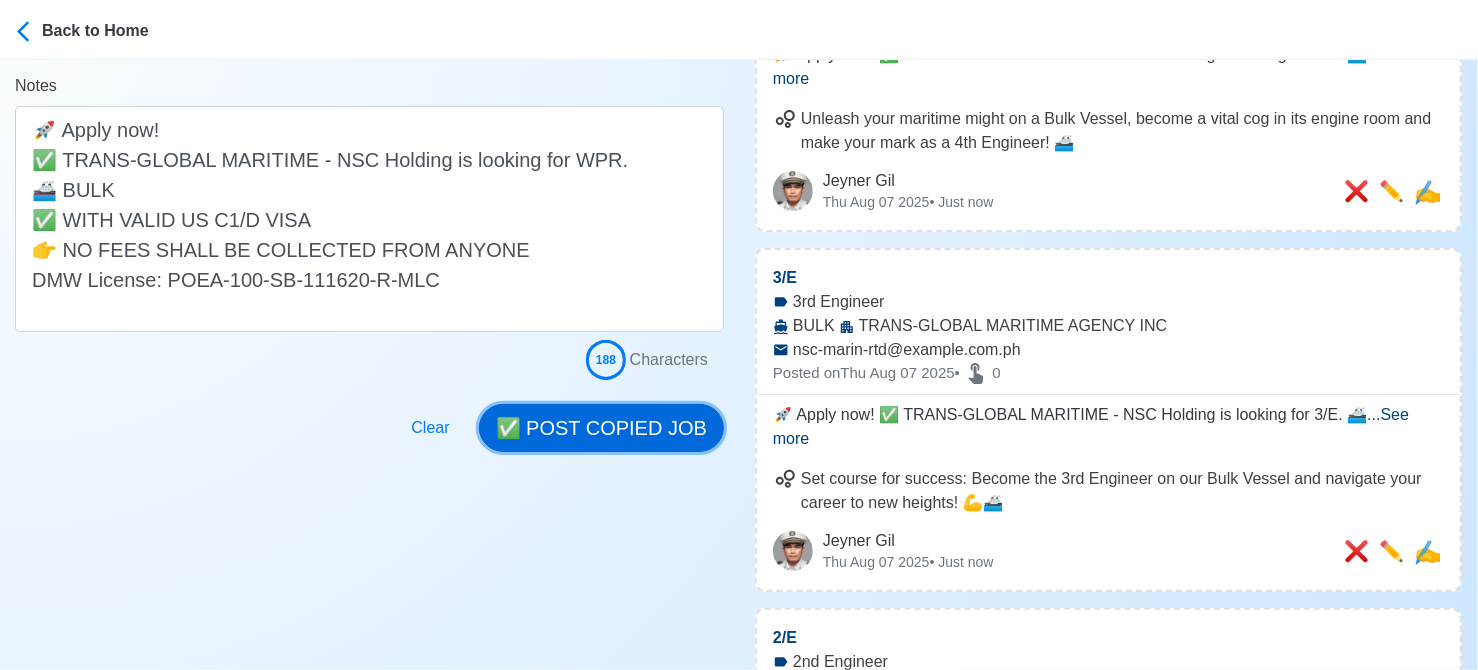 click on "✅ POST COPIED JOB" at bounding box center [601, 428] 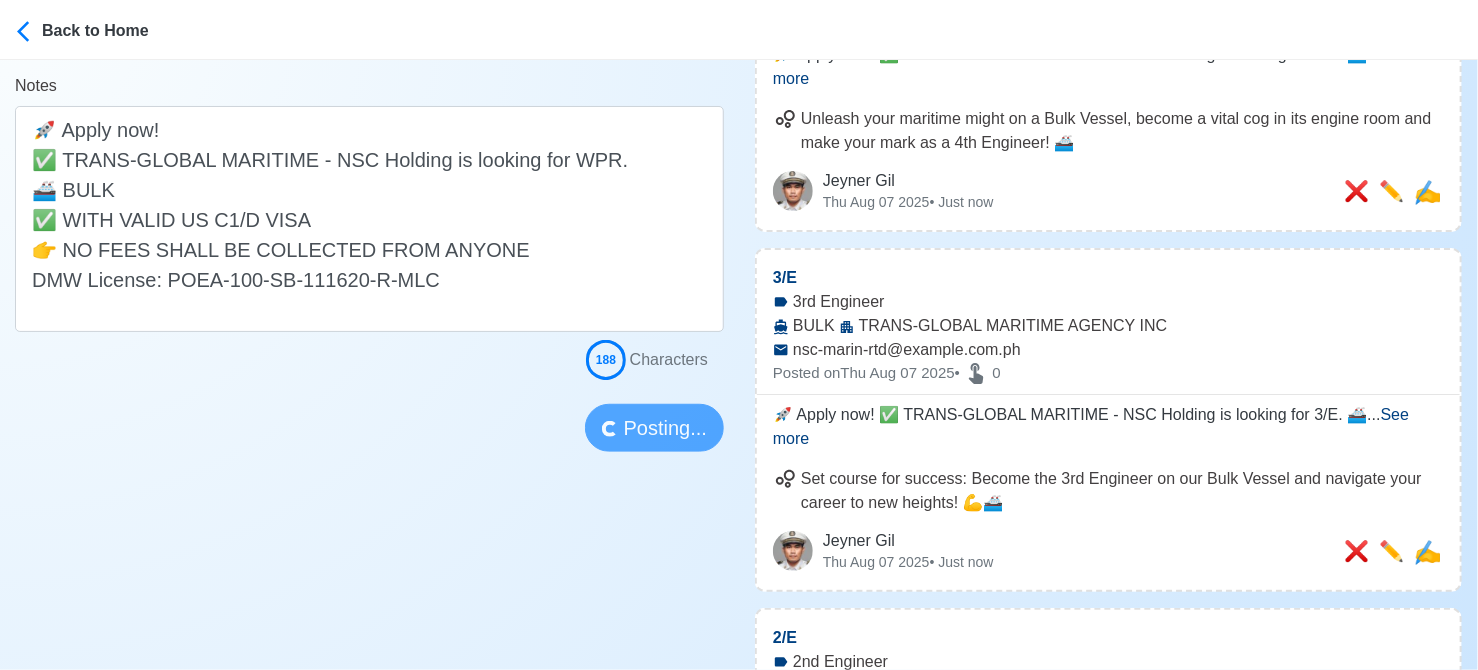type 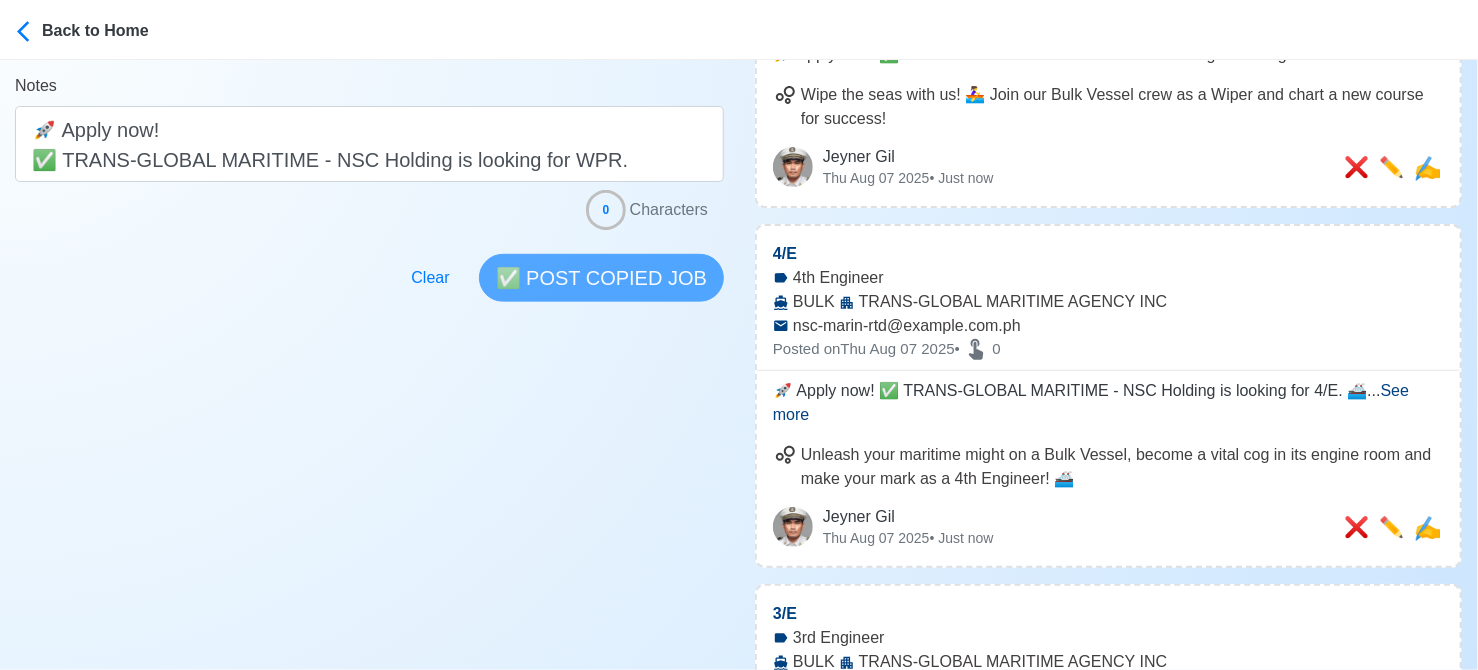 click on "Post Job   Jeyner Gil Job Post Header Position Master Chief Officer 2nd Officer 3rd Officer Junior Officer Chief Engineer 2nd Engineer 3rd Engineer 4th Engineer Gas Engineer Junior Engineer 1st Assistant Engineer 2nd Assistant Engineer 3rd Assistant Engineer ETO/ETR Electrician Electrical Engineer Oiler Fitter Welder Chief Cook Chef Cook Messman Wiper Rigger Ordinary Seaman Able Seaman Motorman Pumpman Bosun Cadet Reefer Mechanic Operator Repairman Painter Steward Waiter Others Company Vessel Type Date Posted       08/07/2025 Recipient Email Notes 🚀 Apply now!
✅ TRANS-GLOBAL MARITIME - NSC Holding is looking for WPR.
🚢 BULK
✅ WITH VALID US C1/D VISA
👉 NO FEES SHALL BE COLLECTED FROM ANYONE
DMW License: POEA-100-SB-111620-R-MLC 0 Characters Clear ✅ POST COPIED JOB" at bounding box center (369, 29334) 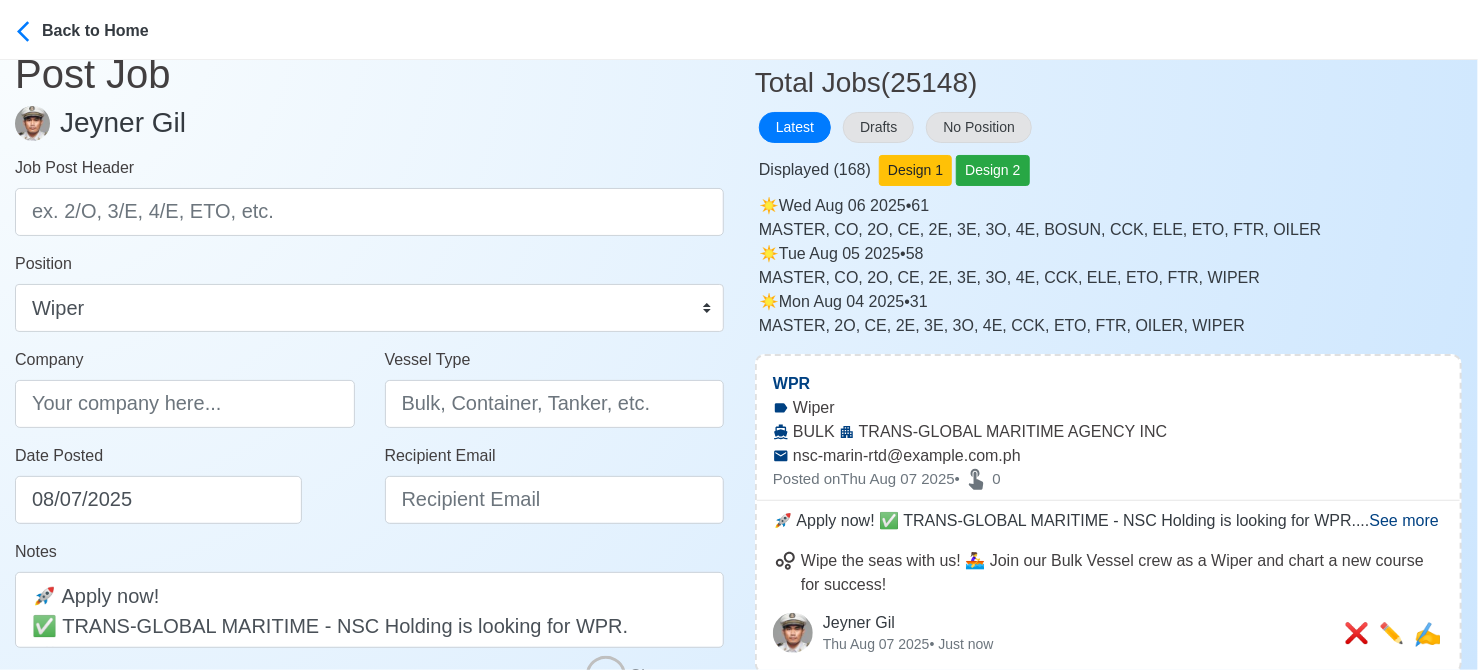 scroll, scrollTop: 0, scrollLeft: 0, axis: both 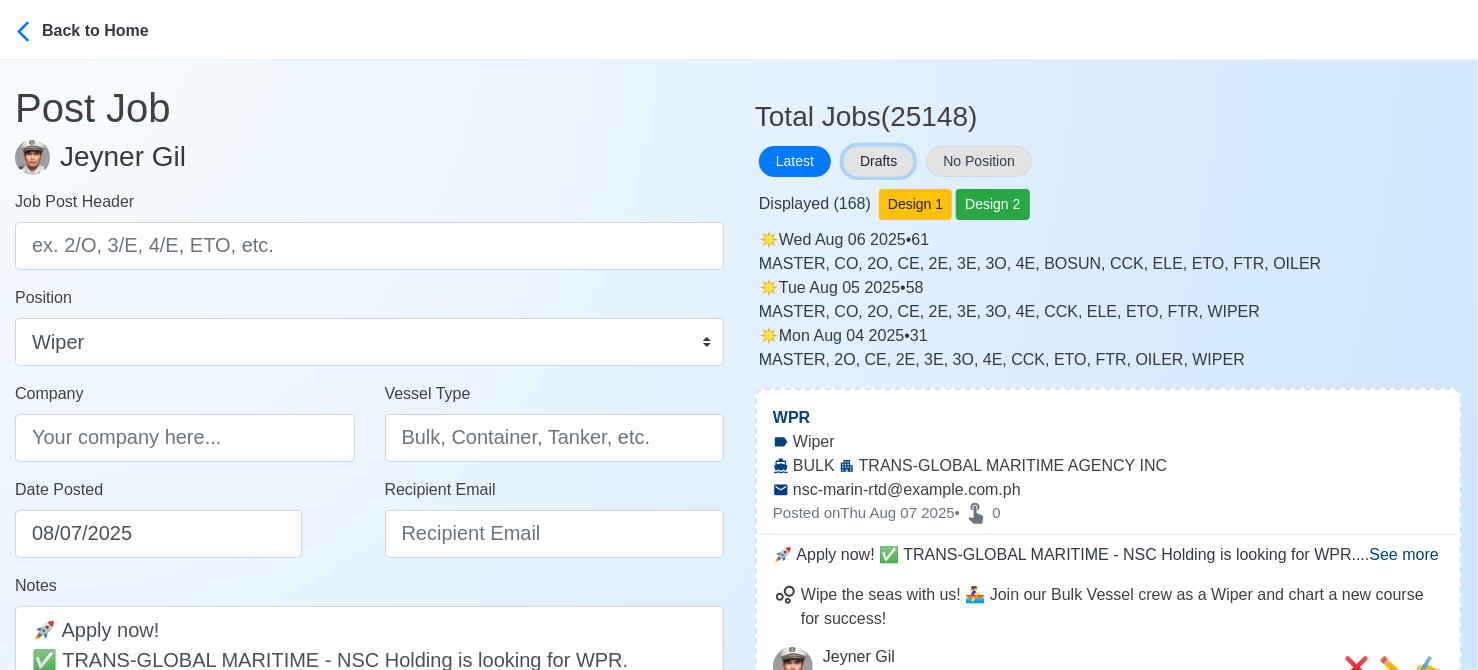 click on "Drafts" at bounding box center (878, 161) 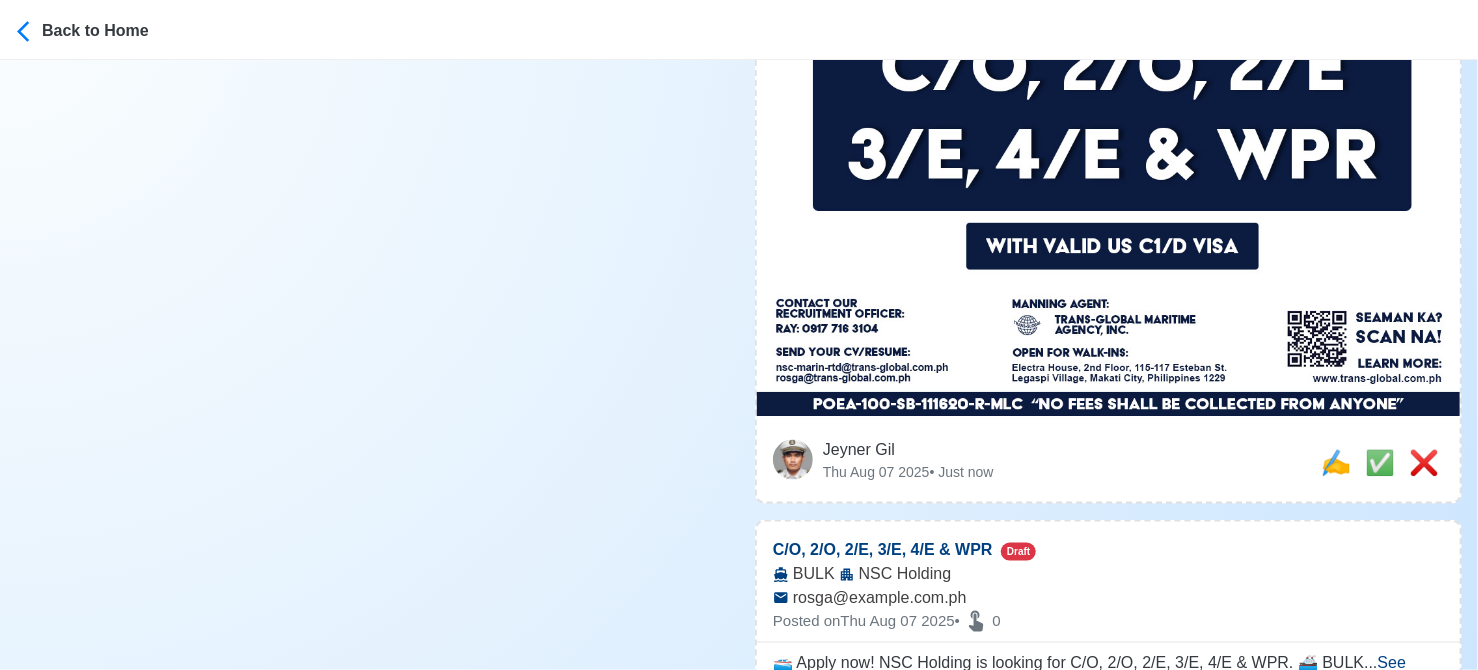 scroll, scrollTop: 1100, scrollLeft: 0, axis: vertical 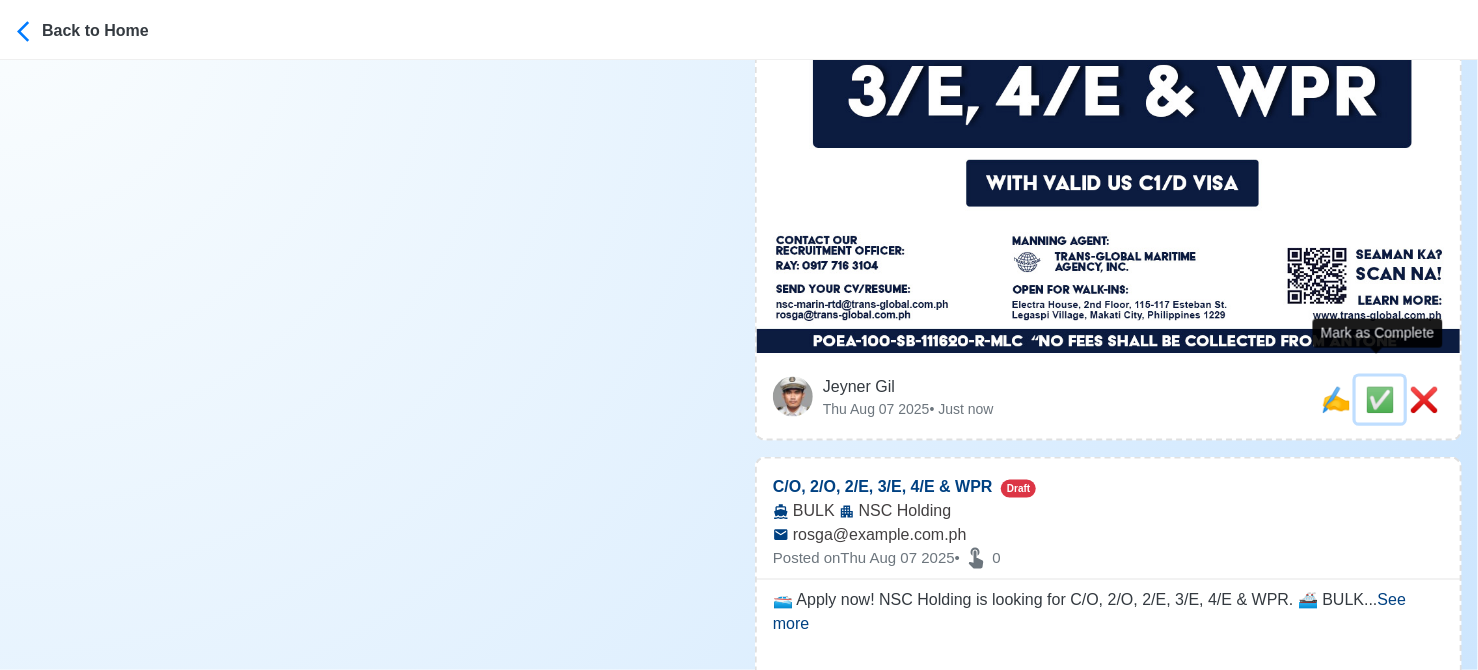 click on "✅" at bounding box center [1380, 399] 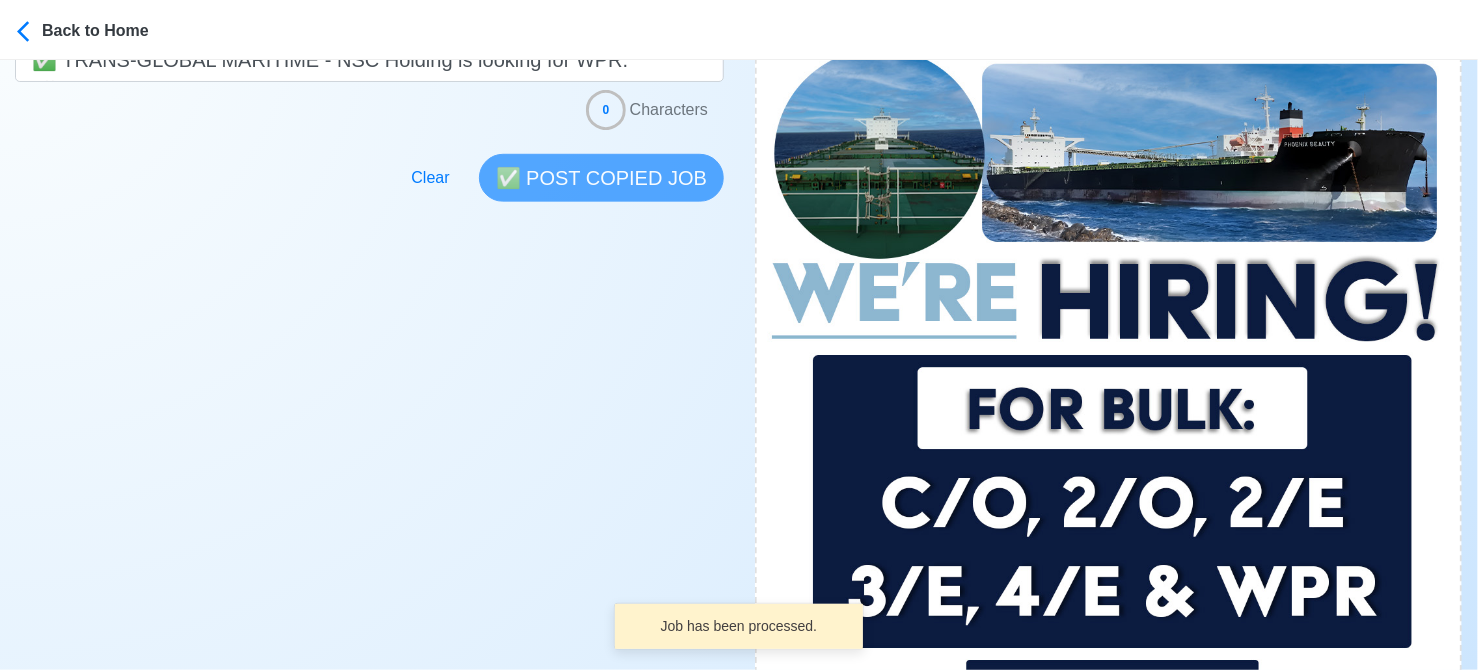 scroll, scrollTop: 1000, scrollLeft: 0, axis: vertical 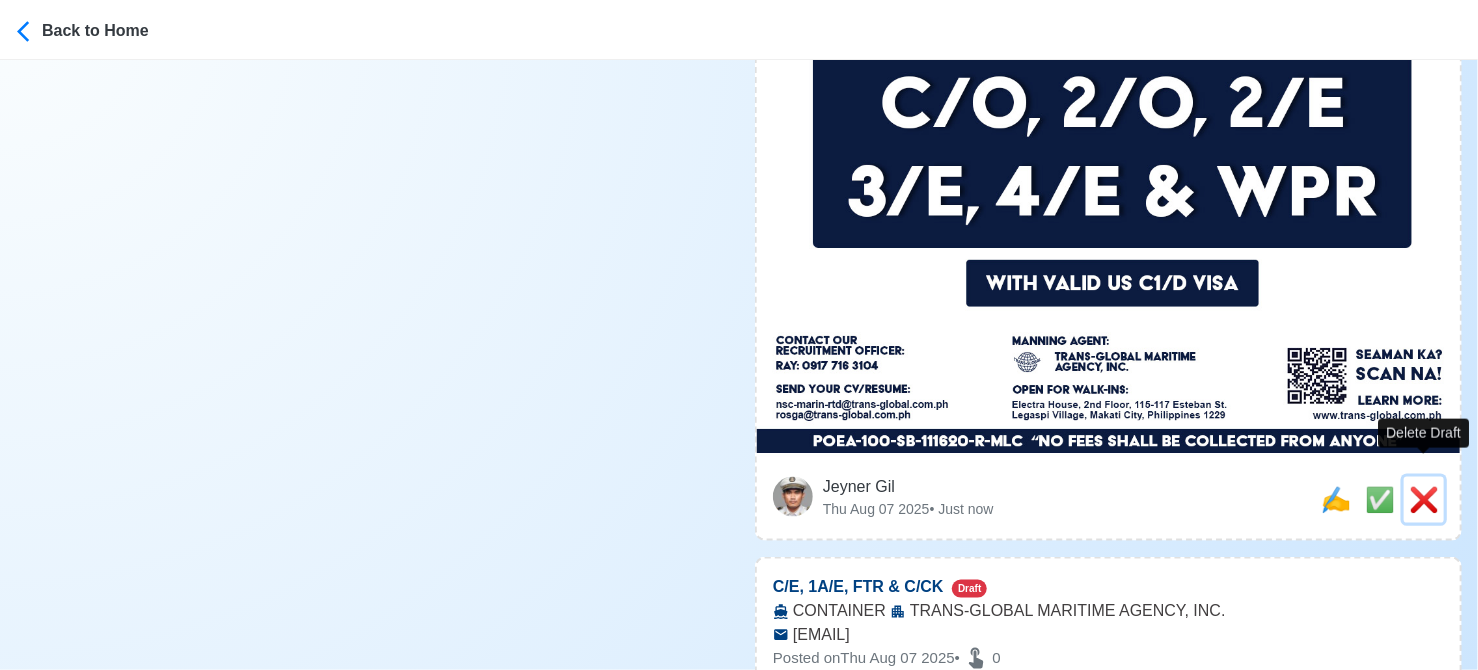 click on "❌" at bounding box center [1424, 499] 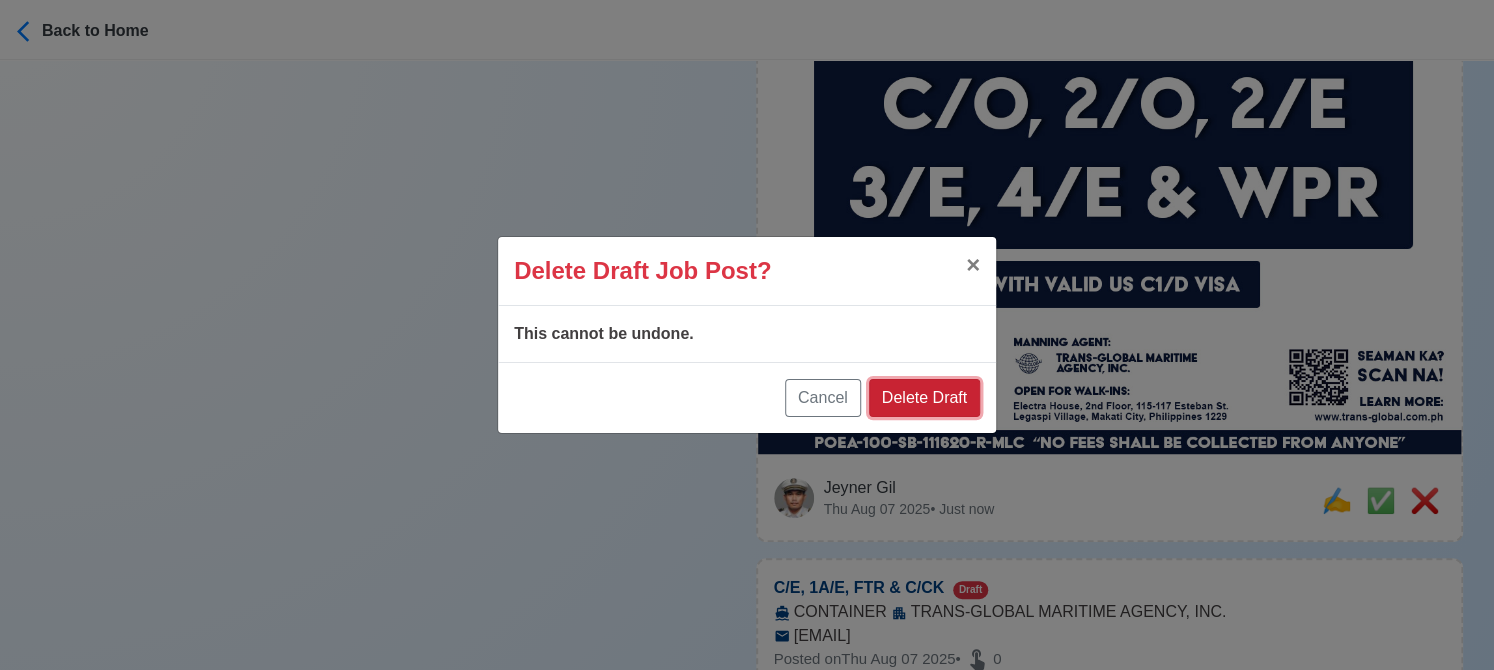 click on "Delete Draft" at bounding box center (924, 398) 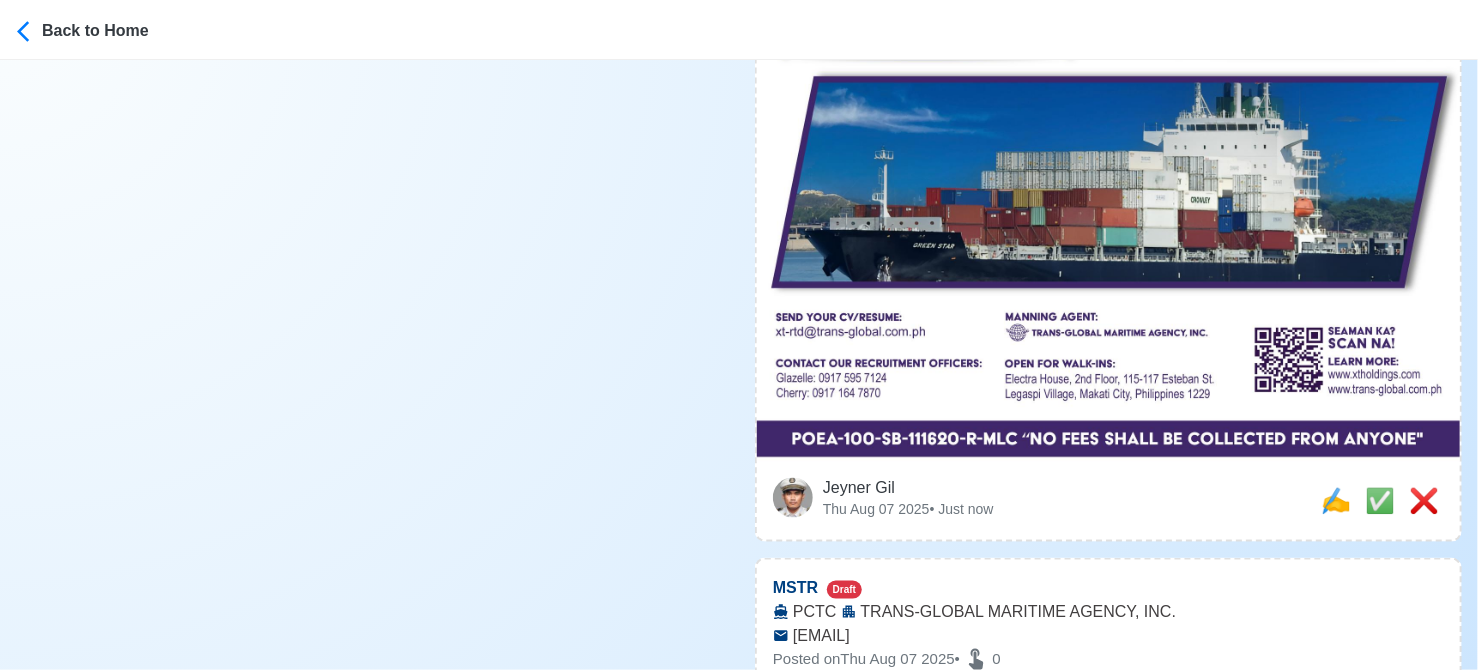 click on "Post Job   Jeyner Gil Job Post Header Position Master Chief Officer 2nd Officer 3rd Officer Junior Officer Chief Engineer 2nd Engineer 3rd Engineer 4th Engineer Gas Engineer Junior Engineer 1st Assistant Engineer 2nd Assistant Engineer 3rd Assistant Engineer ETO/ETR Electrician Electrical Engineer Oiler Fitter Welder Chief Cook Chef Cook Messman Wiper Rigger Ordinary Seaman Able Seaman Motorman Pumpman Bosun Cadet Reefer Mechanic Operator Repairman Painter Steward Waiter Others Company Vessel Type Date Posted       08/07/2025 Recipient Email Notes 🚀 Apply now!
✅ TRANS-GLOBAL MARITIME - NSC Holding is looking for WPR.
🚢 BULK
✅ WITH VALID US C1/D VISA
👉 NO FEES SHALL BE COLLECTED FROM ANYONE
DMW License: POEA-100-SB-111620-R-MLC 0 Characters Clear ✅ POST COPIED JOB" at bounding box center [369, 72766] 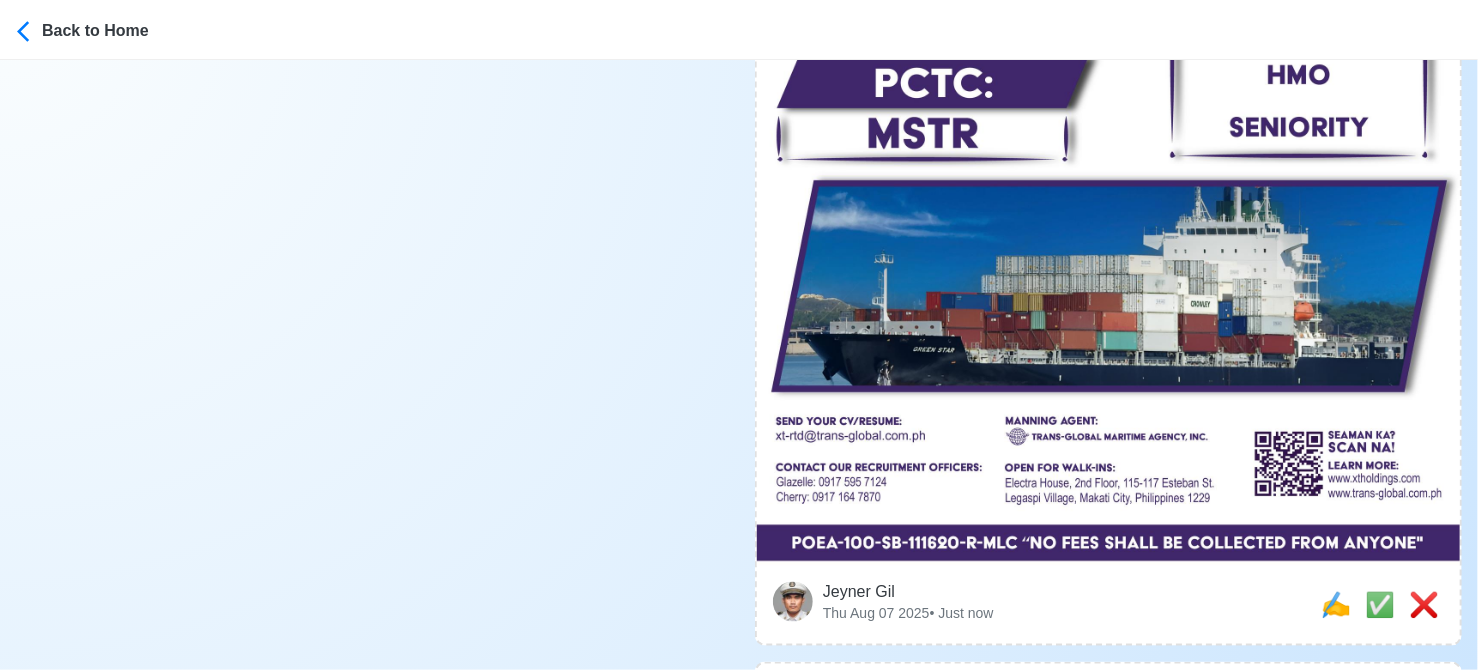 scroll, scrollTop: 900, scrollLeft: 0, axis: vertical 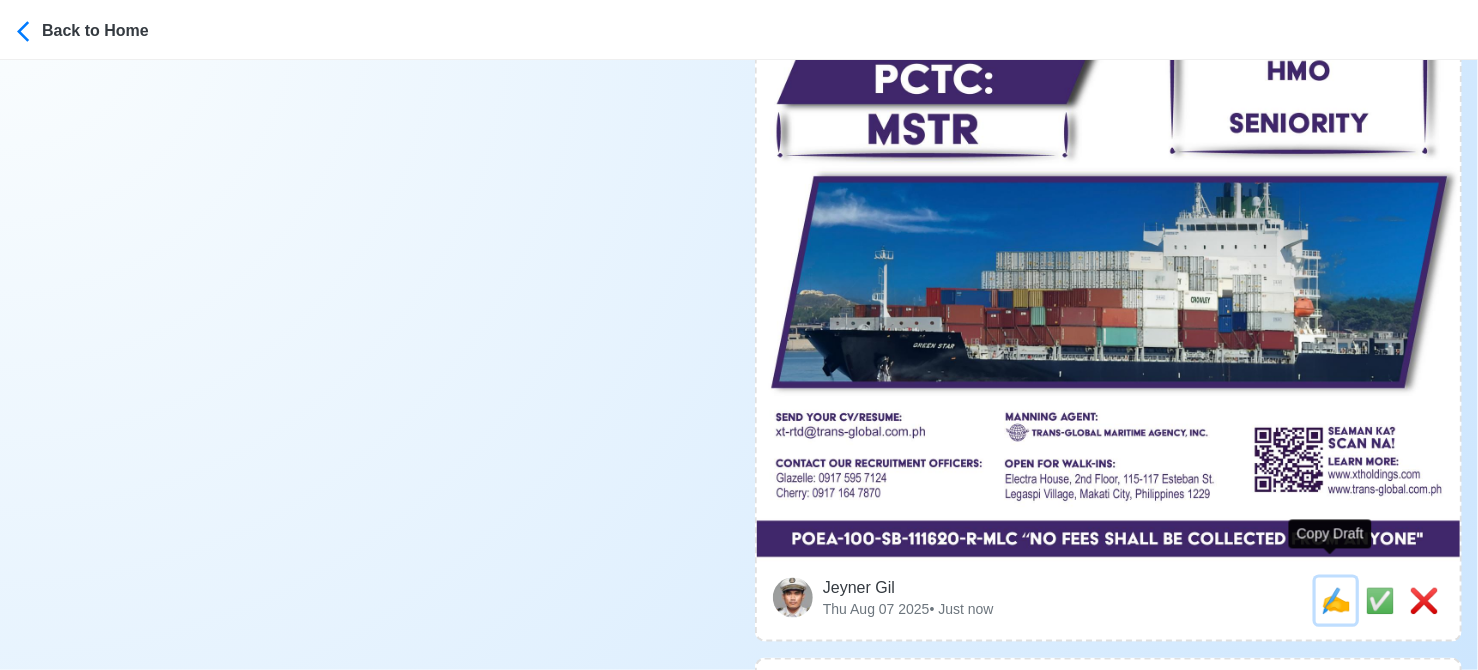 click on "✍️" at bounding box center [1336, 600] 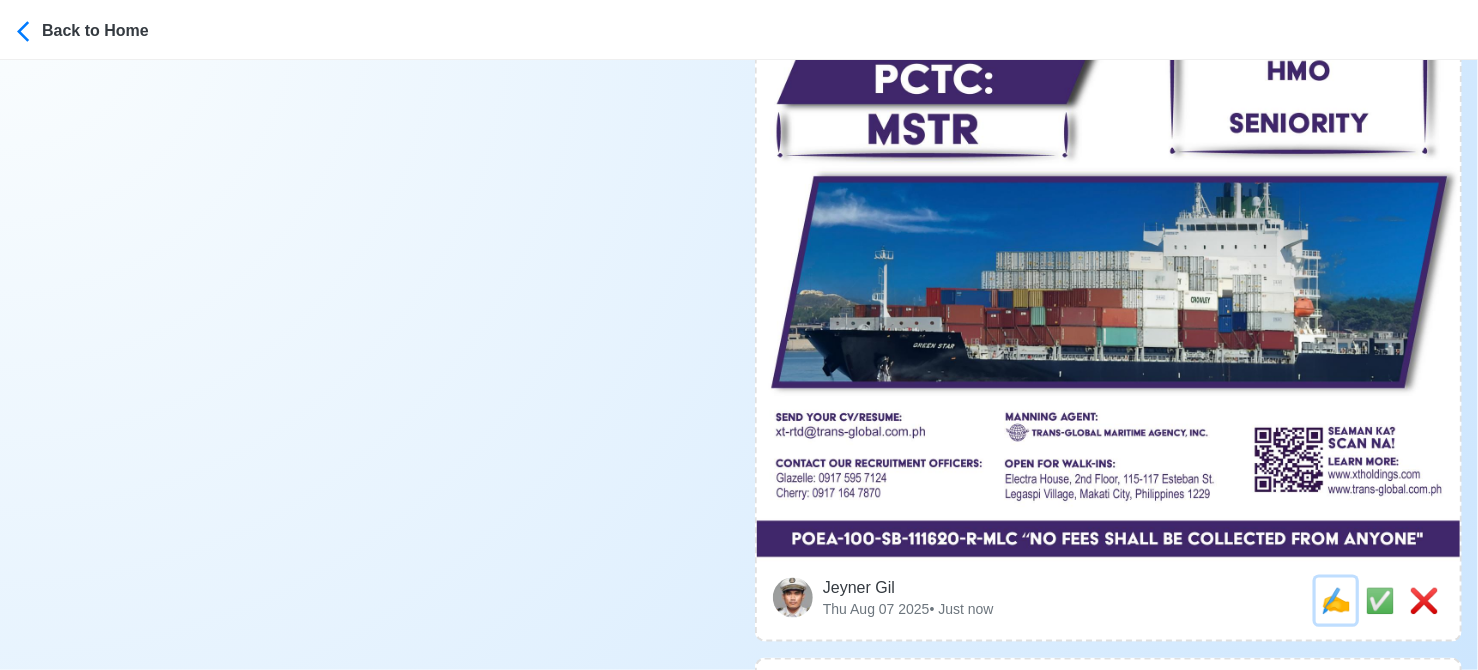scroll, scrollTop: 0, scrollLeft: 0, axis: both 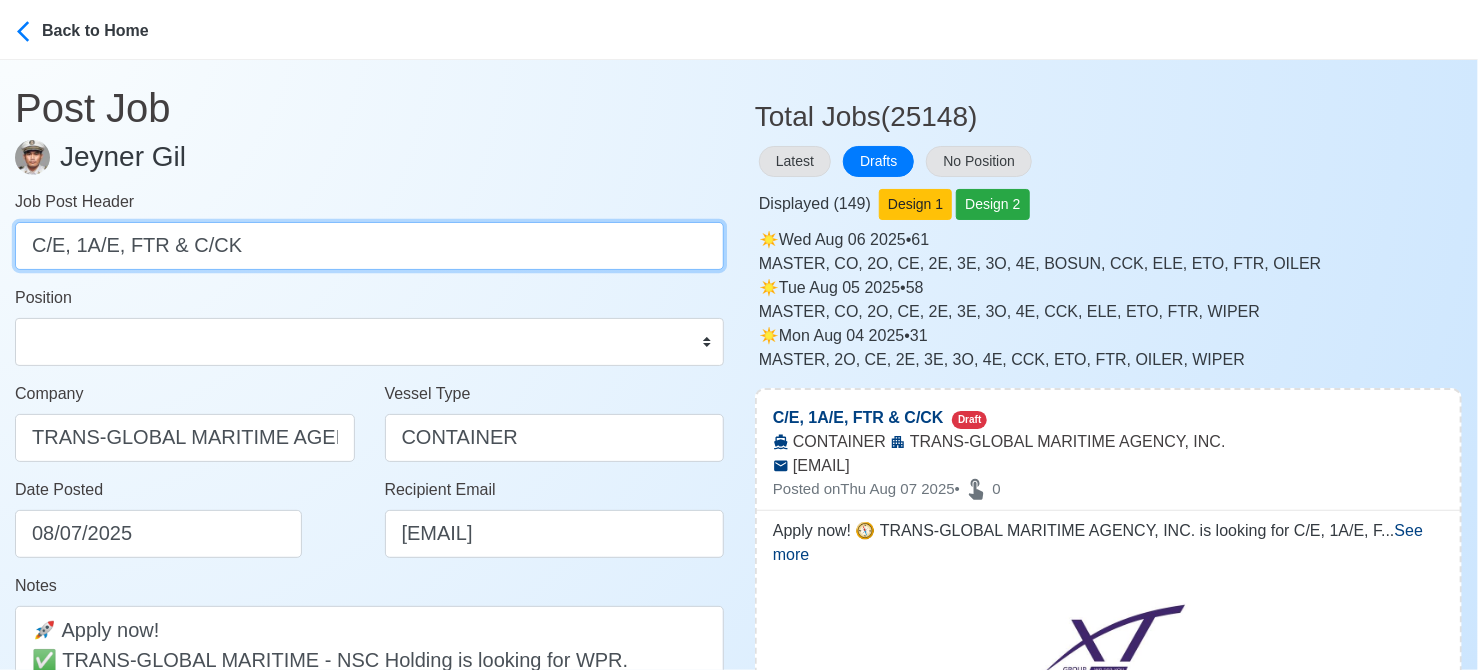 drag, startPoint x: 71, startPoint y: 245, endPoint x: 324, endPoint y: 243, distance: 253.0079 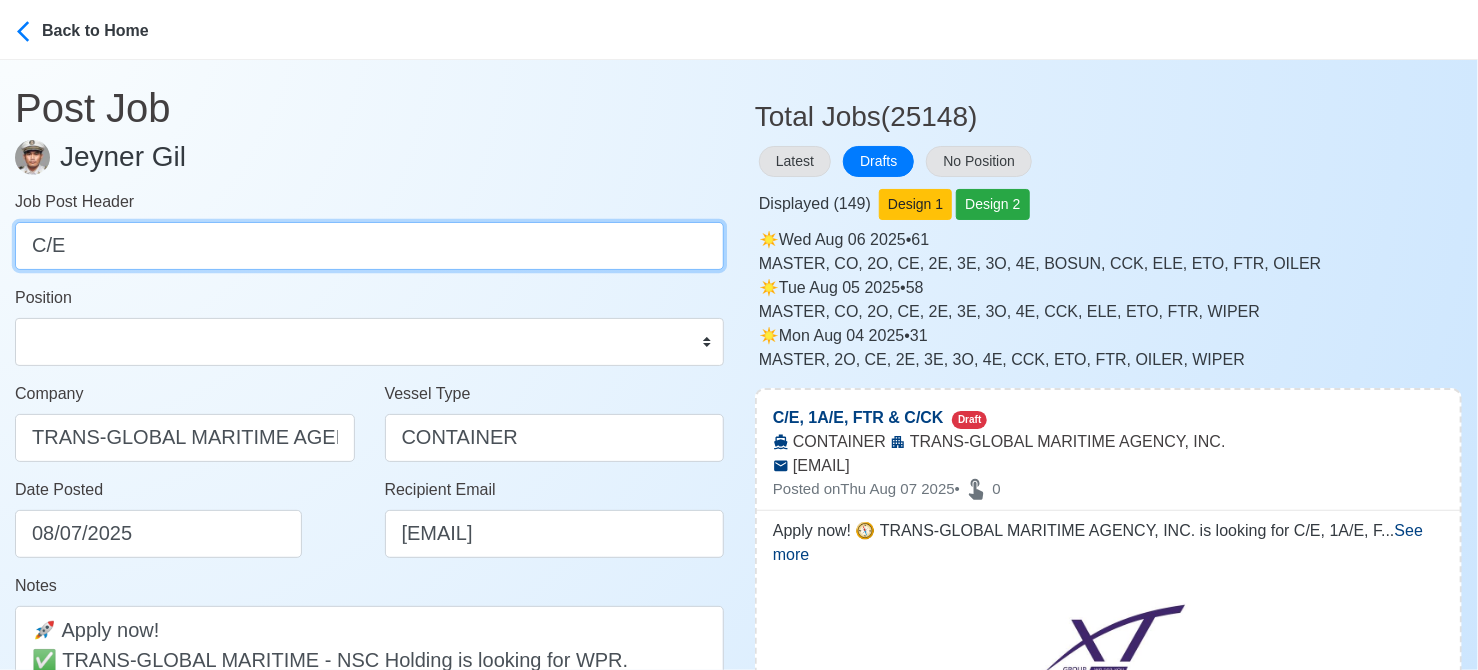 type on "C/E" 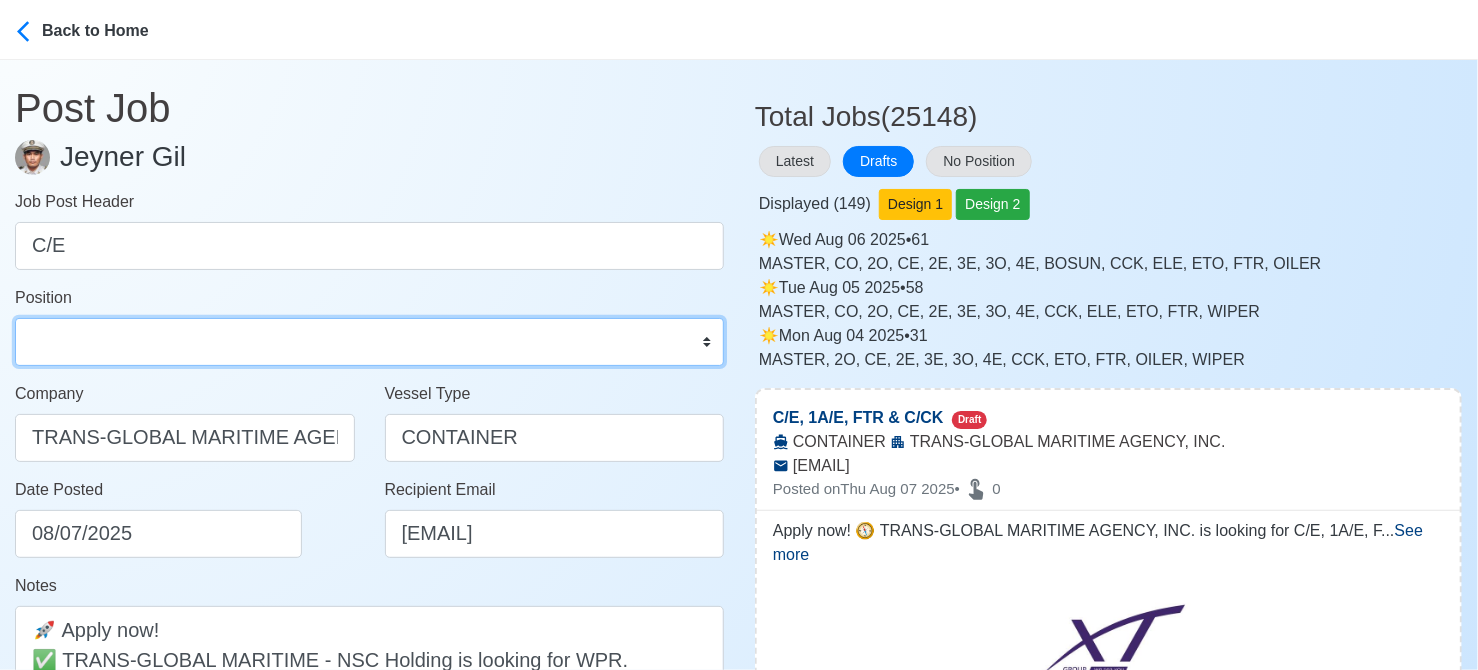 click on "Master Chief Officer 2nd Officer 3rd Officer Junior Officer Chief Engineer 2nd Engineer 3rd Engineer 4th Engineer Gas Engineer Junior Engineer 1st Assistant Engineer 2nd Assistant Engineer 3rd Assistant Engineer ETO/ETR Electrician Electrical Engineer Oiler Fitter Welder Chief Cook Chef Cook Messman Wiper Rigger Ordinary Seaman Able Seaman Motorman Pumpman Bosun Cadet Reefer Mechanic Operator Repairman Painter Steward Waiter Others" at bounding box center (369, 342) 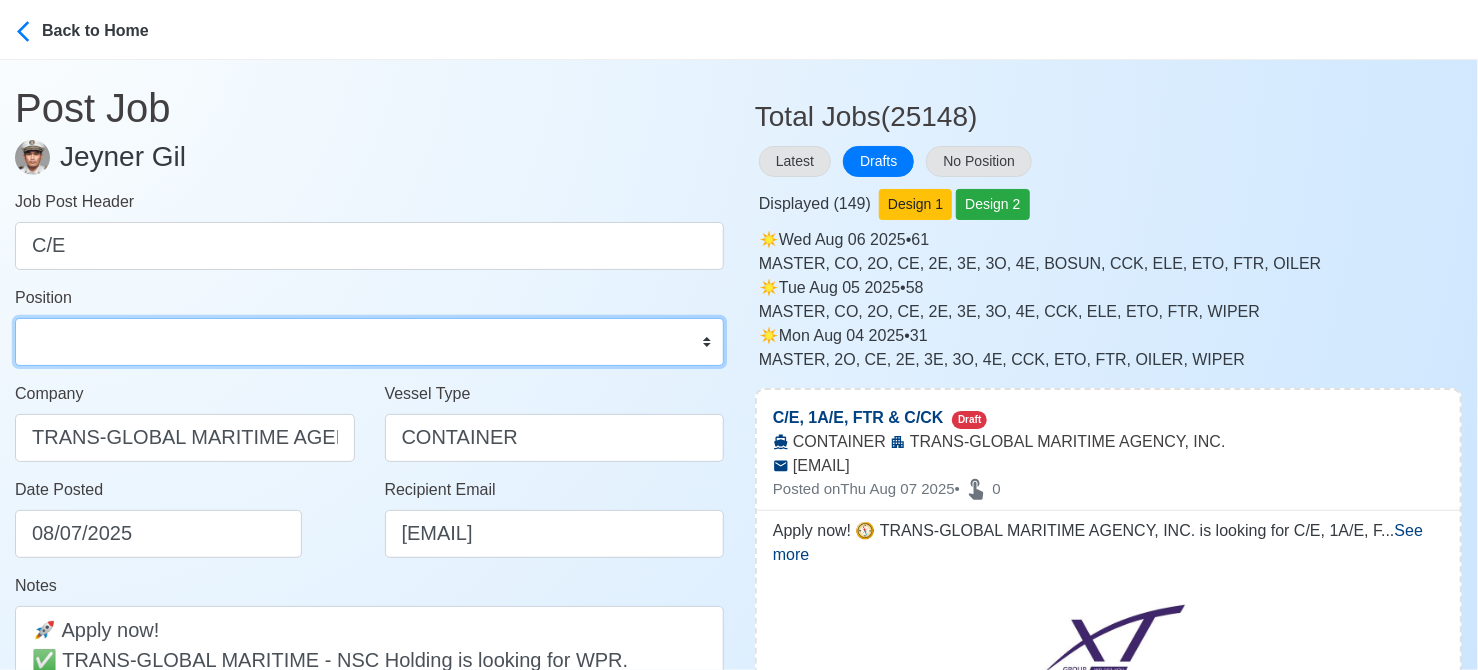select on "Chief Engineer" 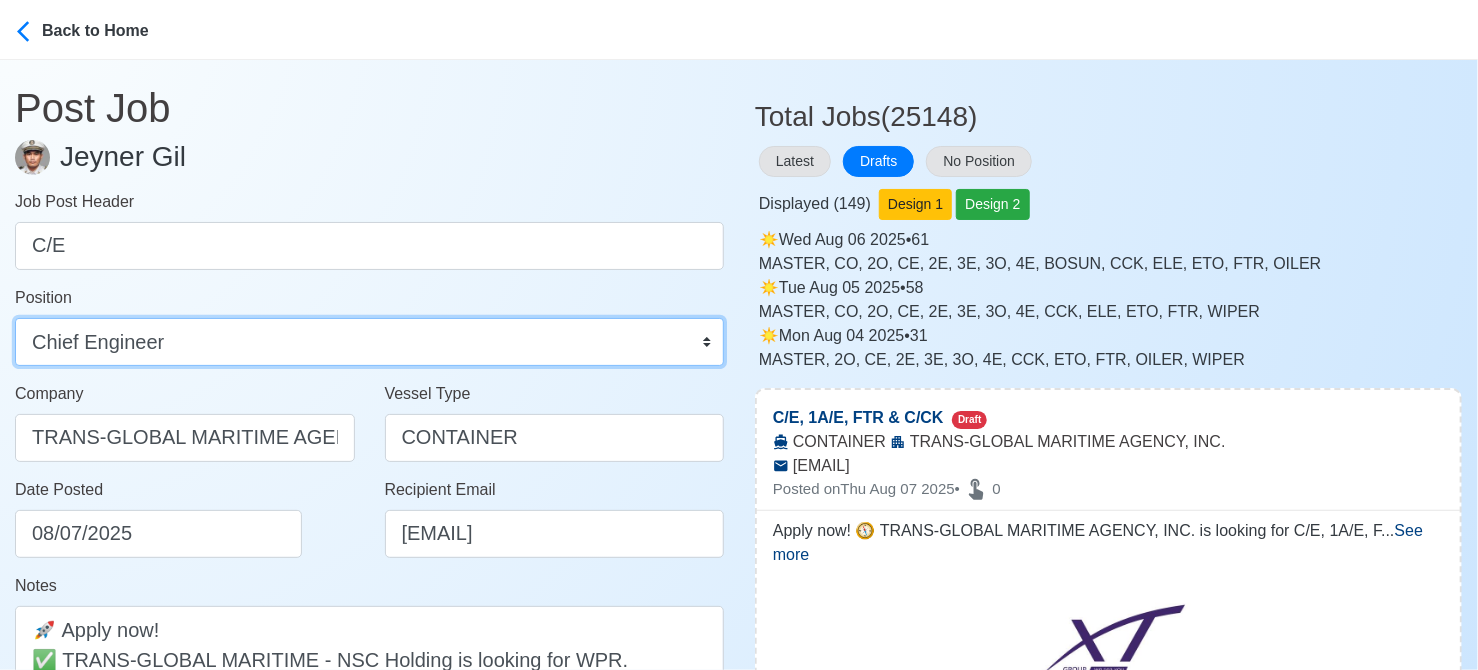 click on "Master Chief Officer 2nd Officer 3rd Officer Junior Officer Chief Engineer 2nd Engineer 3rd Engineer 4th Engineer Gas Engineer Junior Engineer 1st Assistant Engineer 2nd Assistant Engineer 3rd Assistant Engineer ETO/ETR Electrician Electrical Engineer Oiler Fitter Welder Chief Cook Chef Cook Messman Wiper Rigger Ordinary Seaman Able Seaman Motorman Pumpman Bosun Cadet Reefer Mechanic Operator Repairman Painter Steward Waiter Others" at bounding box center [369, 342] 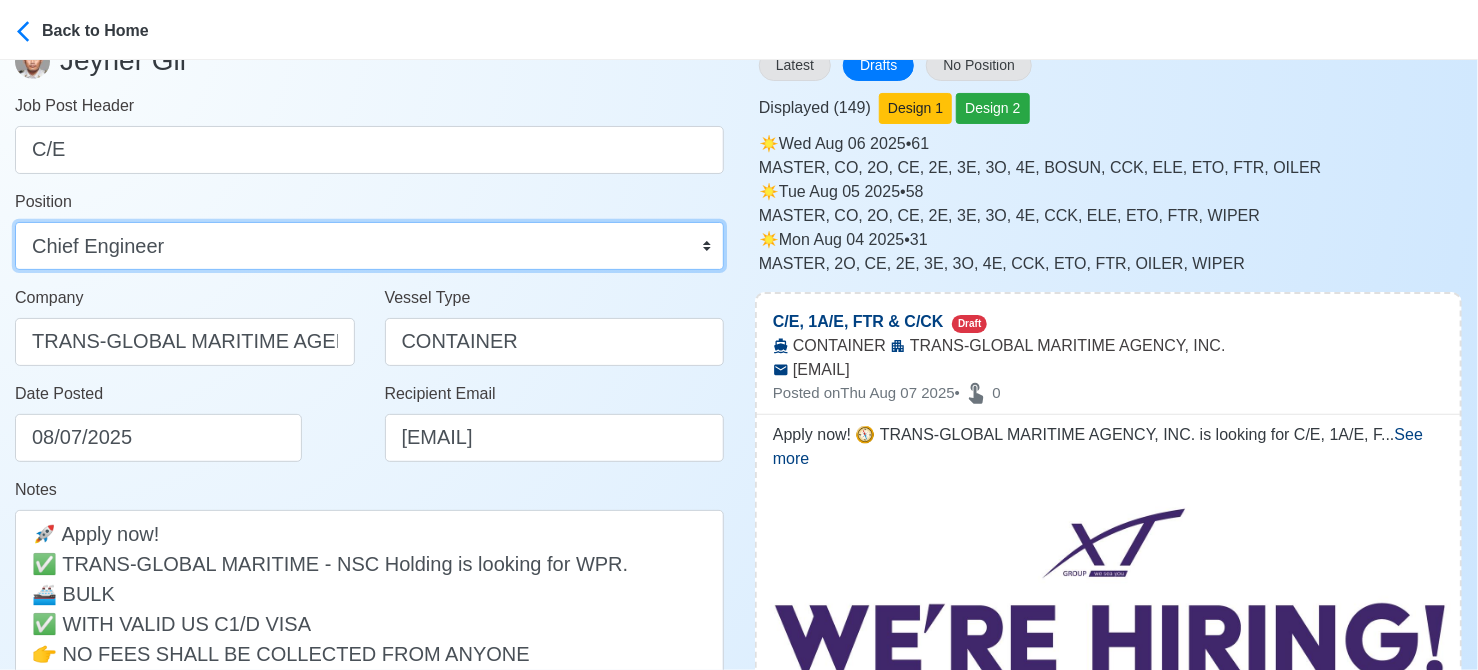 scroll, scrollTop: 300, scrollLeft: 0, axis: vertical 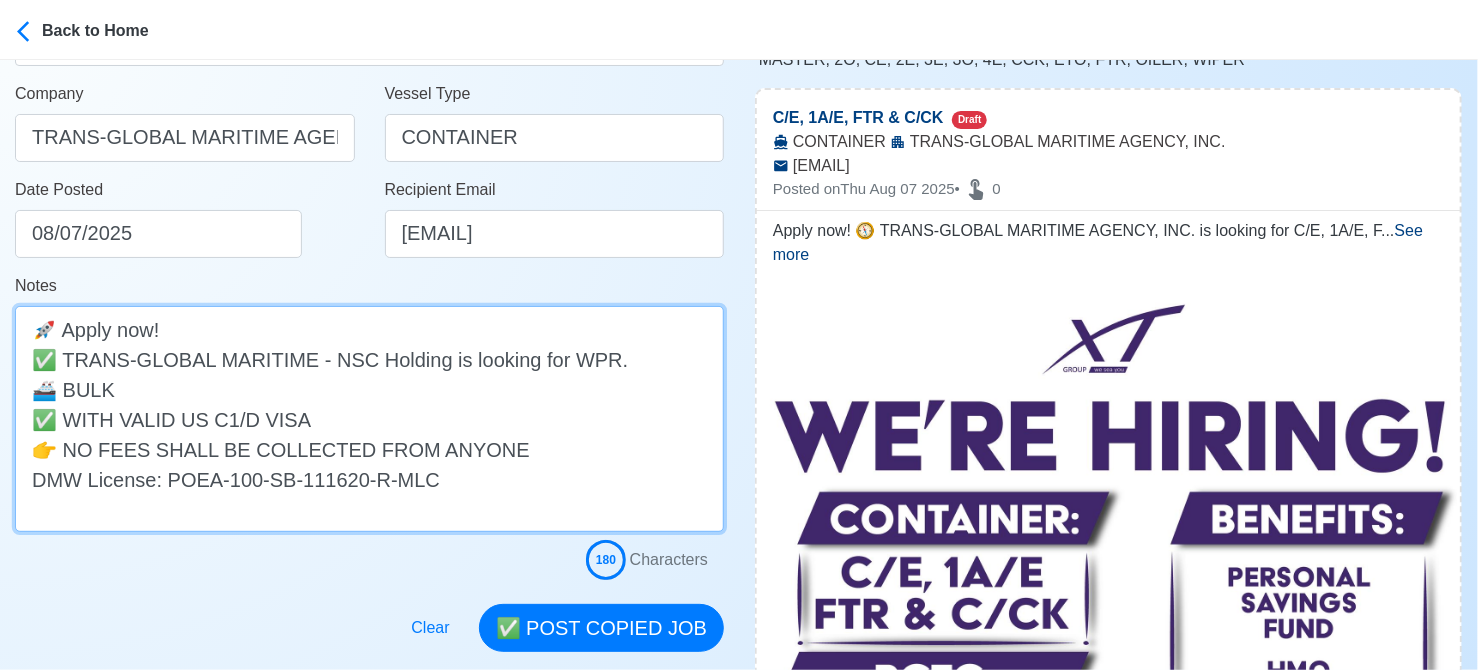 drag, startPoint x: 593, startPoint y: 360, endPoint x: 704, endPoint y: 399, distance: 117.65203 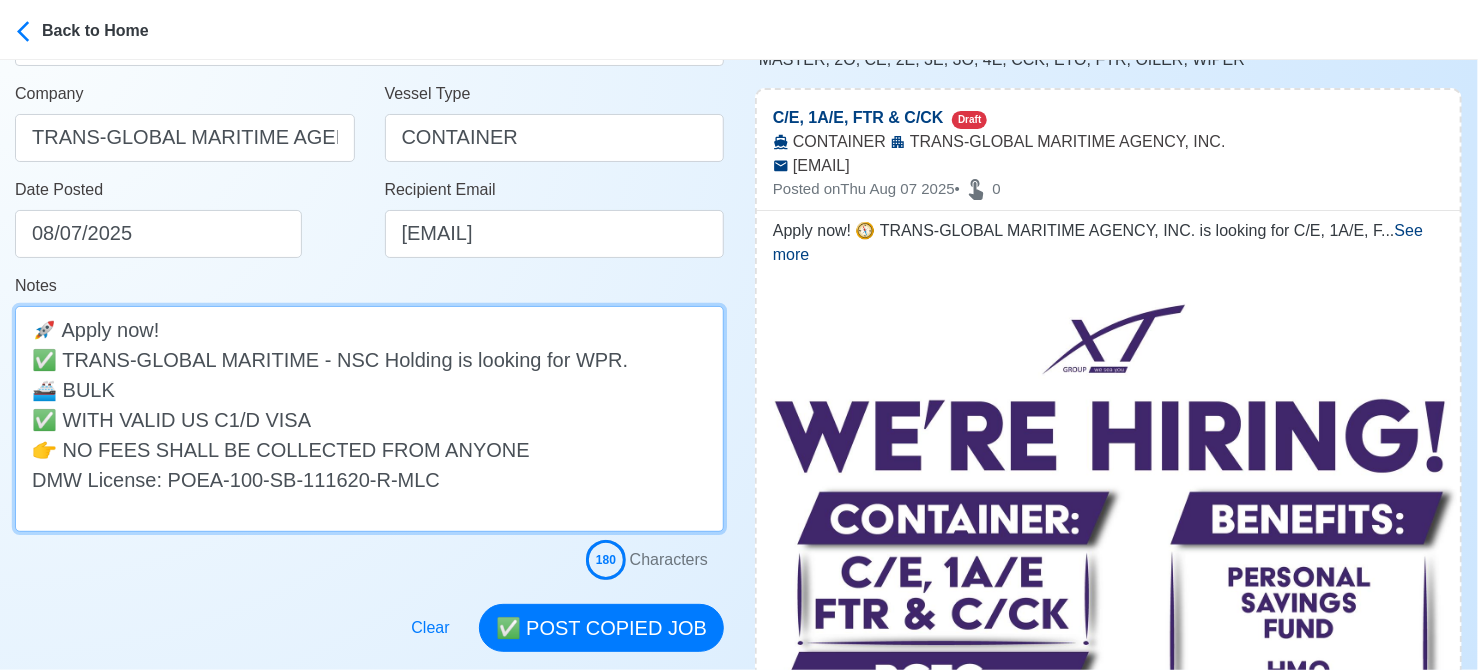click on "Apply now!
🧭 TRANS-GLOBAL MARITIME AGENCY, INC. is looking for C/E, 1A/E, FTR & C/CK.
🚢 CONTAINER
✅ PERSONAL SAVINGS FUND, HMO, SENIORITY
DMW License: POEA-100-SB-111620-R-MLC" at bounding box center [369, 419] 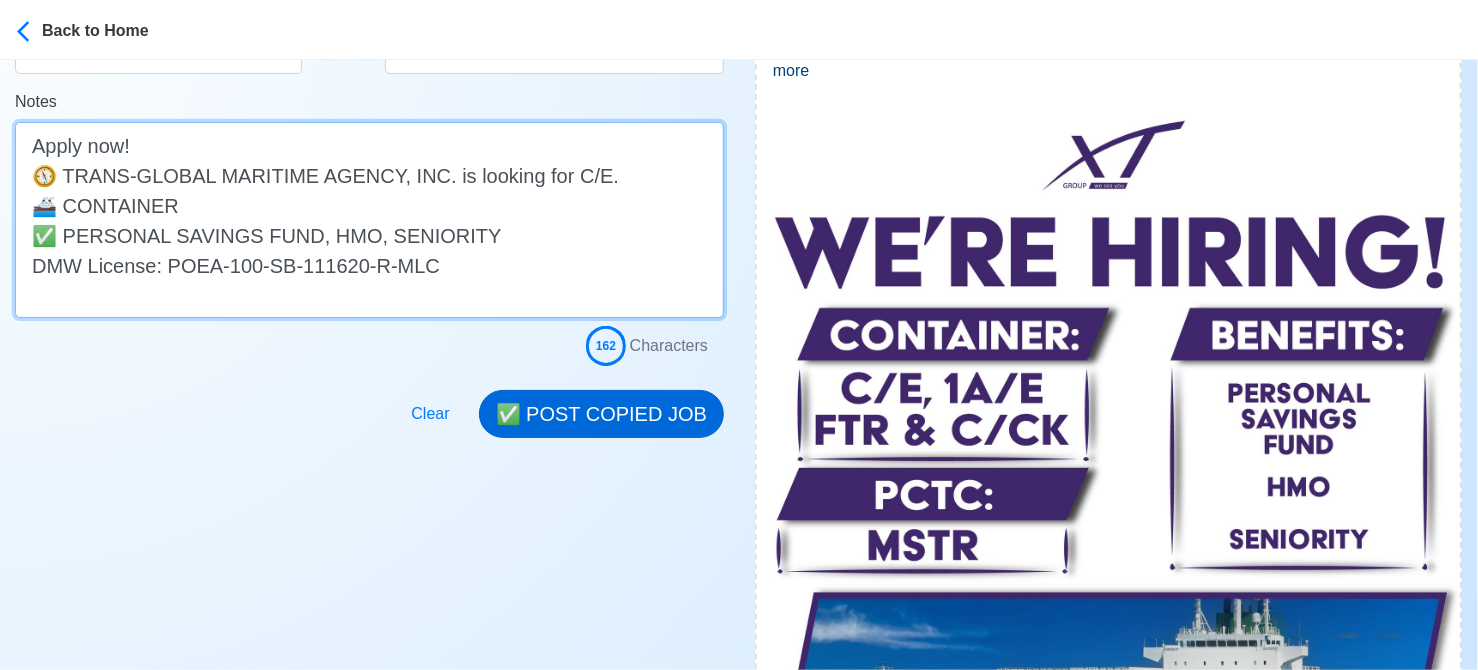 scroll, scrollTop: 500, scrollLeft: 0, axis: vertical 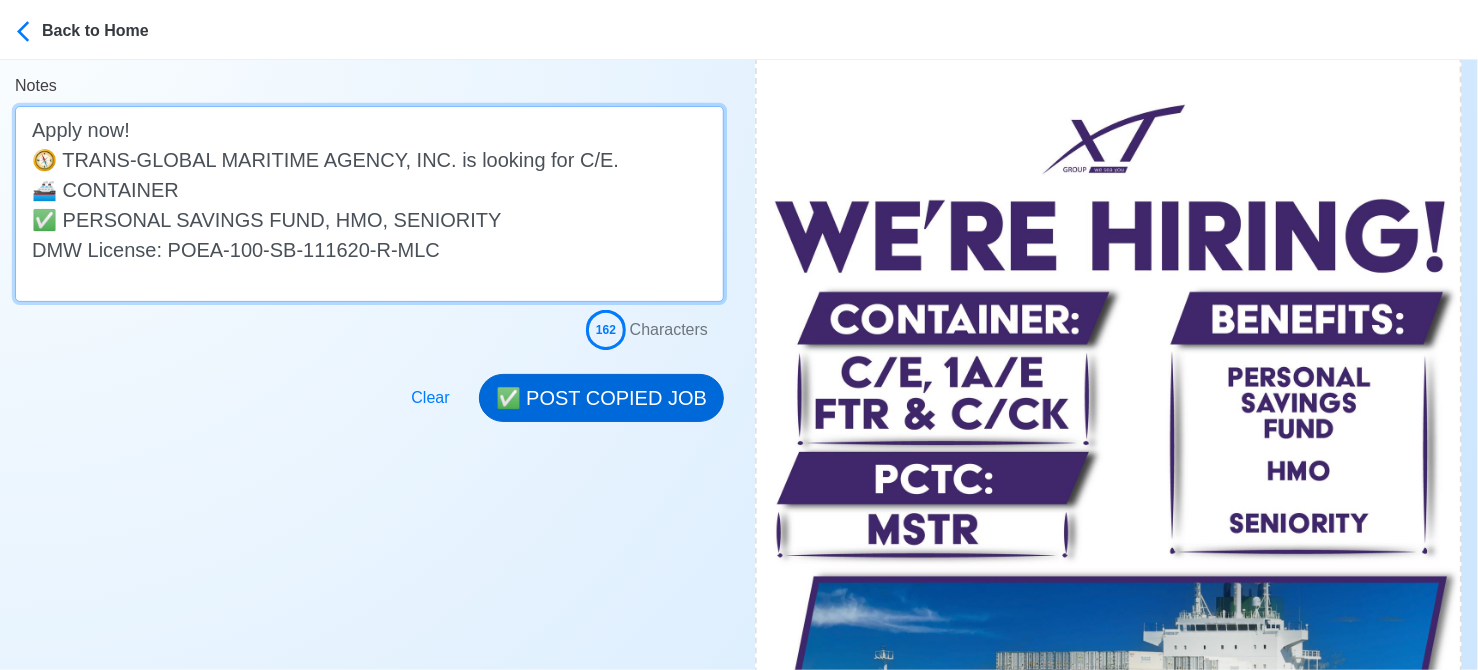 type on "Apply now!
🧭 TRANS-GLOBAL MARITIME AGENCY, INC. is looking for C/E.
🚢 CONTAINER
✅ PERSONAL SAVINGS FUND, HMO, SENIORITY
DMW License: POEA-100-SB-111620-R-MLC" 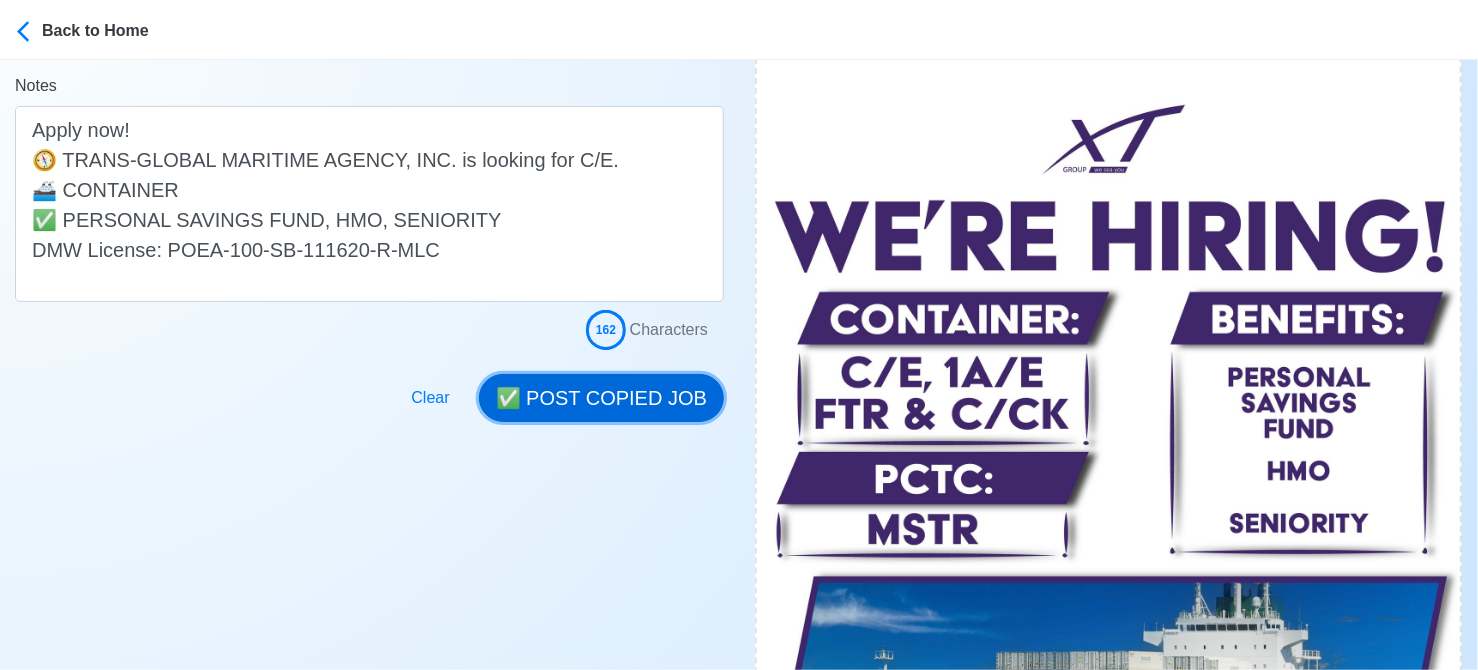 click on "✅ POST COPIED JOB" at bounding box center (601, 398) 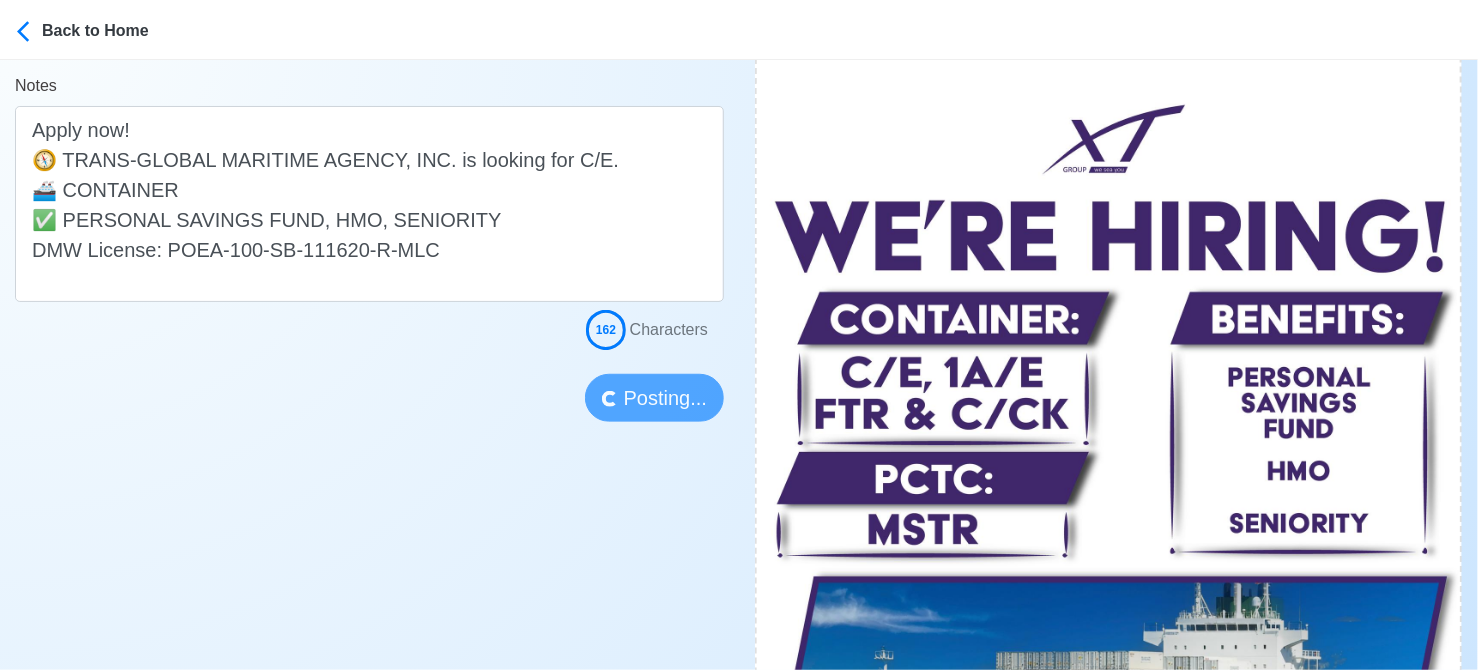 type 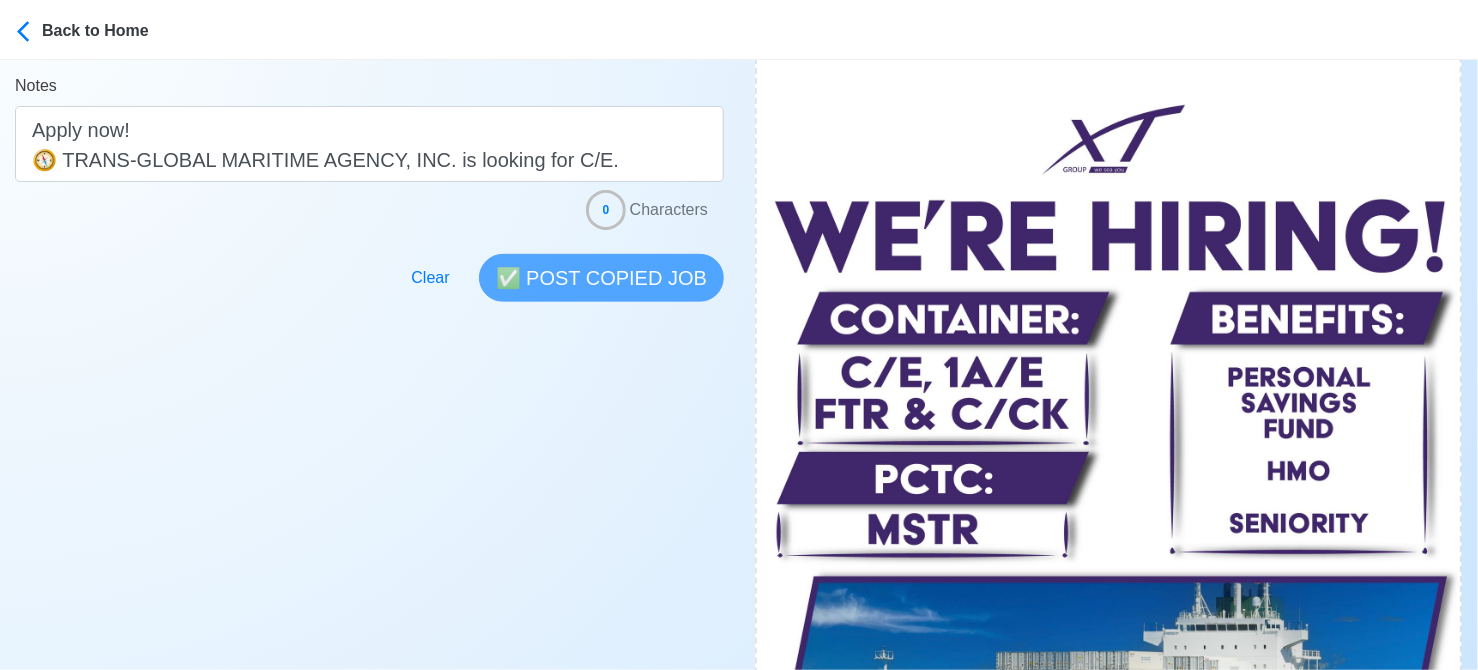 click on "Post Job   Jeyner Gil Job Post Header Position Master Chief Officer 2nd Officer 3rd Officer Junior Officer Chief Engineer 2nd Engineer 3rd Engineer 4th Engineer Gas Engineer Junior Engineer 1st Assistant Engineer 2nd Assistant Engineer 3rd Assistant Engineer ETO/ETR Electrician Electrical Engineer Oiler Fitter Welder Chief Cook Chef Cook Messman Wiper Rigger Ordinary Seaman Able Seaman Motorman Pumpman Bosun Cadet Reefer Mechanic Operator Repairman Painter Steward Waiter Others Company Vessel Type Date Posted       08/07/2025 Recipient Email Notes Apply now!
🧭 TRANS-GLOBAL MARITIME AGENCY, INC. is looking for C/E.
🚢 CONTAINER
✅ PERSONAL SAVINGS FUND, HMO, SENIORITY
DMW License: POEA-100-SB-111620-R-MLC 0 Characters Clear ✅ POST COPIED JOB" at bounding box center (369, 73266) 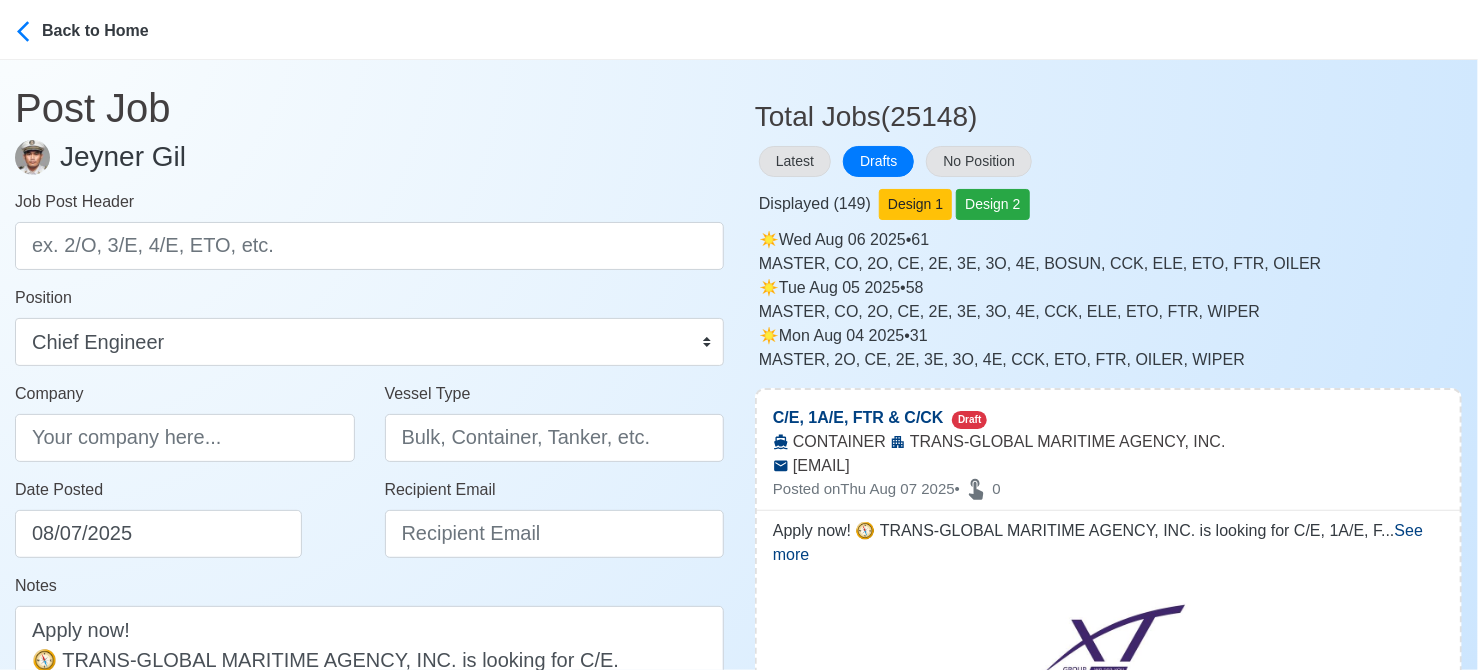 scroll, scrollTop: 0, scrollLeft: 0, axis: both 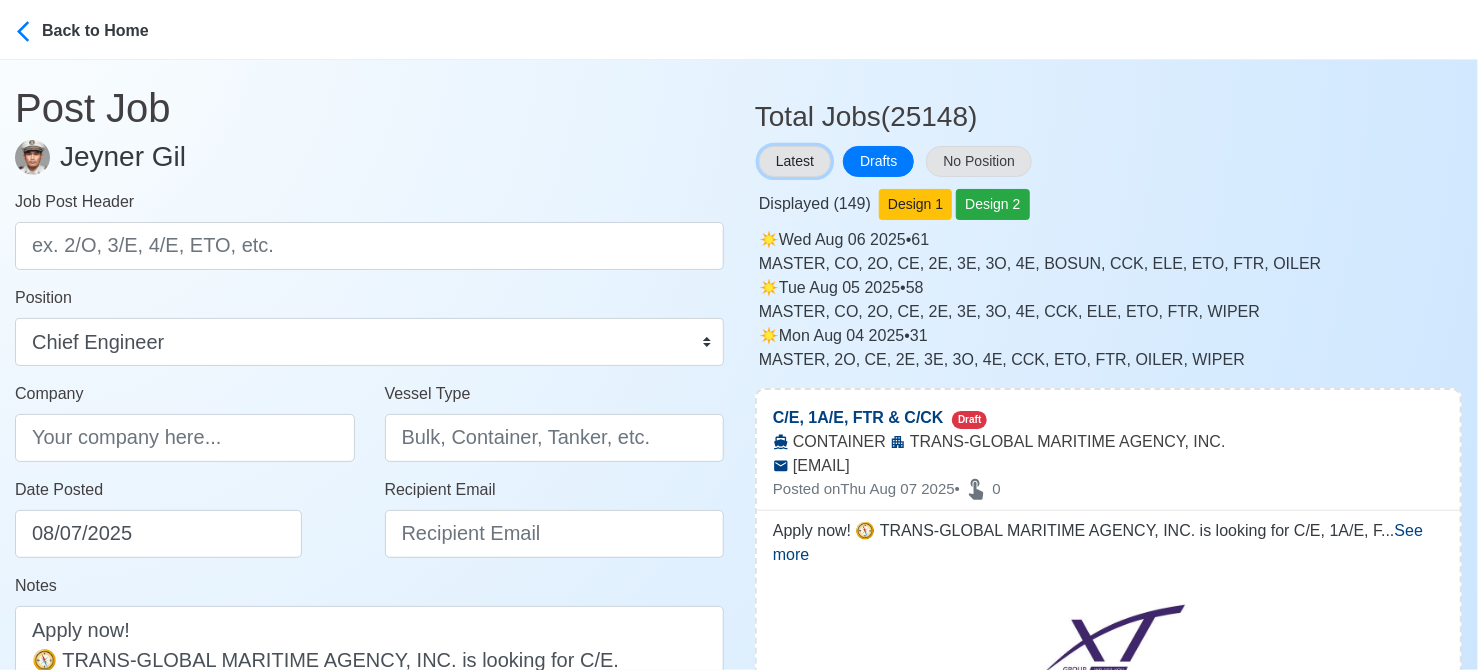 click on "Latest" at bounding box center (795, 161) 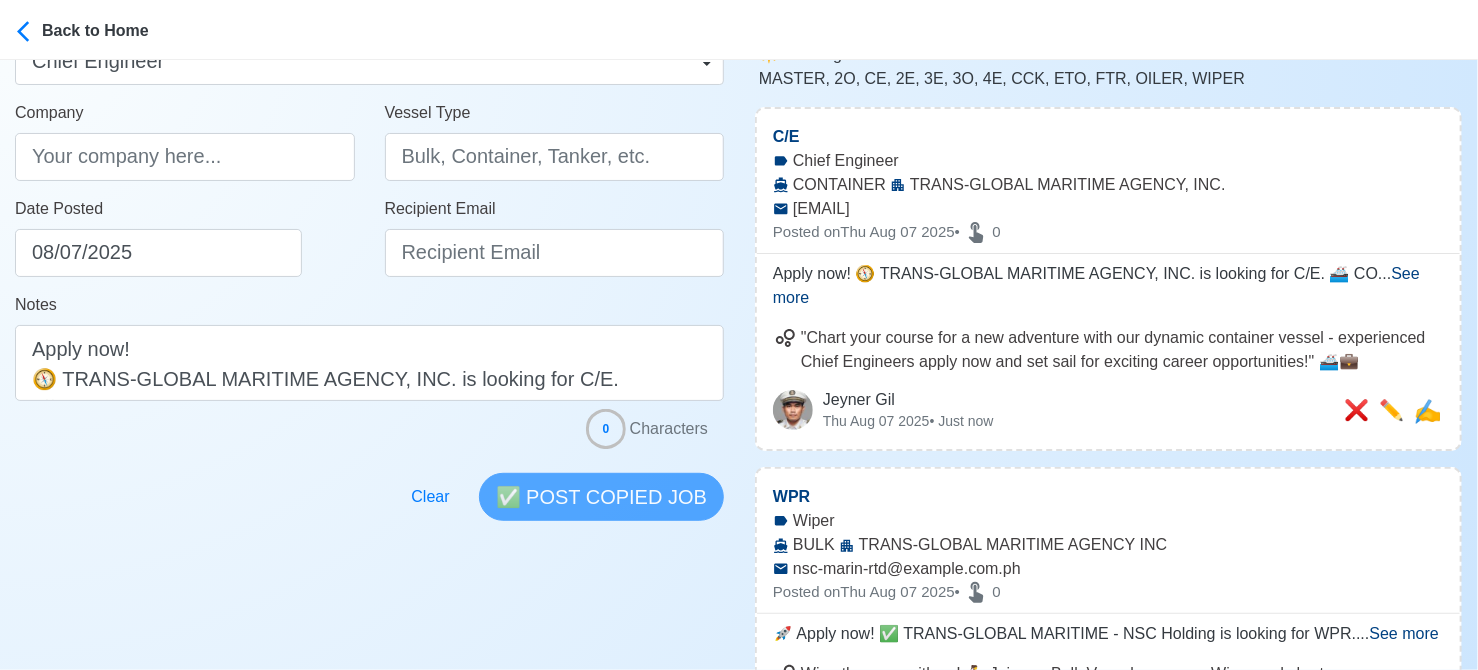 scroll, scrollTop: 300, scrollLeft: 0, axis: vertical 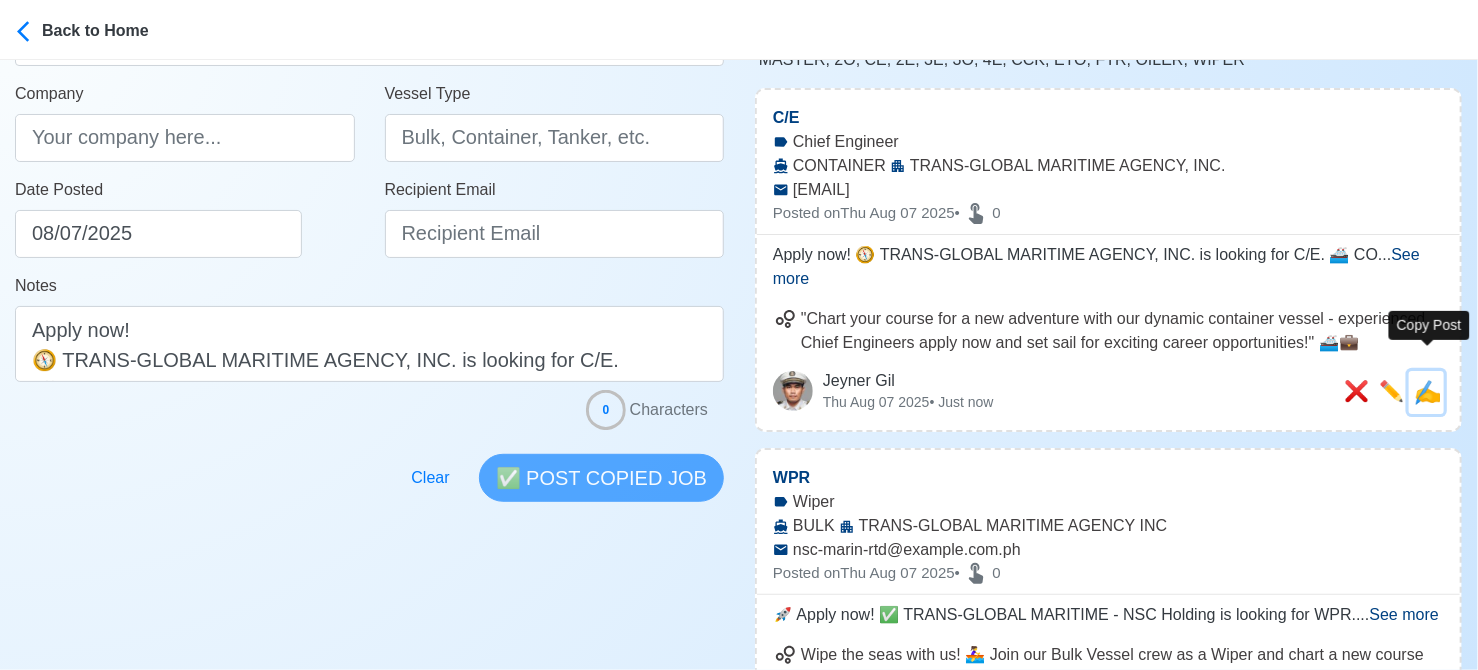 click on "✍️" at bounding box center (1427, 392) 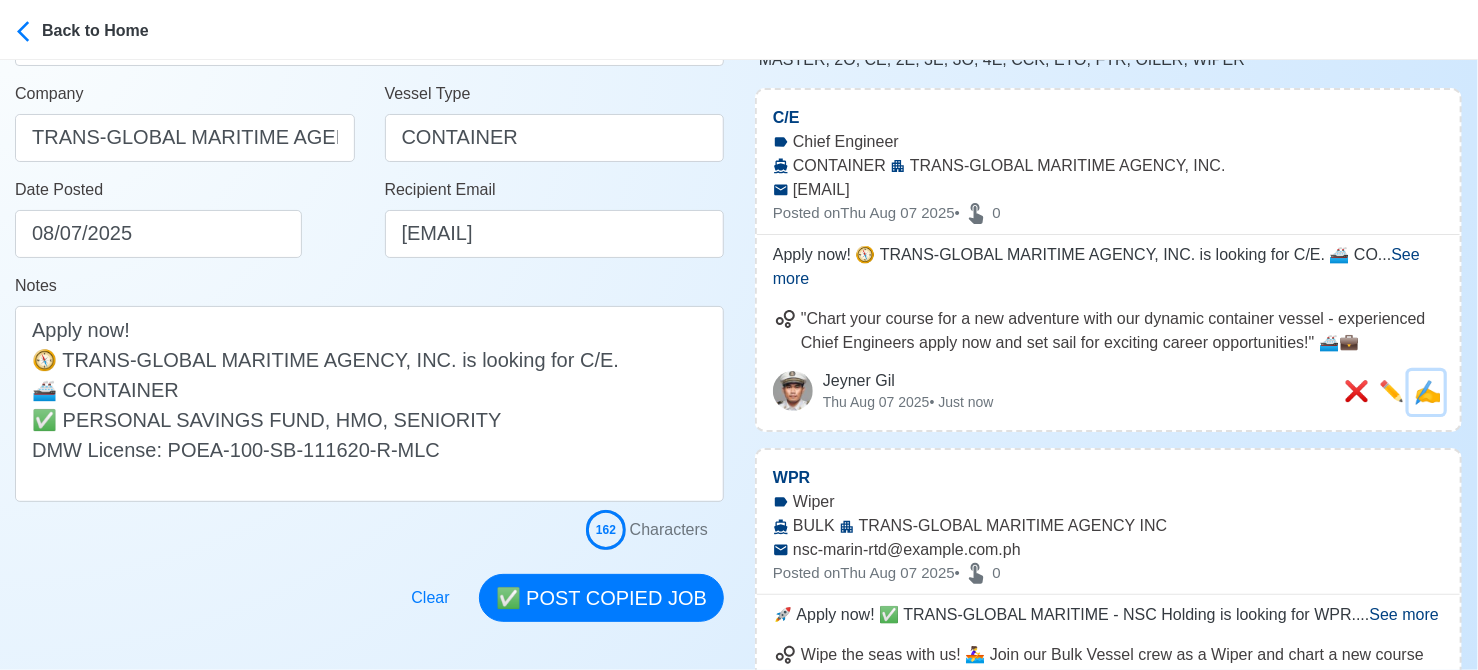 scroll, scrollTop: 0, scrollLeft: 0, axis: both 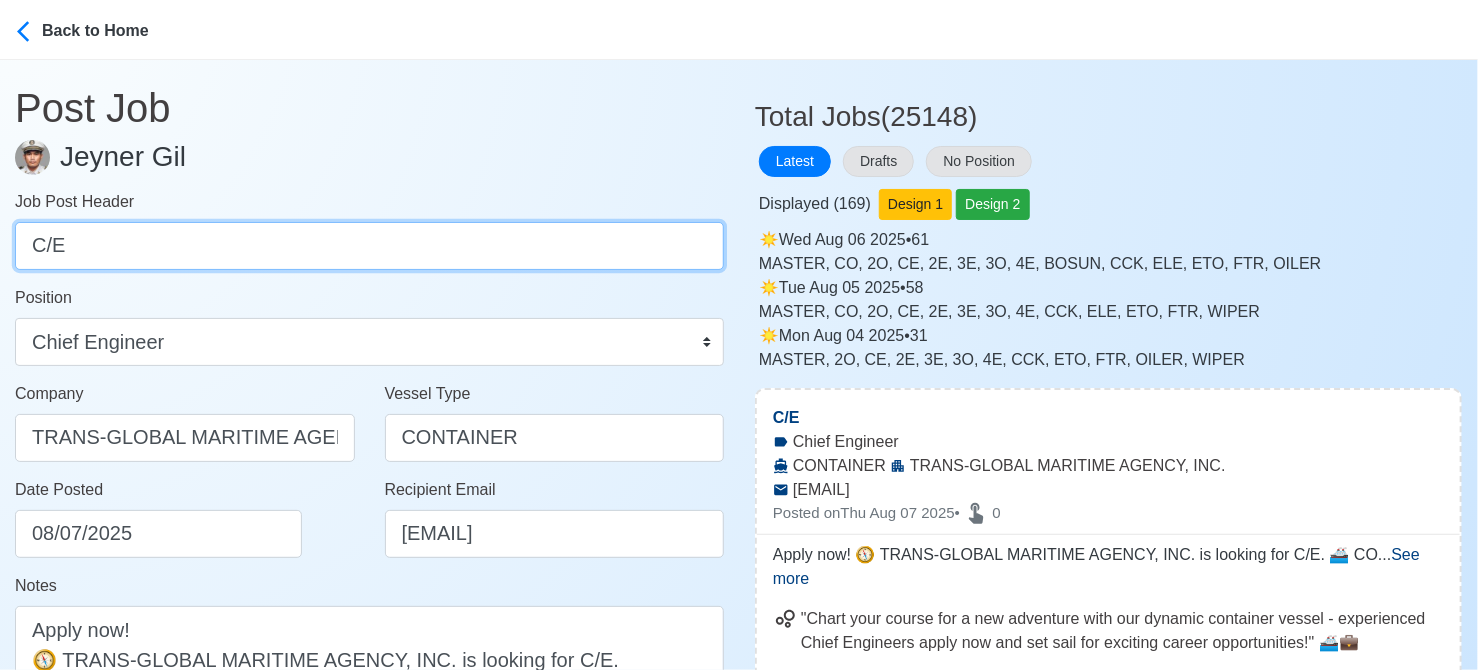 click on "C/E" at bounding box center (369, 246) 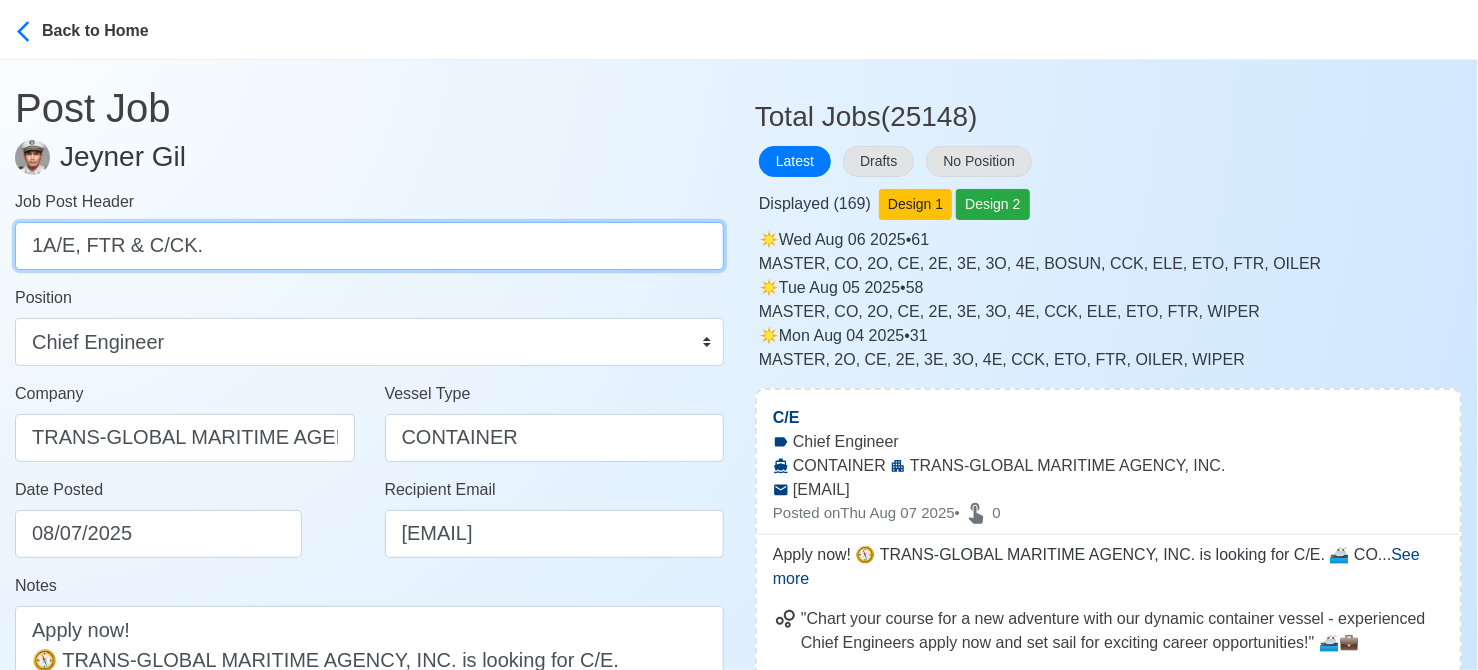drag, startPoint x: 83, startPoint y: 247, endPoint x: 243, endPoint y: 253, distance: 160.11246 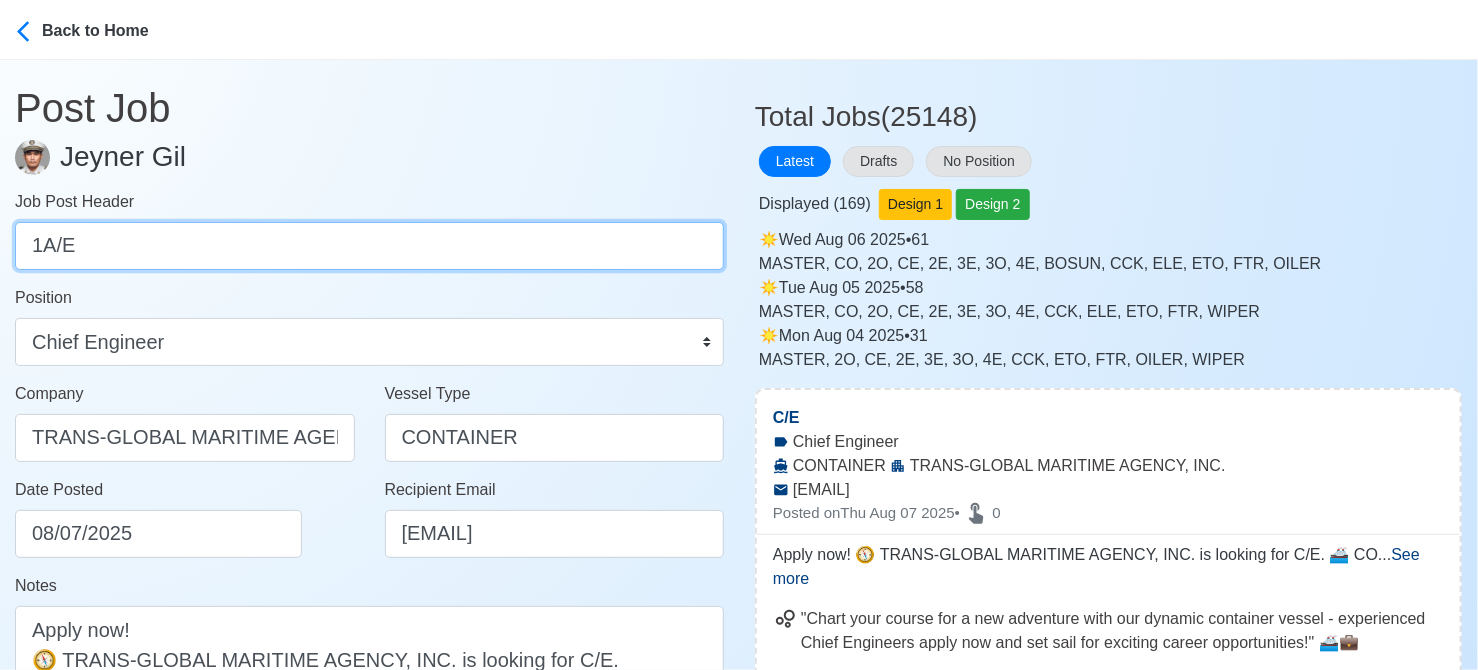 type on "1A/E" 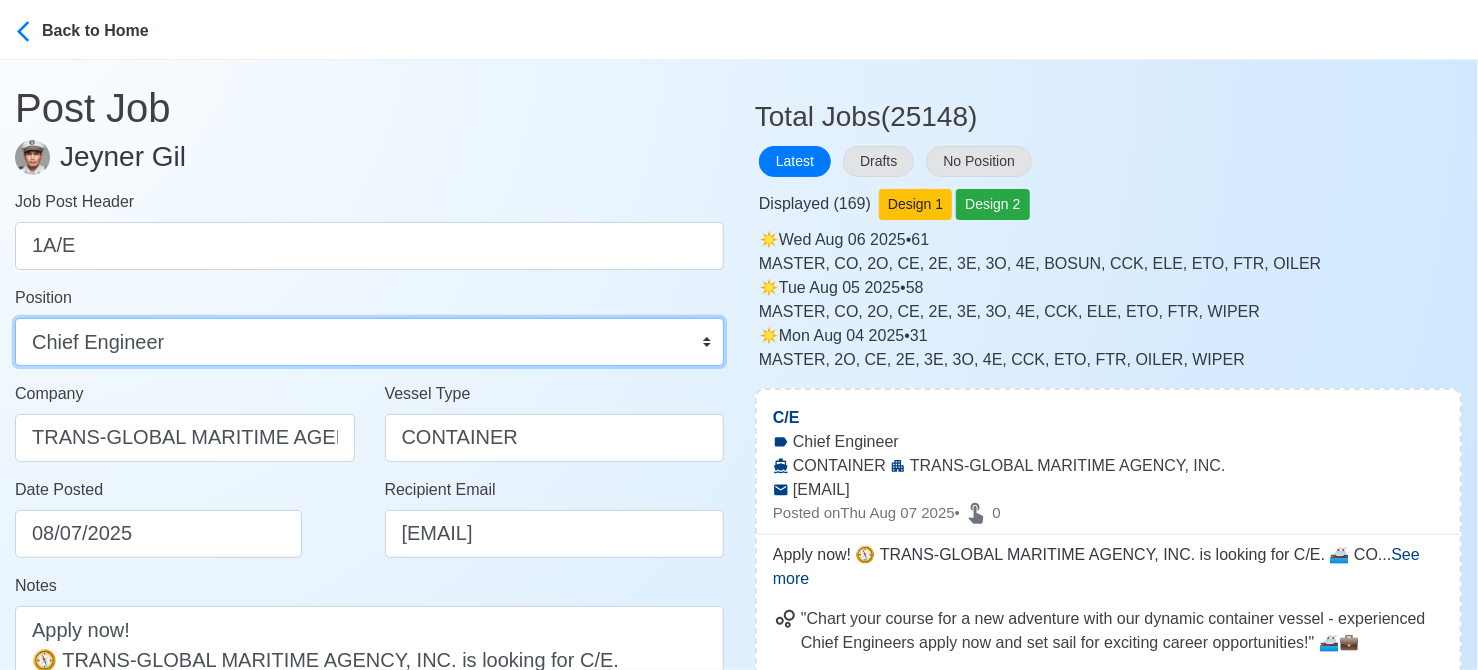 click on "Master Chief Officer 2nd Officer 3rd Officer Junior Officer Chief Engineer 2nd Engineer 3rd Engineer 4th Engineer Gas Engineer Junior Engineer 1st Assistant Engineer 2nd Assistant Engineer 3rd Assistant Engineer ETO/ETR Electrician Electrical Engineer Oiler Fitter Welder Chief Cook Chef Cook Messman Wiper Rigger Ordinary Seaman Able Seaman Motorman Pumpman Bosun Cadet Reefer Mechanic Operator Repairman Painter Steward Waiter Others" at bounding box center [369, 342] 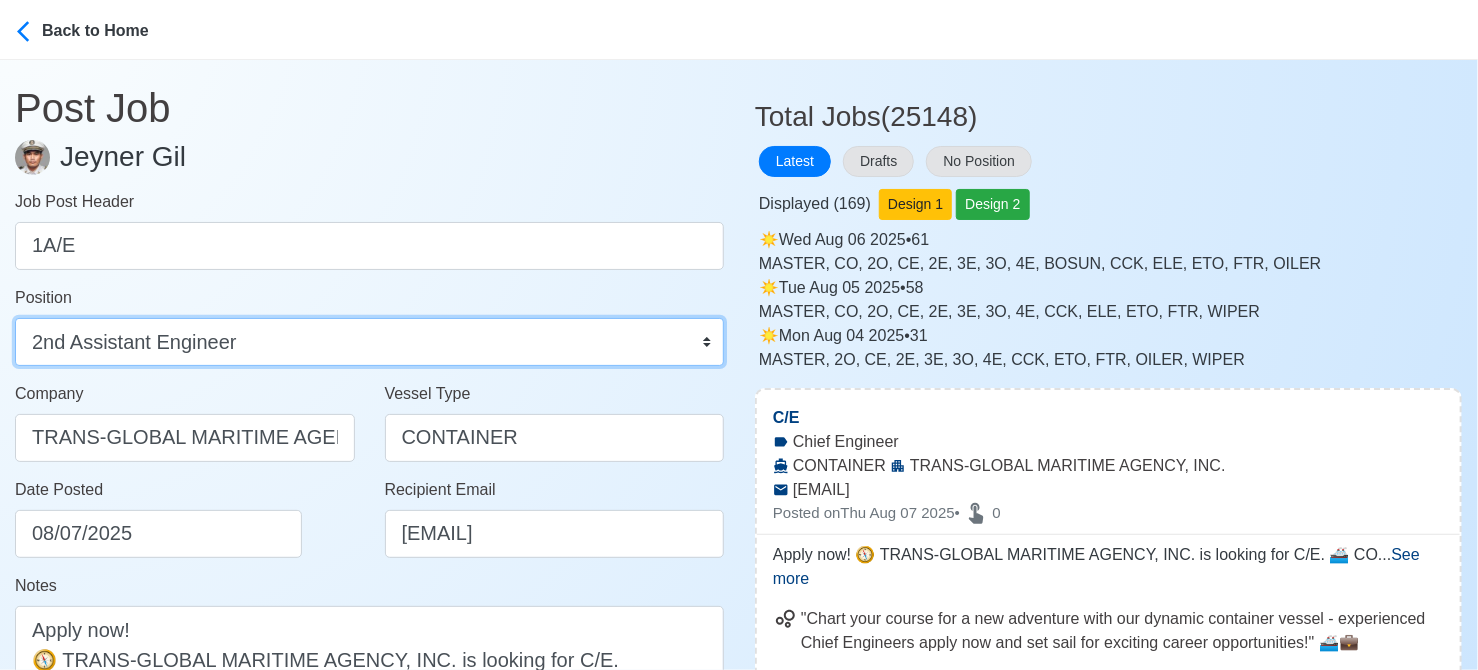 click on "Master Chief Officer 2nd Officer 3rd Officer Junior Officer Chief Engineer 2nd Engineer 3rd Engineer 4th Engineer Gas Engineer Junior Engineer 1st Assistant Engineer 2nd Assistant Engineer 3rd Assistant Engineer ETO/ETR Electrician Electrical Engineer Oiler Fitter Welder Chief Cook Chef Cook Messman Wiper Rigger Ordinary Seaman Able Seaman Motorman Pumpman Bosun Cadet Reefer Mechanic Operator Repairman Painter Steward Waiter Others" at bounding box center [369, 342] 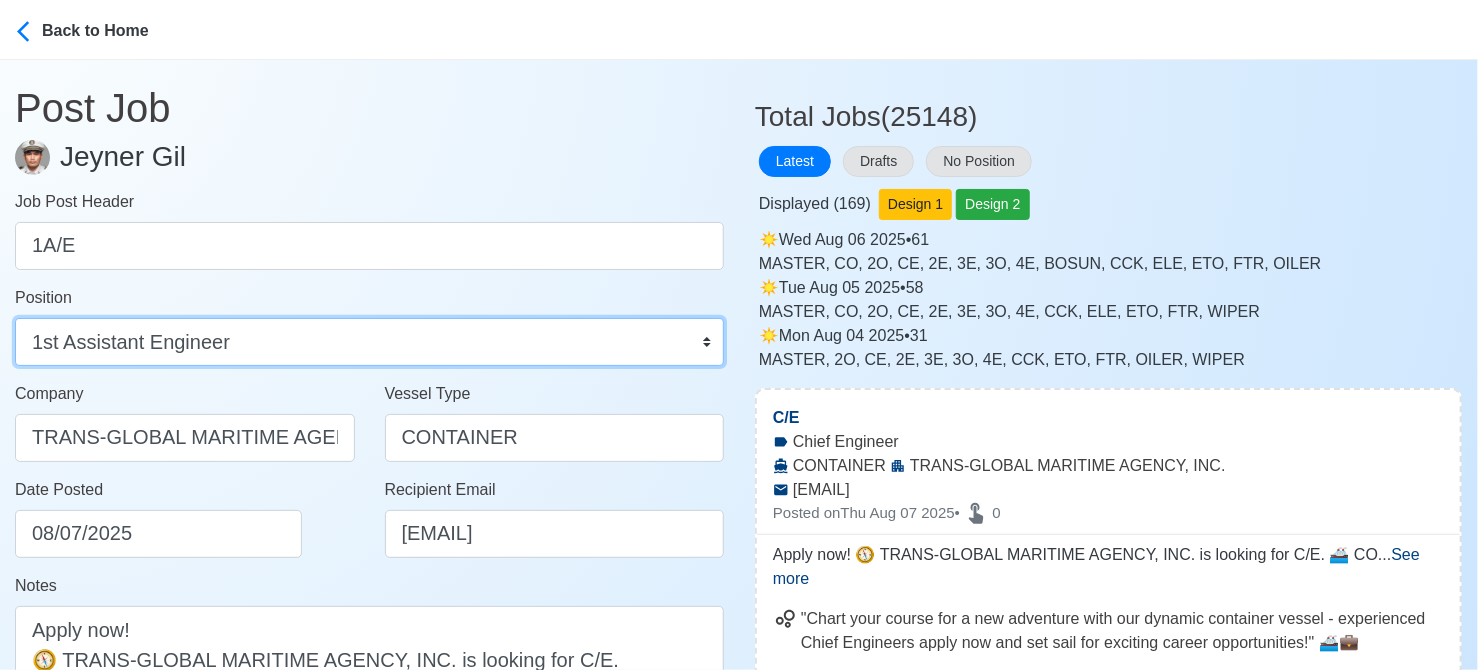 click on "Master Chief Officer 2nd Officer 3rd Officer Junior Officer Chief Engineer 2nd Engineer 3rd Engineer 4th Engineer Gas Engineer Junior Engineer 1st Assistant Engineer 2nd Assistant Engineer 3rd Assistant Engineer ETO/ETR Electrician Electrical Engineer Oiler Fitter Welder Chief Cook Chef Cook Messman Wiper Rigger Ordinary Seaman Able Seaman Motorman Pumpman Bosun Cadet Reefer Mechanic Operator Repairman Painter Steward Waiter Others" at bounding box center [369, 342] 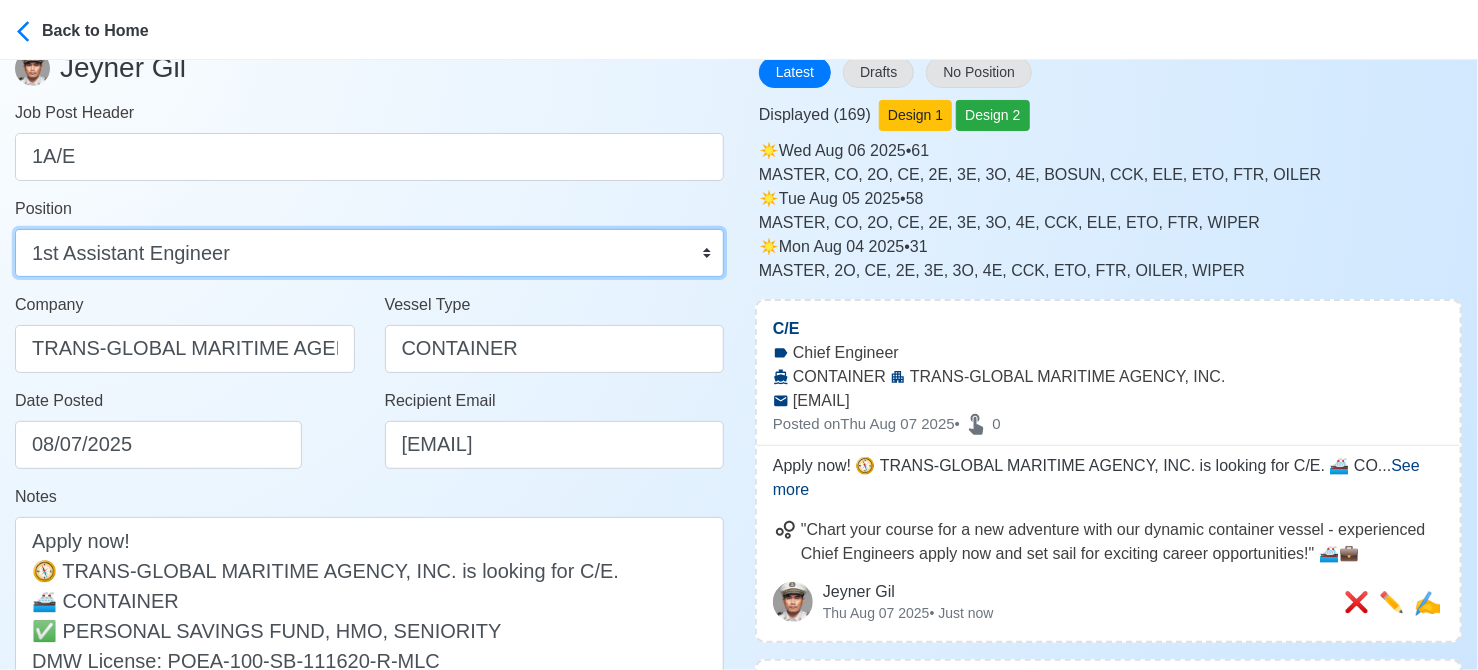 scroll, scrollTop: 300, scrollLeft: 0, axis: vertical 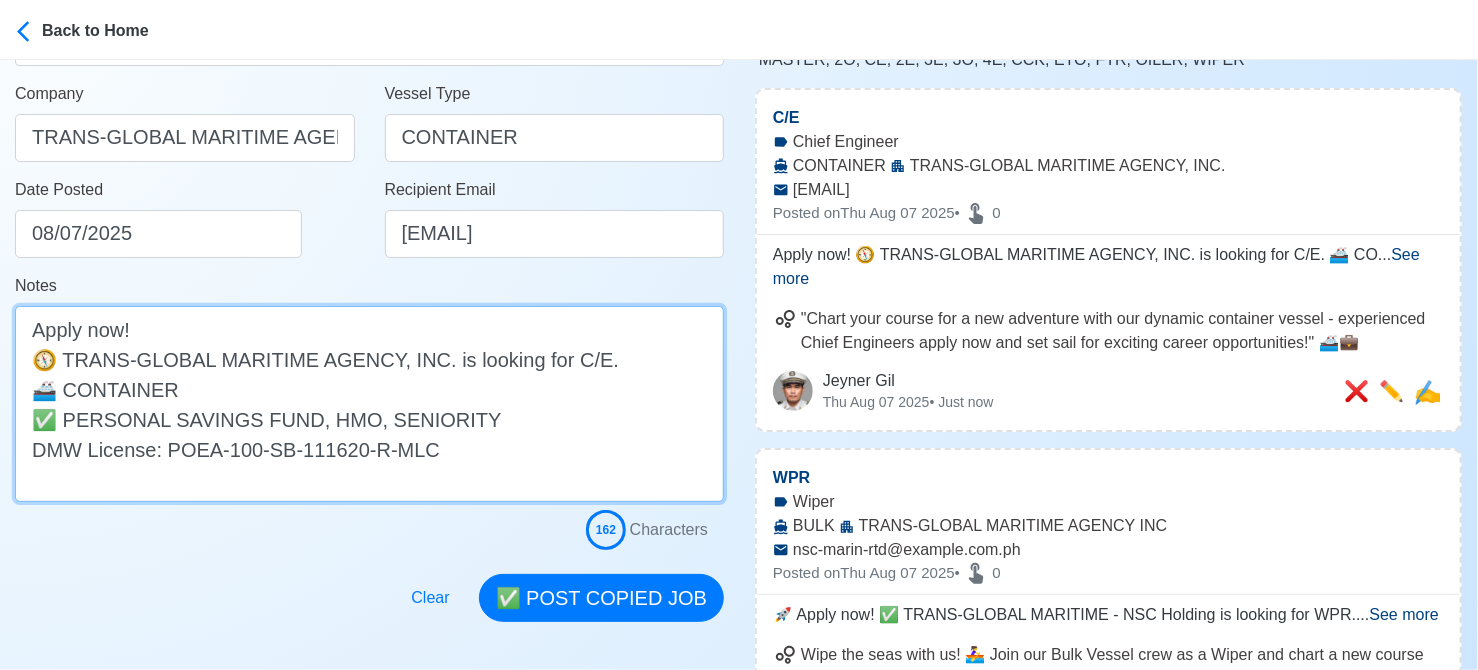 click on "Apply now!
🧭 TRANS-GLOBAL MARITIME AGENCY, INC. is looking for C/E.
🚢 CONTAINER
✅ PERSONAL SAVINGS FUND, HMO, SENIORITY
DMW License: POEA-100-SB-111620-R-MLC" at bounding box center [369, 404] 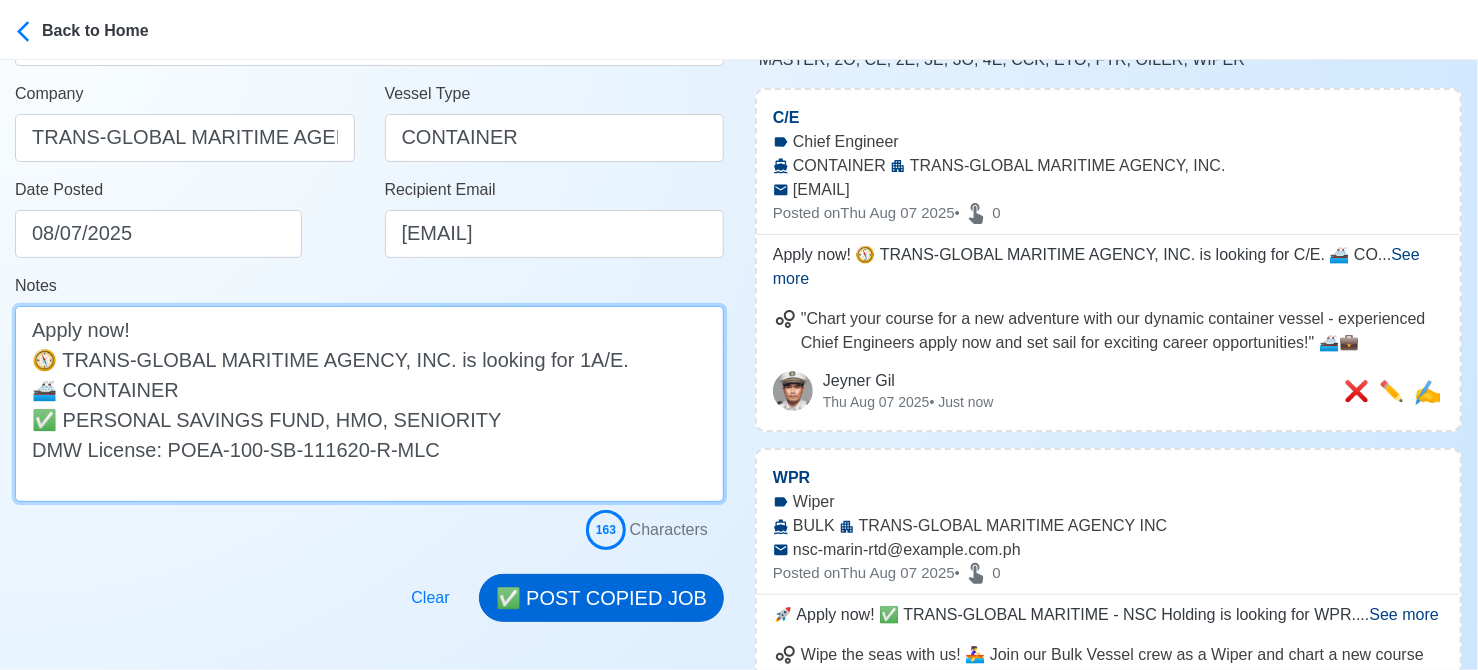 type on "Apply now!
🧭 TRANS-GLOBAL MARITIME AGENCY, INC. is looking for 1A/E.
🚢 CONTAINER
✅ PERSONAL SAVINGS FUND, HMO, SENIORITY
DMW License: POEA-100-SB-111620-R-MLC" 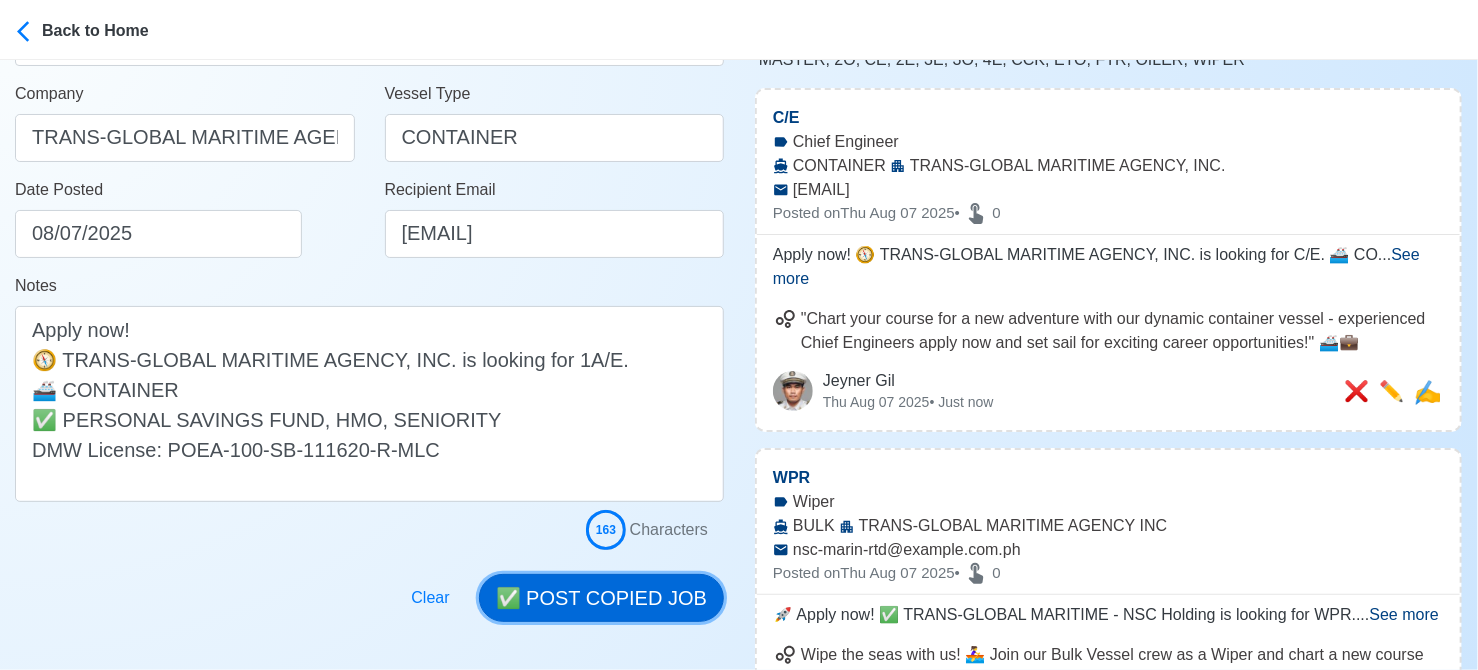 click on "✅ POST COPIED JOB" at bounding box center [601, 598] 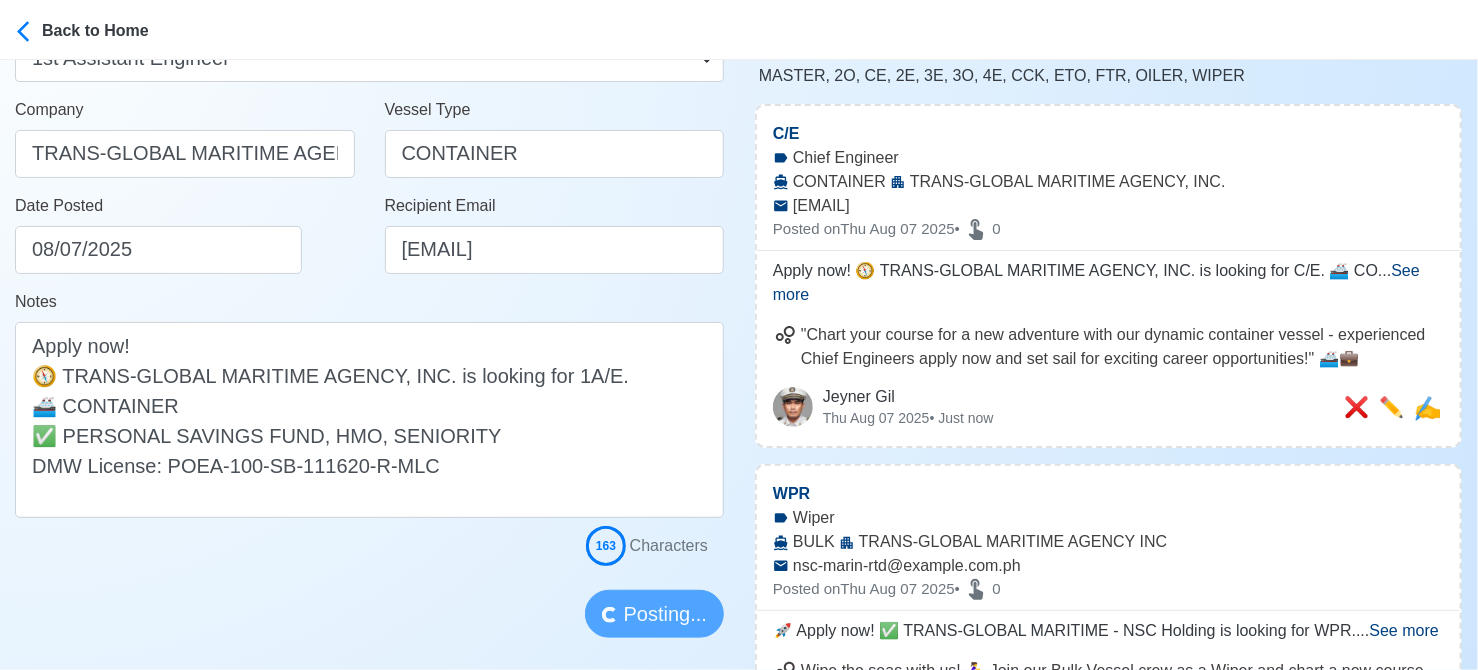 scroll, scrollTop: 0, scrollLeft: 0, axis: both 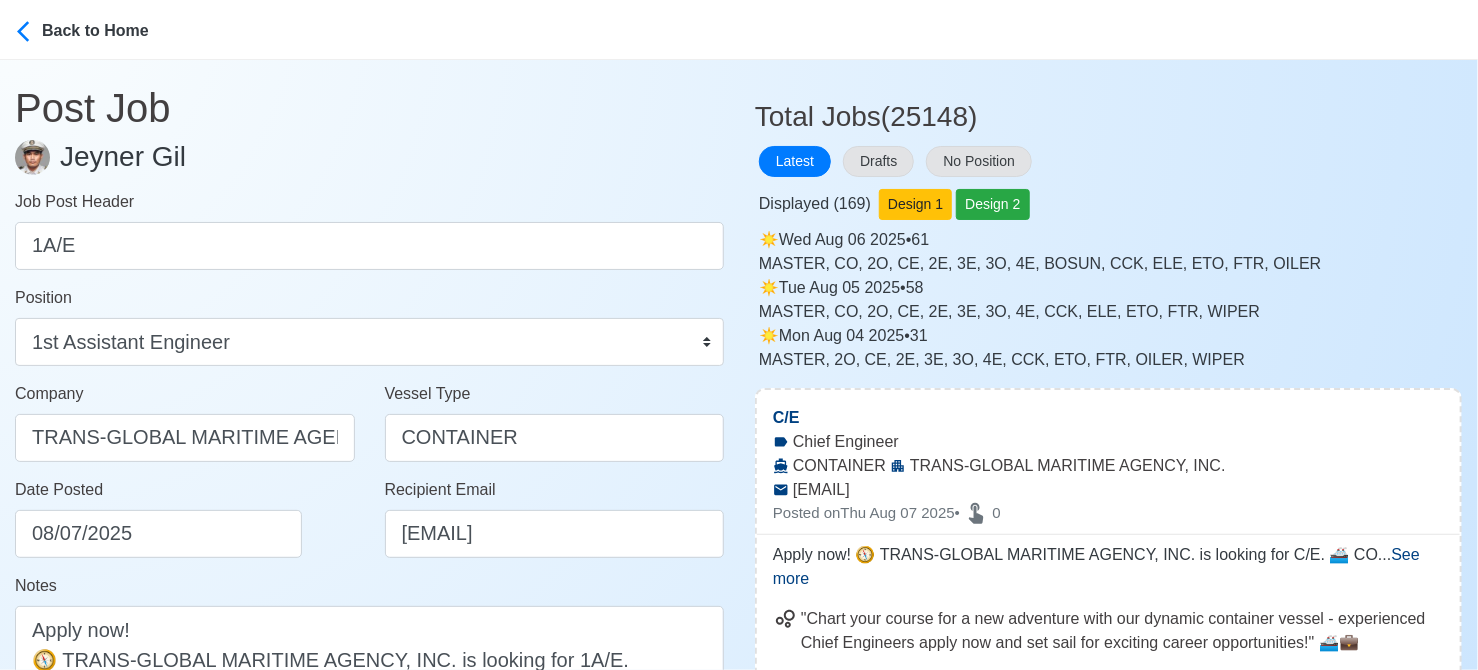 type 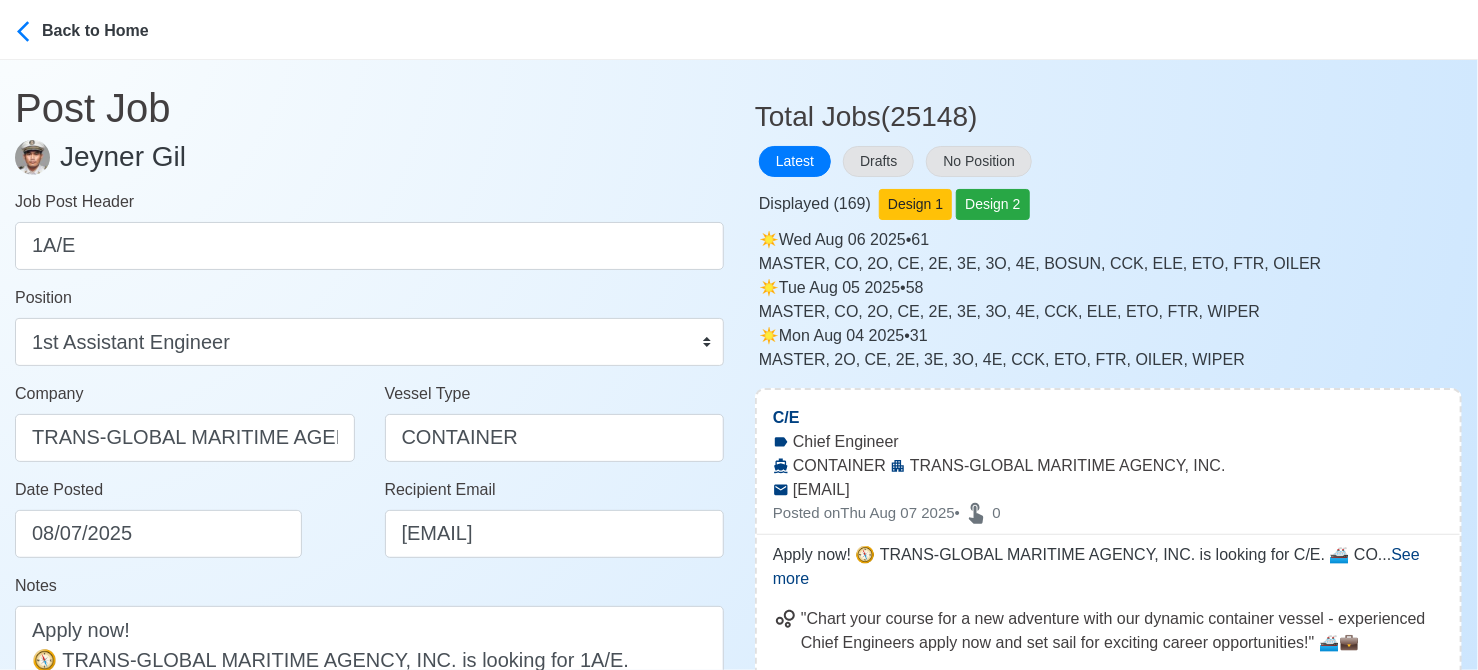 type 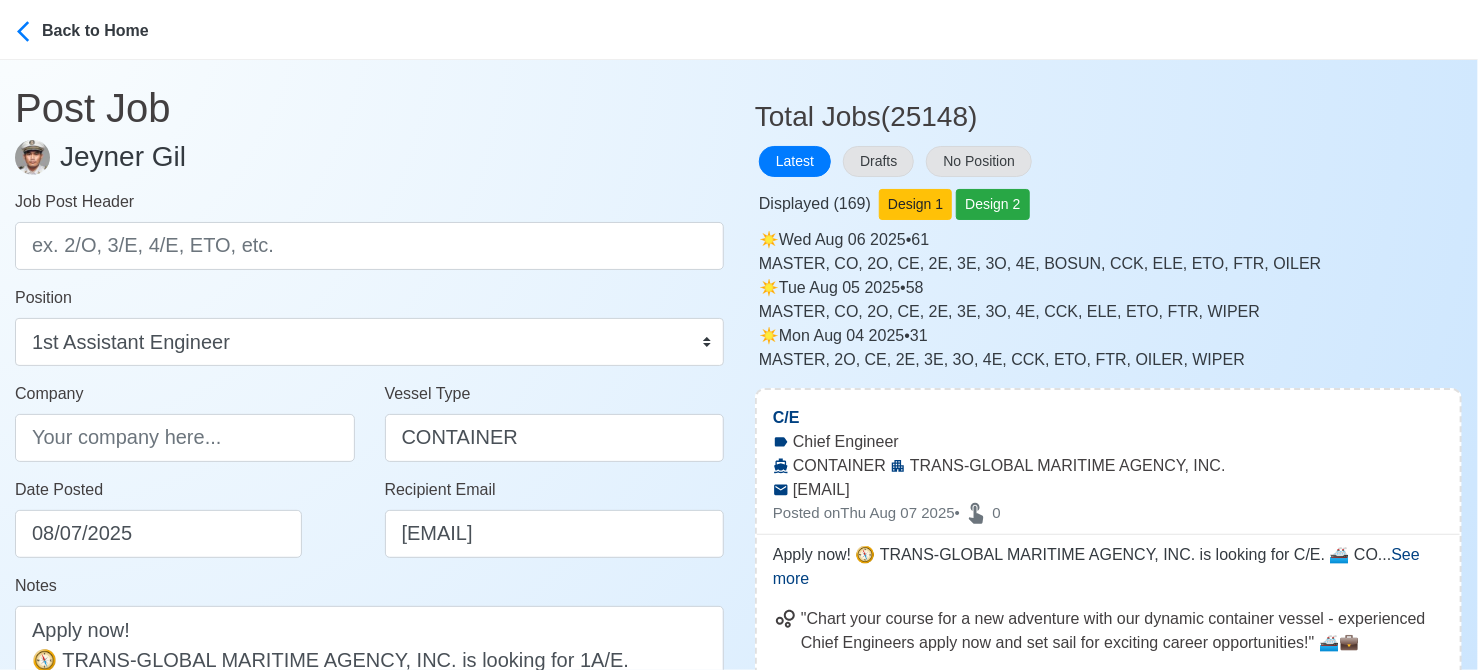 type 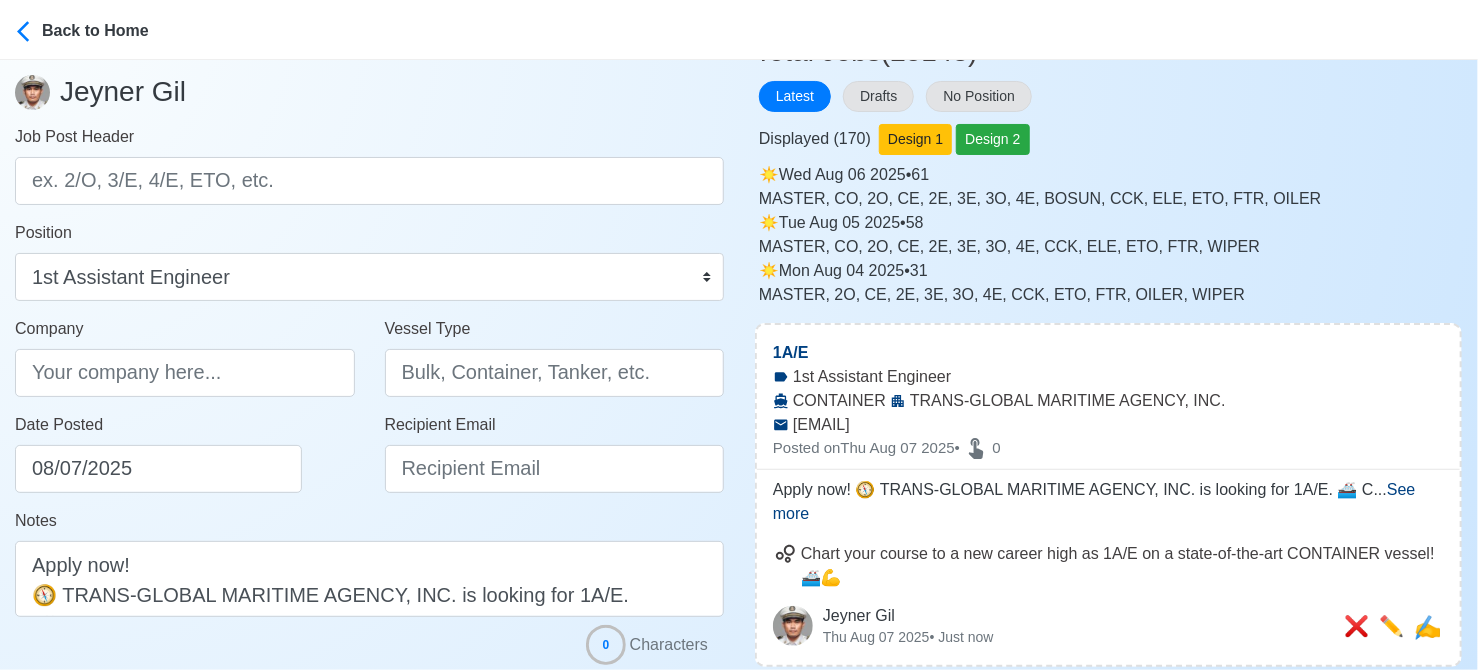 scroll, scrollTop: 300, scrollLeft: 0, axis: vertical 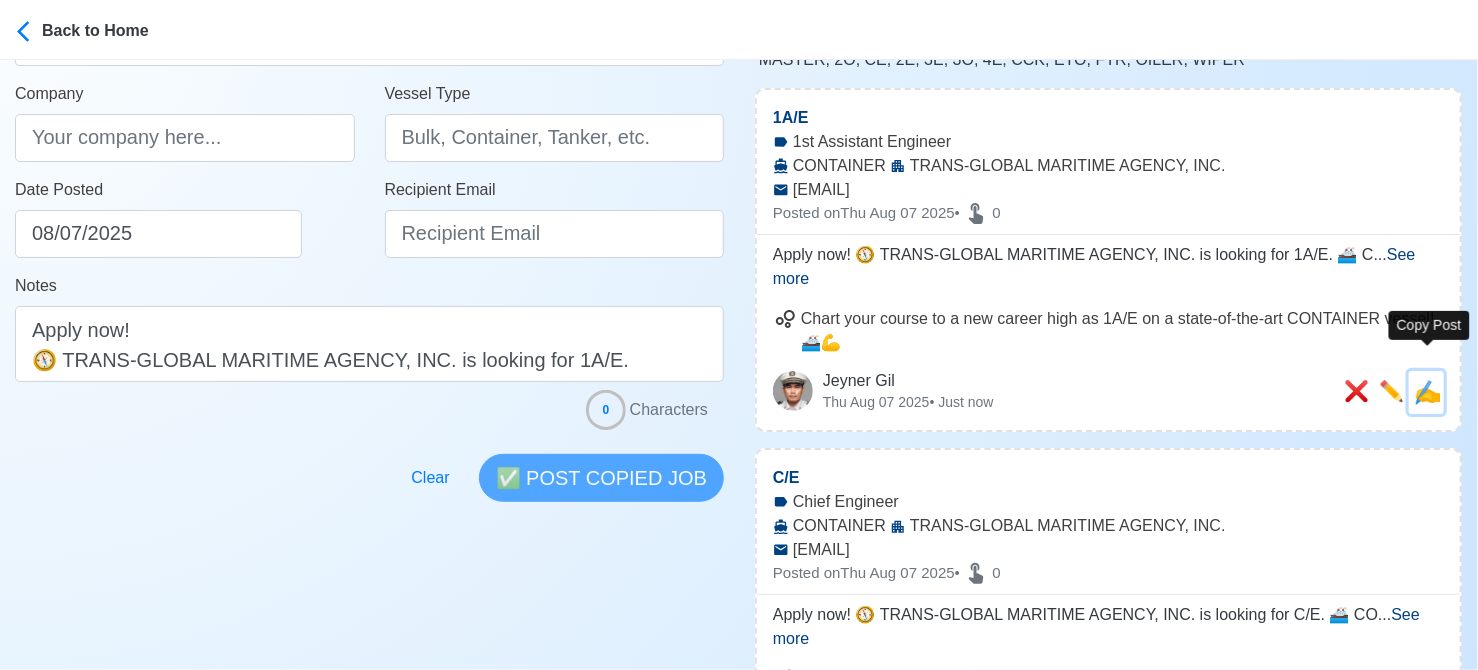 click on "✍️" at bounding box center [1427, 392] 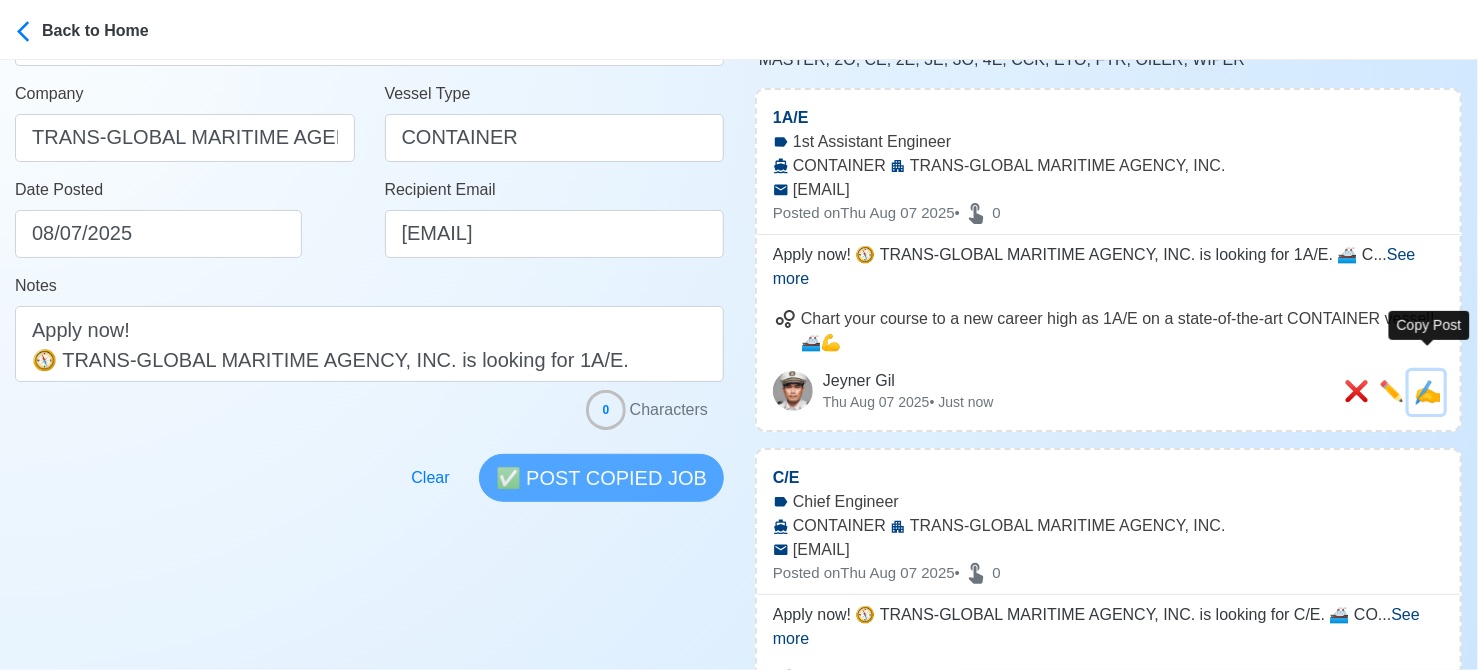 scroll, scrollTop: 0, scrollLeft: 0, axis: both 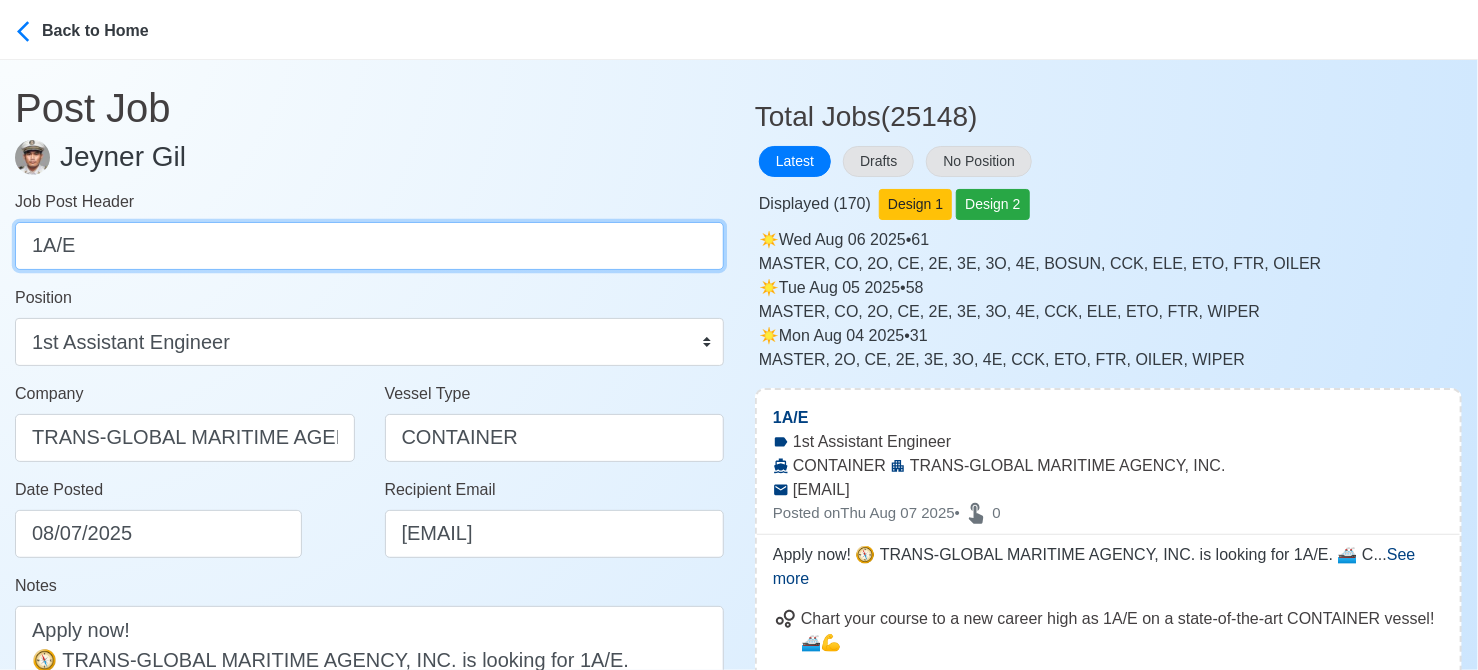 click on "1A/E" at bounding box center (369, 246) 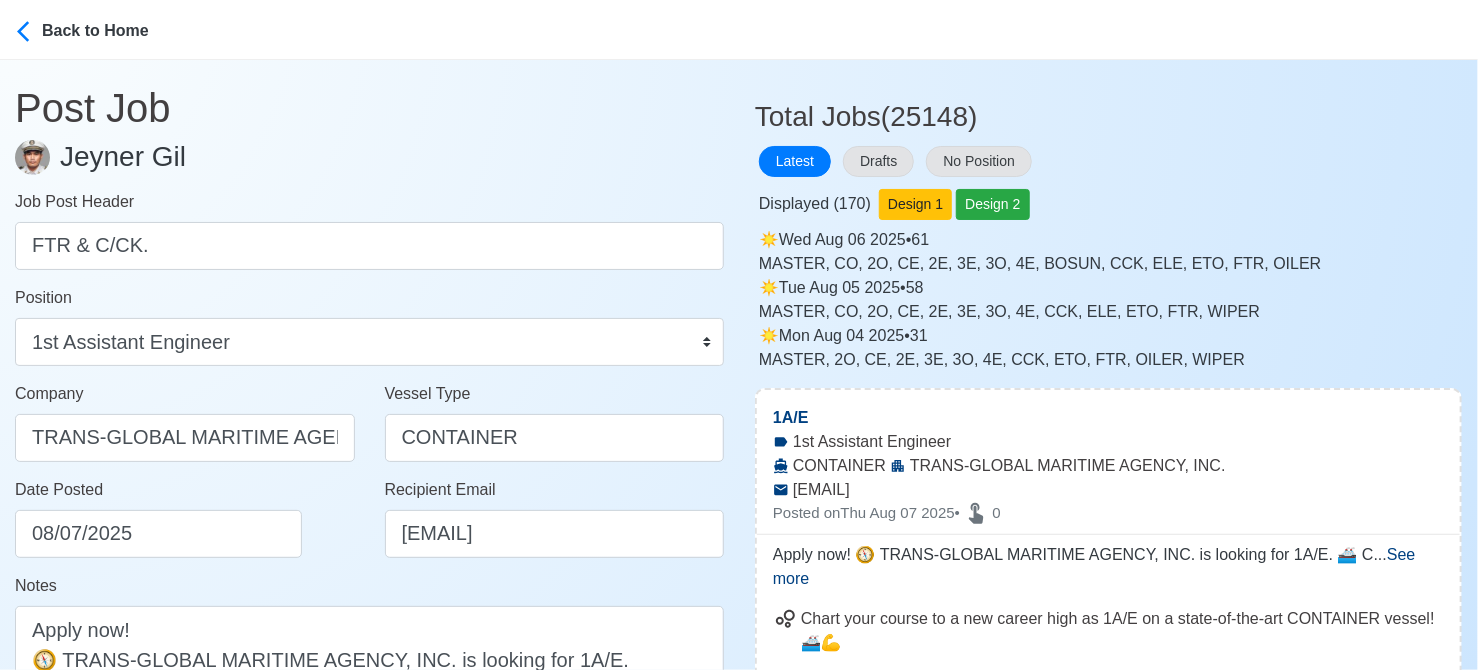 click on "Post Job   Jeyner Gil Job Post Header FTR & C/CK. Position Master Chief Officer 2nd Officer 3rd Officer Junior Officer Chief Engineer 2nd Engineer 3rd Engineer 4th Engineer Gas Engineer Junior Engineer 1st Assistant Engineer 2nd Assistant Engineer 3rd Assistant Engineer ETO/ETR Electrician Electrical Engineer Oiler Fitter Welder Chief Cook Chef Cook Messman Wiper Rigger Ordinary Seaman Able Seaman Motorman Pumpman Bosun Cadet Reefer Mechanic Operator Repairman Painter Steward Waiter Others Company TRANS-GLOBAL MARITIME AGENCY, INC. Vessel Type CONTAINER Date Posted       08/07/2025 Recipient Email [EMAIL] Notes Apply now!
↘️ TRANS-GLOBAL MARITIME AGENCY, INC. is looking for 1A/E.
💓 CONTAINER
✅ PERSONAL SAVINGS FUND, HMO, SENIORITY
DMW License: POEA-100-SB-111620-R-MLC
163 Characters Clear ✅ POST COPIED JOB" at bounding box center [369, 491] 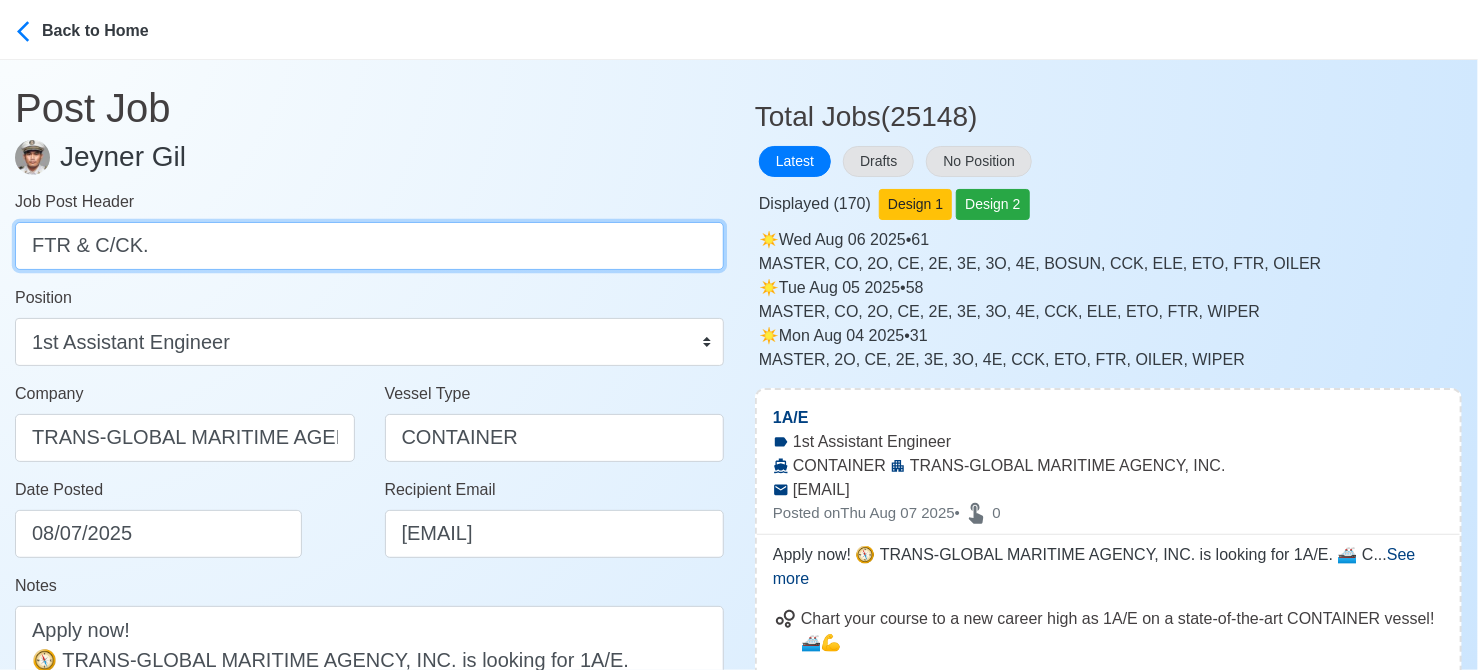 drag, startPoint x: 93, startPoint y: 247, endPoint x: 135, endPoint y: 240, distance: 42.579338 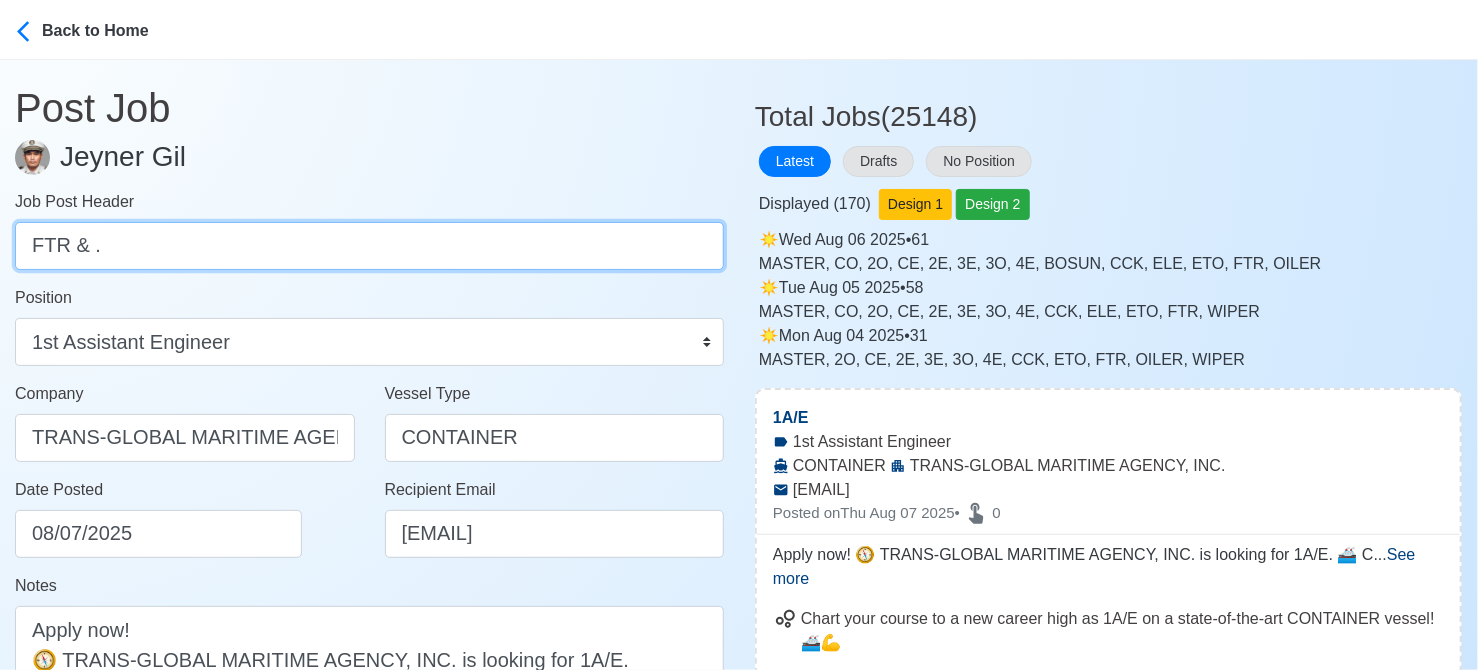 drag, startPoint x: 165, startPoint y: 256, endPoint x: 65, endPoint y: 255, distance: 100.005 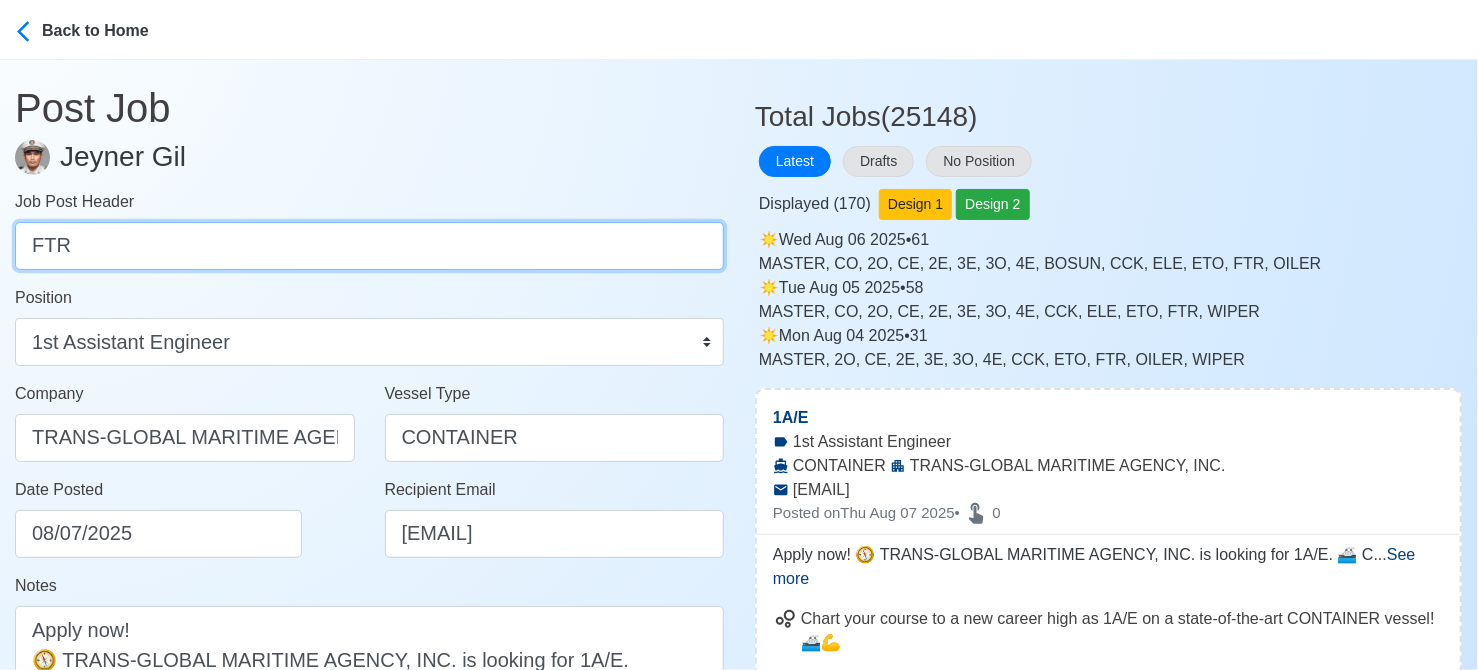 type on "FTR" 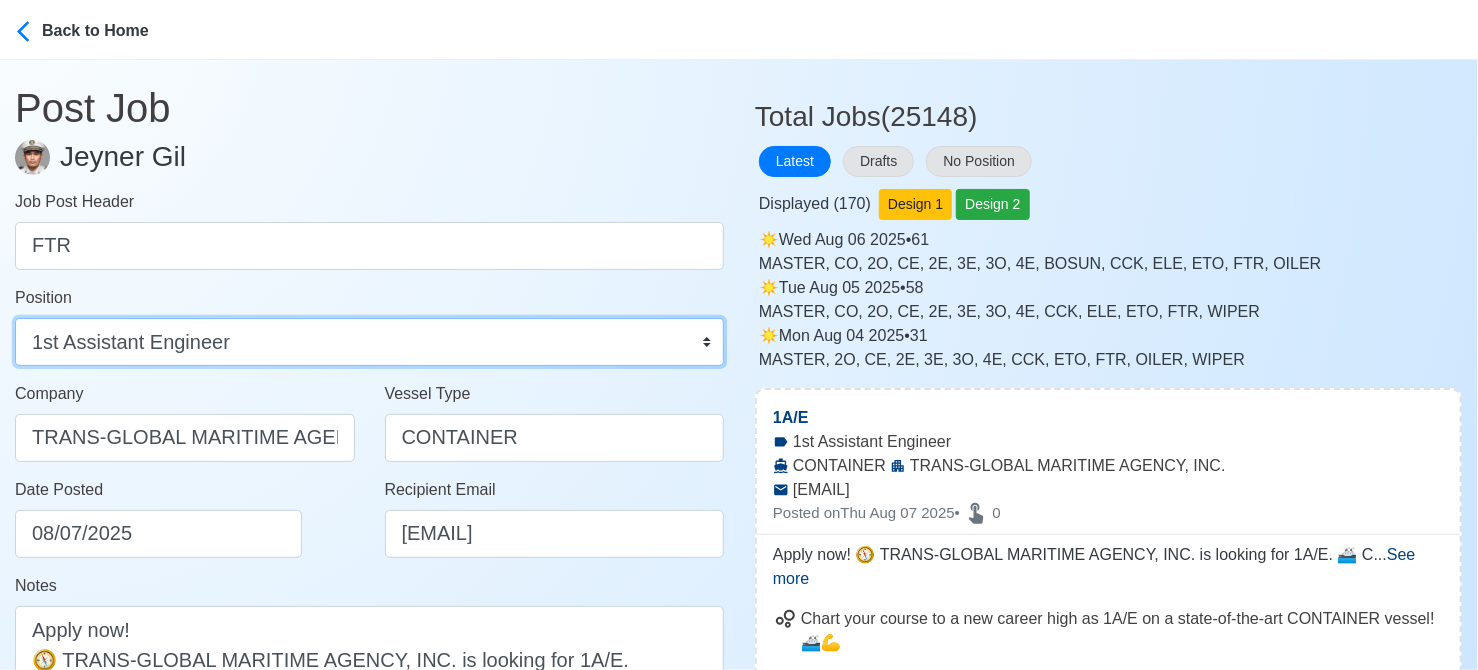 click on "Master Chief Officer 2nd Officer 3rd Officer Junior Officer Chief Engineer 2nd Engineer 3rd Engineer 4th Engineer Gas Engineer Junior Engineer 1st Assistant Engineer 2nd Assistant Engineer 3rd Assistant Engineer ETO/ETR Electrician Electrical Engineer Oiler Fitter Welder Chief Cook Chef Cook Messman Wiper Rigger Ordinary Seaman Able Seaman Motorman Pumpman Bosun Cadet Reefer Mechanic Operator Repairman Painter Steward Waiter Others" at bounding box center [369, 342] 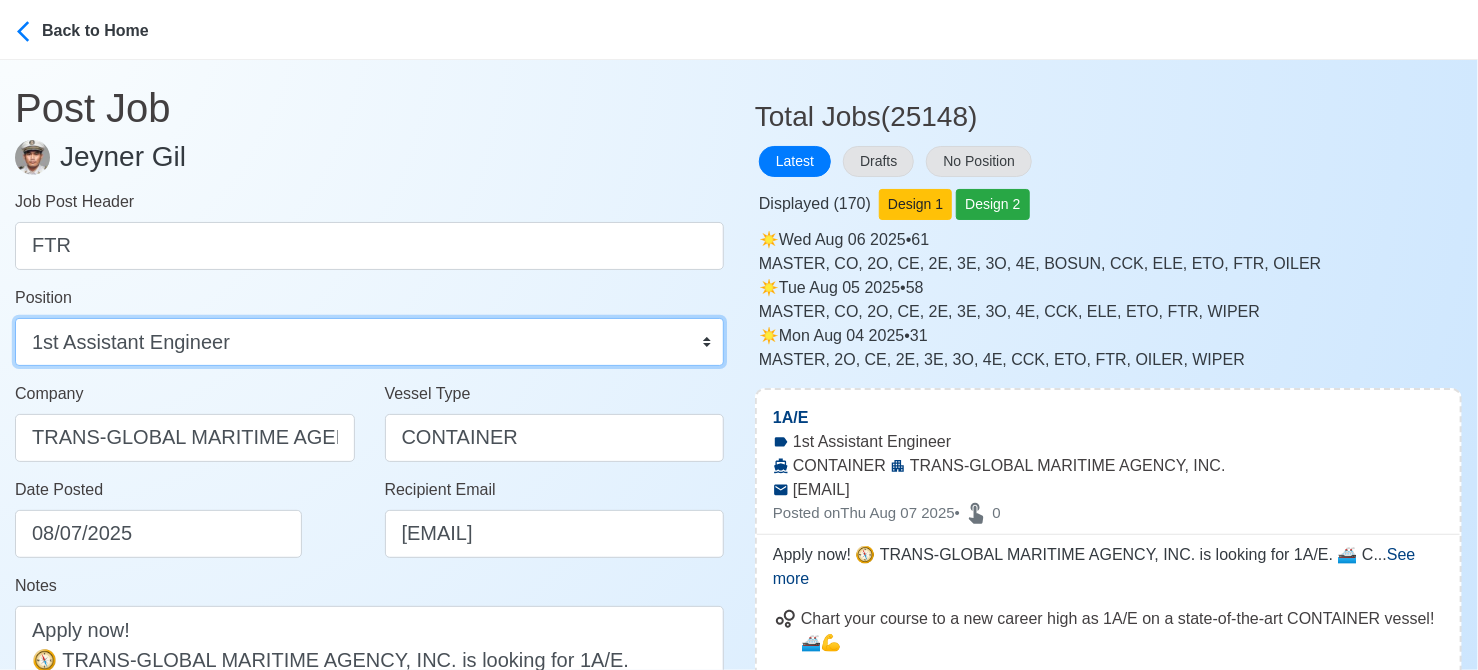 select on "Fitter" 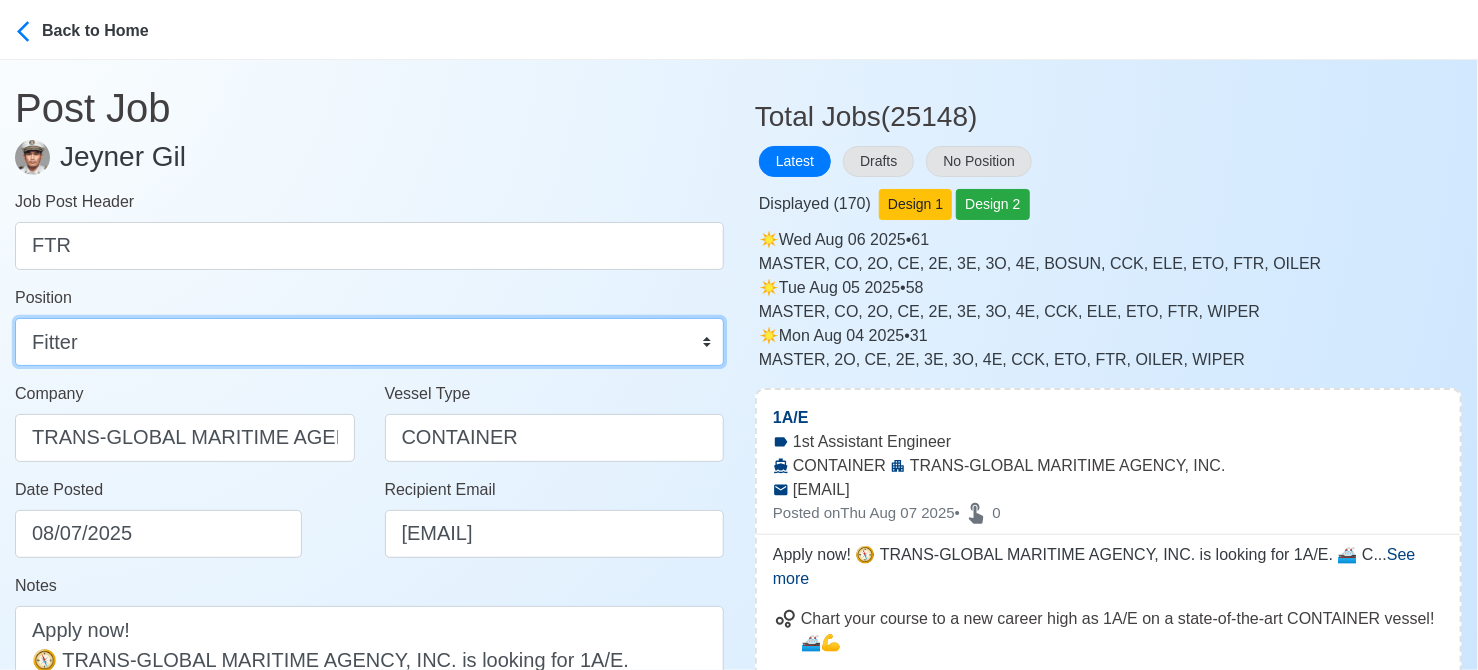 click on "Master Chief Officer 2nd Officer 3rd Officer Junior Officer Chief Engineer 2nd Engineer 3rd Engineer 4th Engineer Gas Engineer Junior Engineer 1st Assistant Engineer 2nd Assistant Engineer 3rd Assistant Engineer ETO/ETR Electrician Electrical Engineer Oiler Fitter Welder Chief Cook Chef Cook Messman Wiper Rigger Ordinary Seaman Able Seaman Motorman Pumpman Bosun Cadet Reefer Mechanic Operator Repairman Painter Steward Waiter Others" at bounding box center (369, 342) 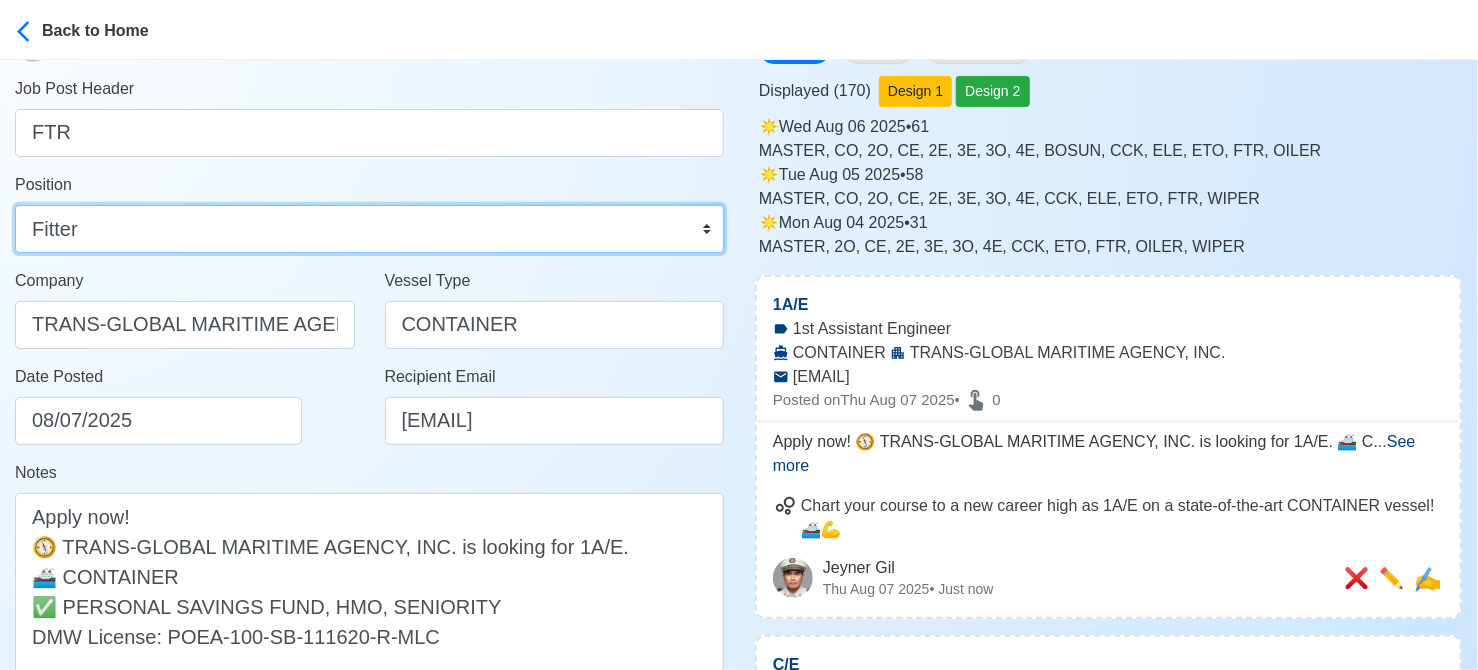 scroll, scrollTop: 200, scrollLeft: 0, axis: vertical 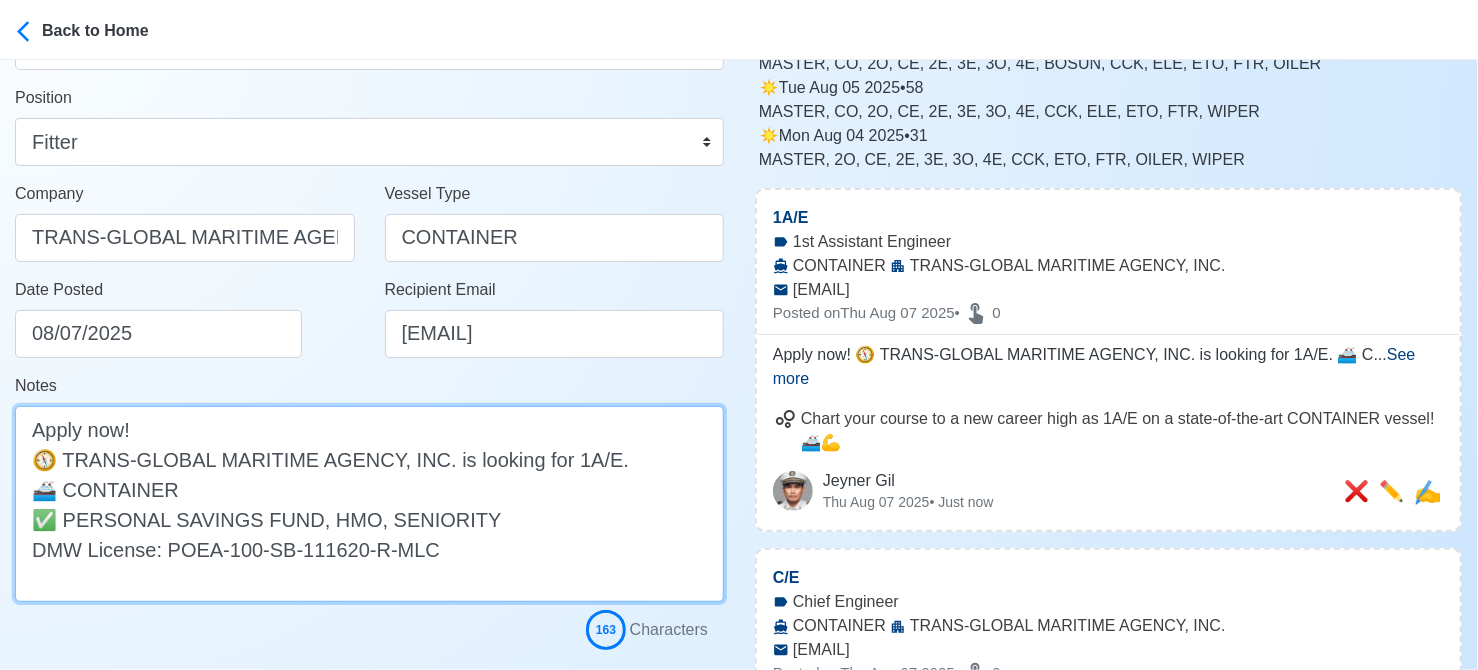 drag, startPoint x: 558, startPoint y: 463, endPoint x: 595, endPoint y: 460, distance: 37.12142 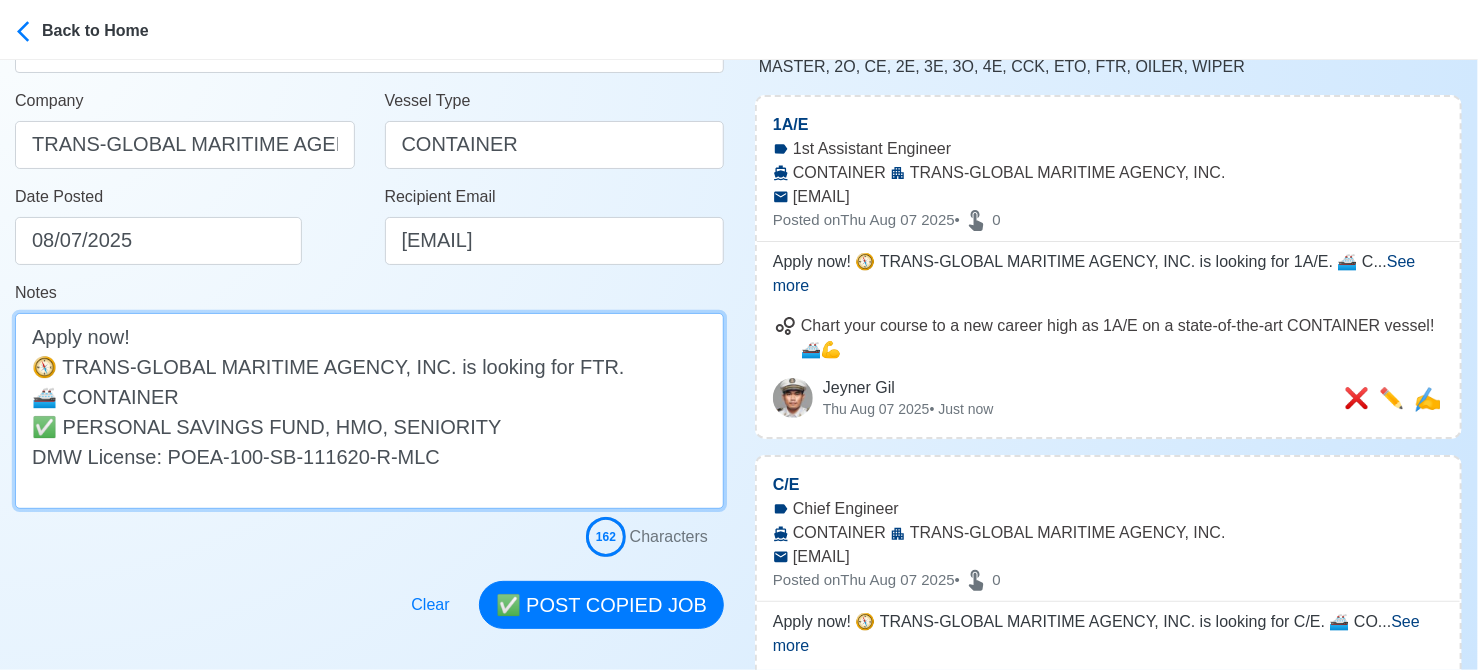scroll, scrollTop: 500, scrollLeft: 0, axis: vertical 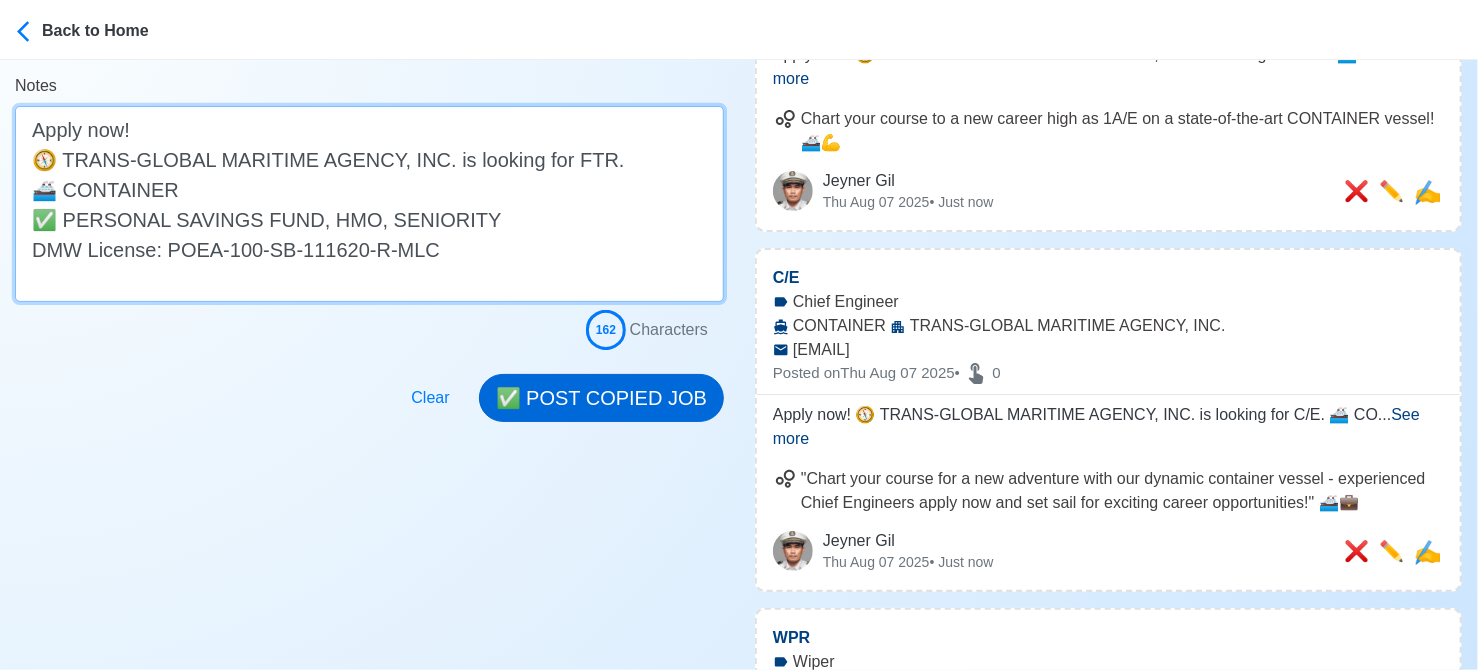 type on "Apply now!
🧭 TRANS-GLOBAL MARITIME AGENCY, INC. is looking for FTR.
🚢 CONTAINER
✅ PERSONAL SAVINGS FUND, HMO, SENIORITY
DMW License: POEA-100-SB-111620-R-MLC" 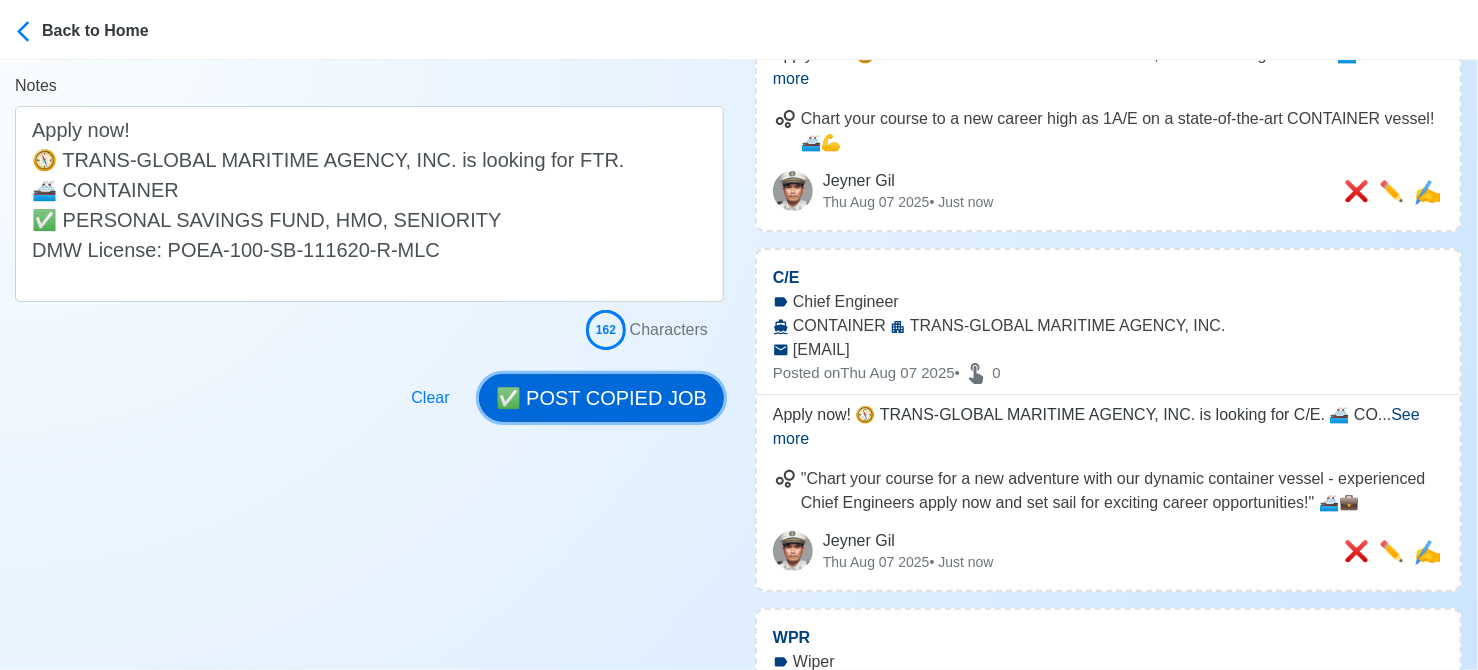 click on "✅ POST COPIED JOB" at bounding box center (601, 398) 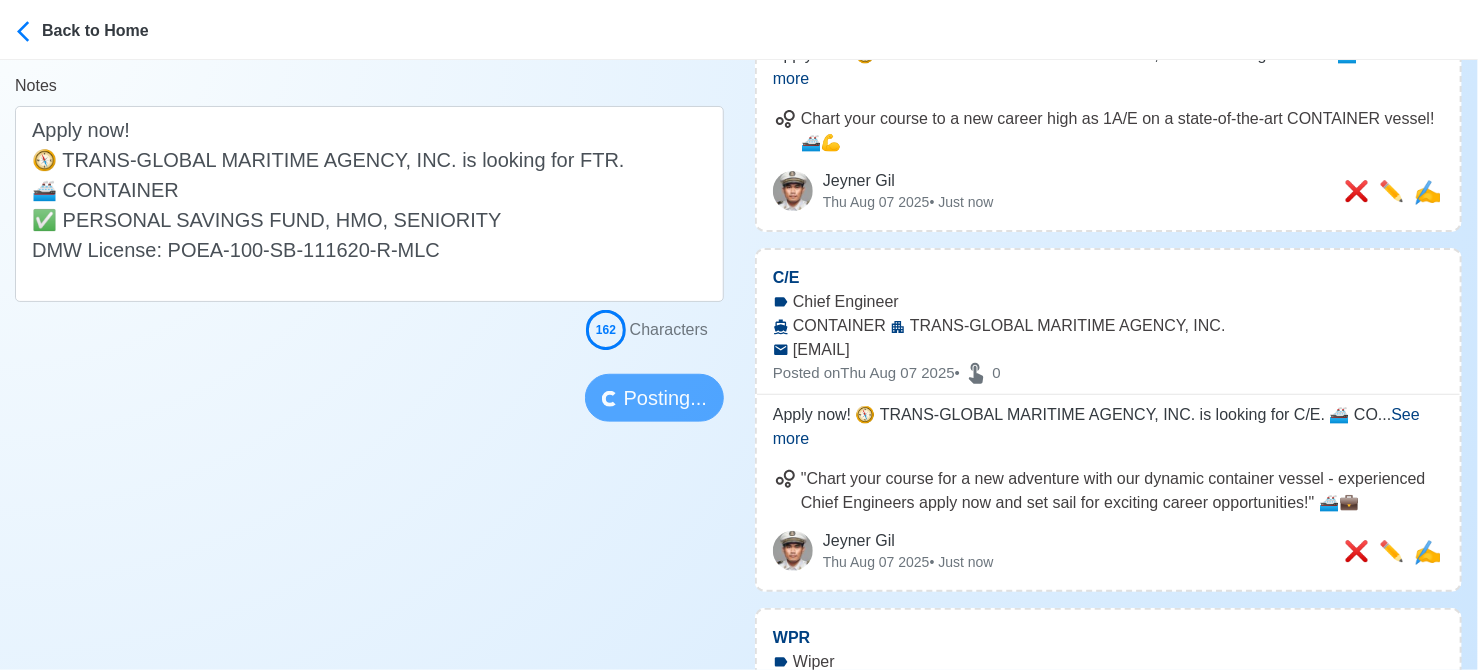 type 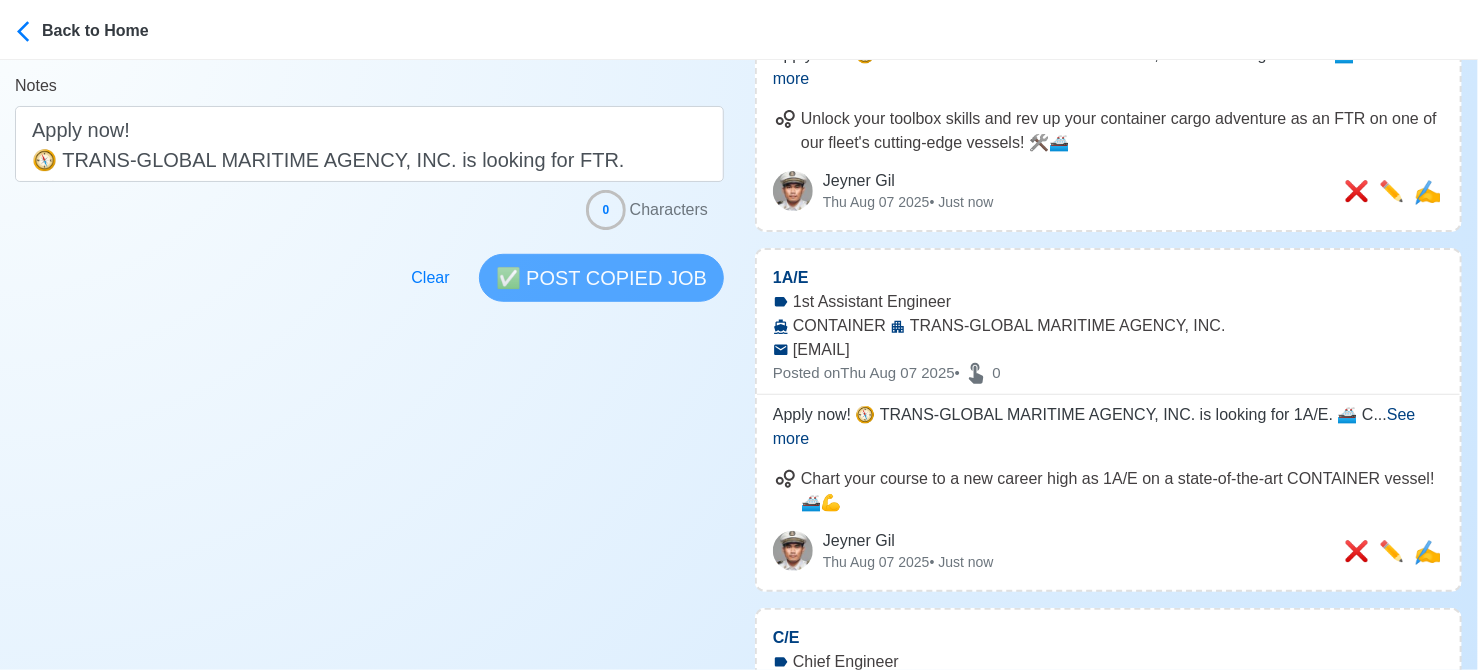 click on "Post Job   Jeyner Gil Job Post Header Position Master Chief Officer 2nd Officer 3rd Officer Junior Officer Chief Engineer 2nd Engineer 3rd Engineer 4th Engineer Gas Engineer Junior Engineer 1st Assistant Engineer 2nd Assistant Engineer 3rd Assistant Engineer ETO/ETR Electrician Electrical Engineer Oiler Fitter Welder Chief Cook Chef Cook Messman Wiper Rigger Ordinary Seaman Able Seaman Motorman Pumpman Bosun Cadet Reefer Mechanic Operator Repairman Painter Steward Waiter Others Company Vessel Type Date Posted       08/07/2025 Recipient Email Notes Apply now!
🧭 TRANS-GLOBAL MARITIME AGENCY, INC. is looking for FTR.
🚢 CONTAINER
✅ PERSONAL SAVINGS FUND, HMO, SENIORITY
DMW License: POEA-100-SB-111620-R-MLC 0 Characters Clear ✅ POST COPIED JOB" at bounding box center [369, -69] 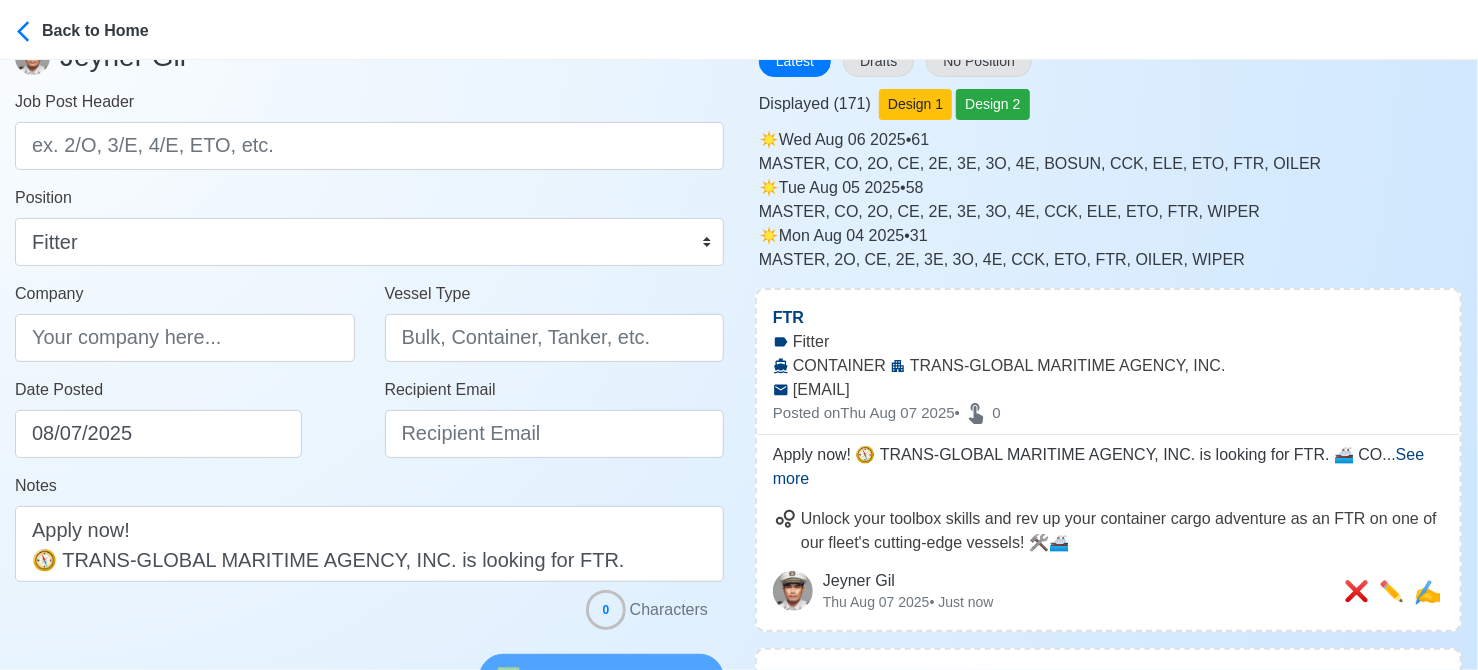 scroll, scrollTop: 400, scrollLeft: 0, axis: vertical 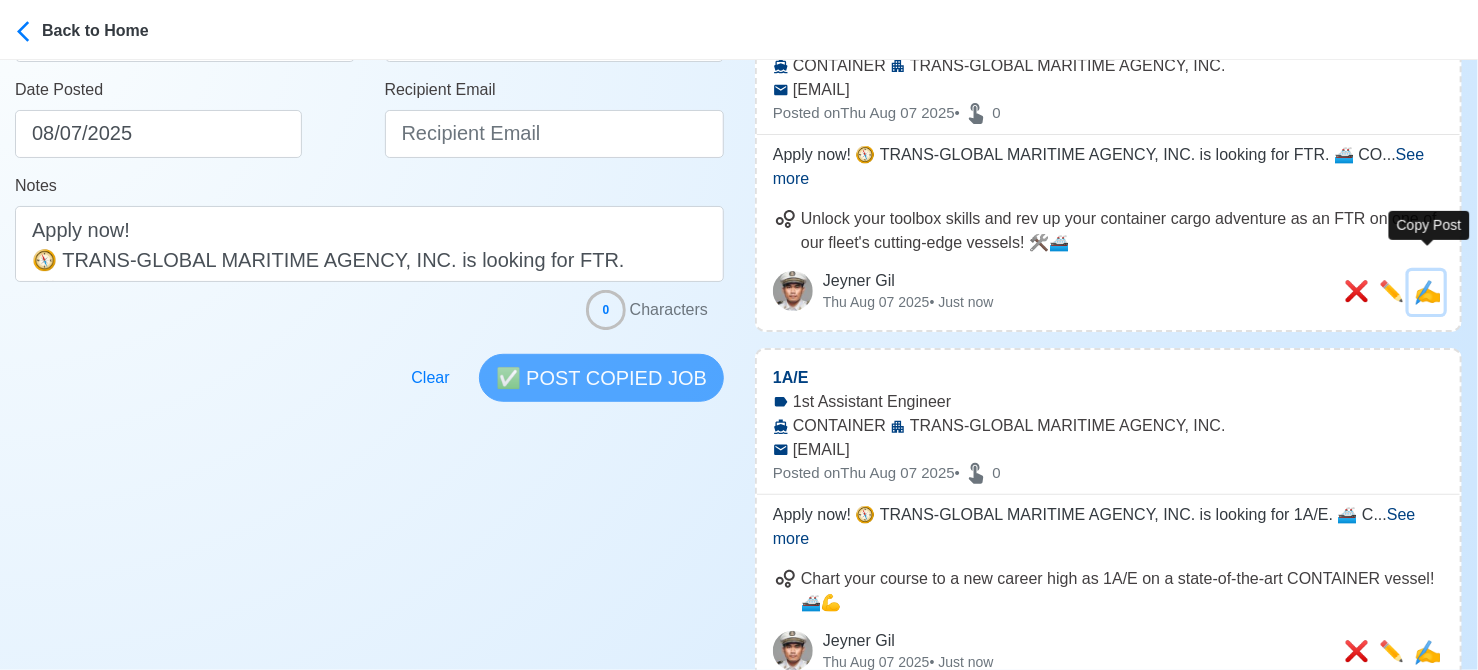 click on "✍️" at bounding box center (1427, 292) 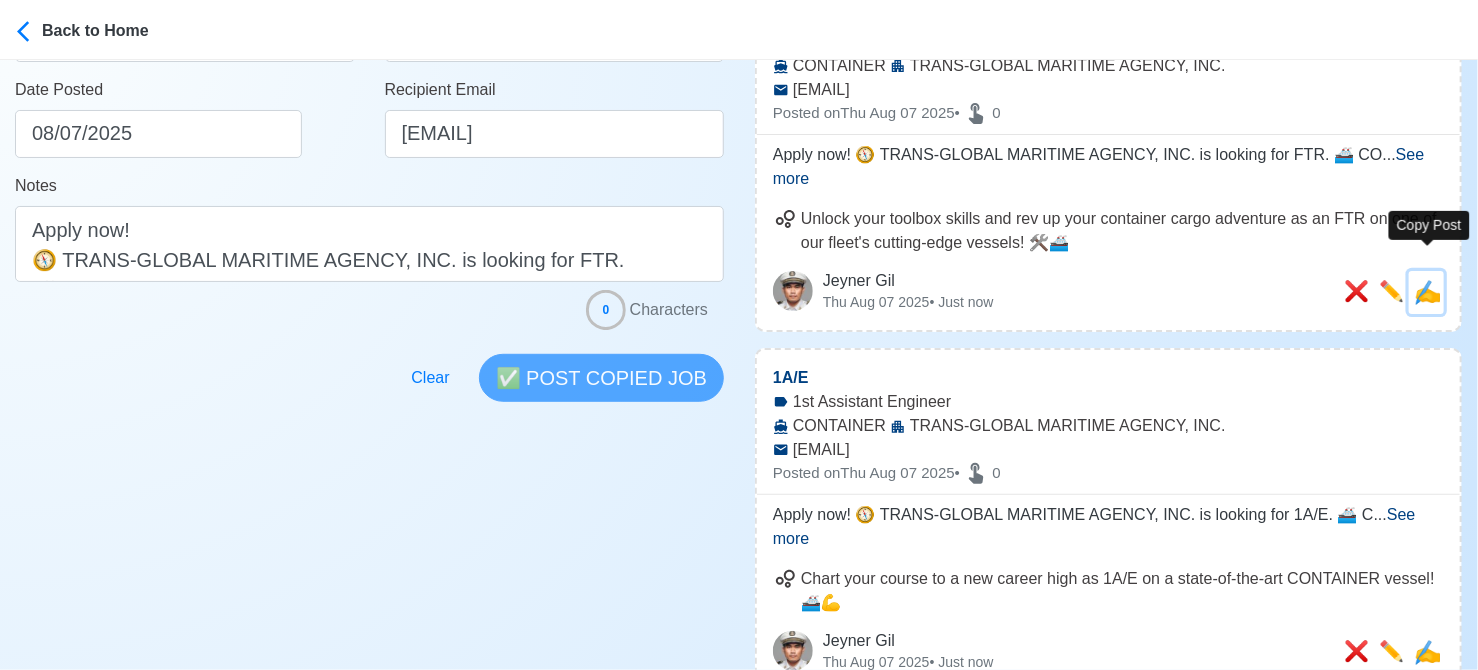 scroll, scrollTop: 0, scrollLeft: 0, axis: both 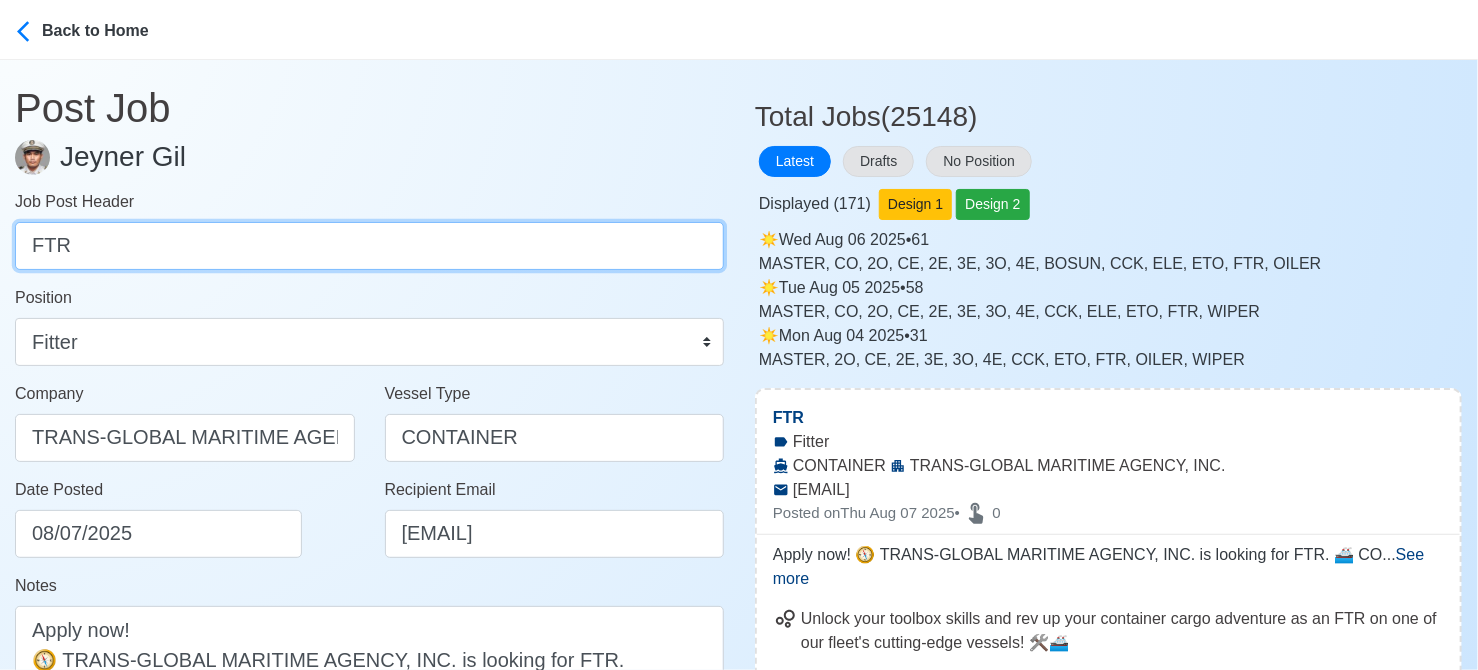 click on "FTR" at bounding box center [369, 246] 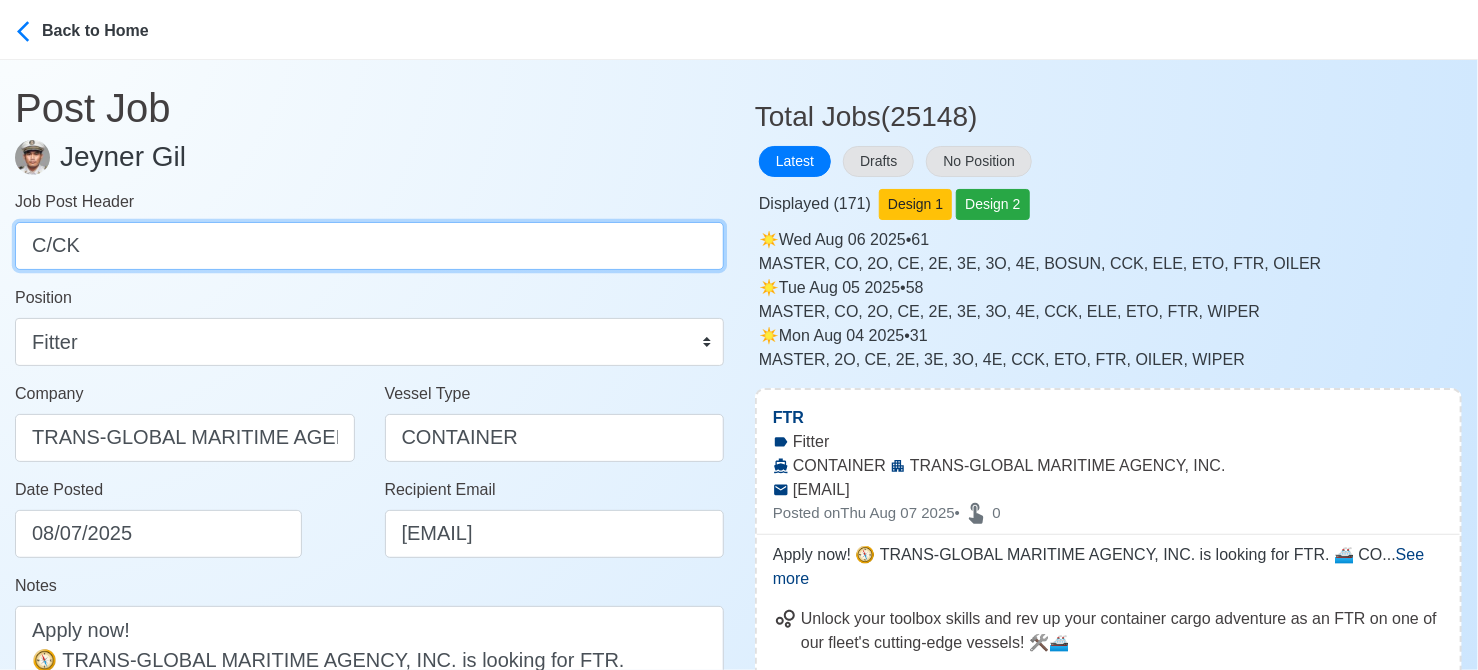 type on "C/CK" 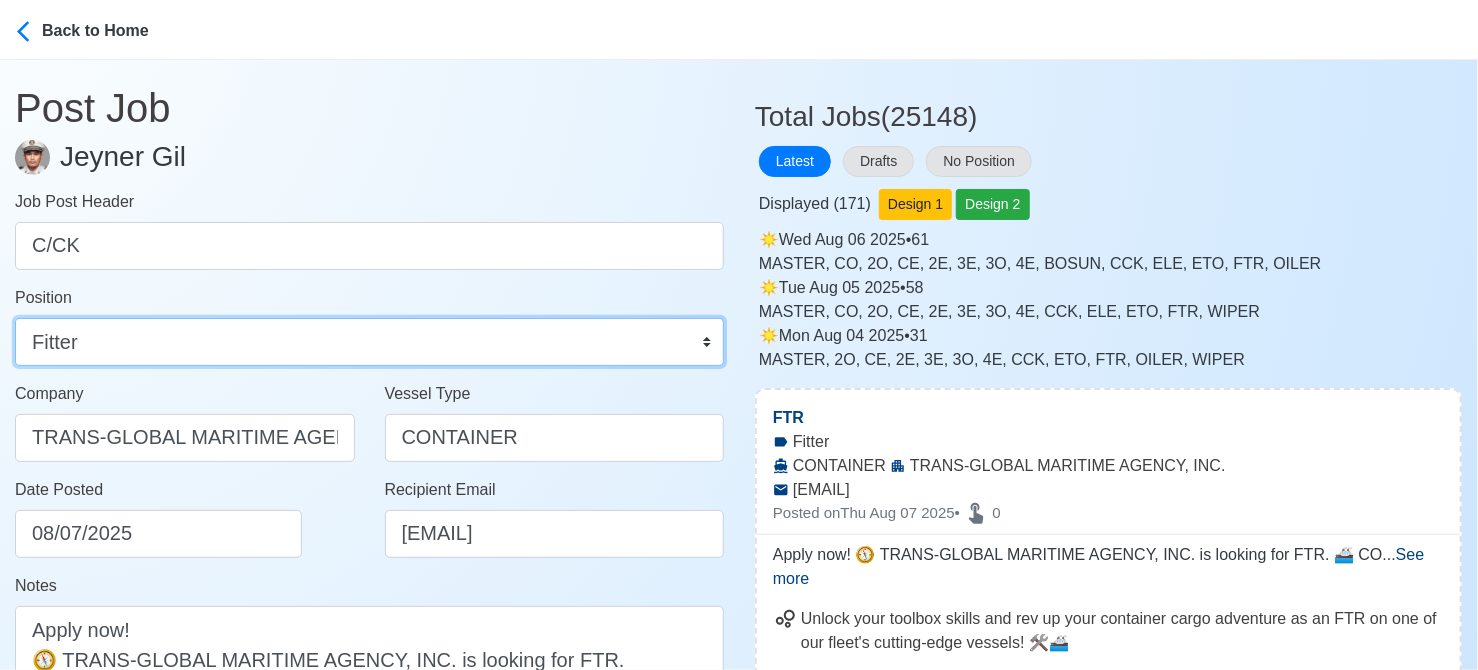 click on "Master Chief Officer 2nd Officer 3rd Officer Junior Officer Chief Engineer 2nd Engineer 3rd Engineer 4th Engineer Gas Engineer Junior Engineer 1st Assistant Engineer 2nd Assistant Engineer 3rd Assistant Engineer ETO/ETR Electrician Electrical Engineer Oiler Fitter Welder Chief Cook Chef Cook Messman Wiper Rigger Ordinary Seaman Able Seaman Motorman Pumpman Bosun Cadet Reefer Mechanic Operator Repairman Painter Steward Waiter Others" at bounding box center [369, 342] 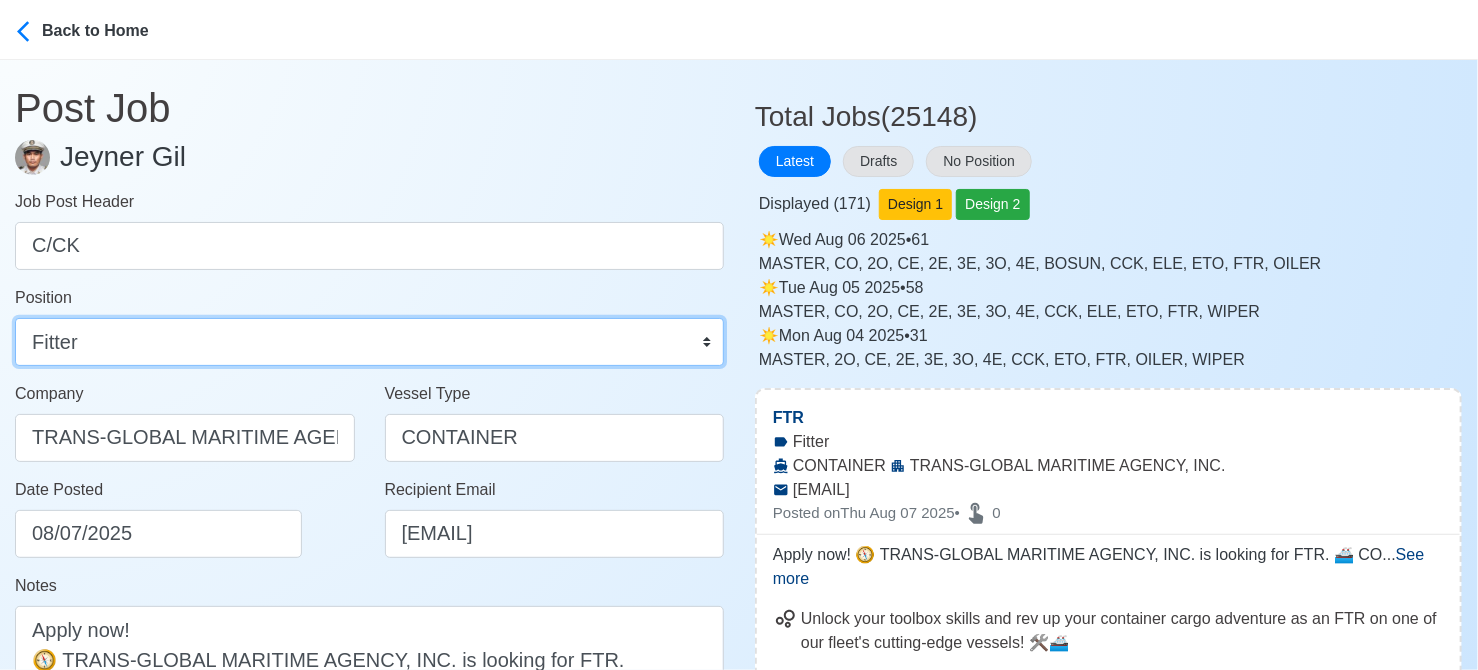 select on "Chief Cook" 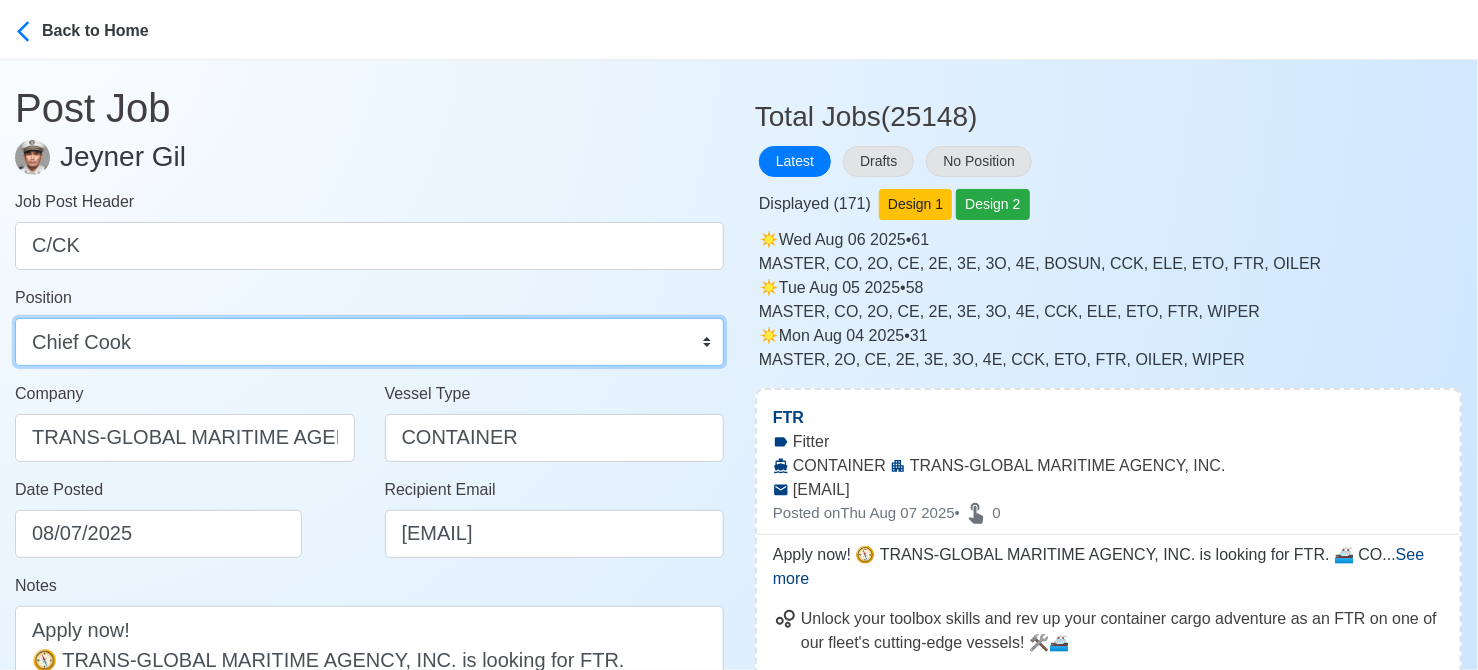 click on "Master Chief Officer 2nd Officer 3rd Officer Junior Officer Chief Engineer 2nd Engineer 3rd Engineer 4th Engineer Gas Engineer Junior Engineer 1st Assistant Engineer 2nd Assistant Engineer 3rd Assistant Engineer ETO/ETR Electrician Electrical Engineer Oiler Fitter Welder Chief Cook Chef Cook Messman Wiper Rigger Ordinary Seaman Able Seaman Motorman Pumpman Bosun Cadet Reefer Mechanic Operator Repairman Painter Steward Waiter Others" at bounding box center [369, 342] 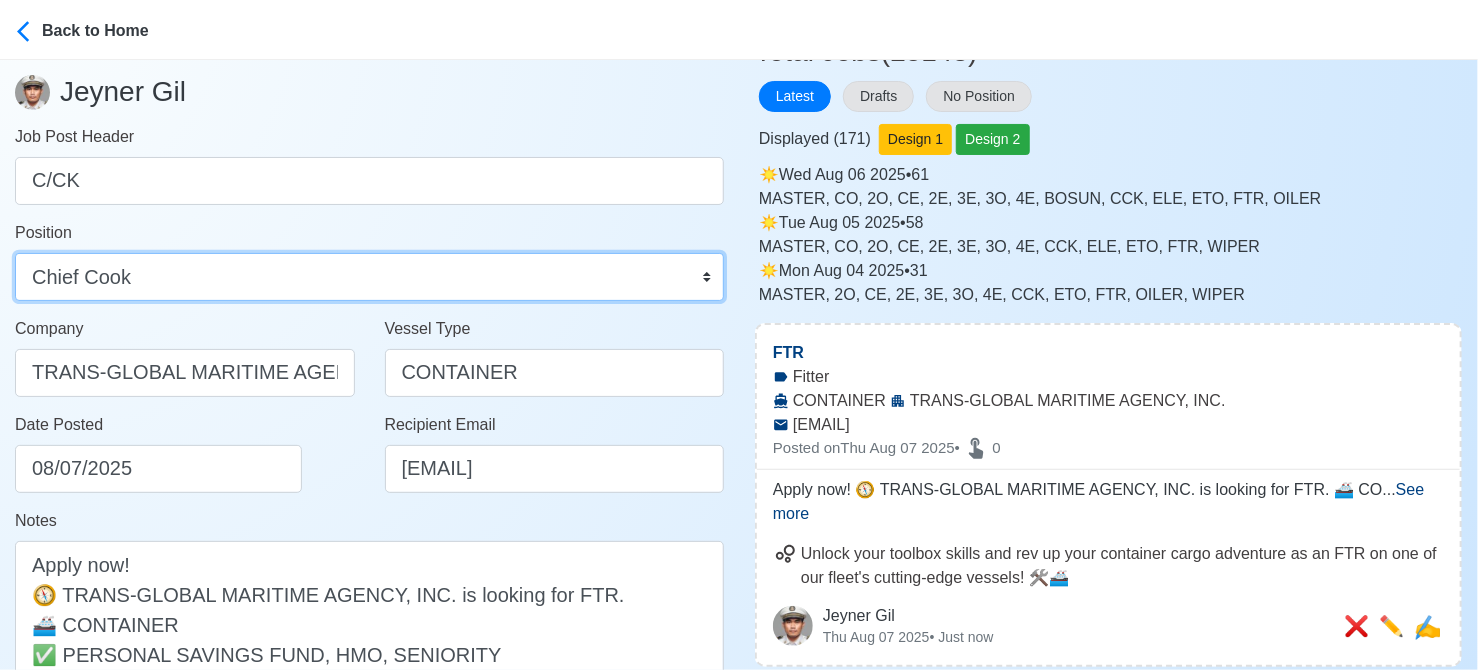 scroll, scrollTop: 100, scrollLeft: 0, axis: vertical 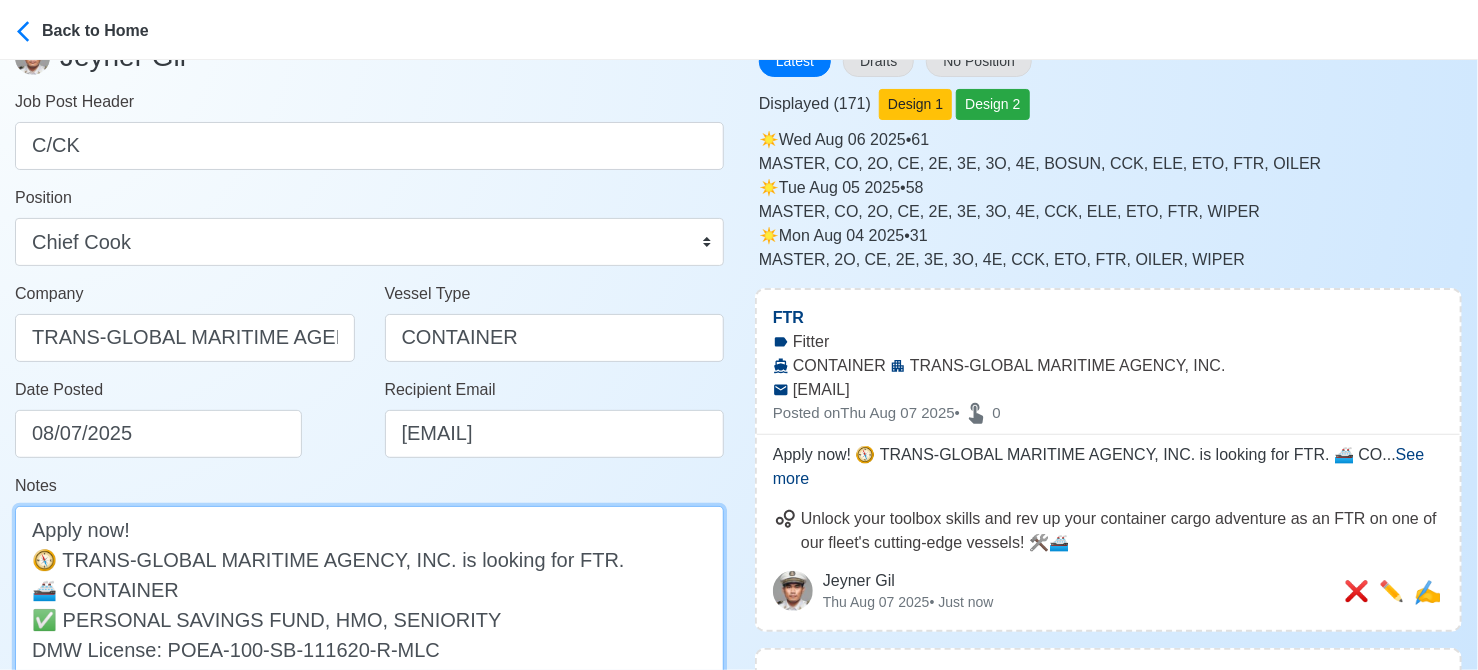 click on "Apply now!
🧭 TRANS-GLOBAL MARITIME AGENCY, INC. is looking for FTR.
🚢 CONTAINER
✅ PERSONAL SAVINGS FUND, HMO, SENIORITY
DMW License: POEA-100-SB-111620-R-MLC" at bounding box center [369, 604] 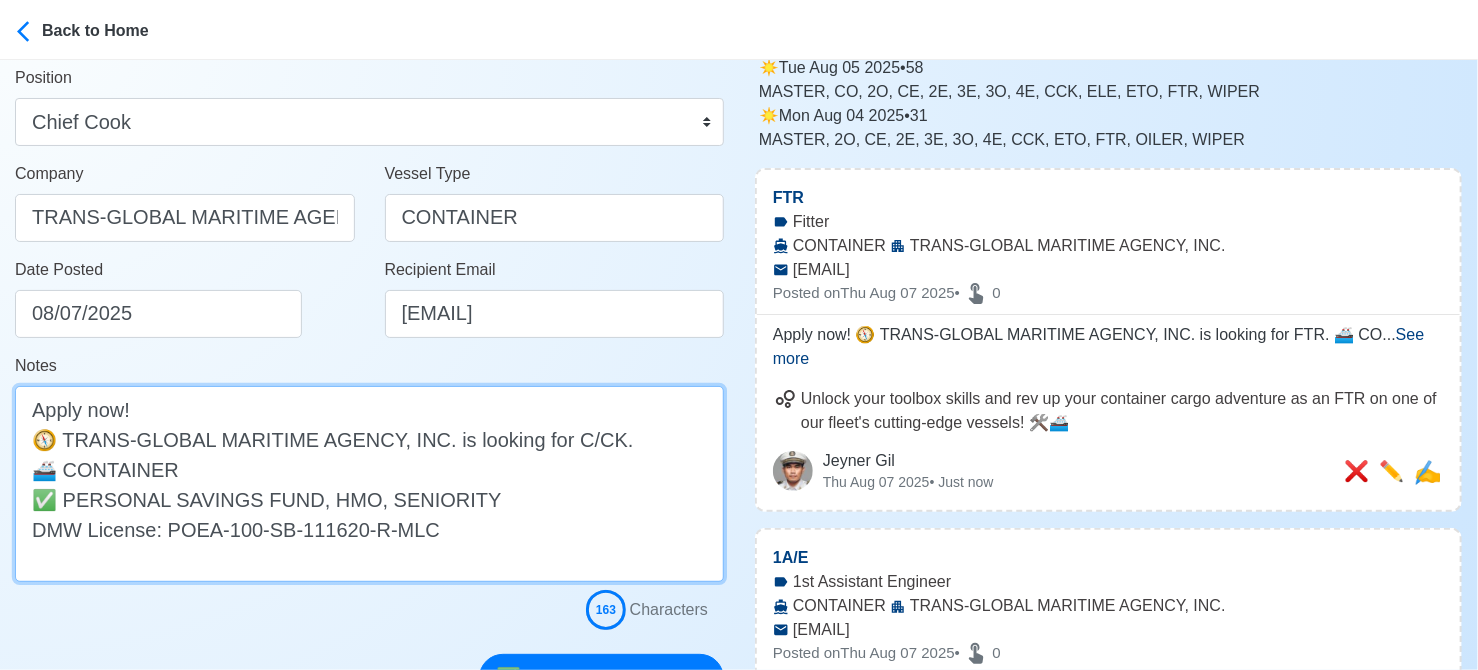 scroll, scrollTop: 400, scrollLeft: 0, axis: vertical 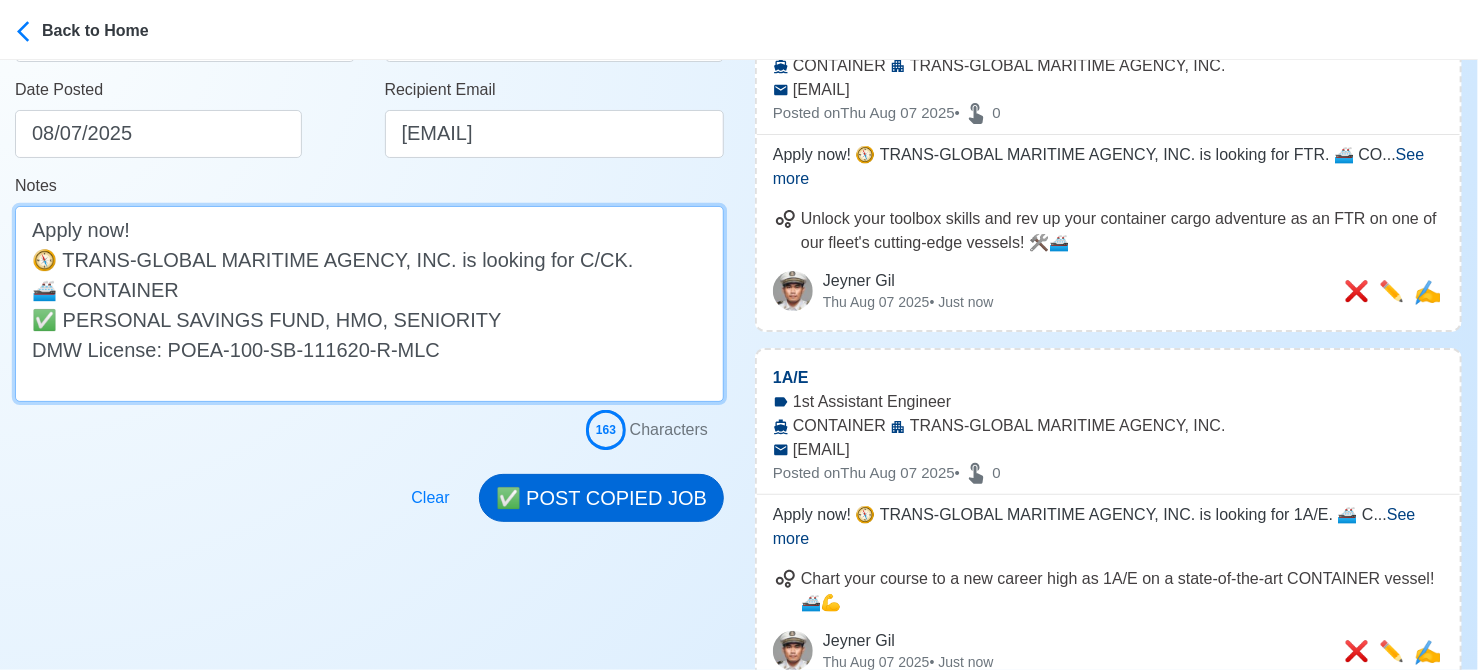 type on "Apply now!
🧭 TRANS-GLOBAL MARITIME AGENCY, INC. is looking for C/CK.
🚢 CONTAINER
✅ PERSONAL SAVINGS FUND, HMO, SENIORITY
DMW License: POEA-100-SB-111620-R-MLC" 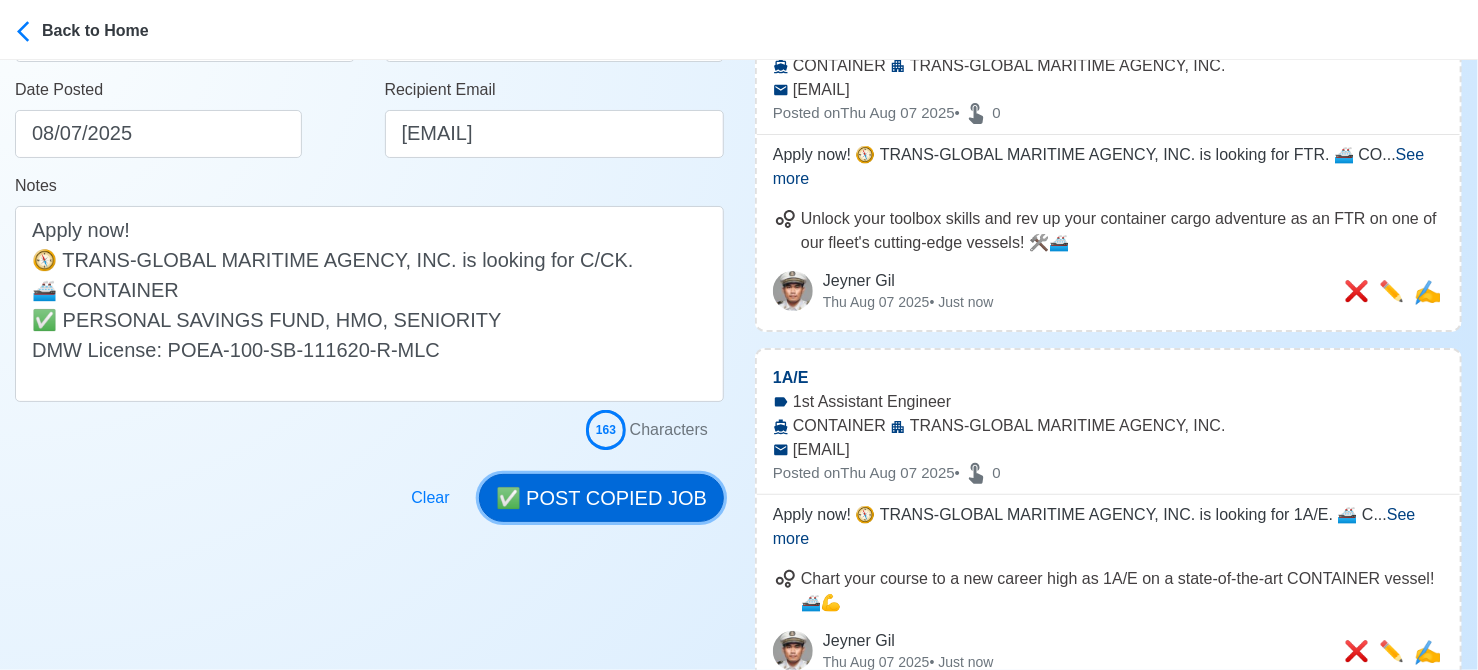 click on "✅ POST COPIED JOB" at bounding box center (601, 498) 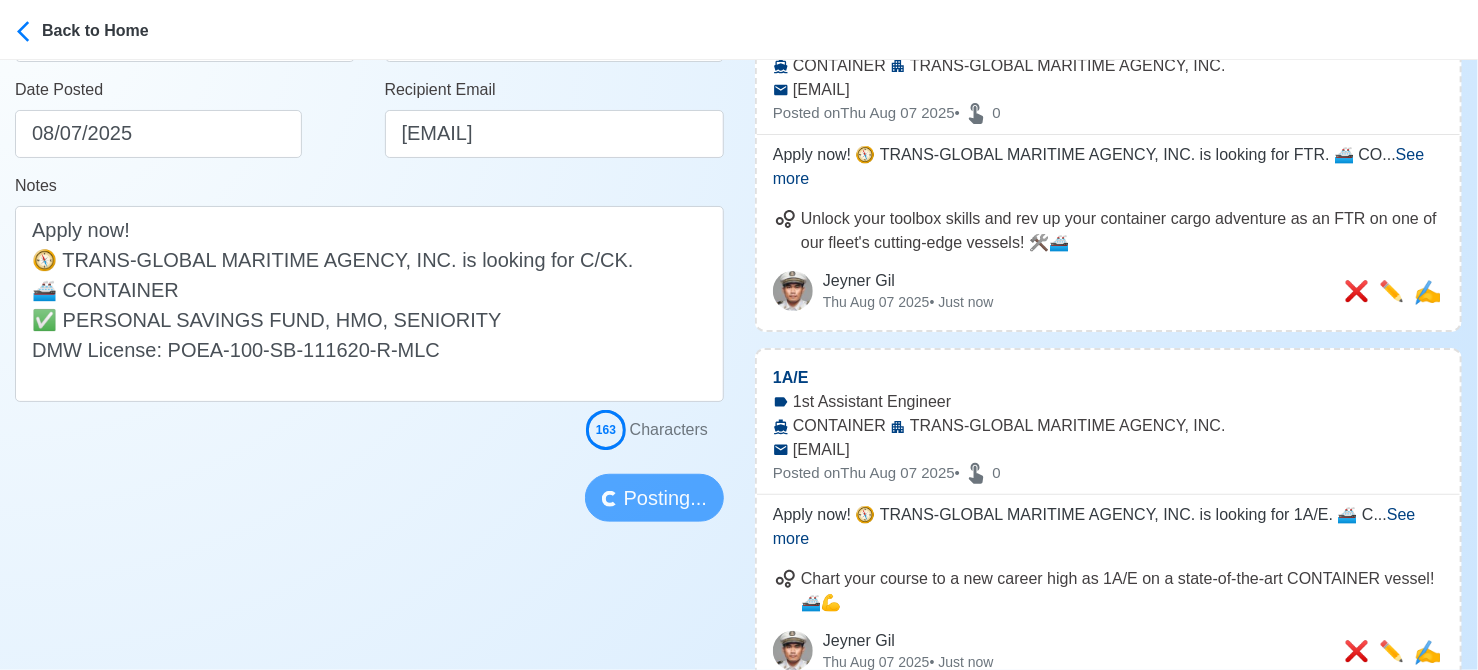 type 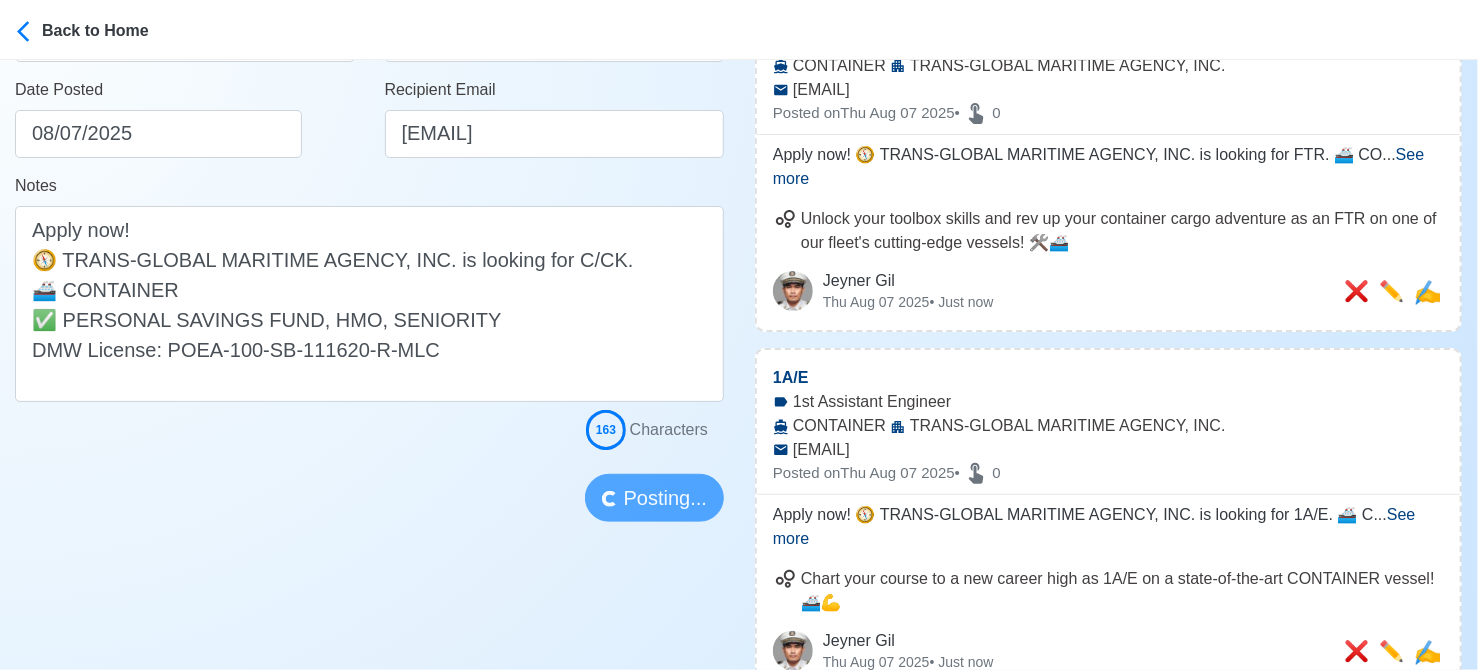 type 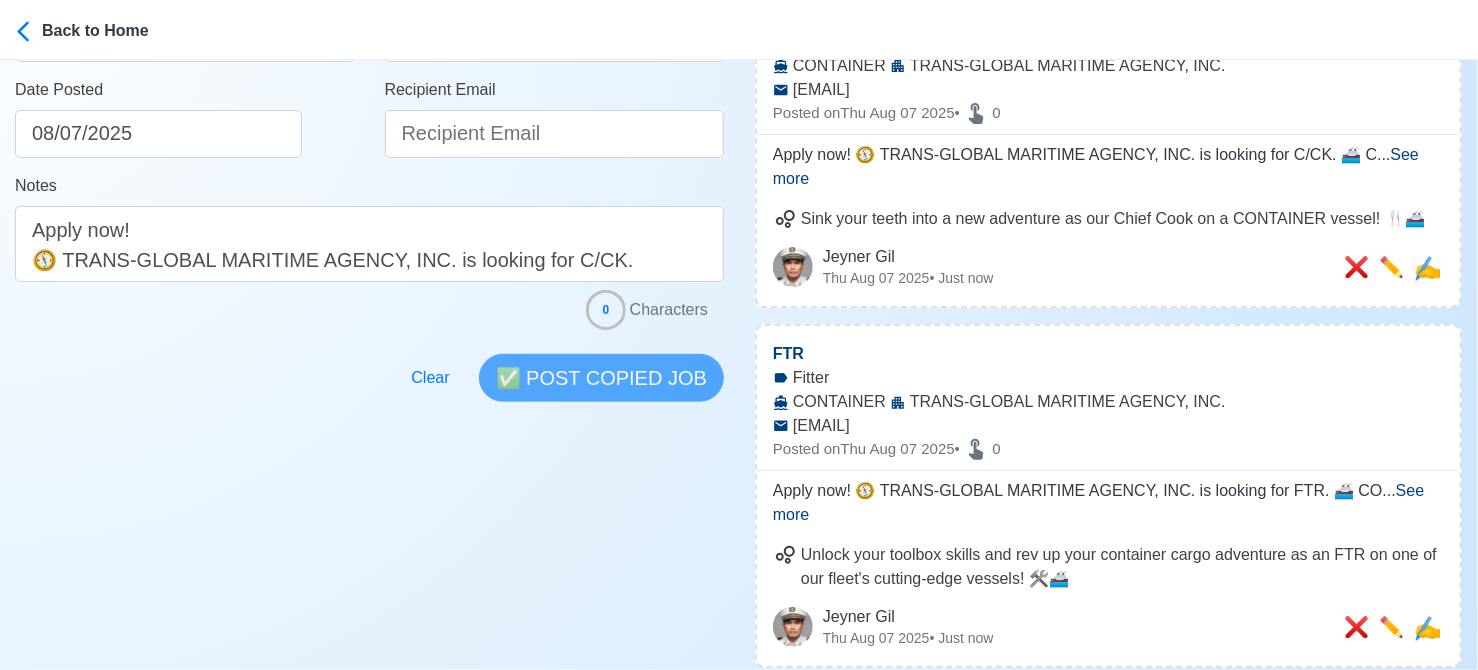 click at bounding box center [369, 366] 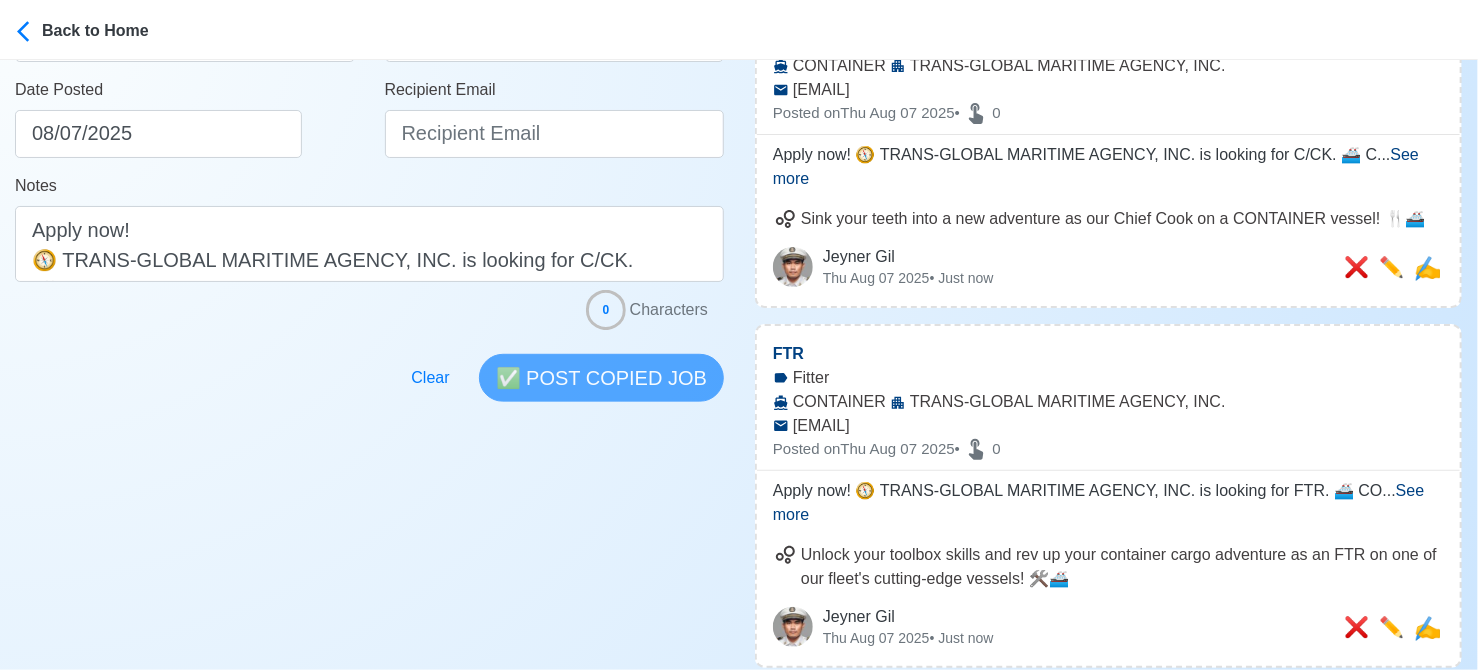 scroll, scrollTop: 0, scrollLeft: 0, axis: both 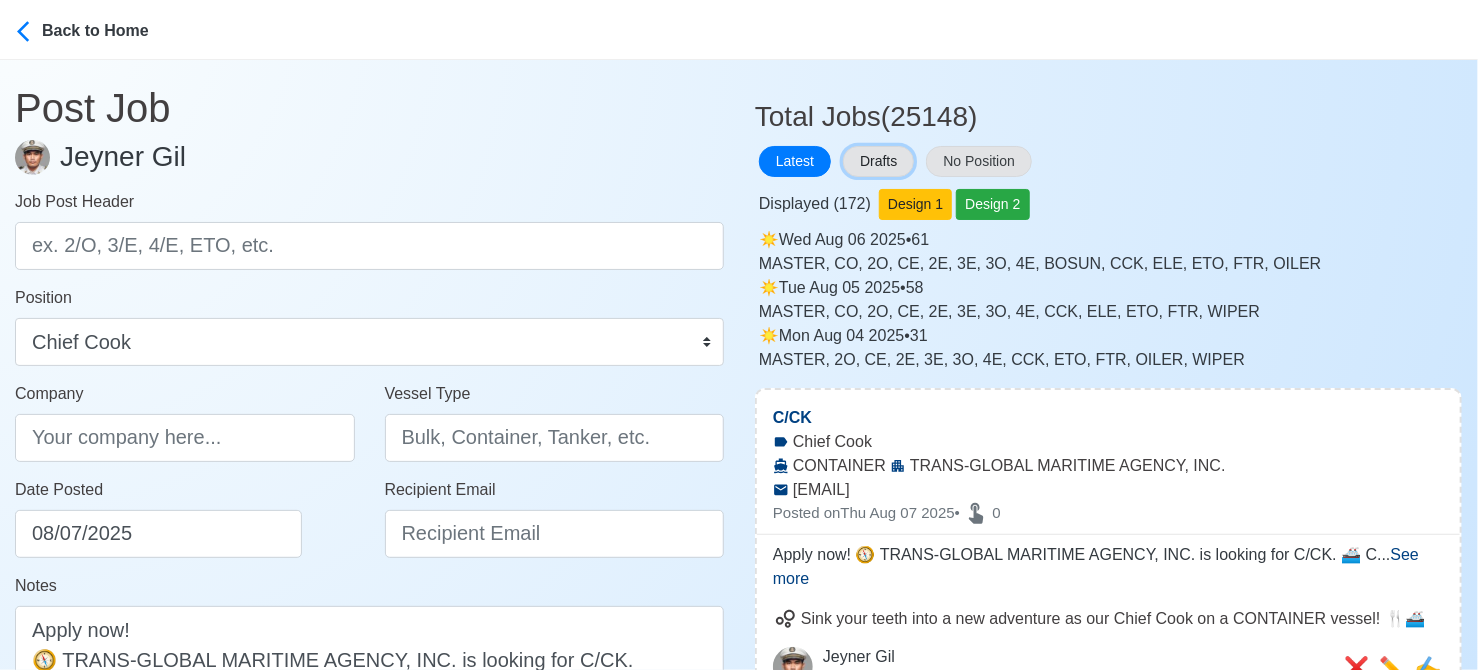 click on "Drafts" at bounding box center (878, 161) 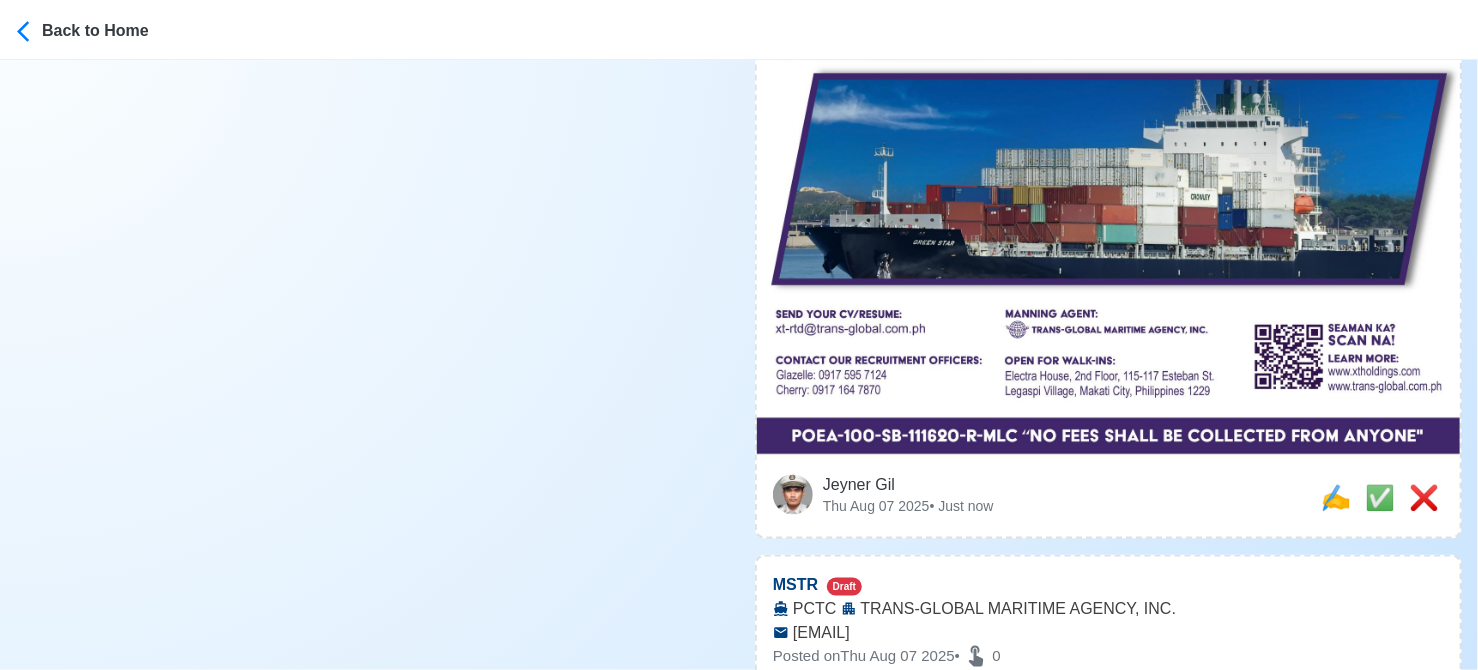 scroll, scrollTop: 1200, scrollLeft: 0, axis: vertical 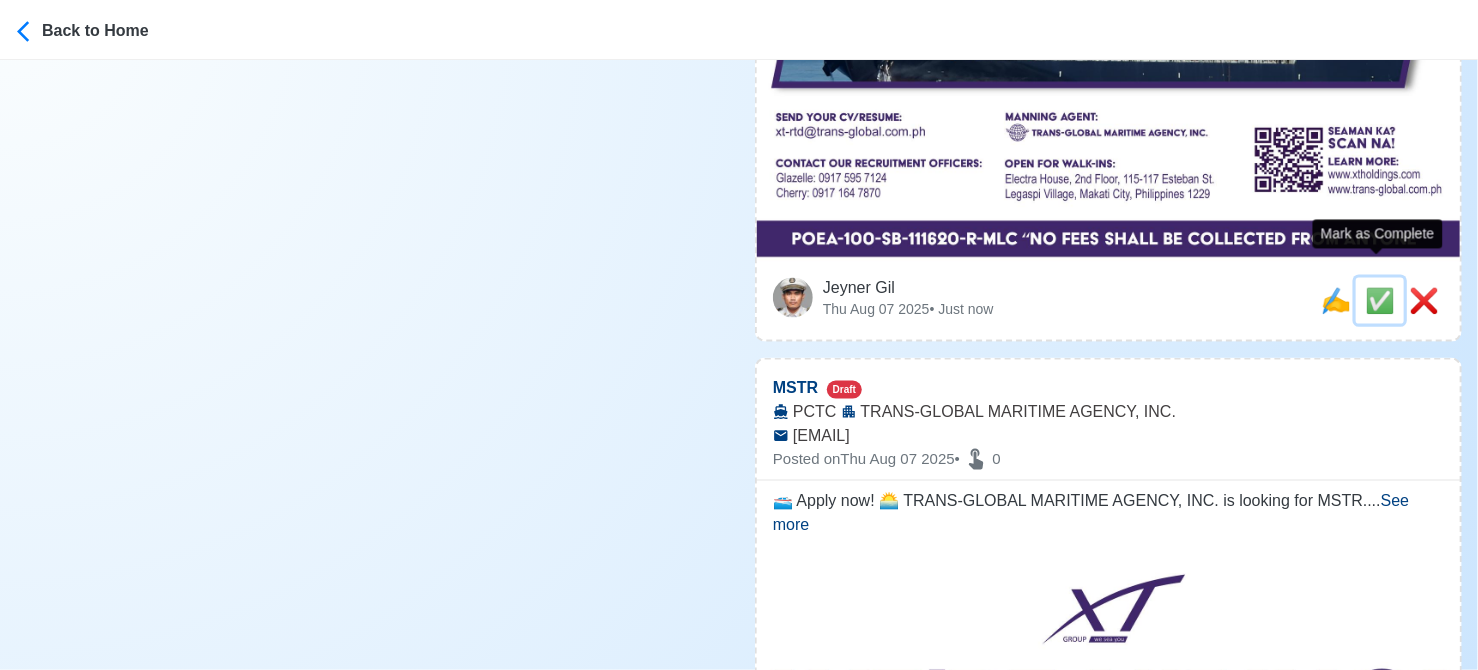 click on "✅" at bounding box center (1380, 300) 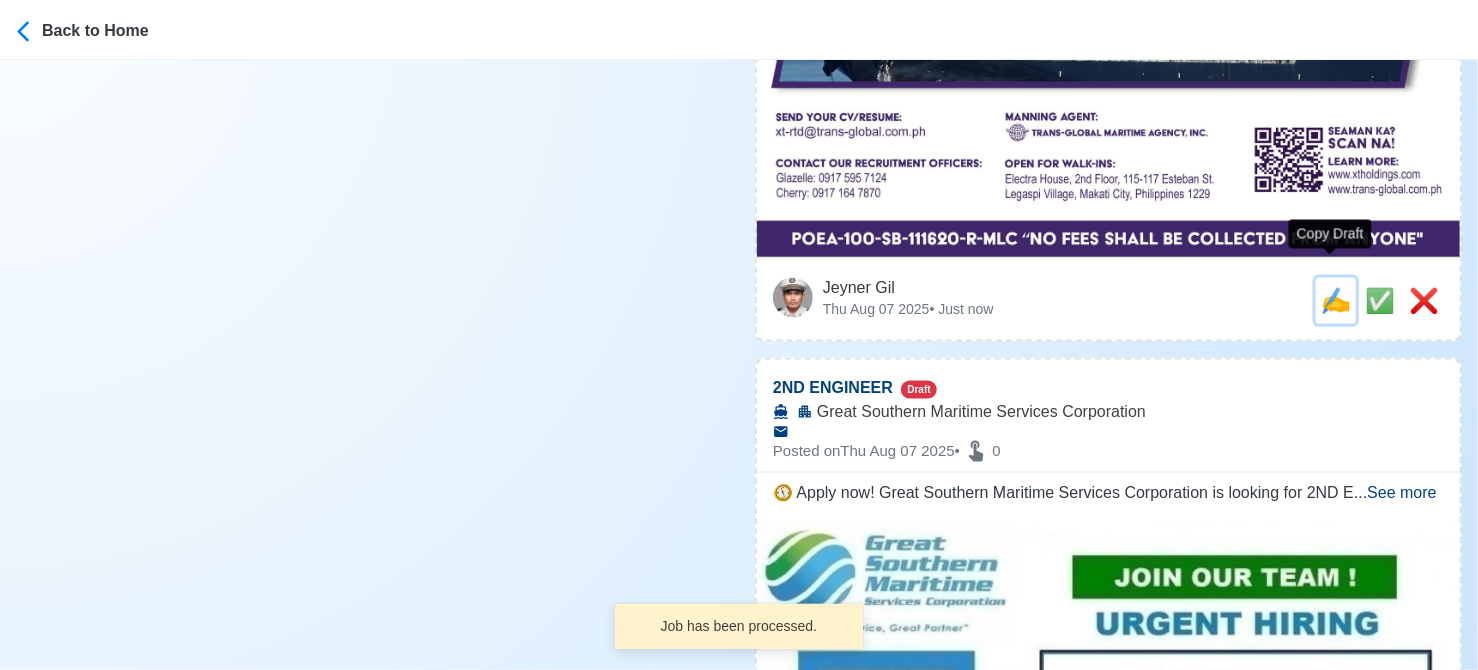 click on "✍️" at bounding box center (1336, 300) 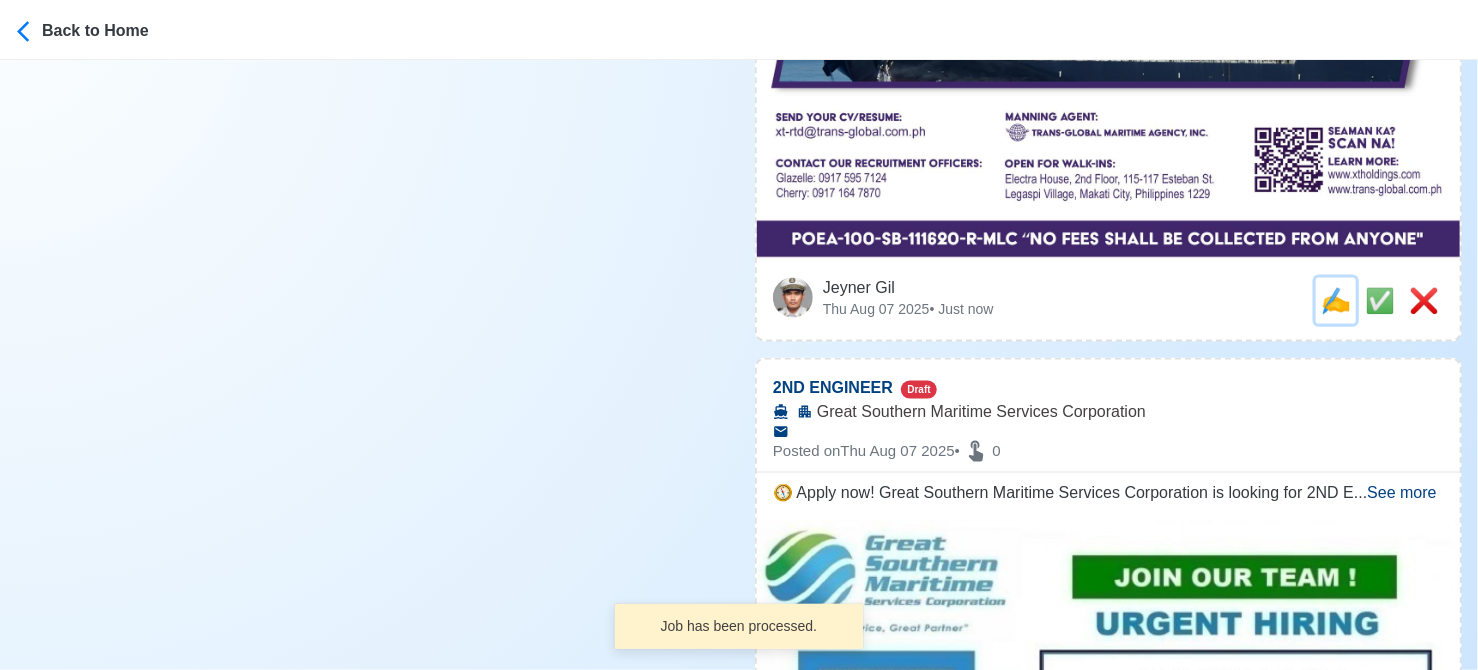 scroll, scrollTop: 0, scrollLeft: 0, axis: both 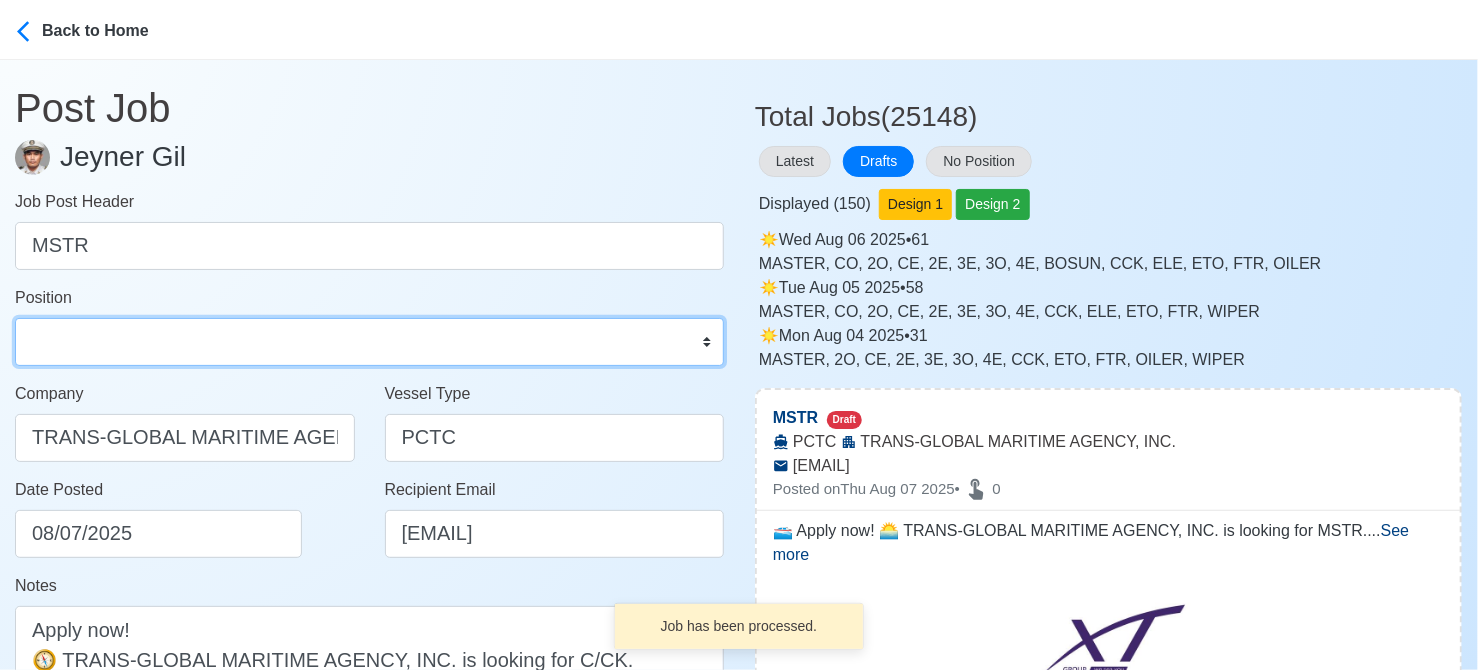click on "Master Chief Officer 2nd Officer 3rd Officer Junior Officer Chief Engineer 2nd Engineer 3rd Engineer 4th Engineer Gas Engineer Junior Engineer 1st Assistant Engineer 2nd Assistant Engineer 3rd Assistant Engineer ETO/ETR Electrician Electrical Engineer Oiler Fitter Welder Chief Cook Chef Cook Messman Wiper Rigger Ordinary Seaman Able Seaman Motorman Pumpman Bosun Cadet Reefer Mechanic Operator Repairman Painter Steward Waiter Others" at bounding box center (369, 342) 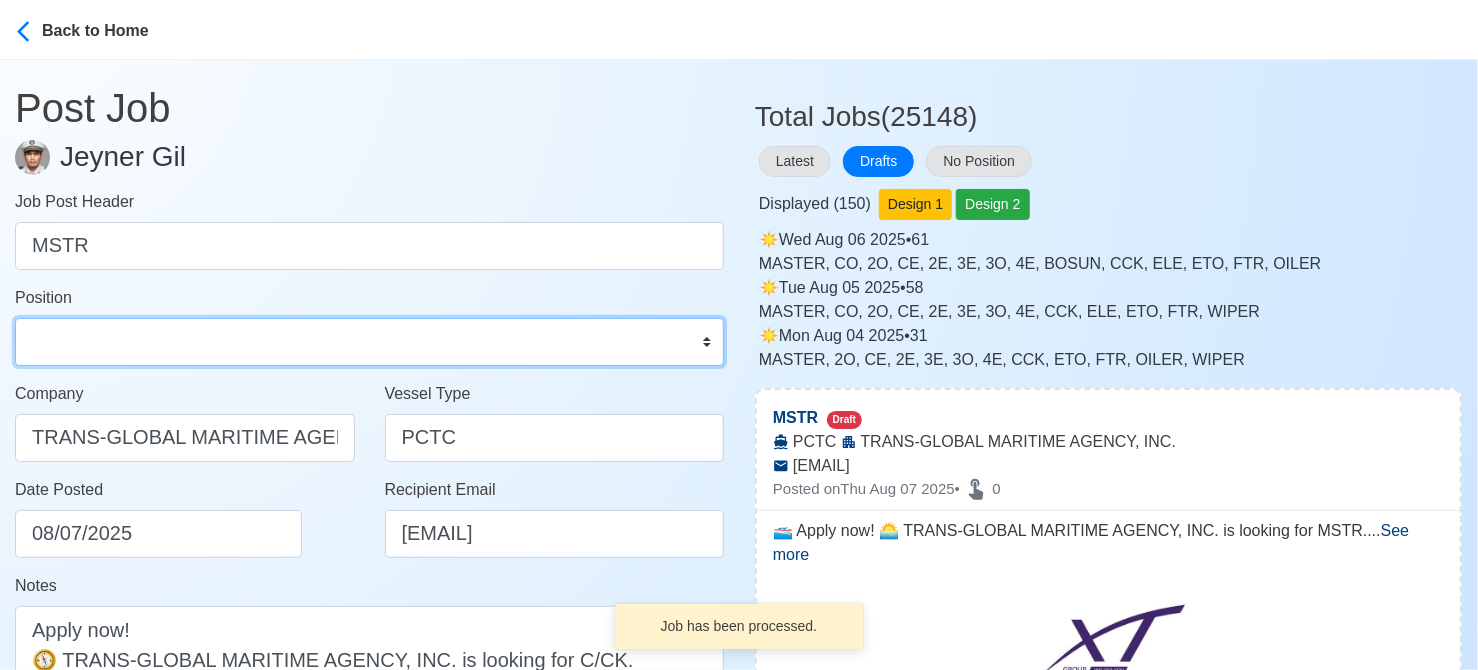 select on "Master" 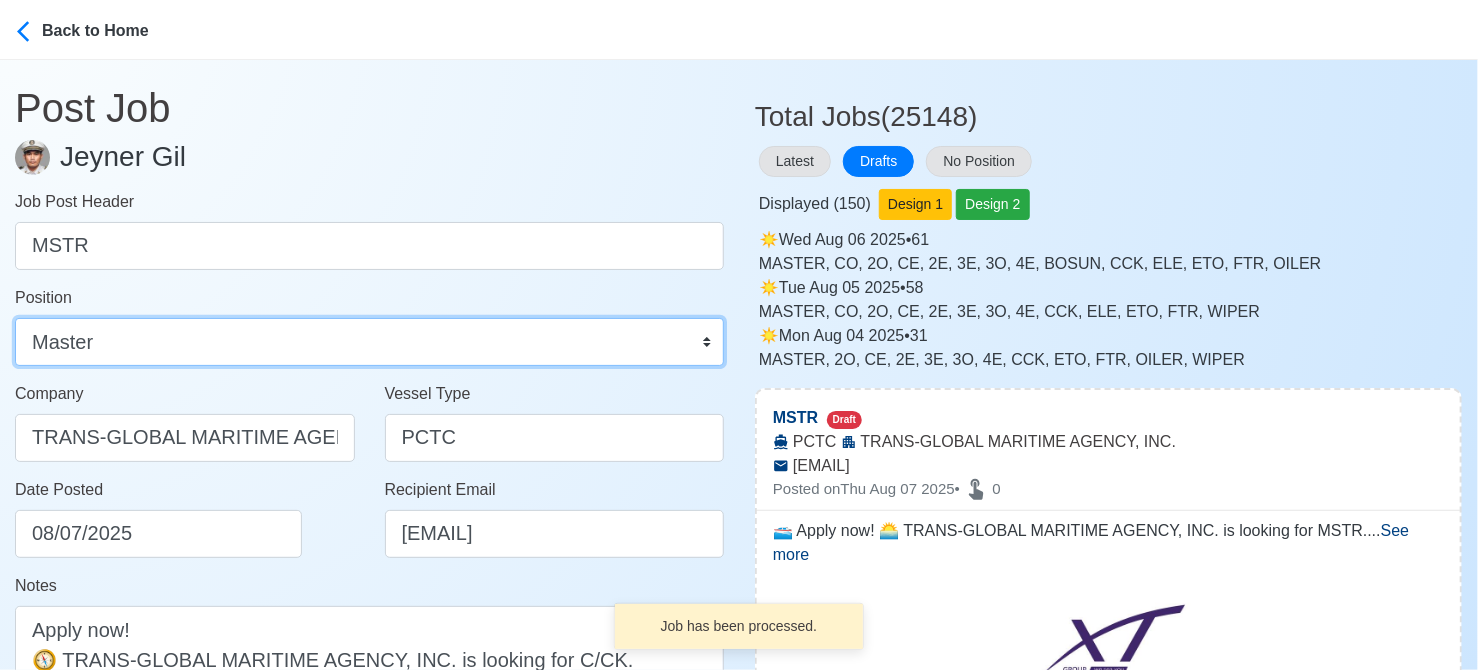 click on "Master Chief Officer 2nd Officer 3rd Officer Junior Officer Chief Engineer 2nd Engineer 3rd Engineer 4th Engineer Gas Engineer Junior Engineer 1st Assistant Engineer 2nd Assistant Engineer 3rd Assistant Engineer ETO/ETR Electrician Electrical Engineer Oiler Fitter Welder Chief Cook Chef Cook Messman Wiper Rigger Ordinary Seaman Able Seaman Motorman Pumpman Bosun Cadet Reefer Mechanic Operator Repairman Painter Steward Waiter Others" at bounding box center (369, 342) 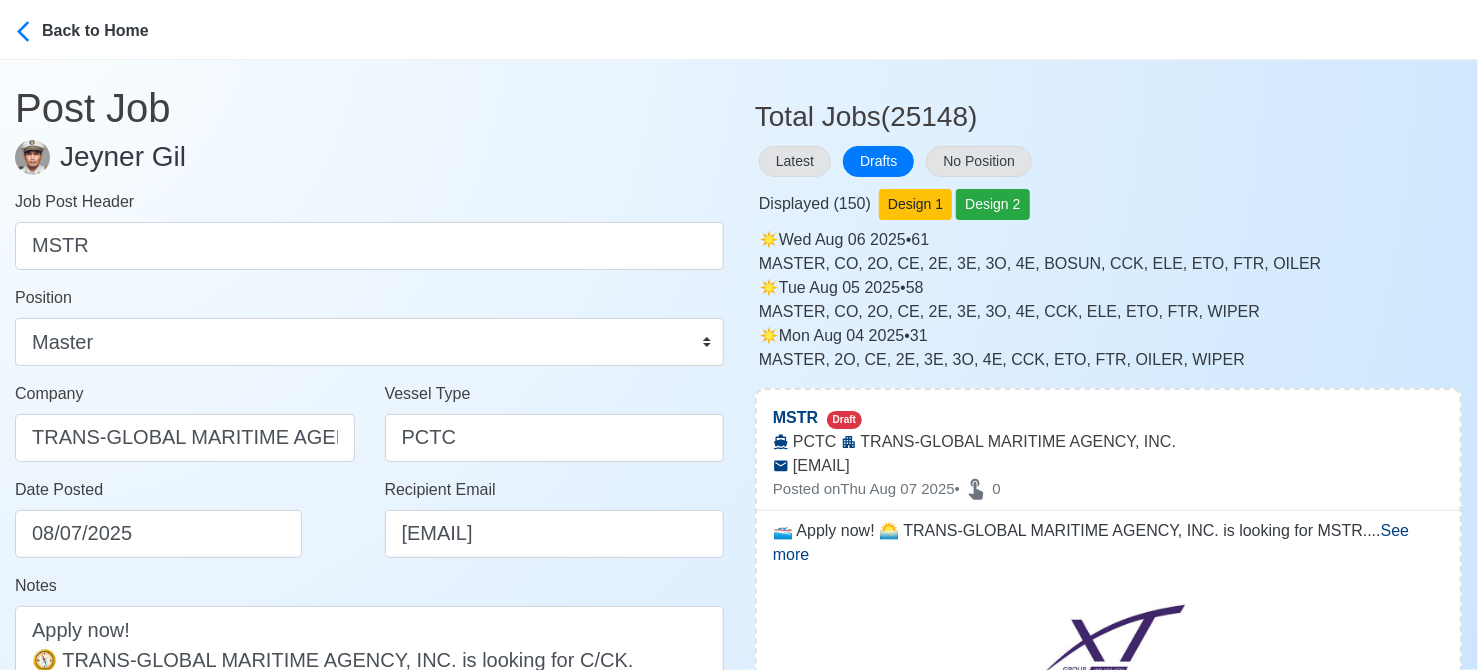 click on "Company TRANS-GLOBAL MARITIME AGENCY, INC." at bounding box center [185, 430] 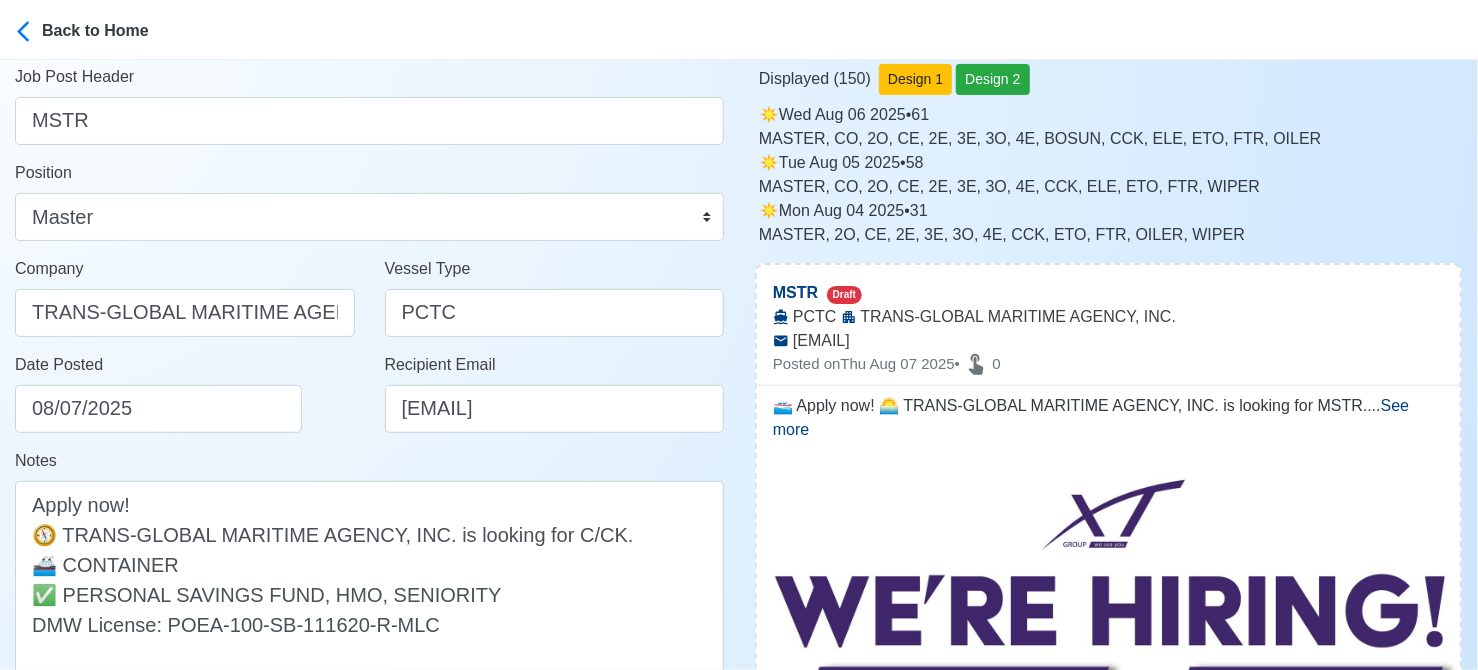 scroll, scrollTop: 300, scrollLeft: 0, axis: vertical 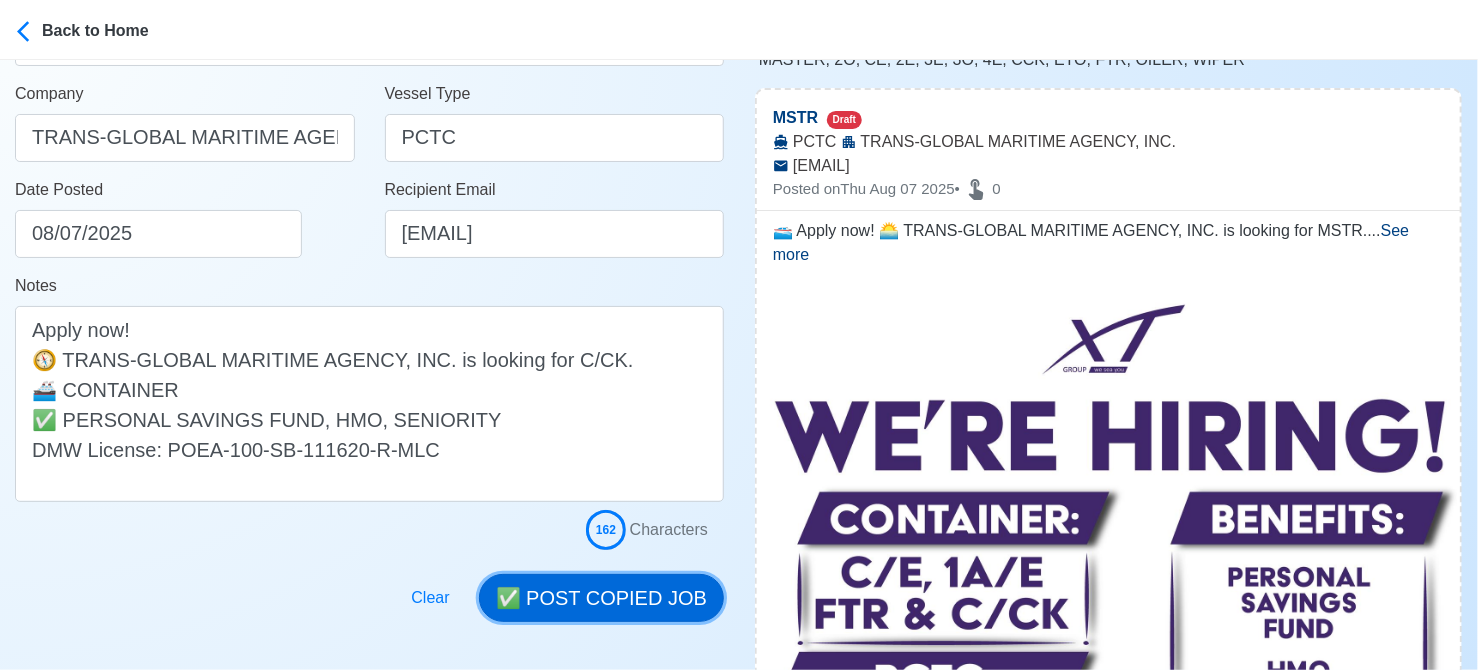 click on "✅ POST COPIED JOB" at bounding box center [601, 598] 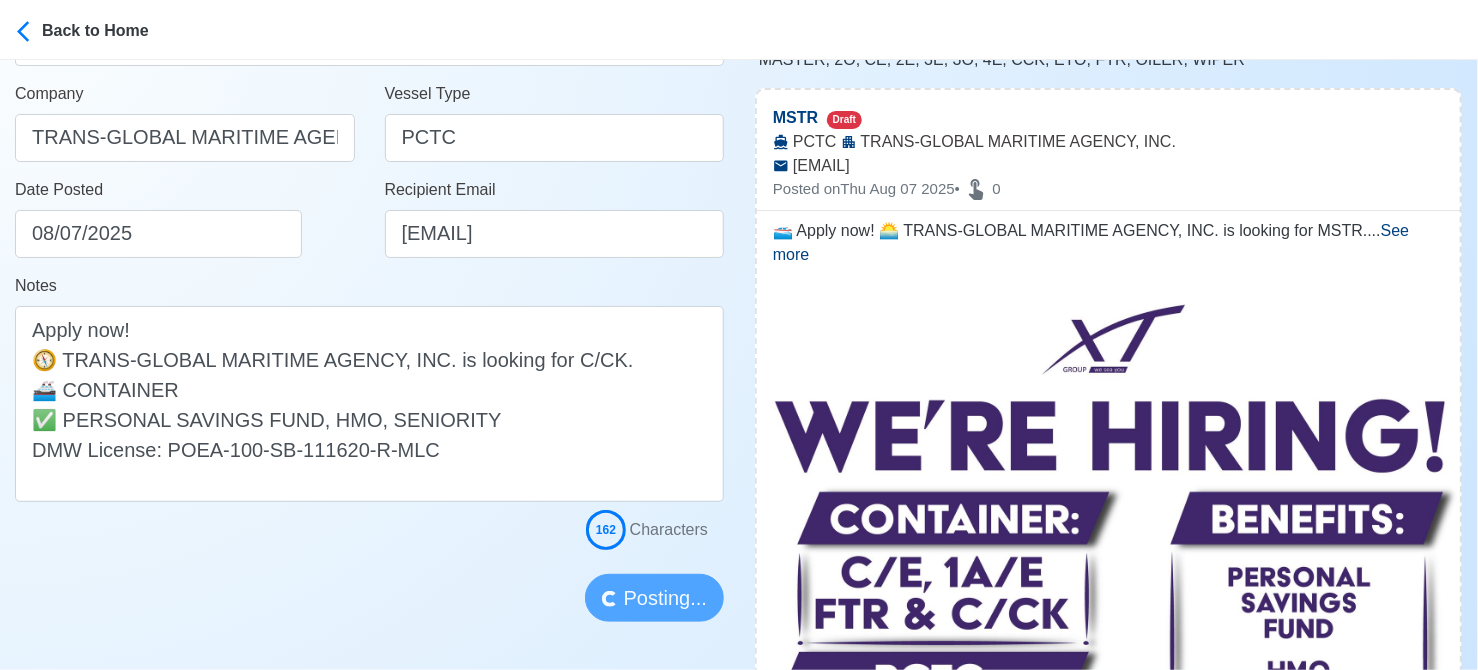 type 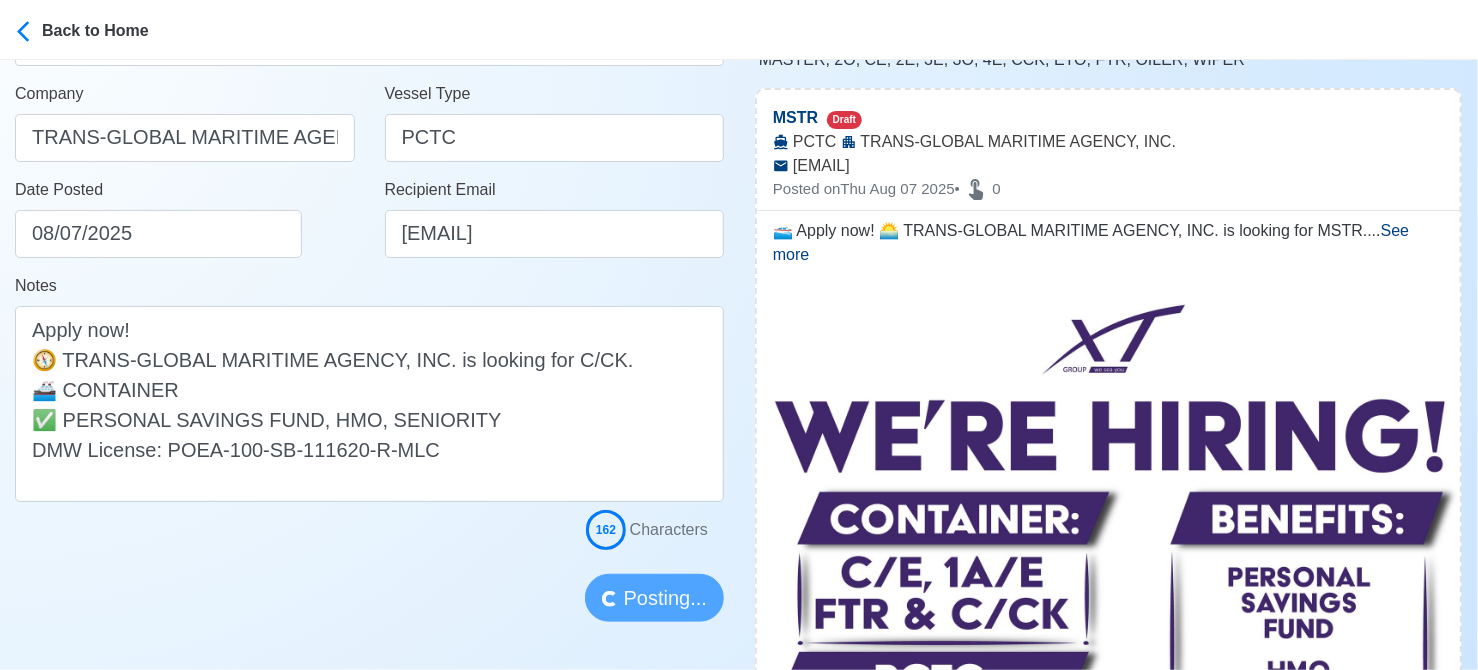 type 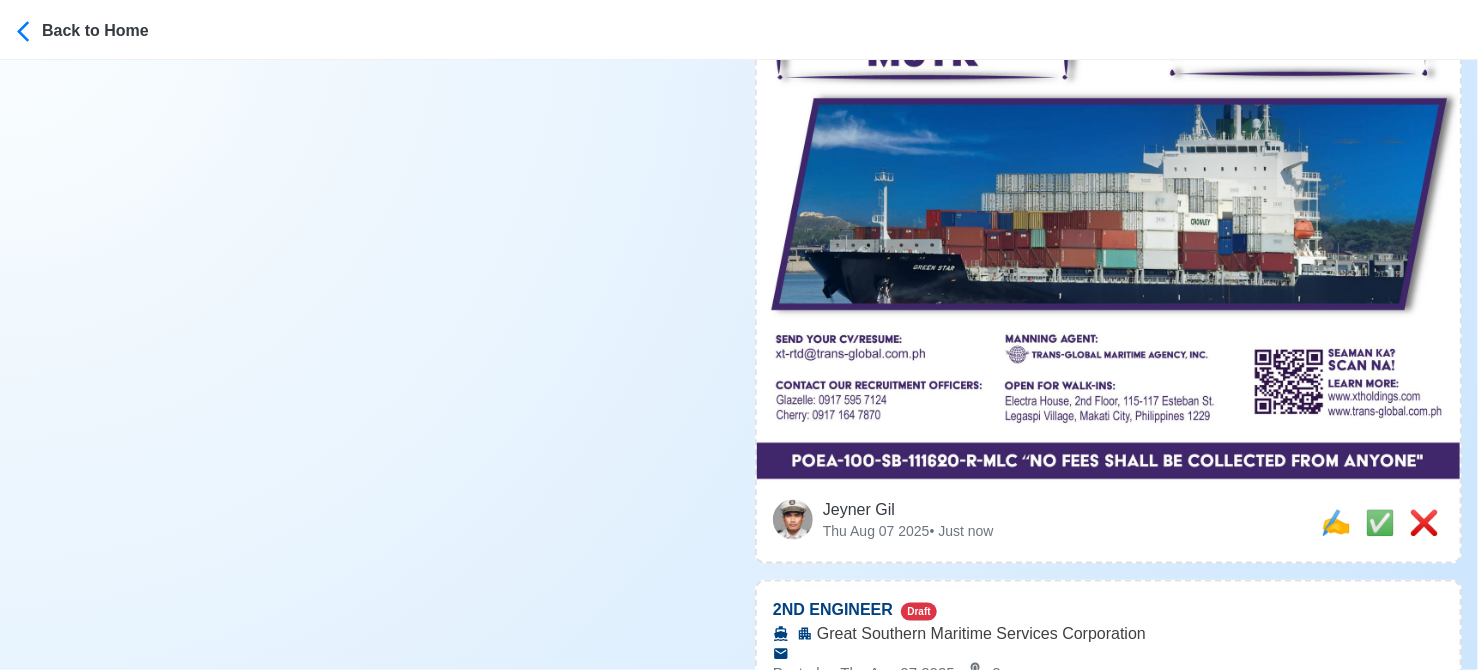 scroll, scrollTop: 1100, scrollLeft: 0, axis: vertical 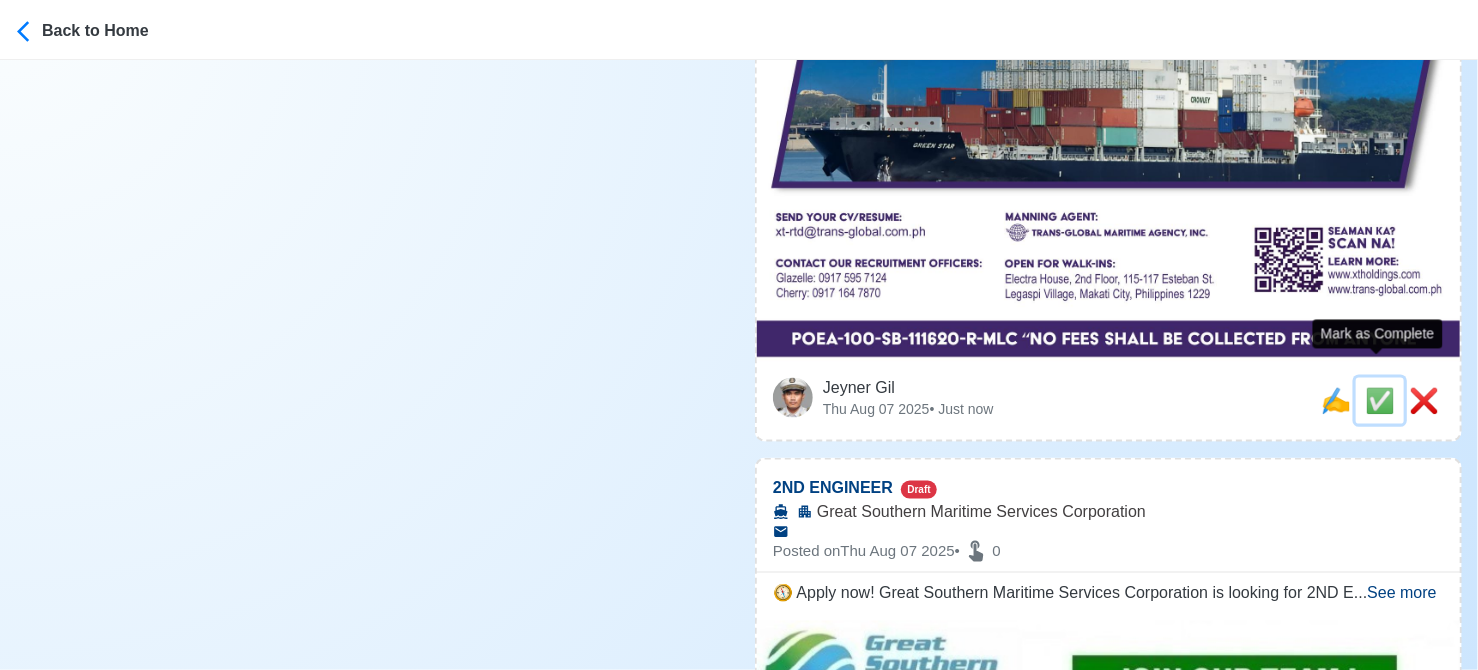 click on "✅" at bounding box center (1380, 400) 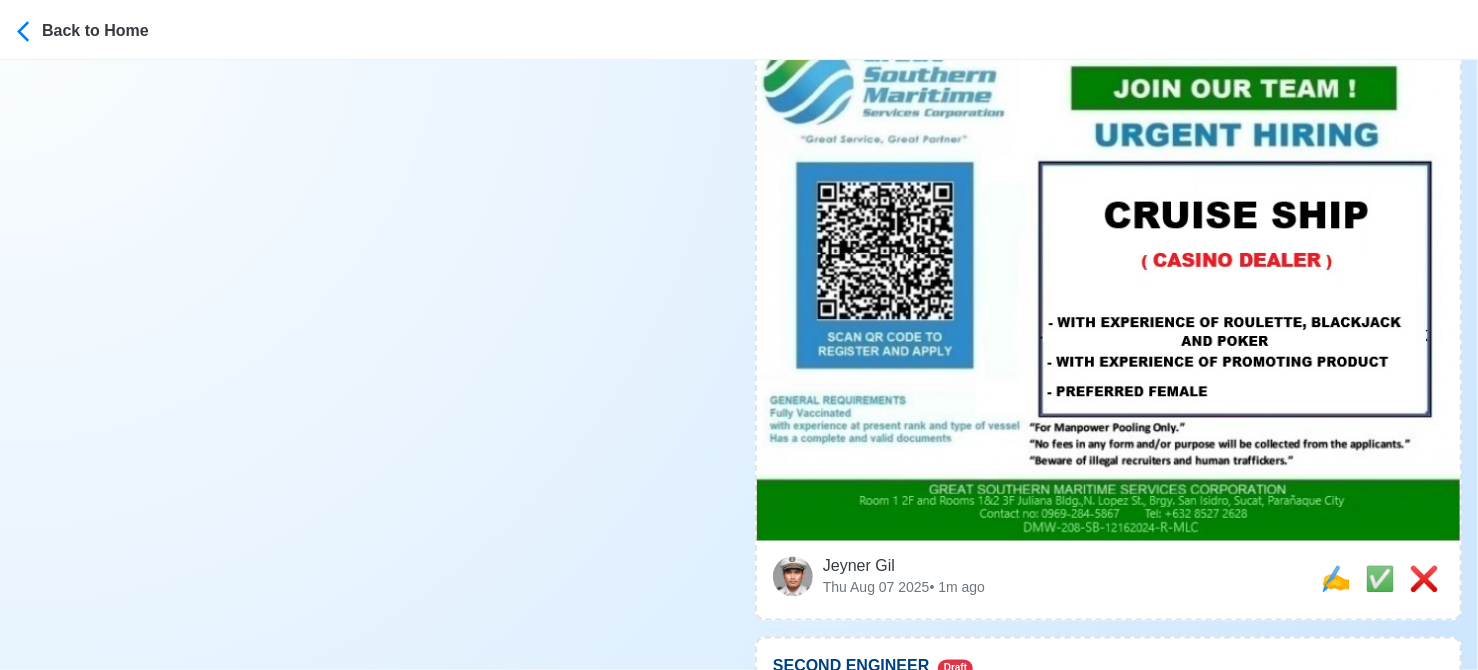 scroll, scrollTop: 1400, scrollLeft: 0, axis: vertical 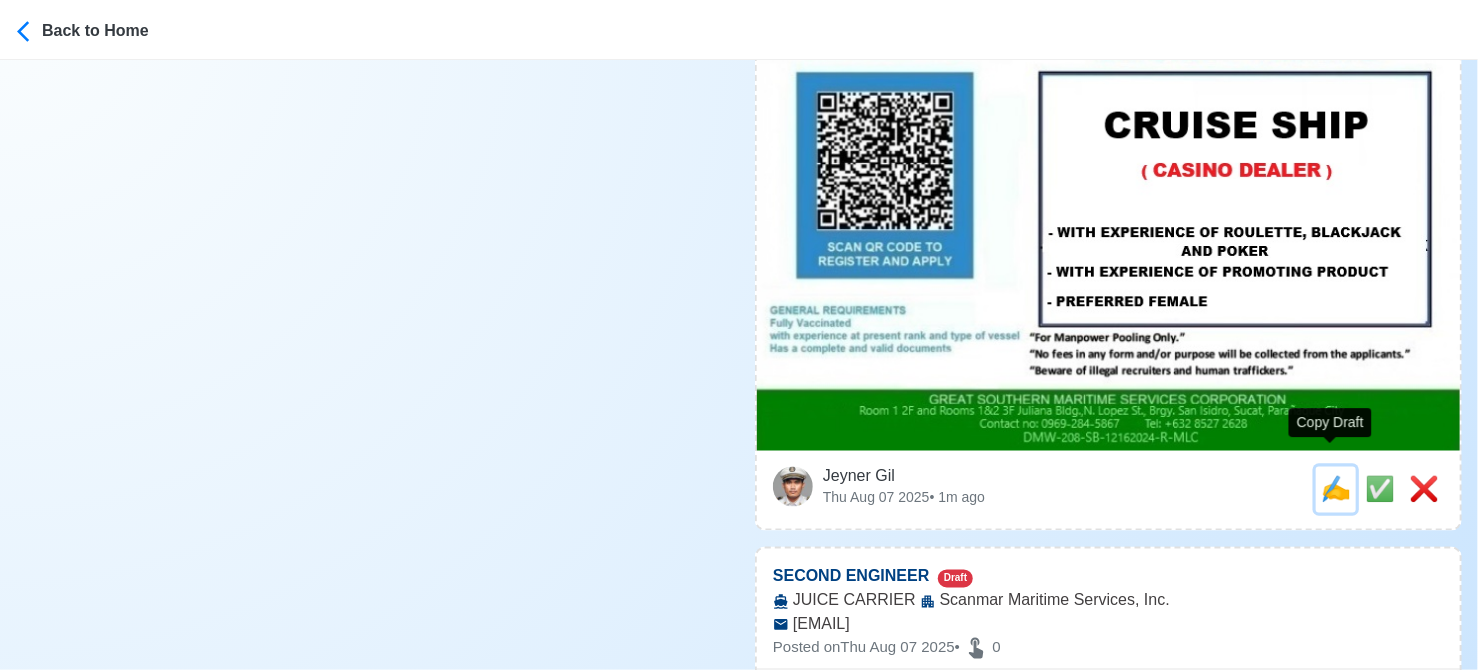 click on "✍️" at bounding box center (1336, 489) 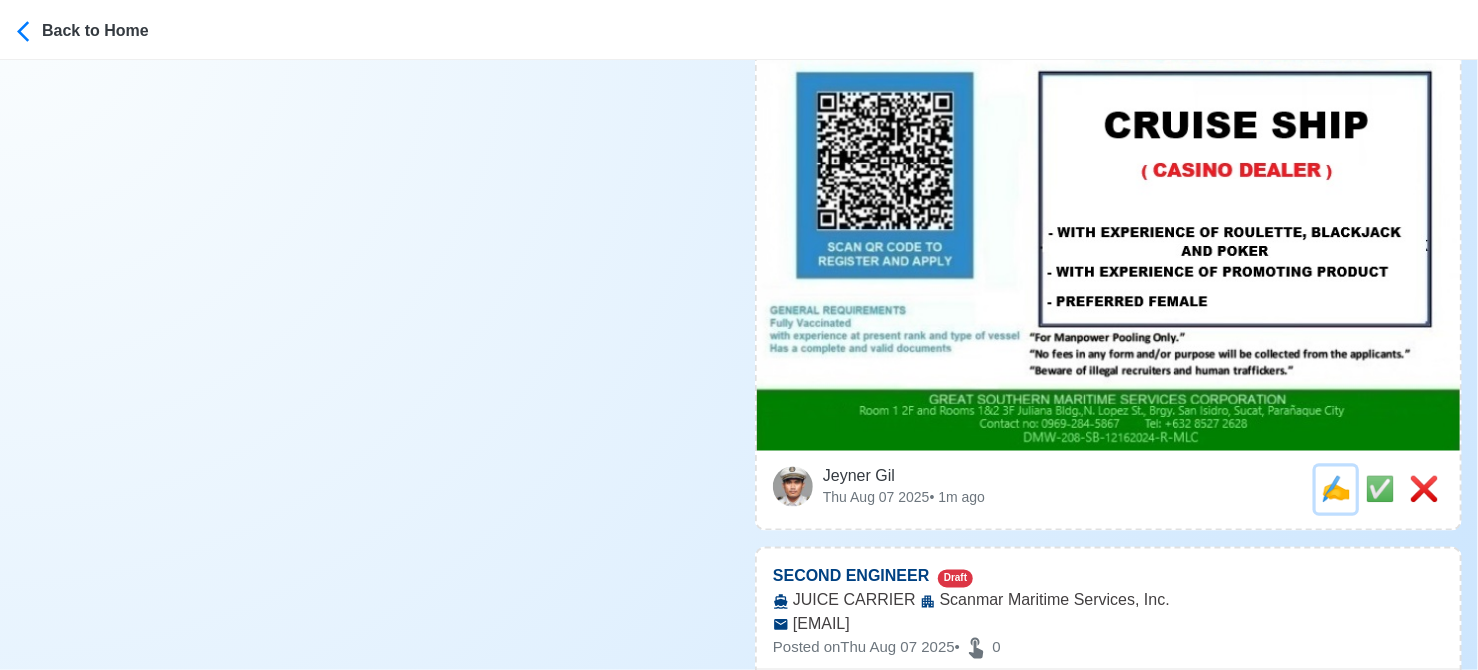 scroll, scrollTop: 0, scrollLeft: 0, axis: both 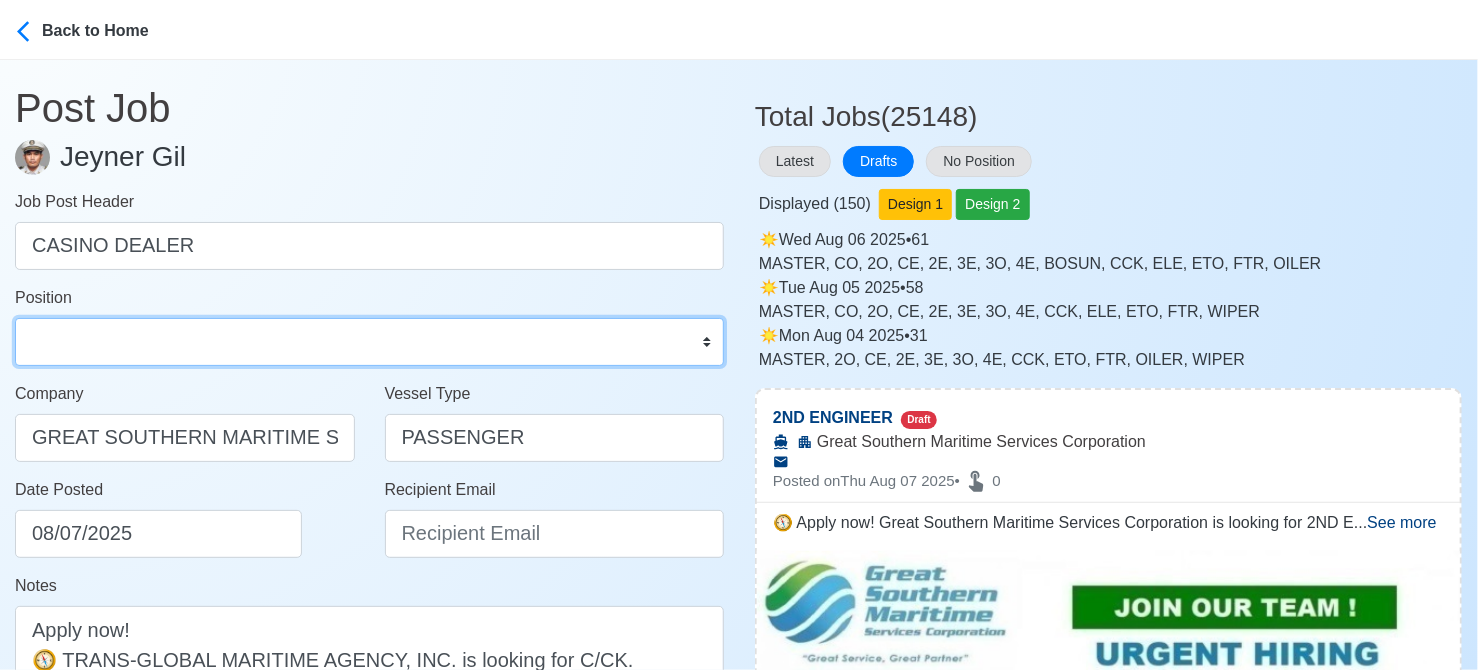 click on "Master Chief Officer 2nd Officer 3rd Officer Junior Officer Chief Engineer 2nd Engineer 3rd Engineer 4th Engineer Gas Engineer Junior Engineer 1st Assistant Engineer 2nd Assistant Engineer 3rd Assistant Engineer ETO/ETR Electrician Electrical Engineer Oiler Fitter Welder Chief Cook Chef Cook Messman Wiper Rigger Ordinary Seaman Able Seaman Motorman Pumpman Bosun Cadet Reefer Mechanic Operator Repairman Painter Steward Waiter Others" at bounding box center [369, 342] 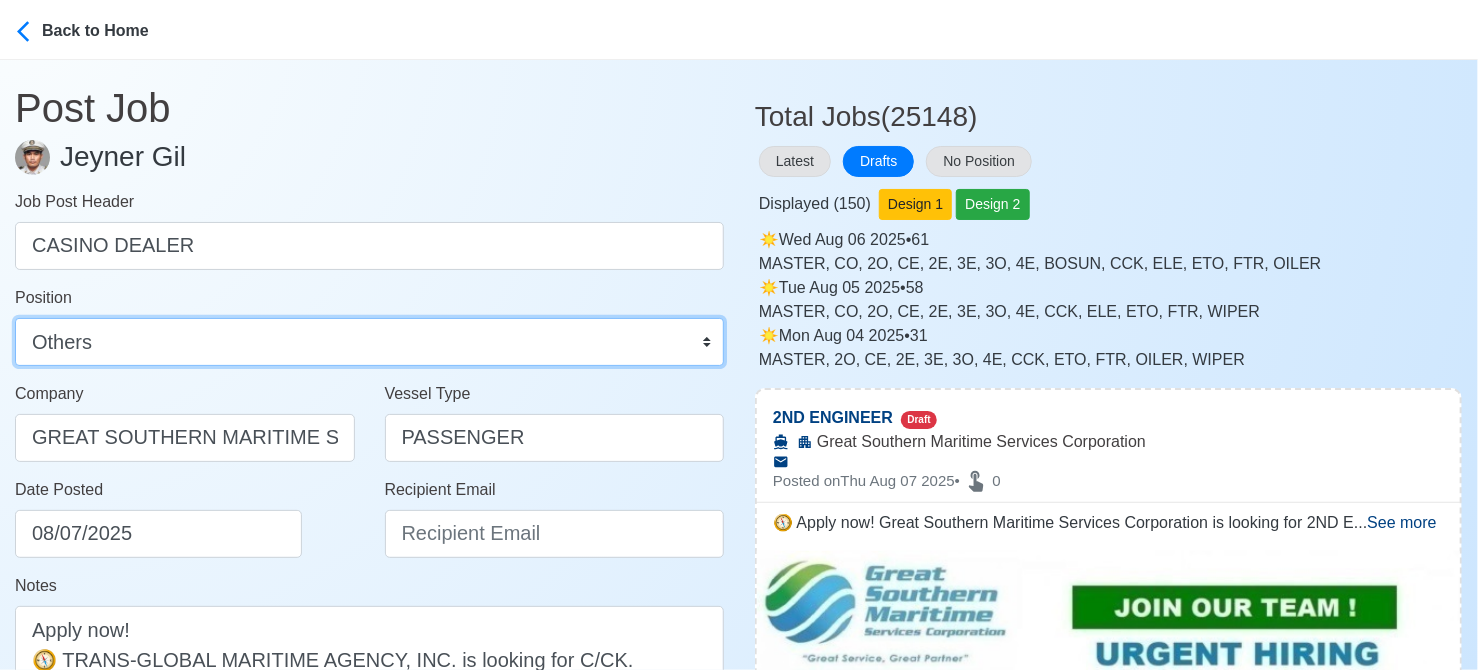 click on "Master Chief Officer 2nd Officer 3rd Officer Junior Officer Chief Engineer 2nd Engineer 3rd Engineer 4th Engineer Gas Engineer Junior Engineer 1st Assistant Engineer 2nd Assistant Engineer 3rd Assistant Engineer ETO/ETR Electrician Electrical Engineer Oiler Fitter Welder Chief Cook Chef Cook Messman Wiper Rigger Ordinary Seaman Able Seaman Motorman Pumpman Bosun Cadet Reefer Mechanic Operator Repairman Painter Steward Waiter Others" at bounding box center [369, 342] 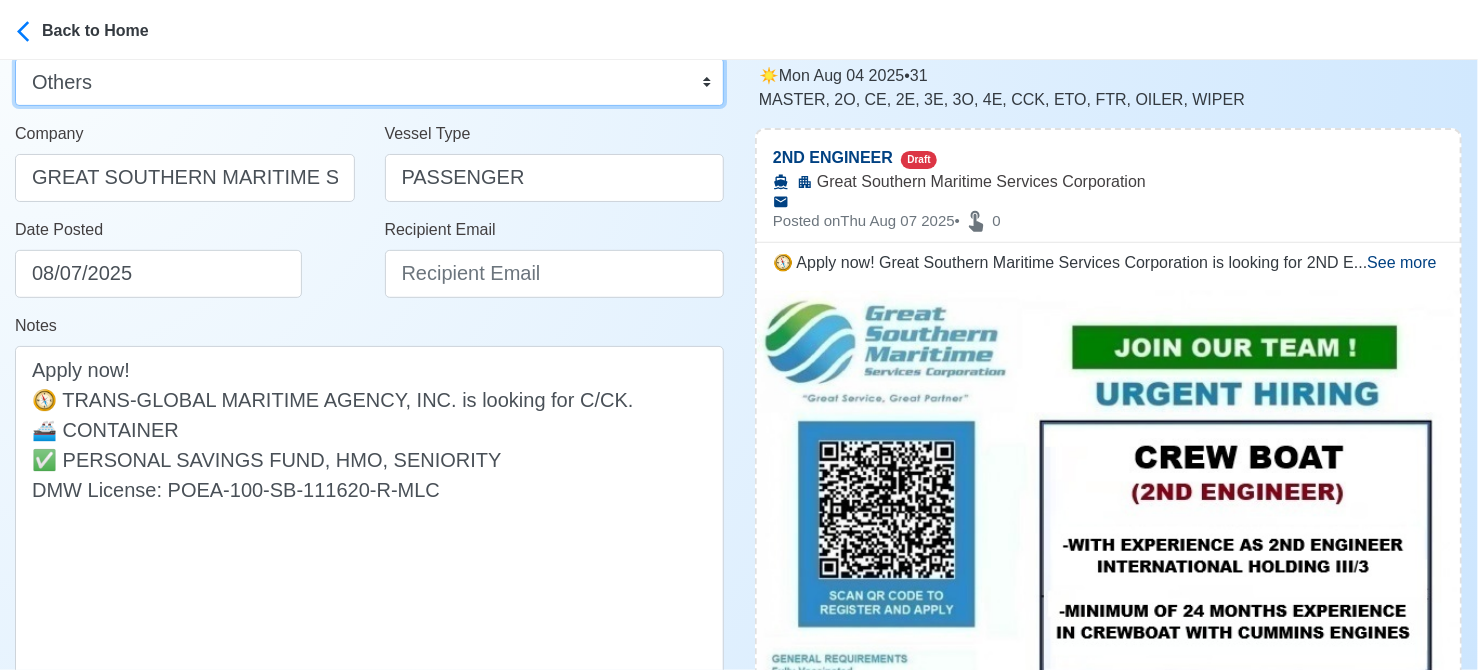 scroll, scrollTop: 200, scrollLeft: 0, axis: vertical 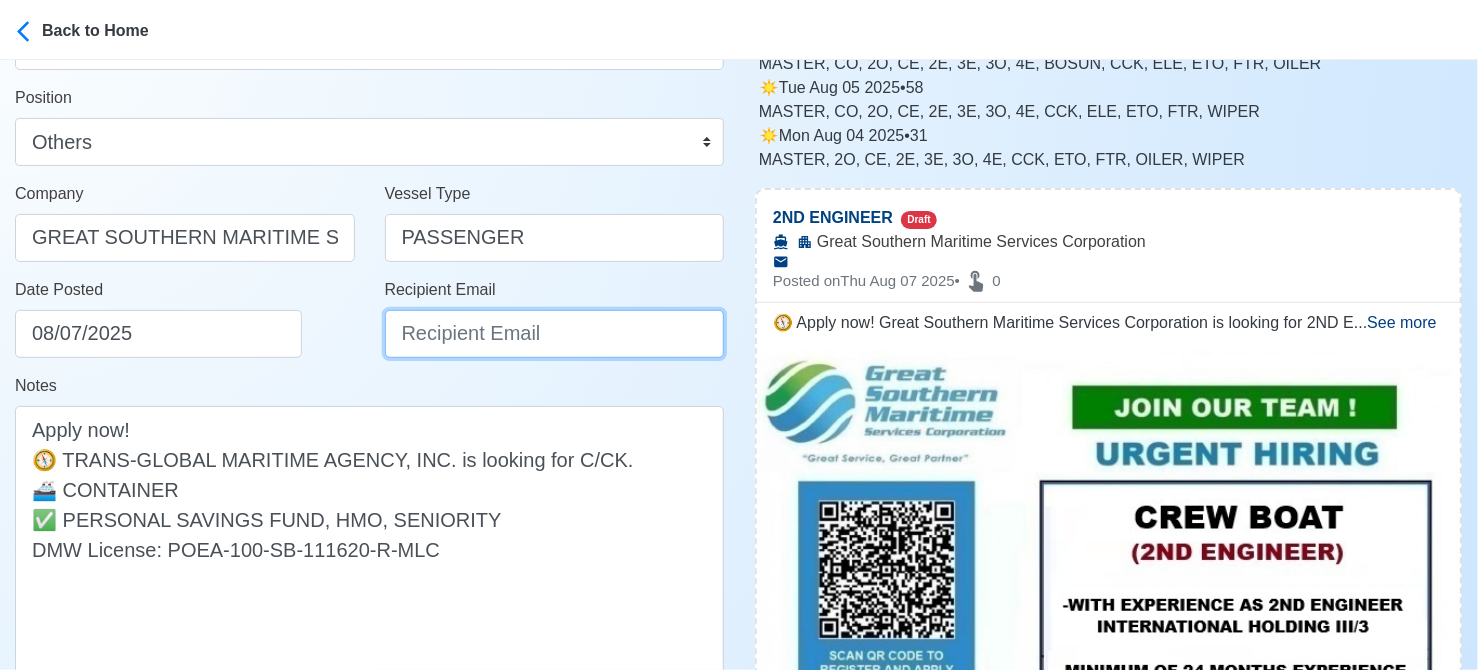 click on "Recipient Email" at bounding box center (555, 334) 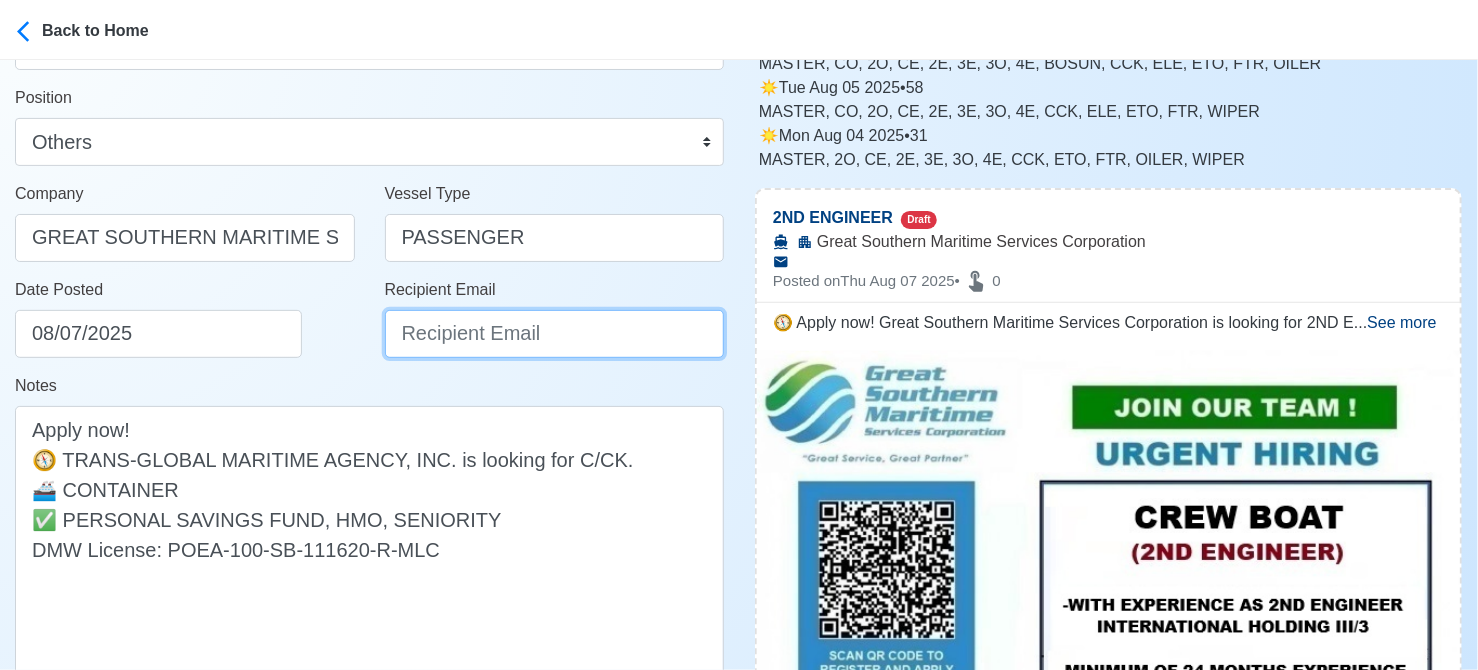 paste on "apply@gsmsc.com" 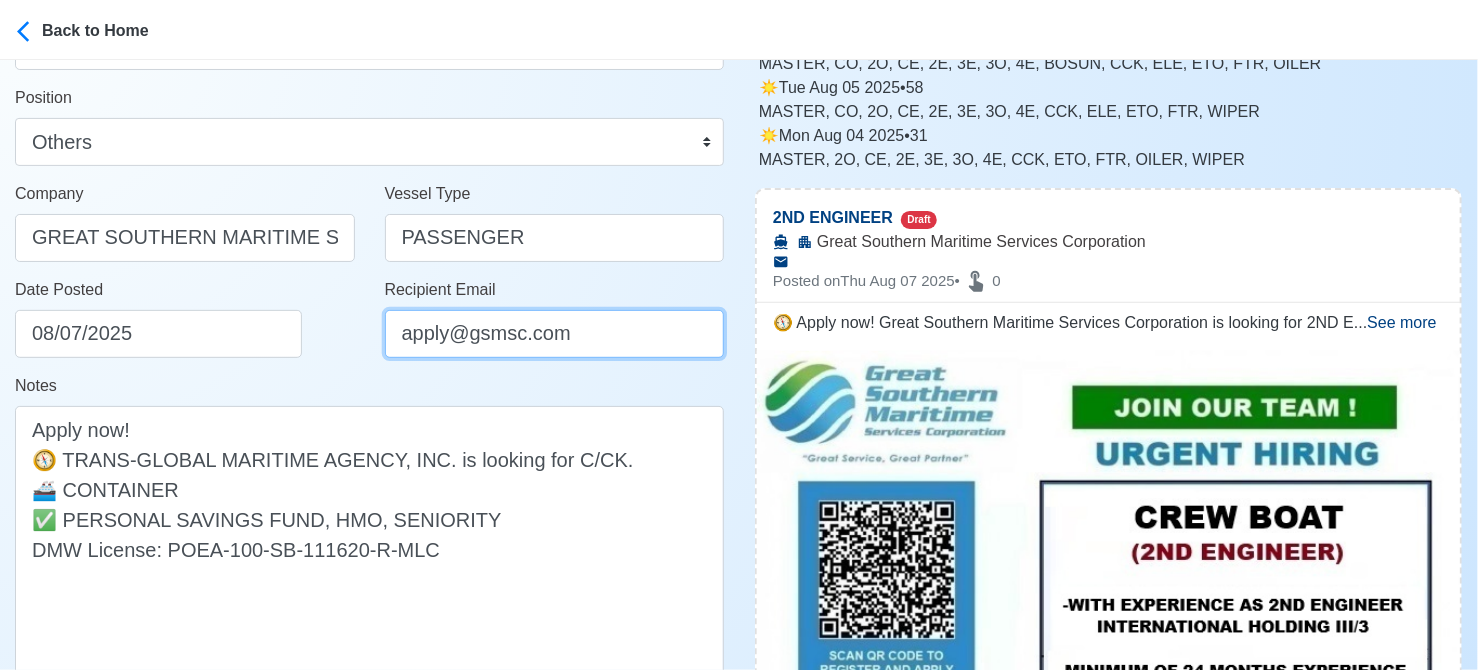 type on "apply@gsmsc.com" 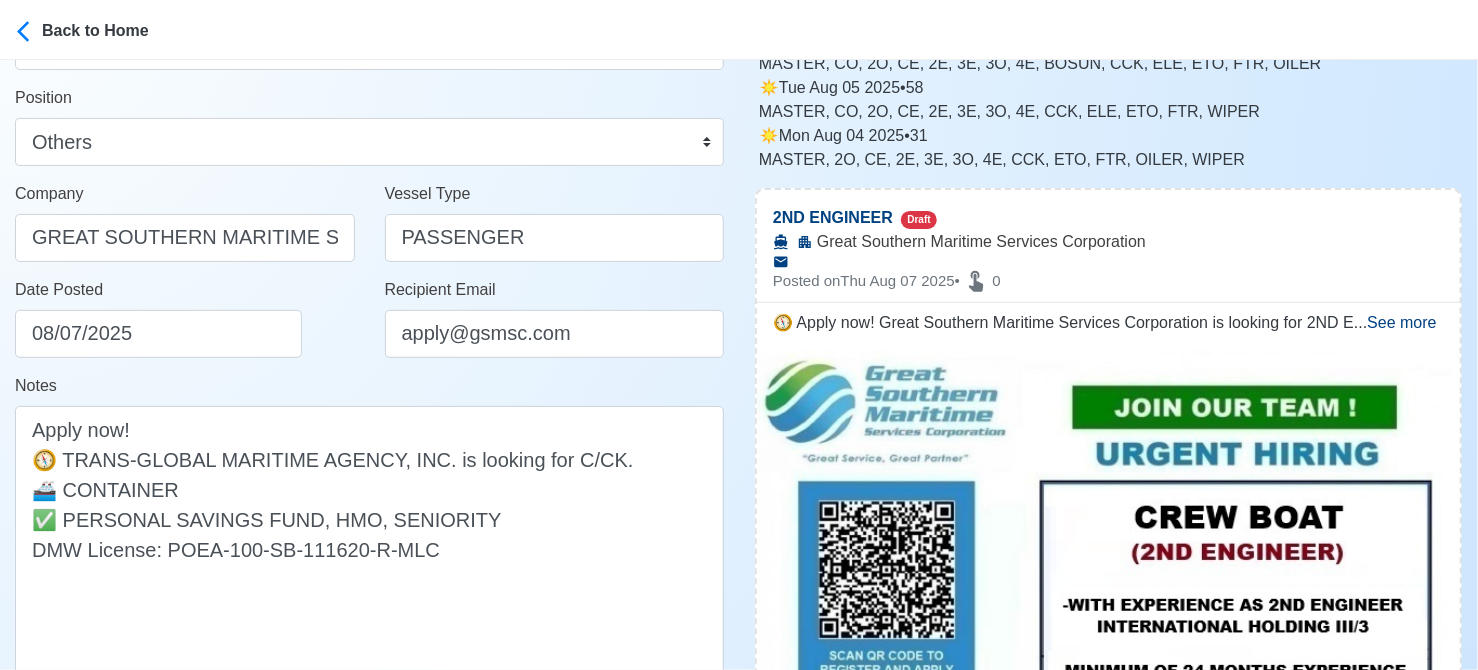 click on "Notes ⛵ Apply now!
GREAT SOUTHERN MARITIME SERVICES CORPORATION is looking for CASINO DEALER.
🚢 PASSENGER
✅ WITH EXPERIENCE OF ROULETTE, BLACKJACK AND POKER, WITH EXPERIENCE OF PROMOTING PRODUCT
👉 PREFERRED FEMALE, GENERAL REQUIREMENTS: Fully Vaccinated, with experience at present rank and type of vessel, Has a complete and valid documents
DMW License: DMW-208-SB-12162024-R-MLC" at bounding box center (369, 563) 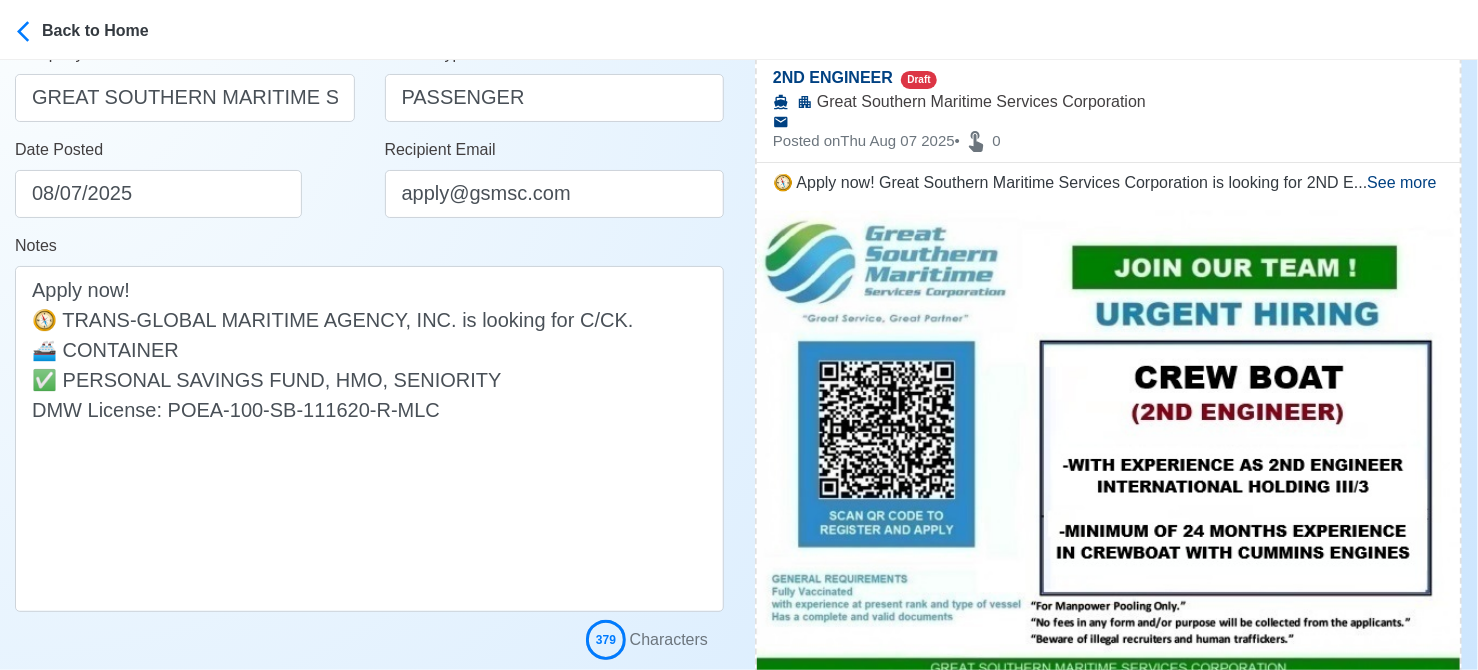 scroll, scrollTop: 600, scrollLeft: 0, axis: vertical 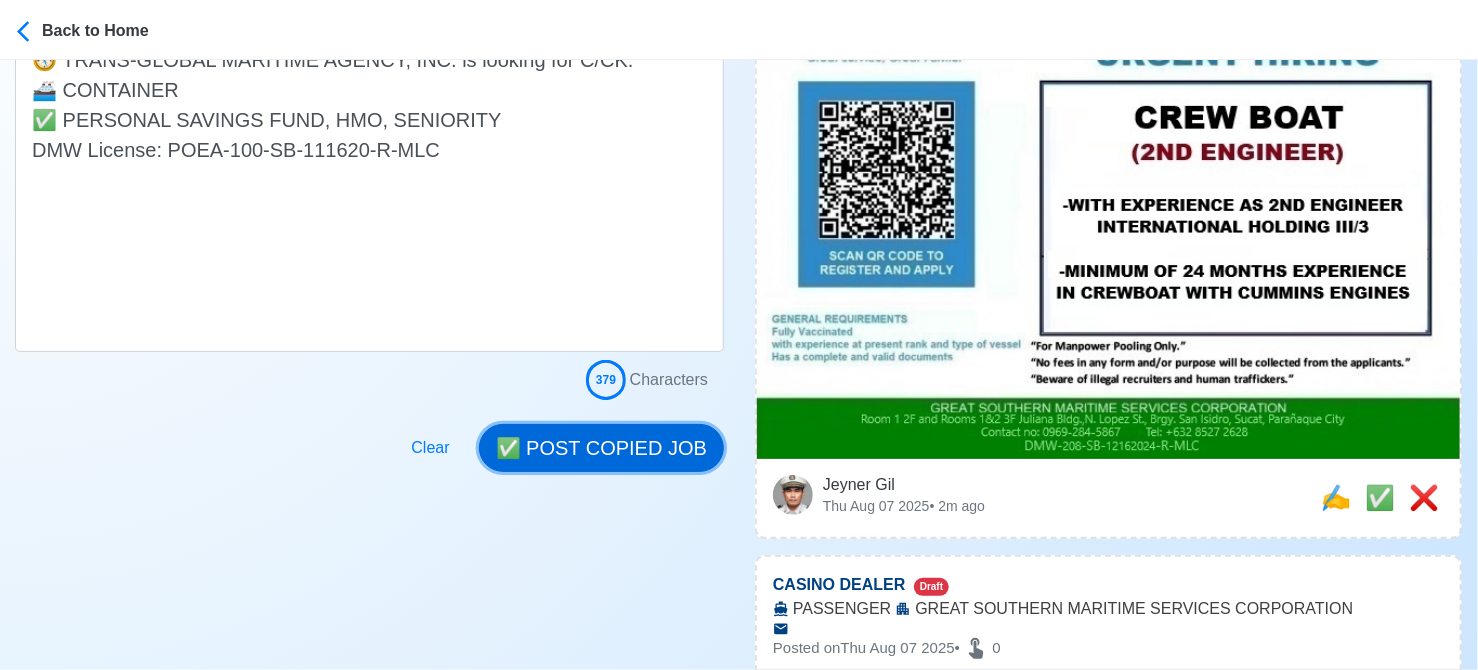 click on "✅ POST COPIED JOB" at bounding box center (601, 448) 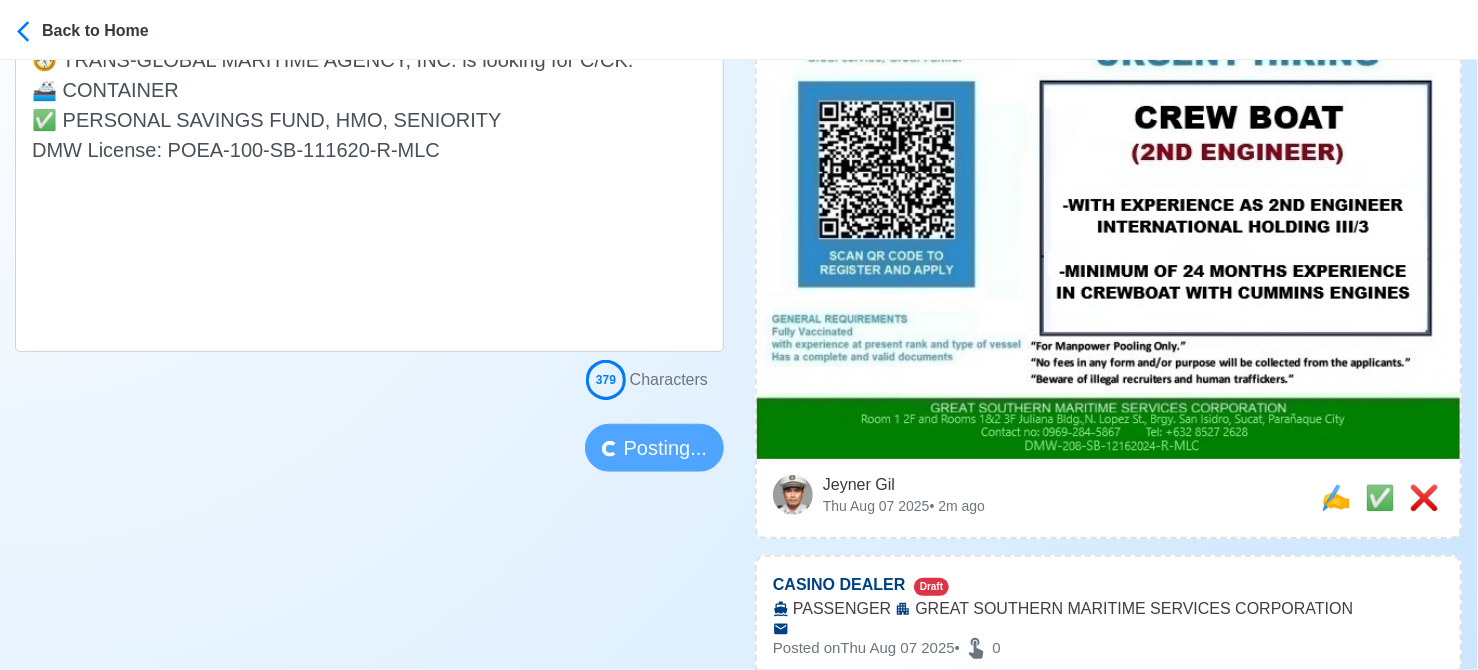 type 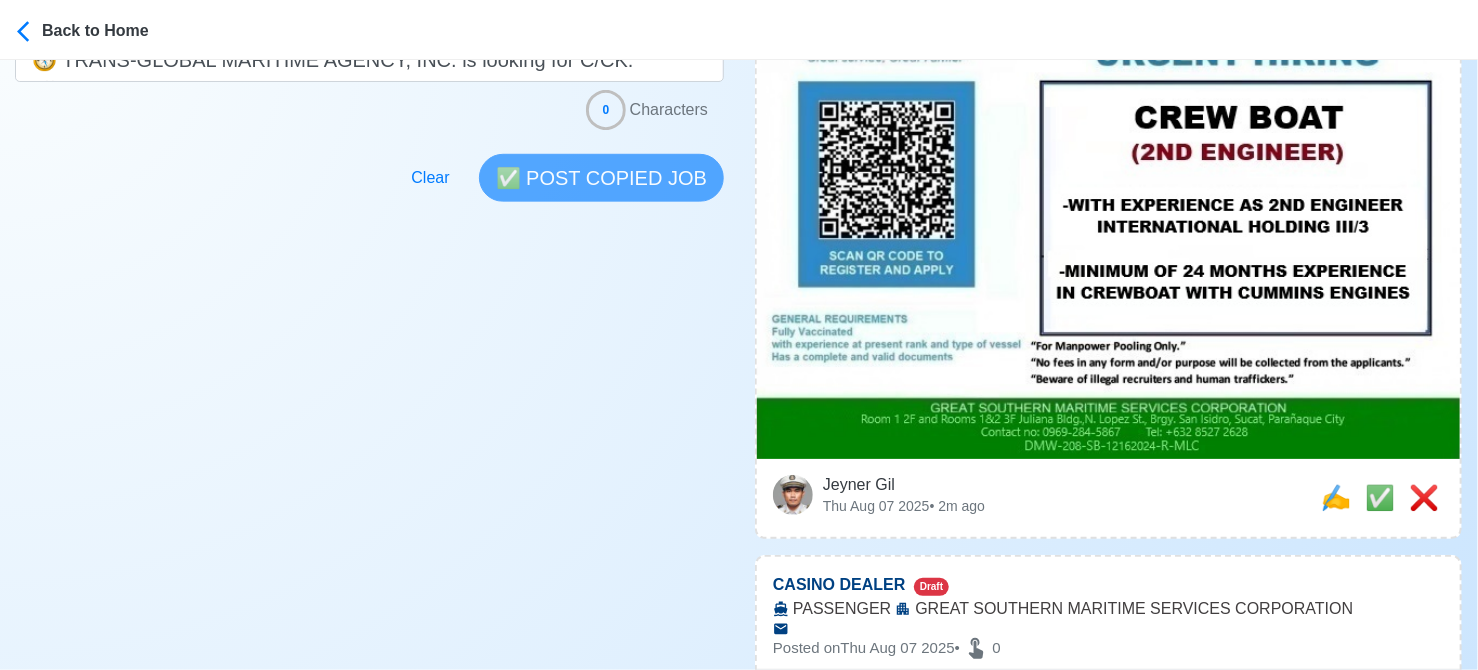 click on "Post Job   Jeyner Gil Job Post Header Position Master Chief Officer 2nd Officer 3rd Officer Junior Officer Chief Engineer 2nd Engineer 3rd Engineer 4th Engineer Gas Engineer Junior Engineer 1st Assistant Engineer 2nd Assistant Engineer 3rd Assistant Engineer ETO/ETR Electrician Electrical Engineer Oiler Fitter Welder Chief Cook Chef Cook Messman Wiper Rigger Ordinary Seaman Able Seaman Motorman Pumpman Bosun Cadet Reefer Mechanic Operator Repairman Painter Steward Waiter Others Company Vessel Type Date Posted       08/07/2025 Recipient Email Notes Apply now!
🧭 TRANS-GLOBAL MARITIME AGENCY, INC. is looking for C/CK.
🚢 CONTAINER
✅ PERSONAL SAVINGS FUND, HMO, SENIORITY
DMW License: POEA-100-SB-111620-R-MLC 0 Characters Clear ✅ POST COPIED JOB" at bounding box center [369, 73629] 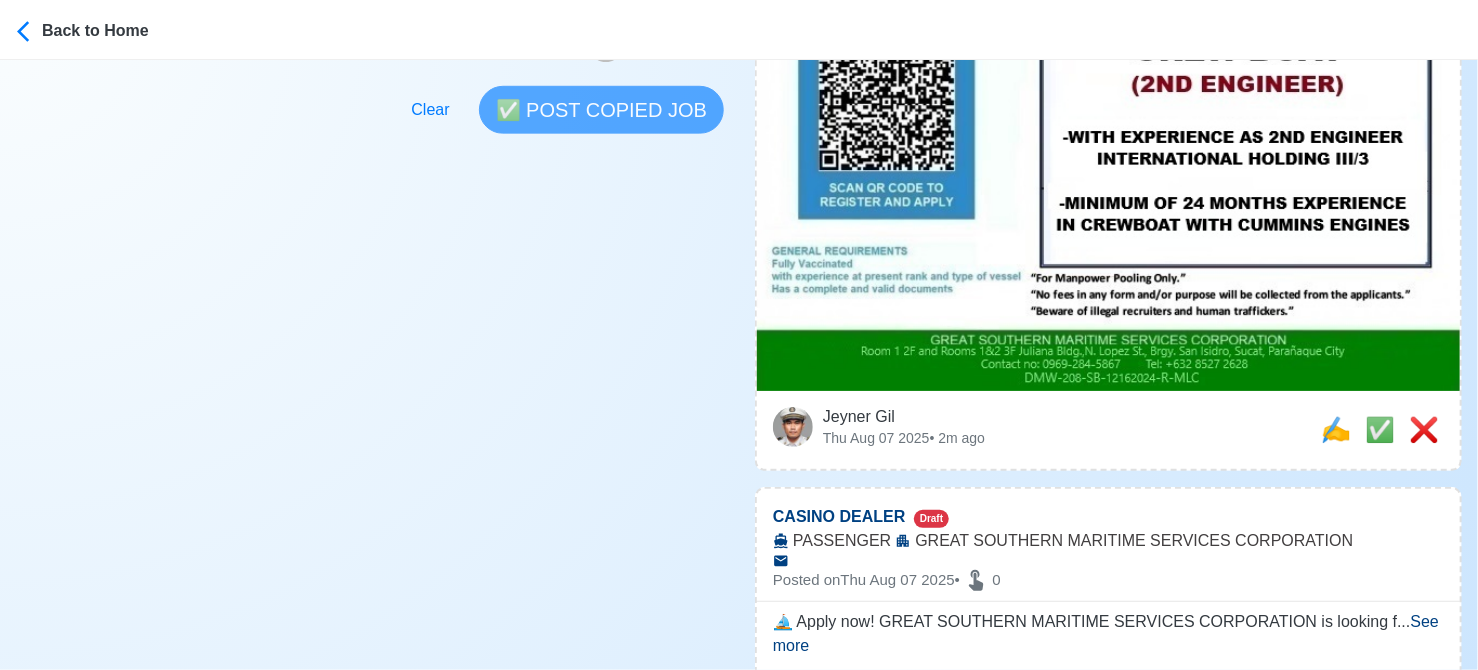 scroll, scrollTop: 800, scrollLeft: 0, axis: vertical 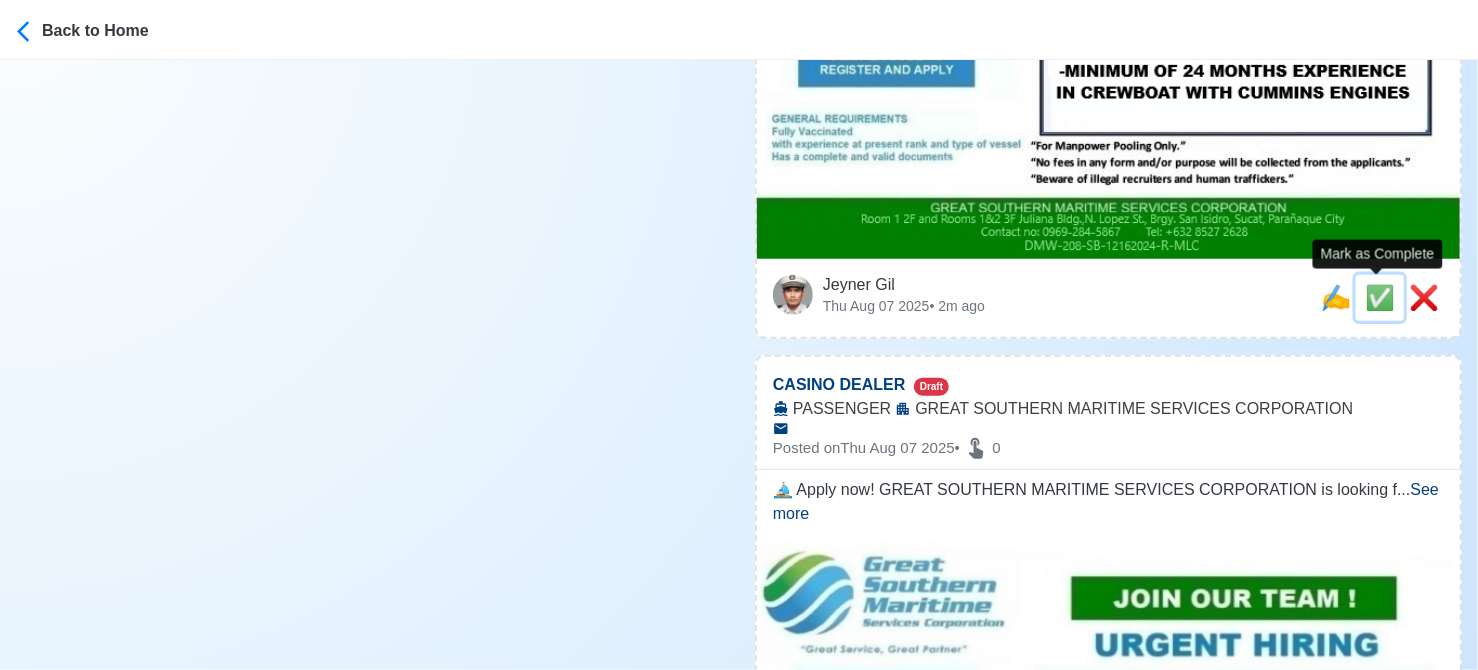 click on "✅" at bounding box center (1380, 297) 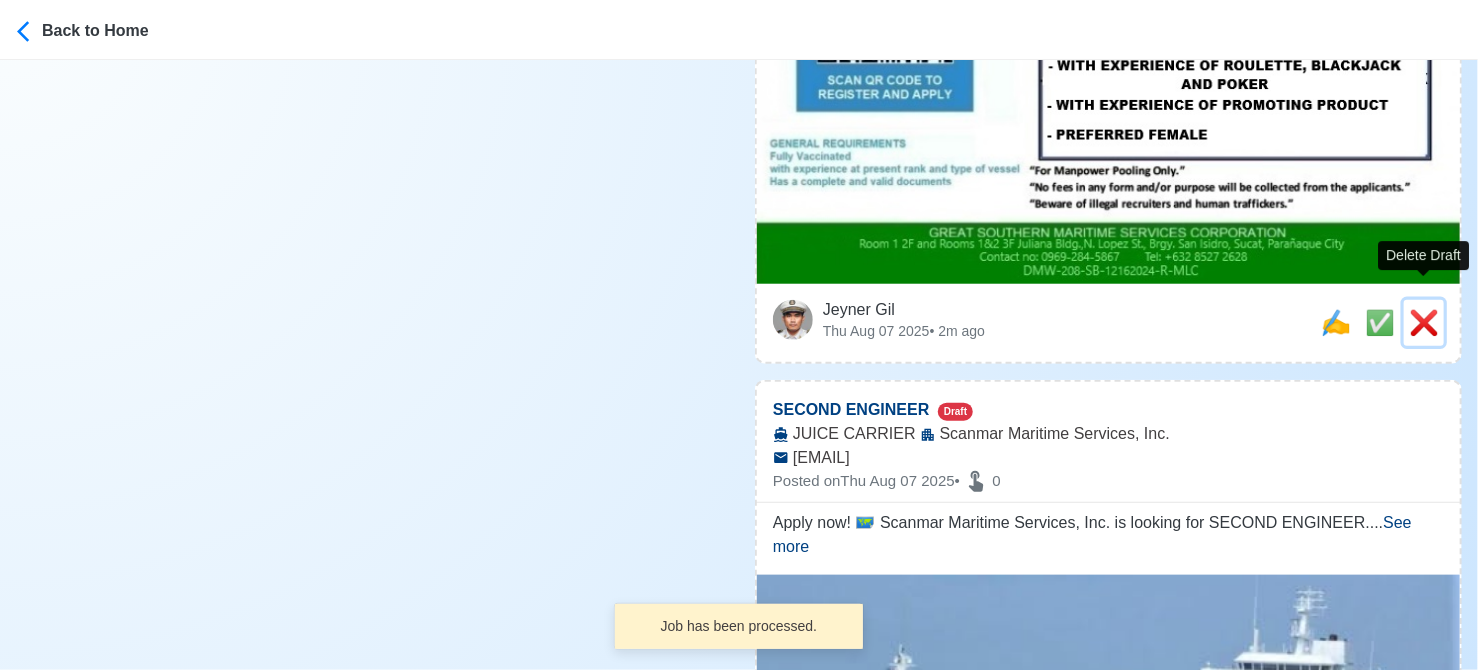 click on "❌" at bounding box center [1424, 322] 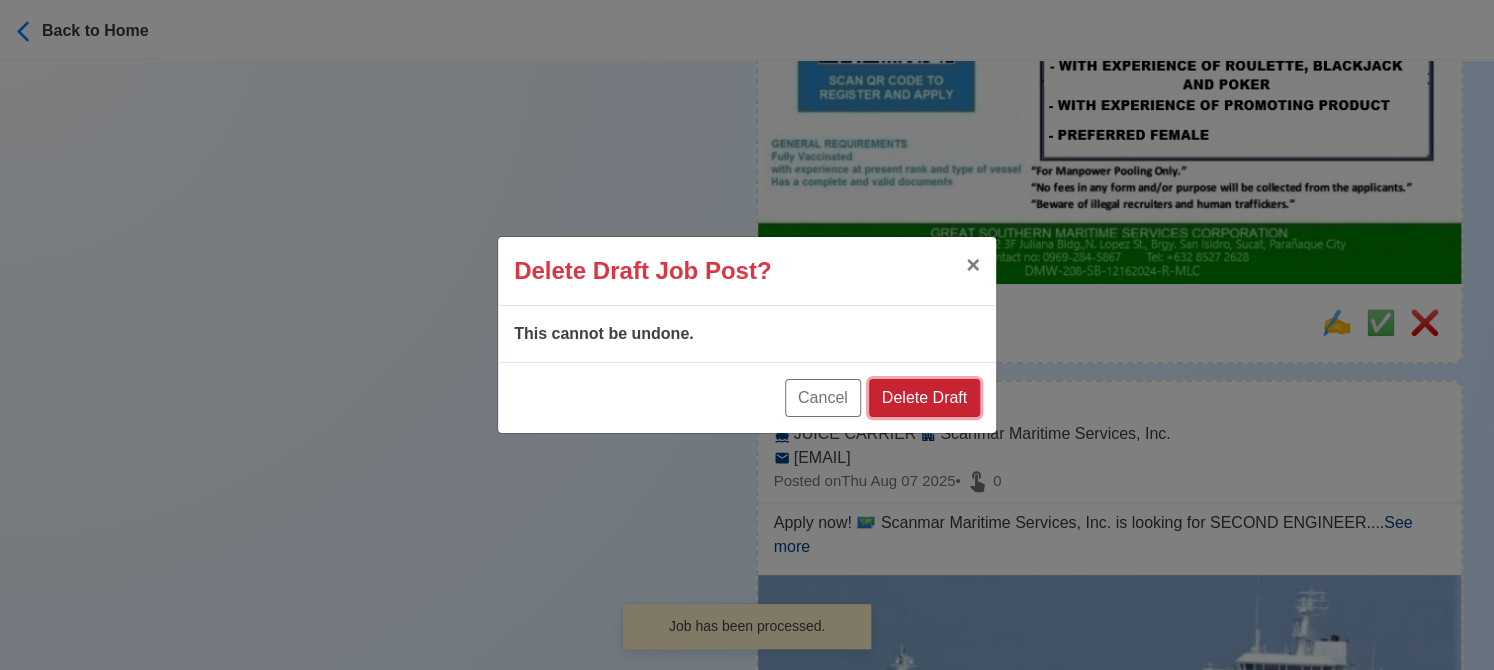 click on "Delete Draft" at bounding box center [924, 398] 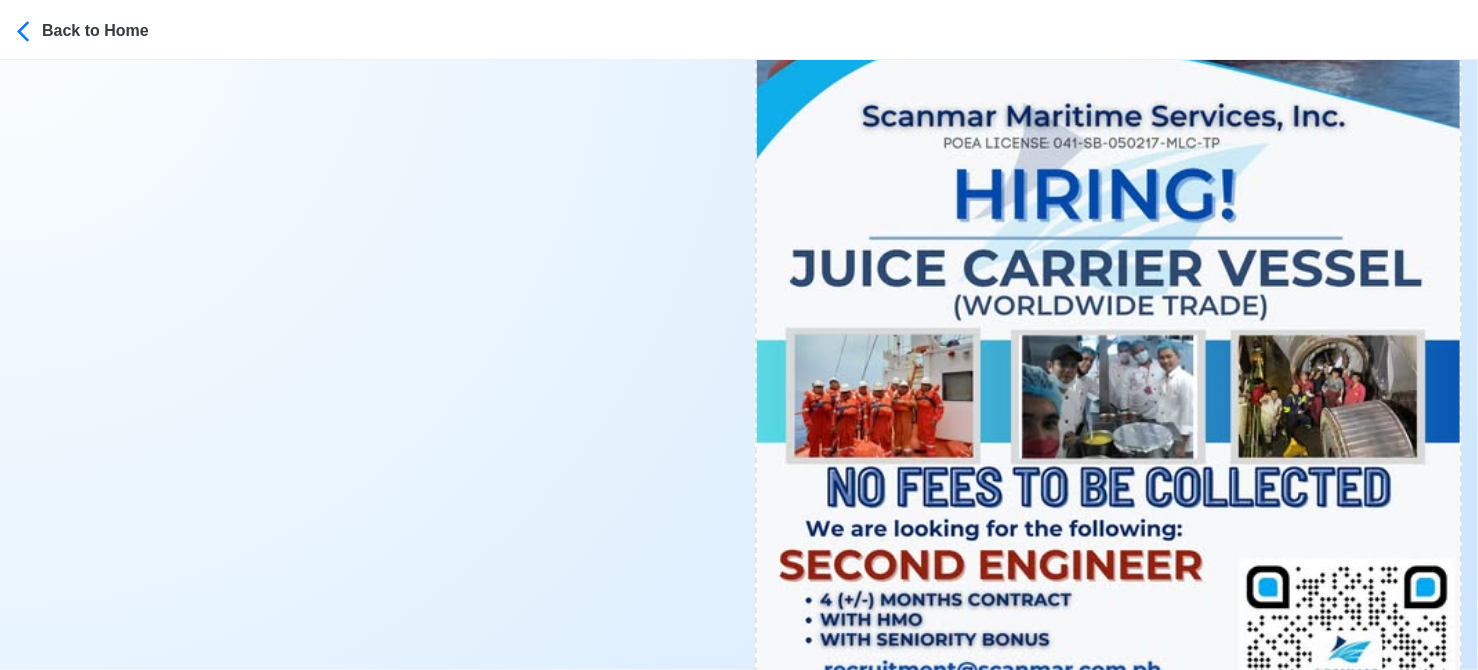 click on "Post Job   Jeyner Gil Job Post Header Position Master Chief Officer 2nd Officer 3rd Officer Junior Officer Chief Engineer 2nd Engineer 3rd Engineer 4th Engineer Gas Engineer Junior Engineer 1st Assistant Engineer 2nd Assistant Engineer 3rd Assistant Engineer ETO/ETR Electrician Electrical Engineer Oiler Fitter Welder Chief Cook Chef Cook Messman Wiper Rigger Ordinary Seaman Able Seaman Motorman Pumpman Bosun Cadet Reefer Mechanic Operator Repairman Painter Steward Waiter Others Company Vessel Type Date Posted       08/07/2025 Recipient Email Notes Apply now!
🧭 TRANS-GLOBAL MARITIME AGENCY, INC. is looking for C/CK.
🚢 CONTAINER
✅ PERSONAL SAVINGS FUND, HMO, SENIORITY
DMW License: POEA-100-SB-111620-R-MLC 0 Characters Clear ✅ POST COPIED JOB" at bounding box center [369, 73033] 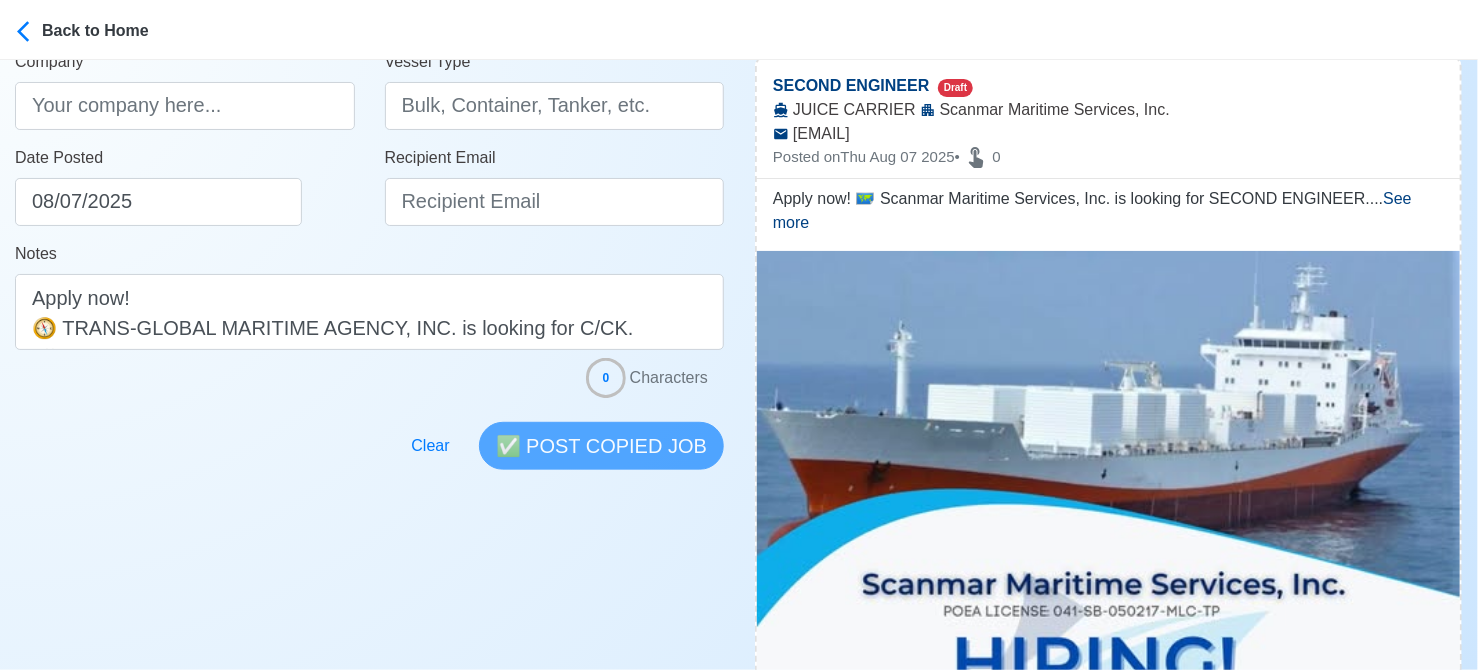 scroll, scrollTop: 300, scrollLeft: 0, axis: vertical 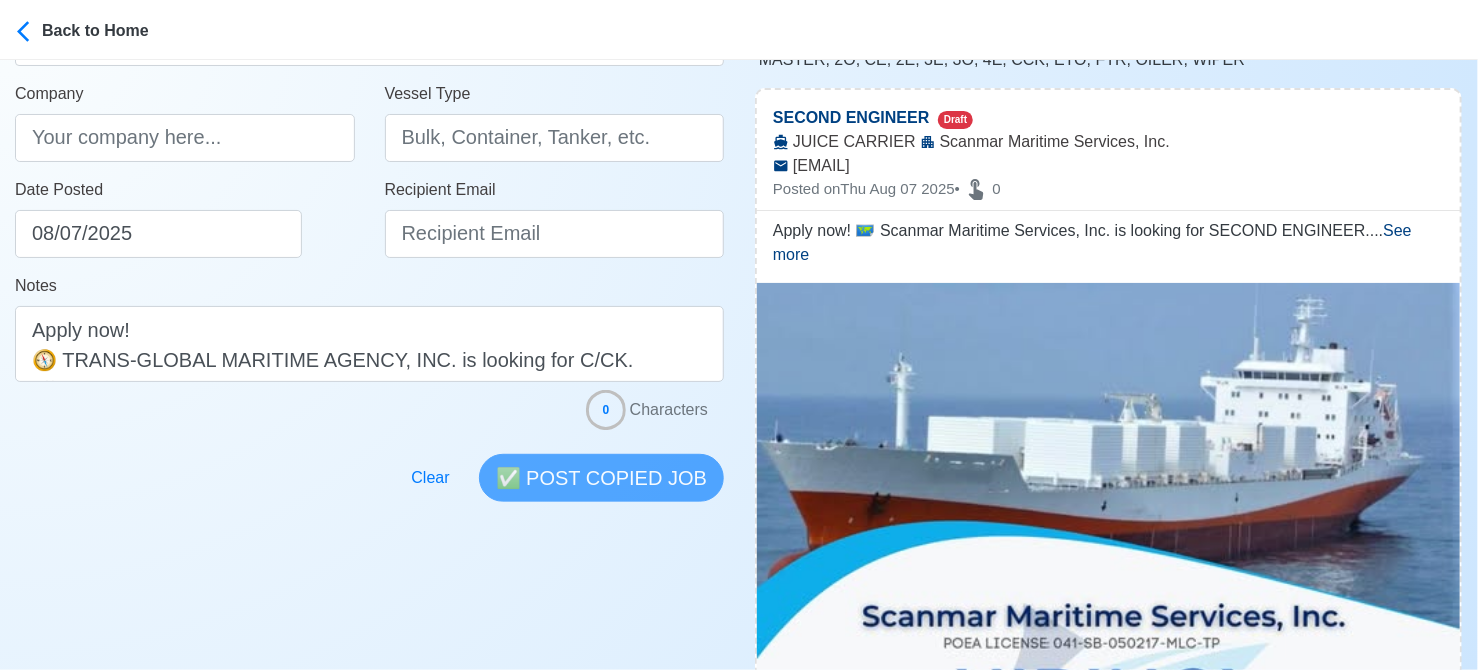 click at bounding box center [369, 414] 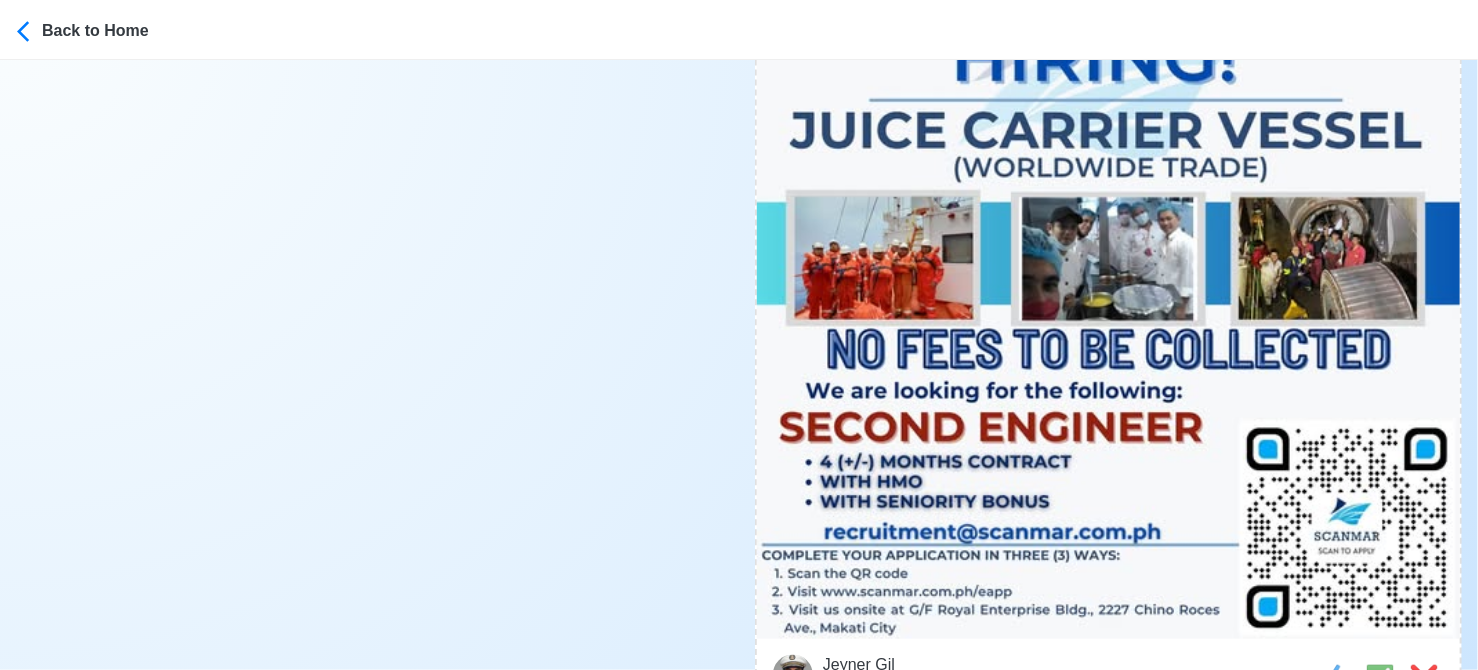 scroll, scrollTop: 1000, scrollLeft: 0, axis: vertical 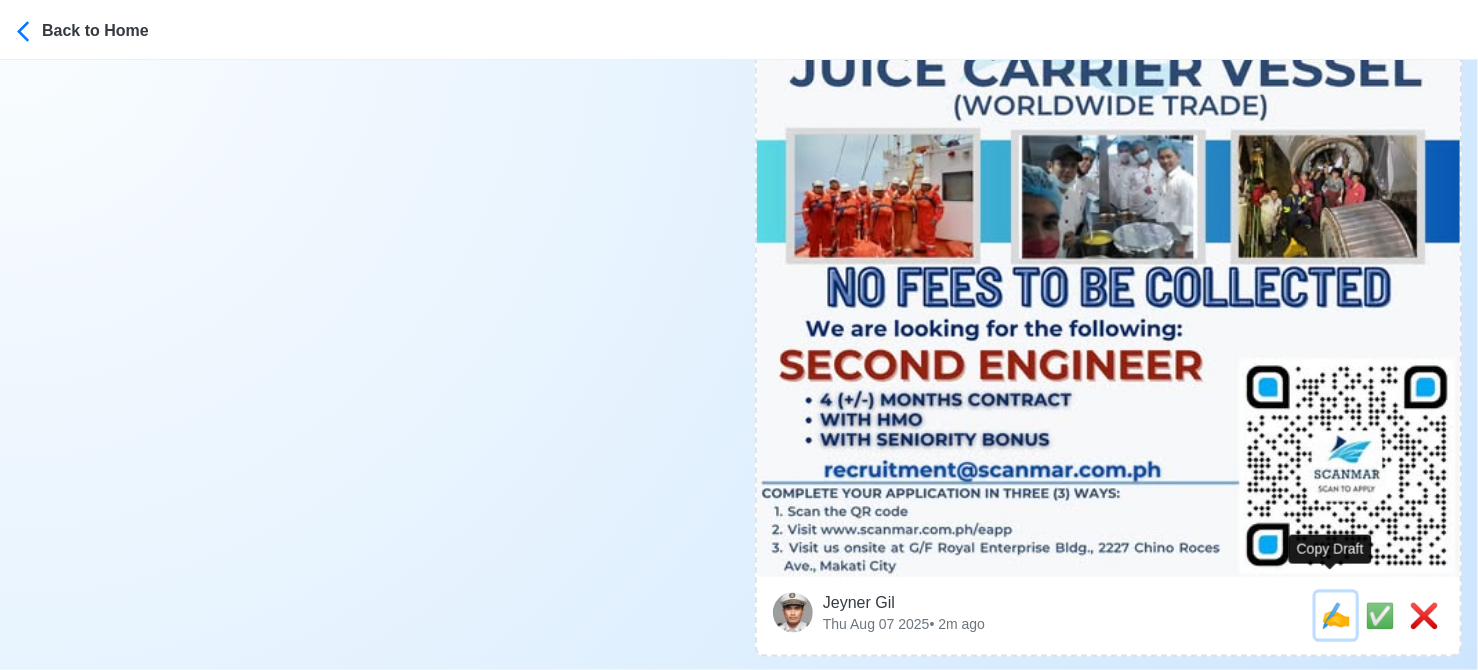 click on "✍️" at bounding box center (1336, 615) 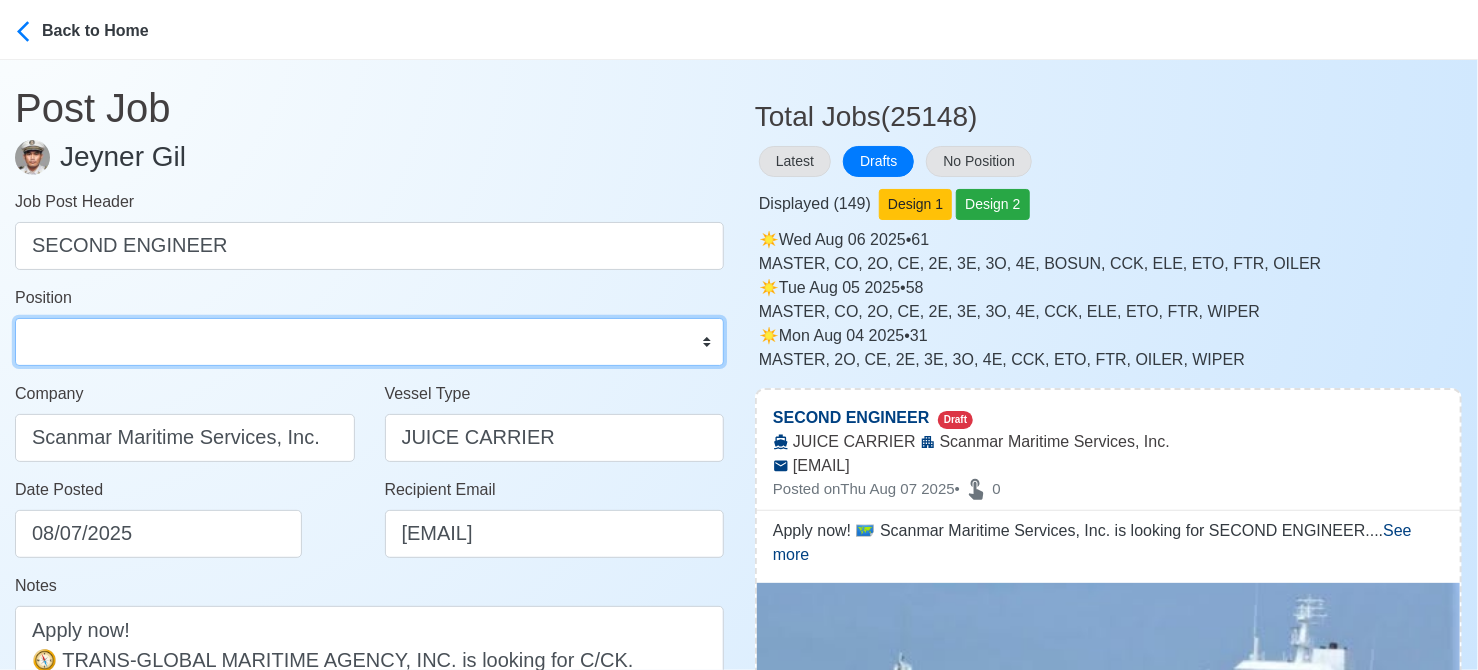 click on "Master Chief Officer 2nd Officer 3rd Officer Junior Officer Chief Engineer 2nd Engineer 3rd Engineer 4th Engineer Gas Engineer Junior Engineer 1st Assistant Engineer 2nd Assistant Engineer 3rd Assistant Engineer ETO/ETR Electrician Electrical Engineer Oiler Fitter Welder Chief Cook Chef Cook Messman Wiper Rigger Ordinary Seaman Able Seaman Motorman Pumpman Bosun Cadet Reefer Mechanic Operator Repairman Painter Steward Waiter Others" at bounding box center [369, 342] 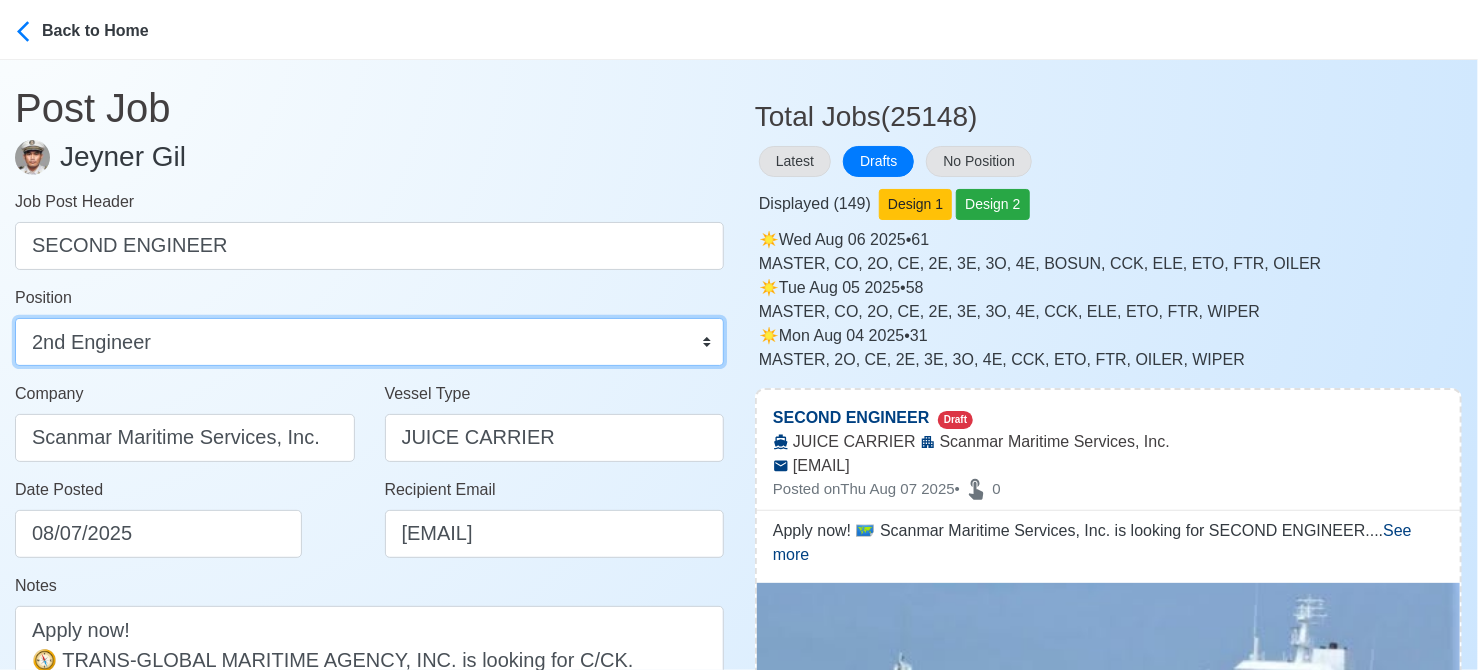 click on "Master Chief Officer 2nd Officer 3rd Officer Junior Officer Chief Engineer 2nd Engineer 3rd Engineer 4th Engineer Gas Engineer Junior Engineer 1st Assistant Engineer 2nd Assistant Engineer 3rd Assistant Engineer ETO/ETR Electrician Electrical Engineer Oiler Fitter Welder Chief Cook Chef Cook Messman Wiper Rigger Ordinary Seaman Able Seaman Motorman Pumpman Bosun Cadet Reefer Mechanic Operator Repairman Painter Steward Waiter Others" at bounding box center (369, 342) 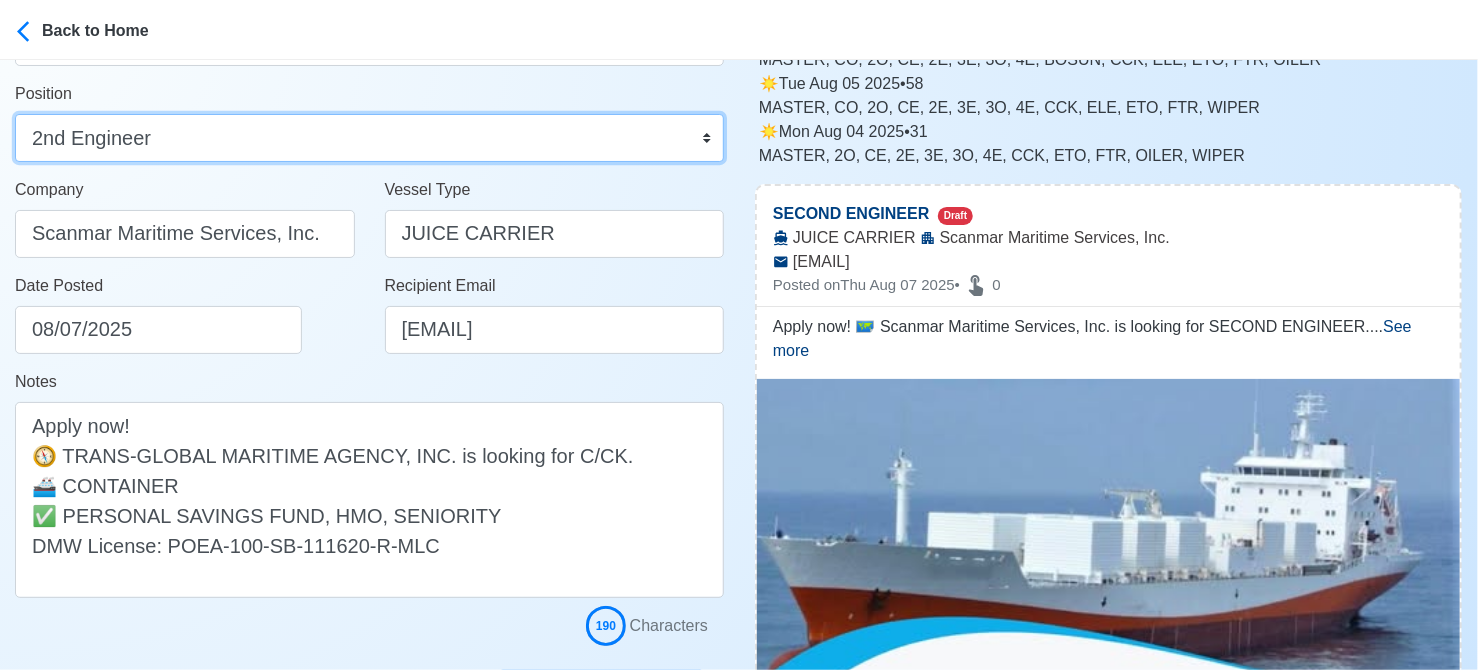 scroll, scrollTop: 300, scrollLeft: 0, axis: vertical 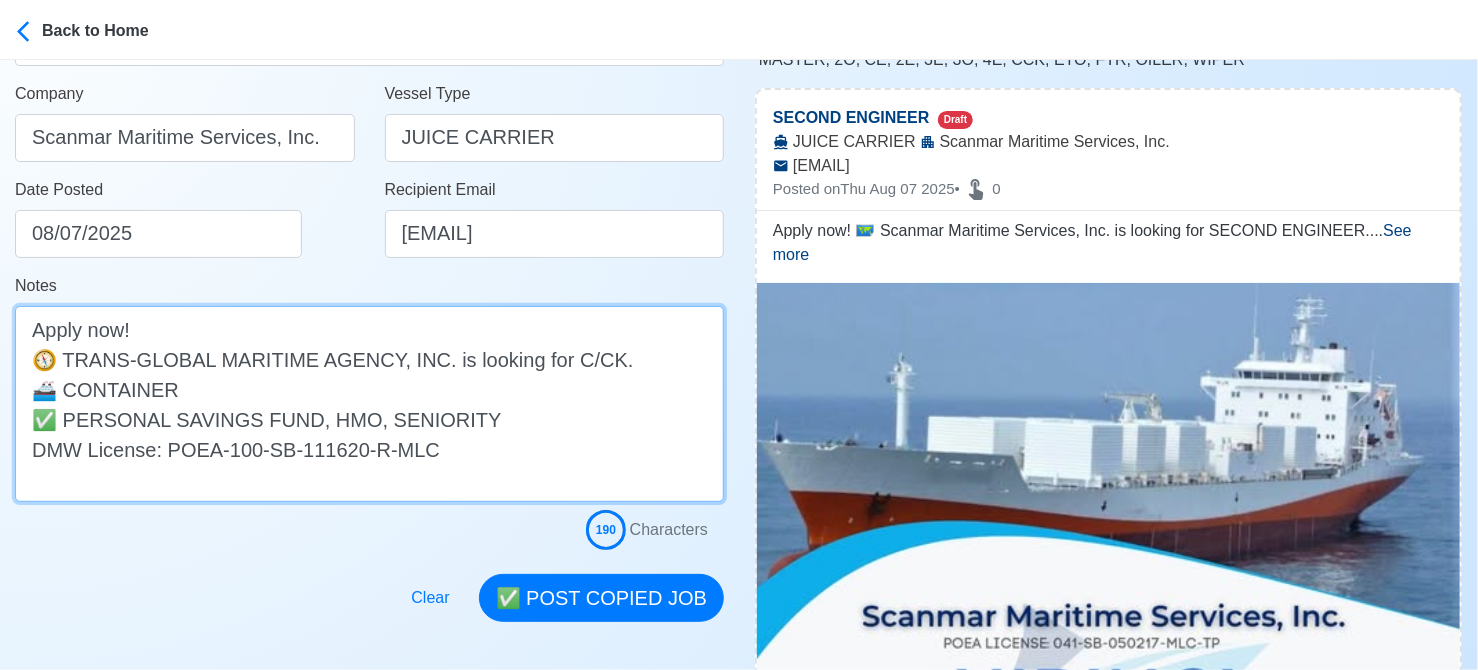 click on "Apply now!
🗺️ Scanmar Maritime Services, Inc. is looking for SECOND ENGINEER.
🚢 JUICE CARRIER
✅ 4 (+/-) MONTHS CONTRACT, WITH HMO, WITH SENIORITY BONUS
DMW License: 041-SB-050217-MLC-TP" at bounding box center [369, 404] 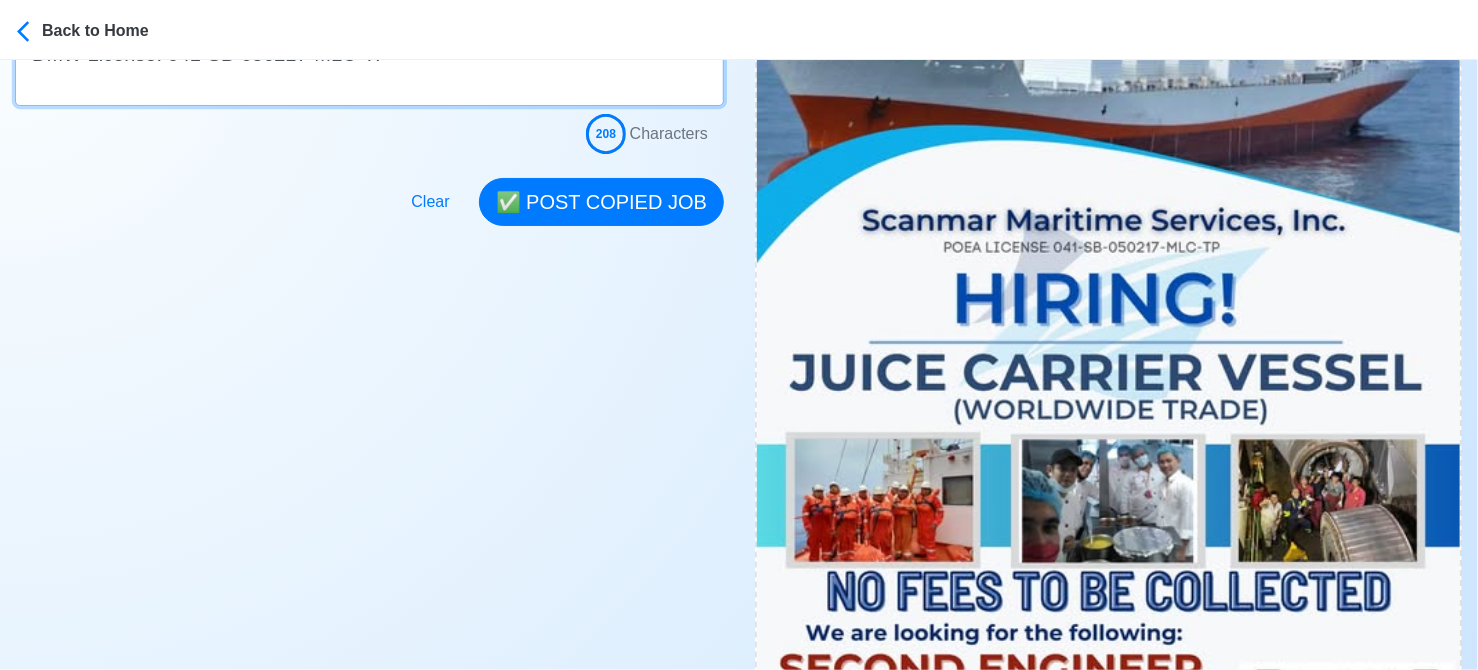 scroll, scrollTop: 700, scrollLeft: 0, axis: vertical 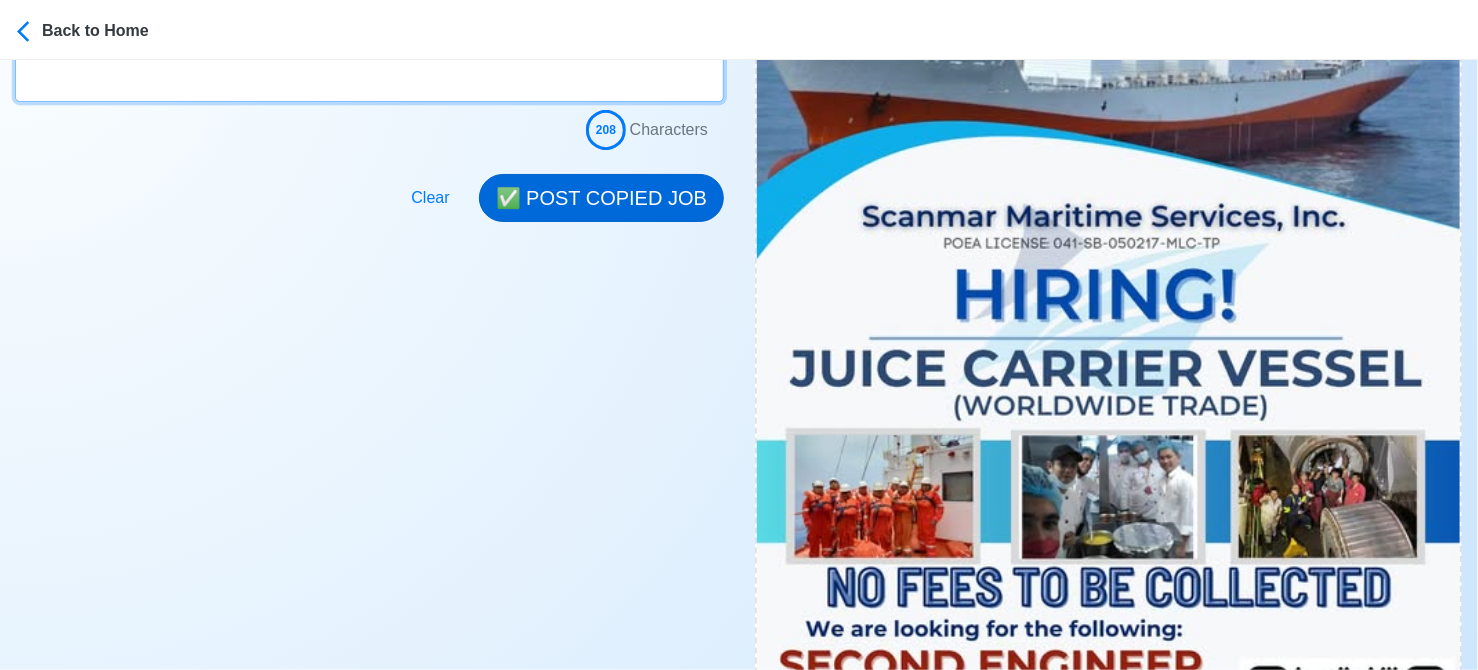type on "Apply now!
🗺️ Scanmar Maritime Services, Inc. is looking for SECOND ENGINEER.
🚢 JUICE CARRIER (WORLDWIDE TRADE)
✅ 4 (+/-) MONTHS CONTRACT, WITH HMO, WITH SENIORITY BONUS
DMW License: 041-SB-050217-MLC-TP" 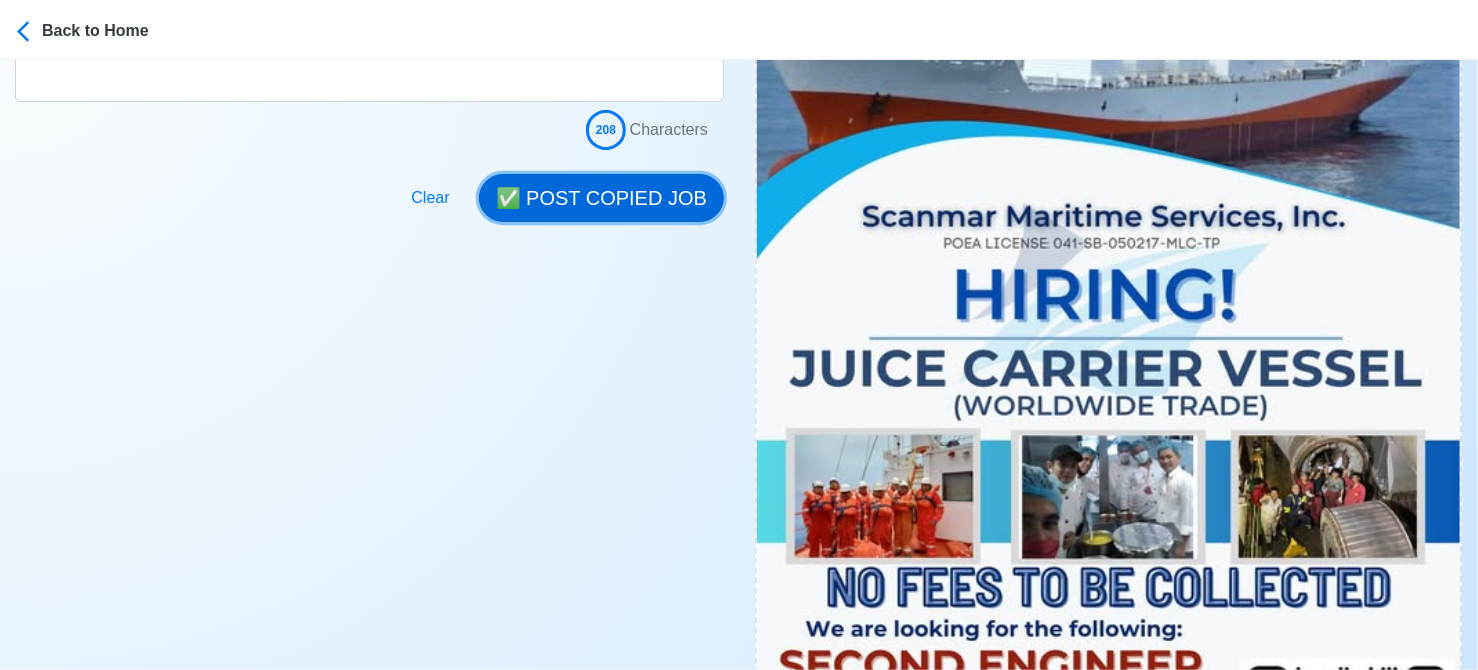 click on "✅ POST COPIED JOB" at bounding box center (601, 198) 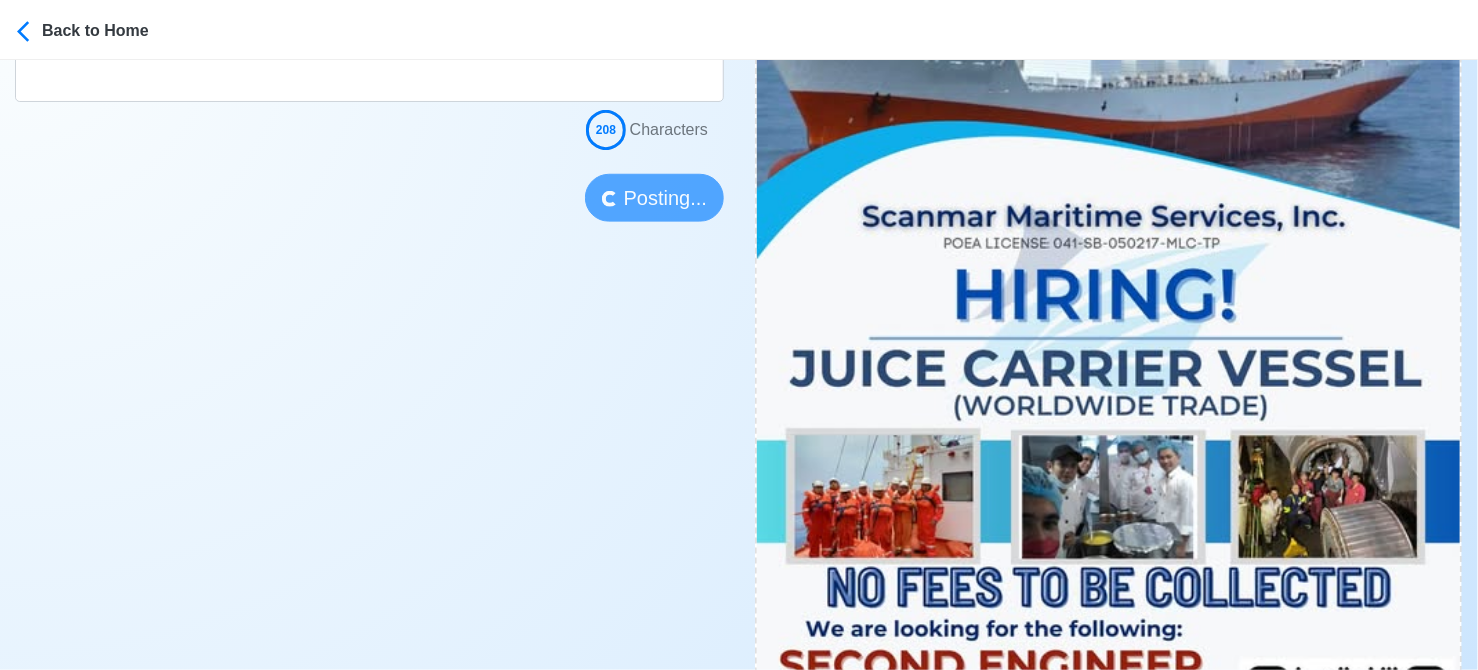 type 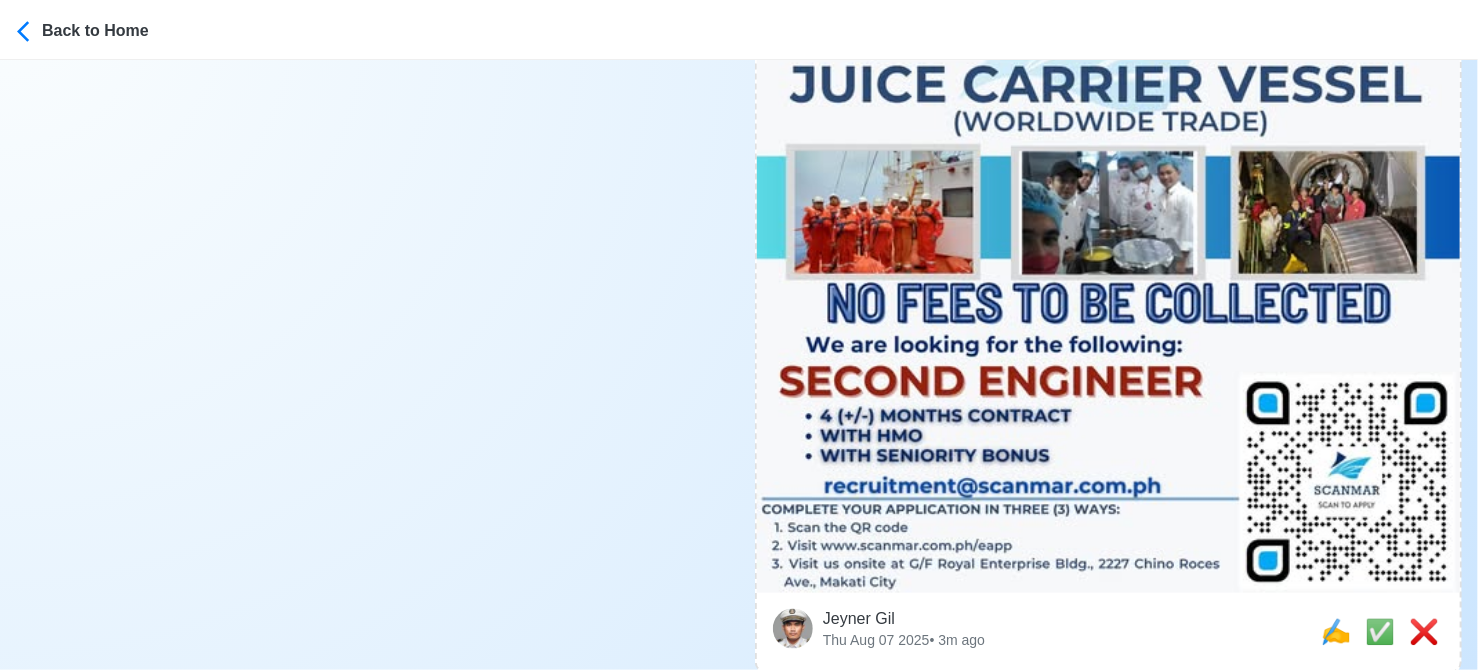 scroll, scrollTop: 1000, scrollLeft: 0, axis: vertical 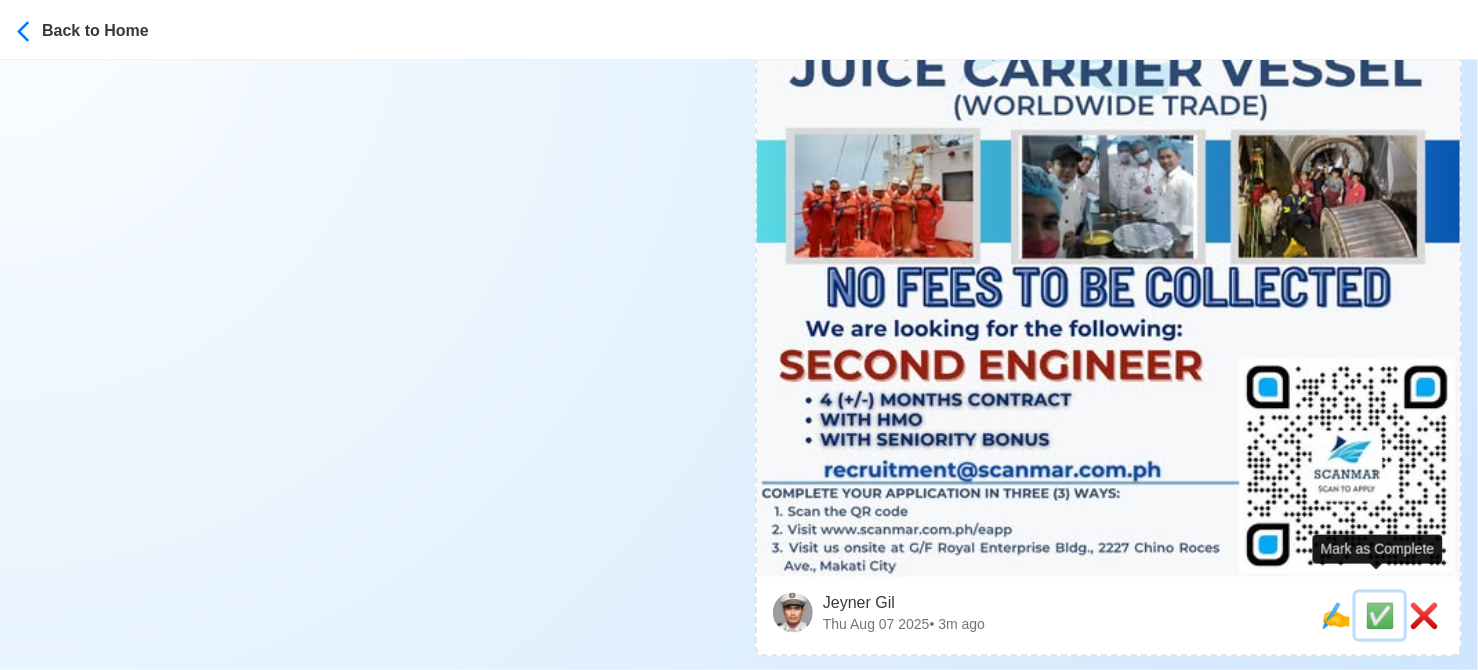 click on "✅" at bounding box center [1380, 615] 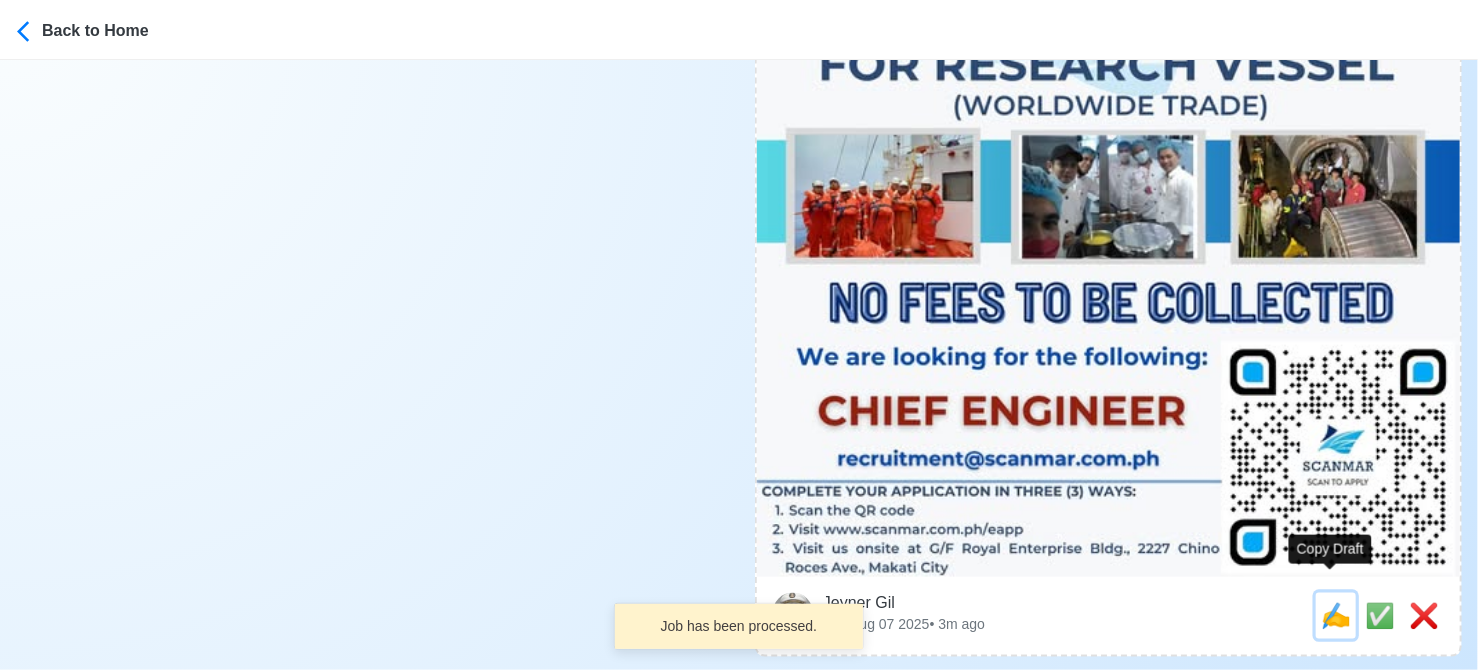 click on "✍️" at bounding box center [1336, 615] 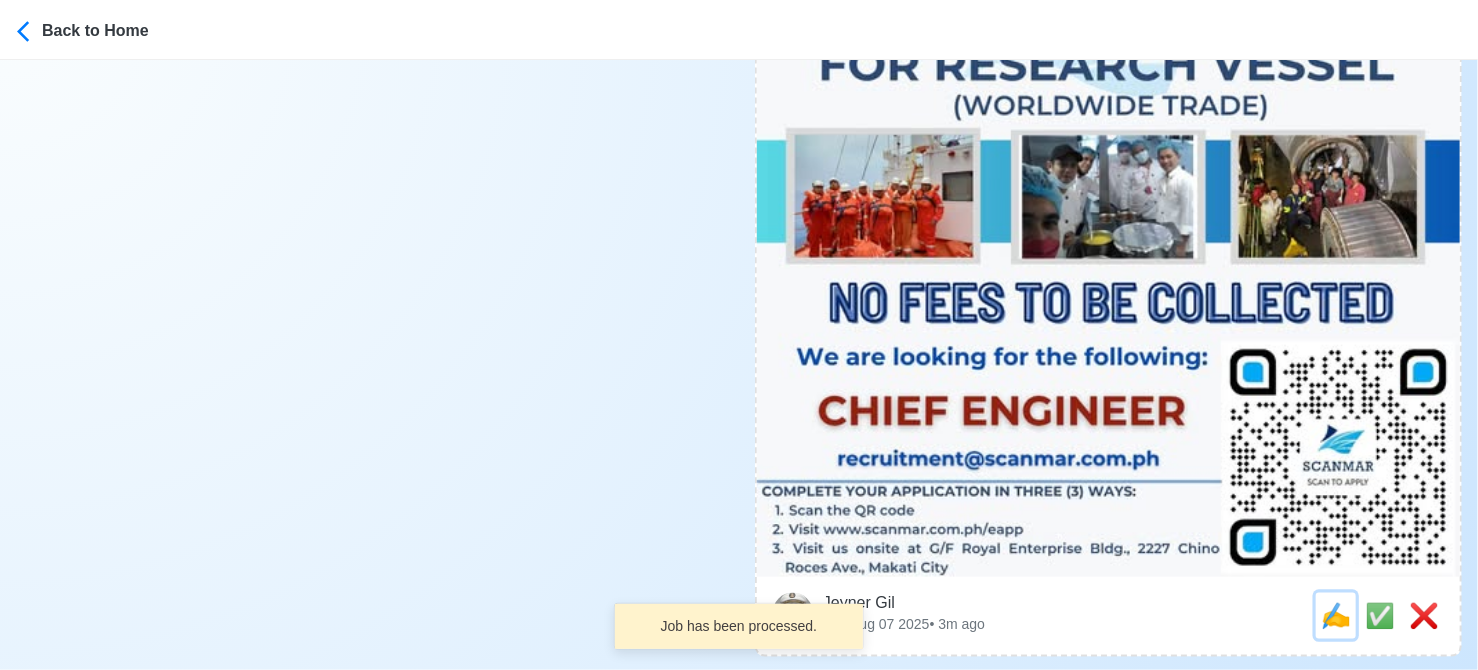 scroll, scrollTop: 0, scrollLeft: 0, axis: both 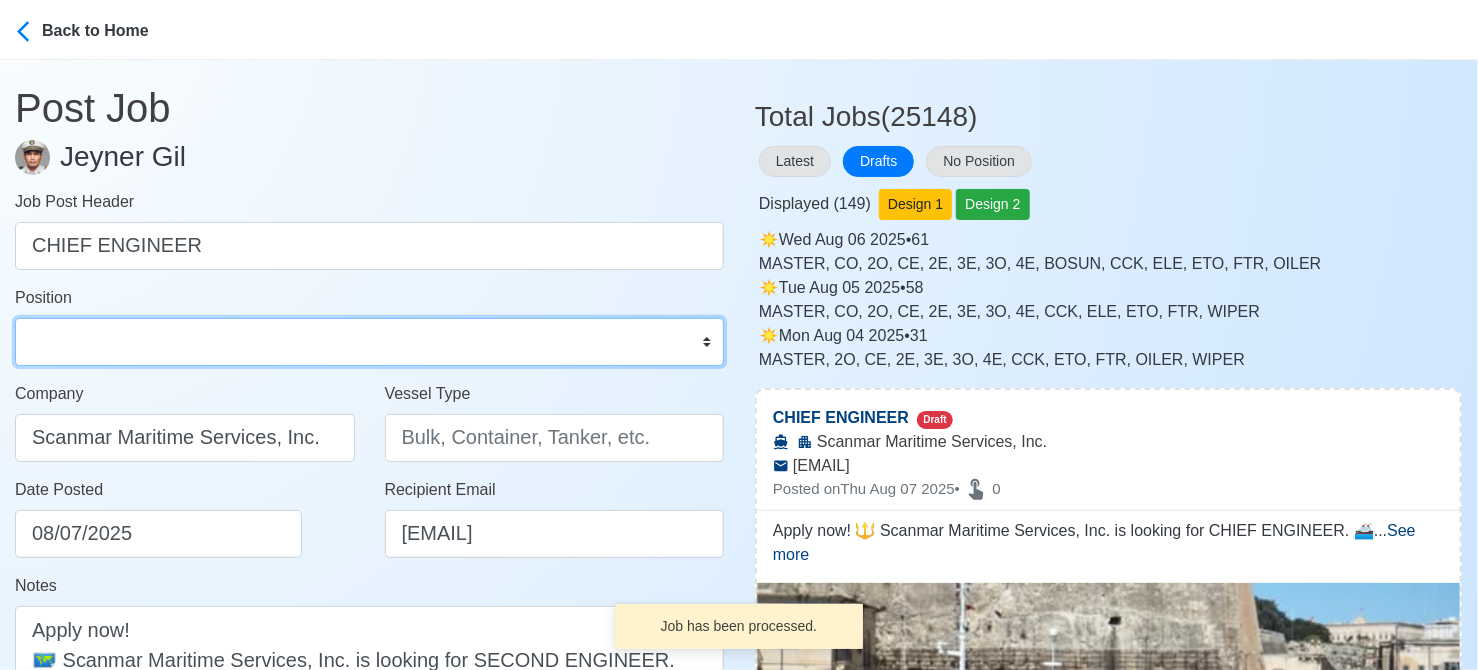 click on "Master Chief Officer 2nd Officer 3rd Officer Junior Officer Chief Engineer 2nd Engineer 3rd Engineer 4th Engineer Gas Engineer Junior Engineer 1st Assistant Engineer 2nd Assistant Engineer 3rd Assistant Engineer ETO/ETR Electrician Electrical Engineer Oiler Fitter Welder Chief Cook Chef Cook Messman Wiper Rigger Ordinary Seaman Able Seaman Motorman Pumpman Bosun Cadet Reefer Mechanic Operator Repairman Painter Steward Waiter Others" at bounding box center [369, 342] 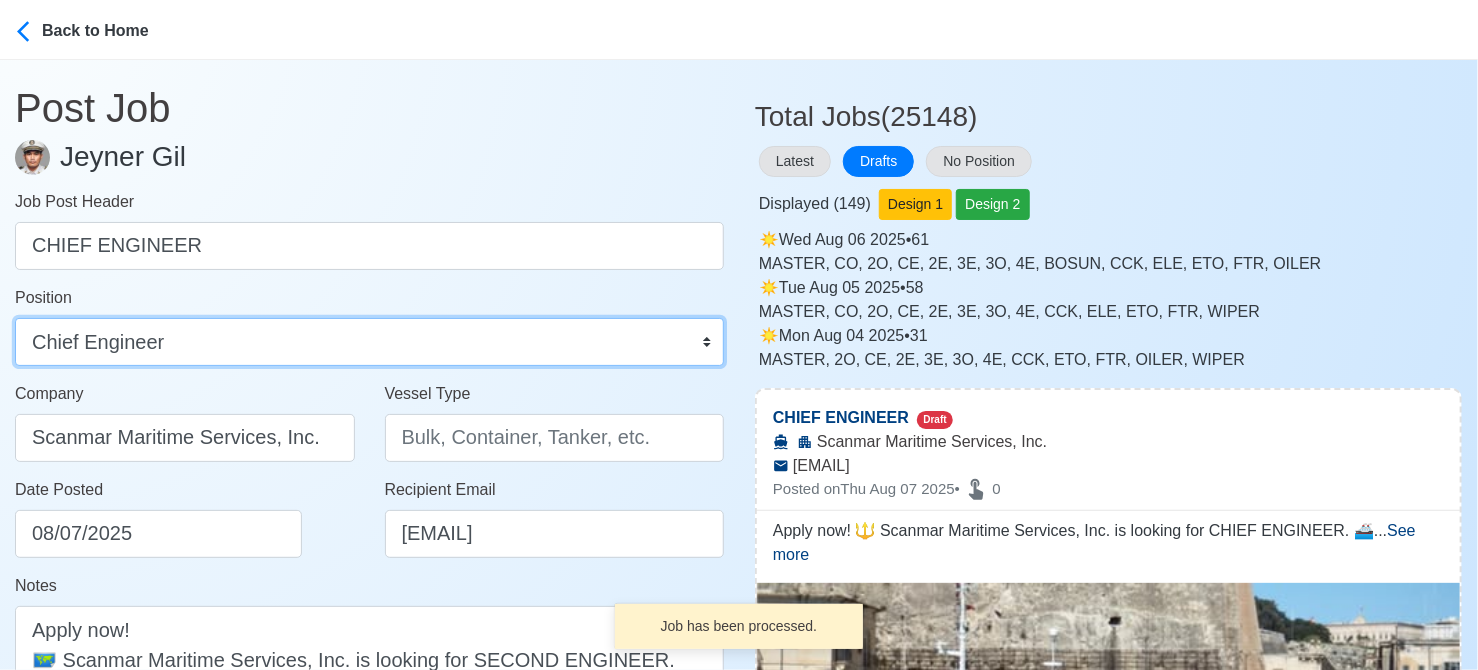 click on "Master Chief Officer 2nd Officer 3rd Officer Junior Officer Chief Engineer 2nd Engineer 3rd Engineer 4th Engineer Gas Engineer Junior Engineer 1st Assistant Engineer 2nd Assistant Engineer 3rd Assistant Engineer ETO/ETR Electrician Electrical Engineer Oiler Fitter Welder Chief Cook Chef Cook Messman Wiper Rigger Ordinary Seaman Able Seaman Motorman Pumpman Bosun Cadet Reefer Mechanic Operator Repairman Painter Steward Waiter Others" at bounding box center (369, 342) 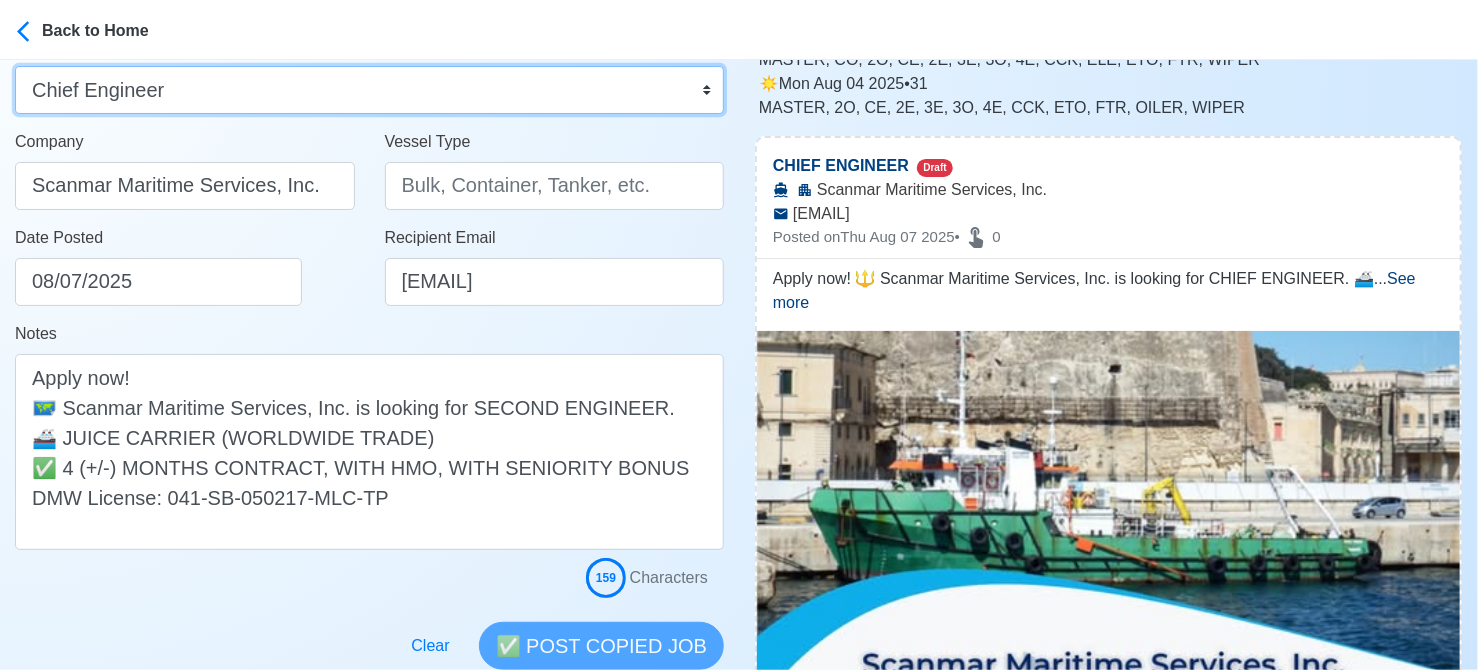 scroll, scrollTop: 200, scrollLeft: 0, axis: vertical 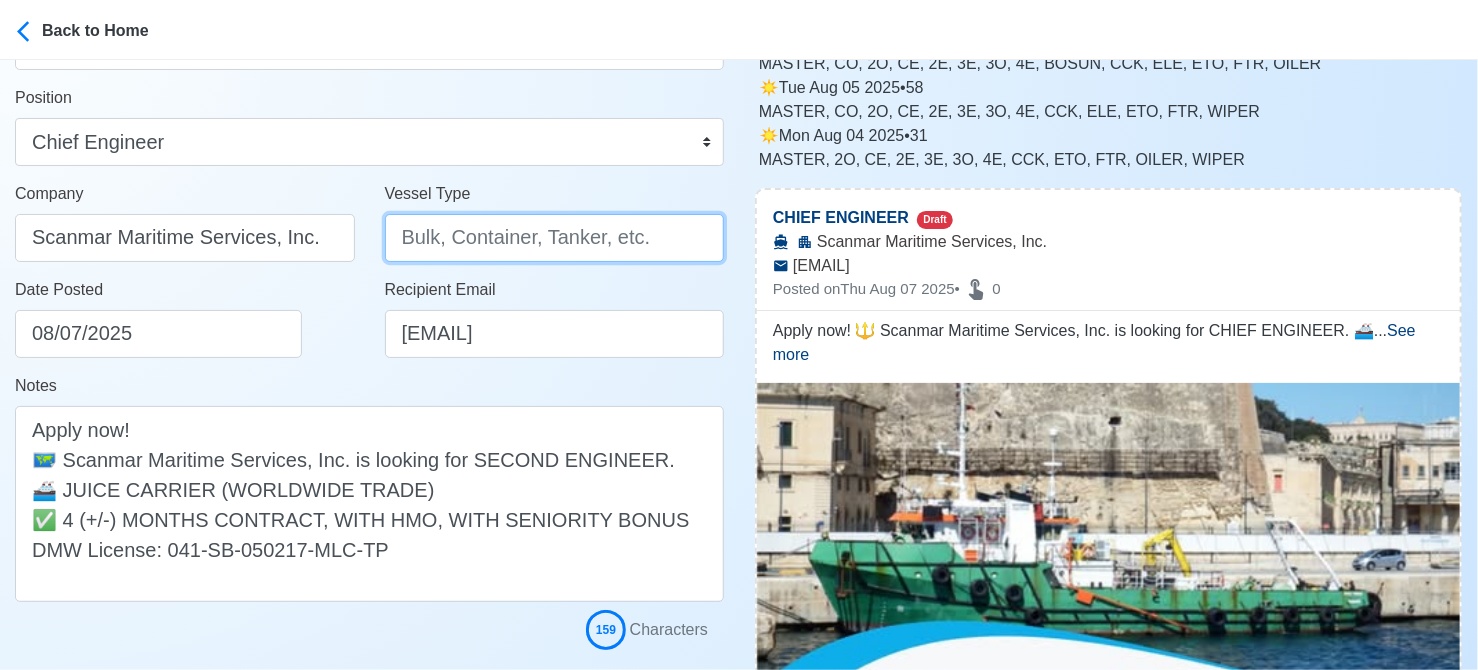 click on "Vessel Type" at bounding box center [555, 238] 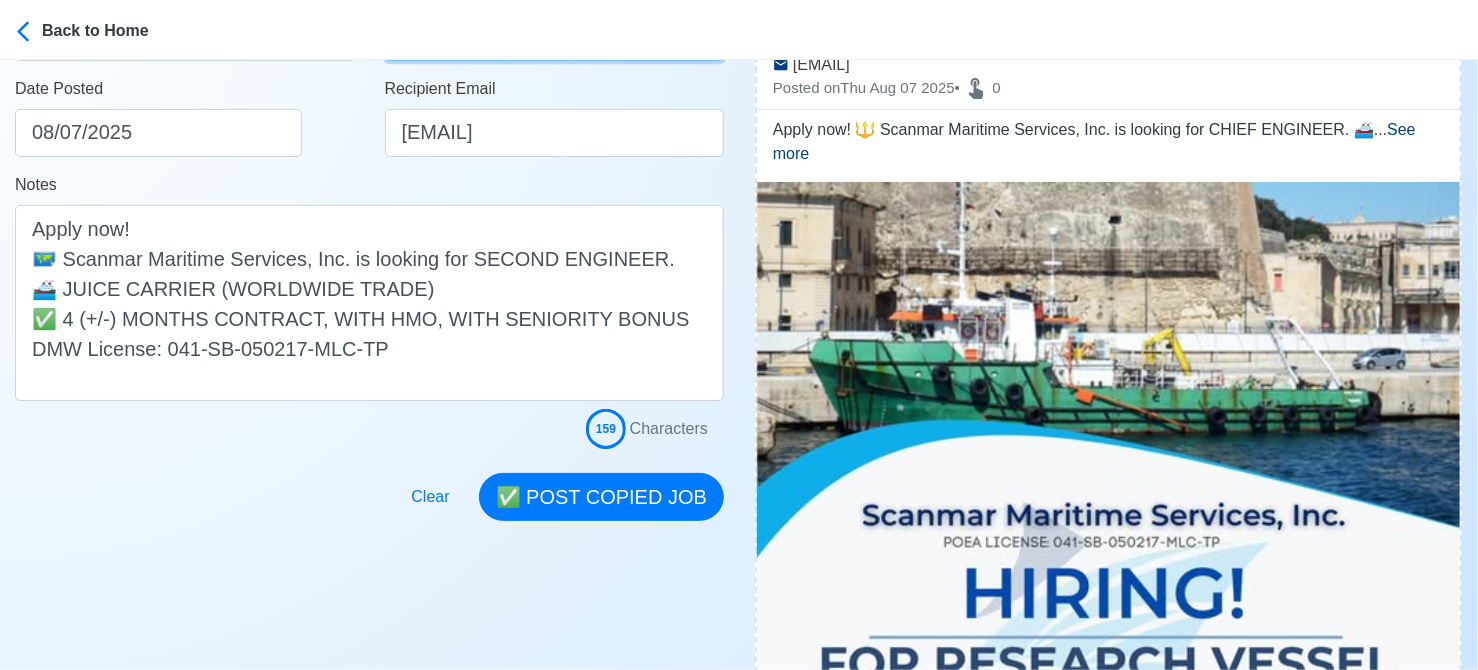 scroll, scrollTop: 600, scrollLeft: 0, axis: vertical 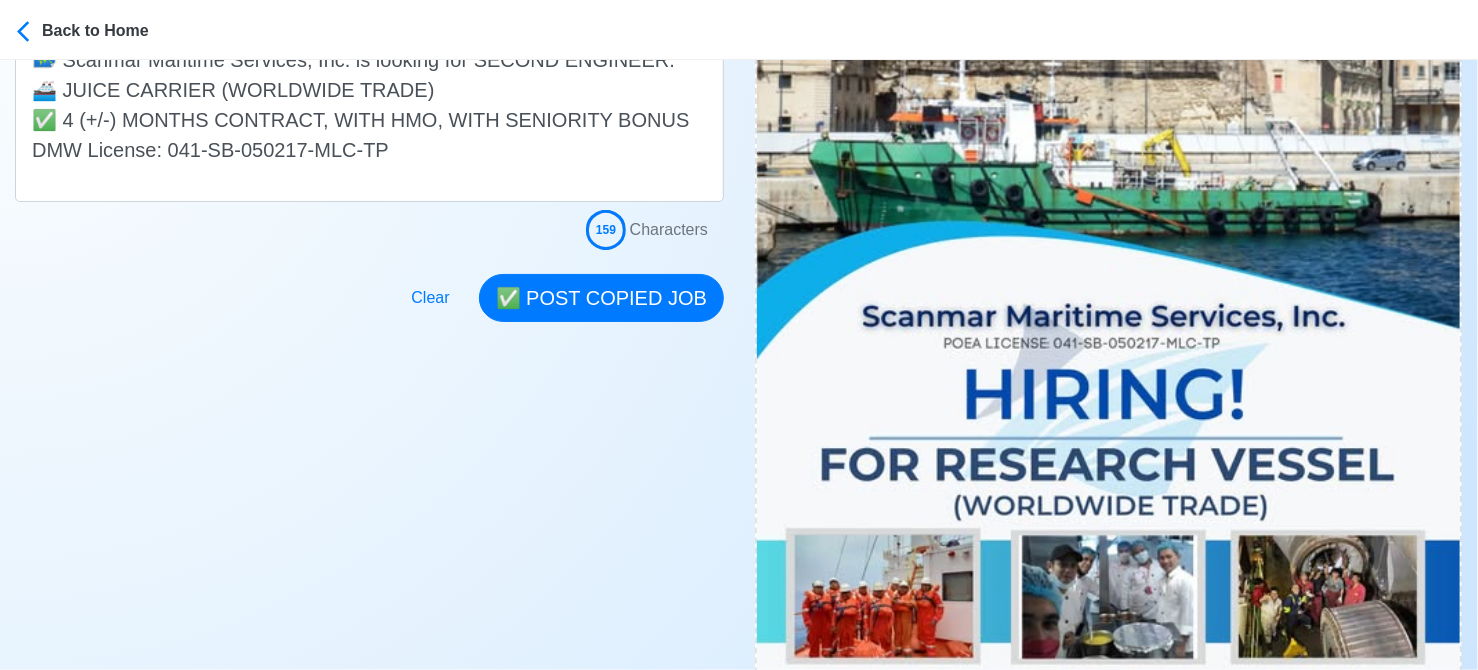 type on "RESEARCH VESSEL" 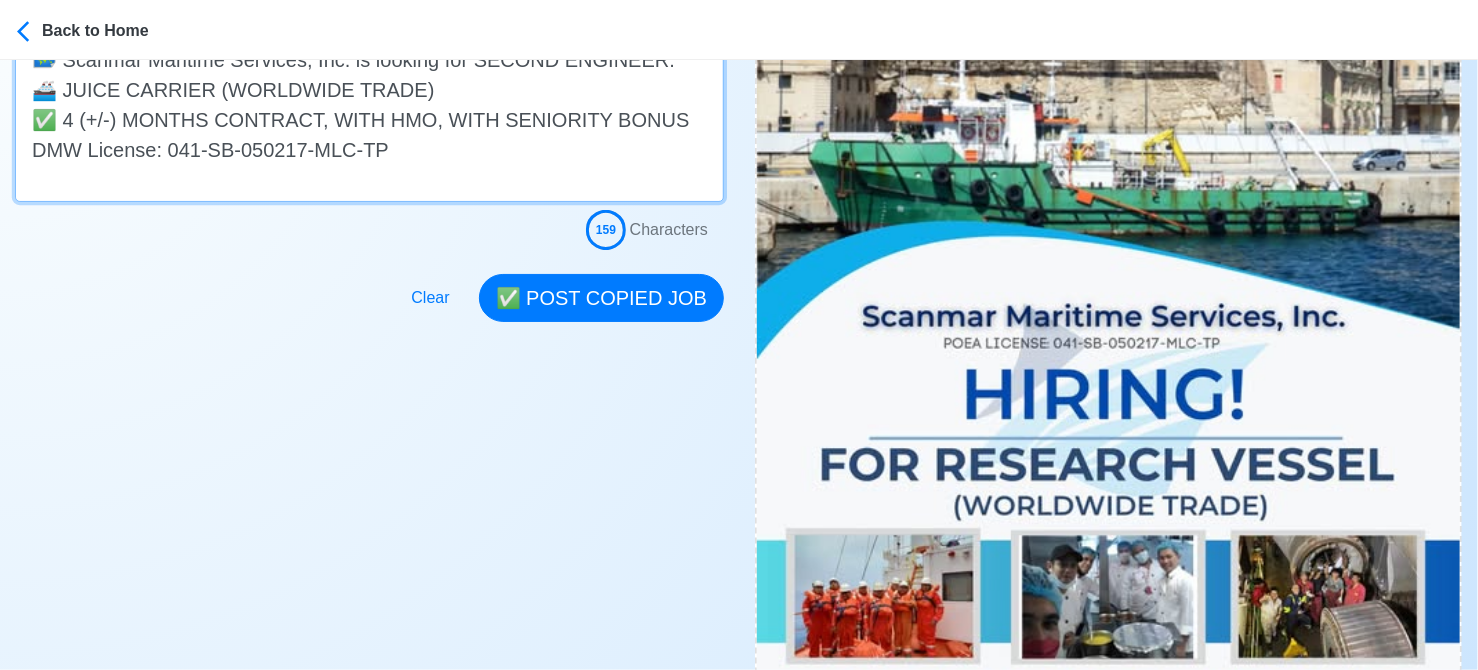 click on "Apply now!
🔱 Scanmar Maritime Services, Inc. is looking for CHIEF ENGINEER.
🚢 RESEARCH VESSEL
👉 NO FEES TO BE COLLECTED
DMW License: 041-SB-050217-MLC-TP" at bounding box center [369, 104] 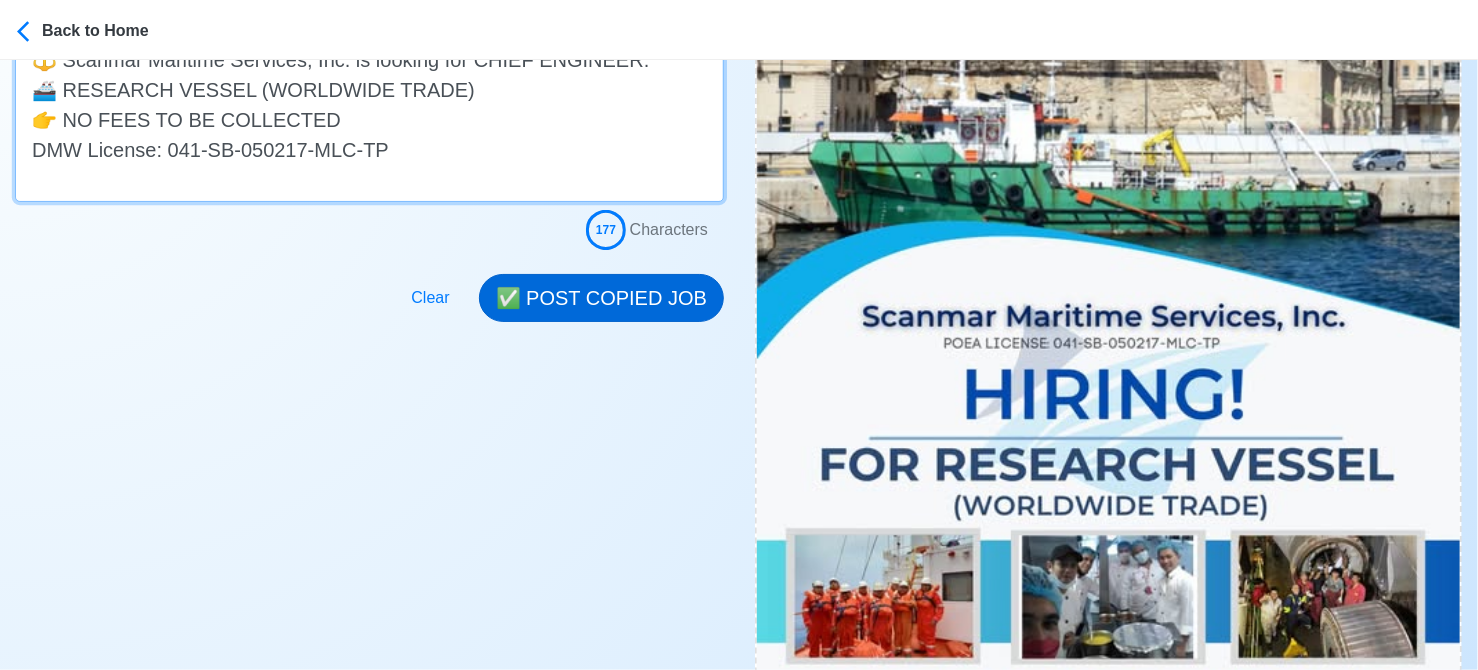 type on "Apply now!
🔱 Scanmar Maritime Services, Inc. is looking for CHIEF ENGINEER.
🚢 RESEARCH VESSEL (WORLDWIDE TRADE)
👉 NO FEES TO BE COLLECTED
DMW License: 041-SB-050217-MLC-TP" 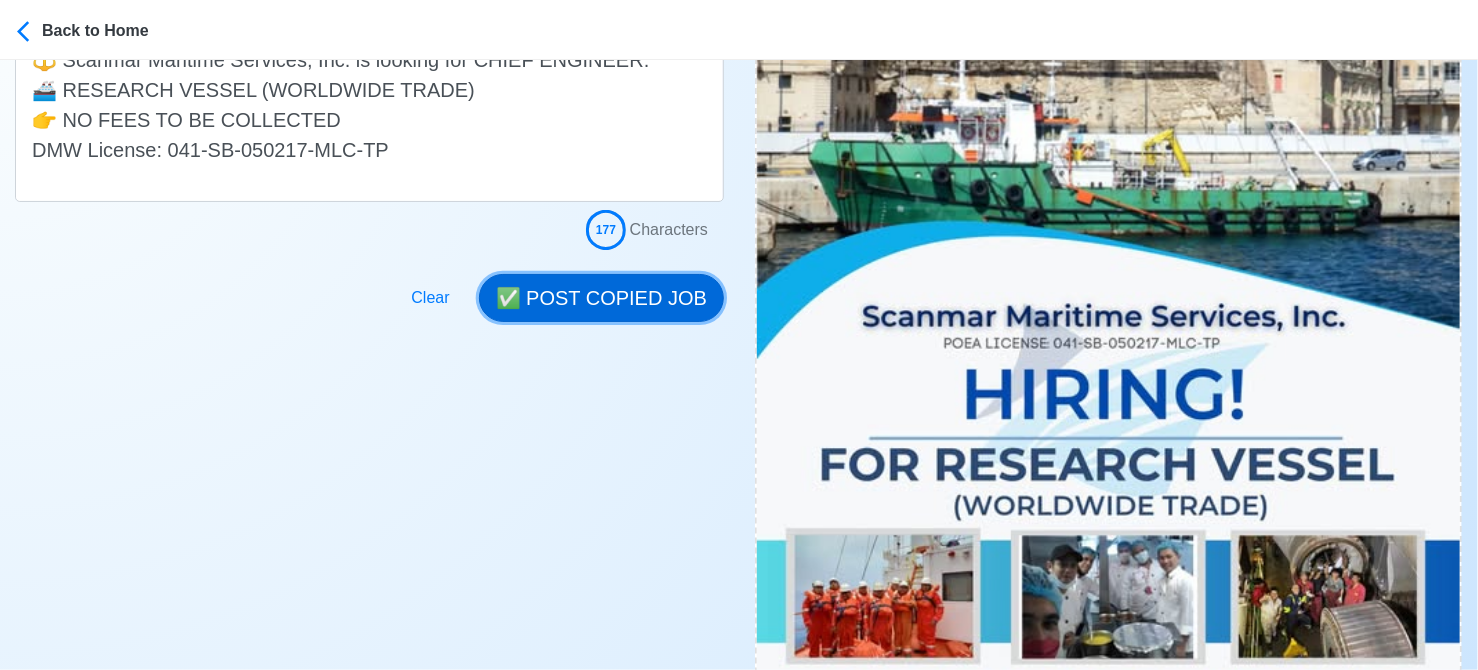 click on "✅ POST COPIED JOB" at bounding box center (601, 298) 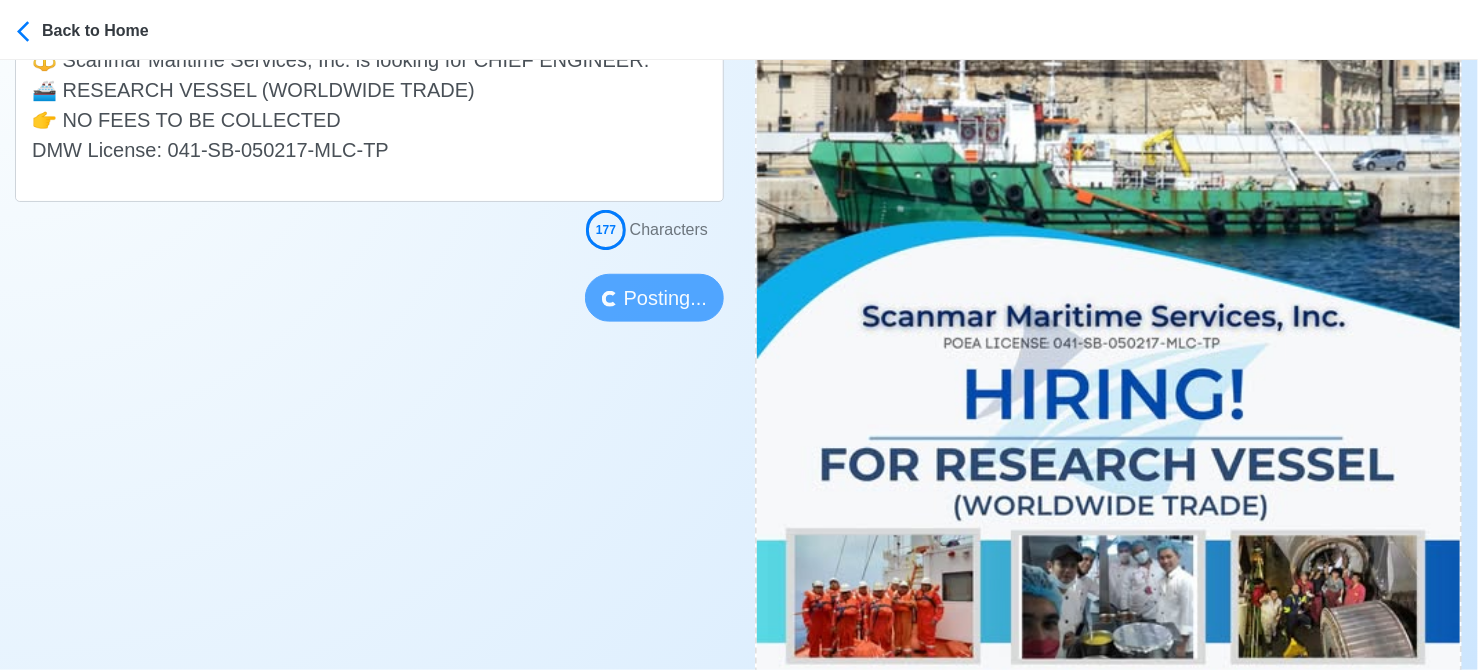type 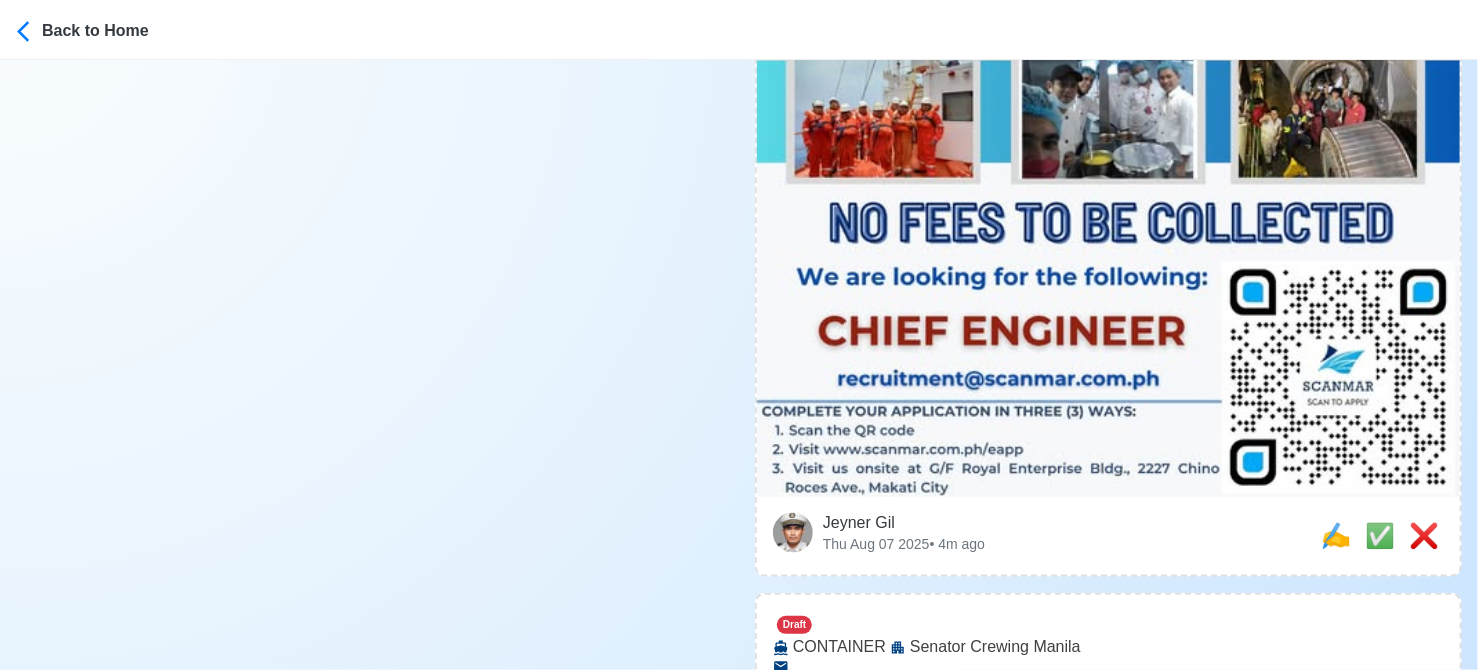 scroll, scrollTop: 1200, scrollLeft: 0, axis: vertical 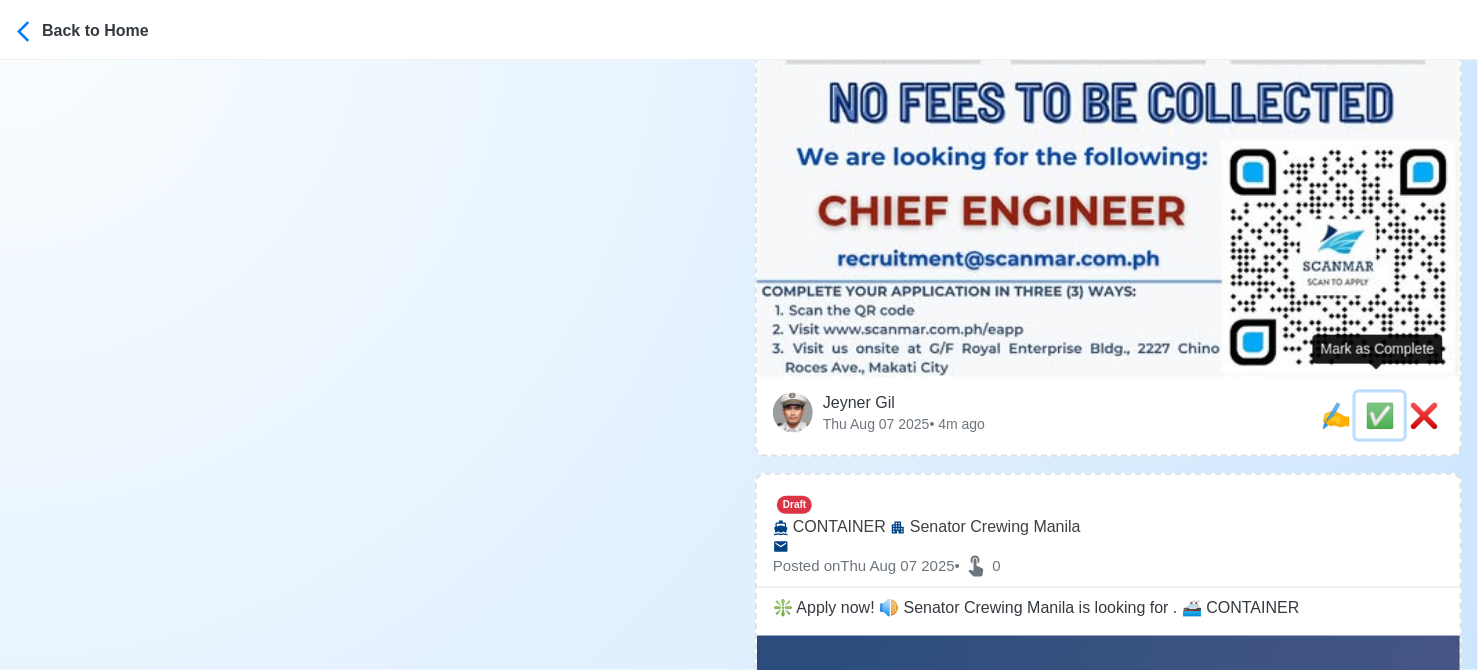 click on "✅" at bounding box center [1380, 415] 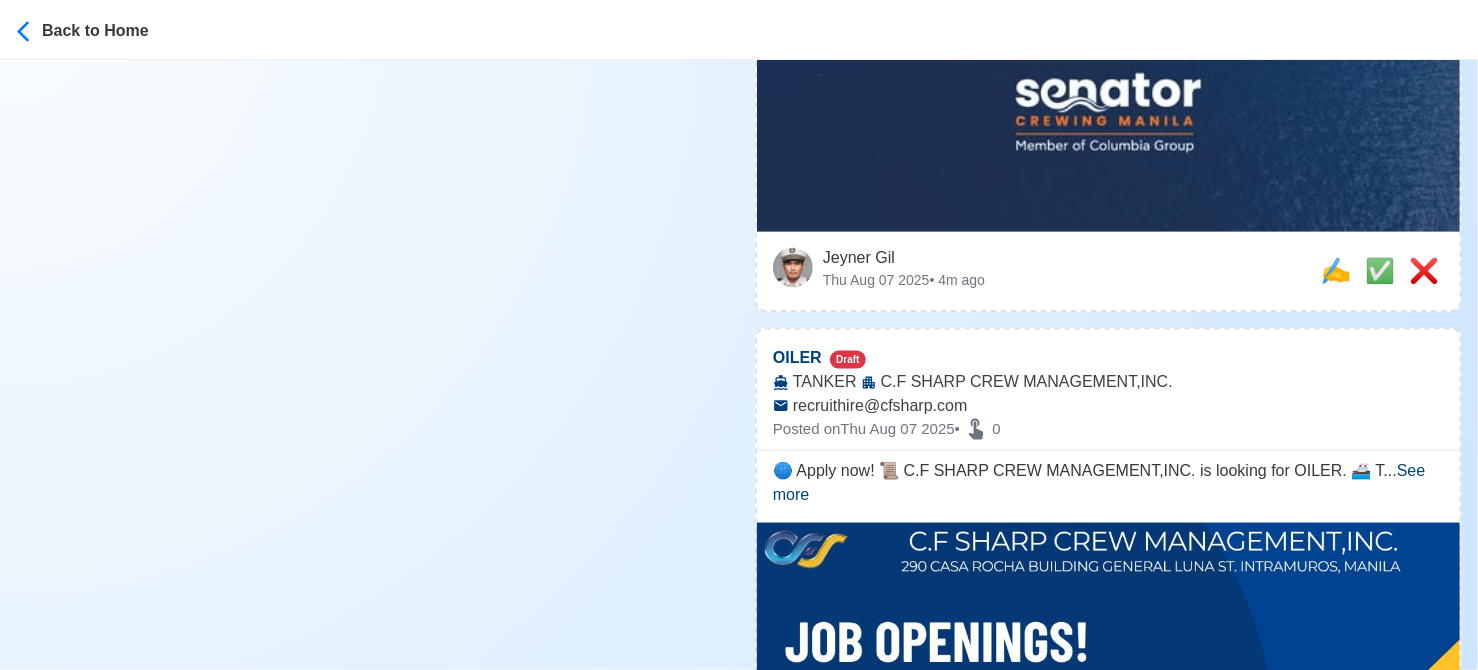 scroll, scrollTop: 1200, scrollLeft: 0, axis: vertical 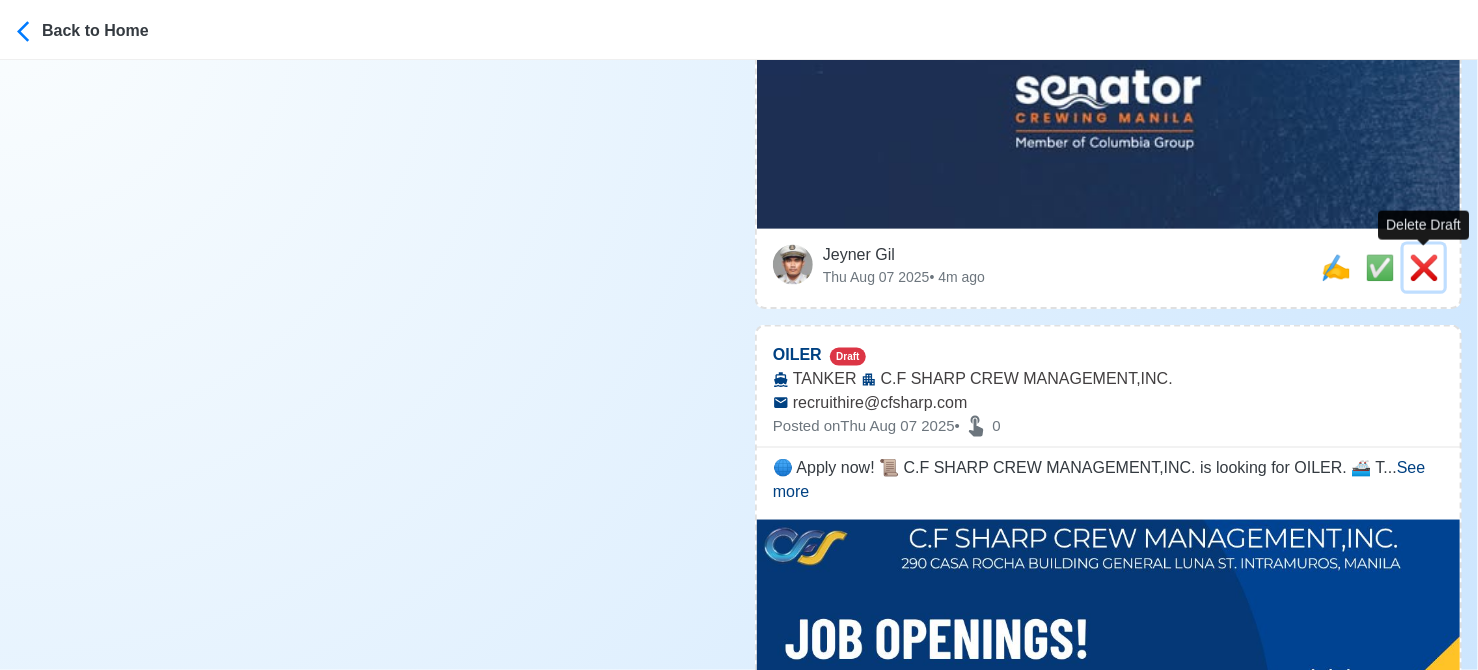 click on "❌" at bounding box center (1424, 267) 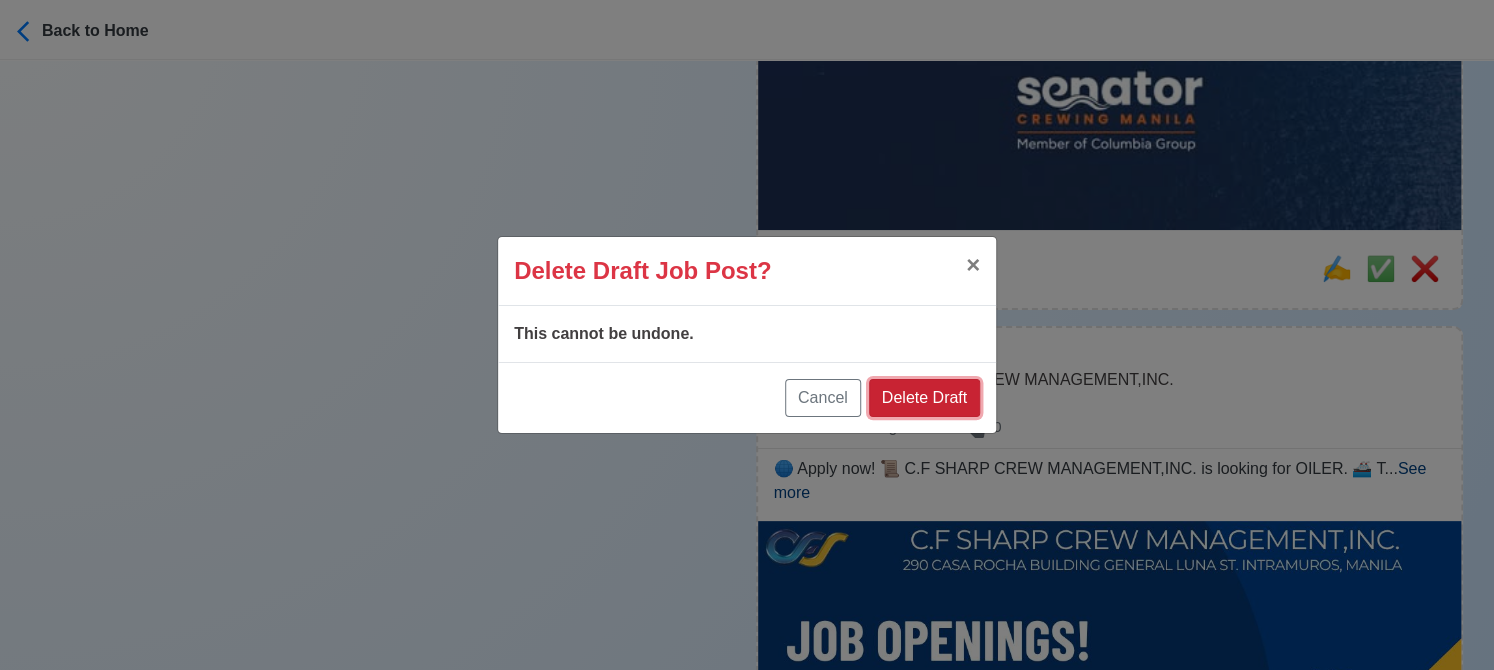 drag, startPoint x: 920, startPoint y: 400, endPoint x: 1147, endPoint y: 335, distance: 236.12285 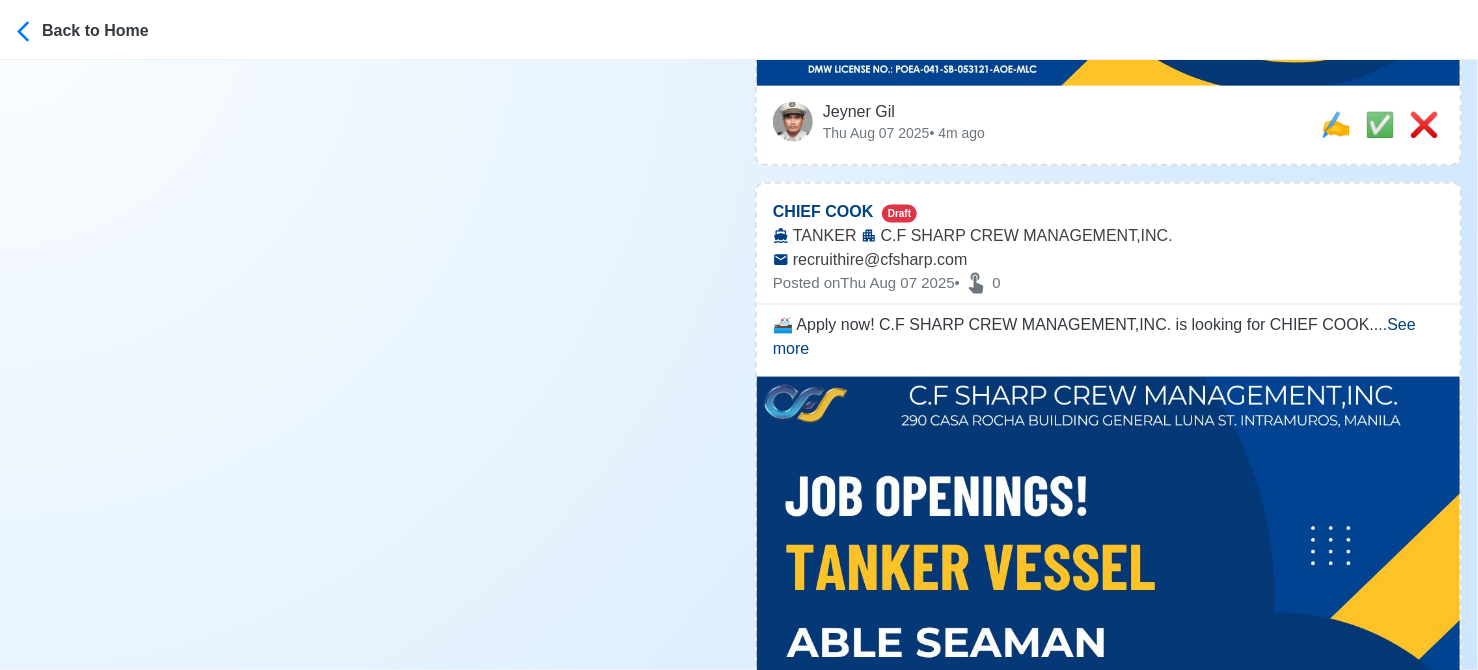 click on "Post Job   Jeyner Gil Job Post Header Position Master Chief Officer 2nd Officer 3rd Officer Junior Officer Chief Engineer 2nd Engineer 3rd Engineer 4th Engineer Gas Engineer Junior Engineer 1st Assistant Engineer 2nd Assistant Engineer 3rd Assistant Engineer ETO/ETR Electrician Electrical Engineer Oiler Fitter Welder Chief Cook Chef Cook Messman Wiper Rigger Ordinary Seaman Able Seaman Motorman Pumpman Bosun Cadet Reefer Mechanic Operator Repairman Painter Steward Waiter Others Company Vessel Type Date Posted       08/07/2025 Recipient Email Notes Apply now!
🔱 Scanmar Maritime Services, Inc. is looking for CHIEF ENGINEER.
🚢 RESEARCH VESSEL (WORLDWIDE TRADE)
👉 NO FEES TO BE COLLECTED
DMW License: 041-SB-050217-MLC-TP 0 Characters Clear ✅ POST COPIED JOB" at bounding box center (369, 72064) 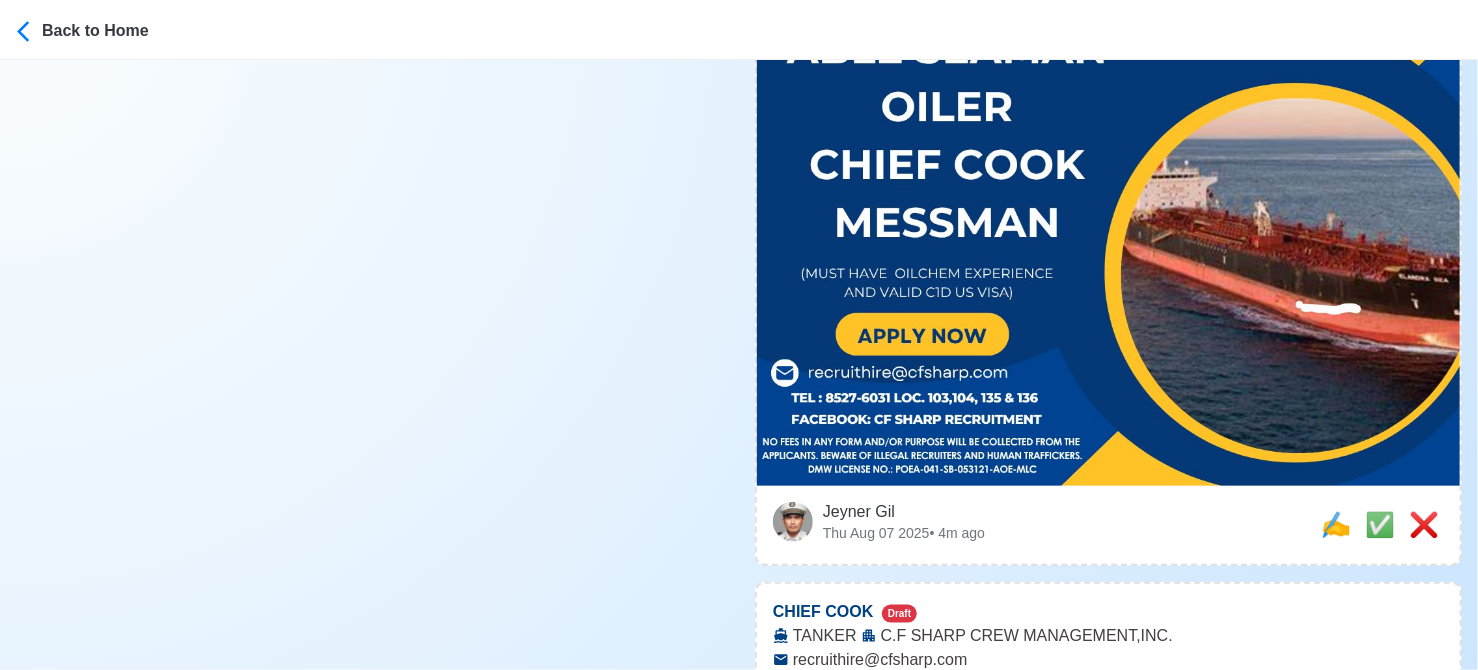 scroll, scrollTop: 1100, scrollLeft: 0, axis: vertical 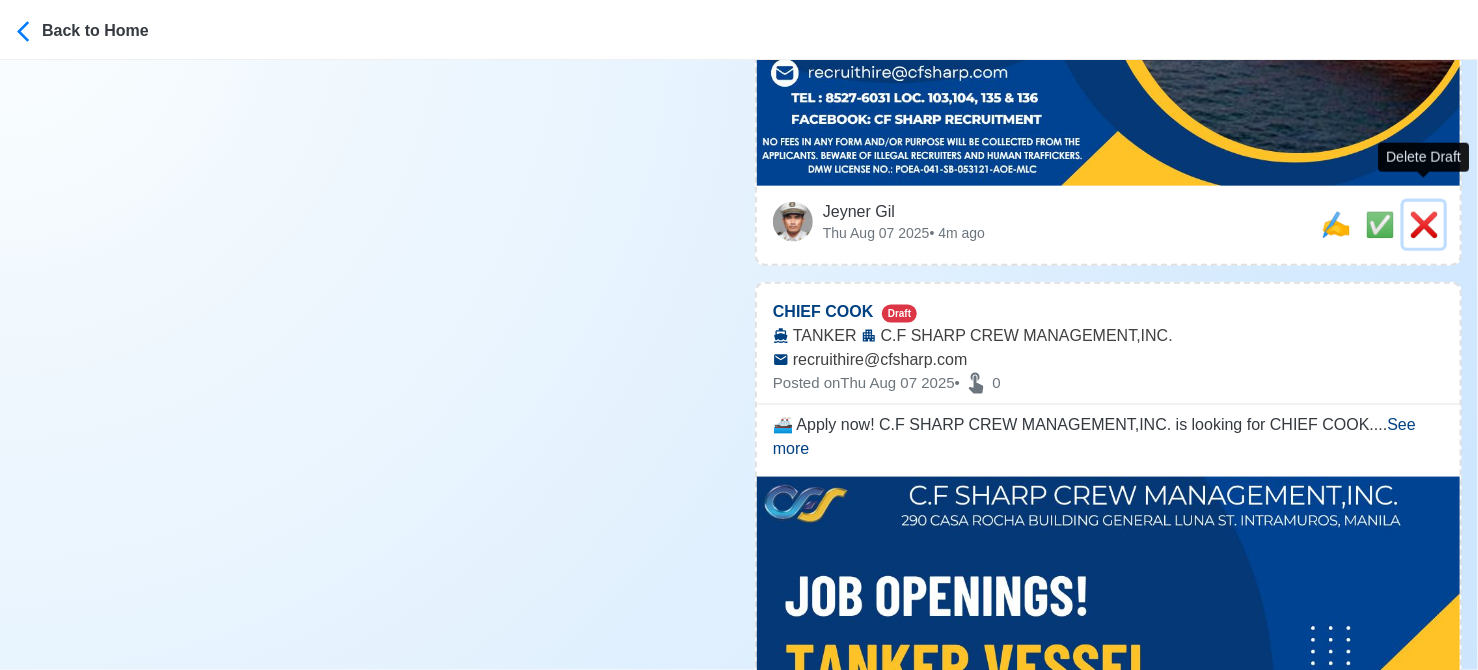 click on "❌" at bounding box center [1424, 224] 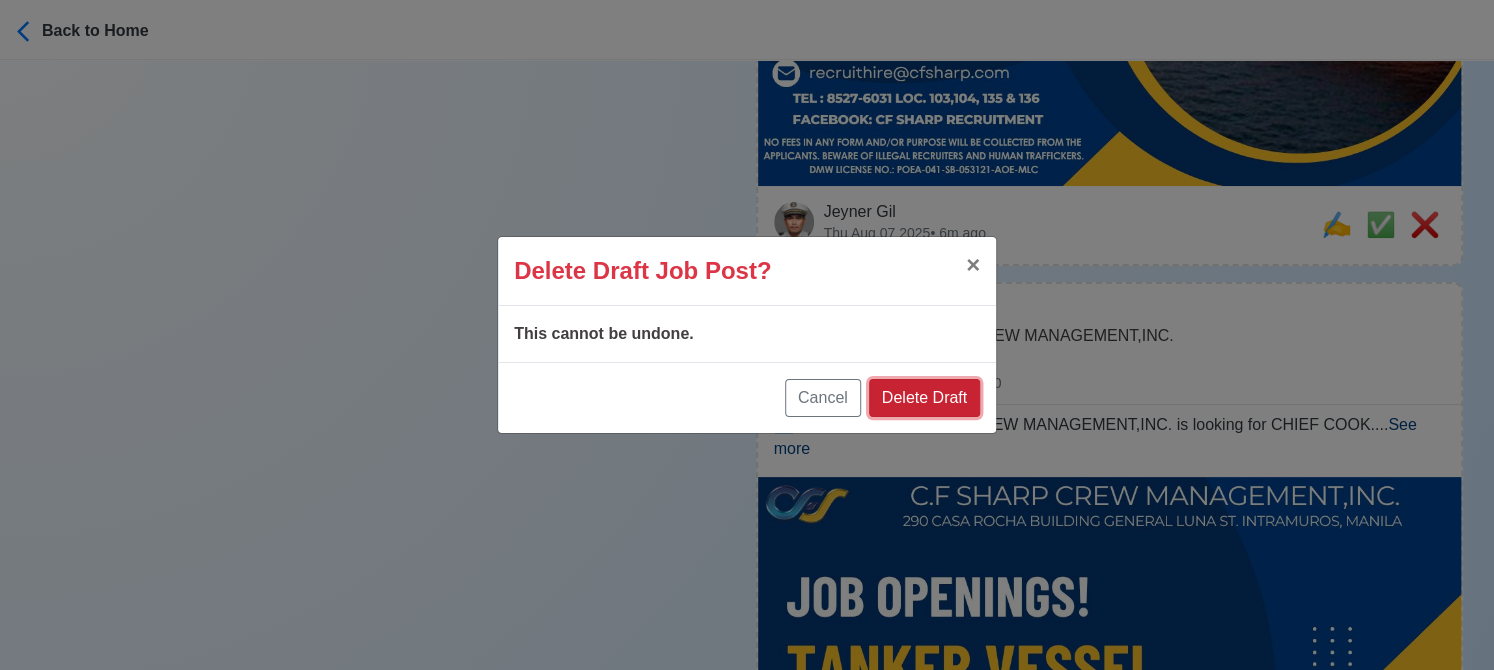 click on "Delete Draft" at bounding box center (924, 398) 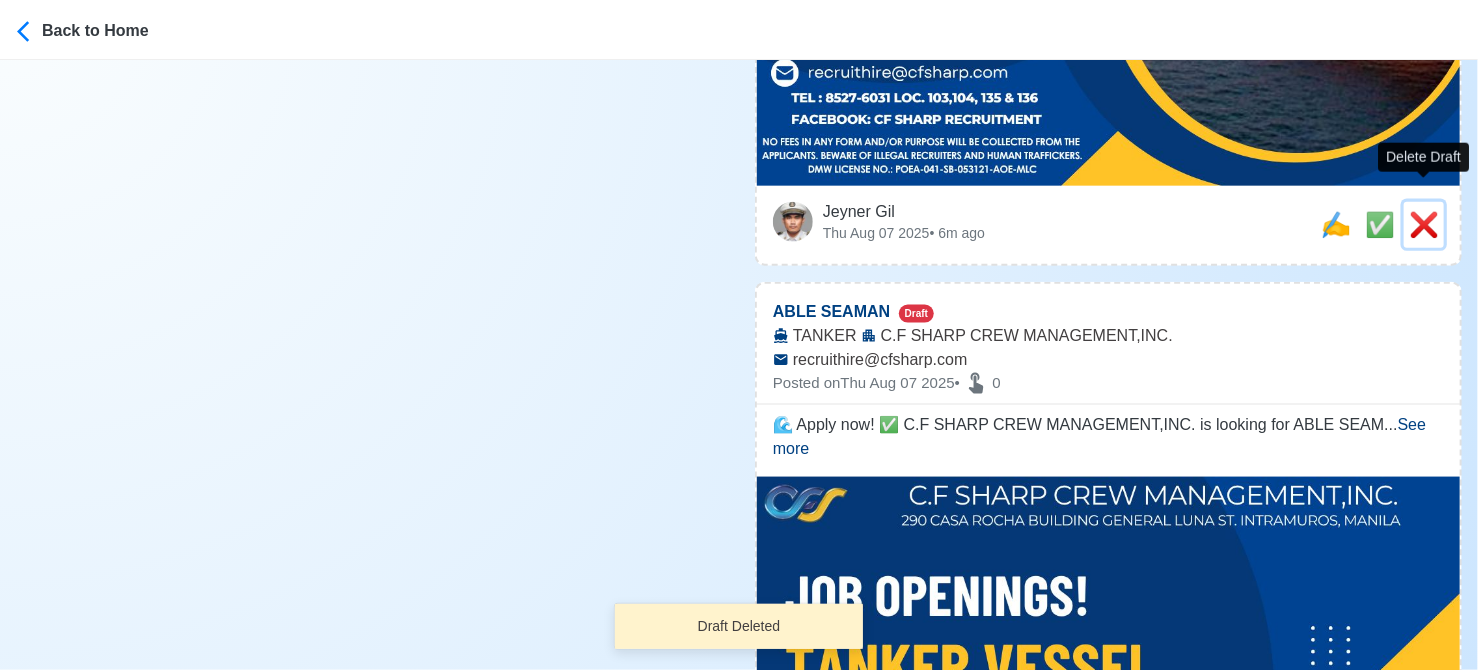 click on "❌" at bounding box center [1424, 224] 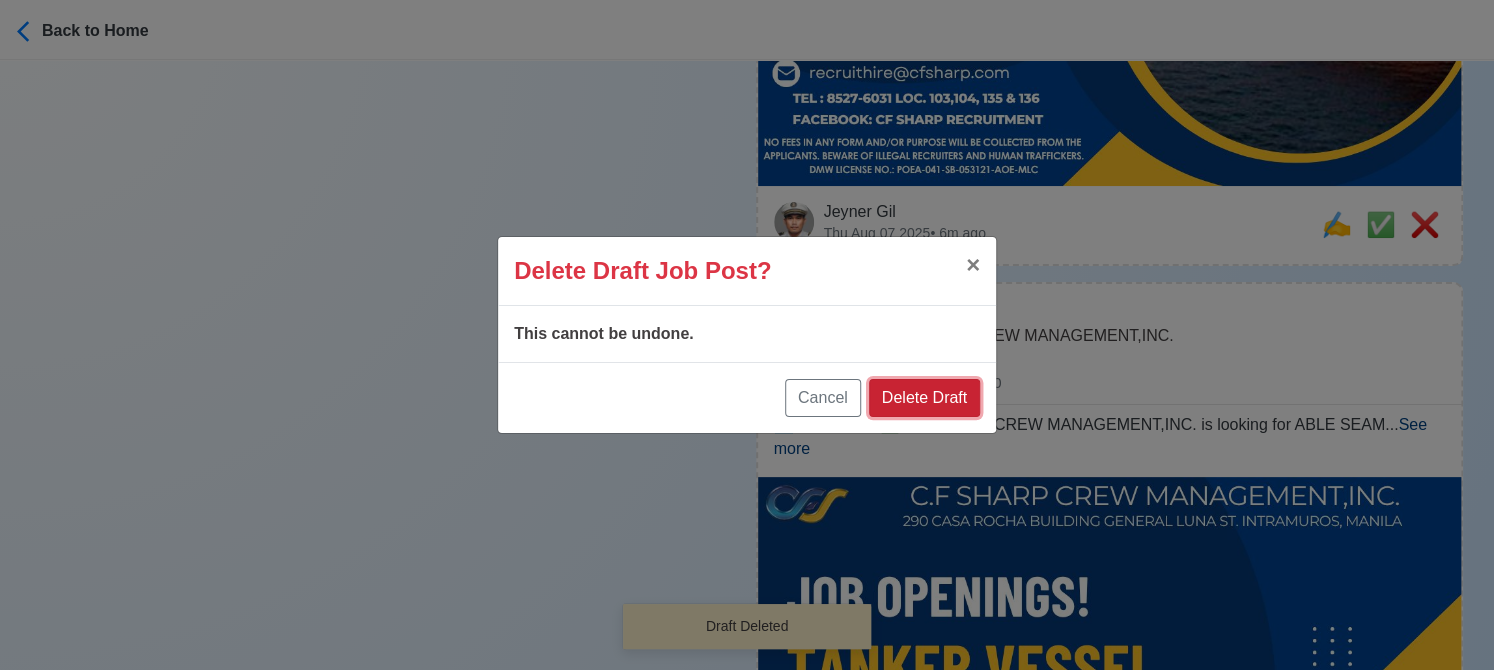 click on "Delete Draft" at bounding box center (924, 398) 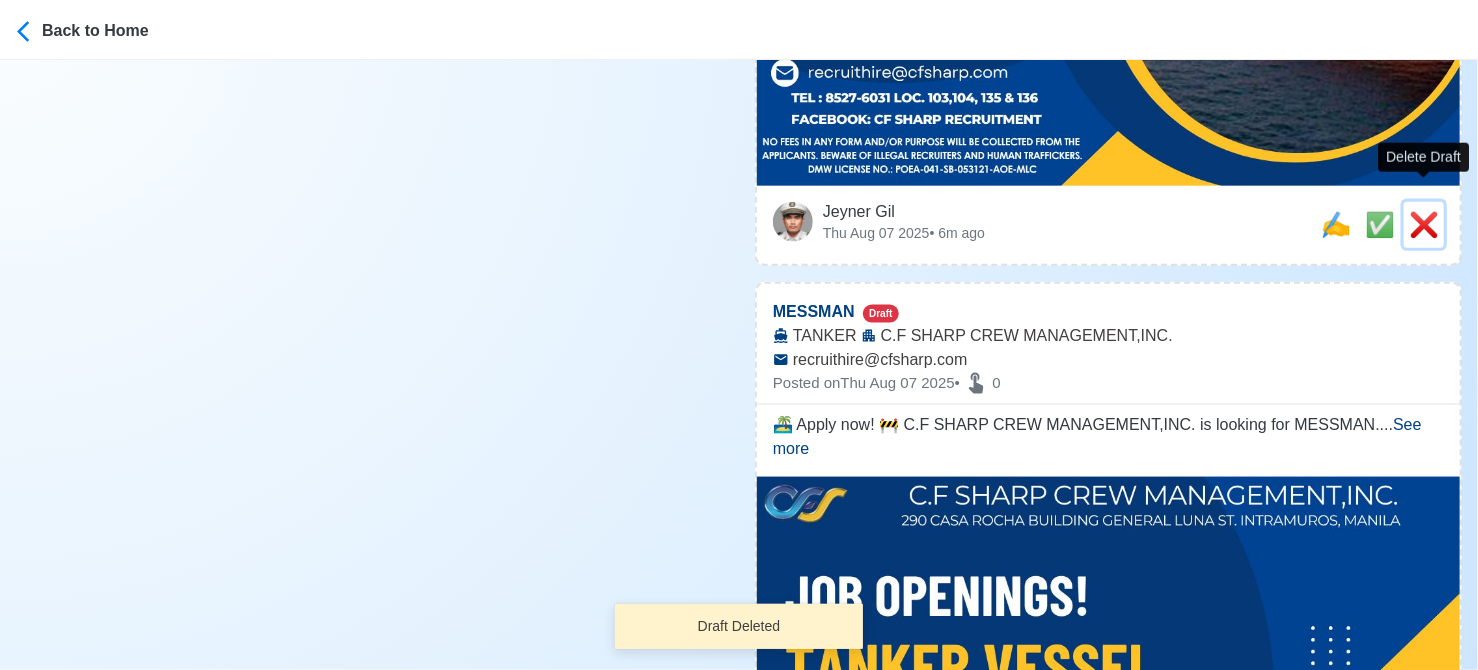 click on "❌" at bounding box center (1424, 224) 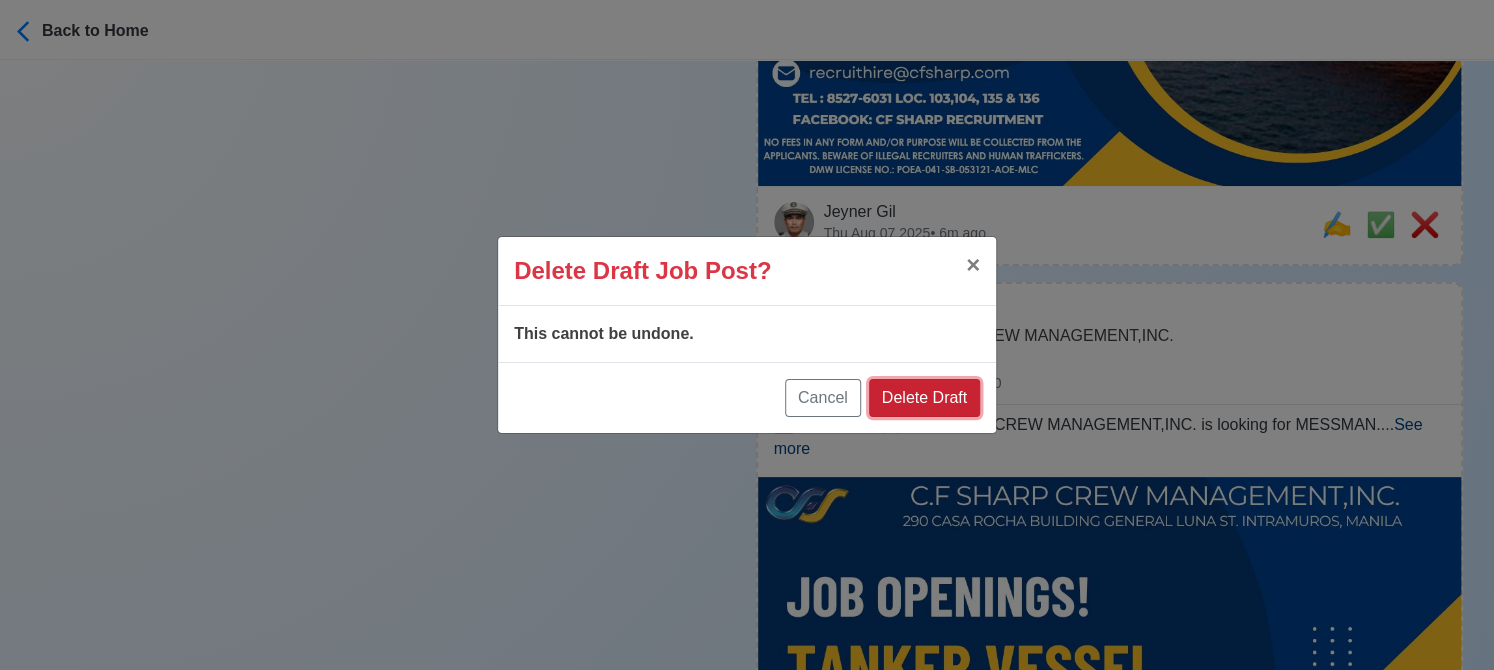 click on "Delete Draft" at bounding box center [924, 398] 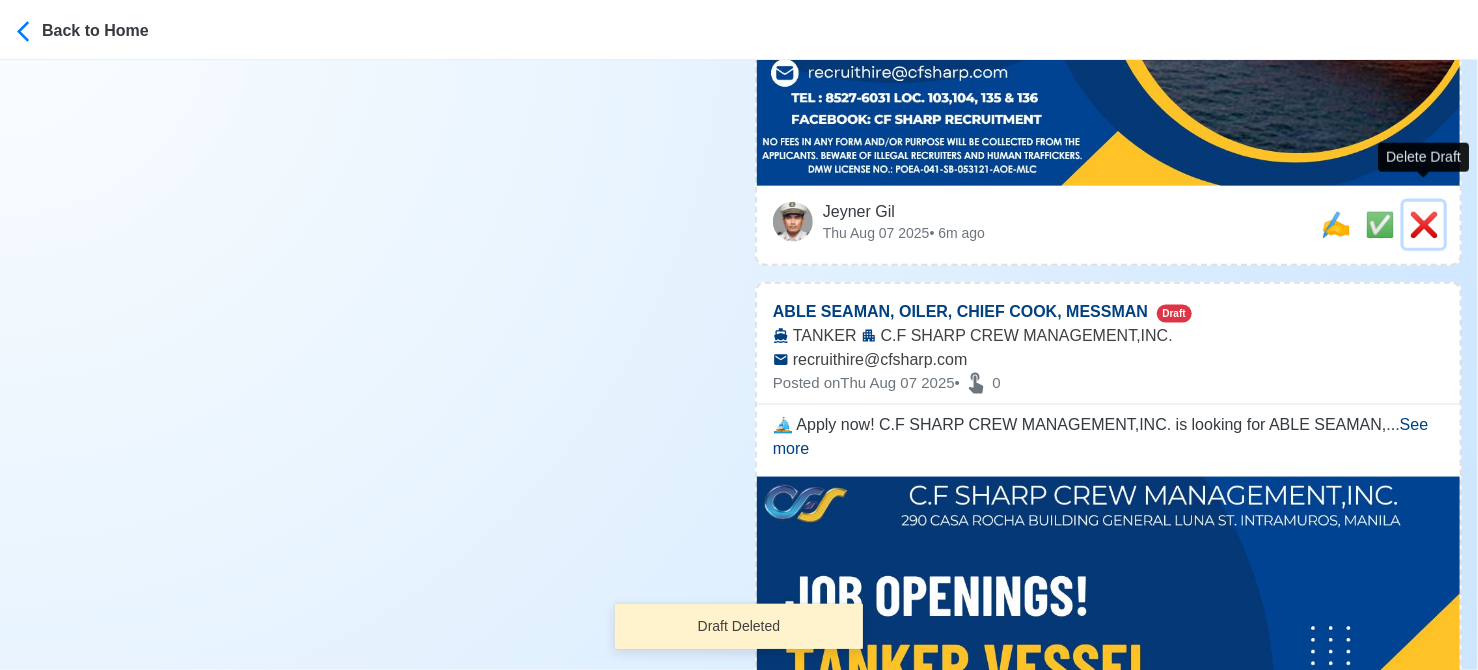 click on "❌" at bounding box center (1424, 224) 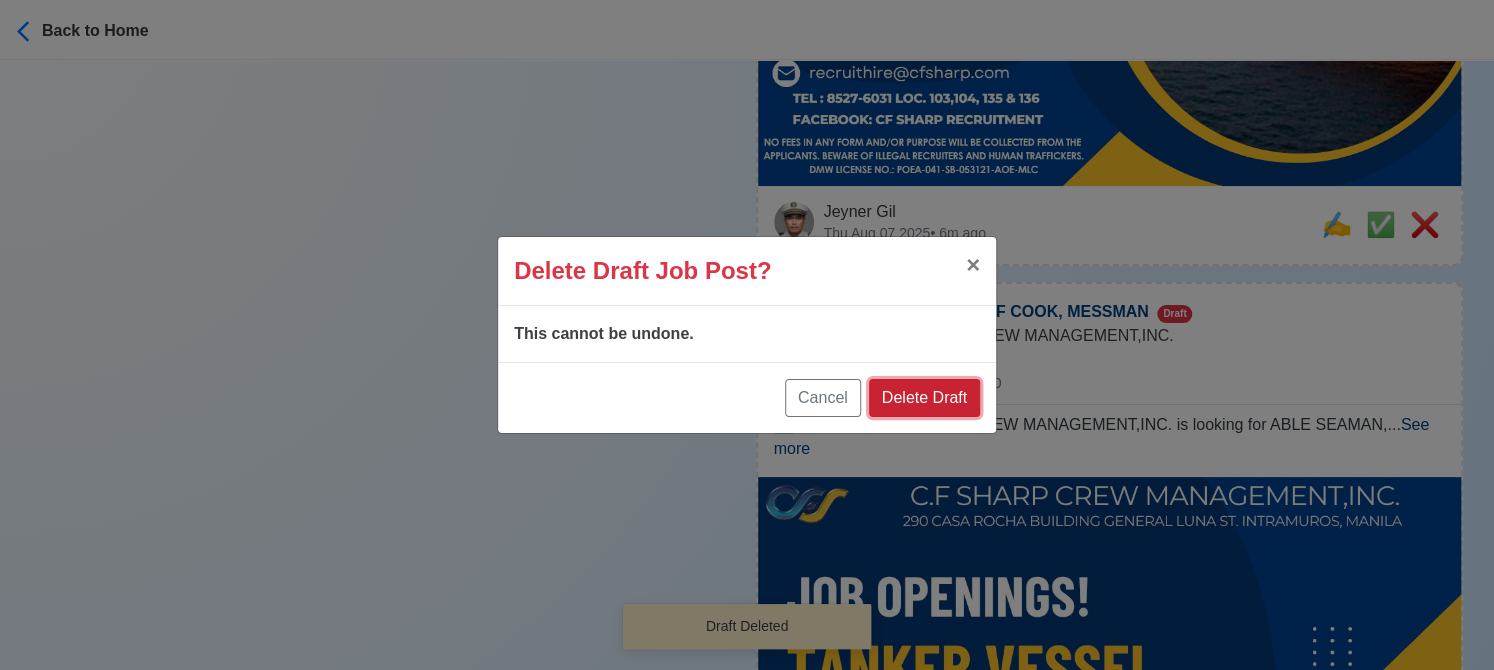 click on "Delete Draft" at bounding box center (924, 398) 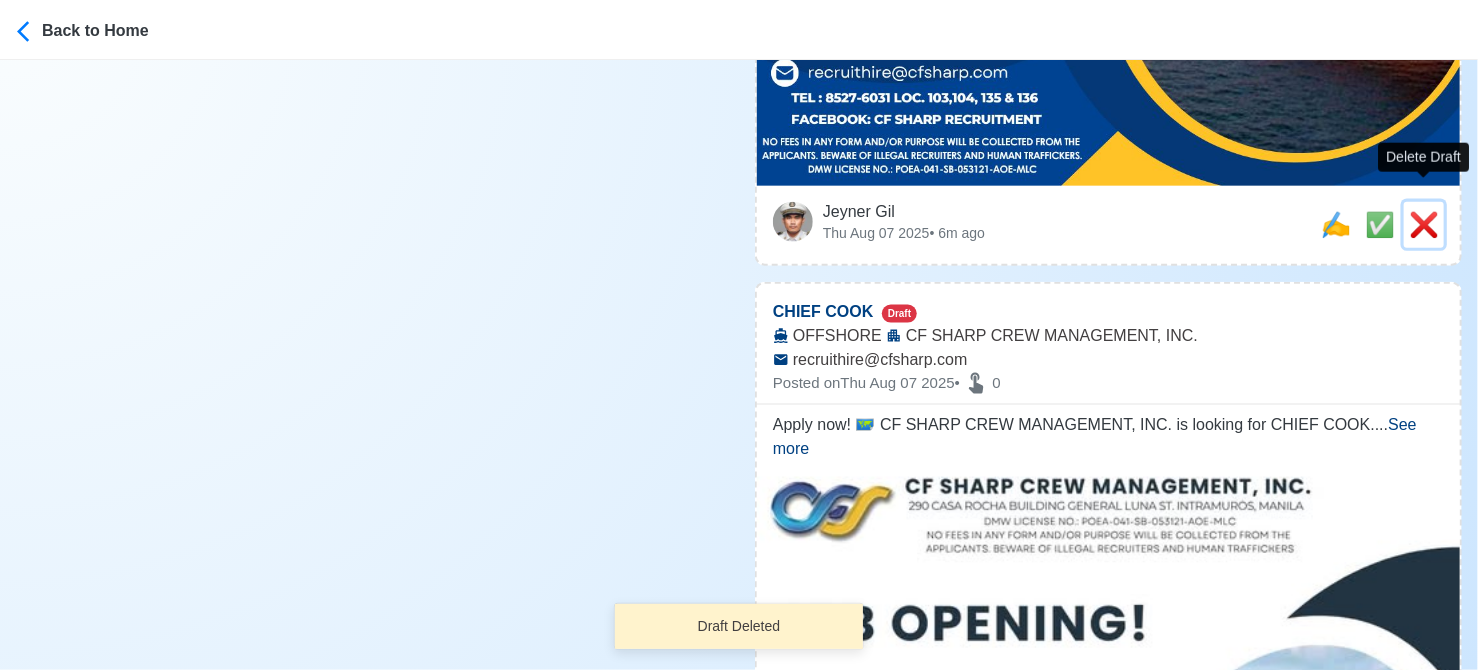 click on "❌" at bounding box center (1424, 224) 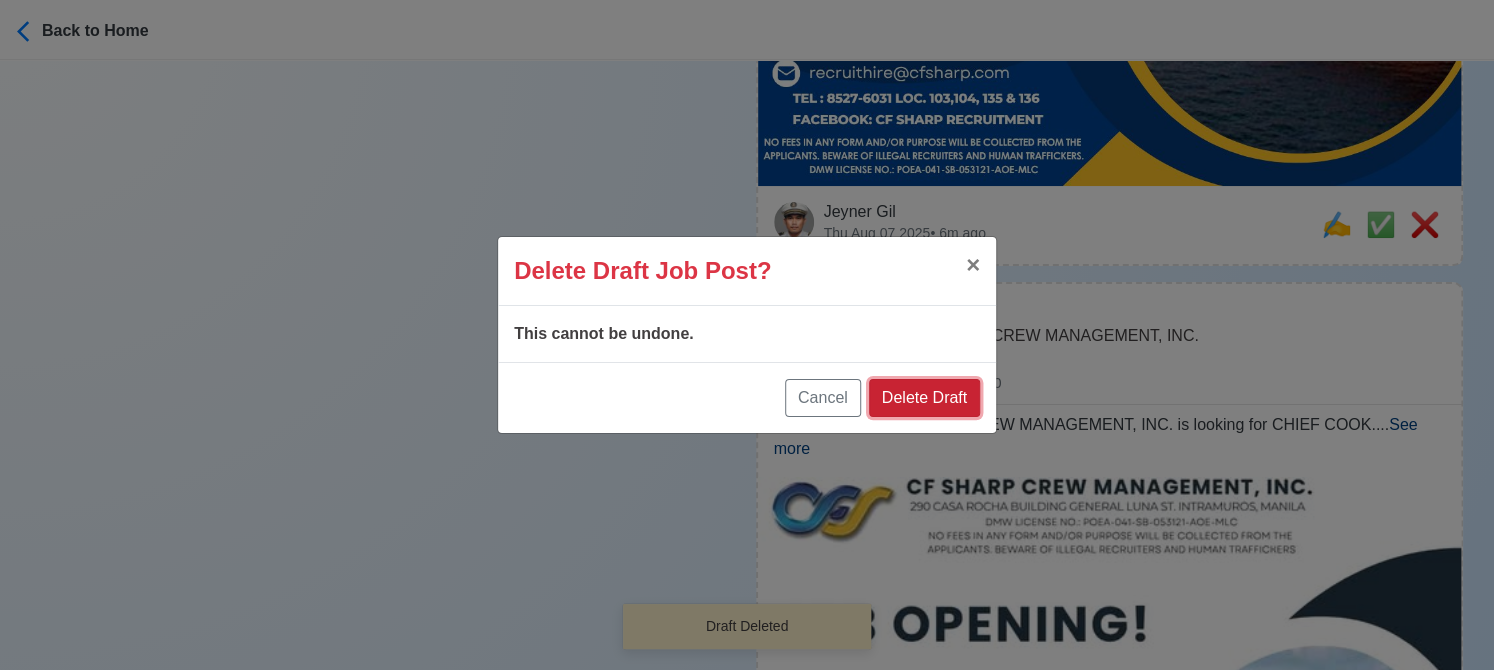 click on "Delete Draft" at bounding box center [924, 398] 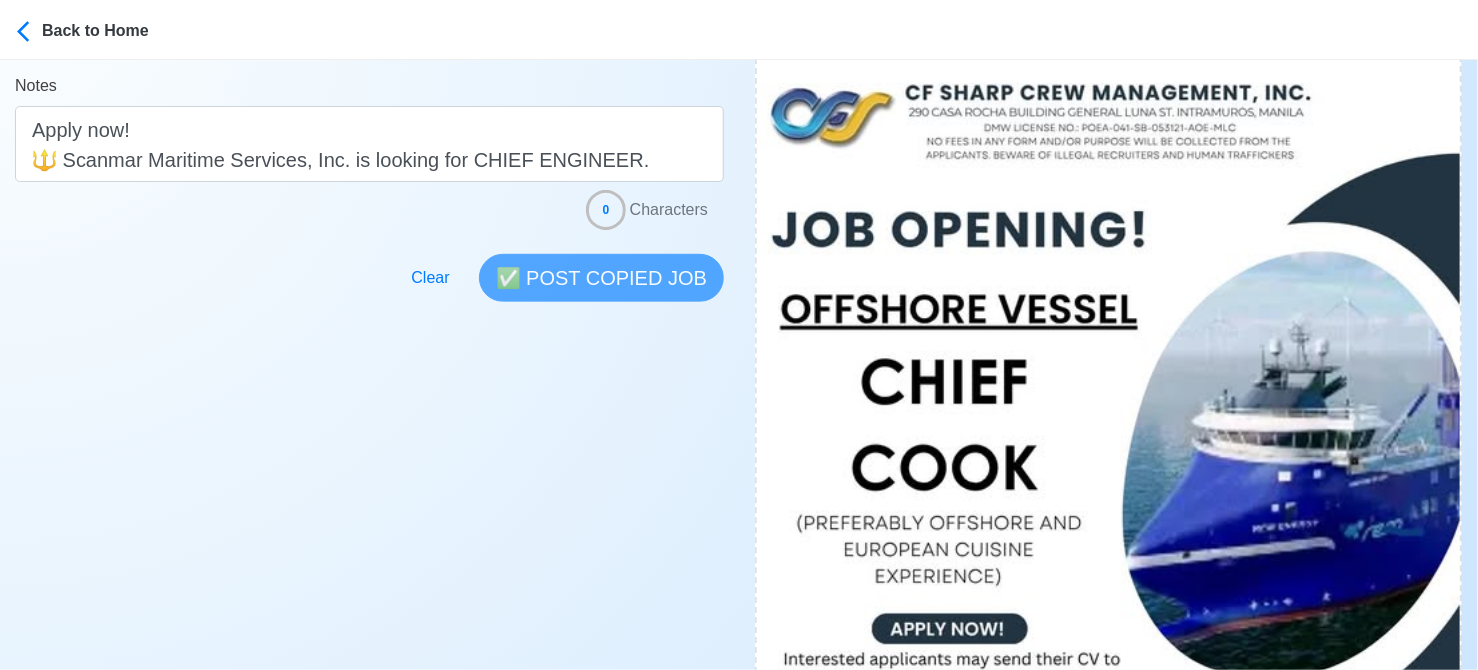 scroll, scrollTop: 900, scrollLeft: 0, axis: vertical 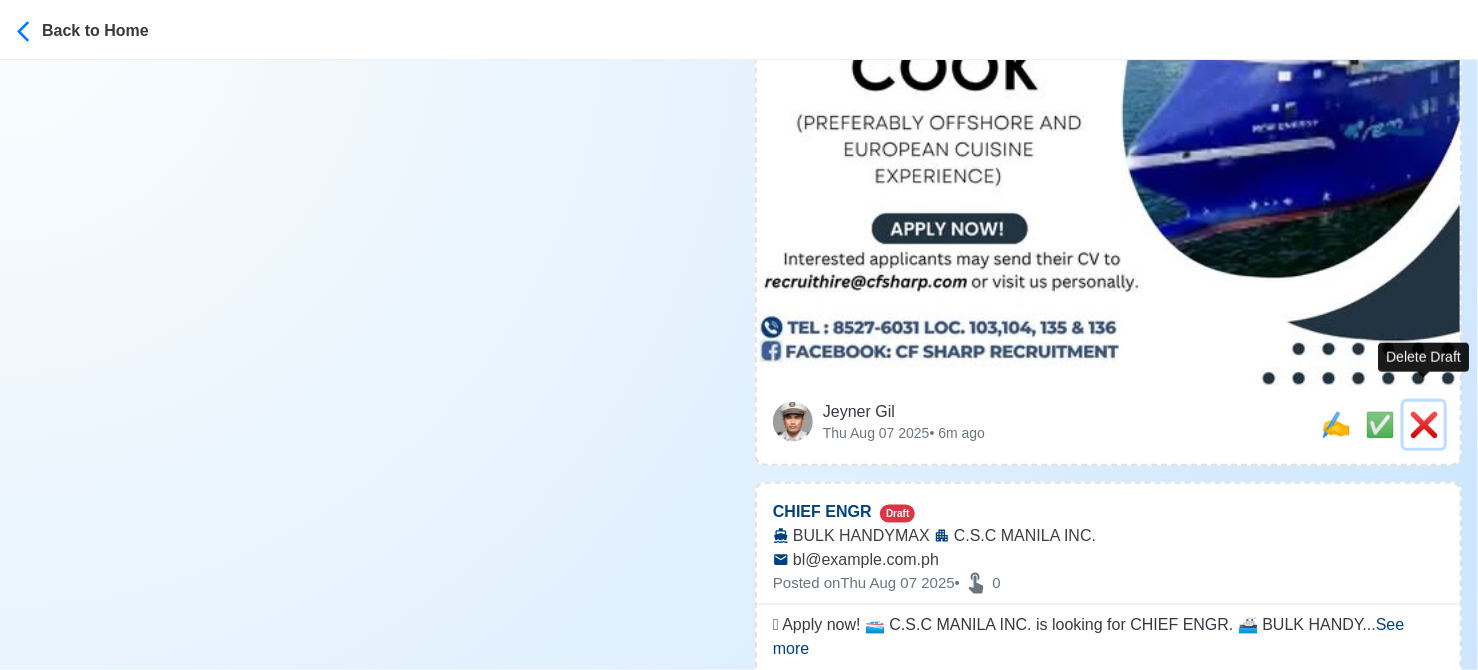 click on "❌" at bounding box center (1424, 424) 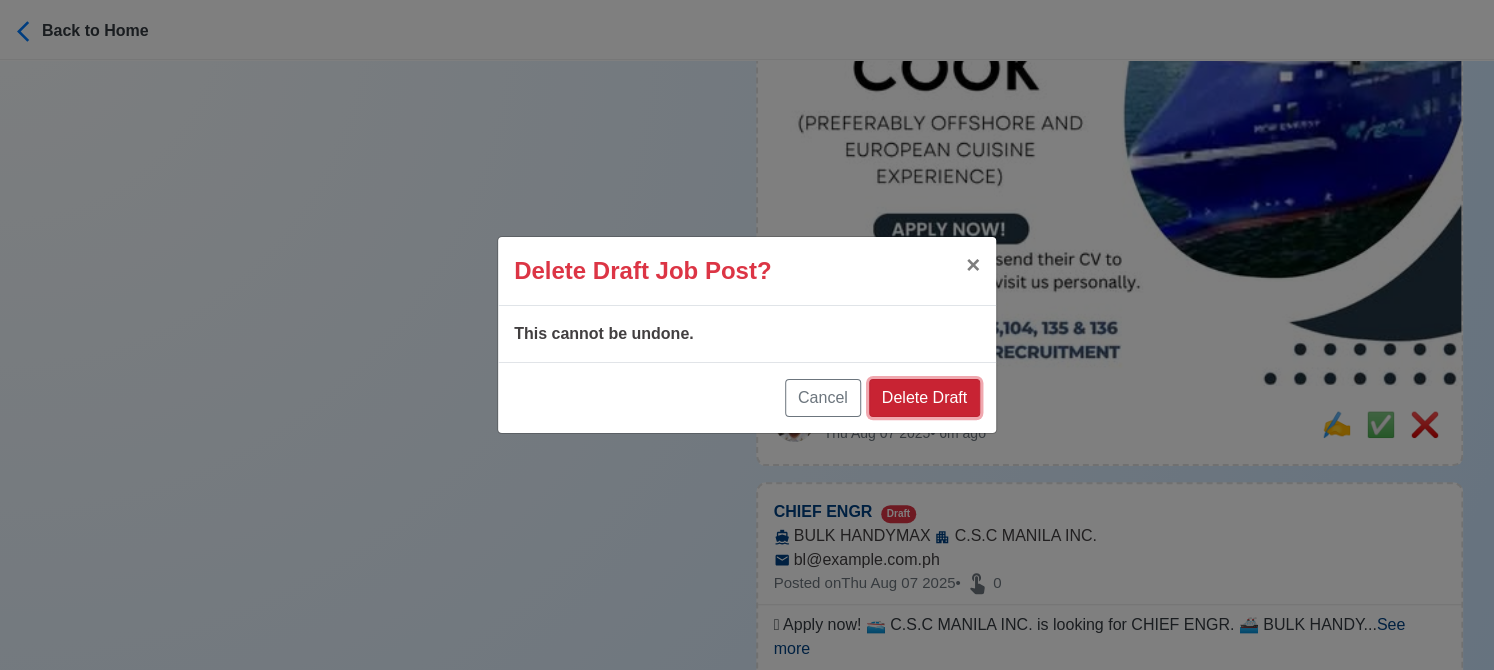 click on "Delete Draft" at bounding box center (924, 398) 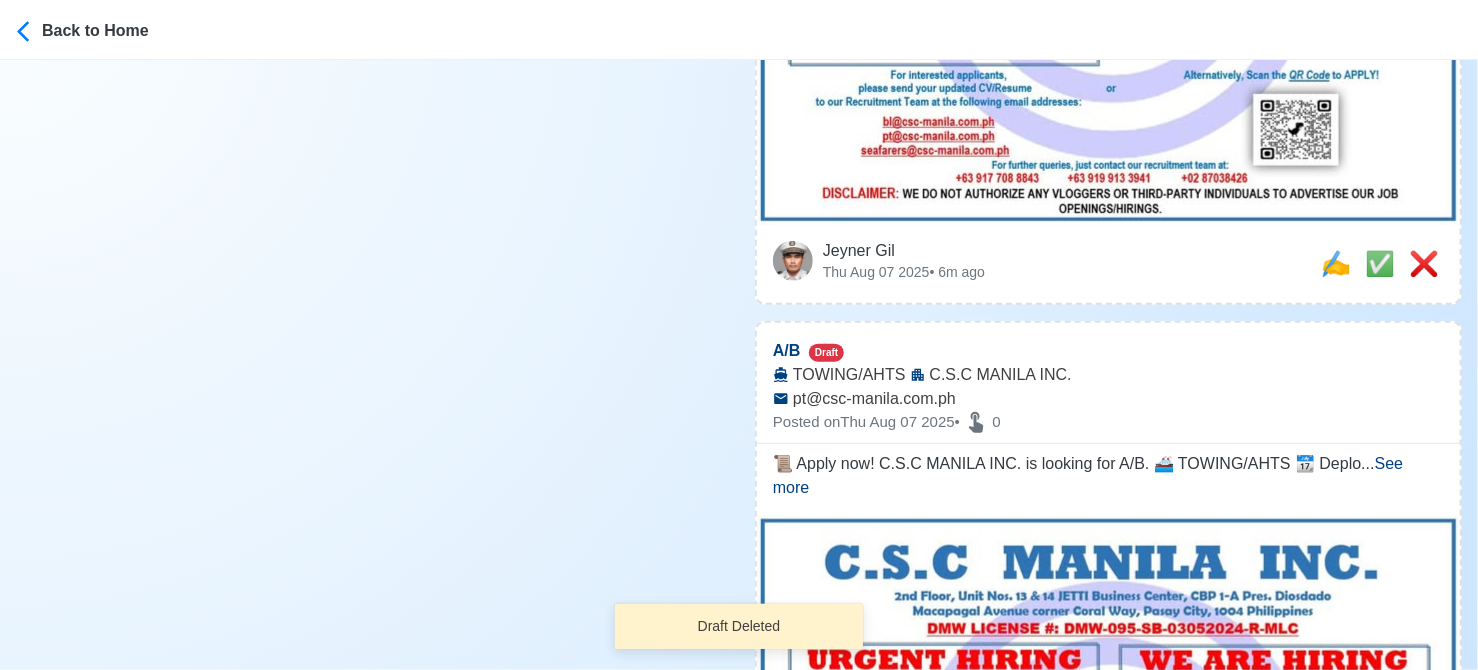 scroll, scrollTop: 900, scrollLeft: 0, axis: vertical 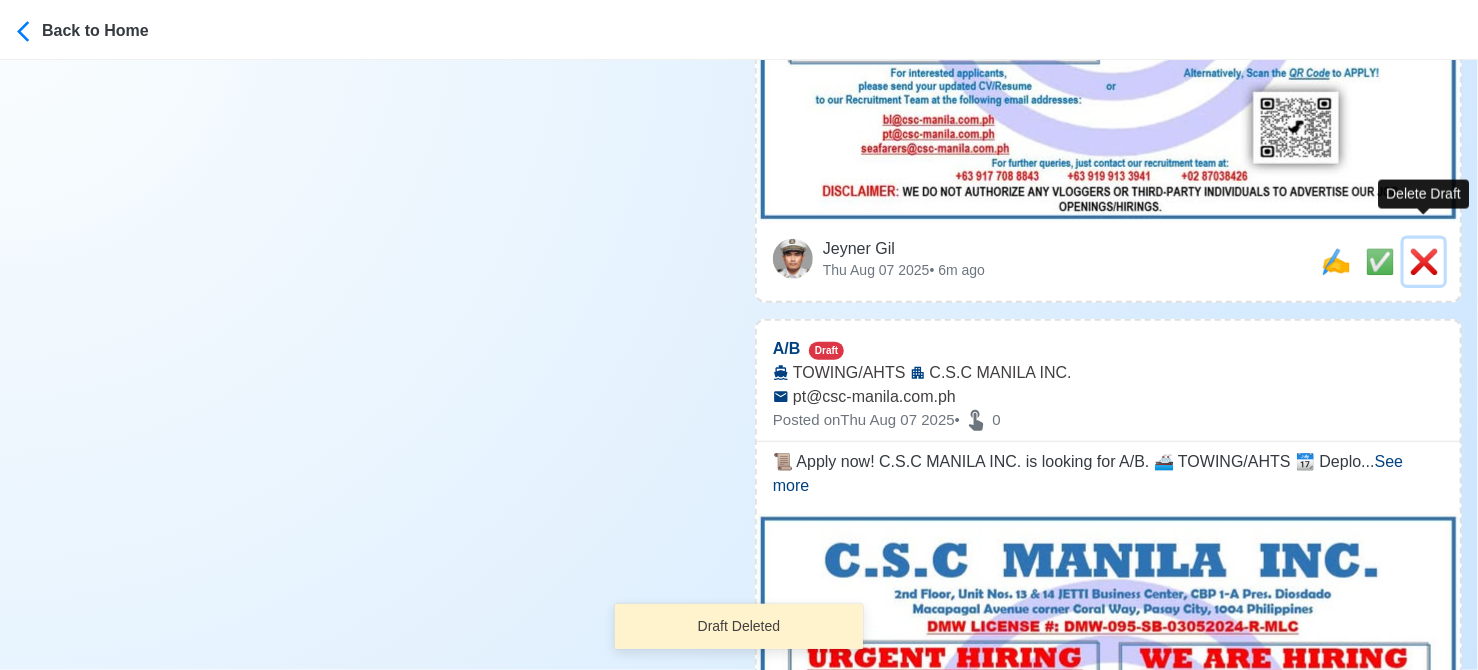 click on "❌" at bounding box center [1424, 261] 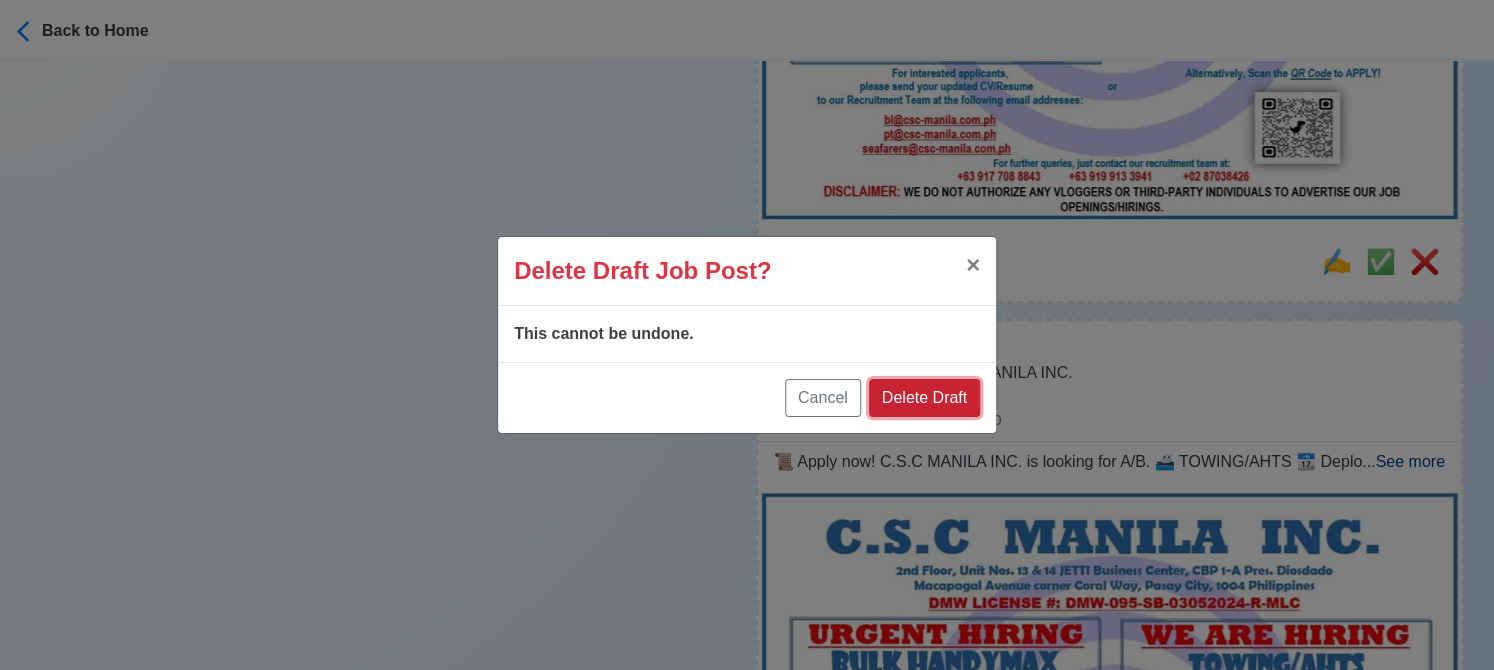 click on "Delete Draft" at bounding box center [924, 398] 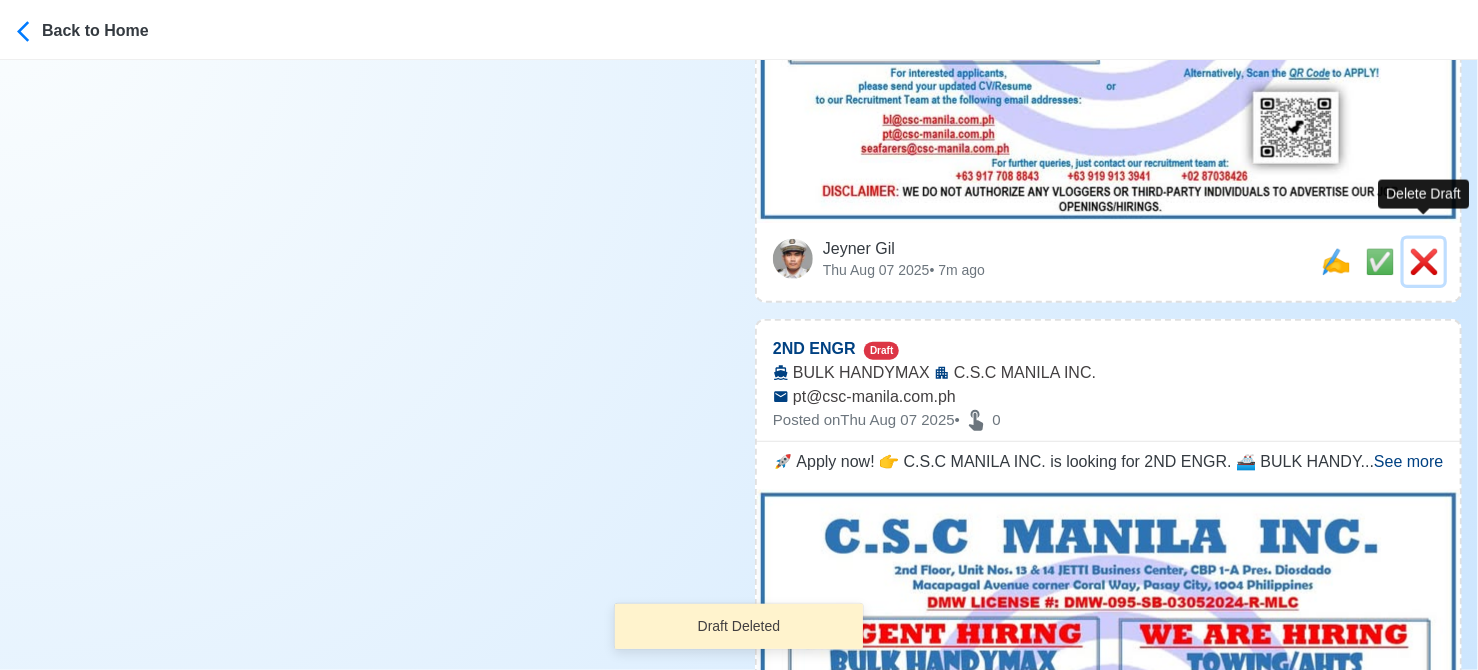 click on "❌" at bounding box center (1424, 261) 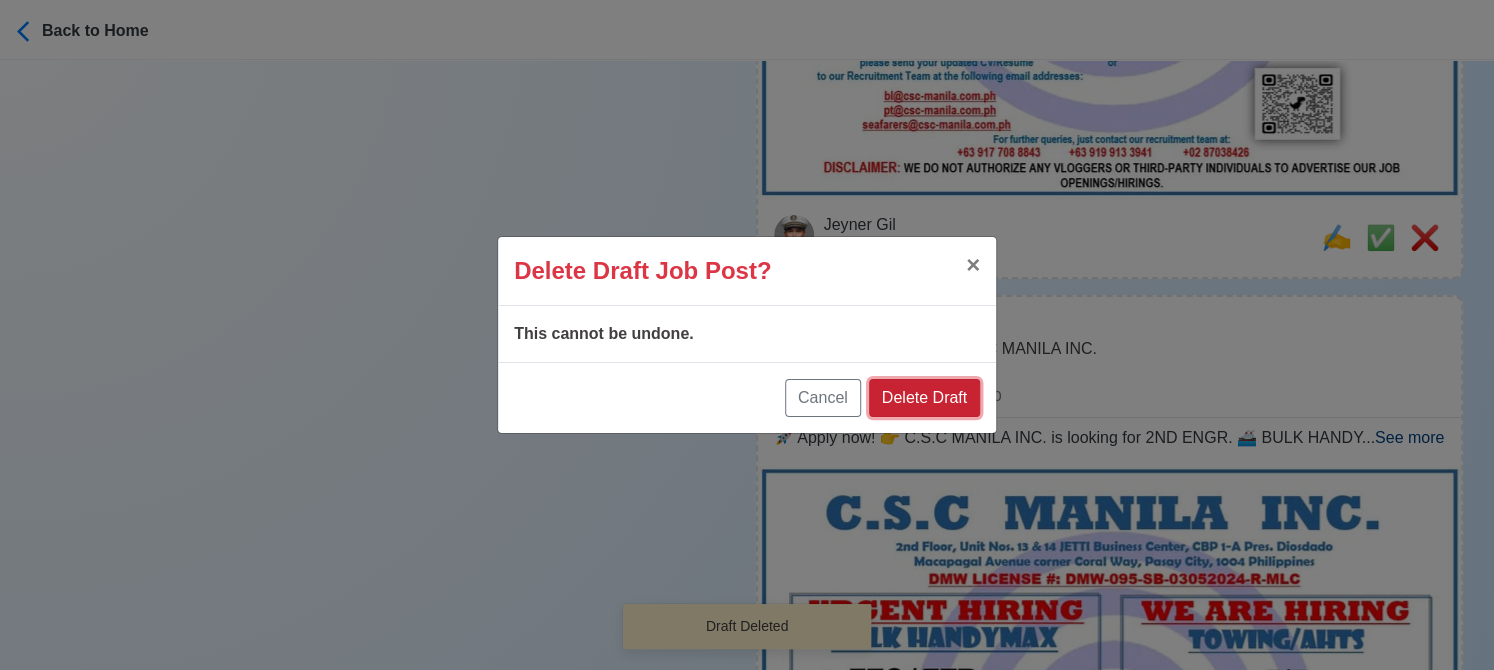 click on "Delete Draft" at bounding box center [924, 398] 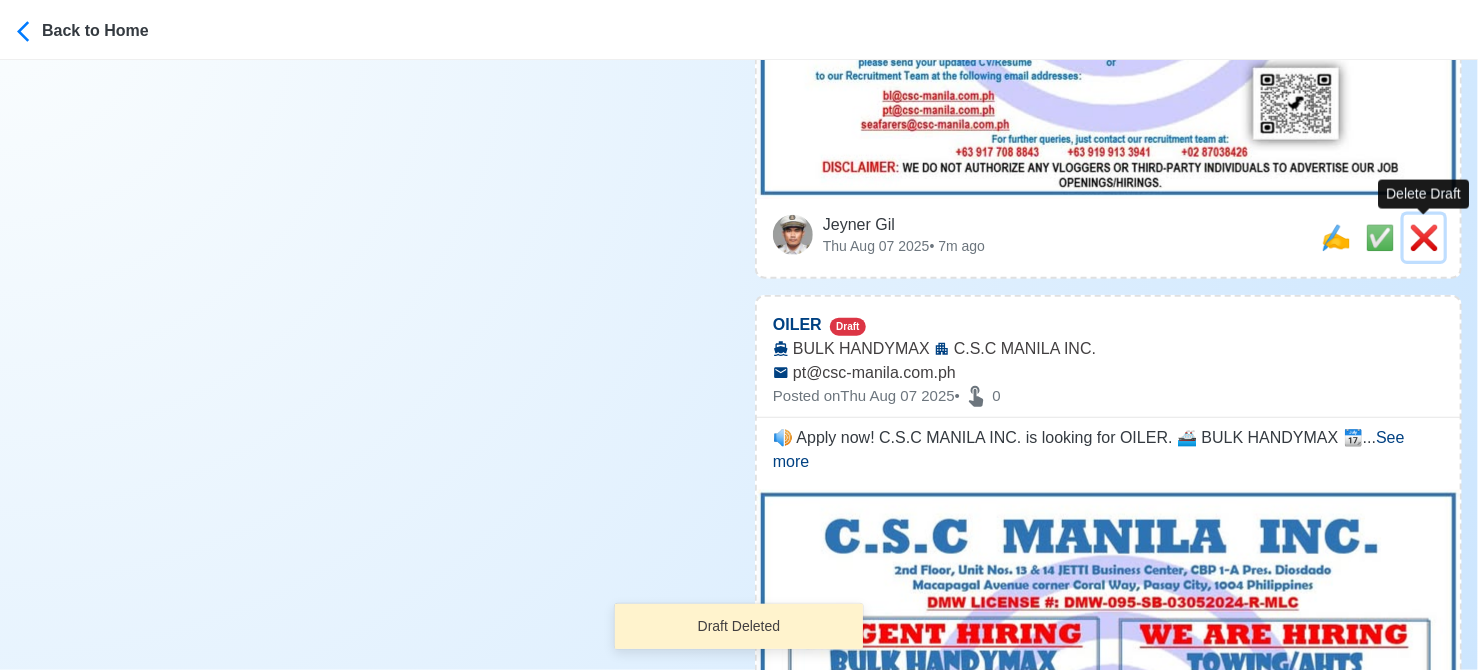 click on "❌" at bounding box center (1424, 237) 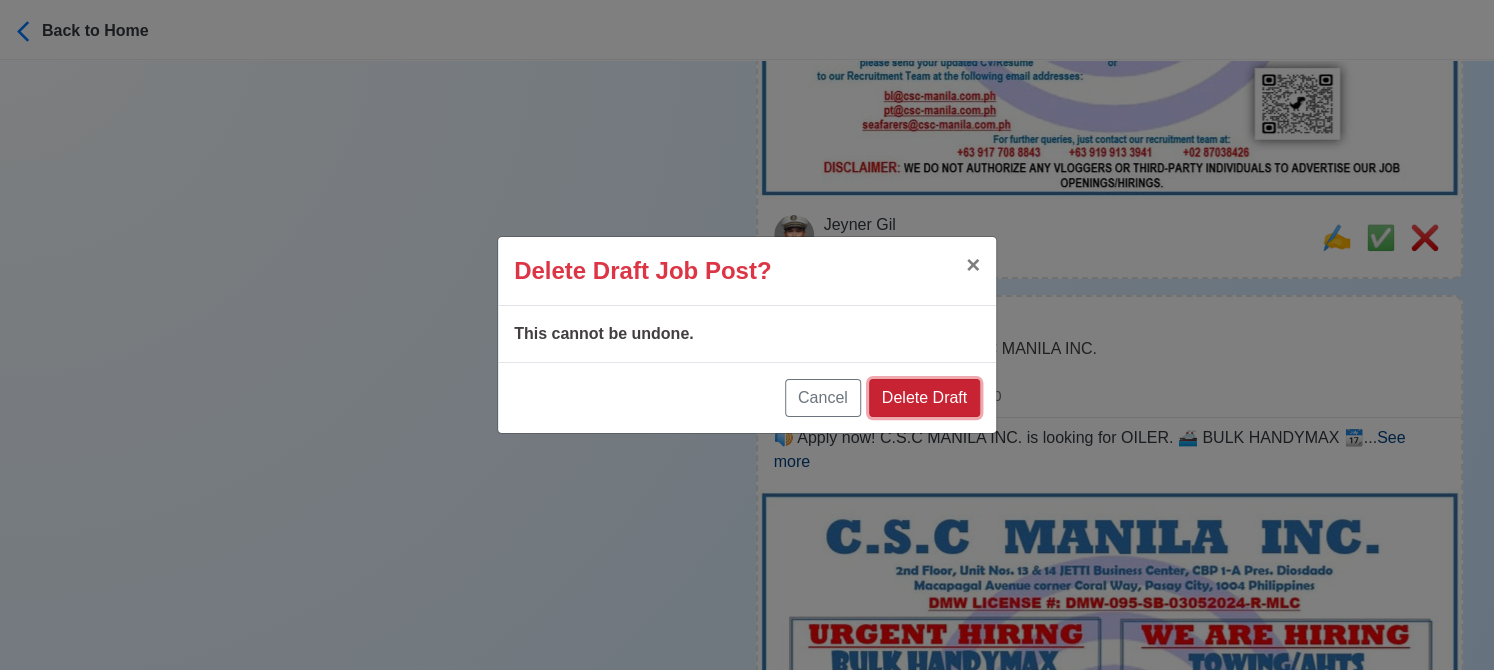 click on "Delete Draft" at bounding box center [924, 398] 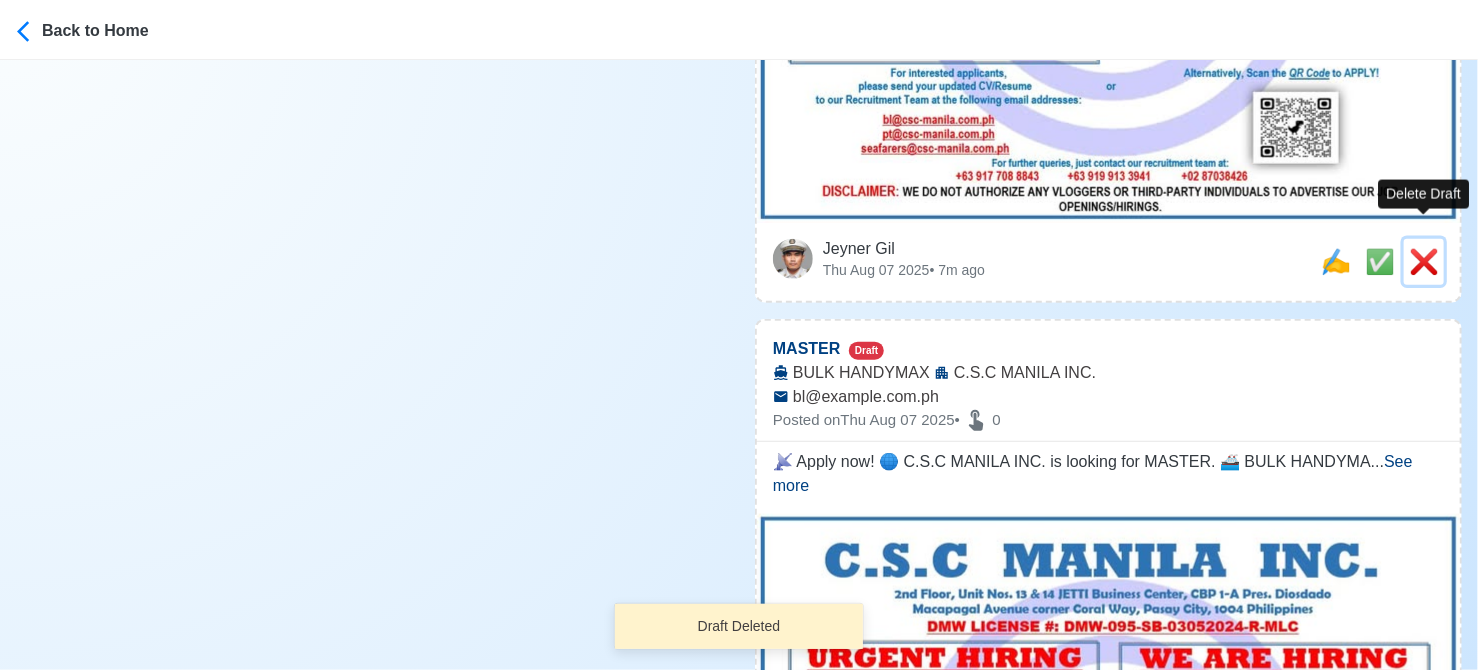 click on "❌" at bounding box center (1424, 261) 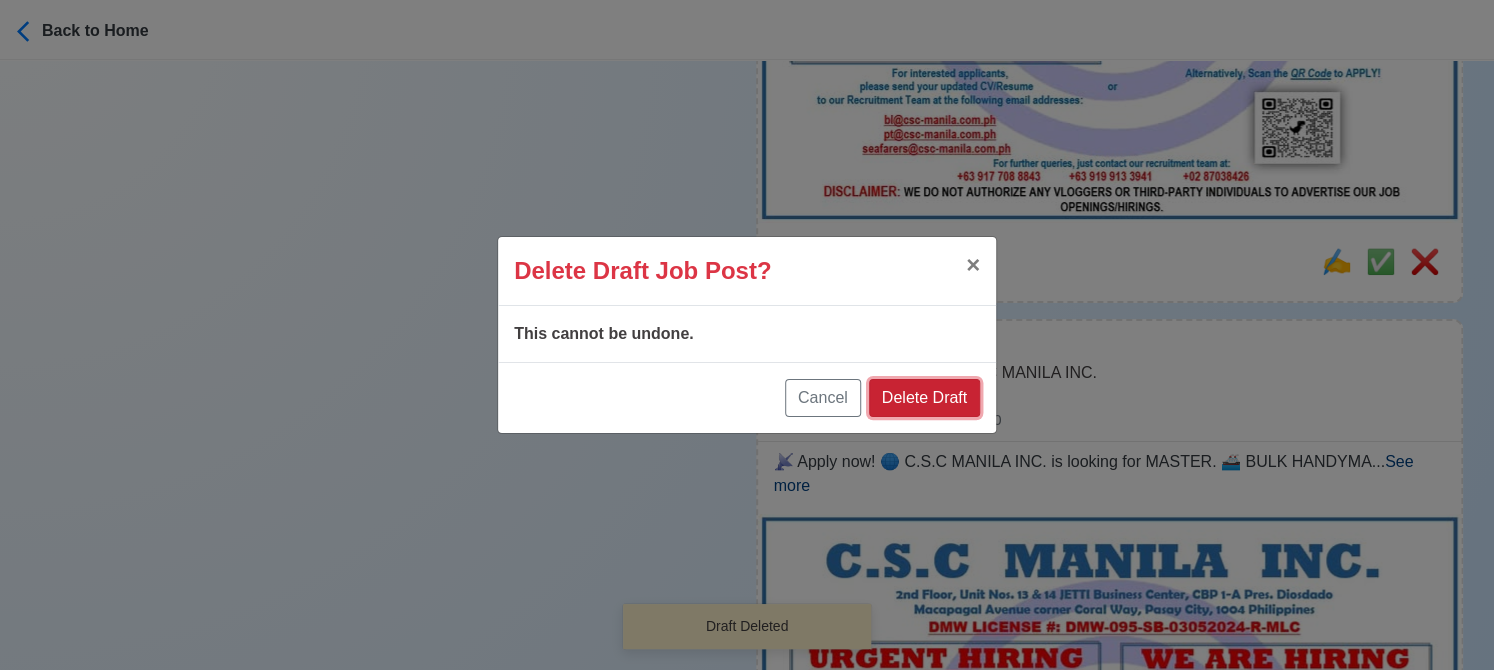 click on "Delete Draft" at bounding box center [924, 398] 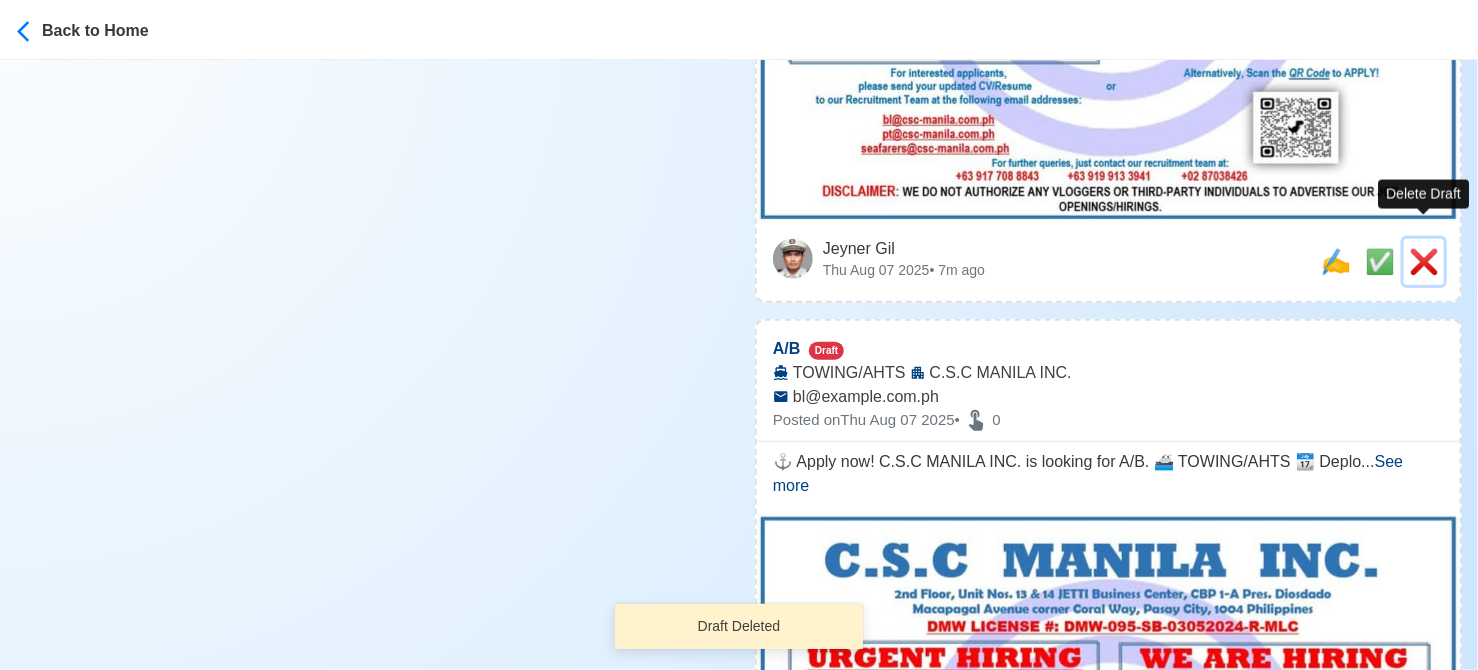 click on "❌" at bounding box center [1424, 261] 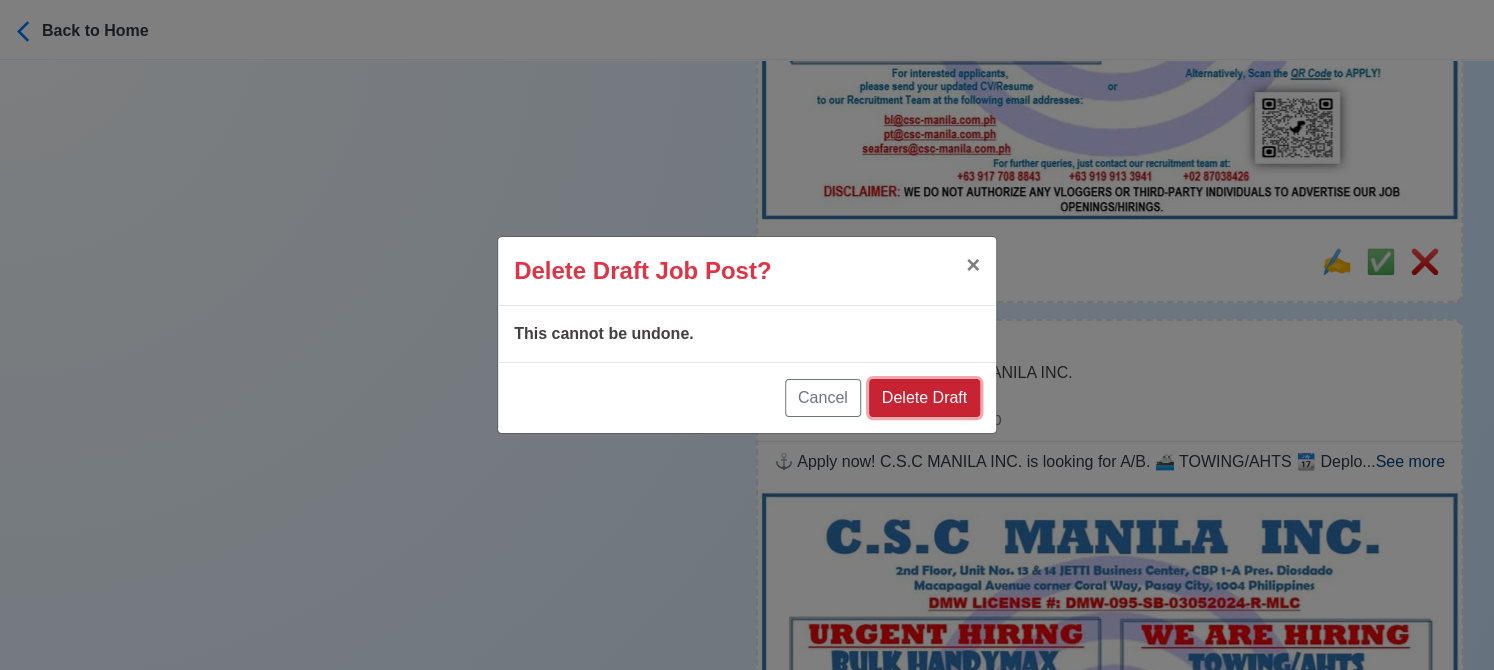 click on "Delete Draft" at bounding box center [924, 398] 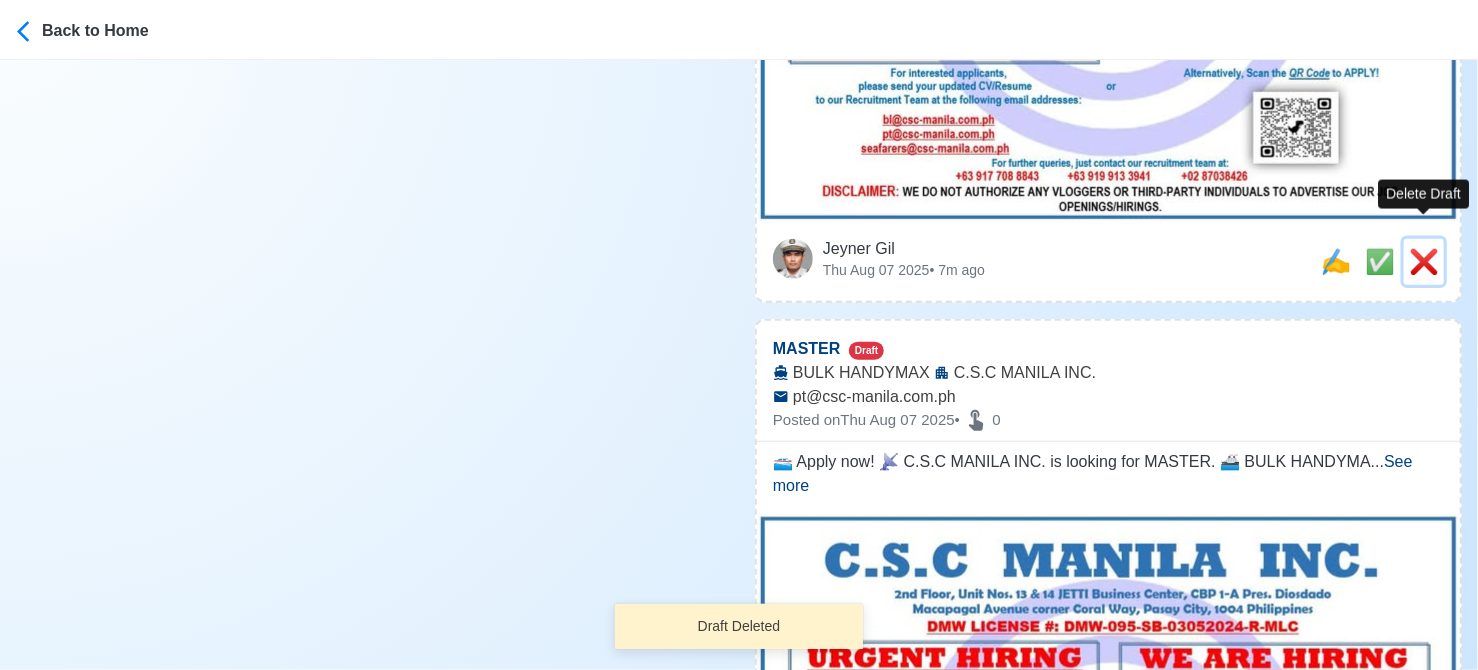 click on "❌" at bounding box center [1424, 261] 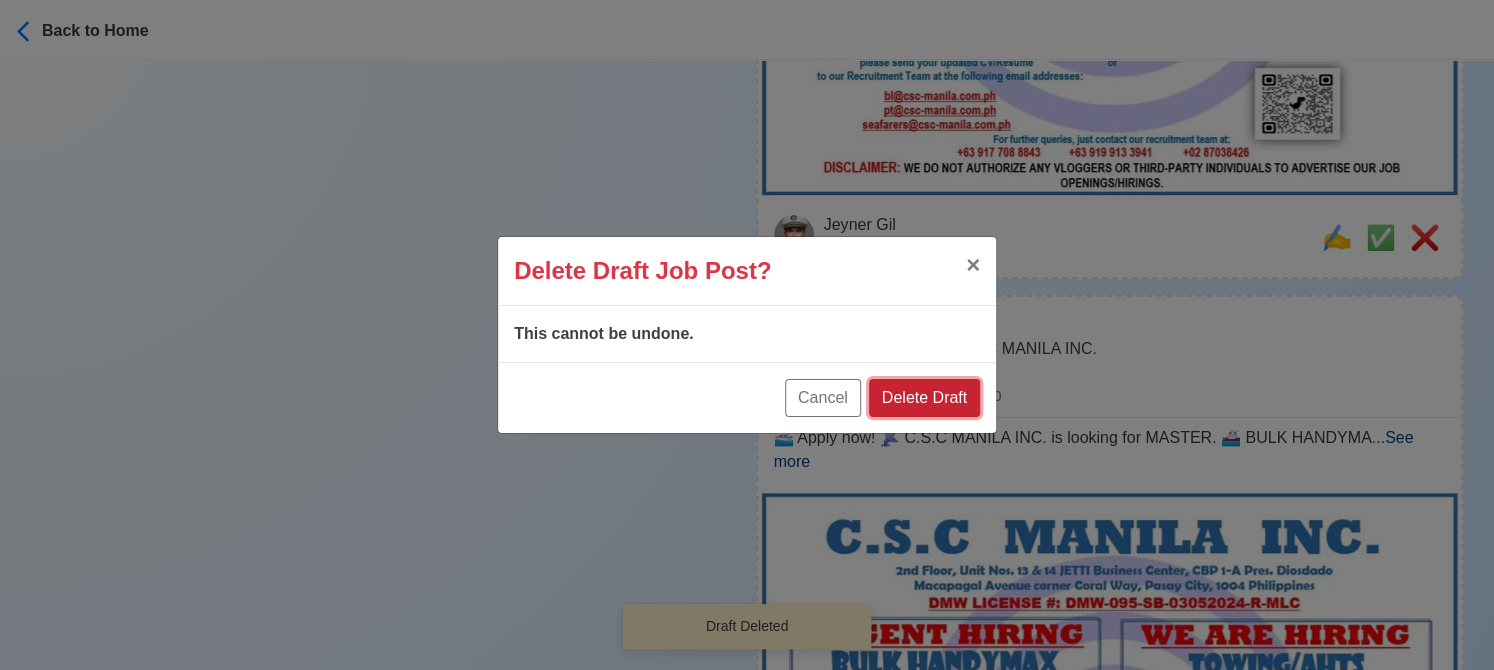 click on "Delete Draft" at bounding box center [924, 398] 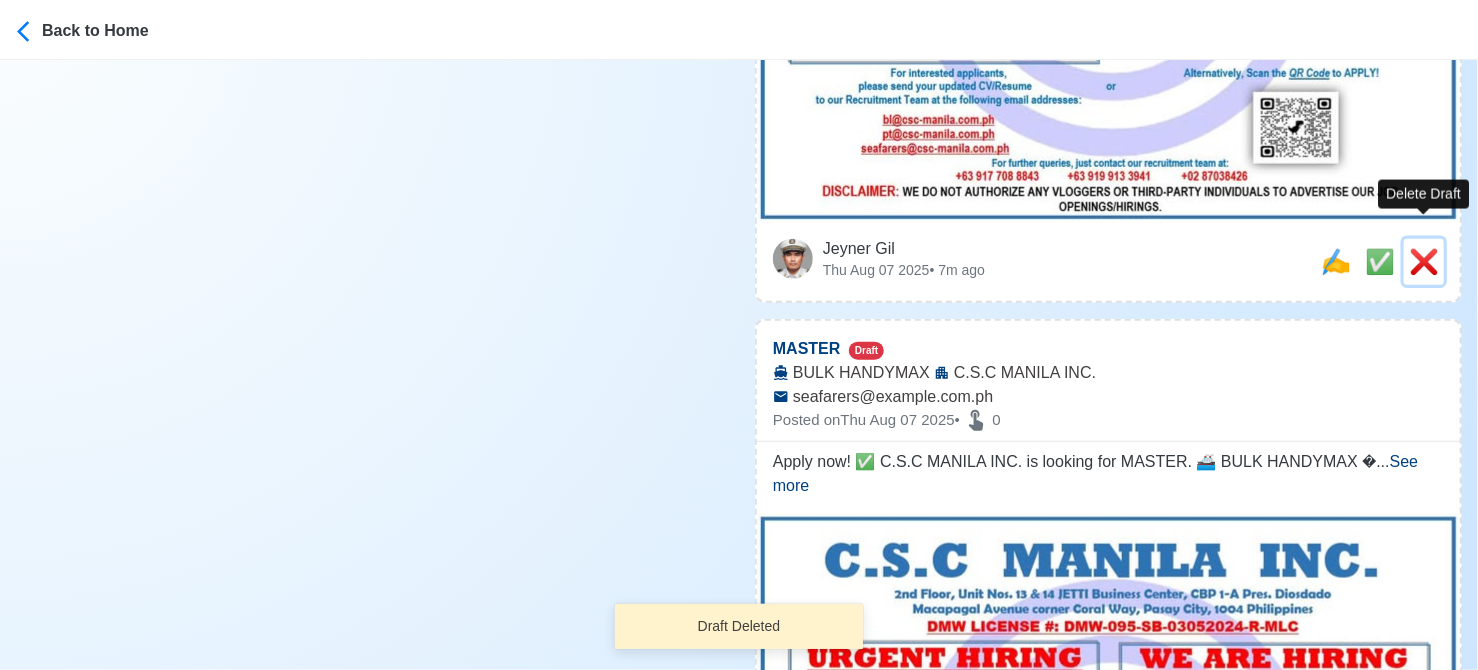click on "❌" at bounding box center [1424, 261] 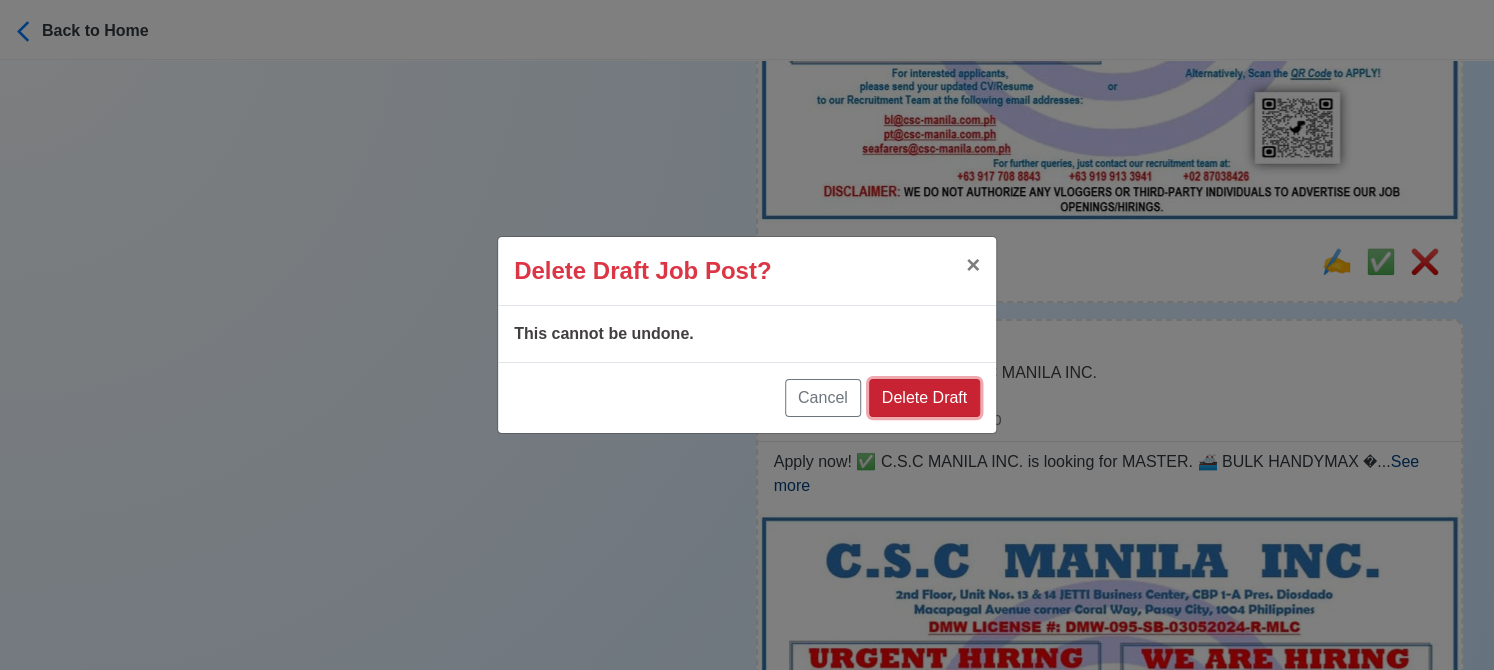 click on "Delete Draft" at bounding box center [924, 398] 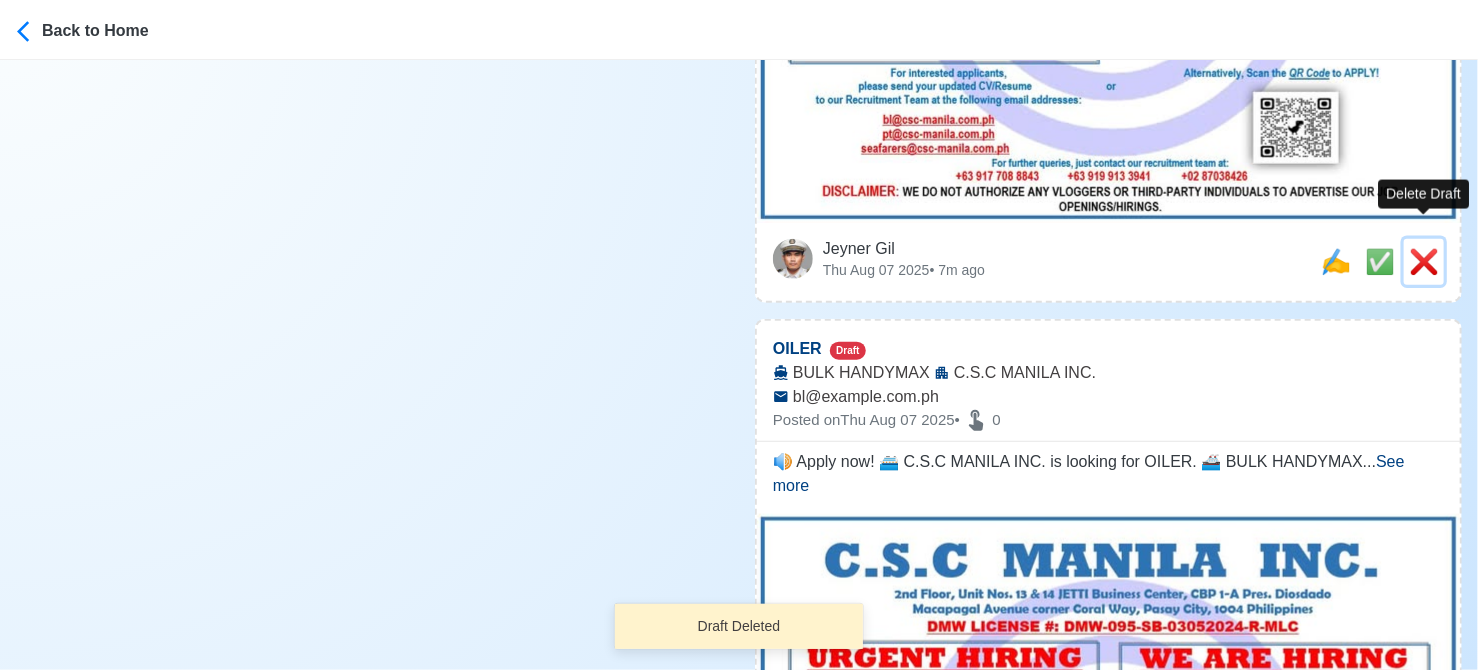 click on "❌" at bounding box center (1424, 261) 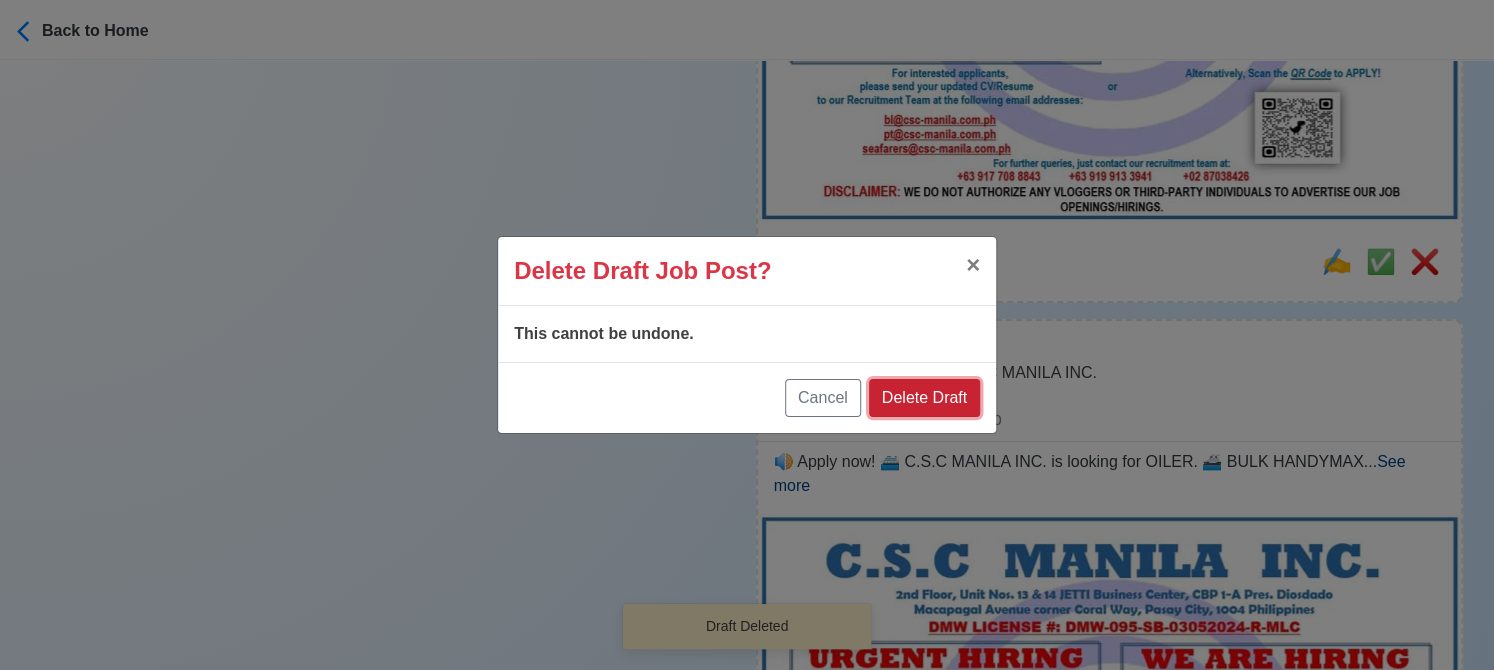 click on "Delete Draft" at bounding box center (924, 398) 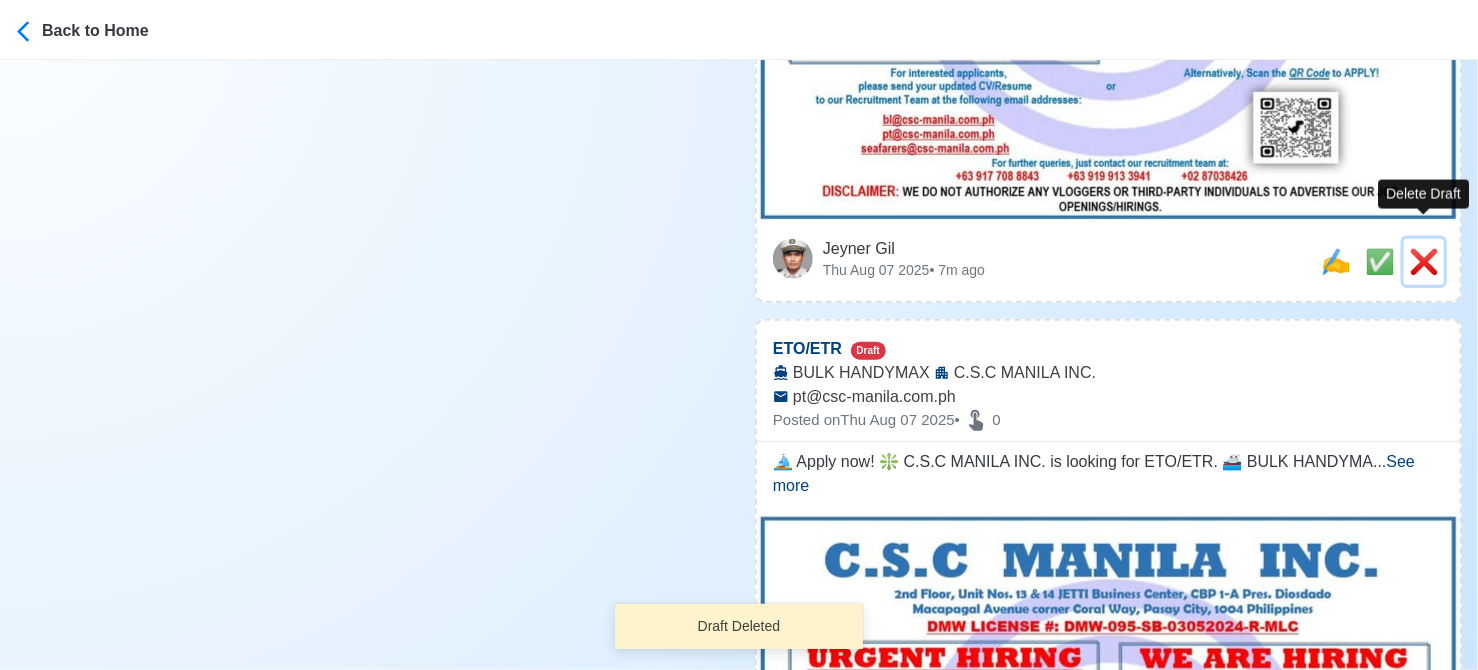 click on "❌" at bounding box center (1424, 261) 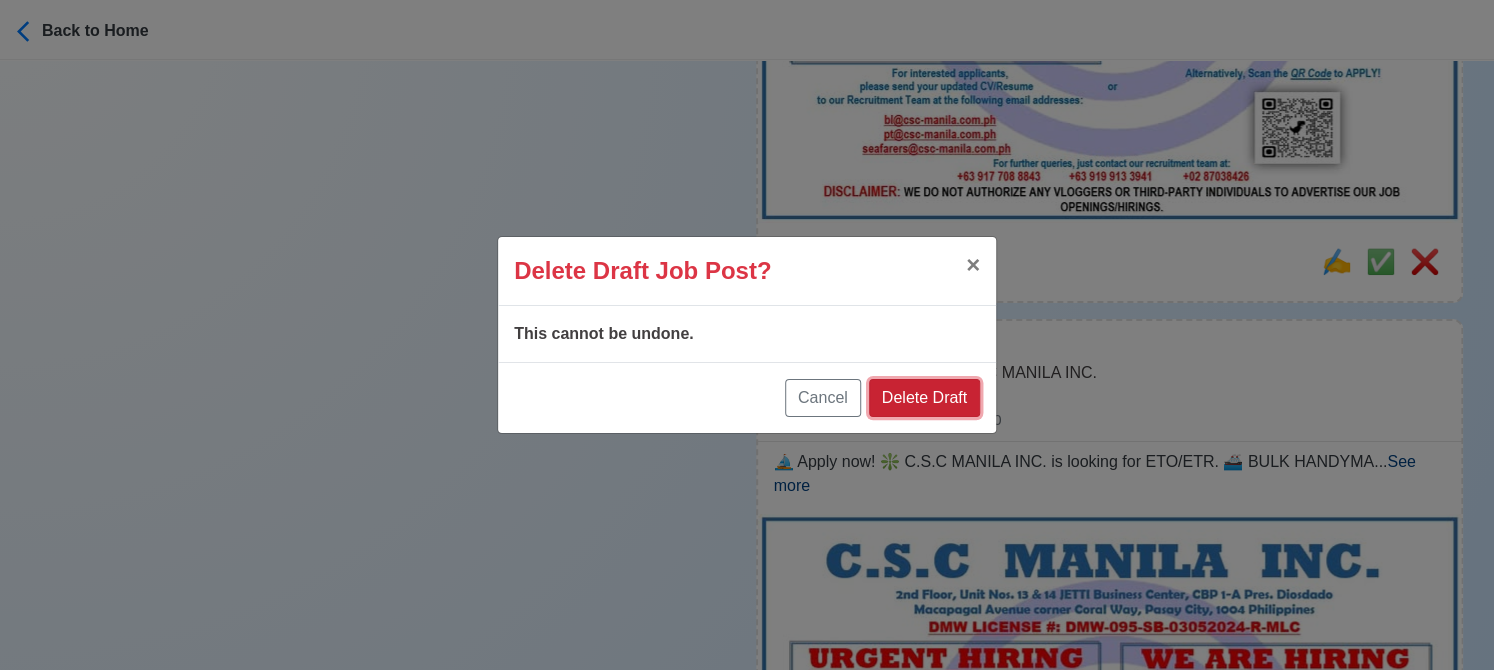 click on "Delete Draft" at bounding box center (924, 398) 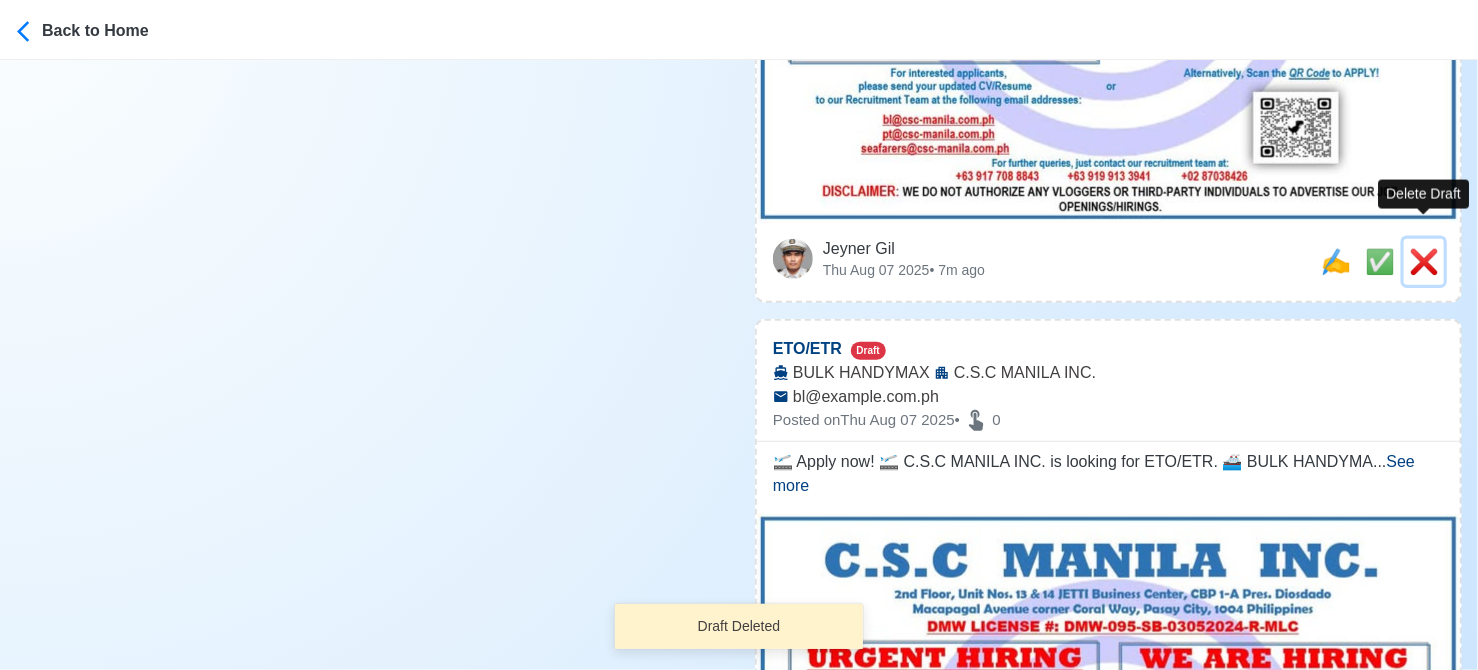 click on "❌" at bounding box center (1424, 261) 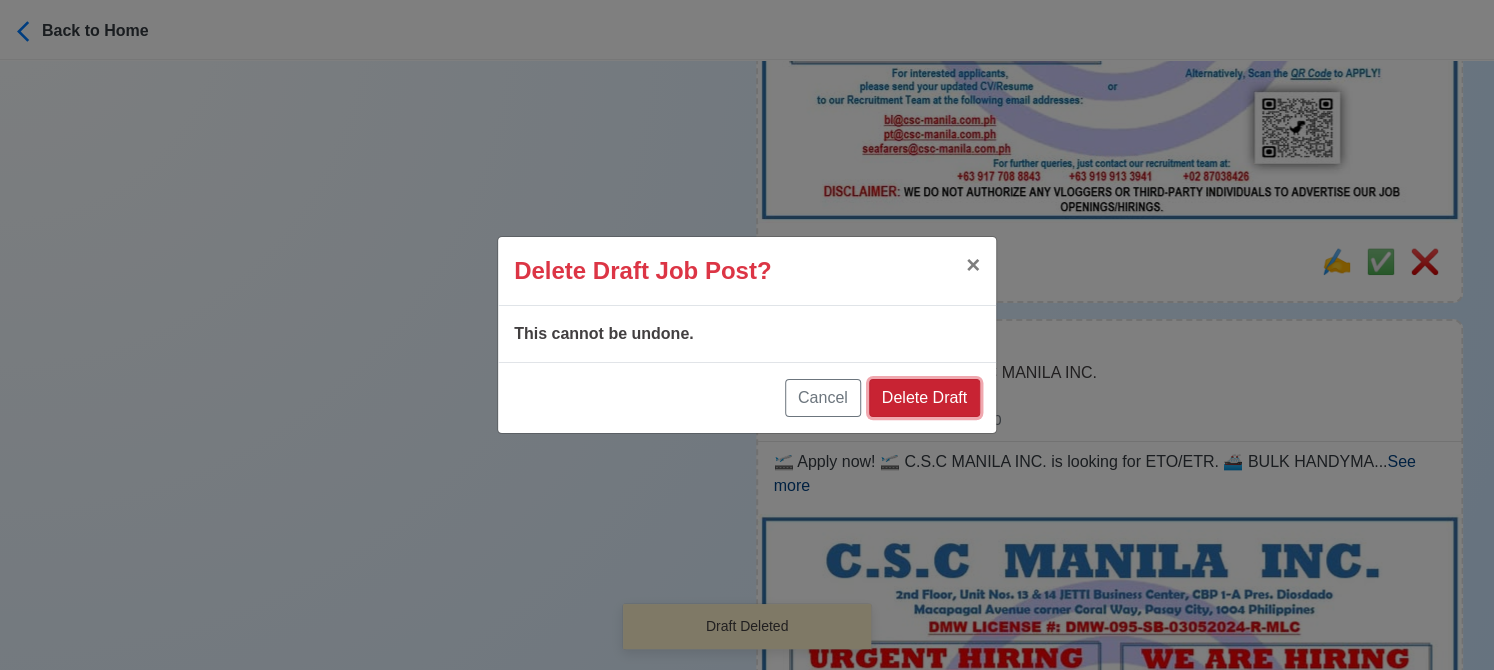 click on "Delete Draft" at bounding box center (924, 398) 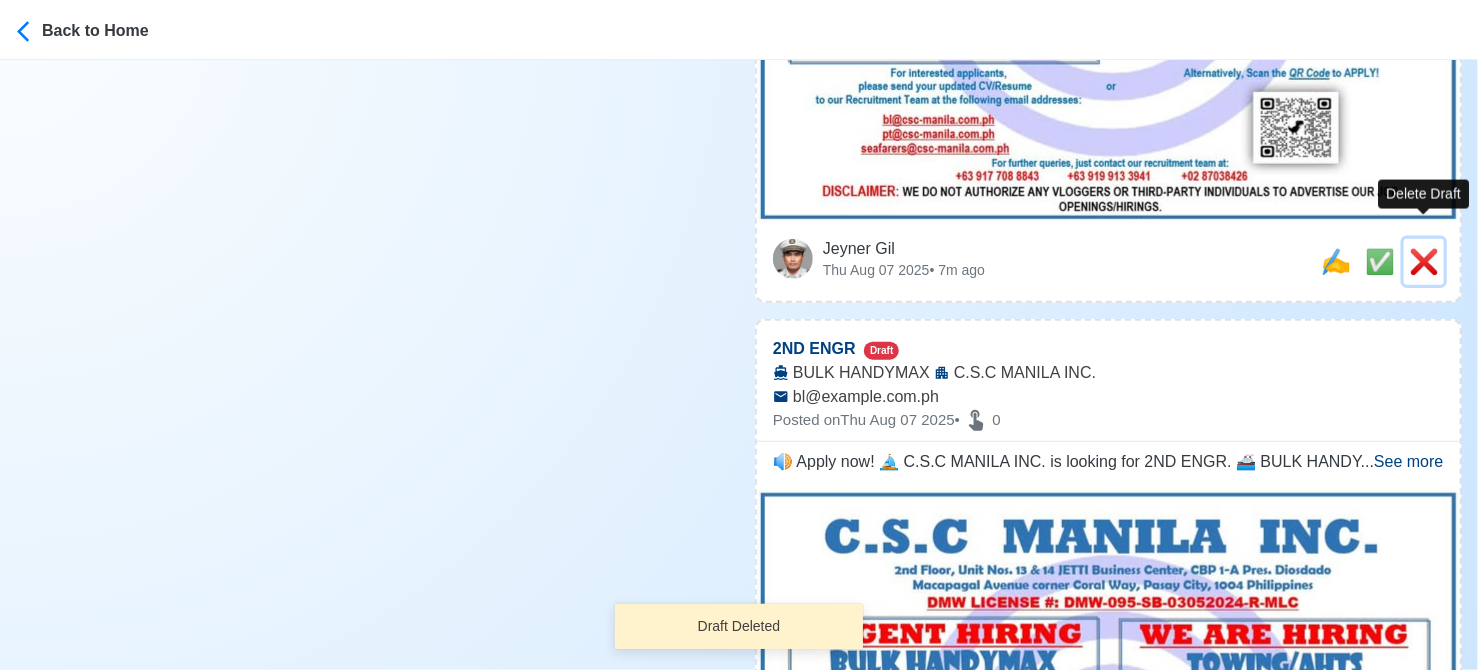 click on "❌" at bounding box center [1424, 261] 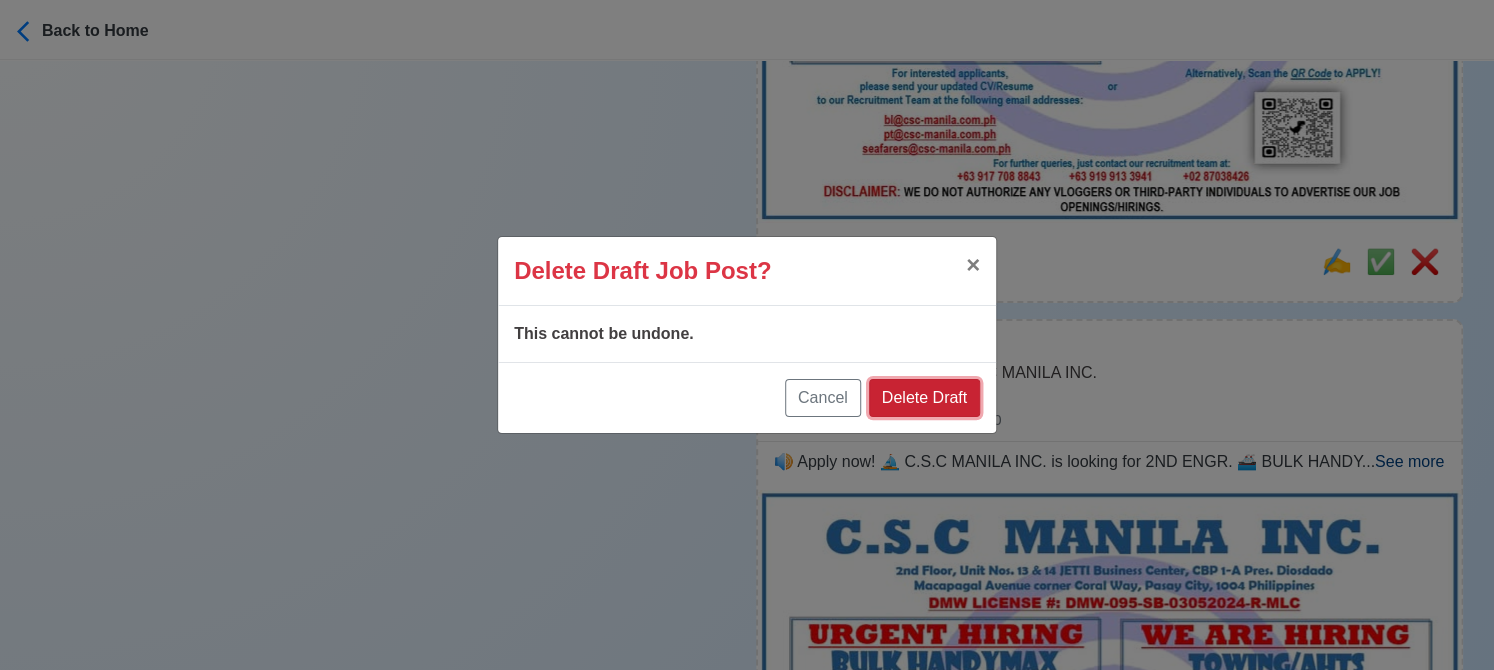 click on "Delete Draft" at bounding box center (924, 398) 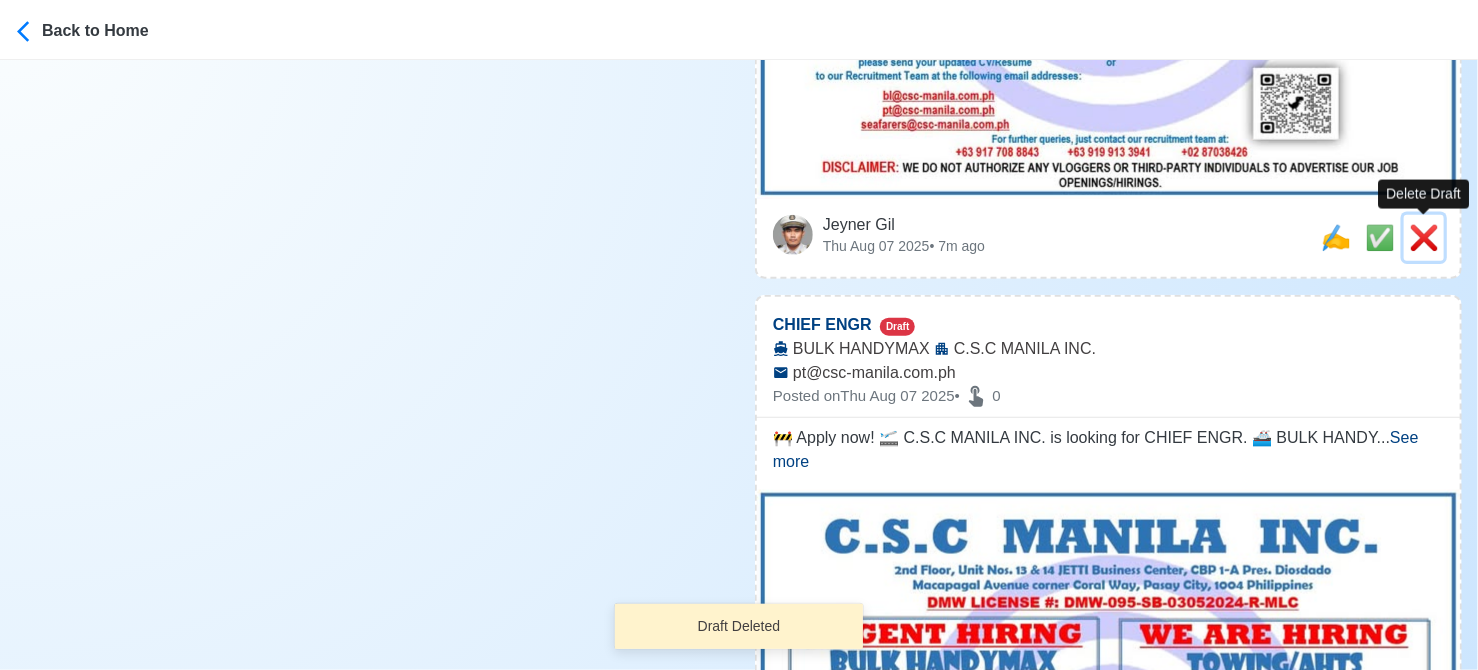 click on "❌" at bounding box center [1424, 237] 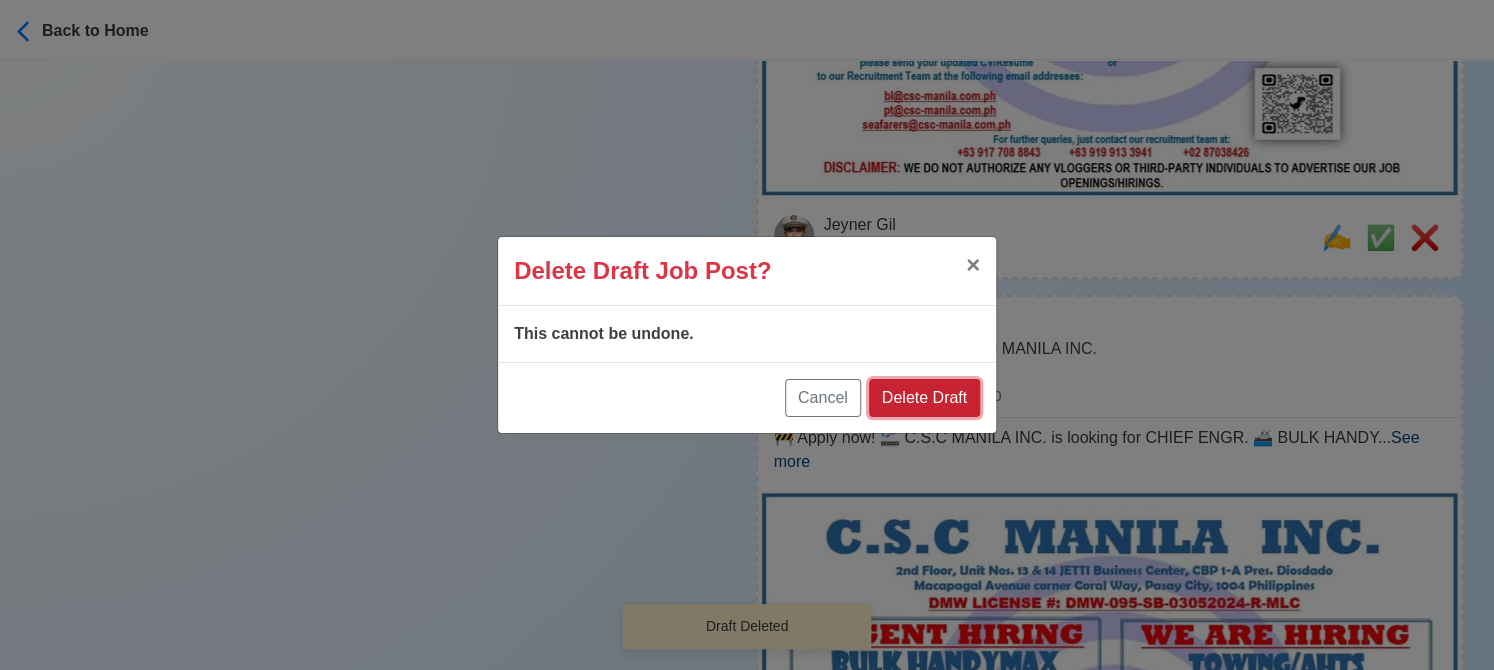 click on "Delete Draft" at bounding box center [924, 398] 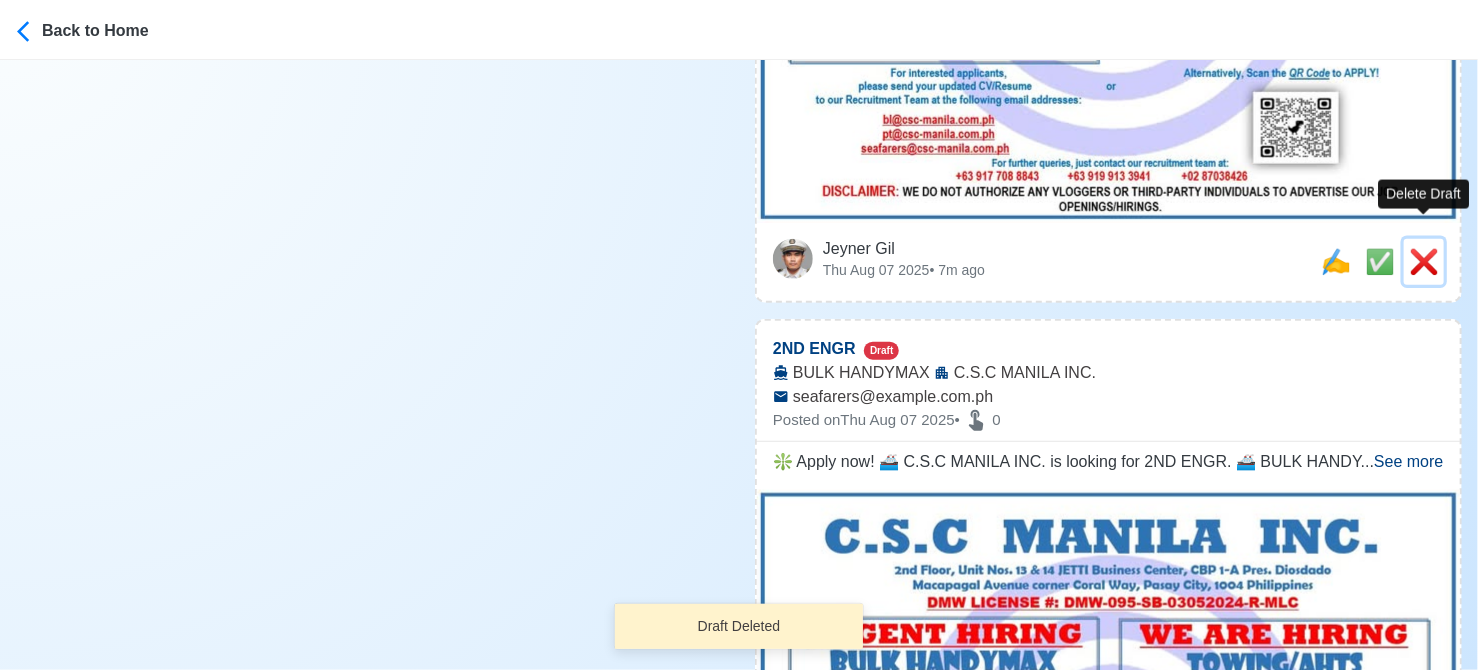 click on "❌" at bounding box center (1424, 261) 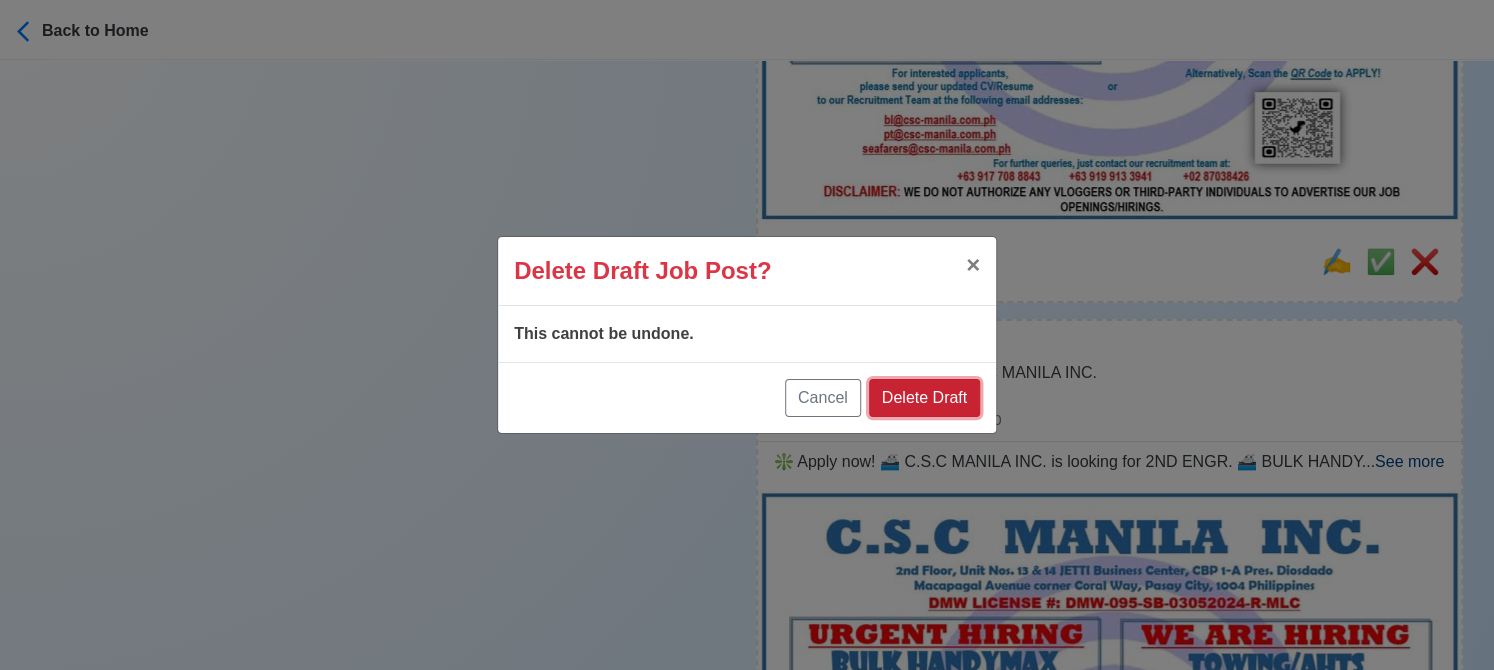 click on "Delete Draft" at bounding box center [924, 398] 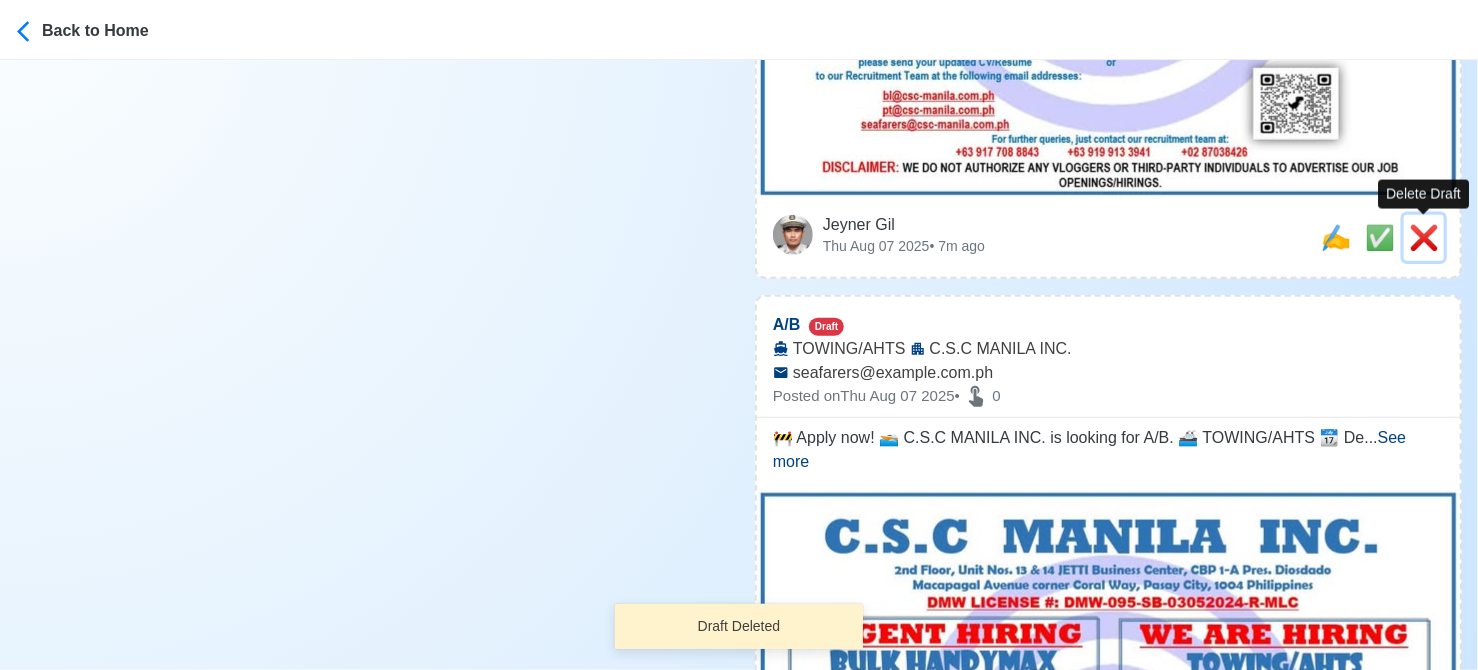 click on "❌" at bounding box center (1424, 237) 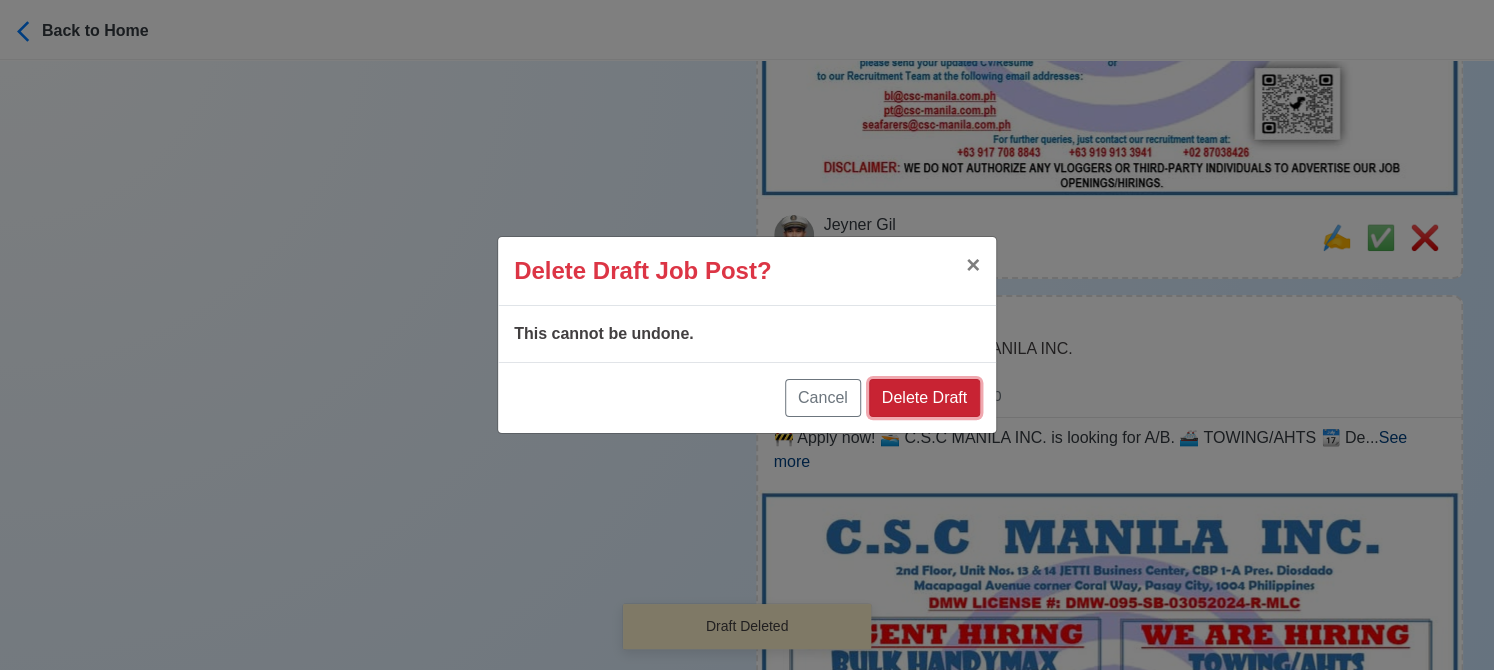 click on "Delete Draft" at bounding box center (924, 398) 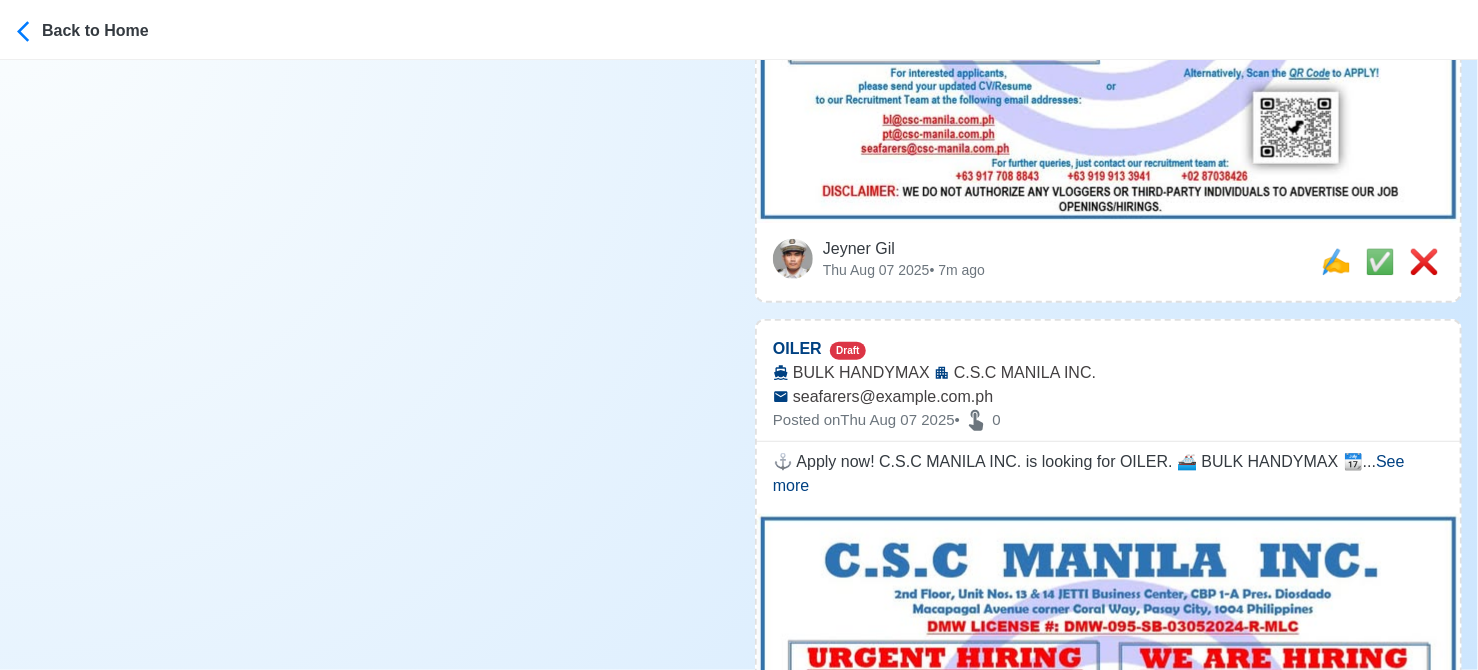 click on "Post Job   Jeyner Gil Job Post Header Position Master Chief Officer 2nd Officer 3rd Officer Junior Officer Chief Engineer 2nd Engineer 3rd Engineer 4th Engineer Gas Engineer Junior Engineer 1st Assistant Engineer 2nd Assistant Engineer 3rd Assistant Engineer ETO/ETR Electrician Electrical Engineer Oiler Fitter Welder Chief Cook Chef Cook Messman Wiper Rigger Ordinary Seaman Able Seaman Motorman Pumpman Bosun Cadet Reefer Mechanic Operator Repairman Painter Steward Waiter Others Company Vessel Type Date Posted       08/07/2025 Recipient Email Notes Apply now!
🔱 Scanmar Maritime Services, Inc. is looking for CHIEF ENGINEER.
🚢 RESEARCH VESSEL (WORLDWIDE TRADE)
👉 NO FEES TO BE COLLECTED
DMW License: 041-SB-050217-MLC-TP 0 Characters Clear ✅ POST COPIED JOB" at bounding box center (369, 63601) 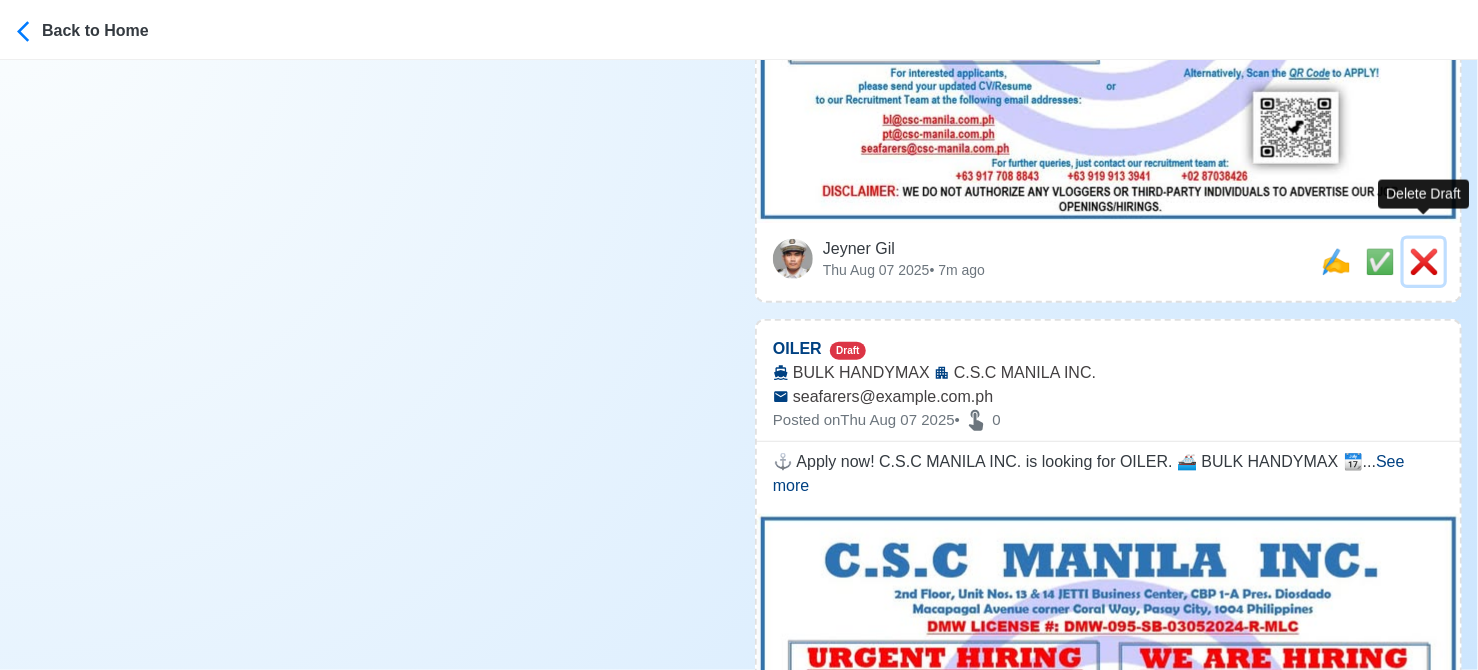 click on "❌" at bounding box center [1424, 261] 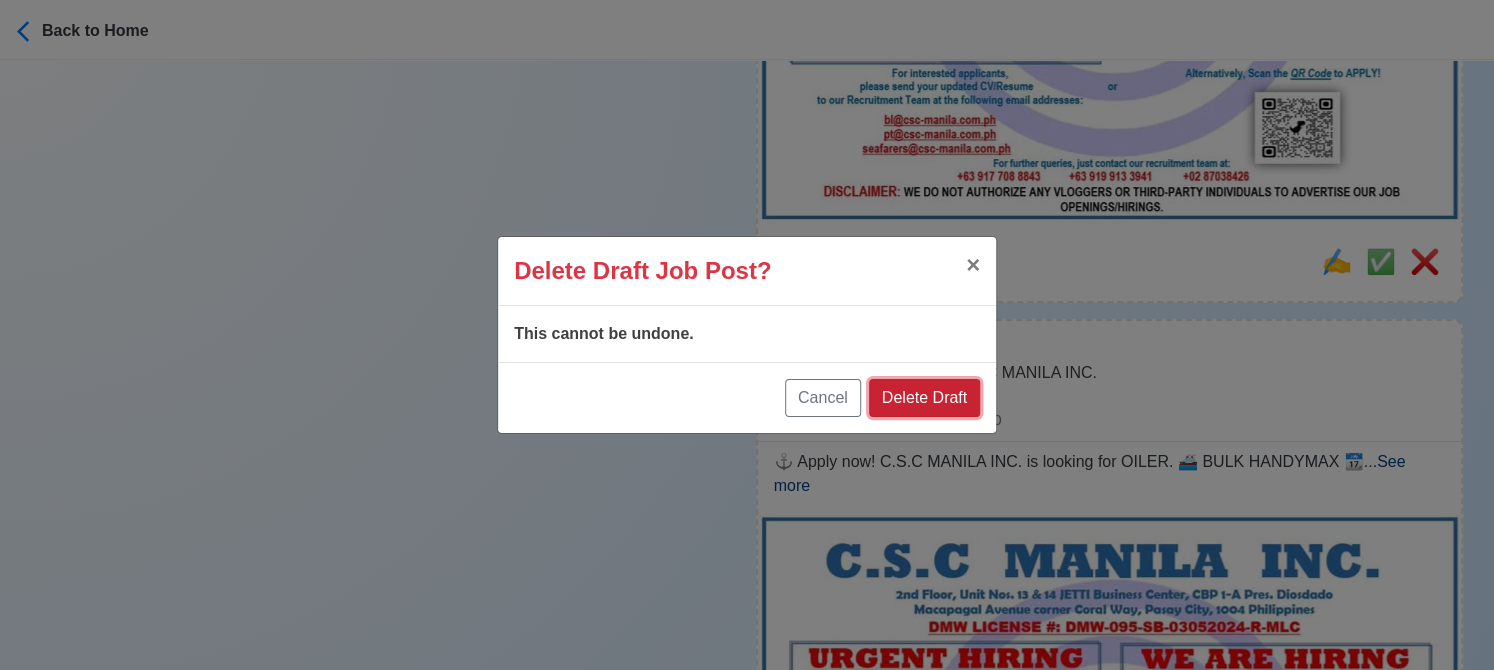 click on "Delete Draft" at bounding box center [924, 398] 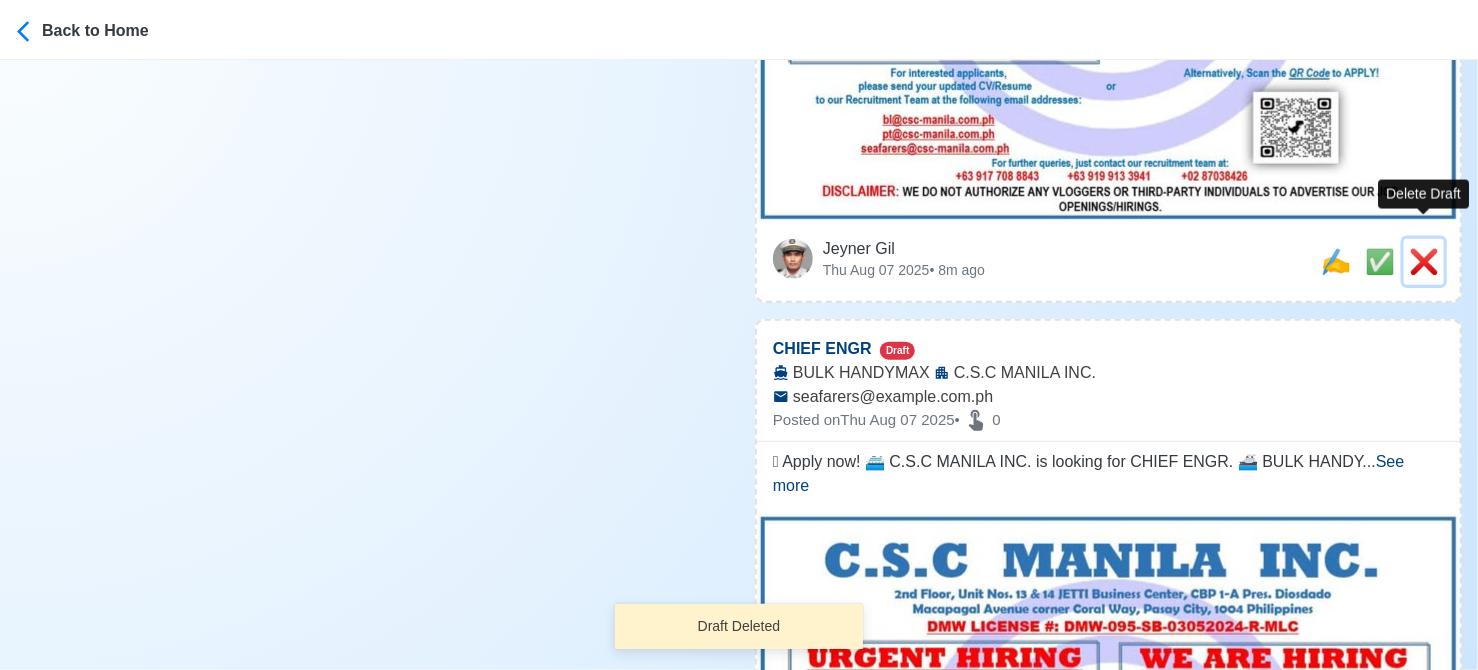click on "❌" at bounding box center (1424, 261) 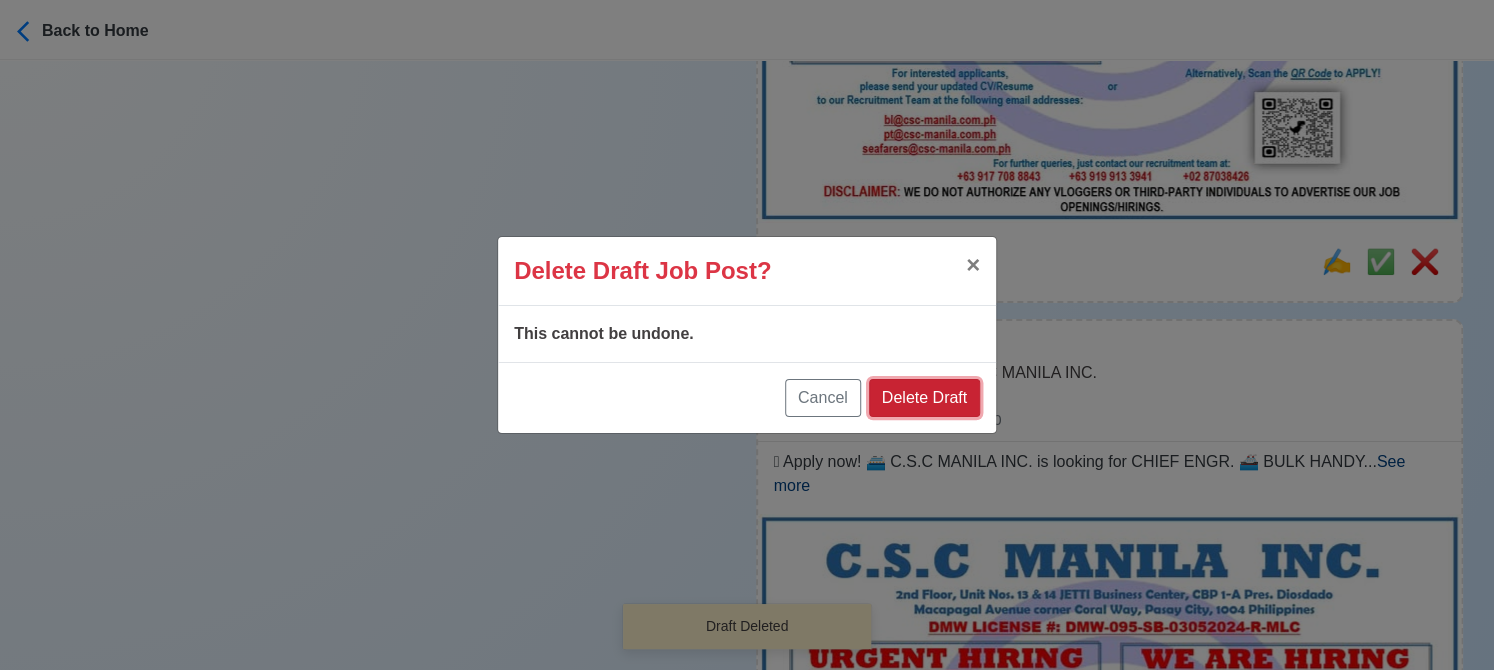 click on "Delete Draft" at bounding box center (924, 398) 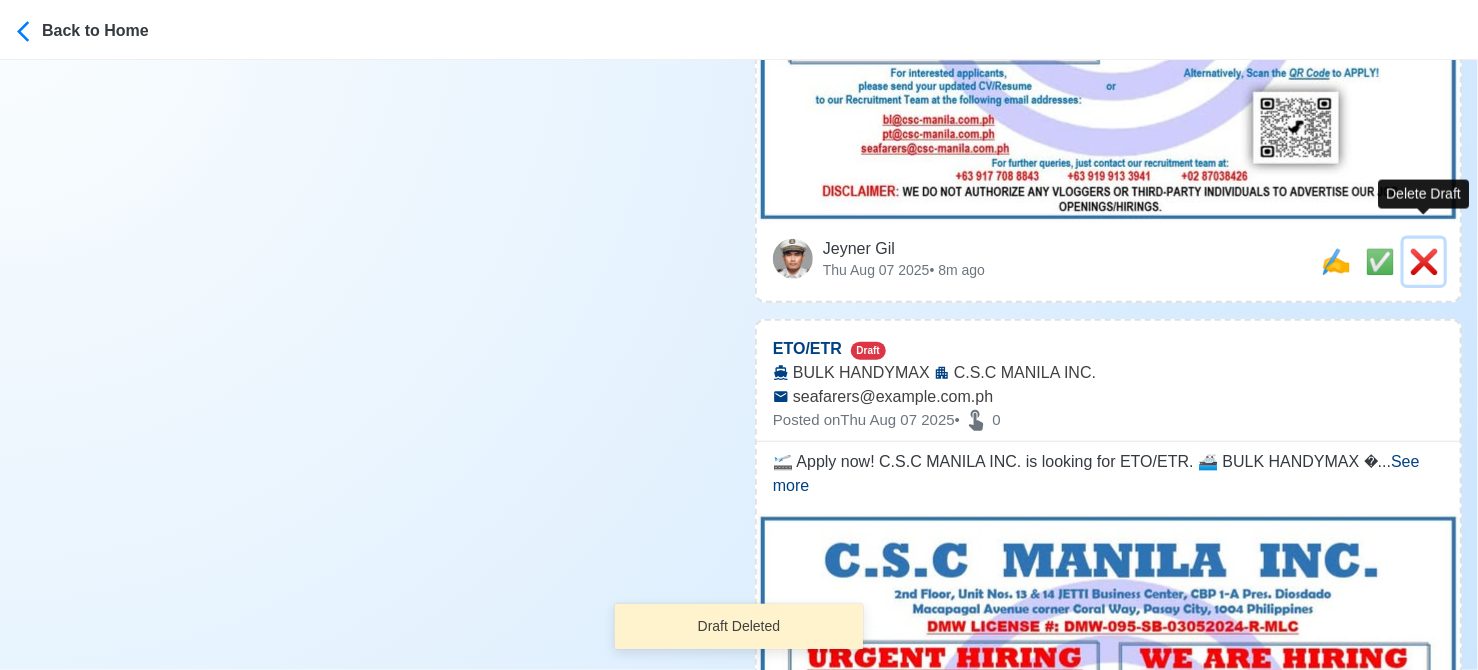 click on "❌" at bounding box center [1424, 261] 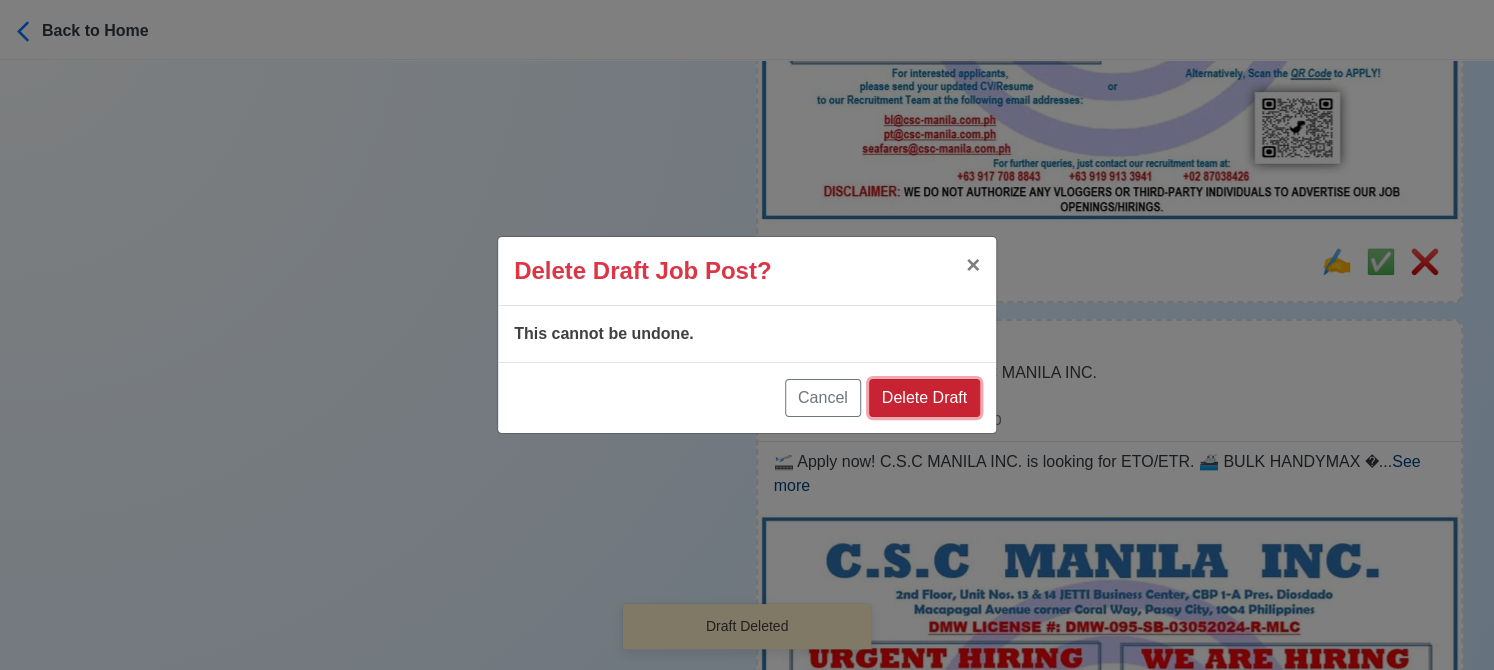 click on "Delete Draft" at bounding box center [924, 398] 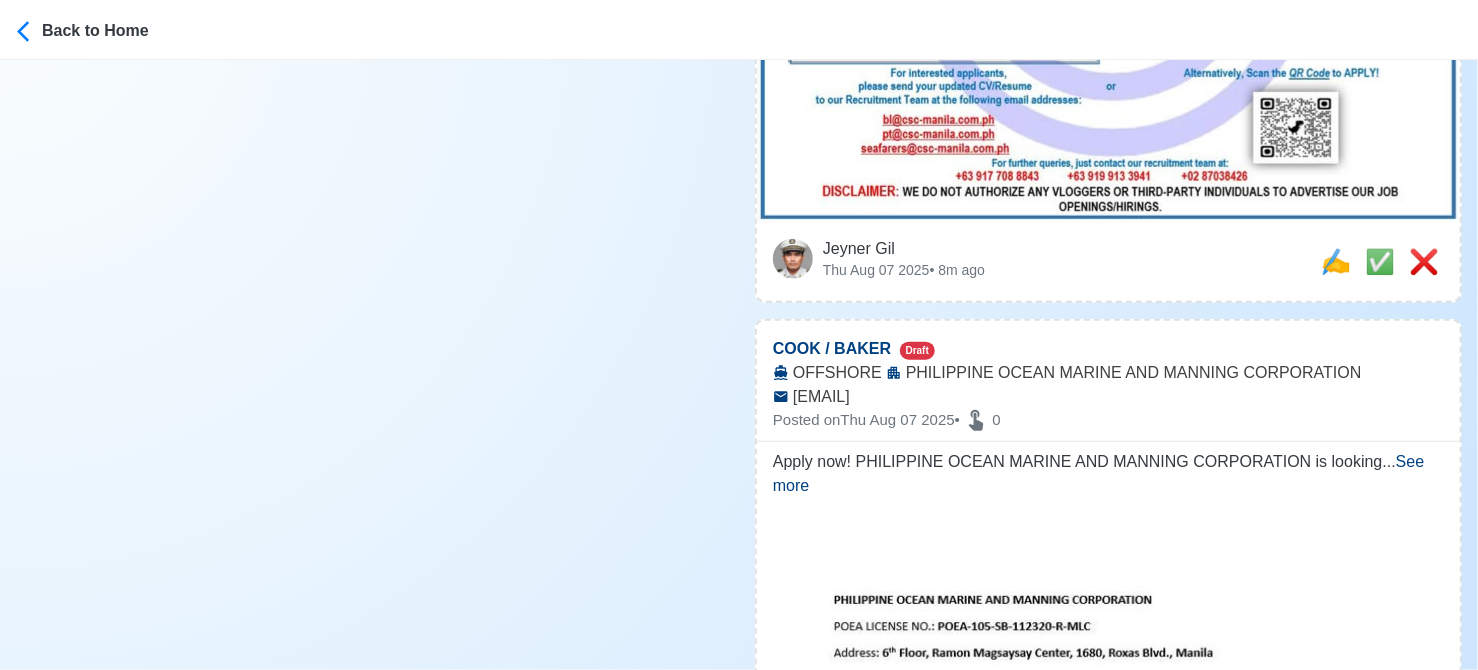 click on "Post Job   Jeyner Gil Job Post Header Position Master Chief Officer 2nd Officer 3rd Officer Junior Officer Chief Engineer 2nd Engineer 3rd Engineer 4th Engineer Gas Engineer Junior Engineer 1st Assistant Engineer 2nd Assistant Engineer 3rd Assistant Engineer ETO/ETR Electrician Electrical Engineer Oiler Fitter Welder Chief Cook Chef Cook Messman Wiper Rigger Ordinary Seaman Able Seaman Motorman Pumpman Bosun Cadet Reefer Mechanic Operator Repairman Painter Steward Waiter Others Company Vessel Type Date Posted       08/07/2025 Recipient Email Notes Apply now!
🔱 Scanmar Maritime Services, Inc. is looking for CHIEF ENGINEER.
🚢 RESEARCH VESSEL (WORLDWIDE TRADE)
👉 NO FEES TO BE COLLECTED
DMW License: 041-SB-050217-MLC-TP 0 Characters Clear ✅ POST COPIED JOB" at bounding box center (369, 62354) 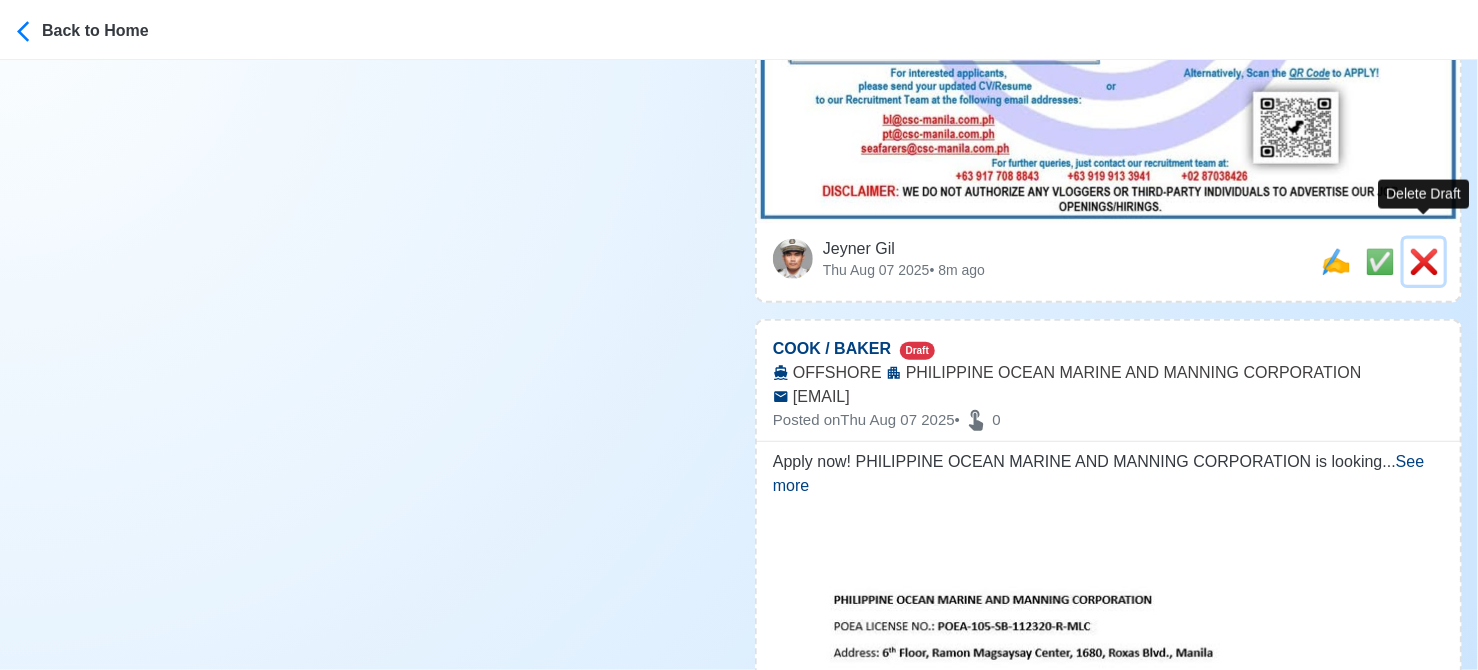 click on "❌" at bounding box center (1424, 261) 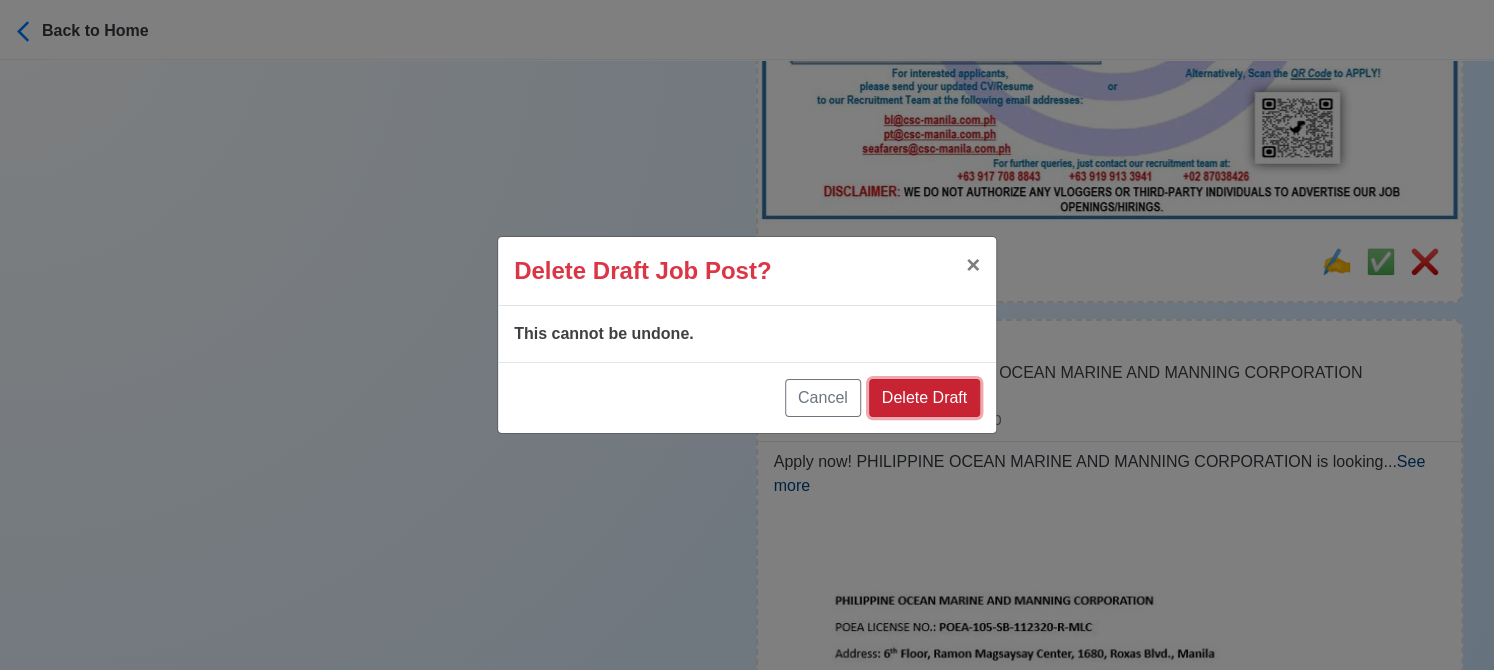 click on "Delete Draft" at bounding box center [924, 398] 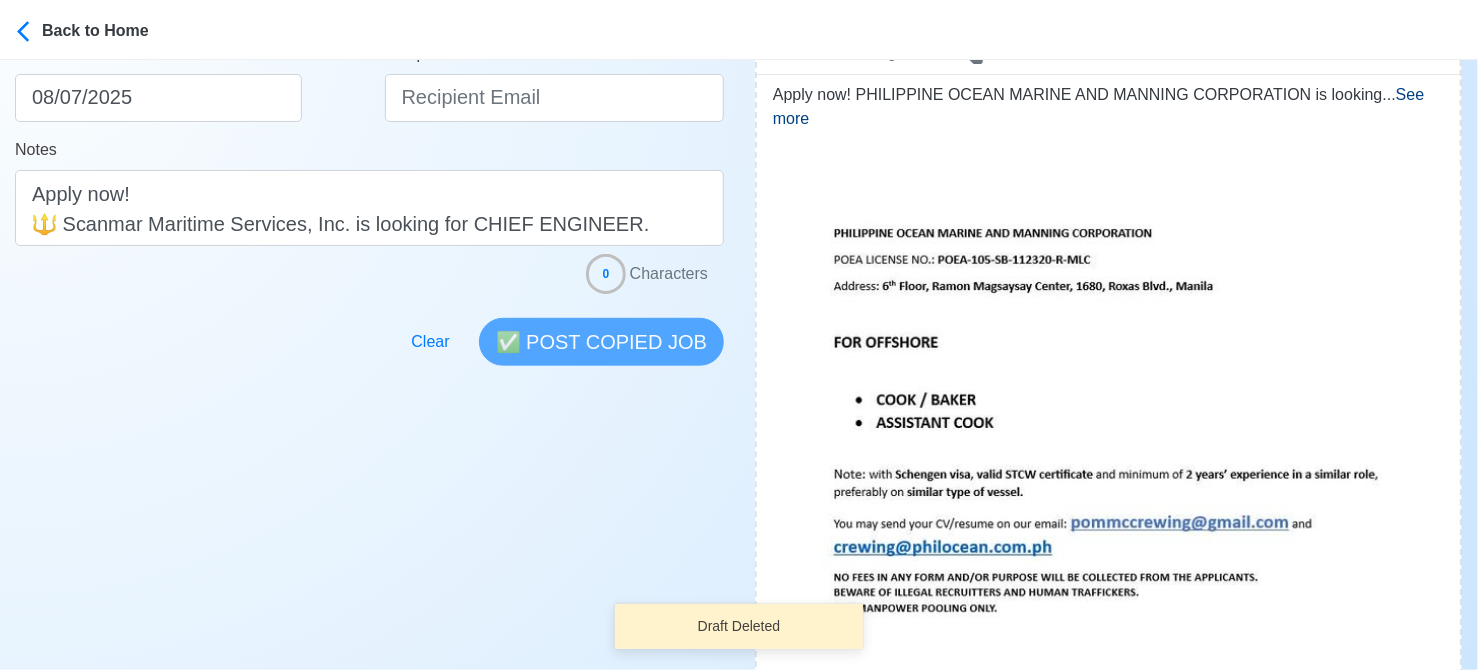 scroll, scrollTop: 400, scrollLeft: 0, axis: vertical 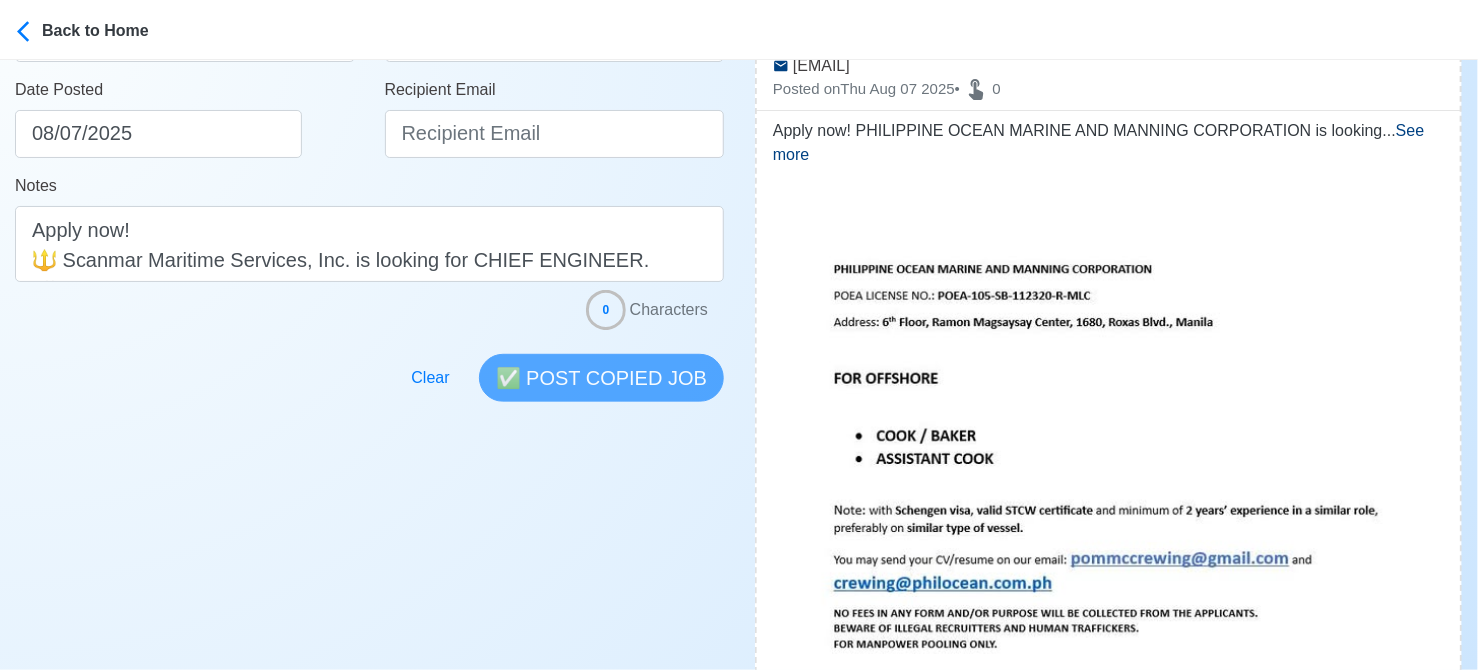 click at bounding box center [369, 366] 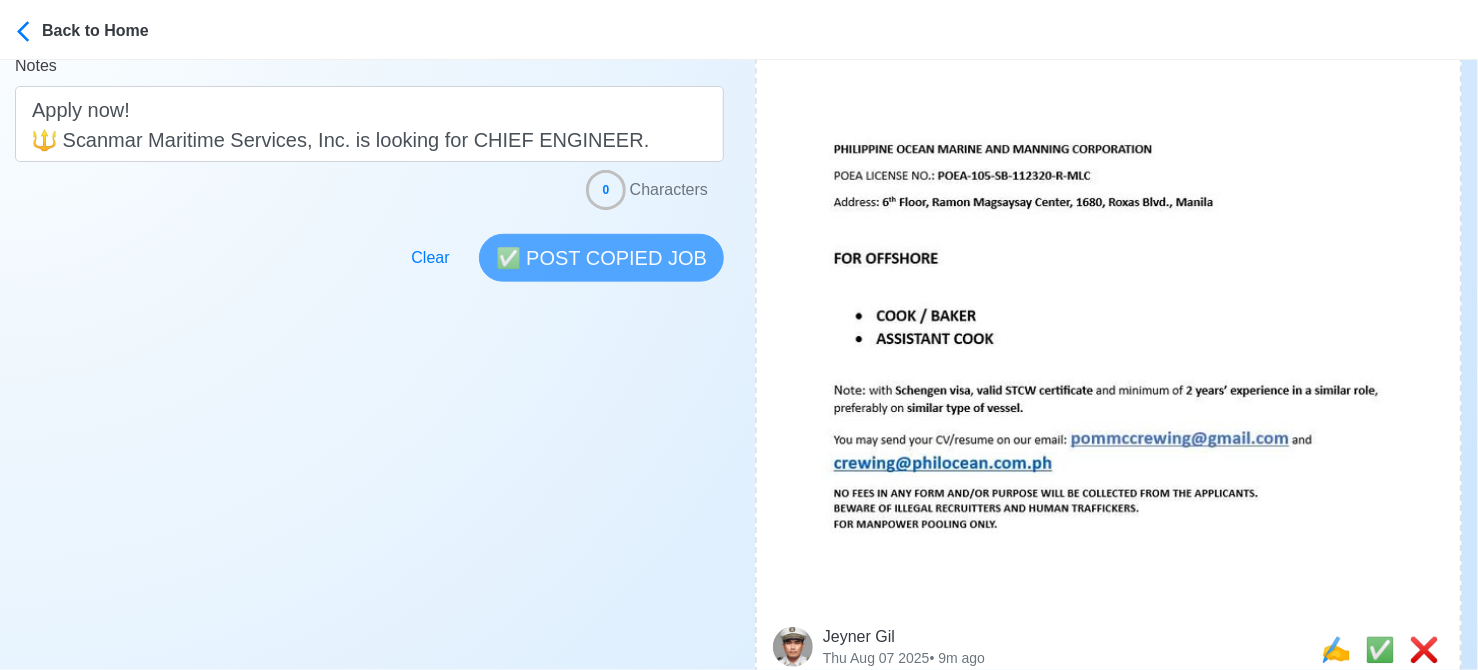 scroll, scrollTop: 700, scrollLeft: 0, axis: vertical 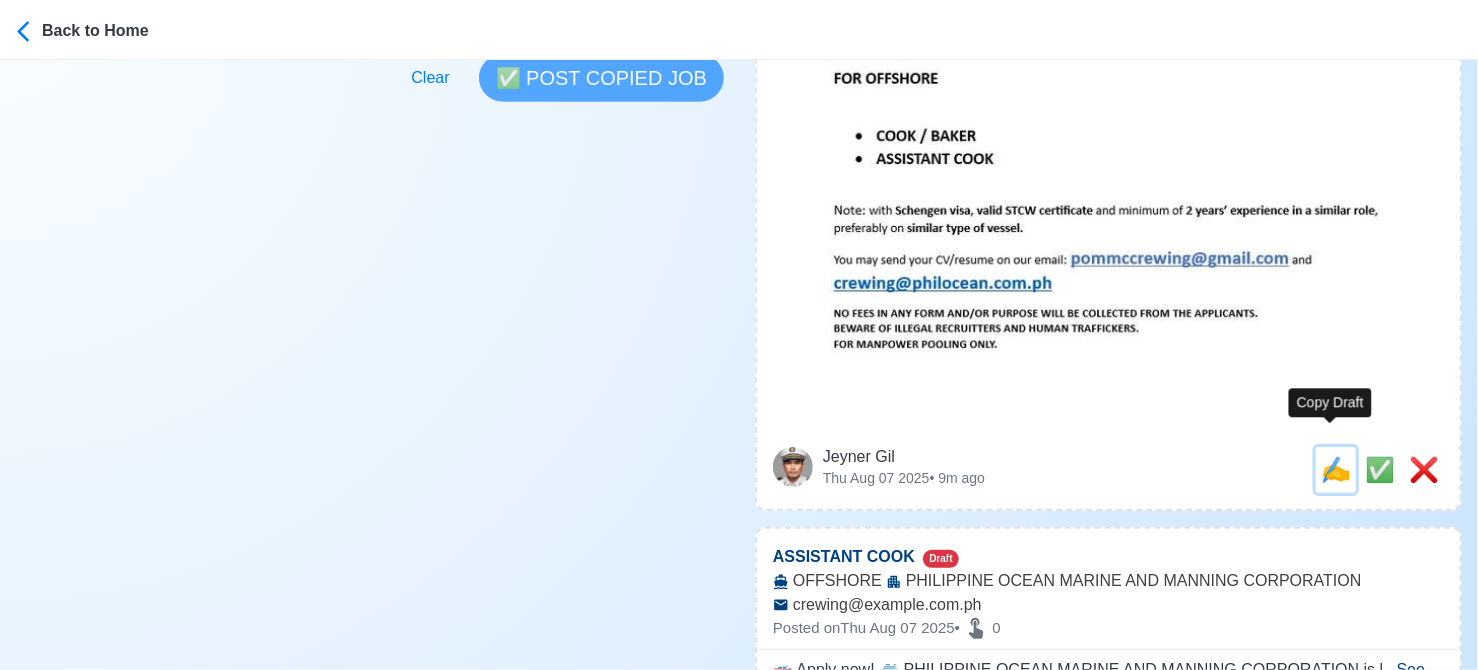 click on "✍️" at bounding box center [1336, 469] 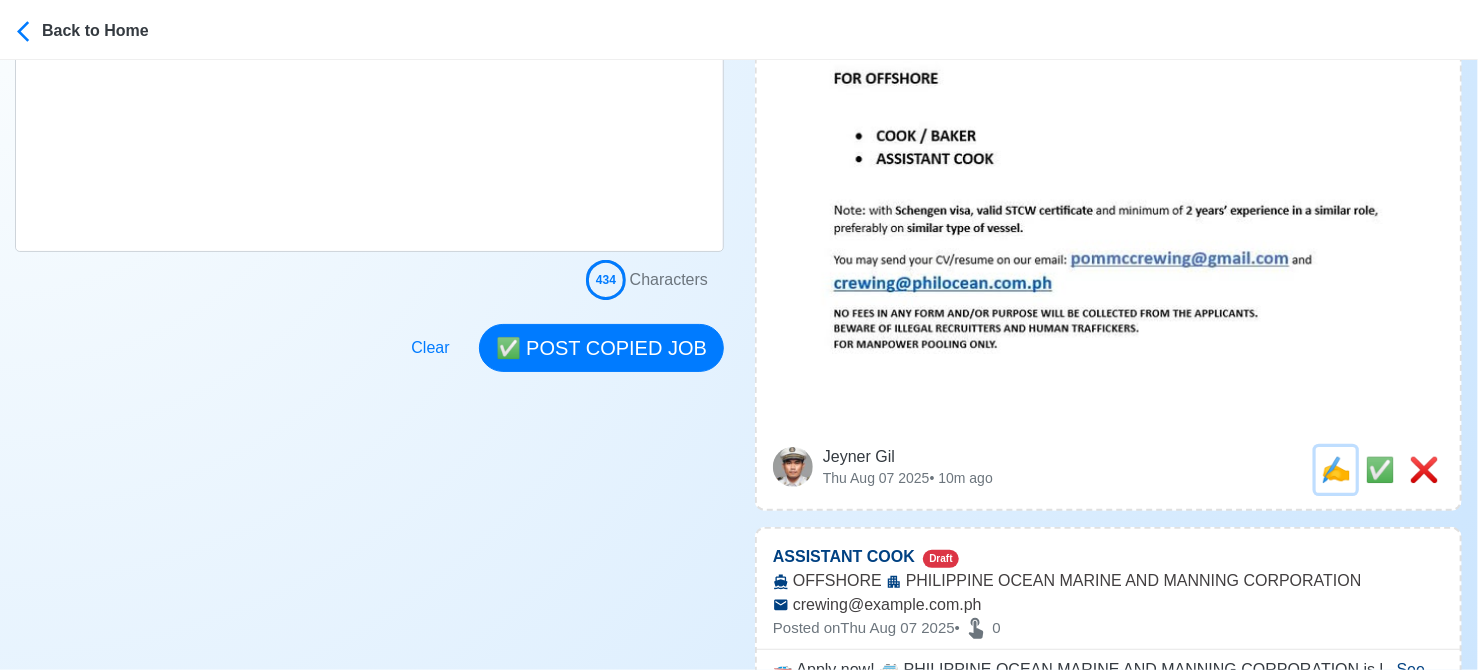 scroll, scrollTop: 0, scrollLeft: 0, axis: both 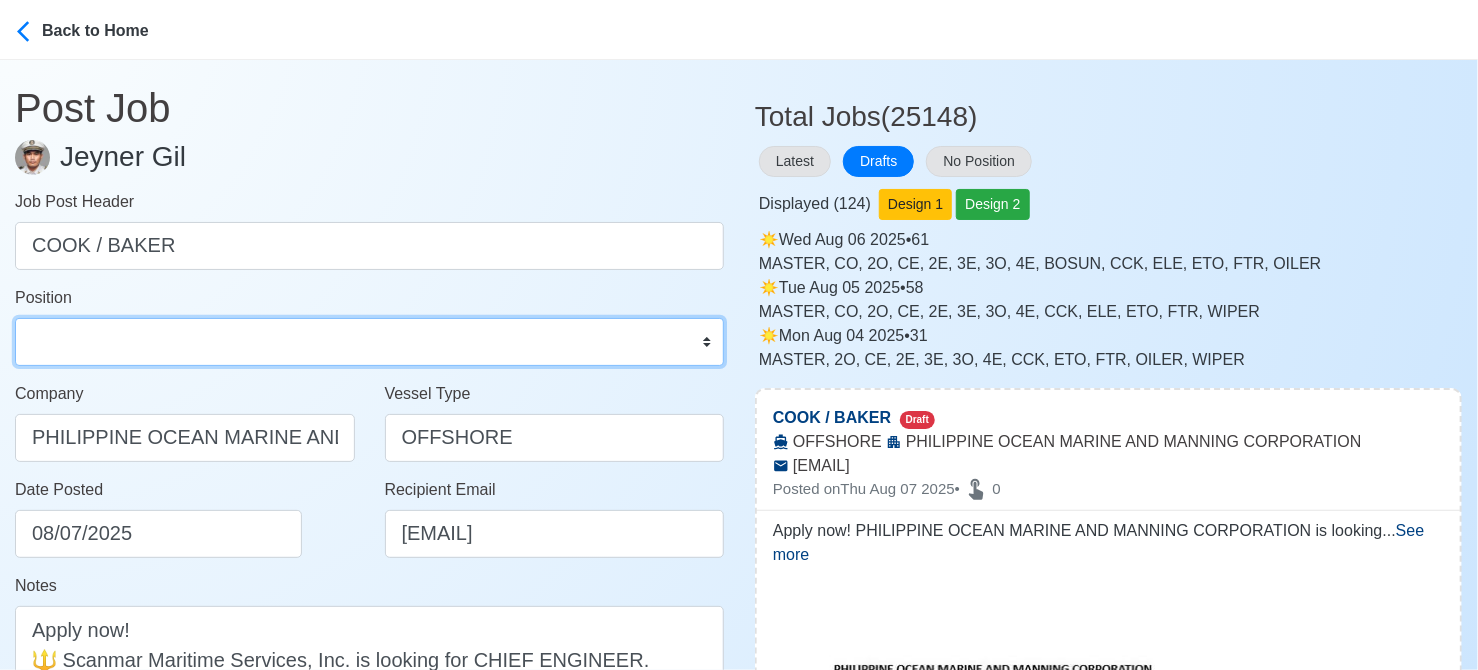 click on "Master Chief Officer 2nd Officer 3rd Officer Junior Officer Chief Engineer 2nd Engineer 3rd Engineer 4th Engineer Gas Engineer Junior Engineer 1st Assistant Engineer 2nd Assistant Engineer 3rd Assistant Engineer ETO/ETR Electrician Electrical Engineer Oiler Fitter Welder Chief Cook Chef Cook Messman Wiper Rigger Ordinary Seaman Able Seaman Motorman Pumpman Bosun Cadet Reefer Mechanic Operator Repairman Painter Steward Waiter Others" at bounding box center [369, 342] 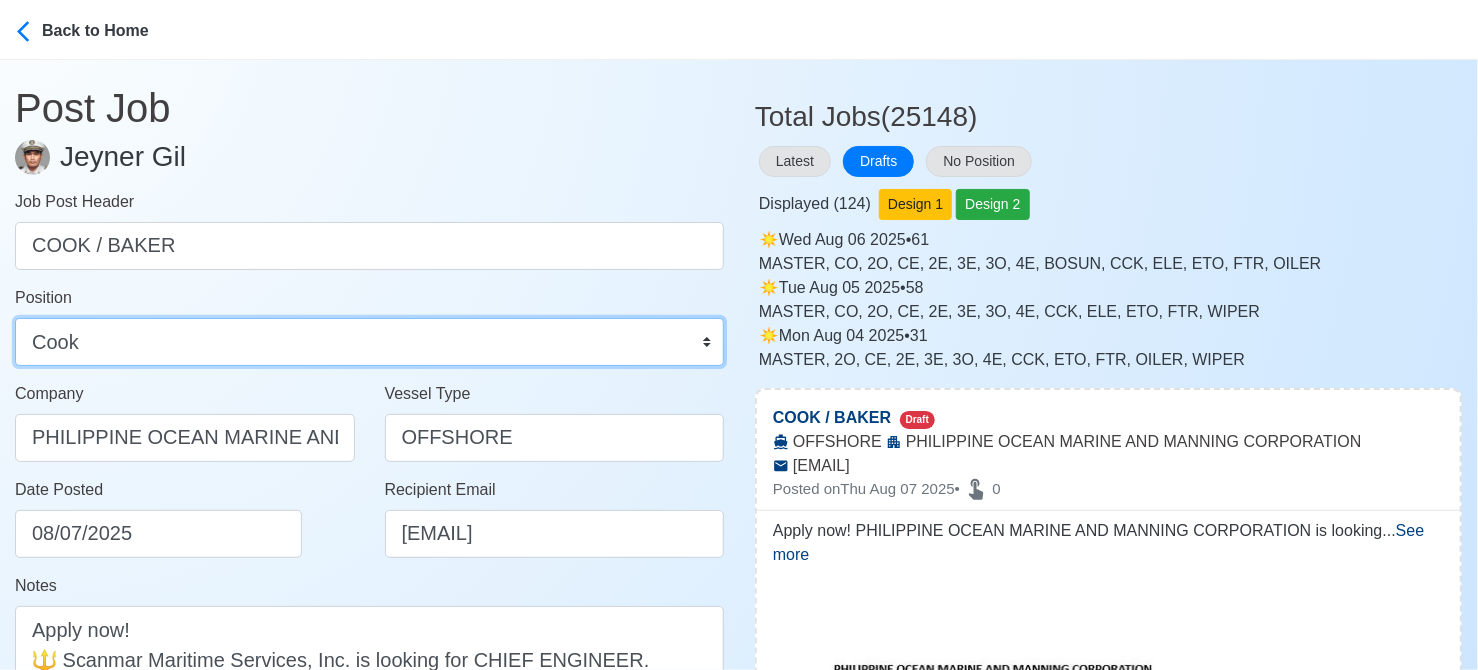 click on "Master Chief Officer 2nd Officer 3rd Officer Junior Officer Chief Engineer 2nd Engineer 3rd Engineer 4th Engineer Gas Engineer Junior Engineer 1st Assistant Engineer 2nd Assistant Engineer 3rd Assistant Engineer ETO/ETR Electrician Electrical Engineer Oiler Fitter Welder Chief Cook Chef Cook Messman Wiper Rigger Ordinary Seaman Able Seaman Motorman Pumpman Bosun Cadet Reefer Mechanic Operator Repairman Painter Steward Waiter Others" at bounding box center [369, 342] 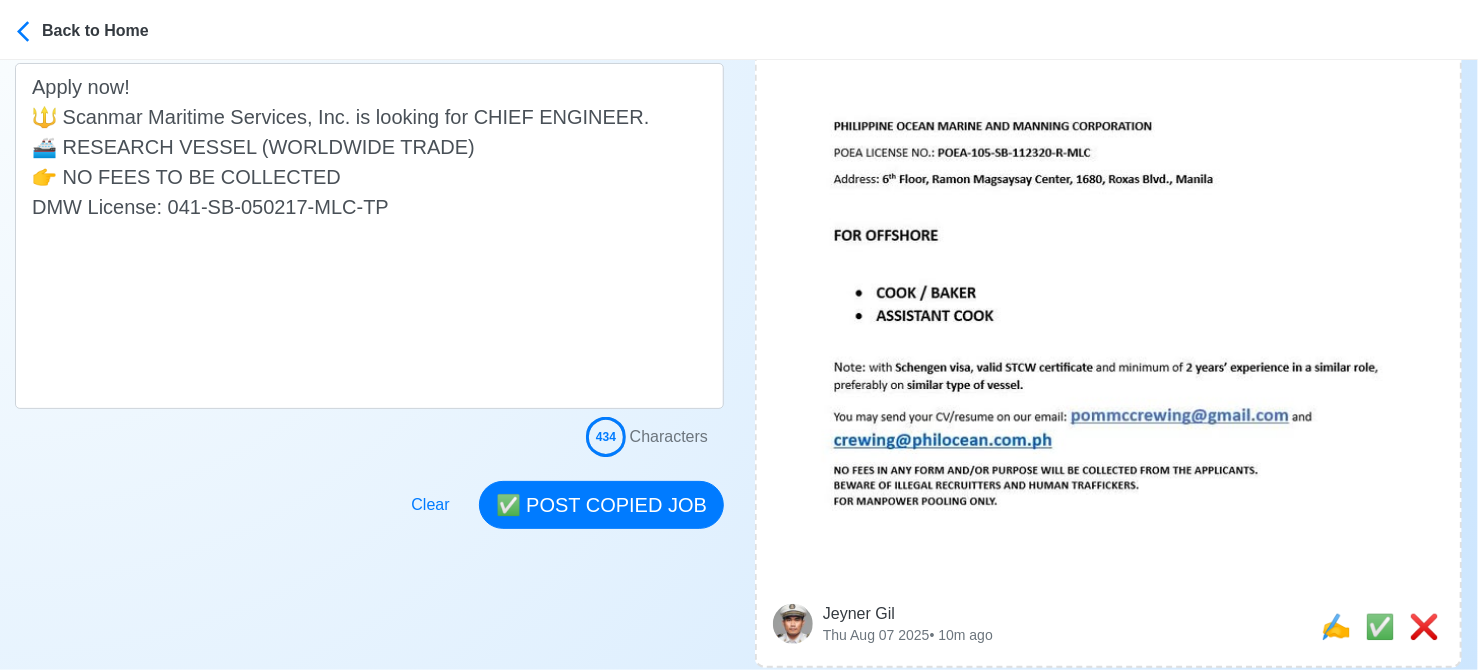 scroll, scrollTop: 700, scrollLeft: 0, axis: vertical 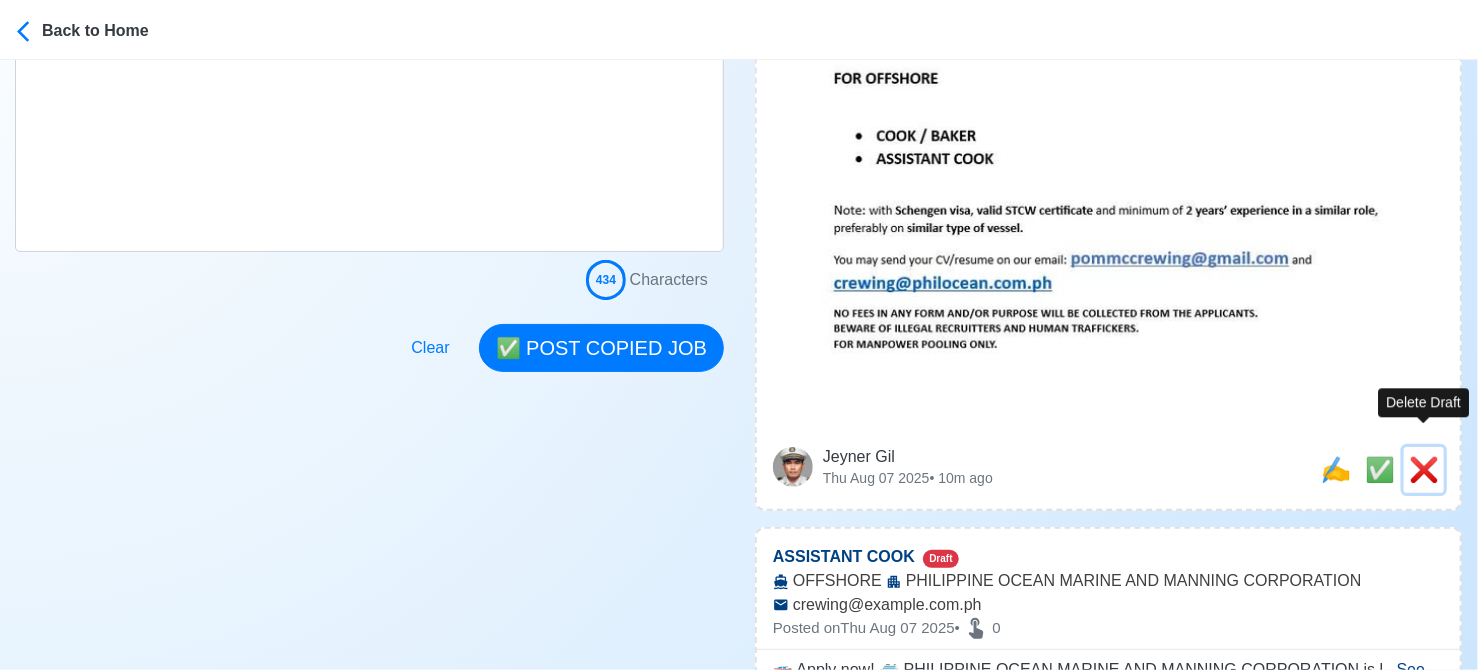 click on "❌" at bounding box center (1424, 469) 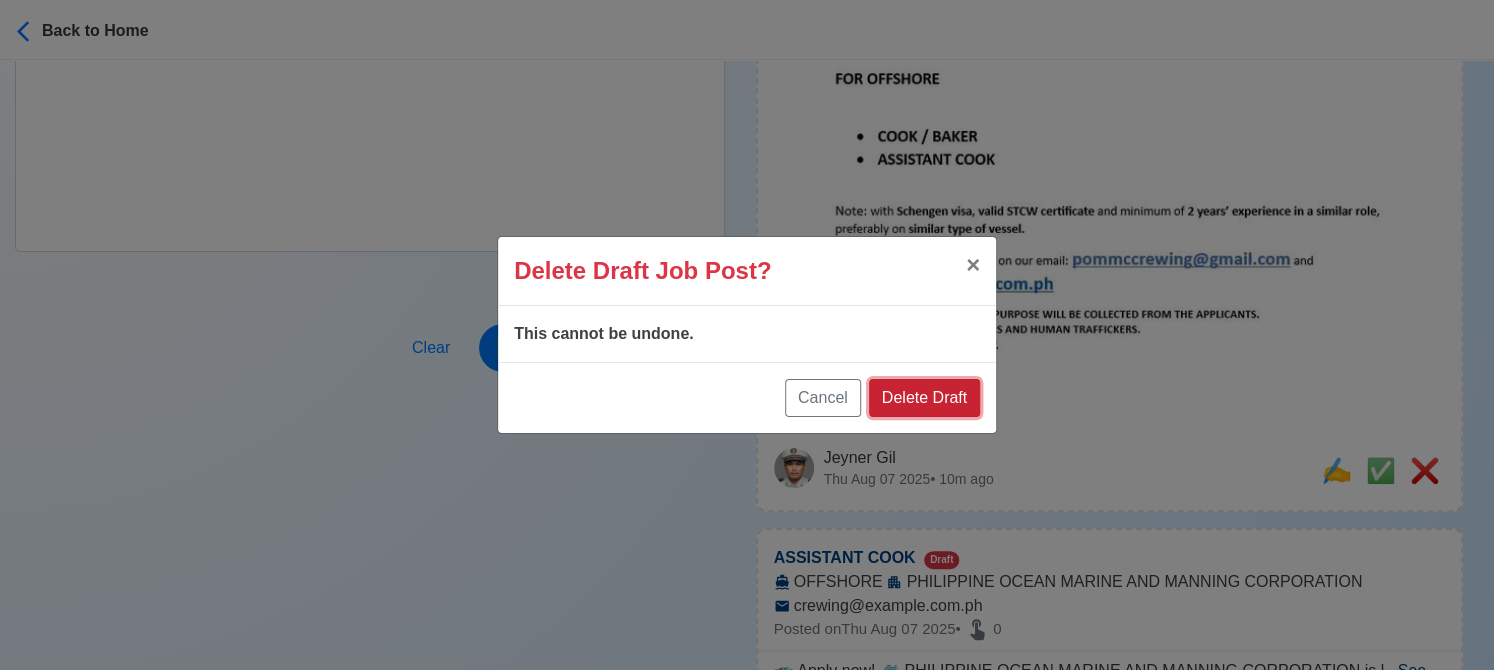 click on "Delete Draft" at bounding box center (924, 398) 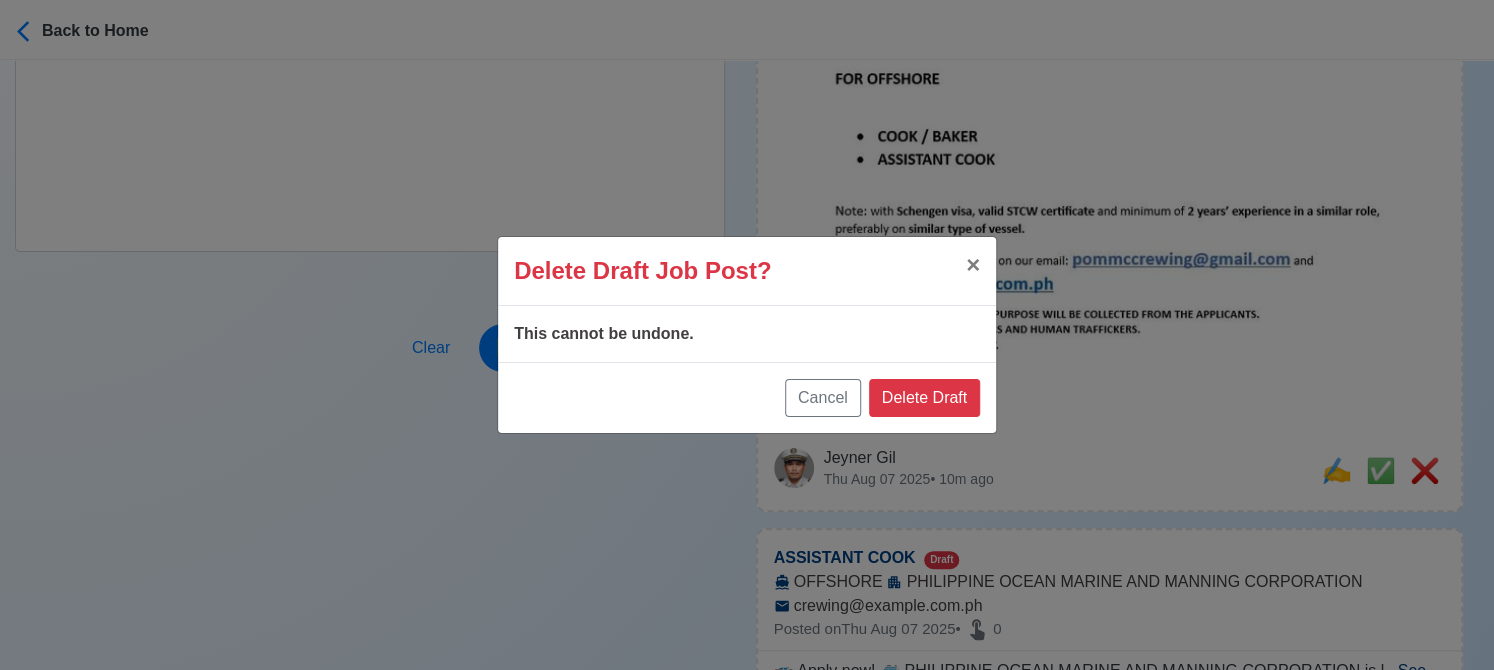 type 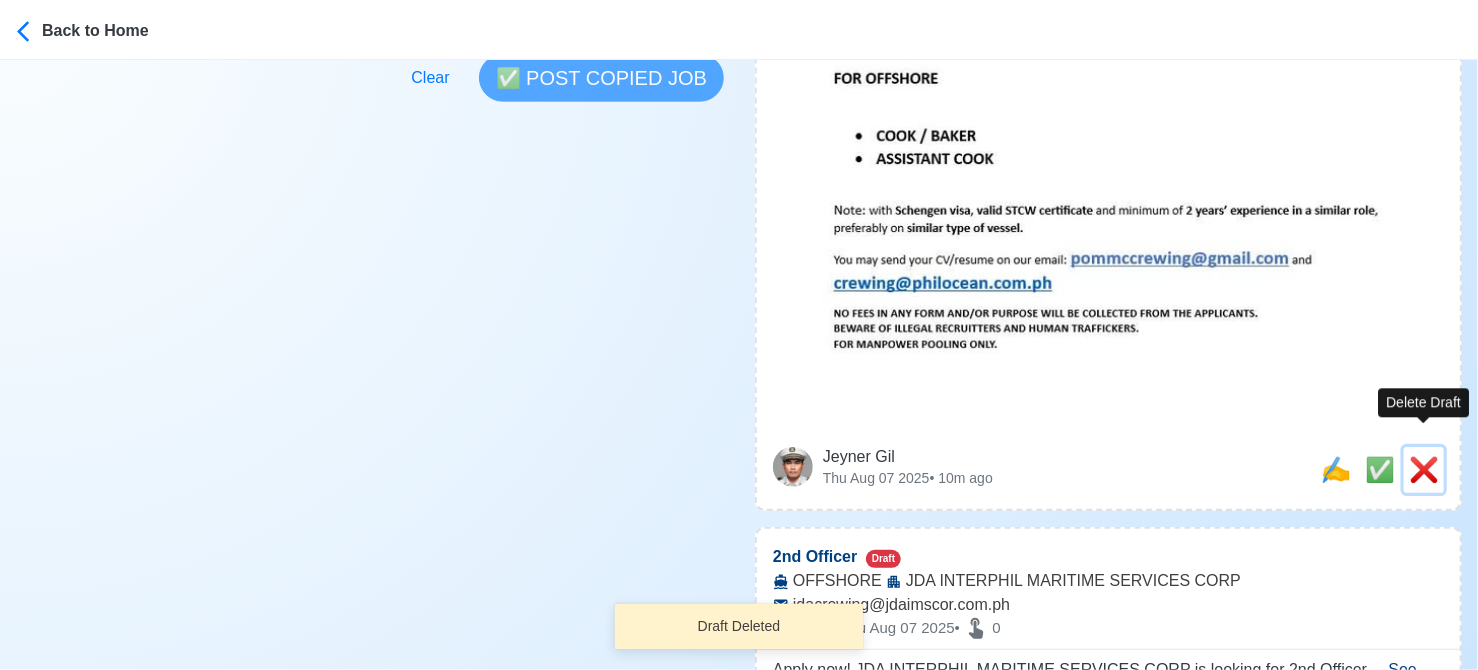 click on "❌" at bounding box center (1424, 469) 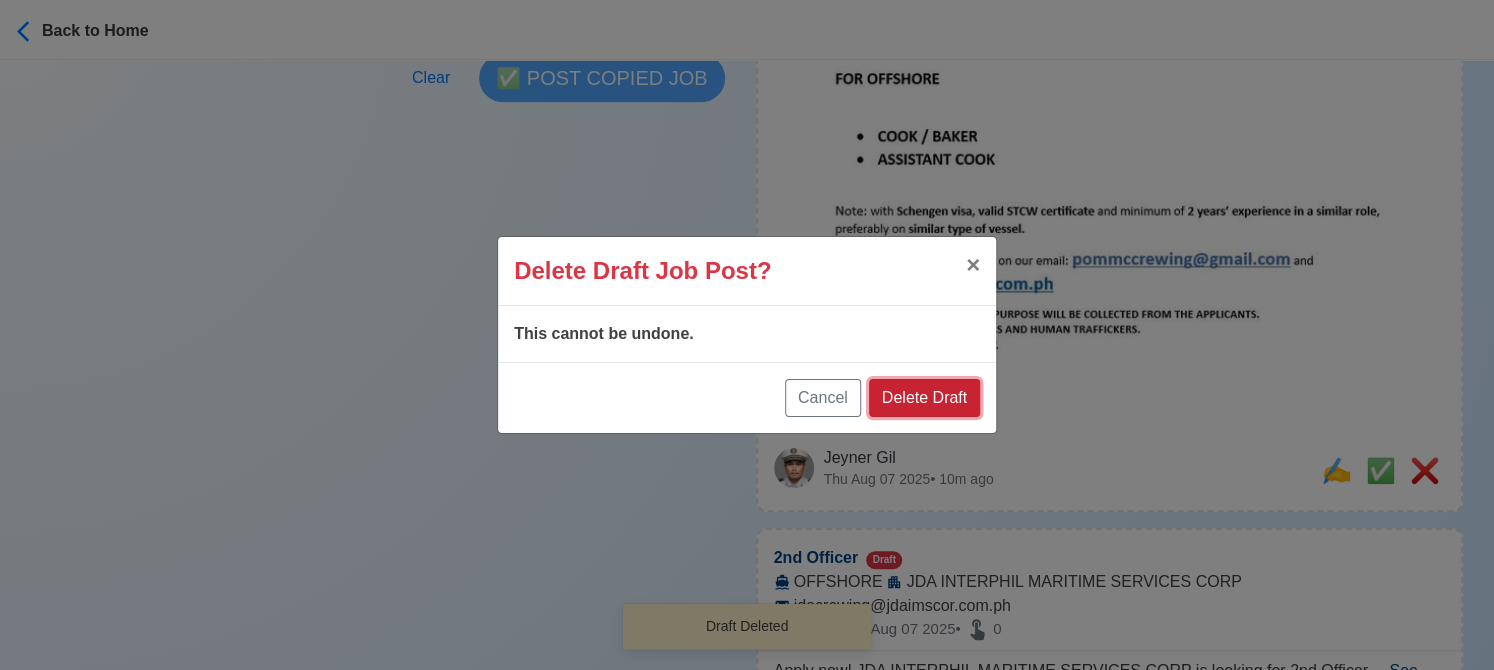 click on "Delete Draft" at bounding box center [924, 398] 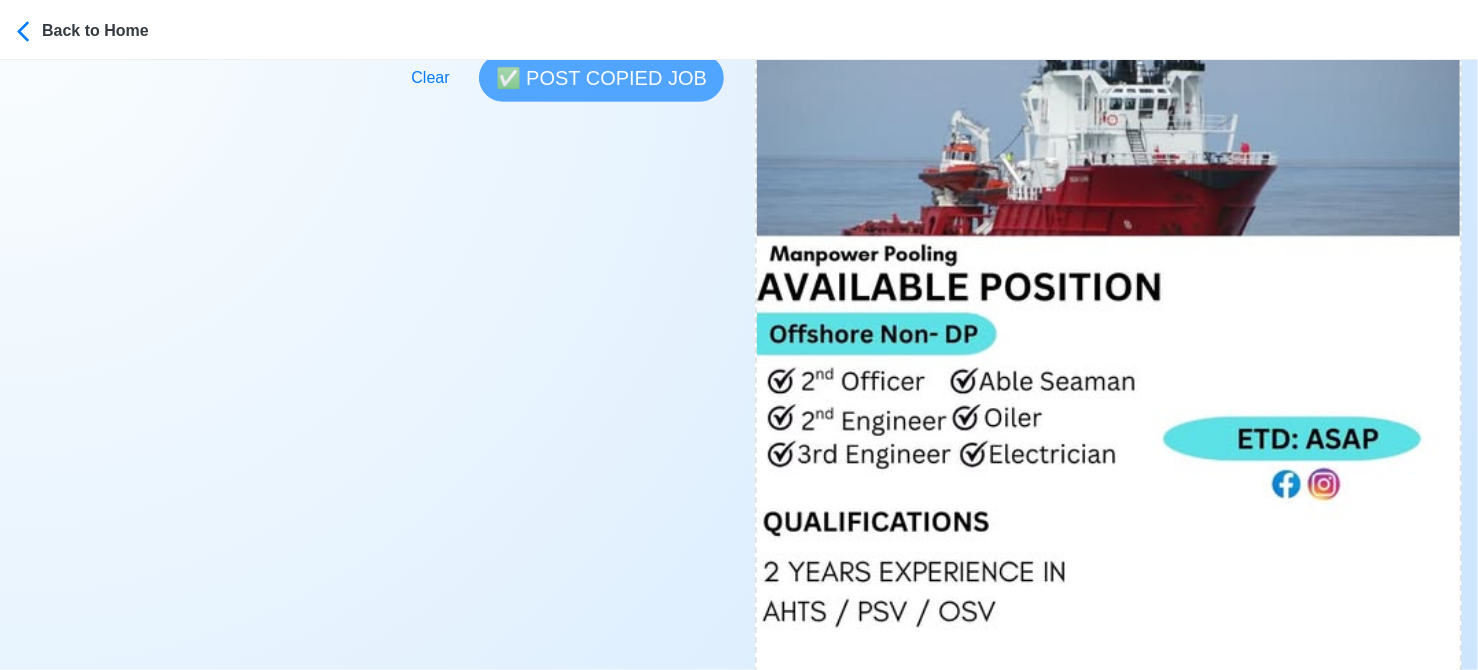 click on "Post Job   Jeyner Gil Job Post Header Position Master Chief Officer 2nd Officer 3rd Officer Junior Officer Chief Engineer 2nd Engineer 3rd Engineer 4th Engineer Gas Engineer Junior Engineer 1st Assistant Engineer 2nd Assistant Engineer 3rd Assistant Engineer ETO/ETR Electrician Electrical Engineer Oiler Fitter Welder Chief Cook Chef Cook Messman Wiper Rigger Ordinary Seaman Able Seaman Motorman Pumpman Bosun Cadet Reefer Mechanic Operator Repairman Painter Steward Waiter Others Company Vessel Type Date Posted       08/07/2025 Recipient Email Notes Apply now!
🔱 Scanmar Maritime Services, Inc. is looking for CHIEF ENGINEER.
🚢 RESEARCH VESSEL (WORLDWIDE TRADE)
👉 NO FEES TO BE COLLECTED
DMW License: 041-SB-050217-MLC-TP 0 Characters Clear ✅ POST COPIED JOB" at bounding box center [369, 61299] 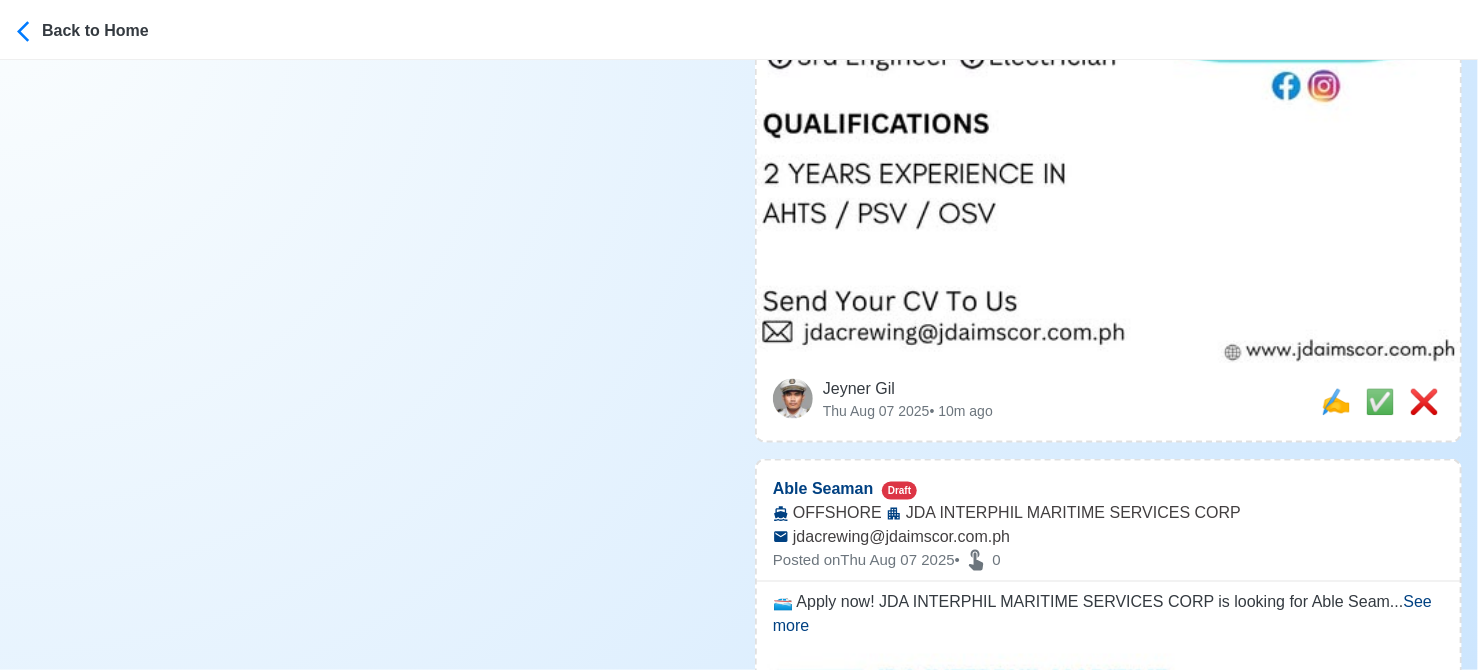 scroll, scrollTop: 1100, scrollLeft: 0, axis: vertical 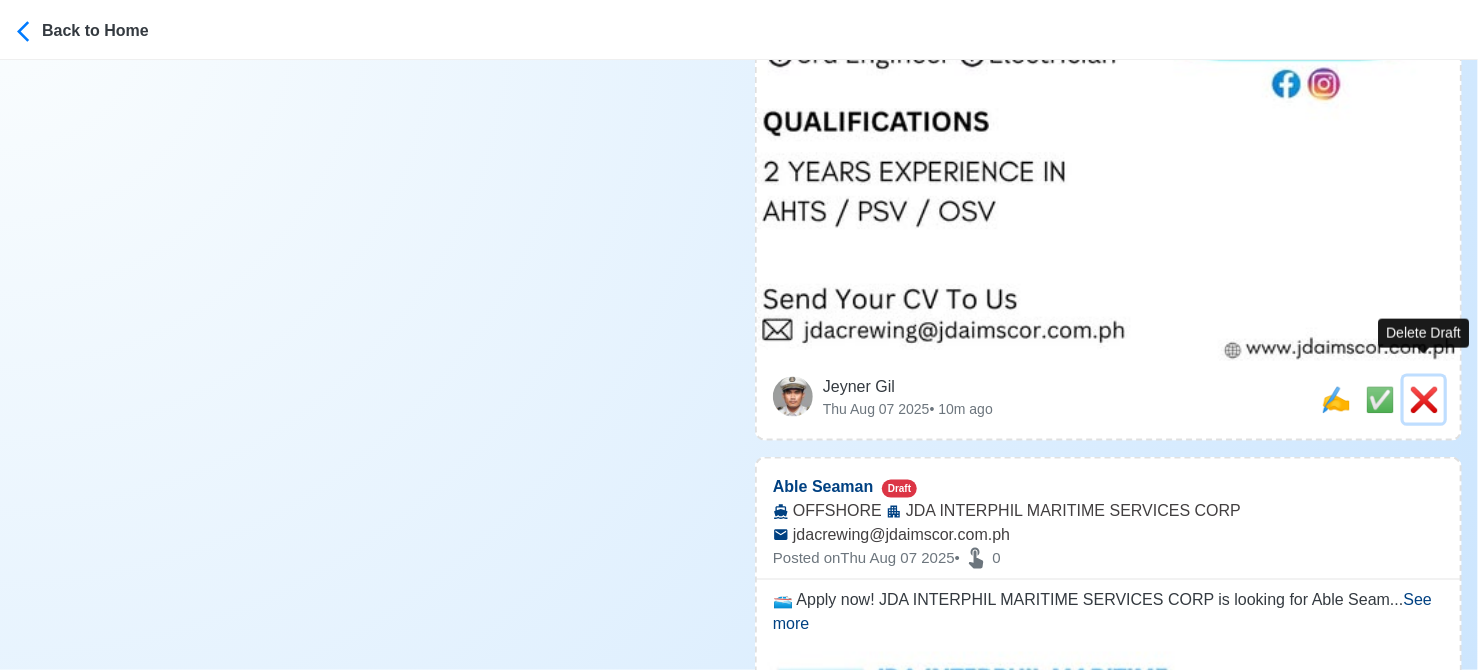 click on "❌" at bounding box center [1424, 399] 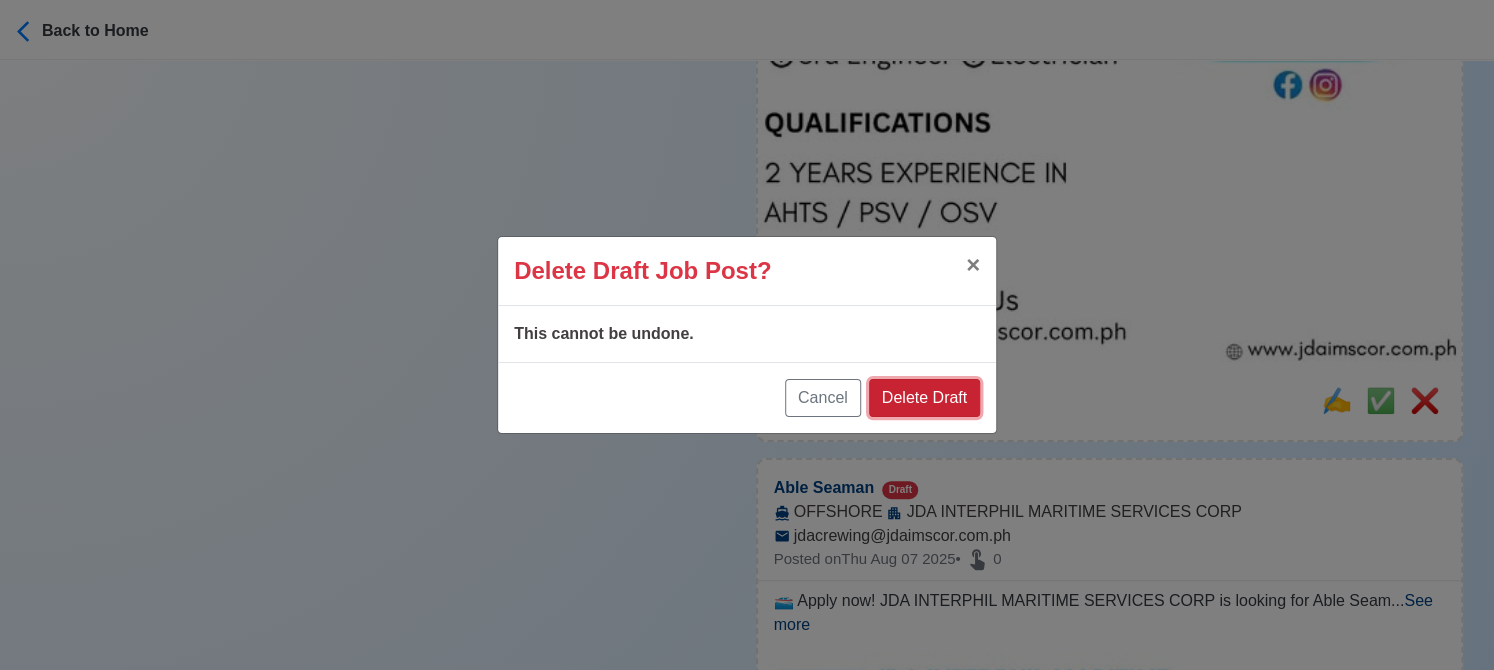 click on "Delete Draft" at bounding box center (924, 398) 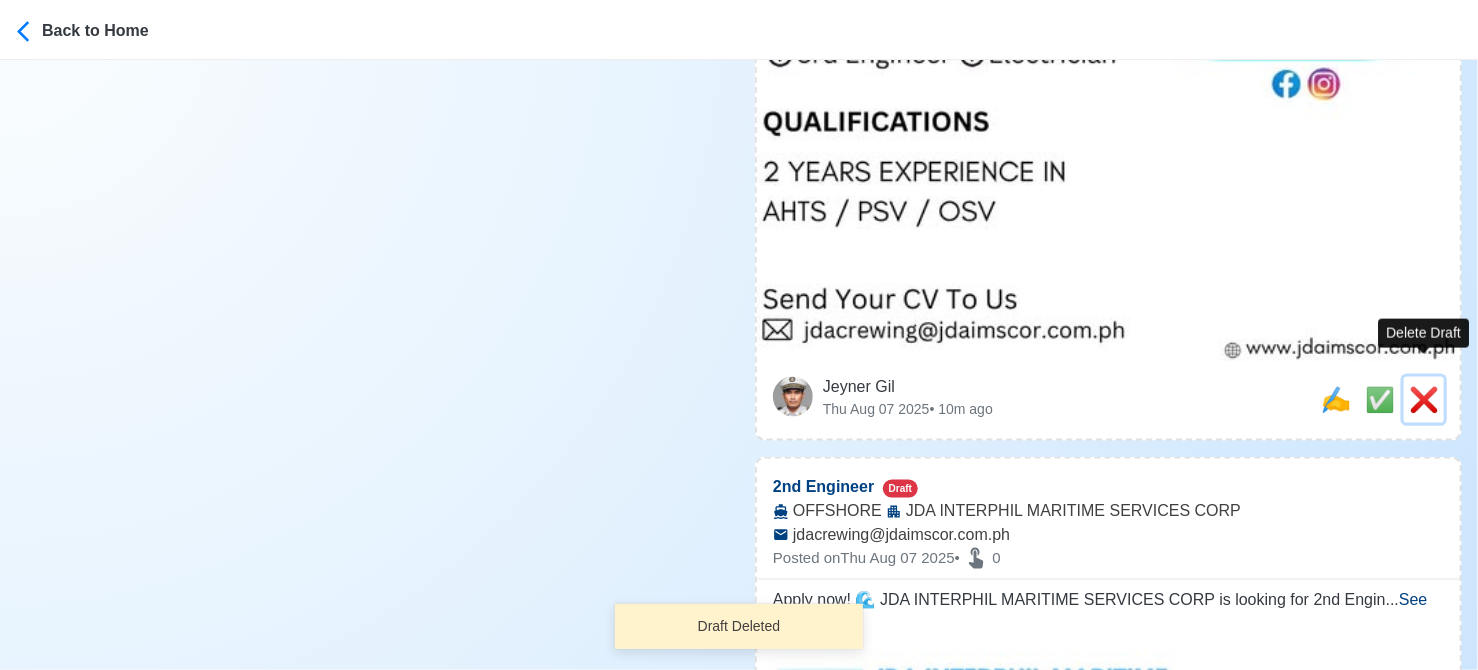 click on "❌" at bounding box center (1424, 399) 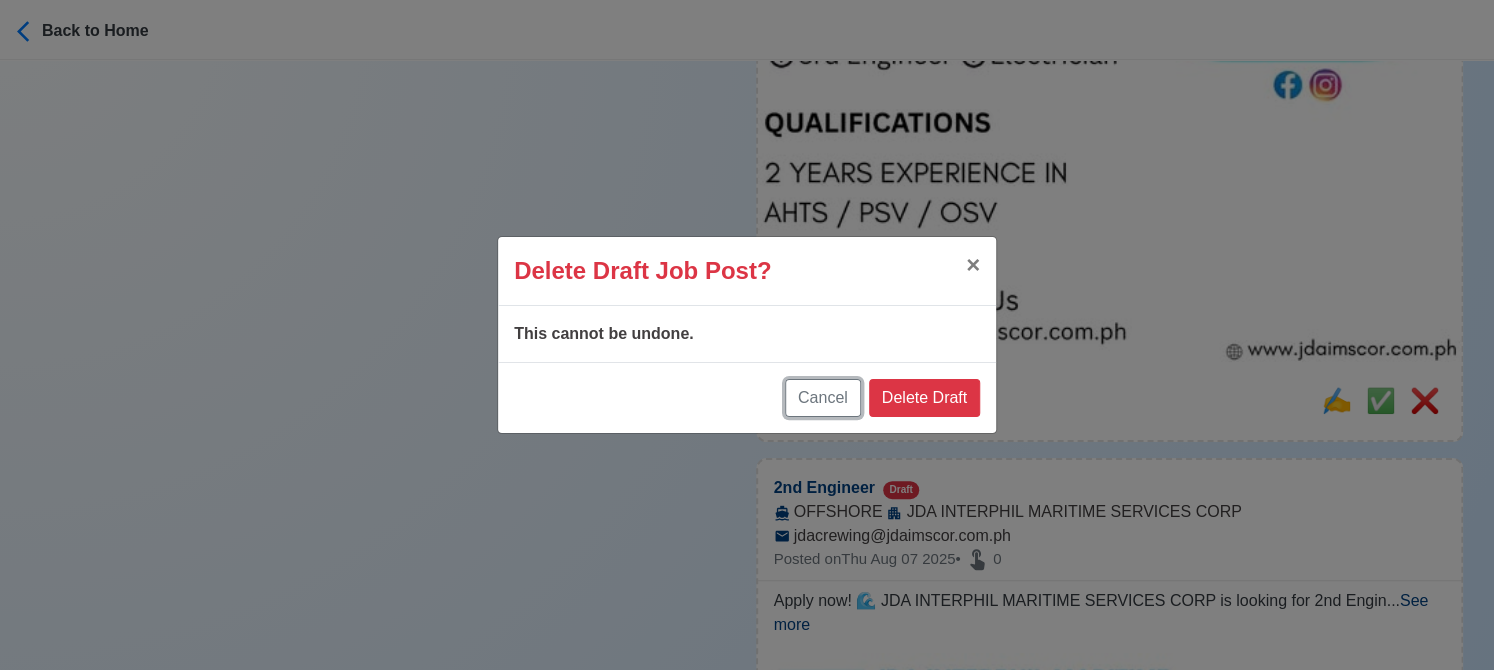 click on "Cancel" at bounding box center (823, 398) 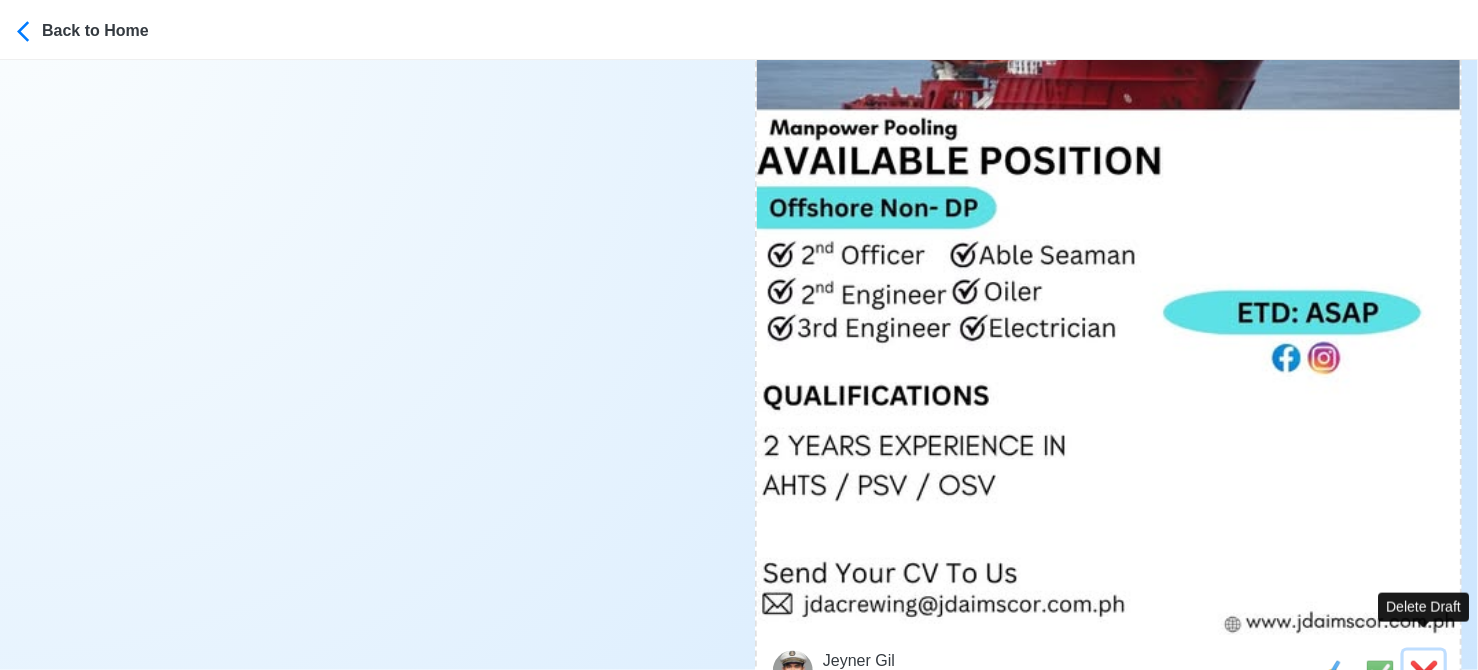 scroll, scrollTop: 1100, scrollLeft: 0, axis: vertical 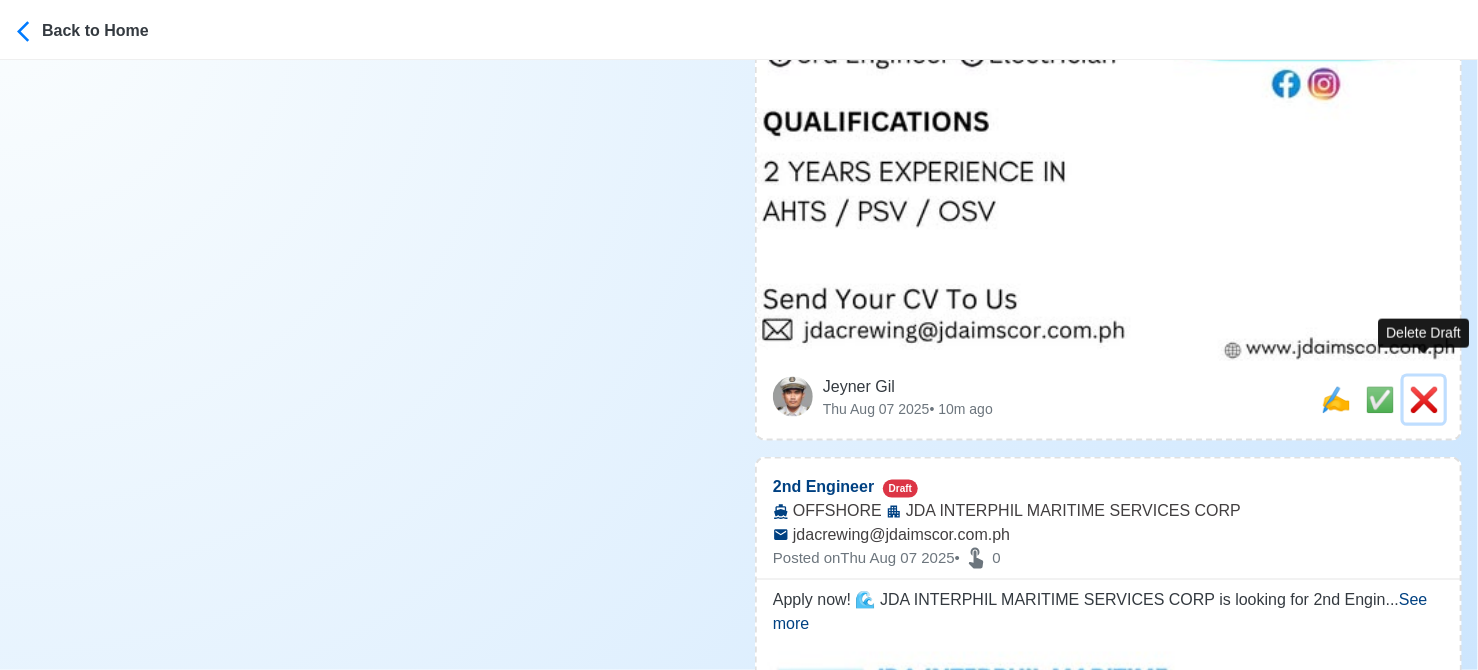 click on "❌" at bounding box center [1424, 399] 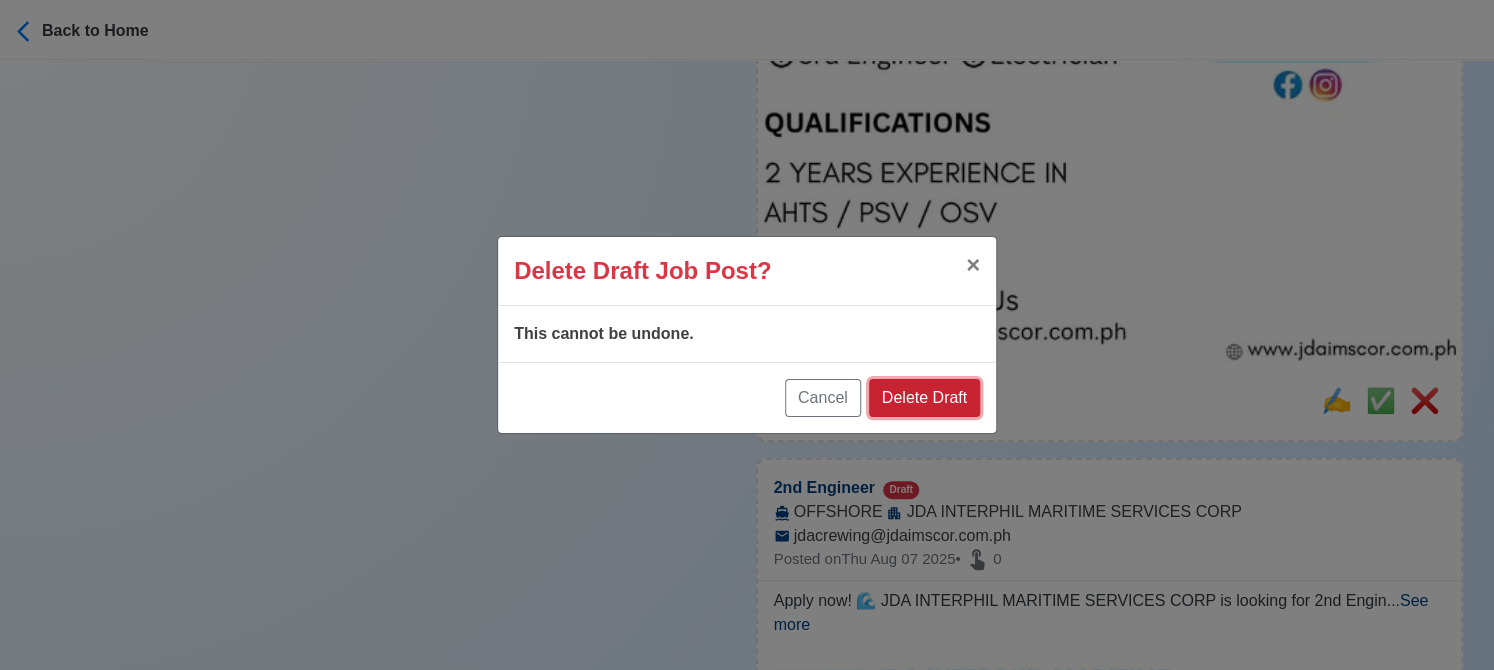 click on "Delete Draft" at bounding box center [924, 398] 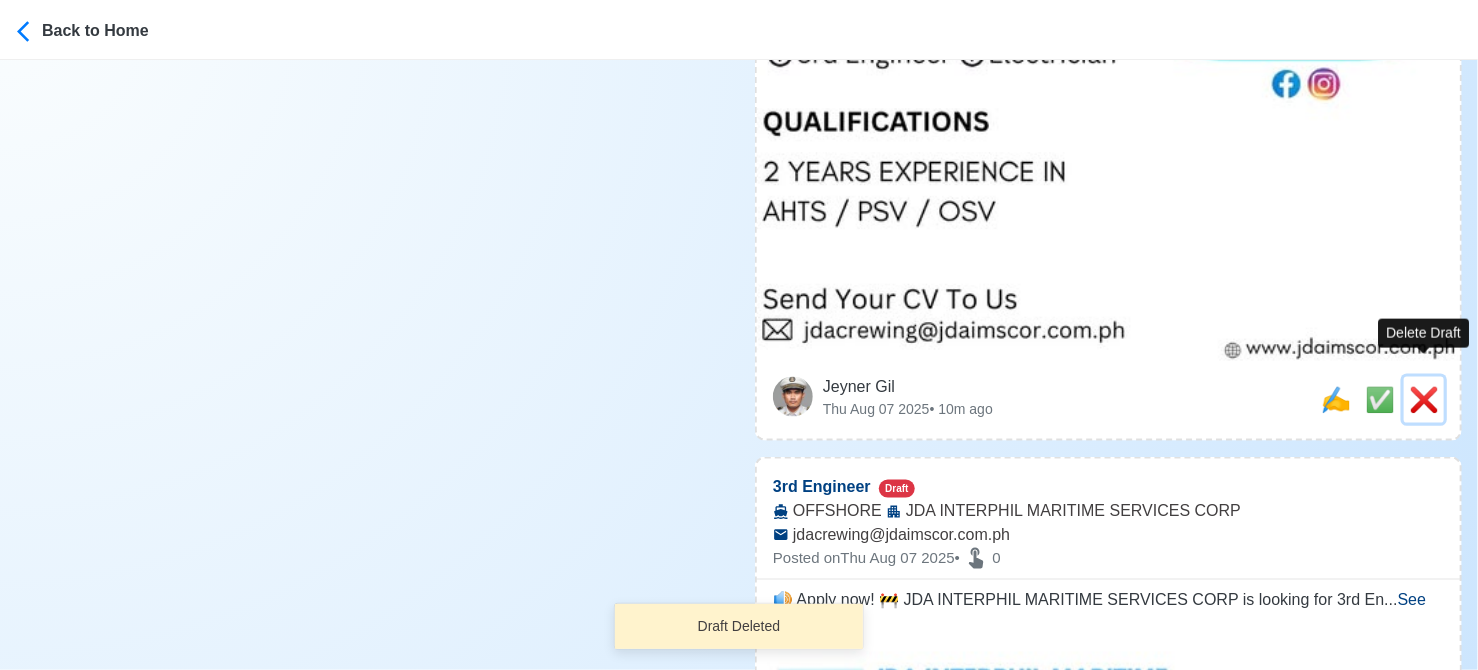 click on "❌" at bounding box center (1424, 399) 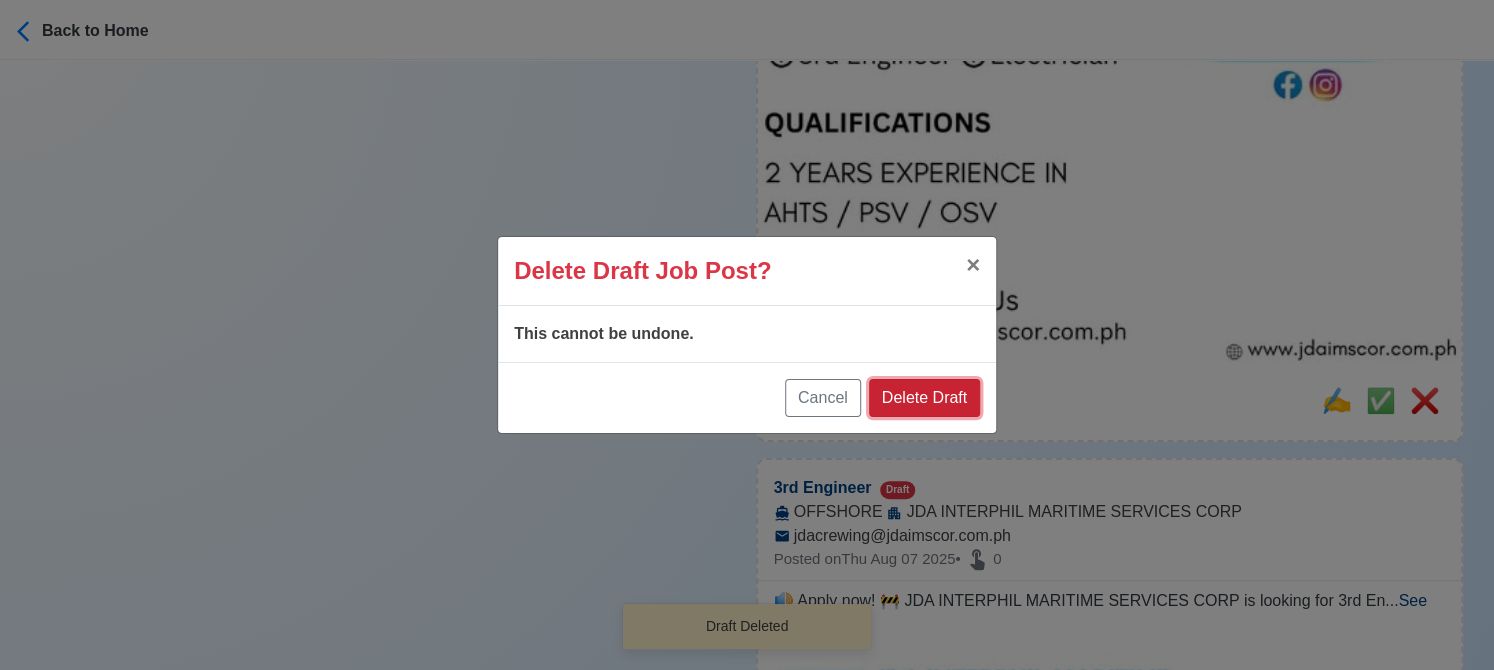 click on "Delete Draft" at bounding box center [924, 398] 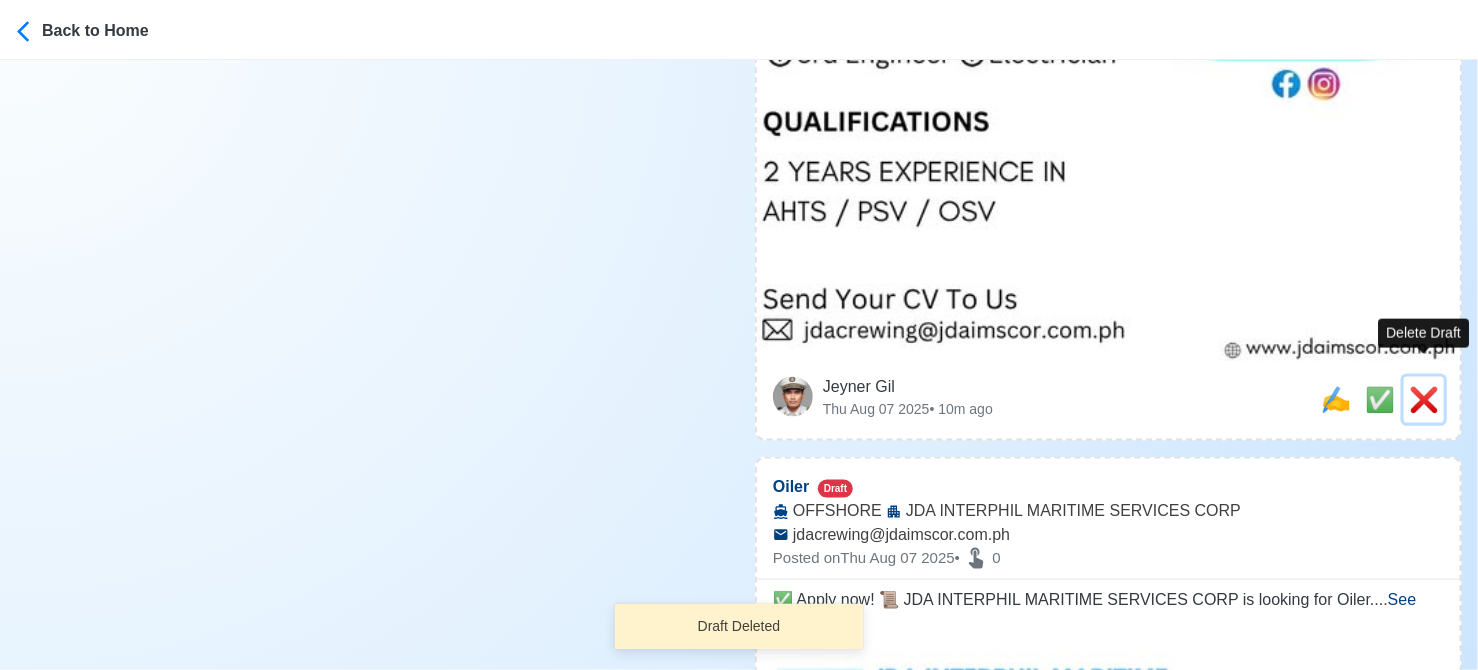 click on "❌" at bounding box center [1424, 399] 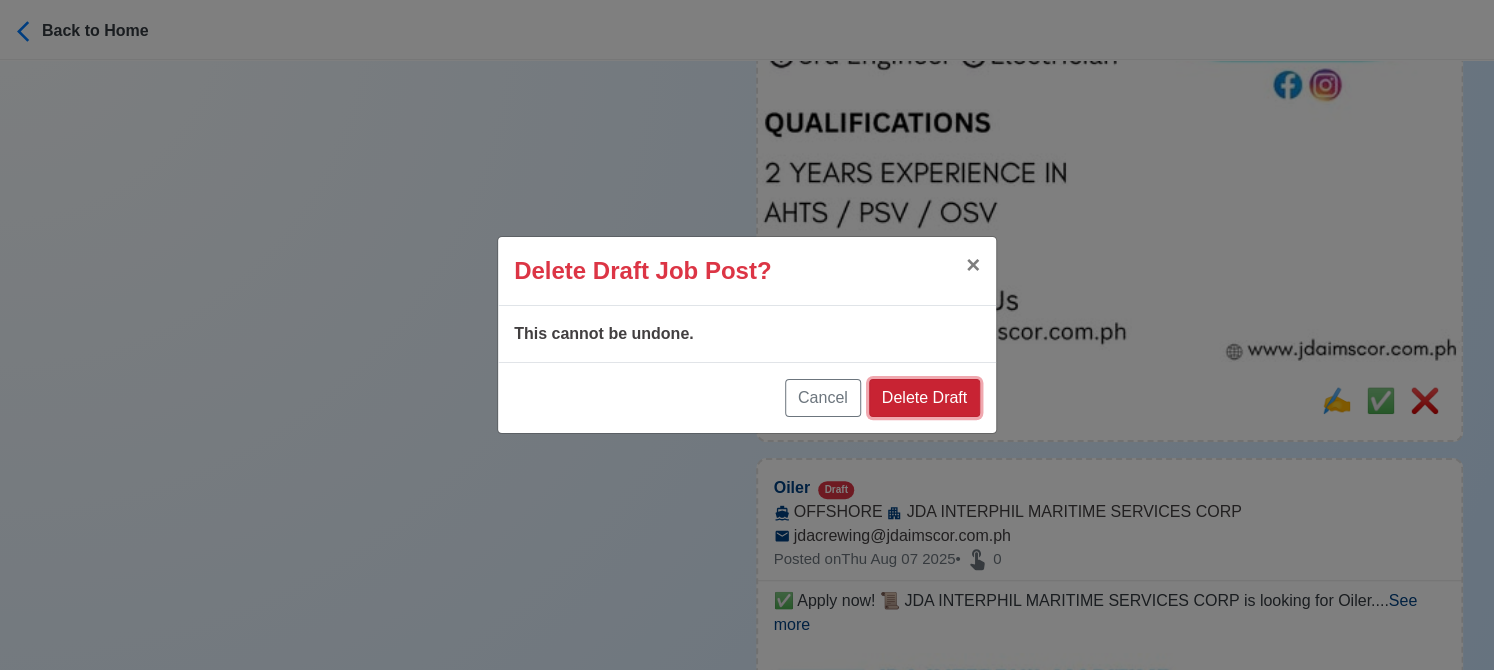 click on "Delete Draft" at bounding box center (924, 398) 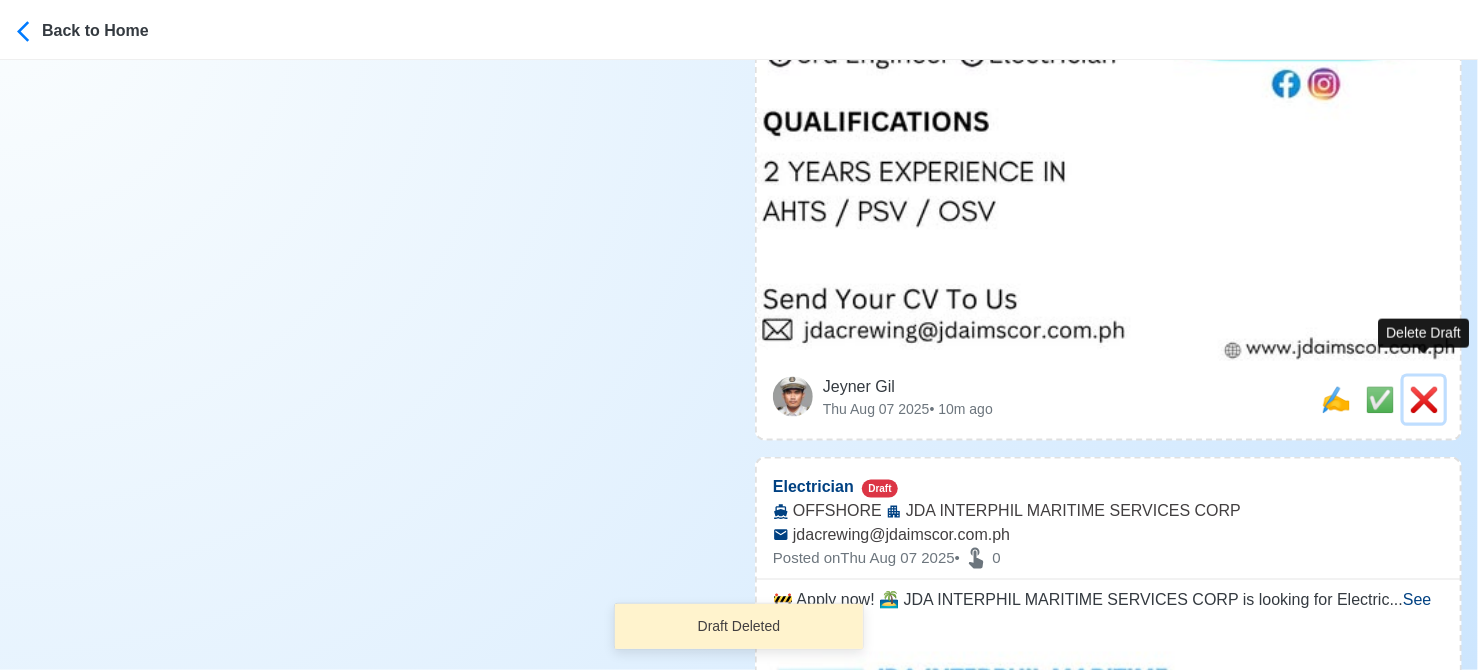click on "❌" at bounding box center [1424, 399] 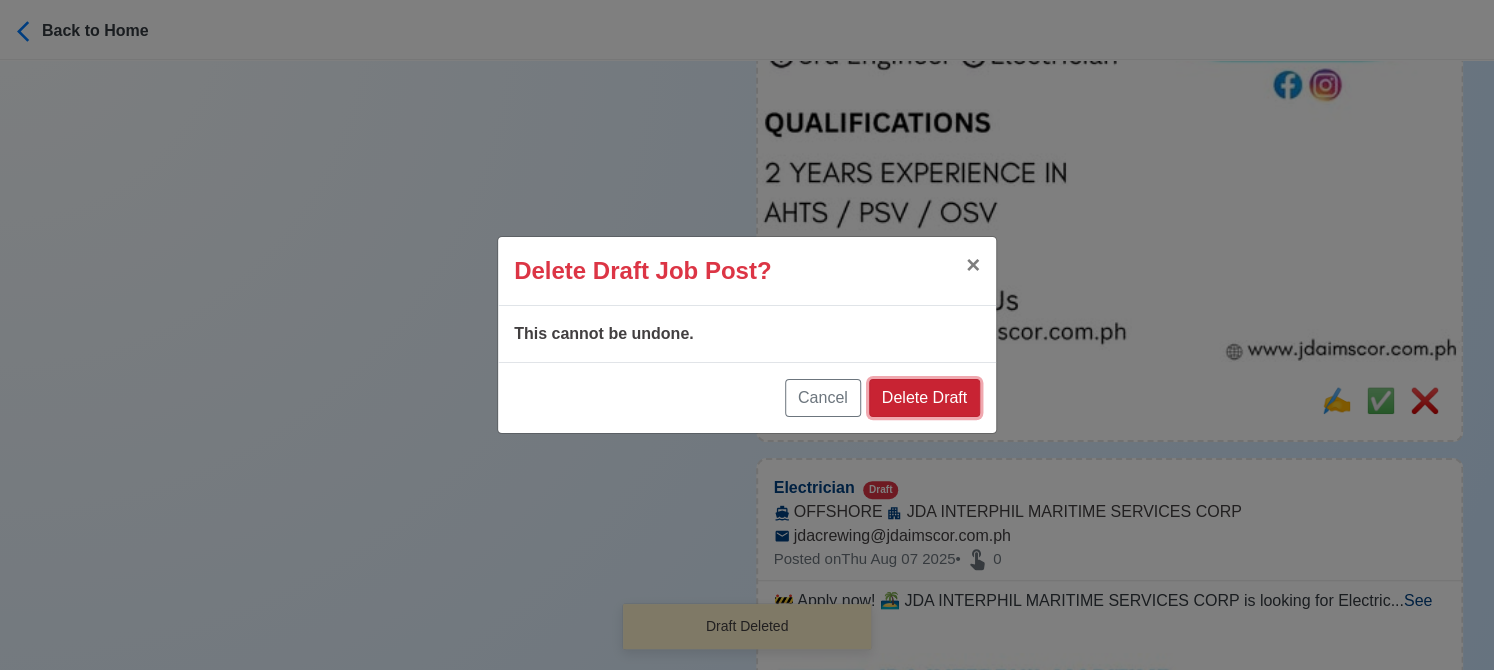 click on "Delete Draft" at bounding box center (924, 398) 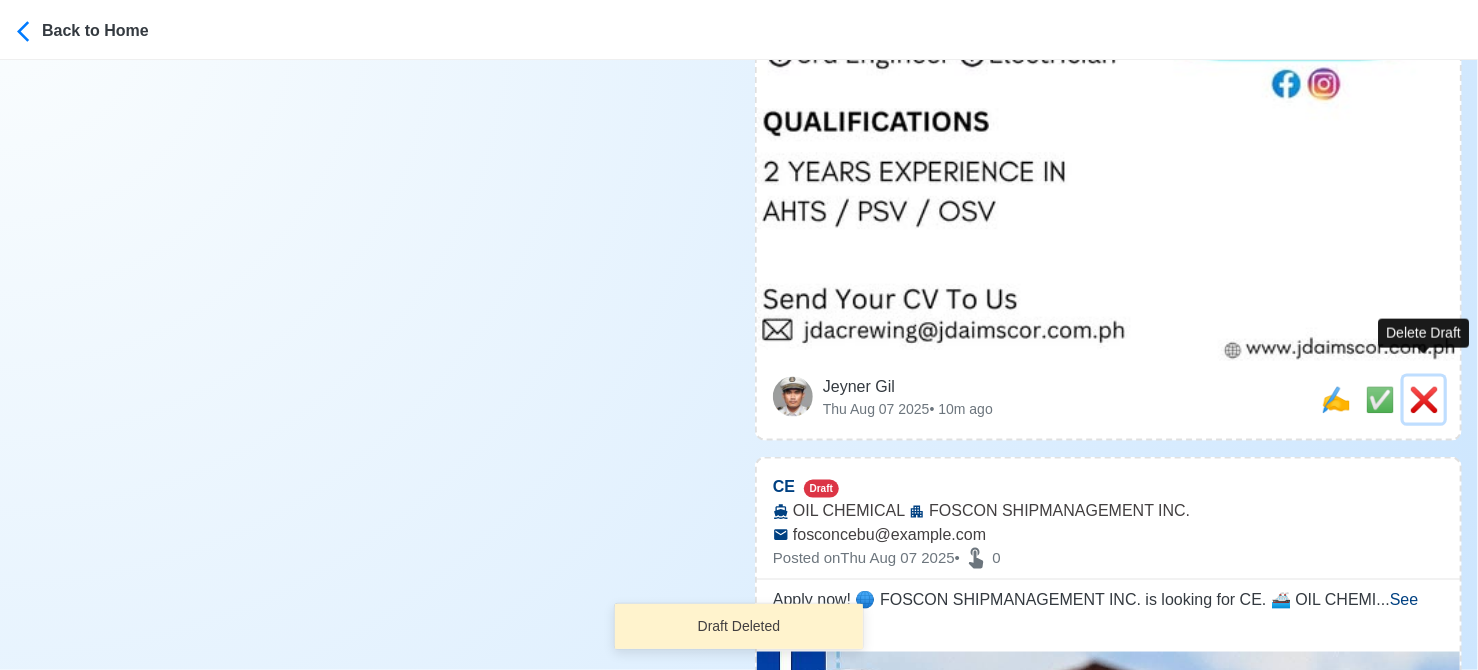 click on "❌" at bounding box center [1424, 399] 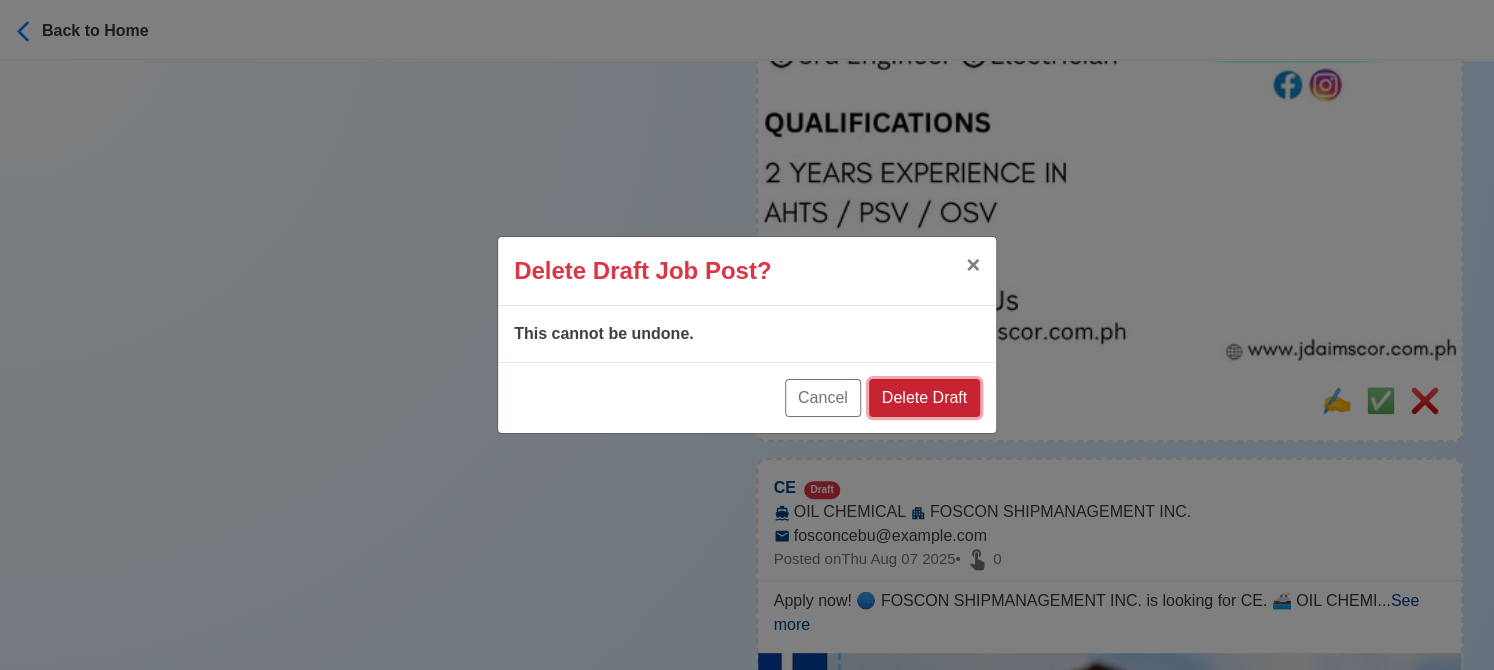 click on "Delete Draft" at bounding box center [924, 398] 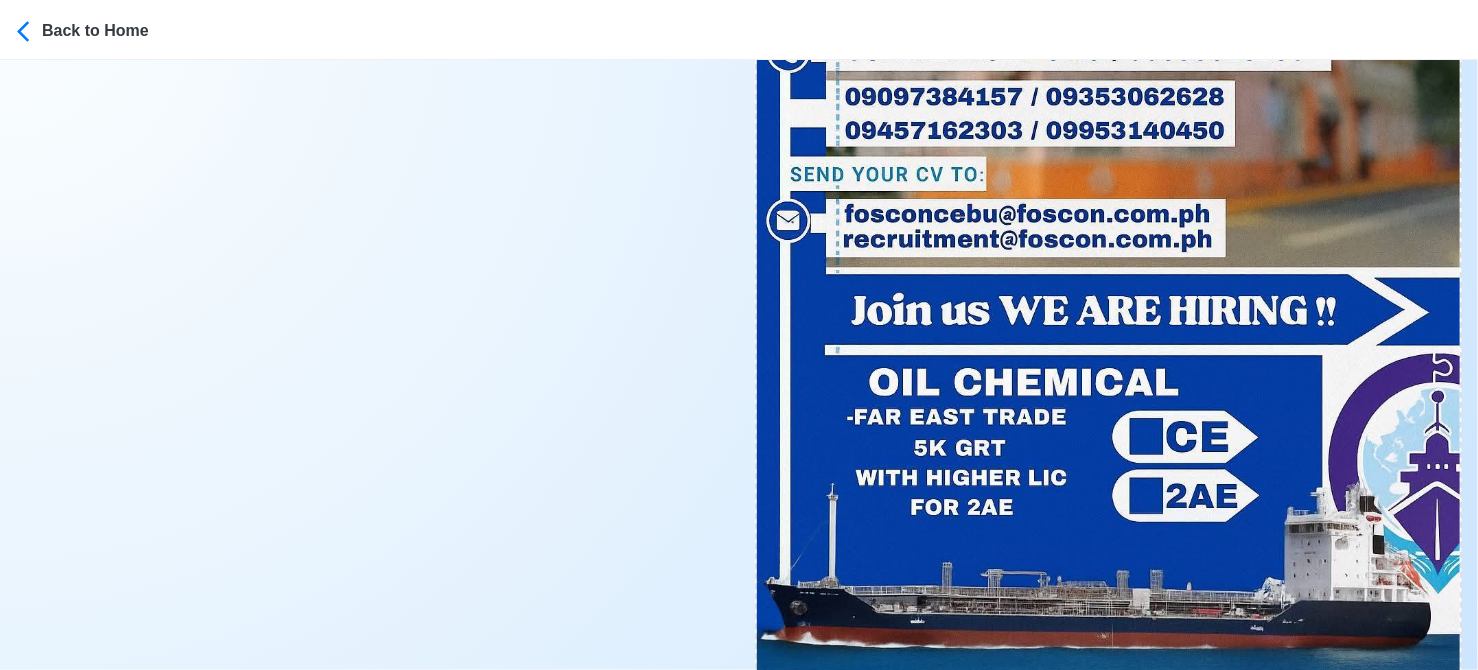 scroll, scrollTop: 1000, scrollLeft: 0, axis: vertical 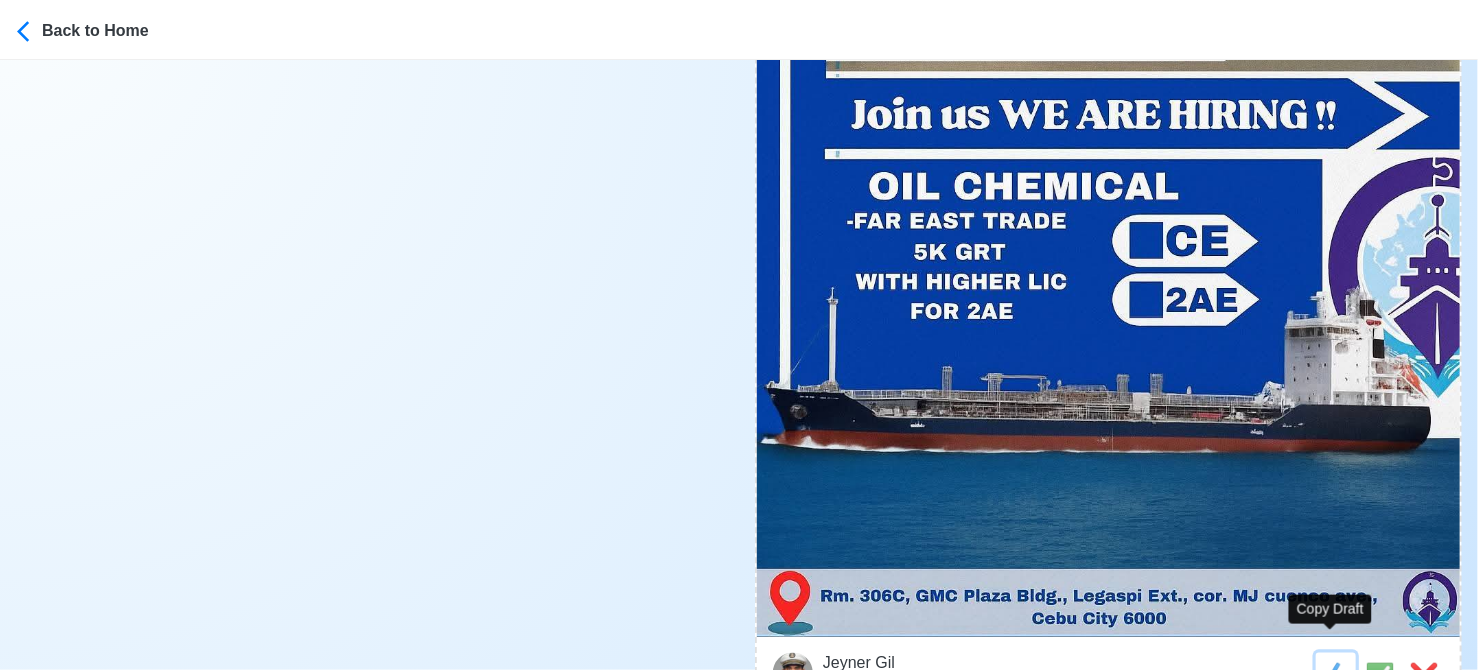 click on "✍️" at bounding box center (1336, 675) 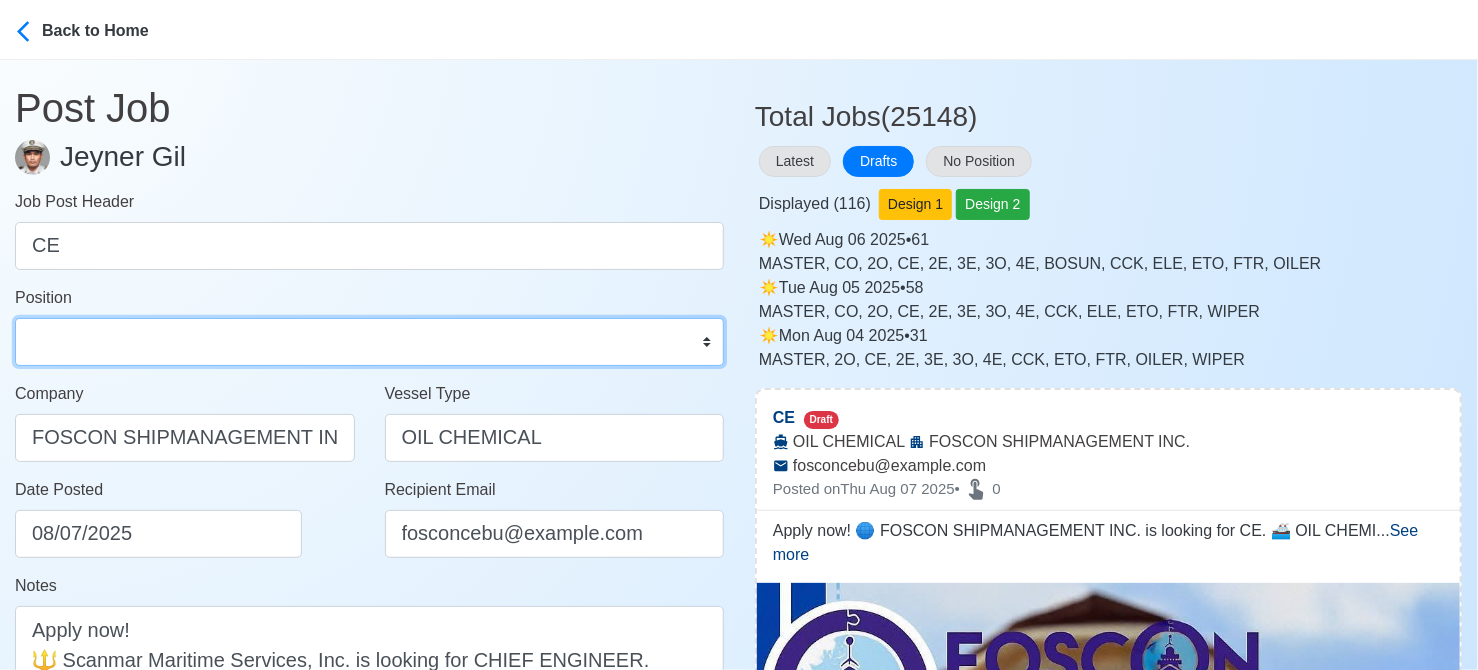 click on "Master Chief Officer 2nd Officer 3rd Officer Junior Officer Chief Engineer 2nd Engineer 3rd Engineer 4th Engineer Gas Engineer Junior Engineer 1st Assistant Engineer 2nd Assistant Engineer 3rd Assistant Engineer ETO/ETR Electrician Electrical Engineer Oiler Fitter Welder Chief Cook Chef Cook Messman Wiper Rigger Ordinary Seaman Able Seaman Motorman Pumpman Bosun Cadet Reefer Mechanic Operator Repairman Painter Steward Waiter Others" at bounding box center (369, 342) 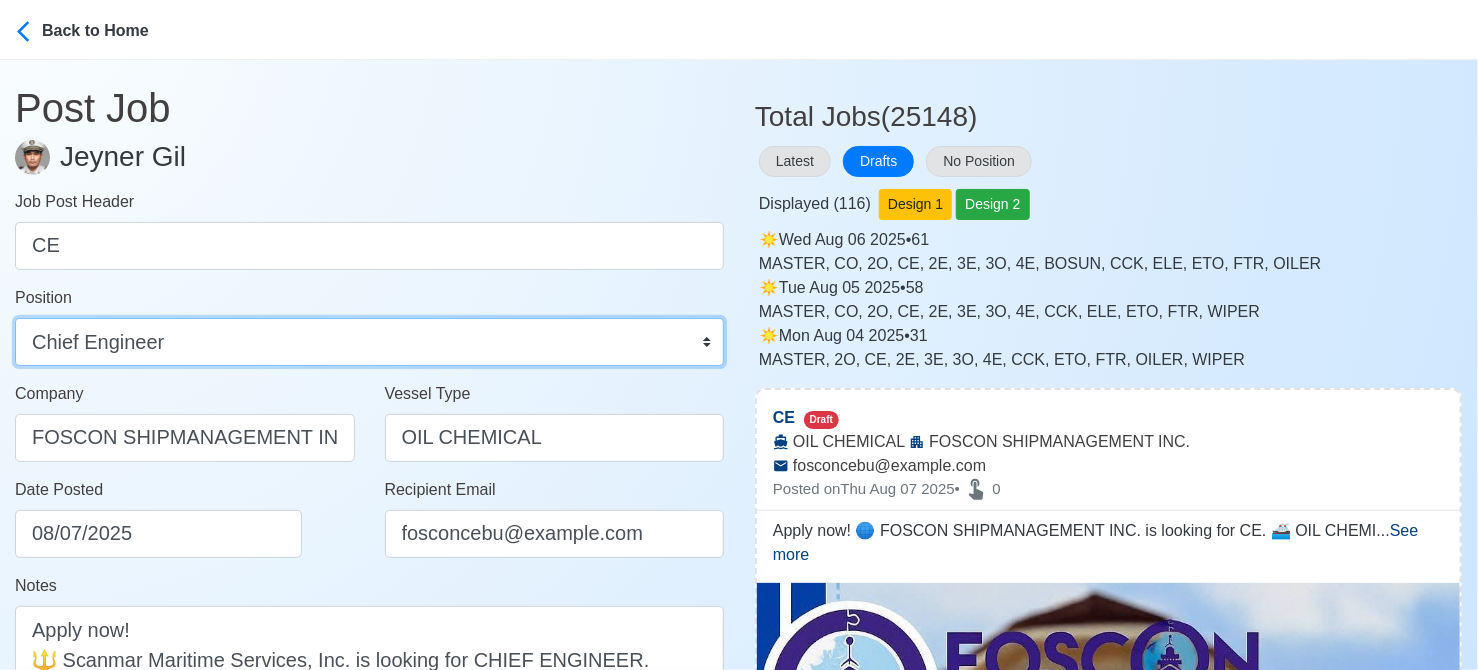 click on "Master Chief Officer 2nd Officer 3rd Officer Junior Officer Chief Engineer 2nd Engineer 3rd Engineer 4th Engineer Gas Engineer Junior Engineer 1st Assistant Engineer 2nd Assistant Engineer 3rd Assistant Engineer ETO/ETR Electrician Electrical Engineer Oiler Fitter Welder Chief Cook Chef Cook Messman Wiper Rigger Ordinary Seaman Able Seaman Motorman Pumpman Bosun Cadet Reefer Mechanic Operator Repairman Painter Steward Waiter Others" at bounding box center (369, 342) 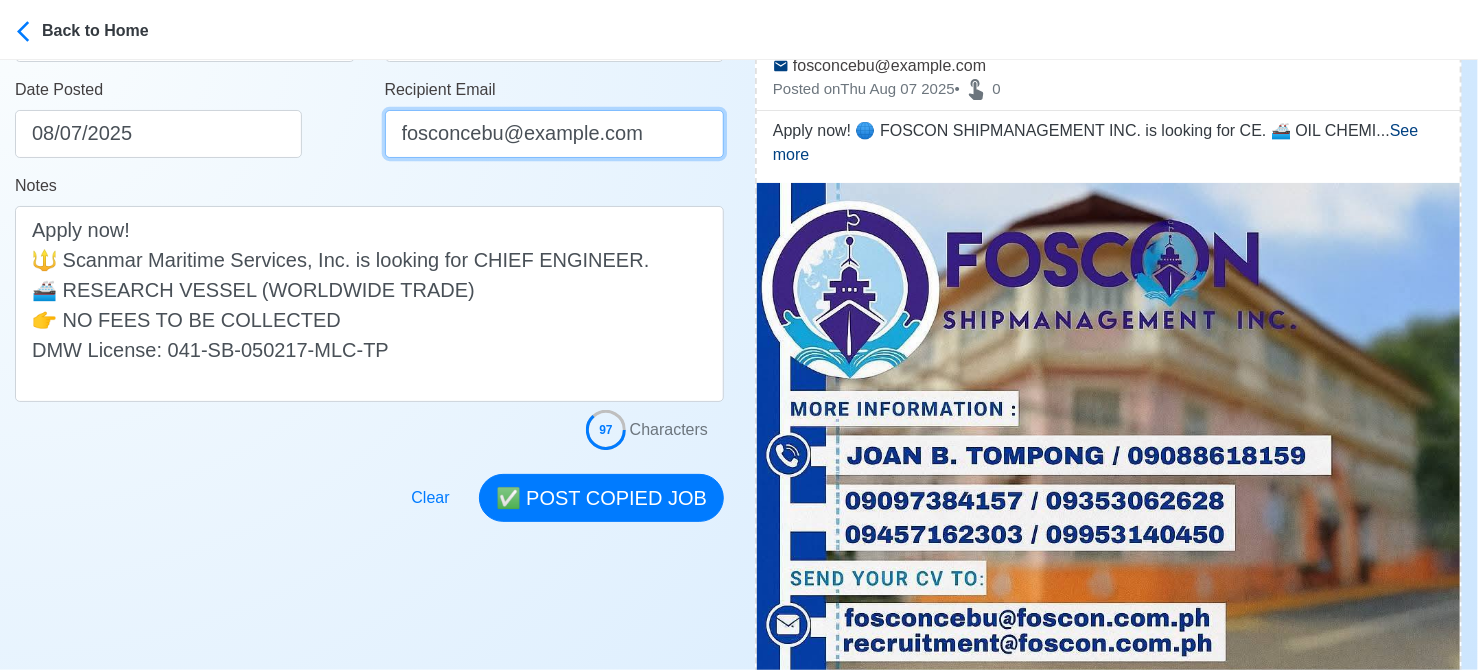 drag, startPoint x: 502, startPoint y: 134, endPoint x: 368, endPoint y: 137, distance: 134.03358 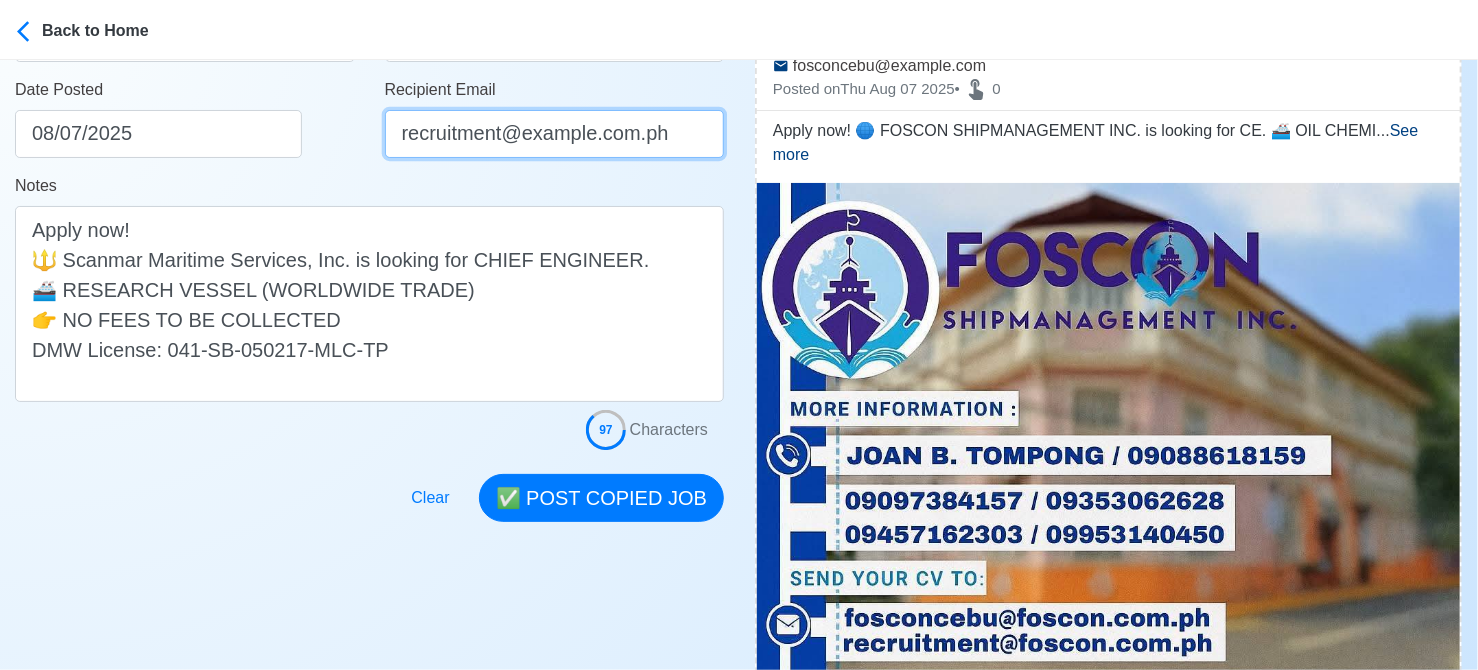 click on "recruitment@example.com.ph" at bounding box center [555, 134] 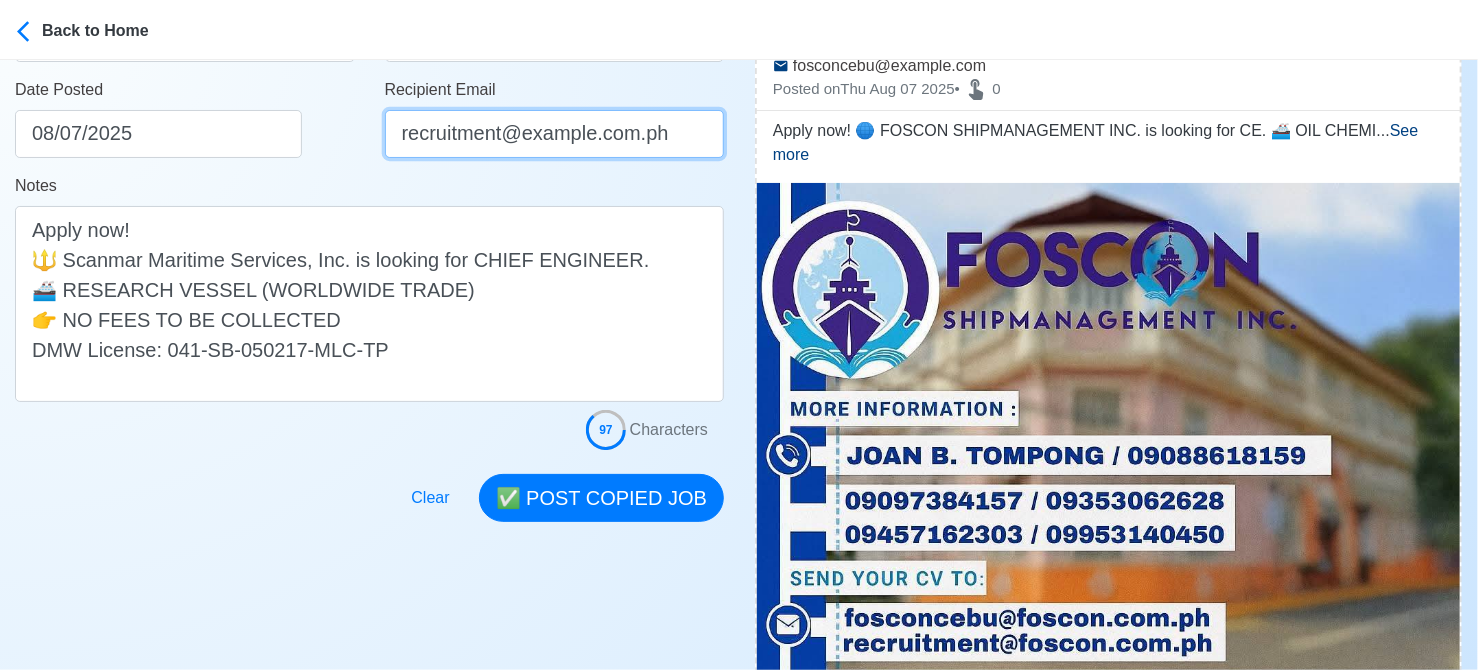 click on "recruitment@example.com.ph" at bounding box center (555, 134) 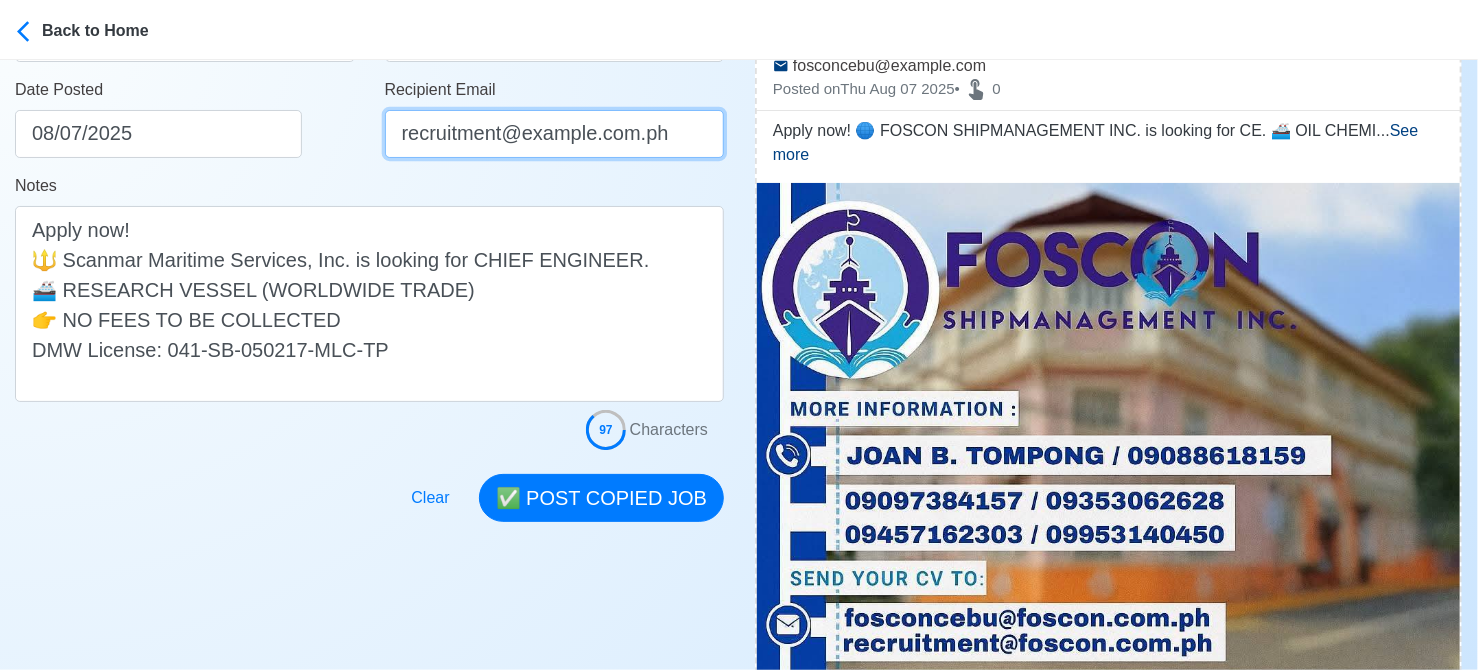 type on "recruitment@example.com.ph" 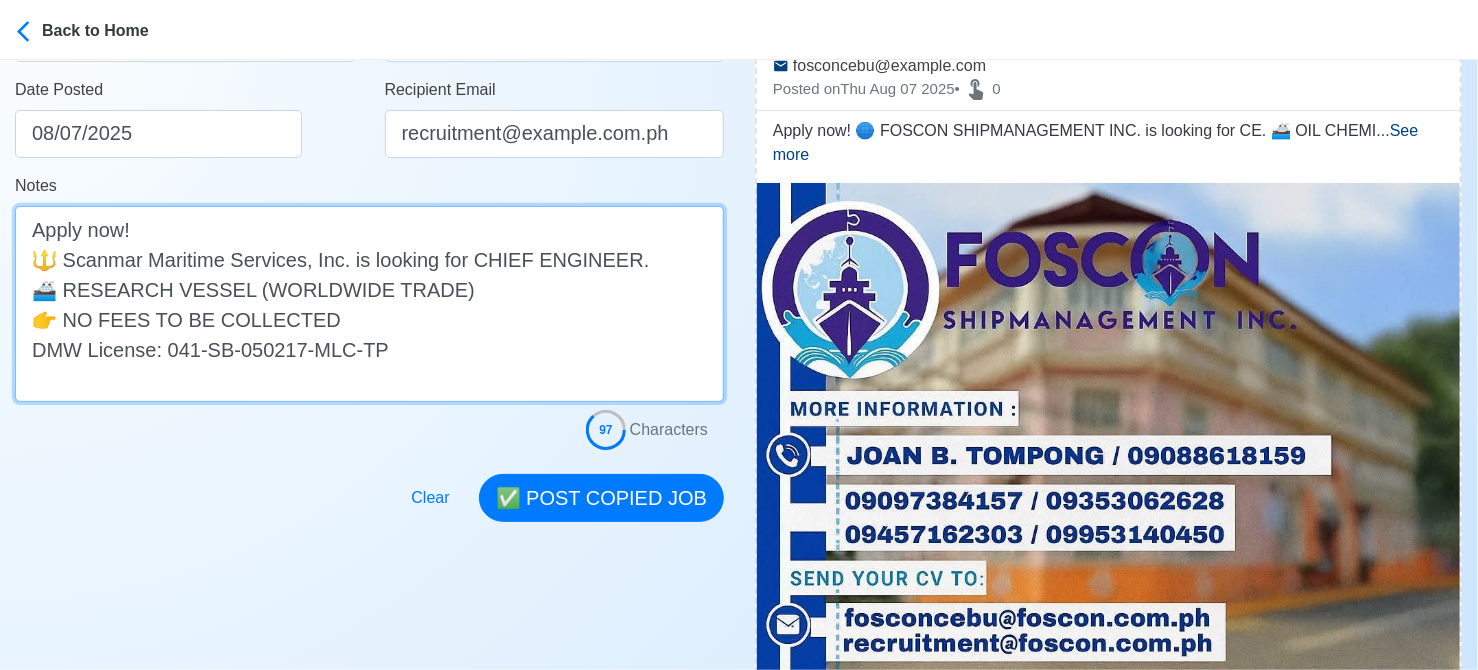 click on "Apply now!
🌐 FOSCON SHIPMANAGEMENT INC. is looking for CE.
🚢 OIL CHEMICAL
✅ WITH HIGHER LIC" at bounding box center [369, 304] 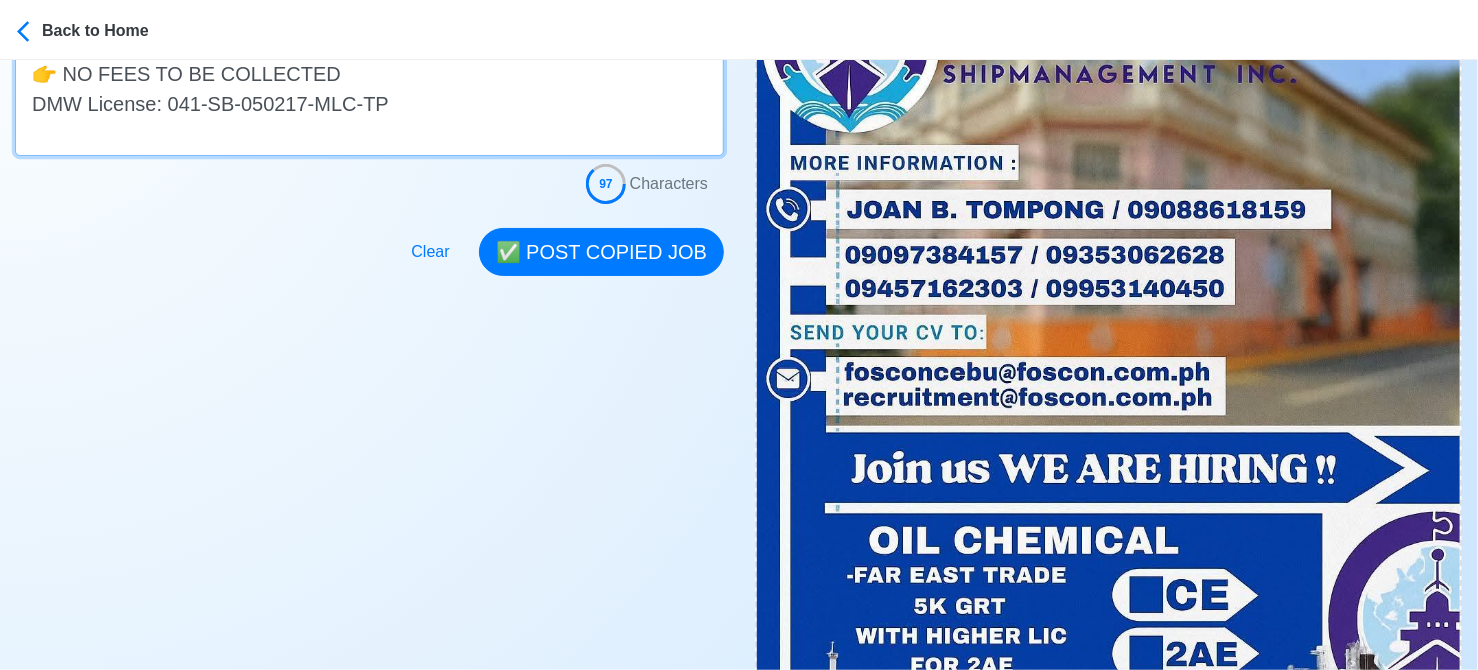 scroll, scrollTop: 600, scrollLeft: 0, axis: vertical 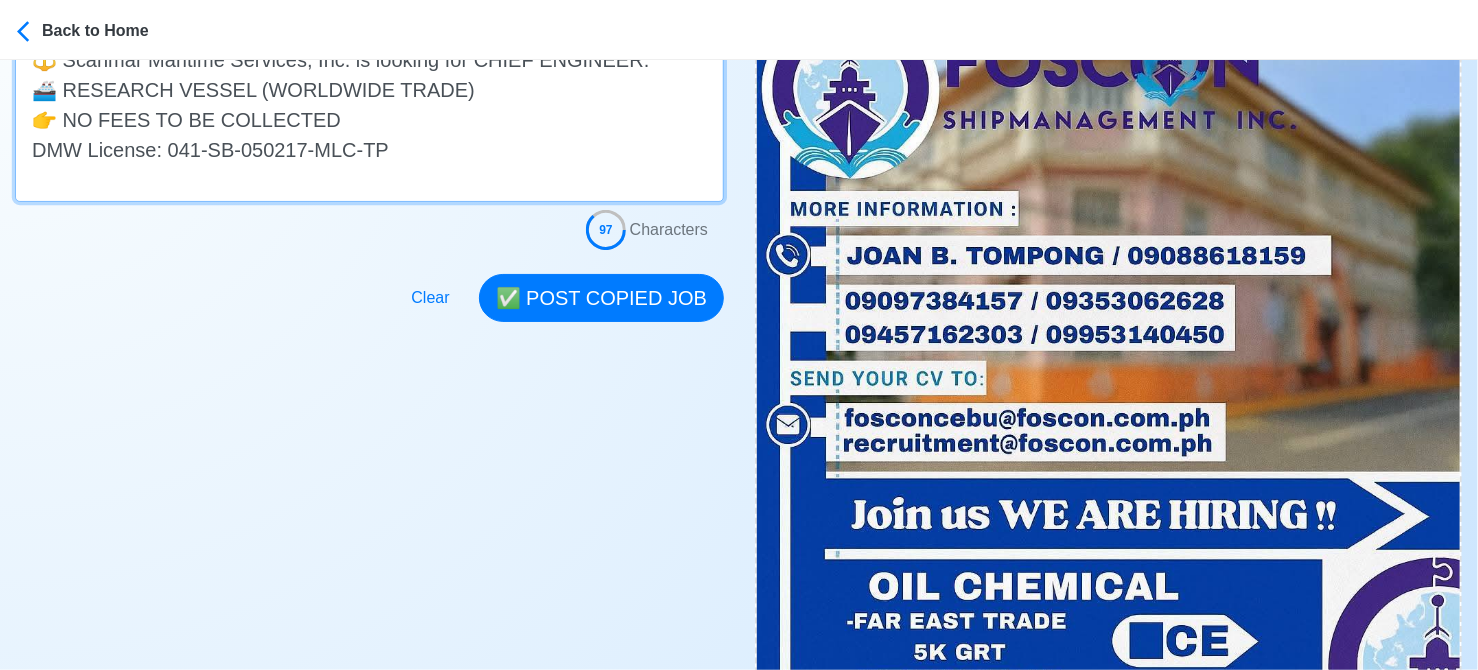 drag, startPoint x: 254, startPoint y: 119, endPoint x: 71, endPoint y: 111, distance: 183.17477 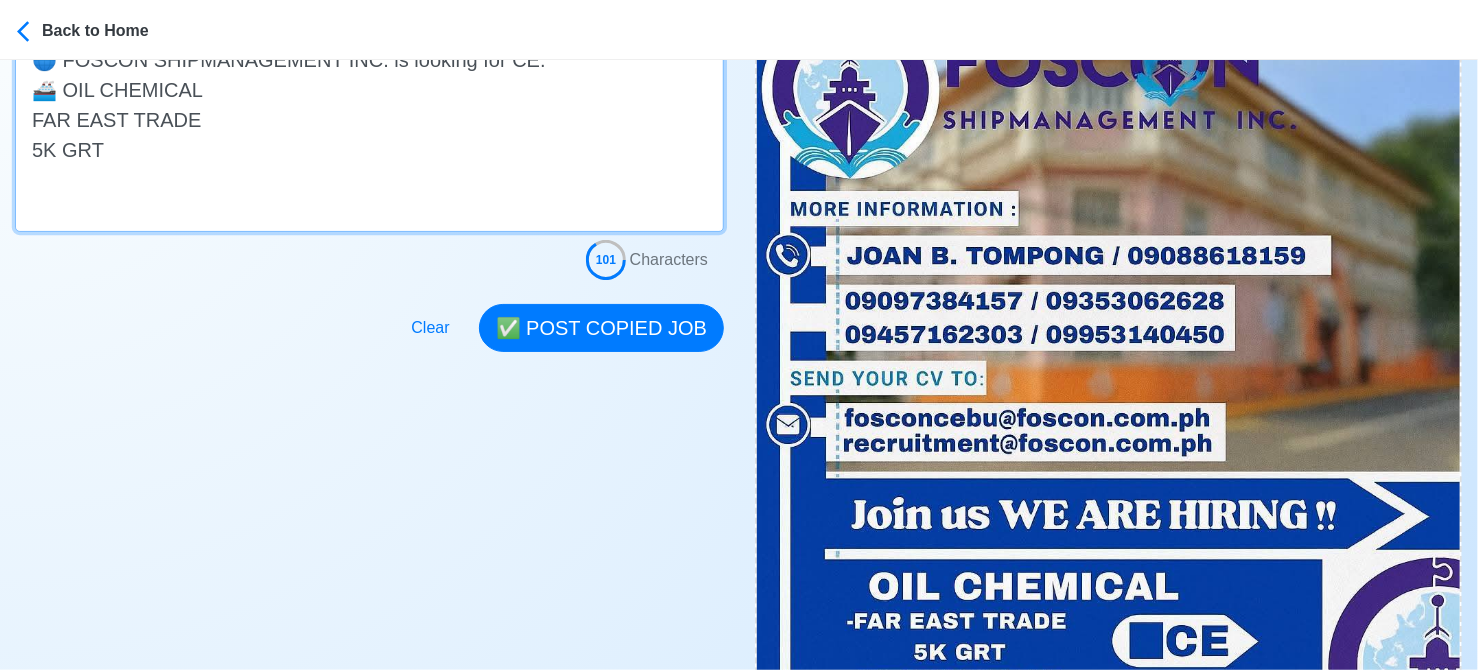 scroll, scrollTop: 700, scrollLeft: 0, axis: vertical 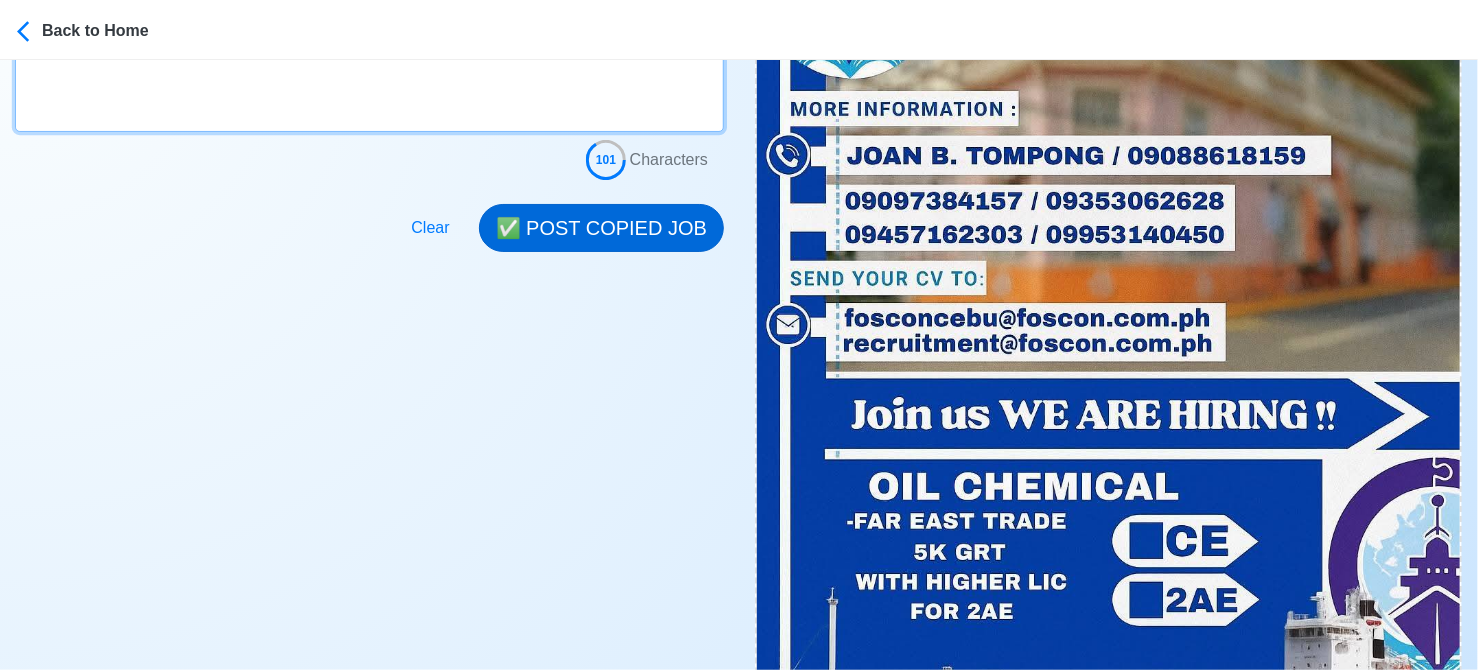 type on "Apply now!
🌐 FOSCON SHIPMANAGEMENT INC. is looking for CE.
🚢 OIL CHEMICAL
FAR EAST TRADE
5K GRT" 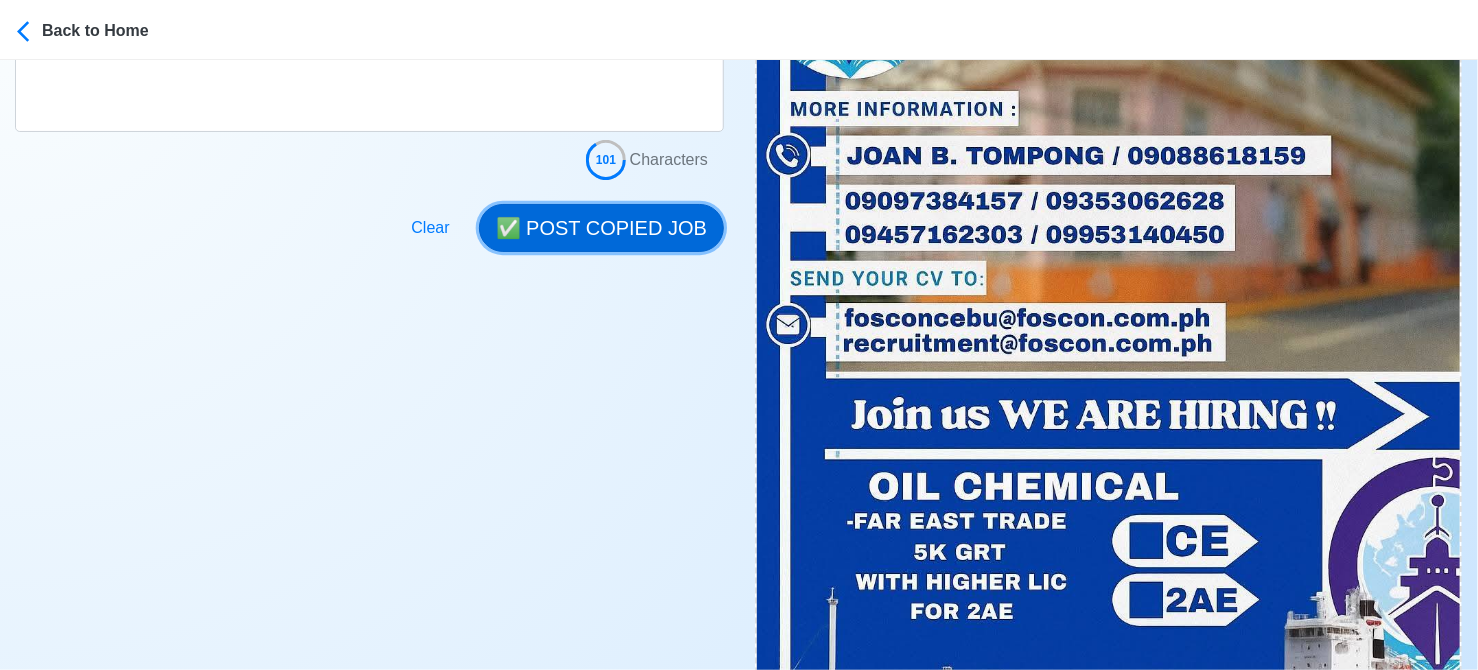 click on "✅ POST COPIED JOB" at bounding box center (601, 228) 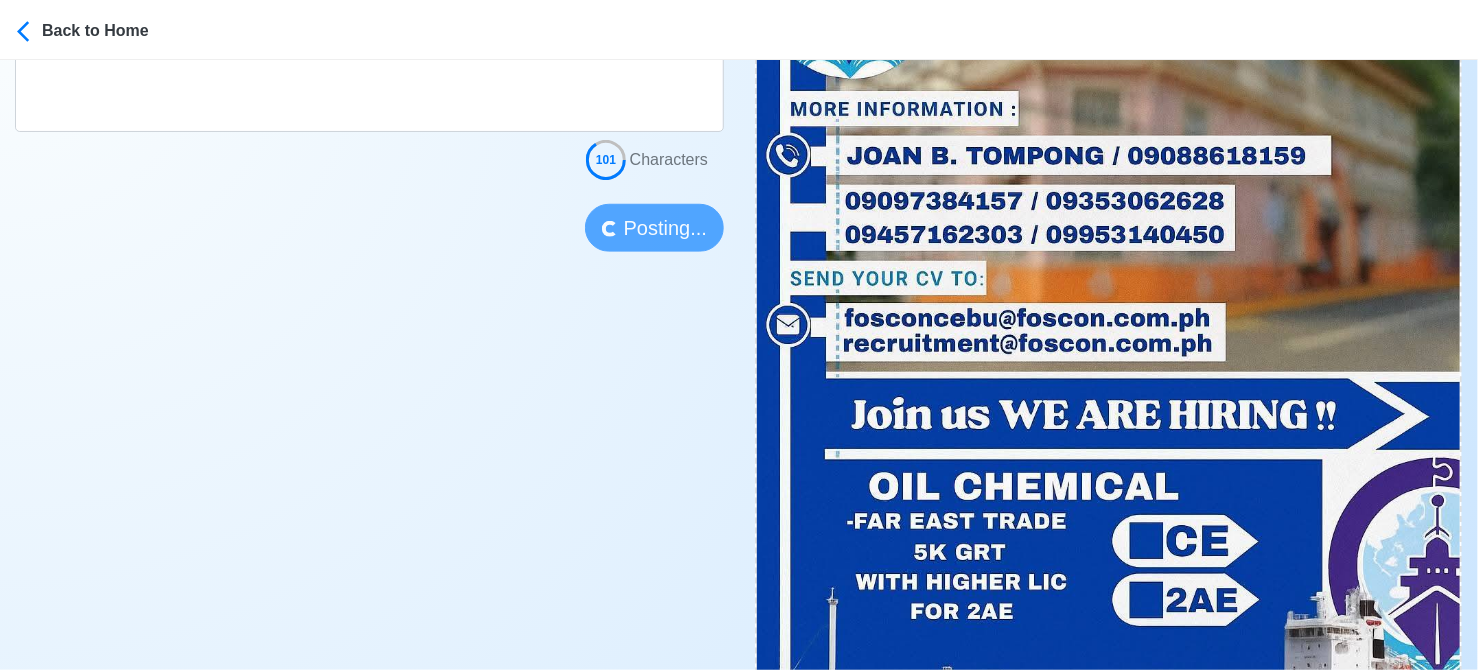 type 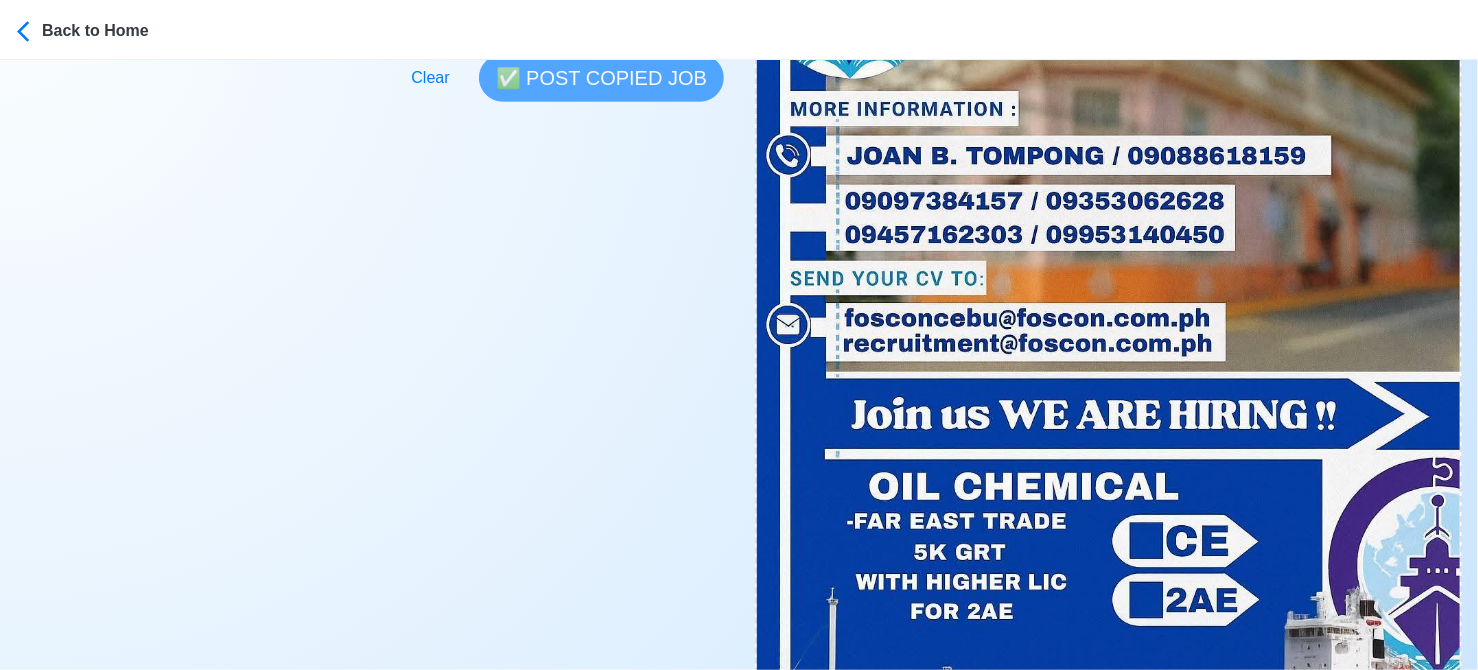 click on "Post Job   Jeyner Gil Job Post Header Position Master Chief Officer 2nd Officer 3rd Officer Junior Officer Chief Engineer 2nd Engineer 3rd Engineer 4th Engineer Gas Engineer Junior Engineer 1st Assistant Engineer 2nd Assistant Engineer 3rd Assistant Engineer ETO/ETR Electrician Electrical Engineer Oiler Fitter Welder Chief Cook Chef Cook Messman Wiper Rigger Ordinary Seaman Able Seaman Motorman Pumpman Bosun Cadet Reefer Mechanic Operator Repairman Painter Steward Waiter Others Company Vessel Type Date Posted       08/07/2025 Recipient Email Notes Apply now!
🌐 FOSCON SHIPMANAGEMENT INC. is looking for CE.
🚢 OIL CHEMICAL
FAR EAST TRADE
5K GRT 0 Characters Clear ✅ POST COPIED JOB" at bounding box center [369, 57790] 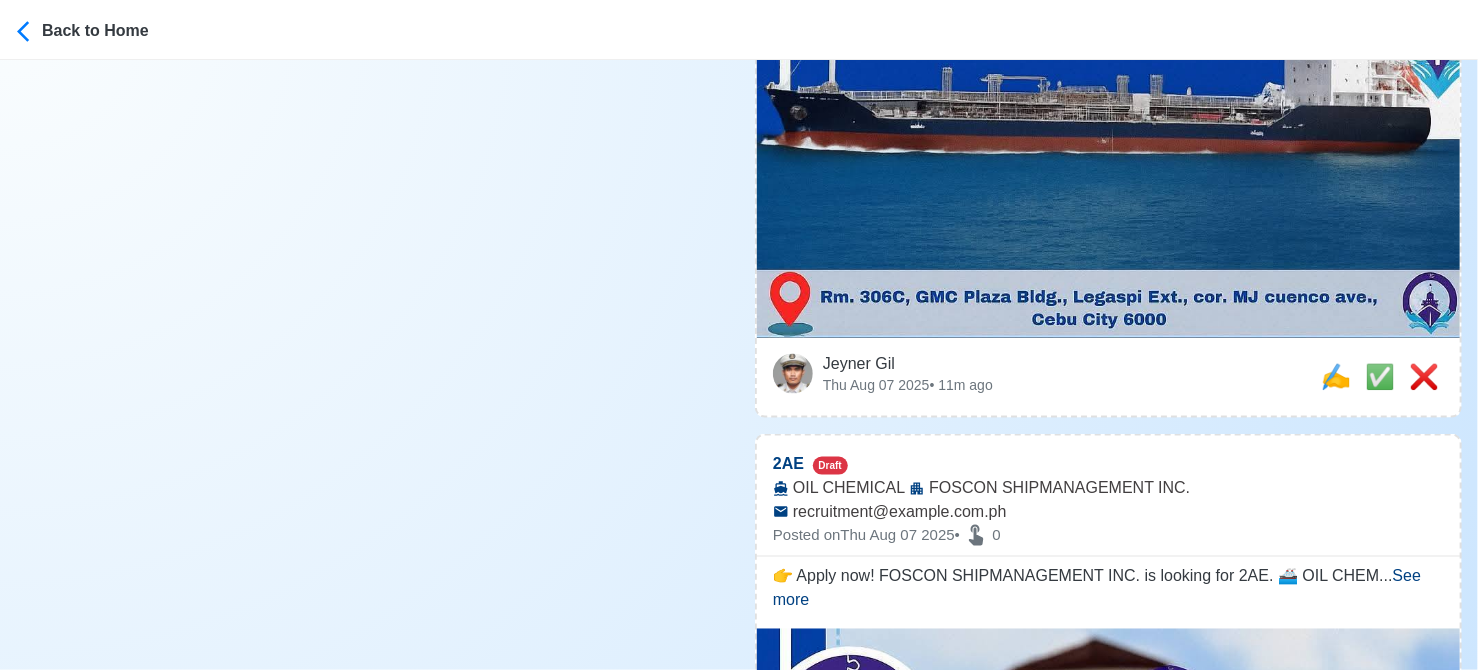 scroll, scrollTop: 1300, scrollLeft: 0, axis: vertical 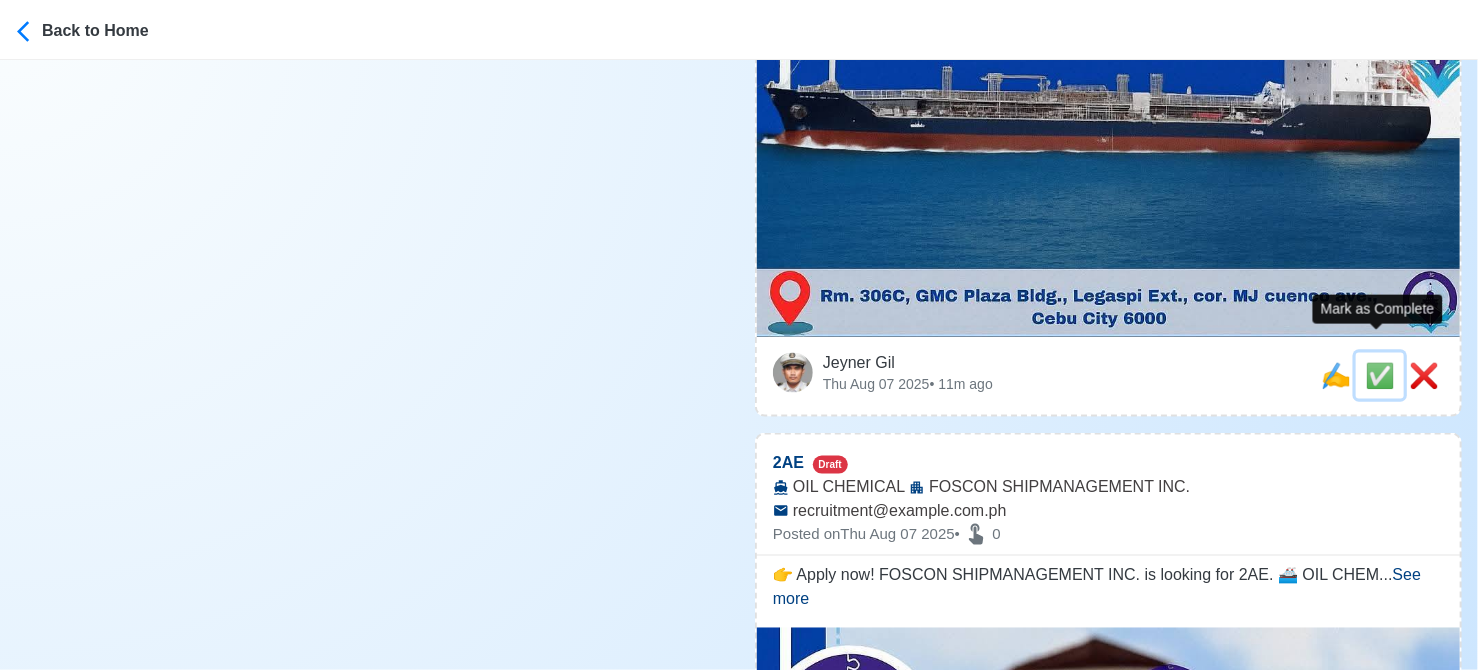 click on "✅" at bounding box center [1380, 375] 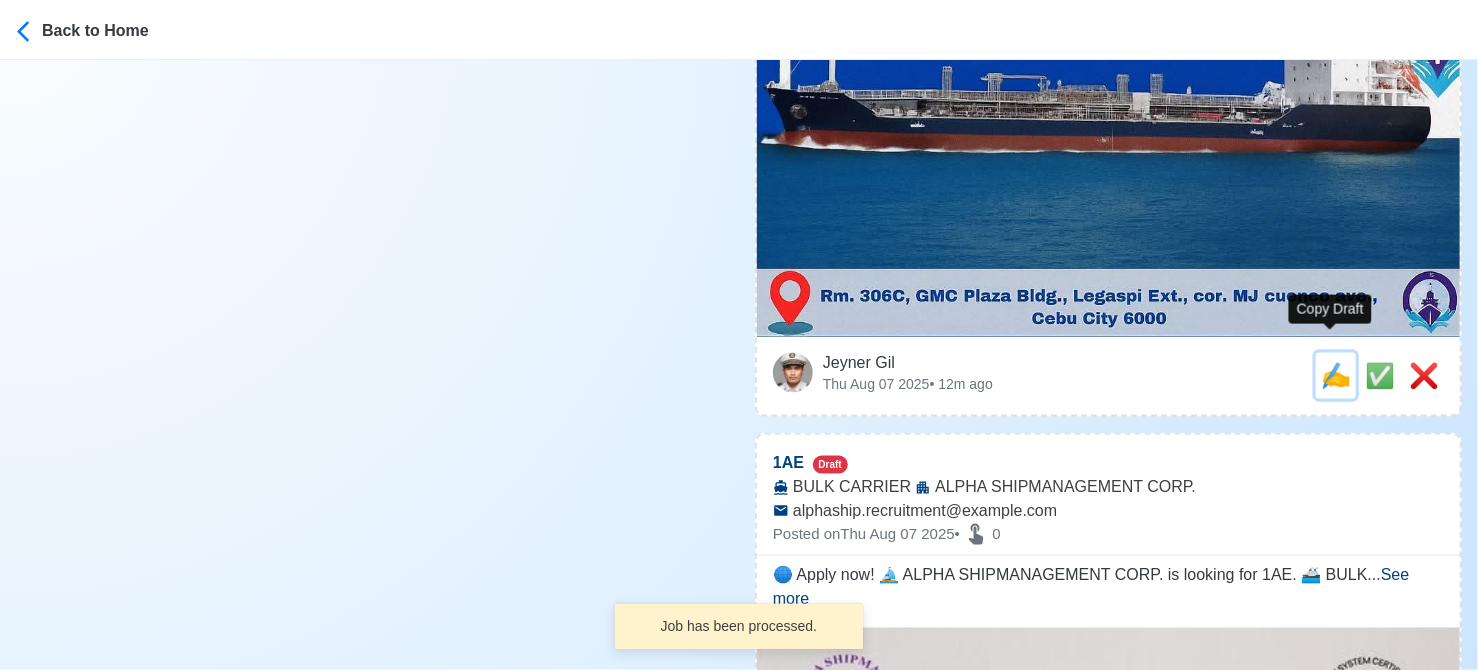 click on "✍️" at bounding box center (1336, 375) 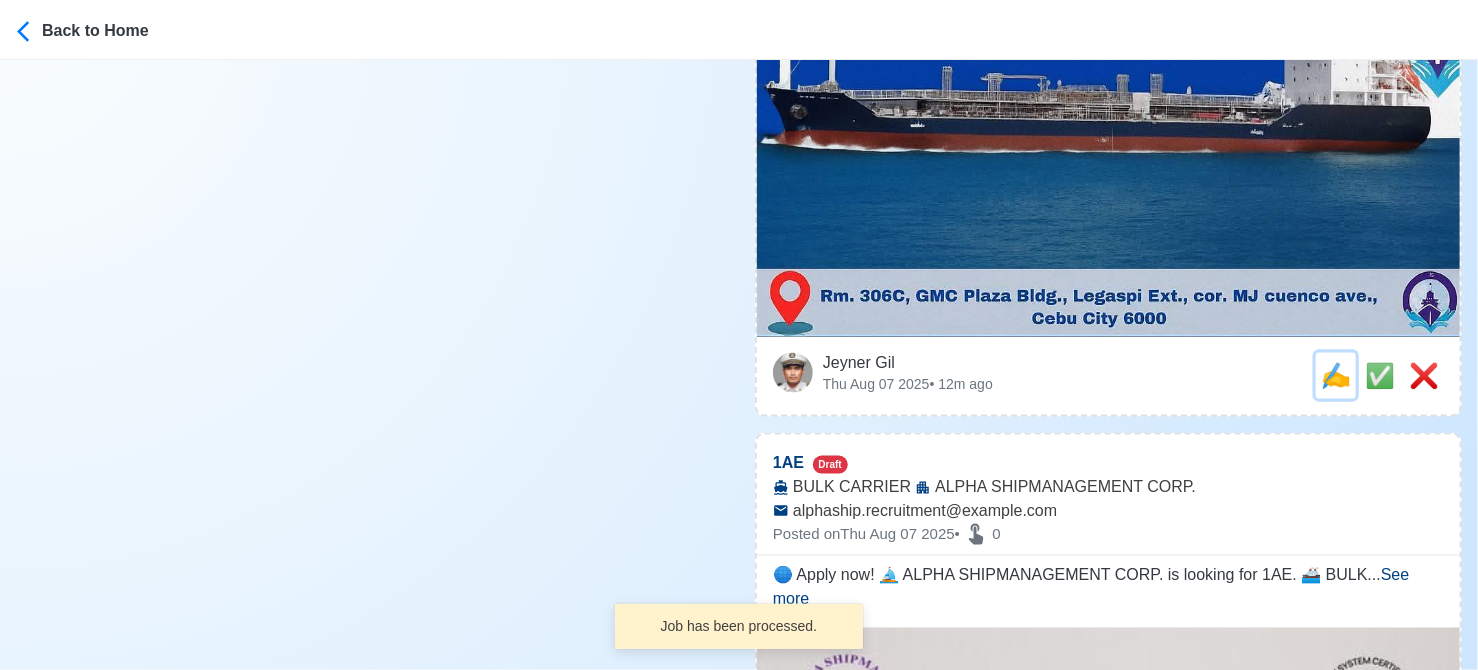 scroll, scrollTop: 0, scrollLeft: 0, axis: both 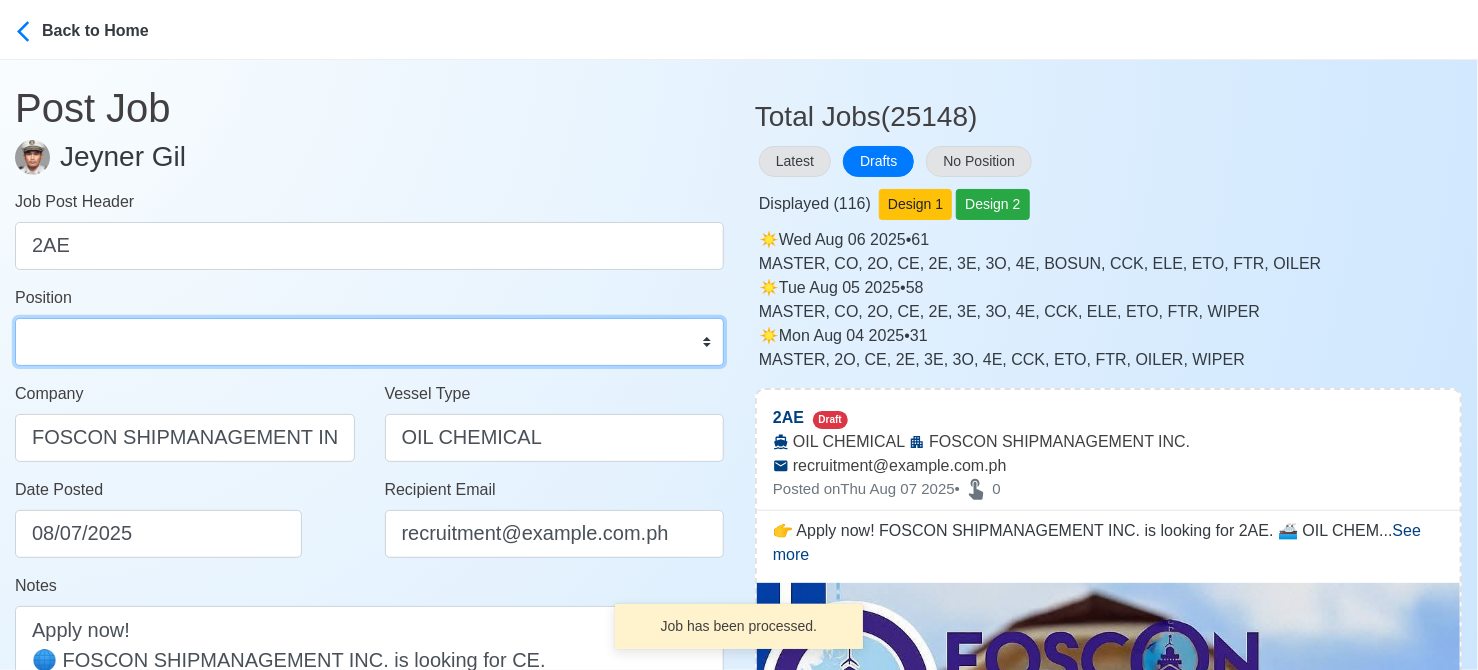 click on "Master Chief Officer 2nd Officer 3rd Officer Junior Officer Chief Engineer 2nd Engineer 3rd Engineer 4th Engineer Gas Engineer Junior Engineer 1st Assistant Engineer 2nd Assistant Engineer 3rd Assistant Engineer ETO/ETR Electrician Electrical Engineer Oiler Fitter Welder Chief Cook Chef Cook Messman Wiper Rigger Ordinary Seaman Able Seaman Motorman Pumpman Bosun Cadet Reefer Mechanic Operator Repairman Painter Steward Waiter Others" at bounding box center [369, 342] 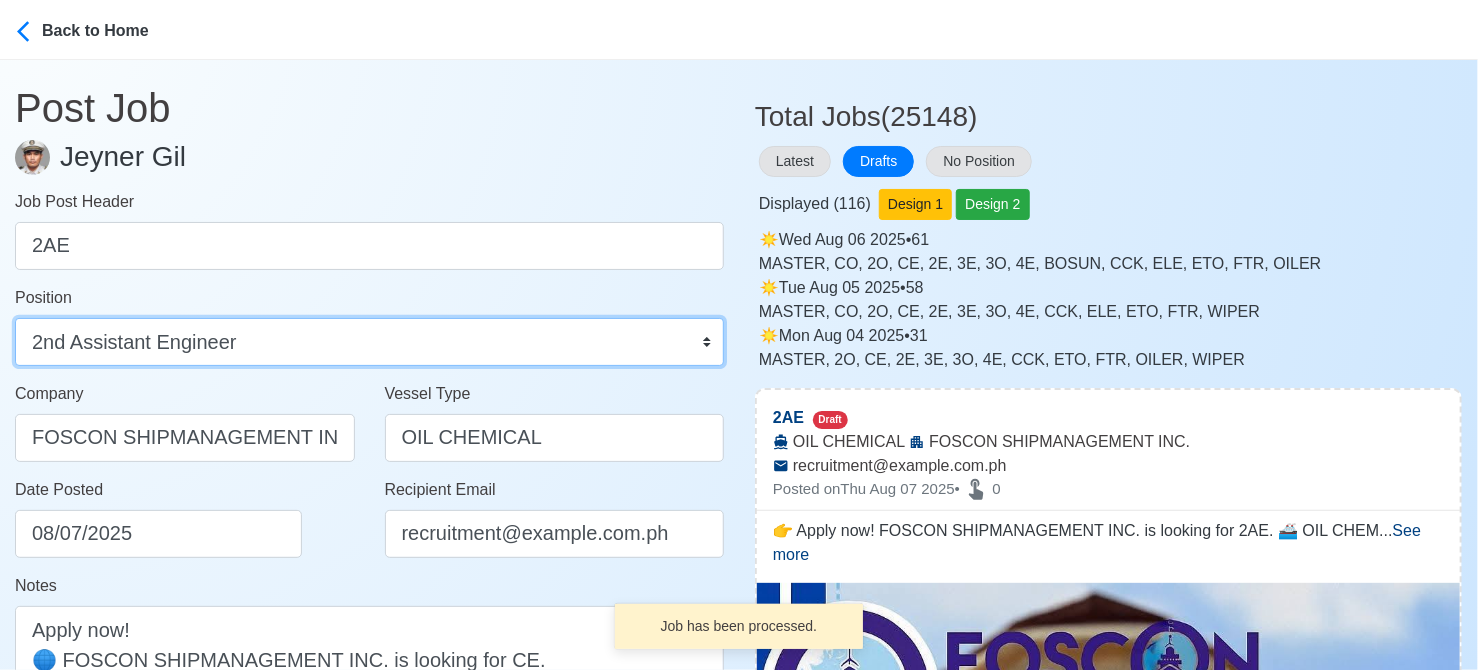 click on "Master Chief Officer 2nd Officer 3rd Officer Junior Officer Chief Engineer 2nd Engineer 3rd Engineer 4th Engineer Gas Engineer Junior Engineer 1st Assistant Engineer 2nd Assistant Engineer 3rd Assistant Engineer ETO/ETR Electrician Electrical Engineer Oiler Fitter Welder Chief Cook Chef Cook Messman Wiper Rigger Ordinary Seaman Able Seaman Motorman Pumpman Bosun Cadet Reefer Mechanic Operator Repairman Painter Steward Waiter Others" at bounding box center (369, 342) 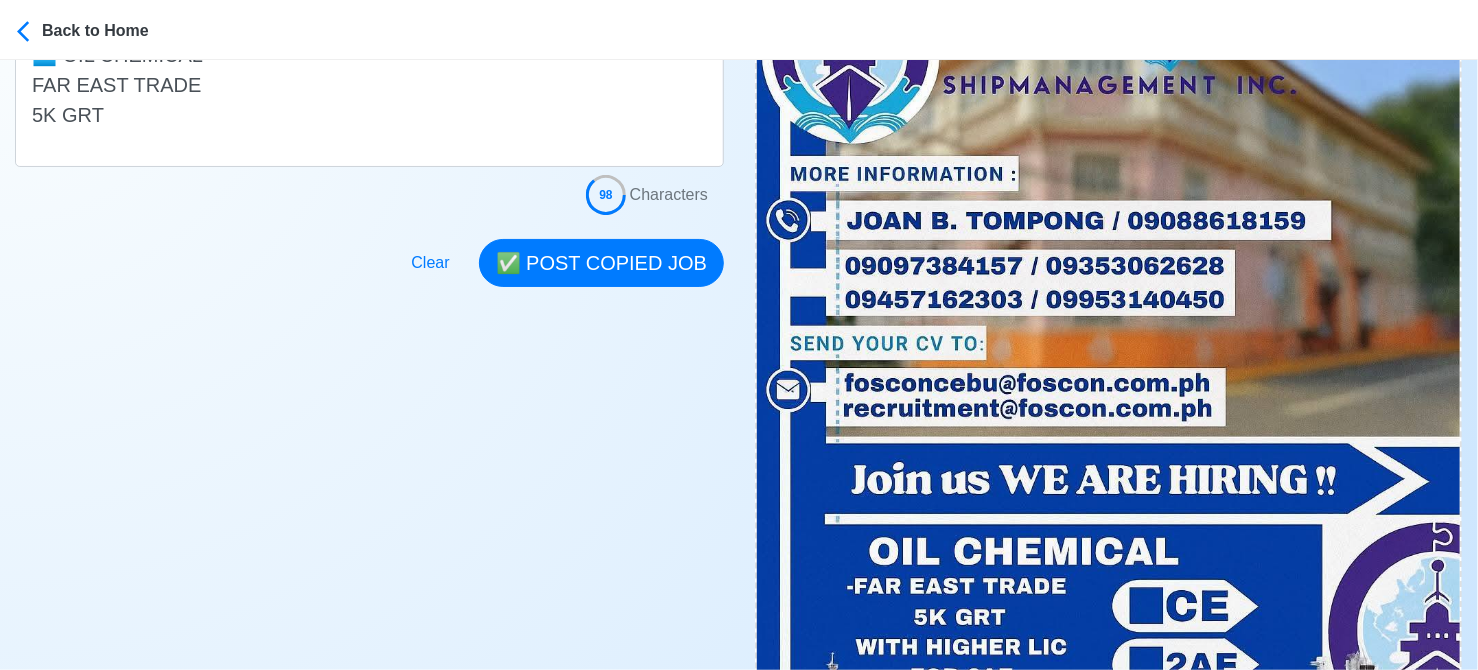 scroll, scrollTop: 600, scrollLeft: 0, axis: vertical 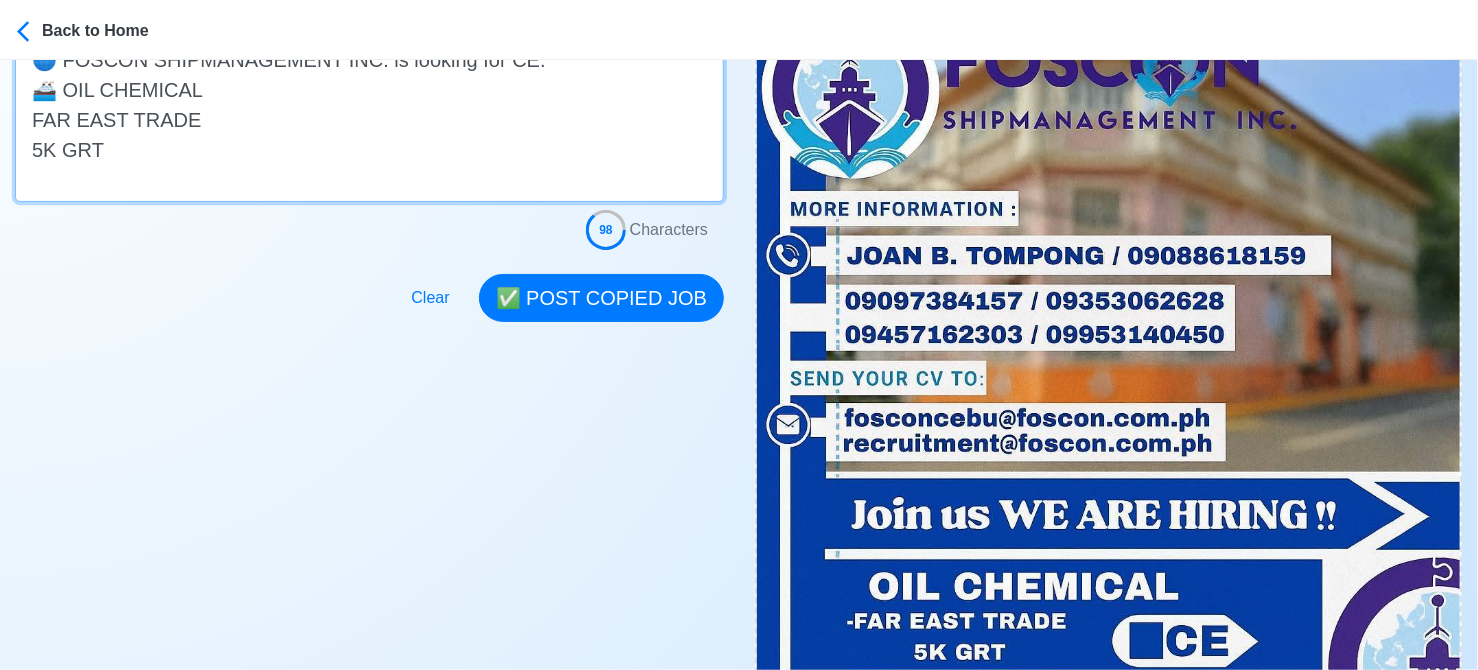 click on "👉 Apply now!
FOSCON SHIPMANAGEMENT INC. is looking for 2AE.
🚢 OIL CHEMICAL
✅ WITH HIGHER LIC" at bounding box center (369, 104) 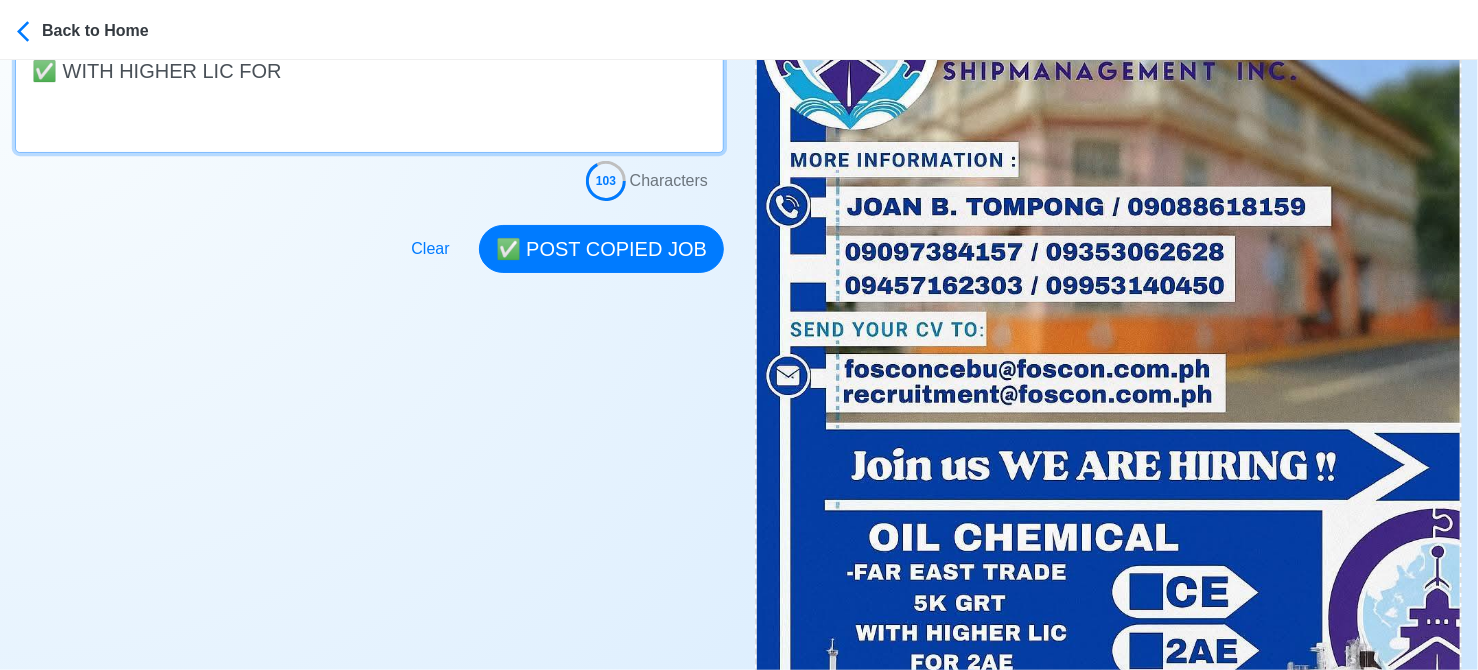 scroll, scrollTop: 600, scrollLeft: 0, axis: vertical 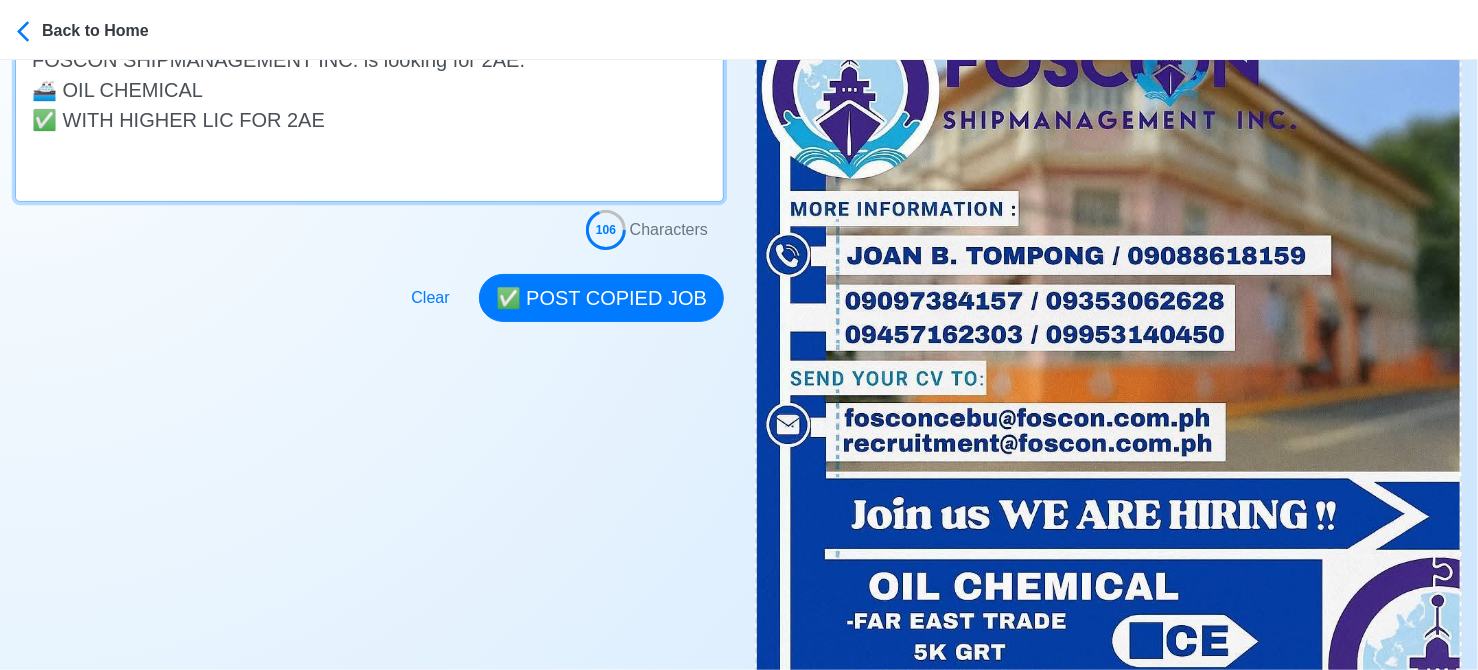 click on "👉 Apply now!
FOSCON SHIPMANAGEMENT INC. is looking for 2AE.
🚢 OIL CHEMICAL
✅ WITH HIGHER LIC FOR 2AE" at bounding box center (369, 104) 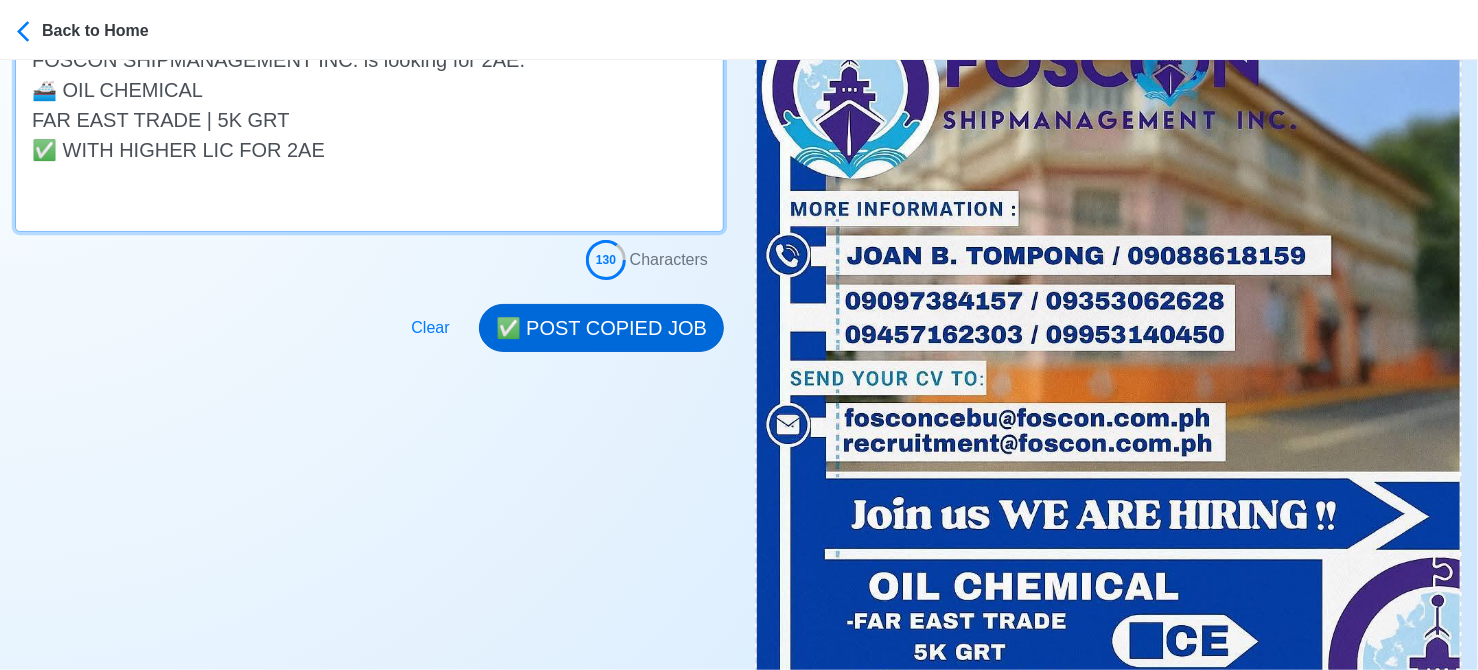 type on "👉 Apply now!
FOSCON SHIPMANAGEMENT INC. is looking for 2AE.
🚢 OIL CHEMICAL
FAR EAST TRADE | 5K GRT
✅ WITH HIGHER LIC FOR 2AE" 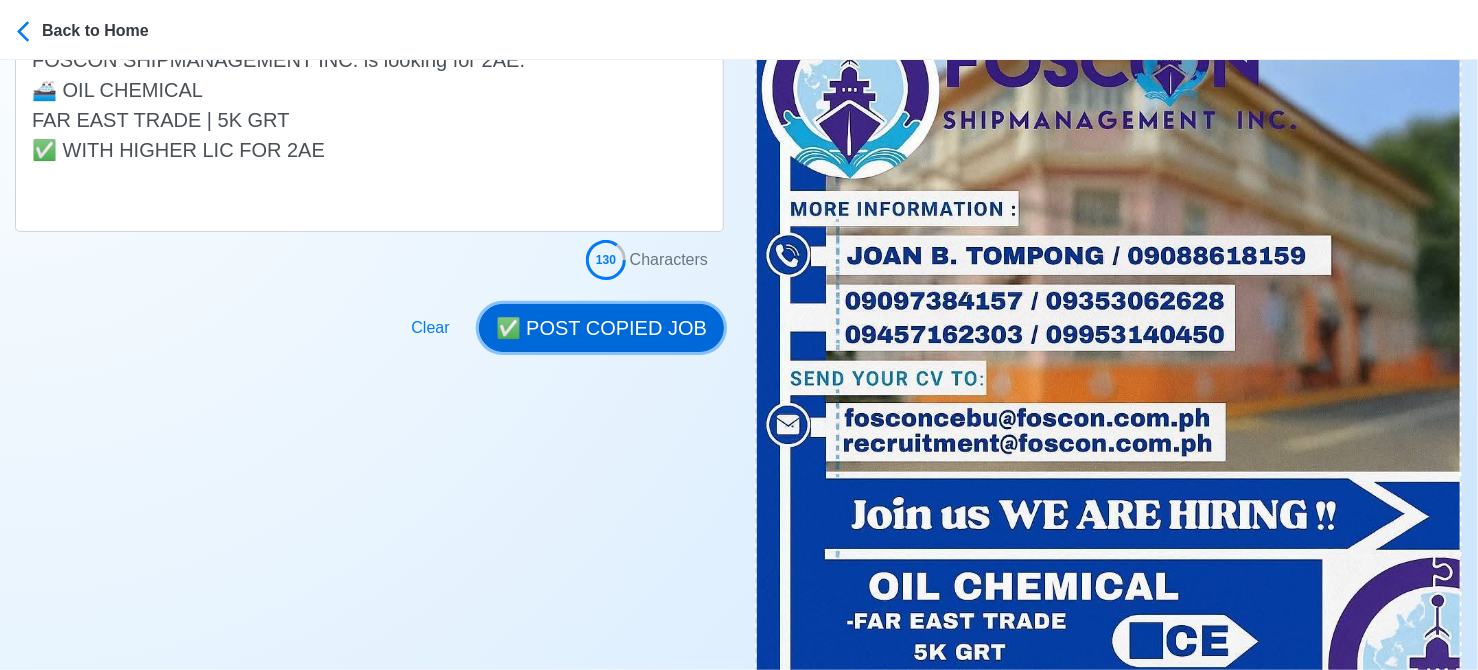 click on "✅ POST COPIED JOB" at bounding box center [601, 328] 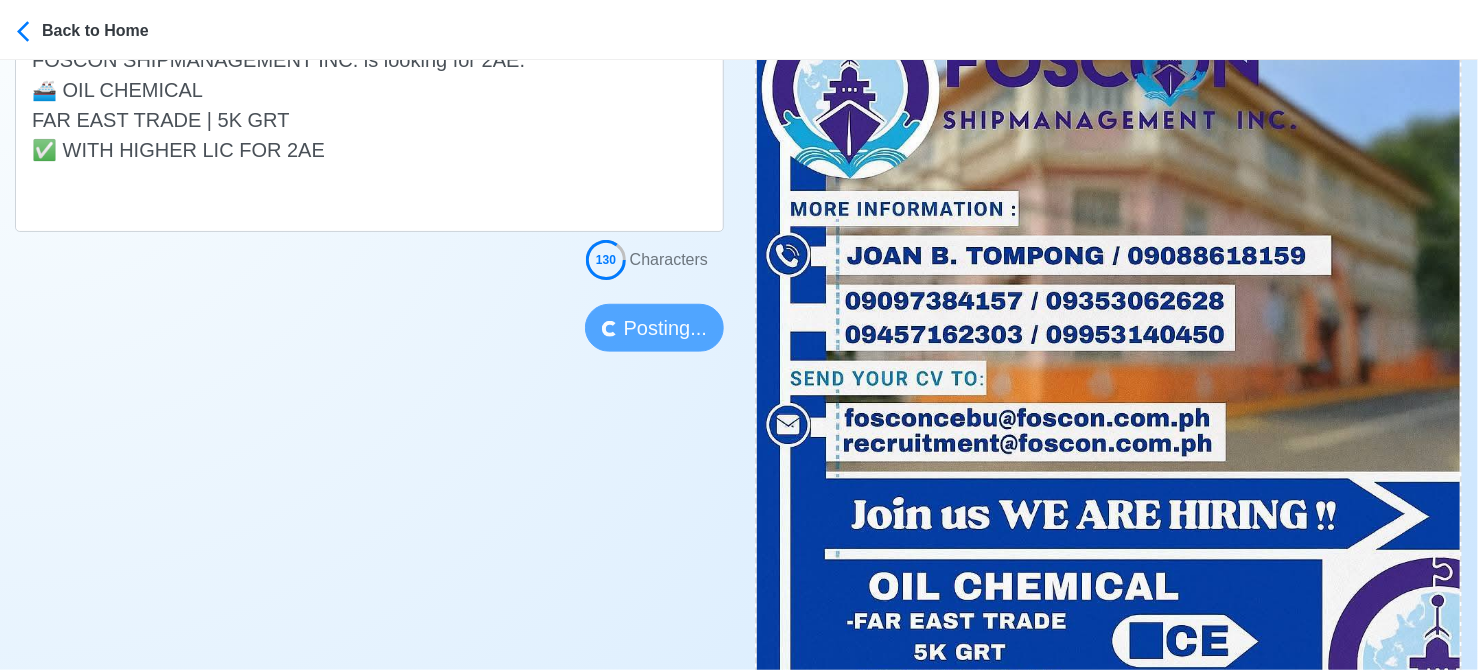 type 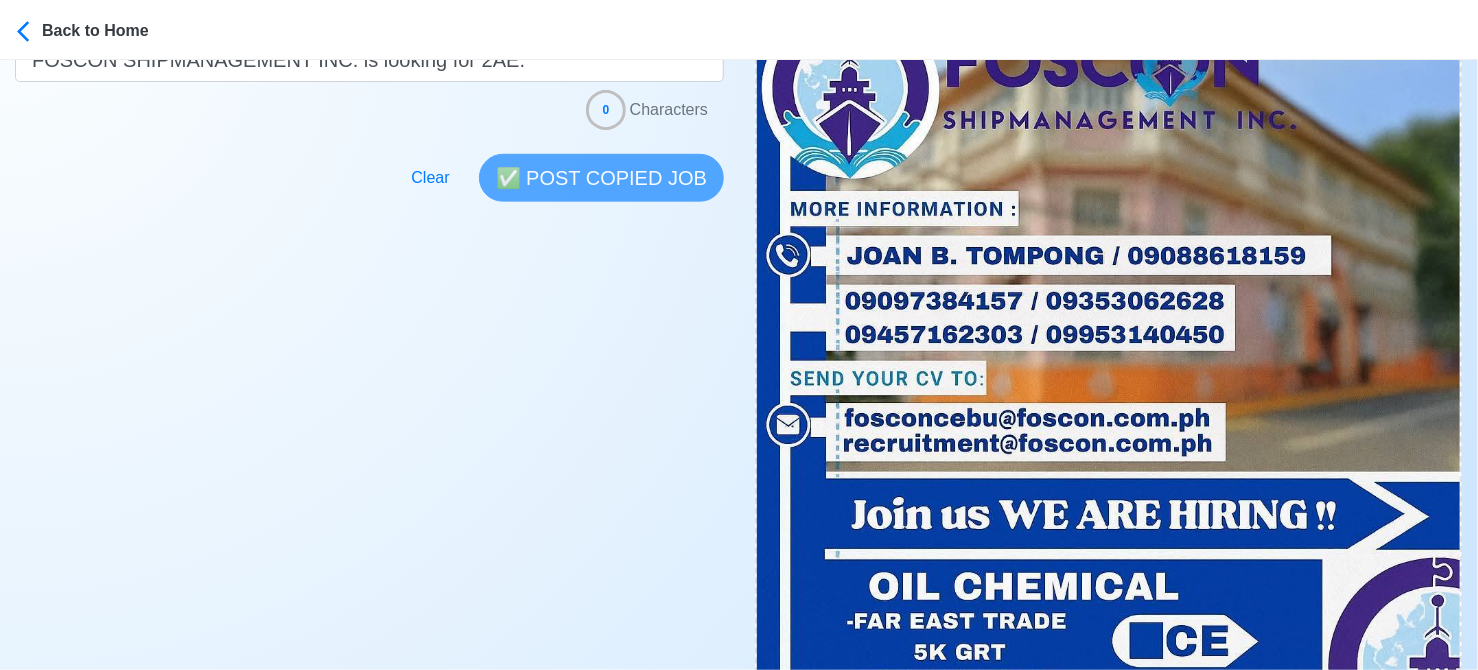 click on "Post Job   Jeyner Gil Job Post Header Position Master Chief Officer 2nd Officer 3rd Officer Junior Officer Chief Engineer 2nd Engineer 3rd Engineer 4th Engineer Gas Engineer Junior Engineer 1st Assistant Engineer 2nd Assistant Engineer 3rd Assistant Engineer ETO/ETR Electrician Electrical Engineer Oiler Fitter Welder Chief Cook Chef Cook Messman Wiper Rigger Ordinary Seaman Able Seaman Motorman Pumpman Bosun Cadet Reefer Mechanic Operator Repairman Painter Steward Waiter Others Company Vessel Type Date Posted       08/07/2025 Recipient Email Notes 👉 Apply now!
FOSCON SHIPMANAGEMENT INC. is looking for 2AE.
🚢 OIL CHEMICAL
FAR EAST TRADE | 5K GRT
✅ WITH HIGHER LIC FOR 2AE 0 Characters Clear ✅ POST COPIED JOB" at bounding box center (369, 57890) 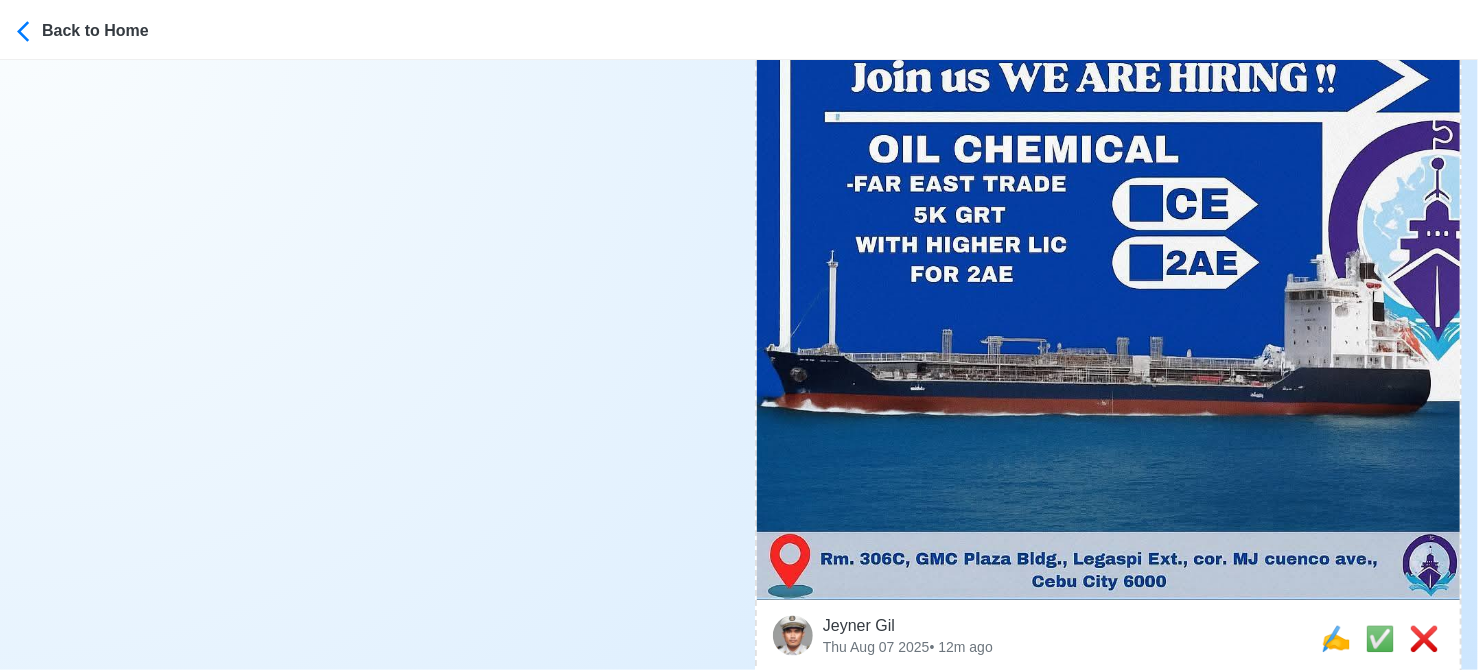 scroll, scrollTop: 1300, scrollLeft: 0, axis: vertical 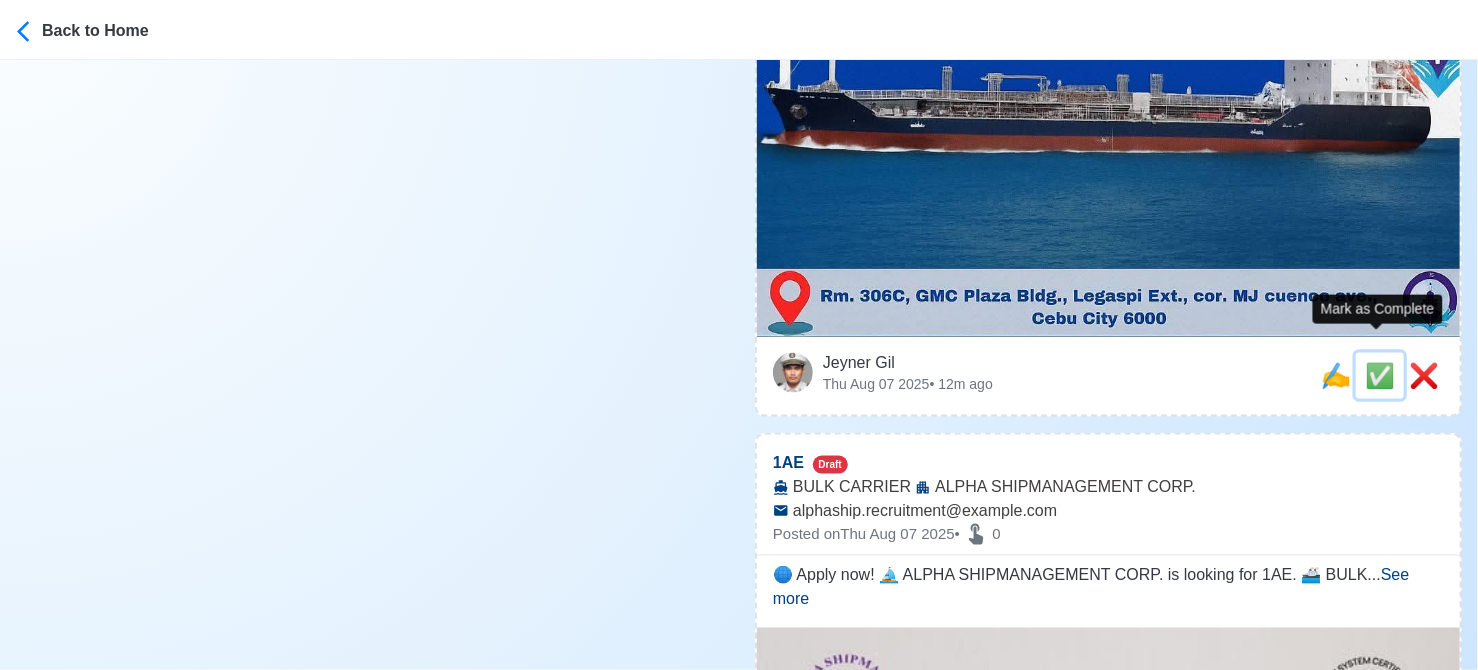 click on "✅" at bounding box center (1380, 375) 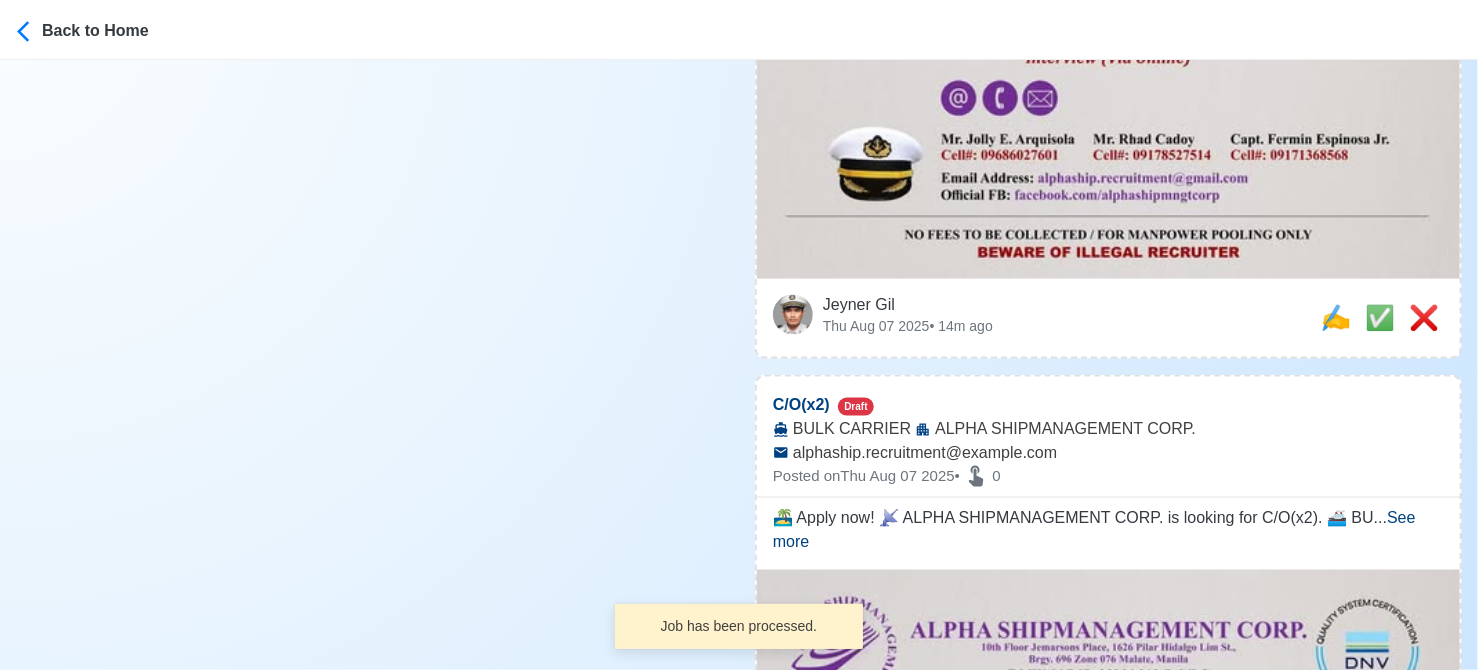 scroll, scrollTop: 1300, scrollLeft: 0, axis: vertical 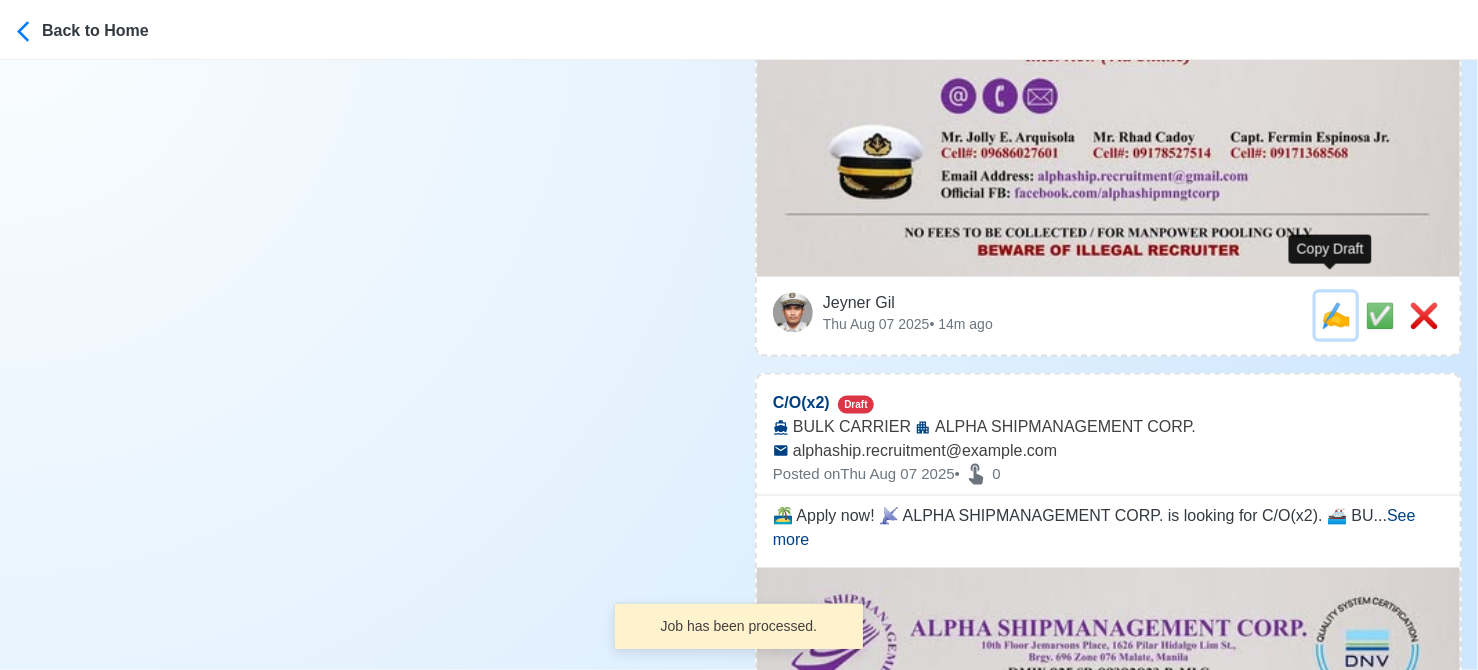 click on "✍️" at bounding box center (1336, 315) 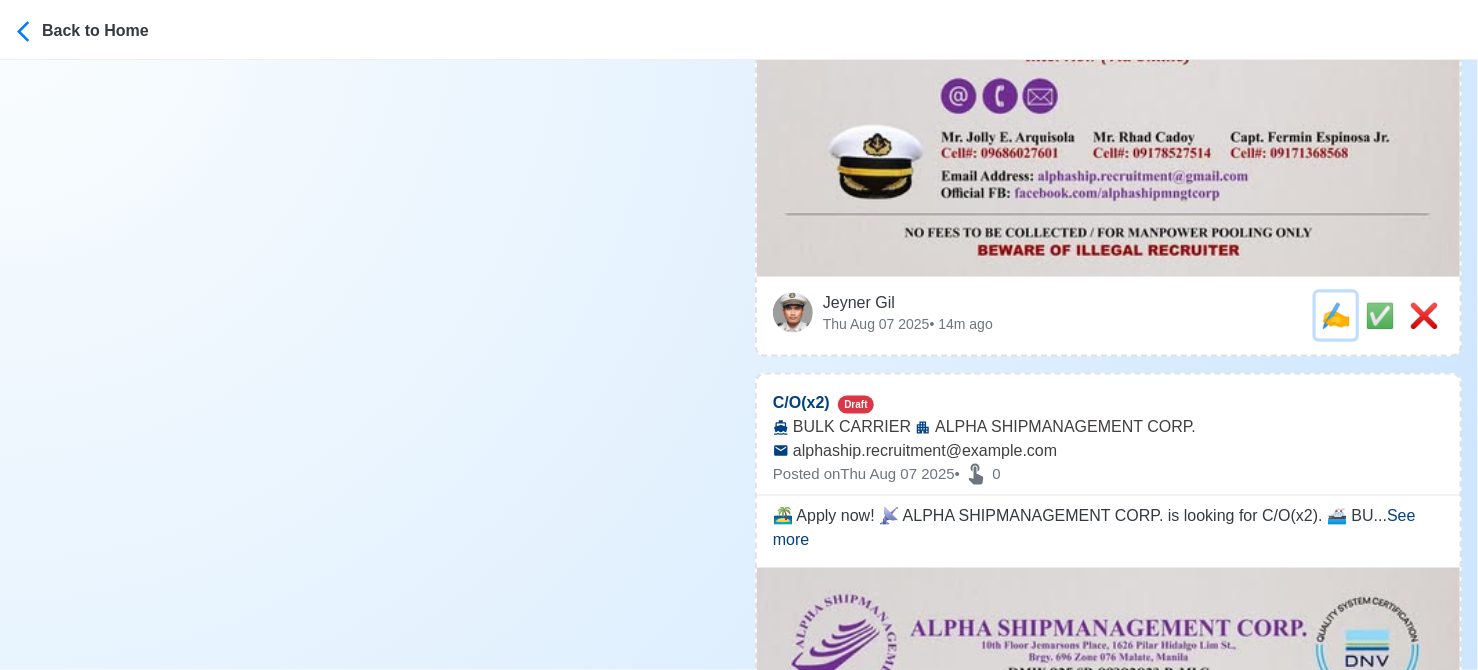 scroll, scrollTop: 0, scrollLeft: 0, axis: both 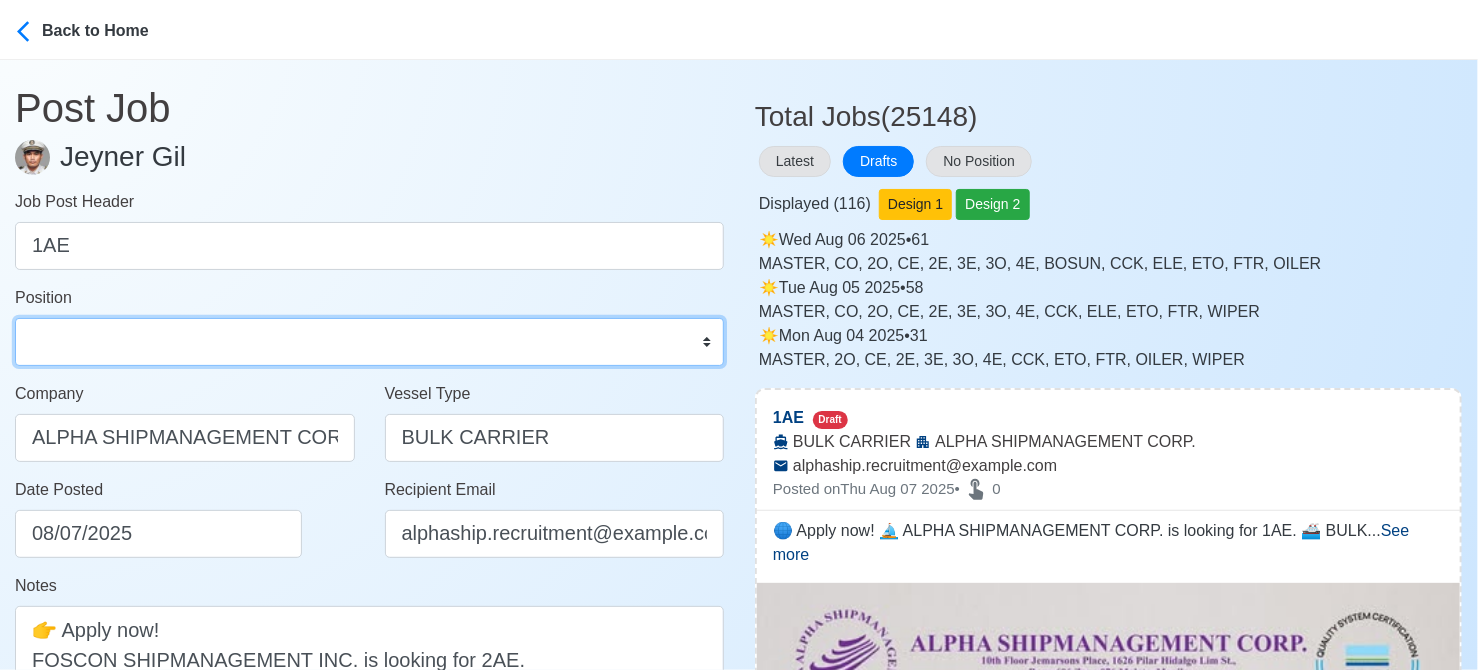 click on "Master Chief Officer 2nd Officer 3rd Officer Junior Officer Chief Engineer 2nd Engineer 3rd Engineer 4th Engineer Gas Engineer Junior Engineer 1st Assistant Engineer 2nd Assistant Engineer 3rd Assistant Engineer ETO/ETR Electrician Electrical Engineer Oiler Fitter Welder Chief Cook Chef Cook Messman Wiper Rigger Ordinary Seaman Able Seaman Motorman Pumpman Bosun Cadet Reefer Mechanic Operator Repairman Painter Steward Waiter Others" at bounding box center (369, 342) 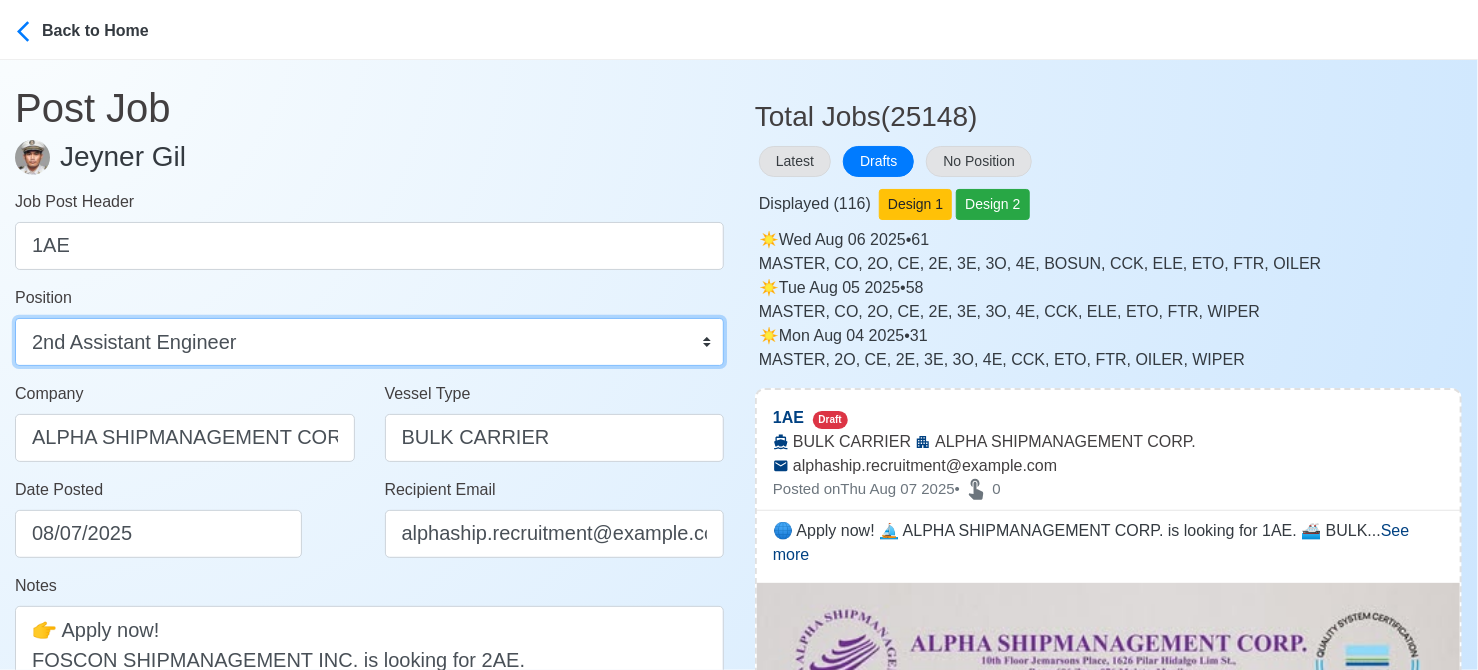click on "Master Chief Officer 2nd Officer 3rd Officer Junior Officer Chief Engineer 2nd Engineer 3rd Engineer 4th Engineer Gas Engineer Junior Engineer 1st Assistant Engineer 2nd Assistant Engineer 3rd Assistant Engineer ETO/ETR Electrician Electrical Engineer Oiler Fitter Welder Chief Cook Chef Cook Messman Wiper Rigger Ordinary Seaman Able Seaman Motorman Pumpman Bosun Cadet Reefer Mechanic Operator Repairman Painter Steward Waiter Others" at bounding box center (369, 342) 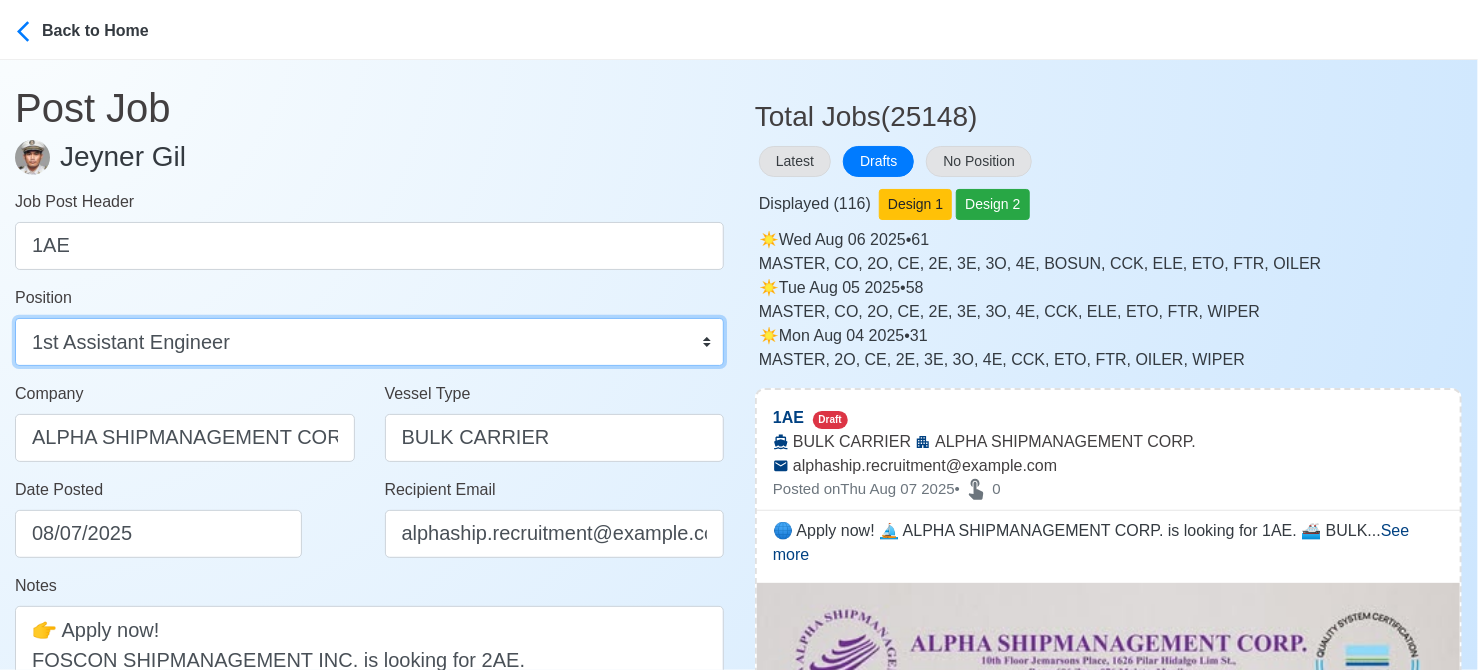 click on "Master Chief Officer 2nd Officer 3rd Officer Junior Officer Chief Engineer 2nd Engineer 3rd Engineer 4th Engineer Gas Engineer Junior Engineer 1st Assistant Engineer 2nd Assistant Engineer 3rd Assistant Engineer ETO/ETR Electrician Electrical Engineer Oiler Fitter Welder Chief Cook Chef Cook Messman Wiper Rigger Ordinary Seaman Able Seaman Motorman Pumpman Bosun Cadet Reefer Mechanic Operator Repairman Painter Steward Waiter Others" at bounding box center [369, 342] 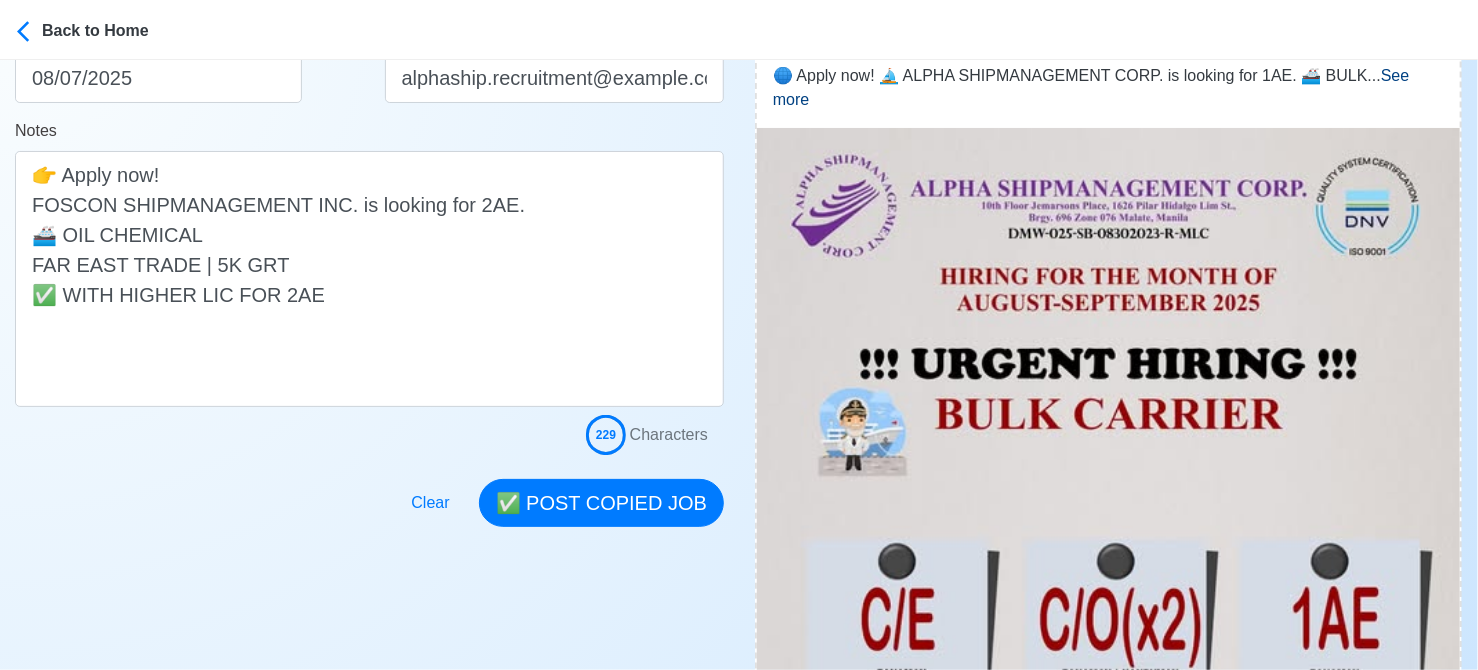 scroll, scrollTop: 500, scrollLeft: 0, axis: vertical 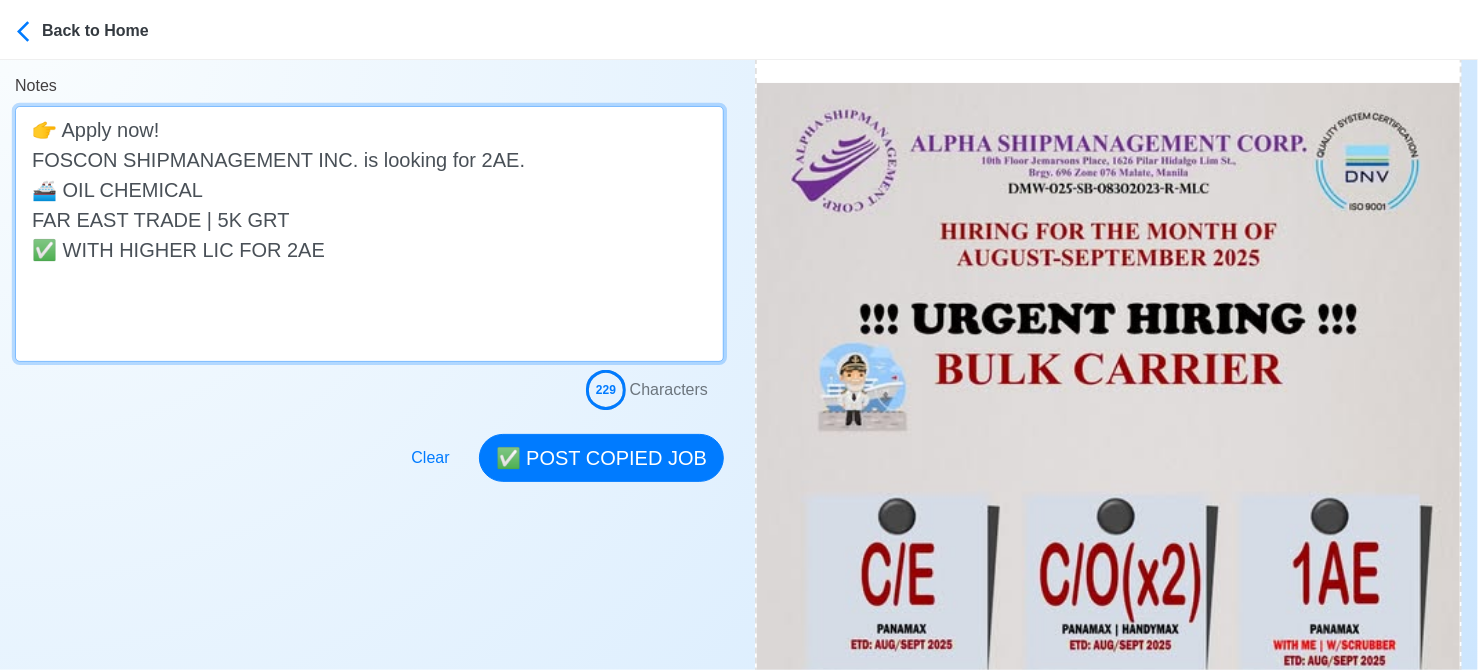 click on "🌐 Apply now!
⛵ ALPHA SHIPMANAGEMENT CORP. is looking for 1AE.
🚢 BULK CARRIER
📆 Deployment: AUG/SEPT 2025
✅ WITH VALID U.S. VISA
👉 Minimal Approval Waiting Time, Interview (Via Online)
DMW License: DMW-025-SB-08302023-R-MLC" at bounding box center (369, 234) 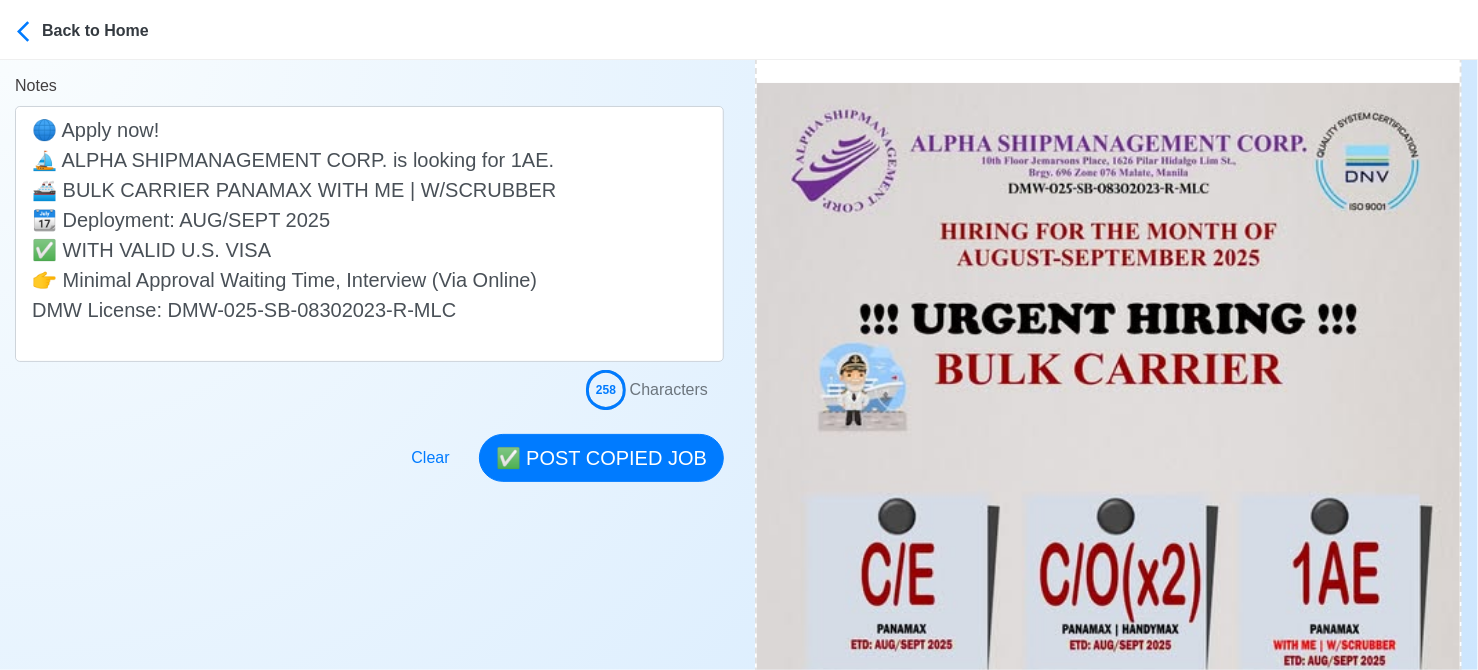 click at bounding box center (369, 446) 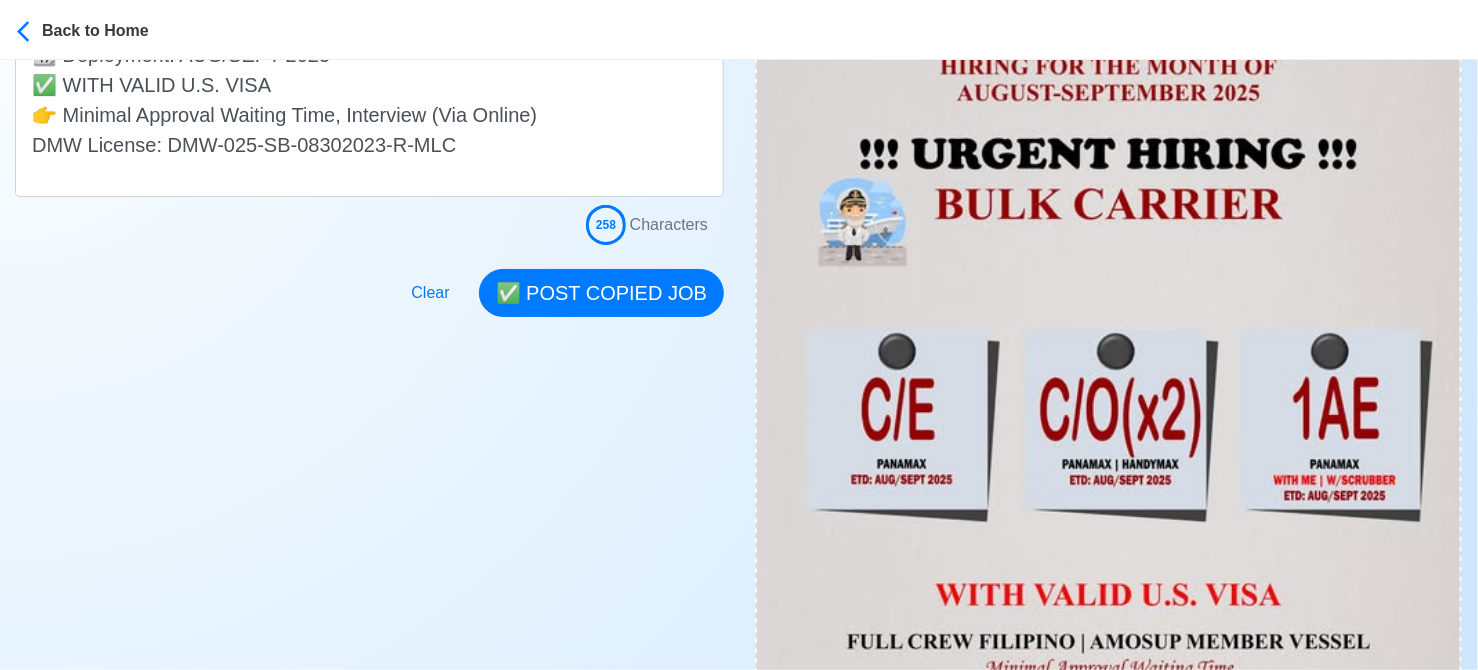 scroll, scrollTop: 700, scrollLeft: 0, axis: vertical 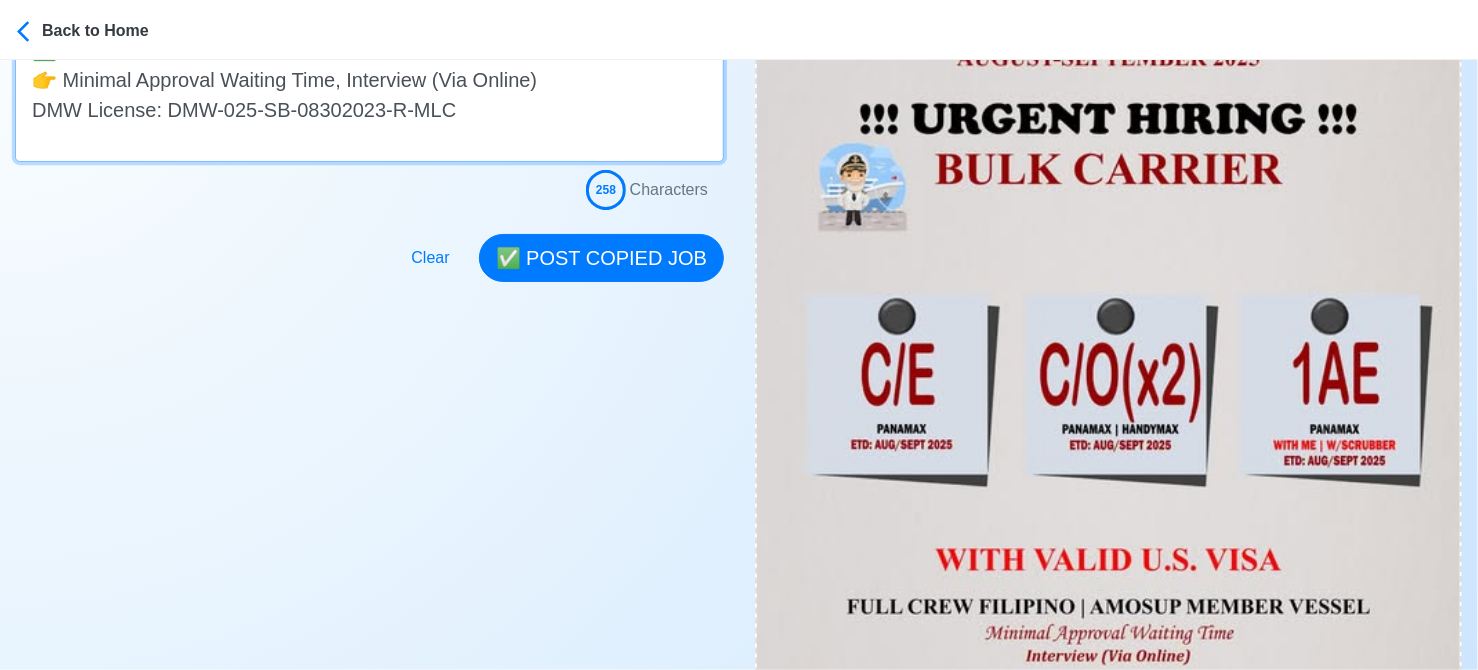 click on "🌐 Apply now!
⛵ ALPHA SHIPMANAGEMENT CORP. is looking for 1AE.
🚢 BULK CARRIER PANAMAX WITH ME | W/SCRUBBER
📆 Deployment: AUG/SEPT 2025
✅ WITH VALID U.S. VISA
👉 Minimal Approval Waiting Time, Interview (Via Online)
DMW License: DMW-025-SB-08302023-R-MLC" at bounding box center (369, 34) 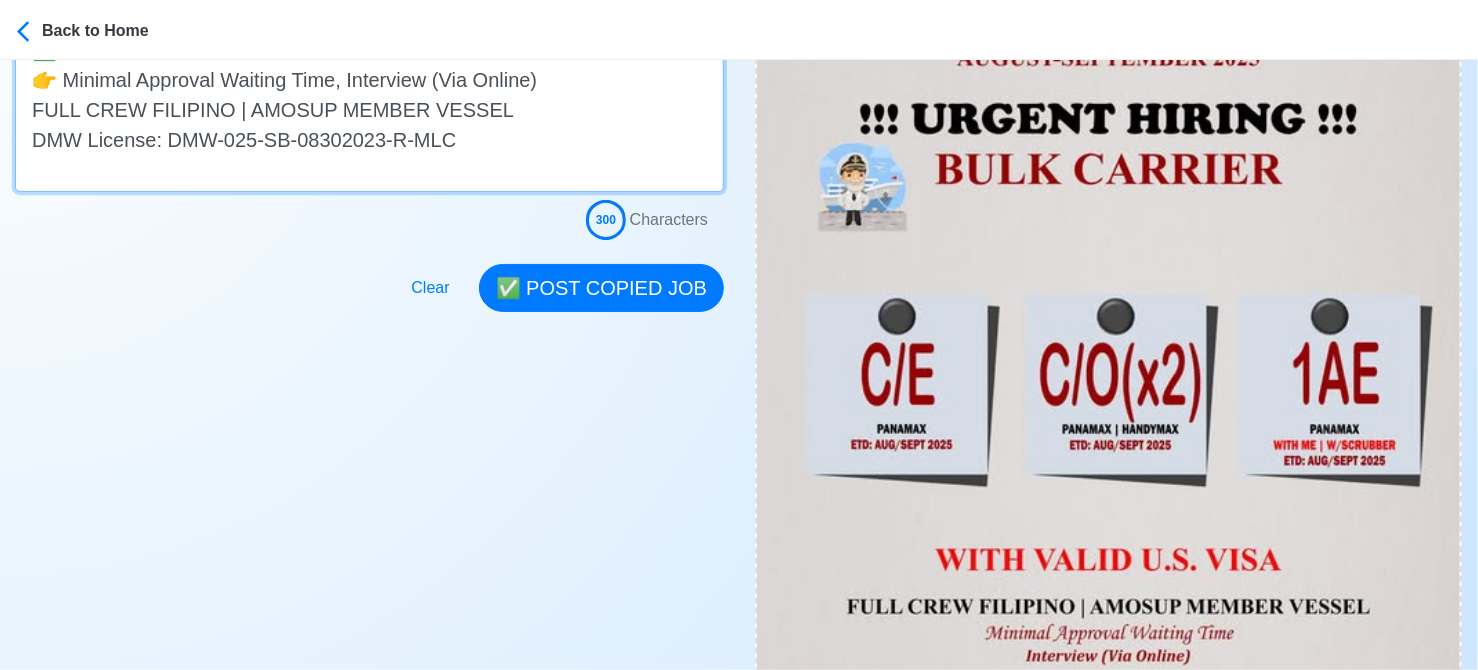 drag, startPoint x: 484, startPoint y: 104, endPoint x: -8, endPoint y: 108, distance: 492.01627 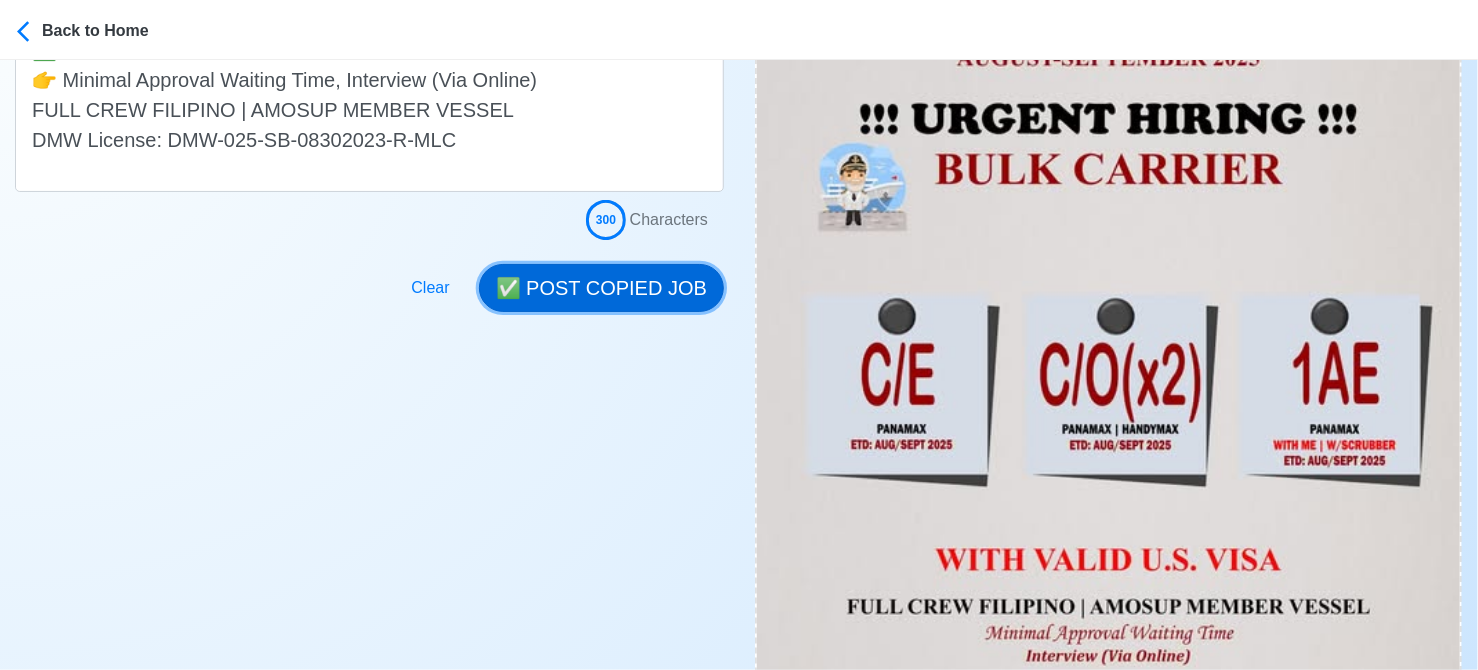 click on "✅ POST COPIED JOB" at bounding box center [601, 288] 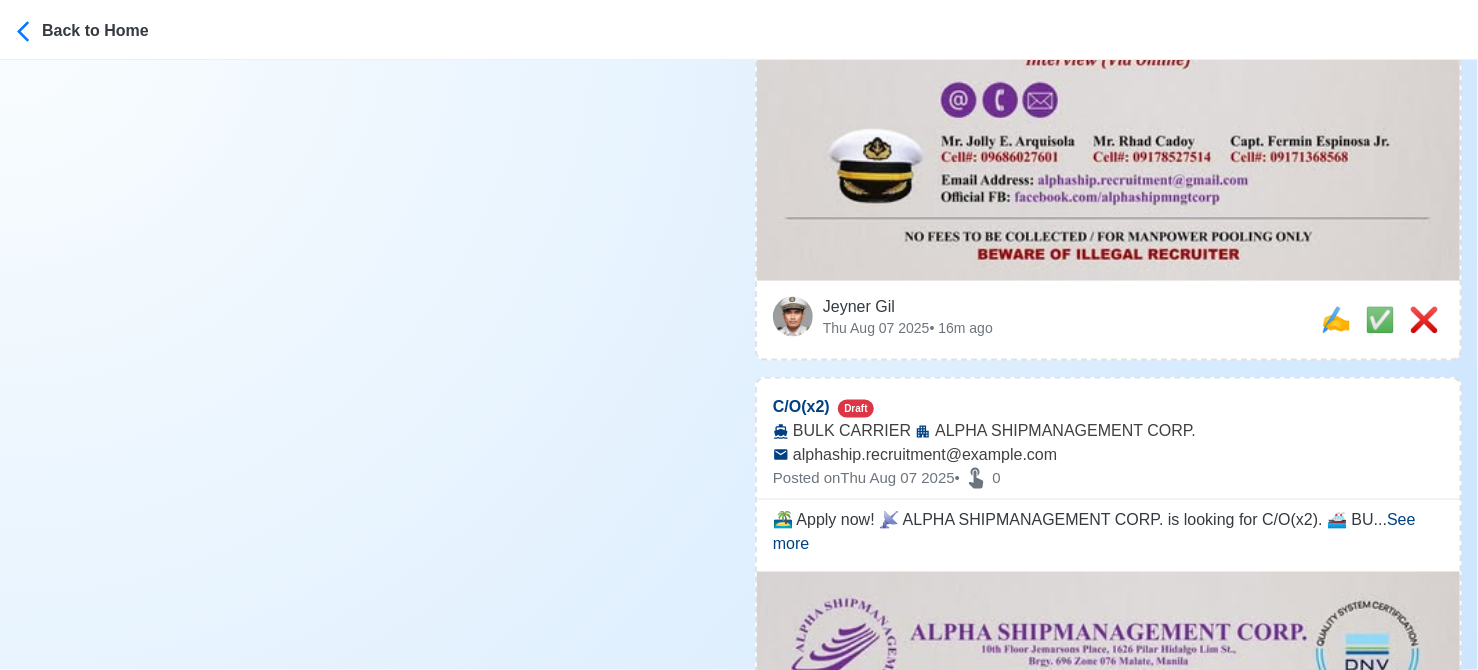 scroll, scrollTop: 1300, scrollLeft: 0, axis: vertical 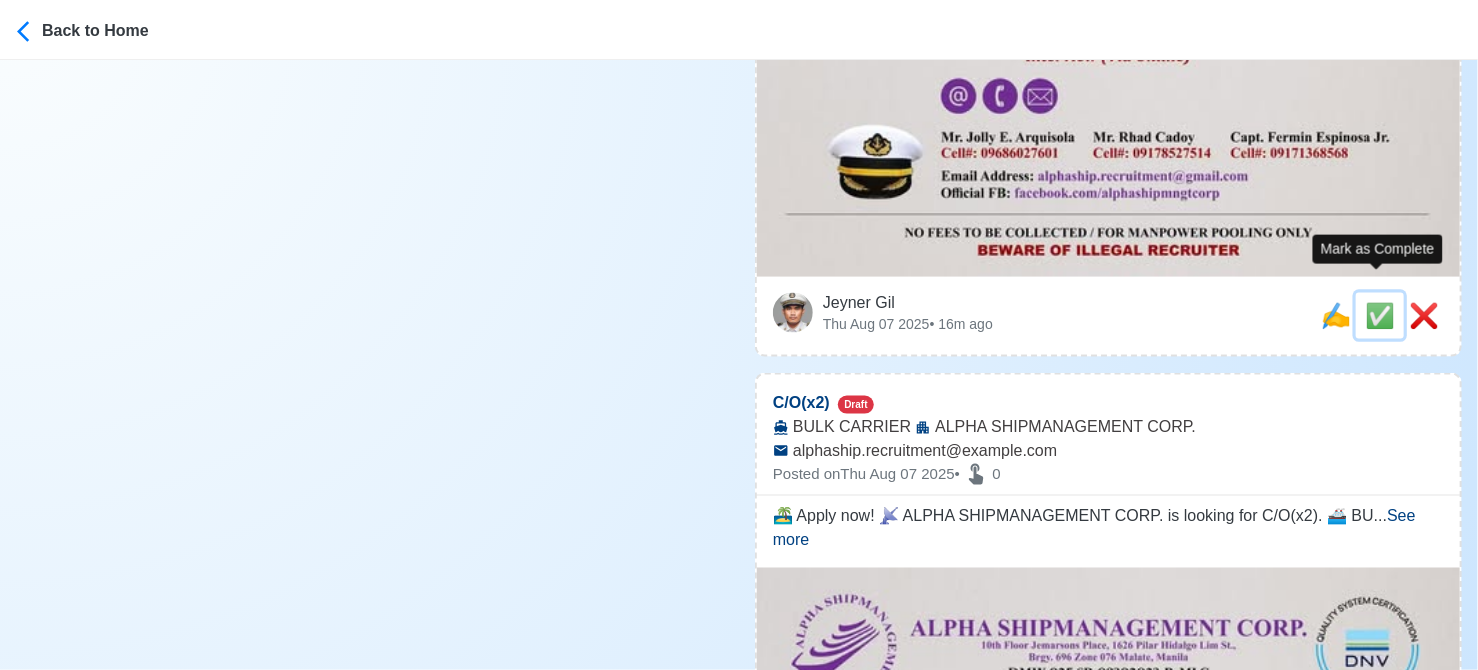 click on "✅" at bounding box center [1380, 315] 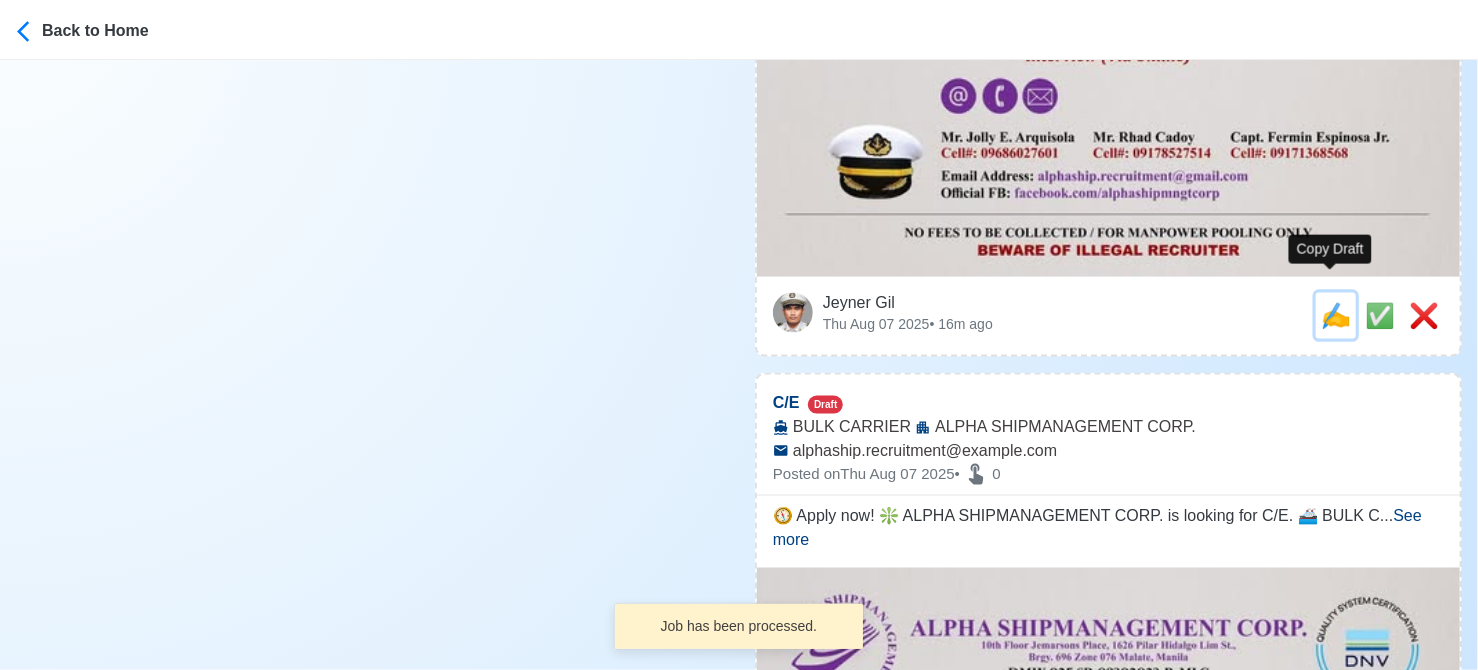 click on "✍️" at bounding box center (1336, 315) 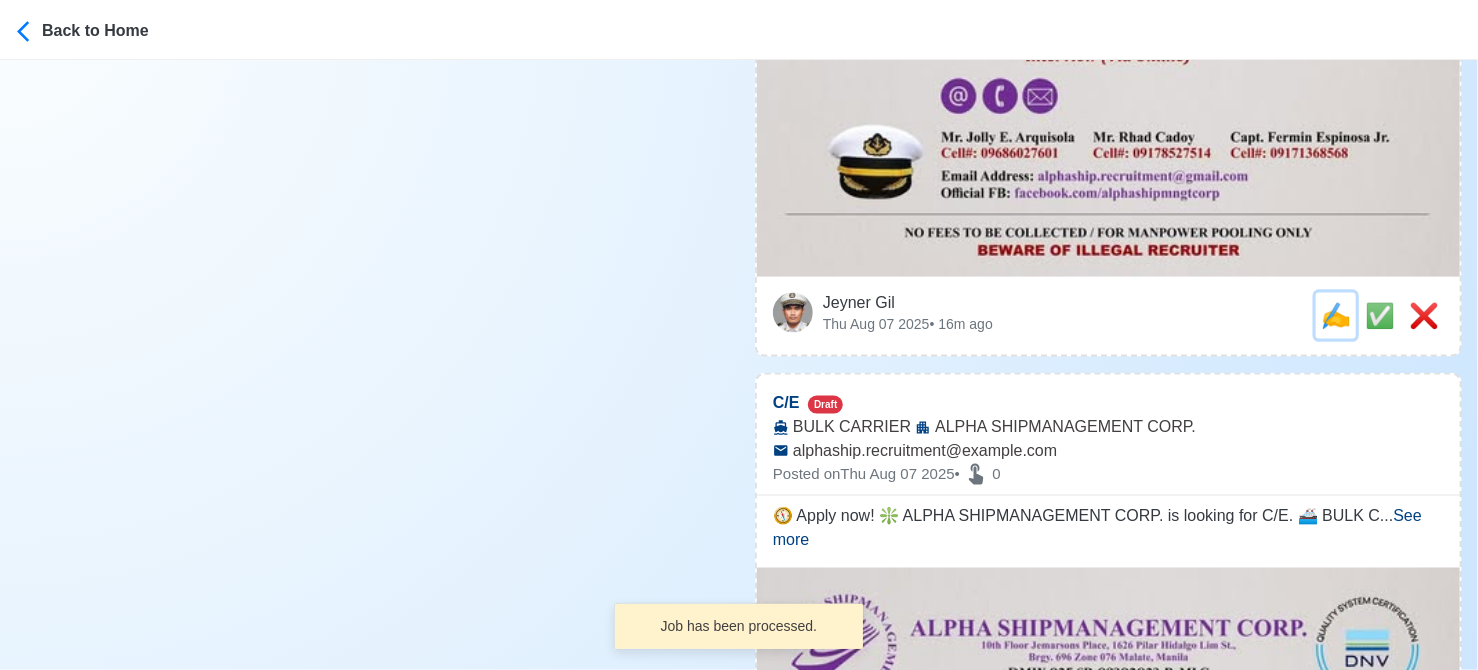 scroll, scrollTop: 0, scrollLeft: 0, axis: both 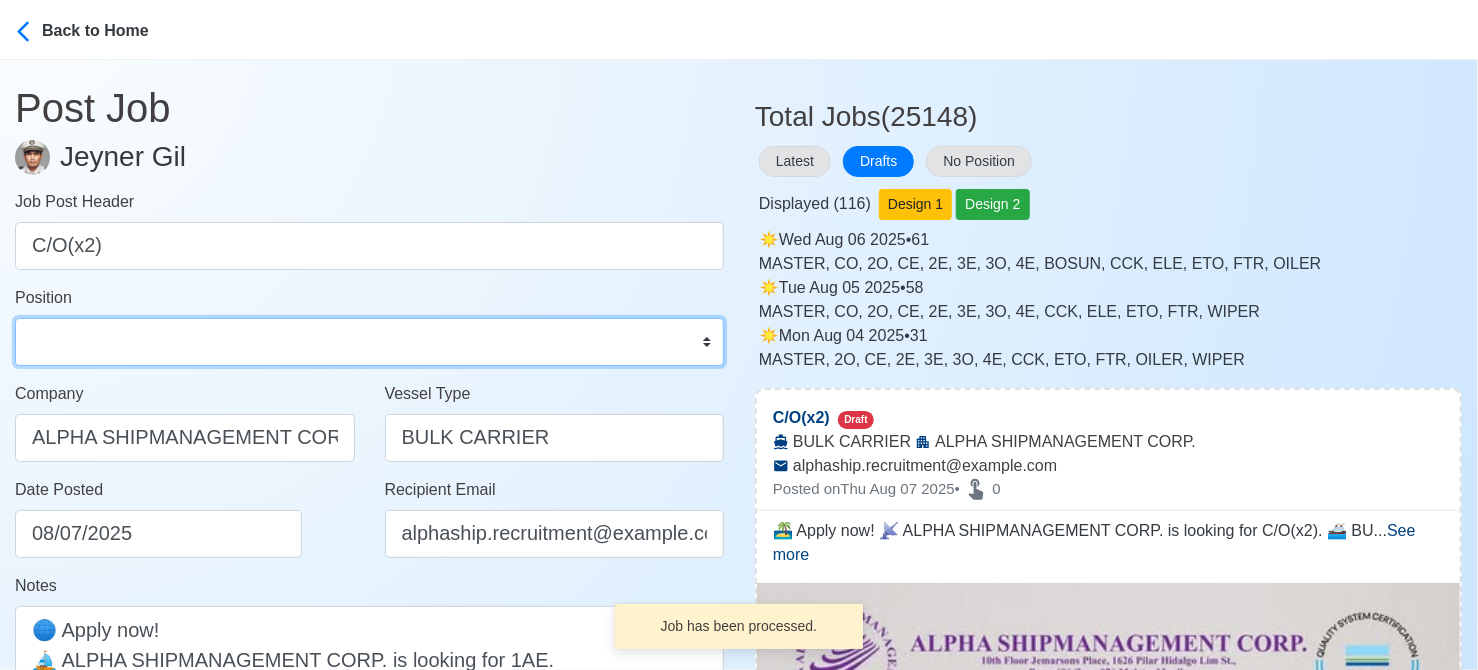 click on "Master Chief Officer 2nd Officer 3rd Officer Junior Officer Chief Engineer 2nd Engineer 3rd Engineer 4th Engineer Gas Engineer Junior Engineer 1st Assistant Engineer 2nd Assistant Engineer 3rd Assistant Engineer ETO/ETR Electrician Electrical Engineer Oiler Fitter Welder Chief Cook Chef Cook Messman Wiper Rigger Ordinary Seaman Able Seaman Motorman Pumpman Bosun Cadet Reefer Mechanic Operator Repairman Painter Steward Waiter Others" at bounding box center [369, 342] 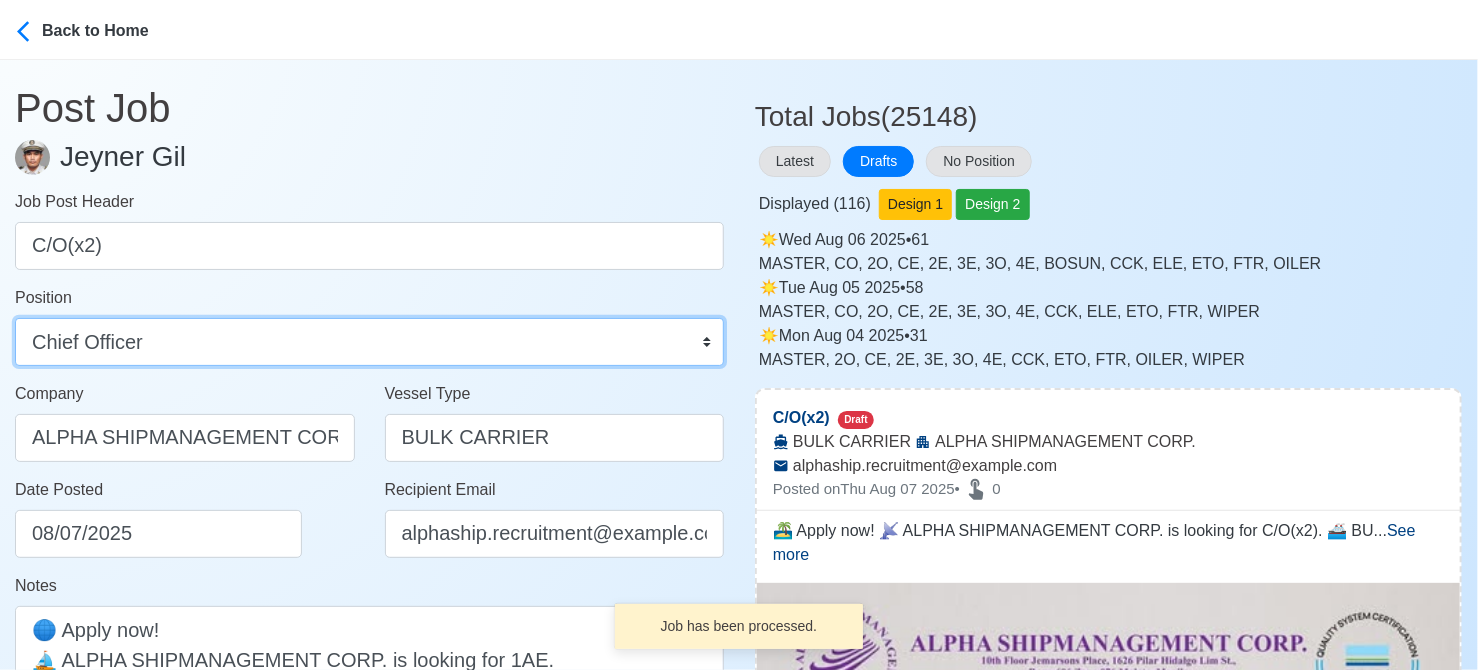click on "Master Chief Officer 2nd Officer 3rd Officer Junior Officer Chief Engineer 2nd Engineer 3rd Engineer 4th Engineer Gas Engineer Junior Engineer 1st Assistant Engineer 2nd Assistant Engineer 3rd Assistant Engineer ETO/ETR Electrician Electrical Engineer Oiler Fitter Welder Chief Cook Chef Cook Messman Wiper Rigger Ordinary Seaman Able Seaman Motorman Pumpman Bosun Cadet Reefer Mechanic Operator Repairman Painter Steward Waiter Others" at bounding box center (369, 342) 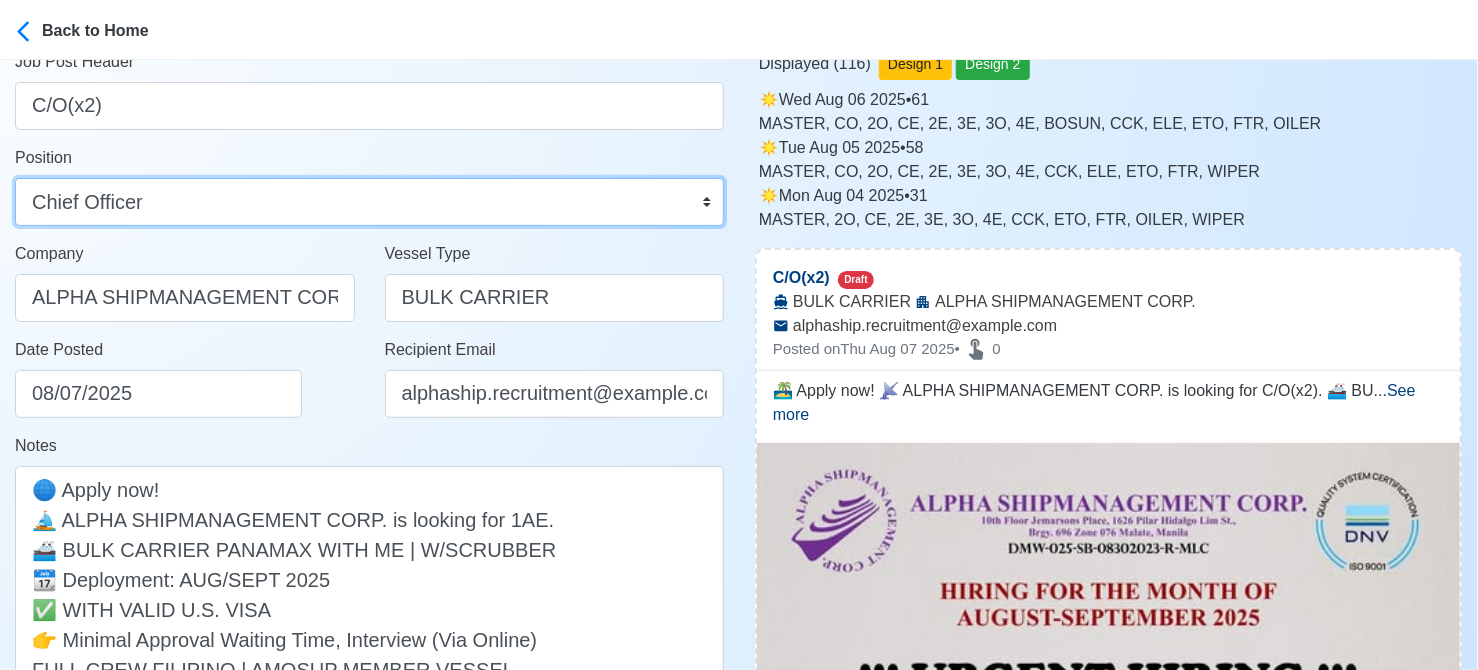 scroll, scrollTop: 400, scrollLeft: 0, axis: vertical 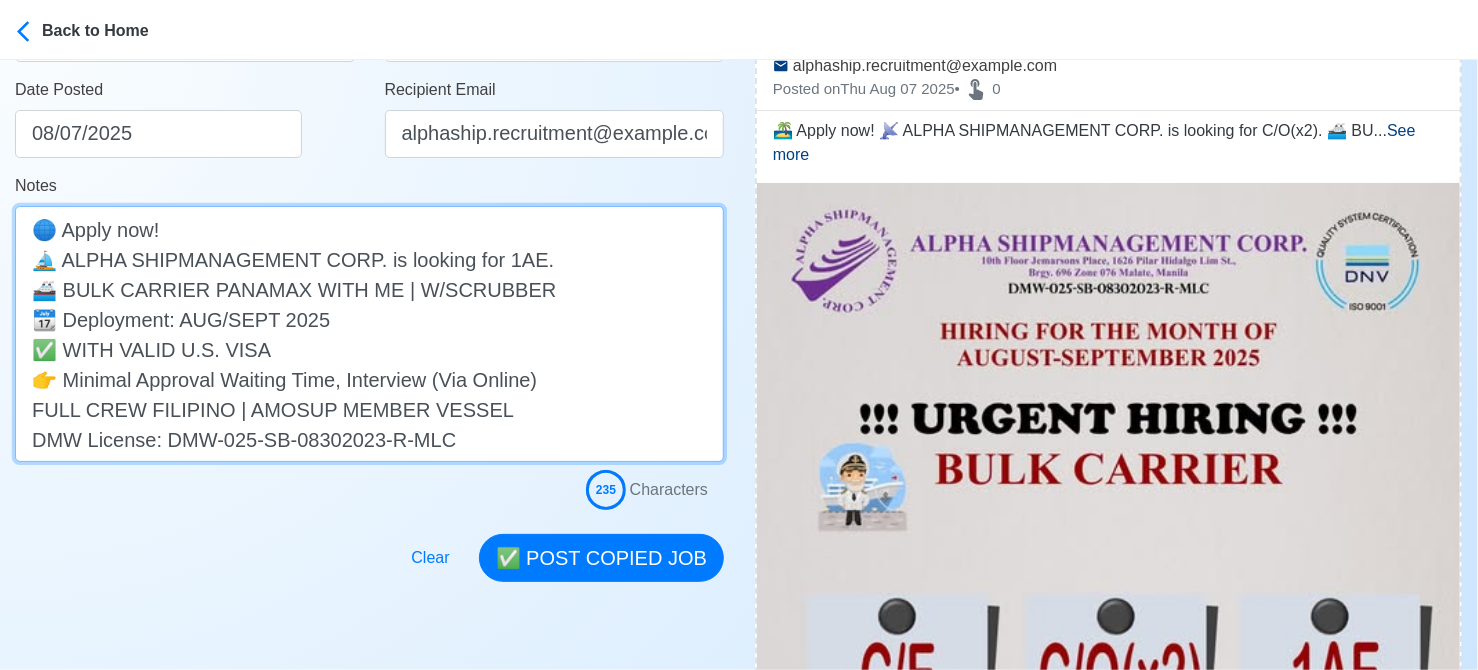 click on "🏝️ Apply now!
📡 ALPHA SHIPMANAGEMENT CORP. is looking for C/O(x2).
🚢 BULK CARRIER
📆 Deployment: AUG/SEPT 2025
✅ WITH VALID U.S. VISA
👉 Minimal Approval Waiting Time, Interview (Via Online)
DMW License: DMW-025-SB-08302023-R-MLC" at bounding box center (369, 334) 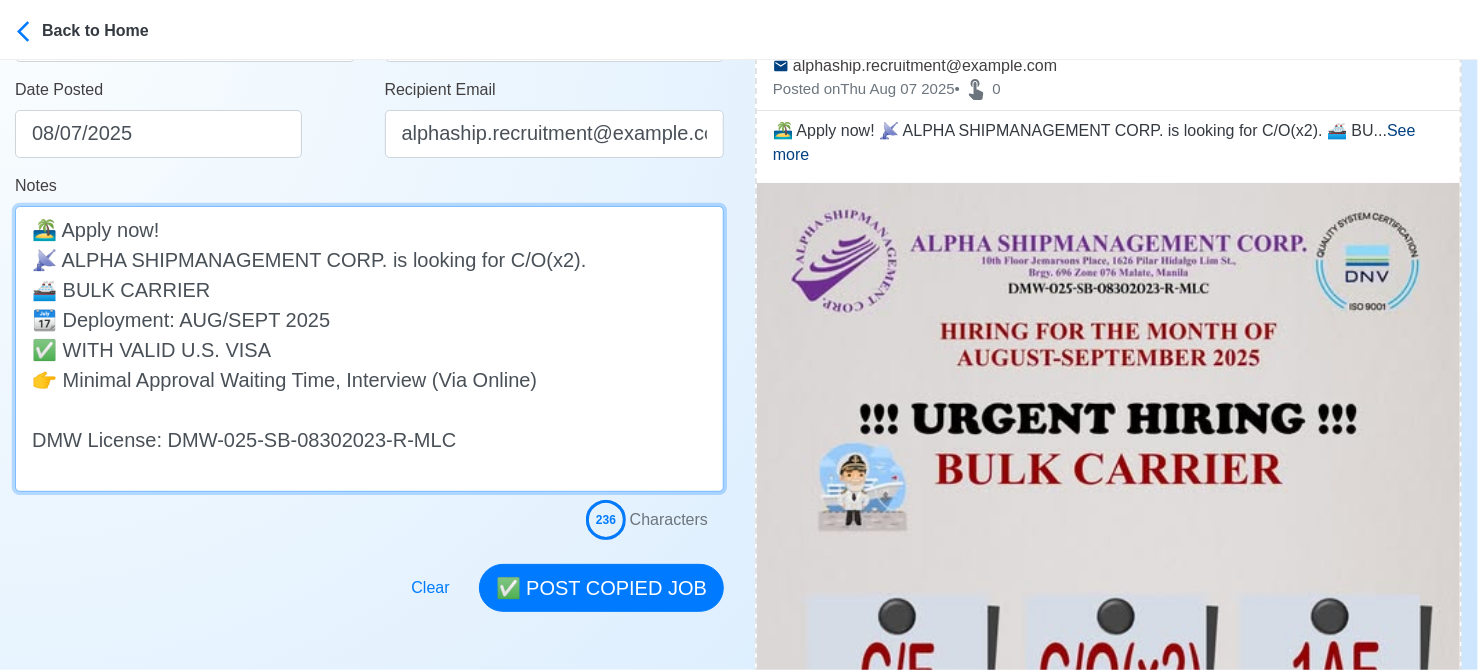 paste on "FULL CREW FILIPINO | AMOSUP MEMBER VESSEL" 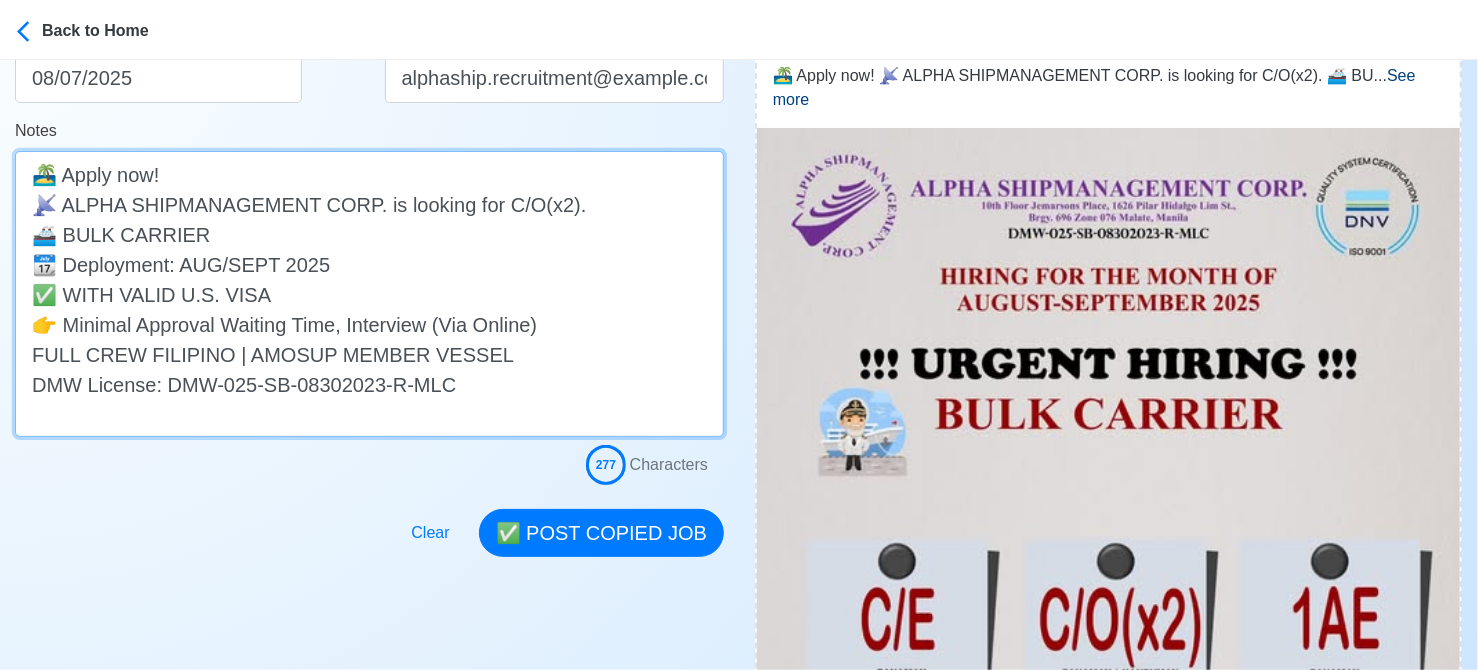 scroll, scrollTop: 500, scrollLeft: 0, axis: vertical 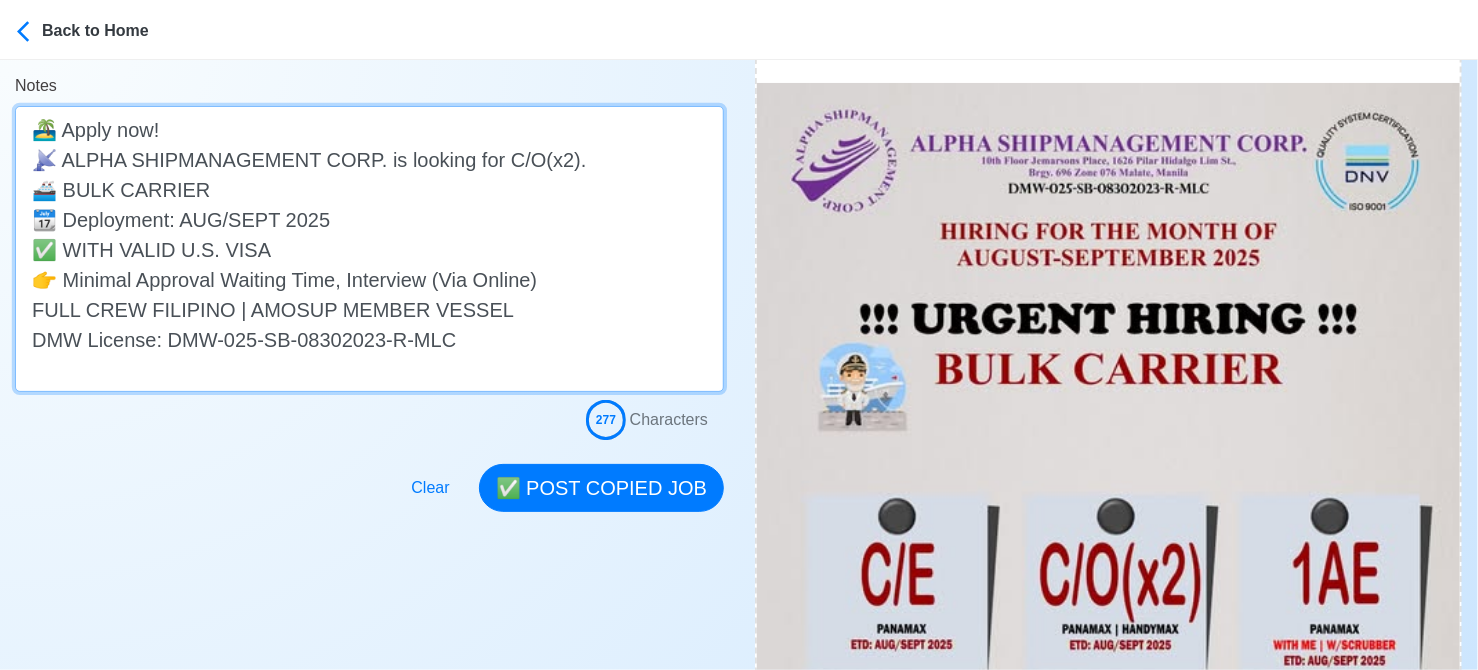 drag, startPoint x: 343, startPoint y: 181, endPoint x: 355, endPoint y: 195, distance: 18.439089 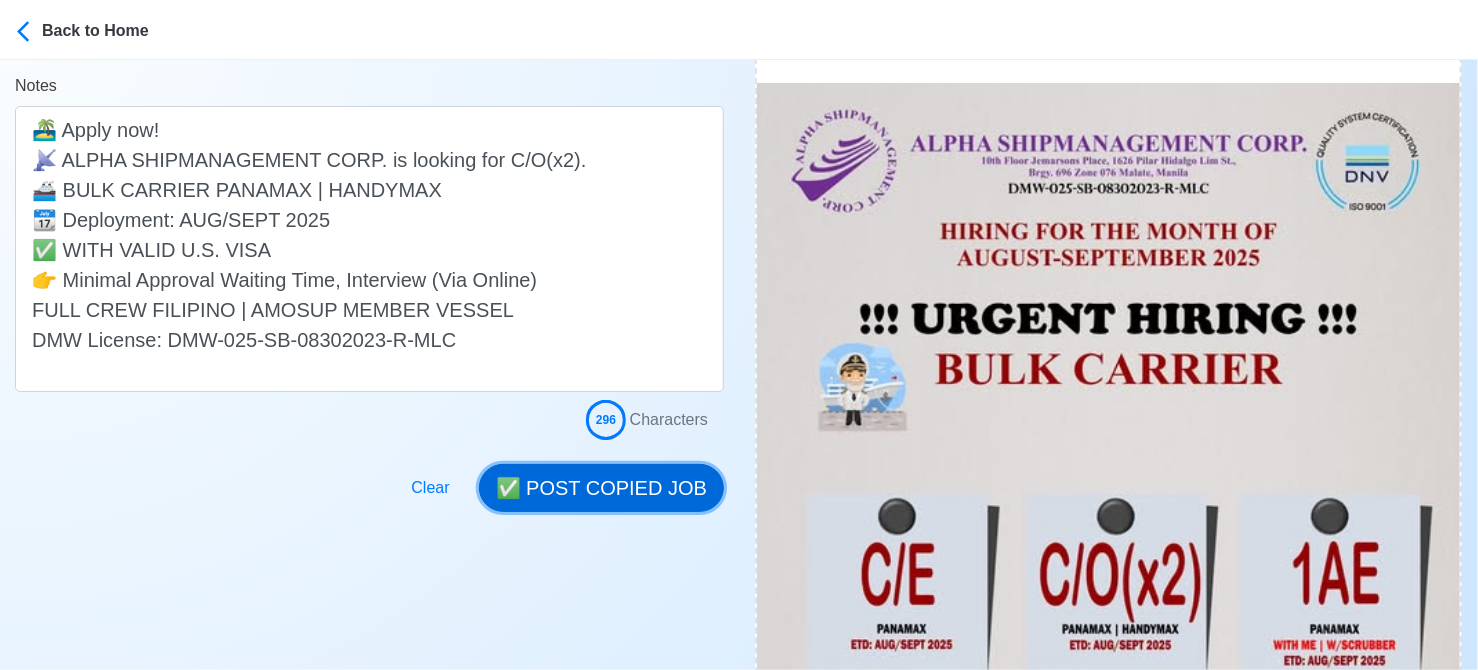 click on "✅ POST COPIED JOB" at bounding box center (601, 488) 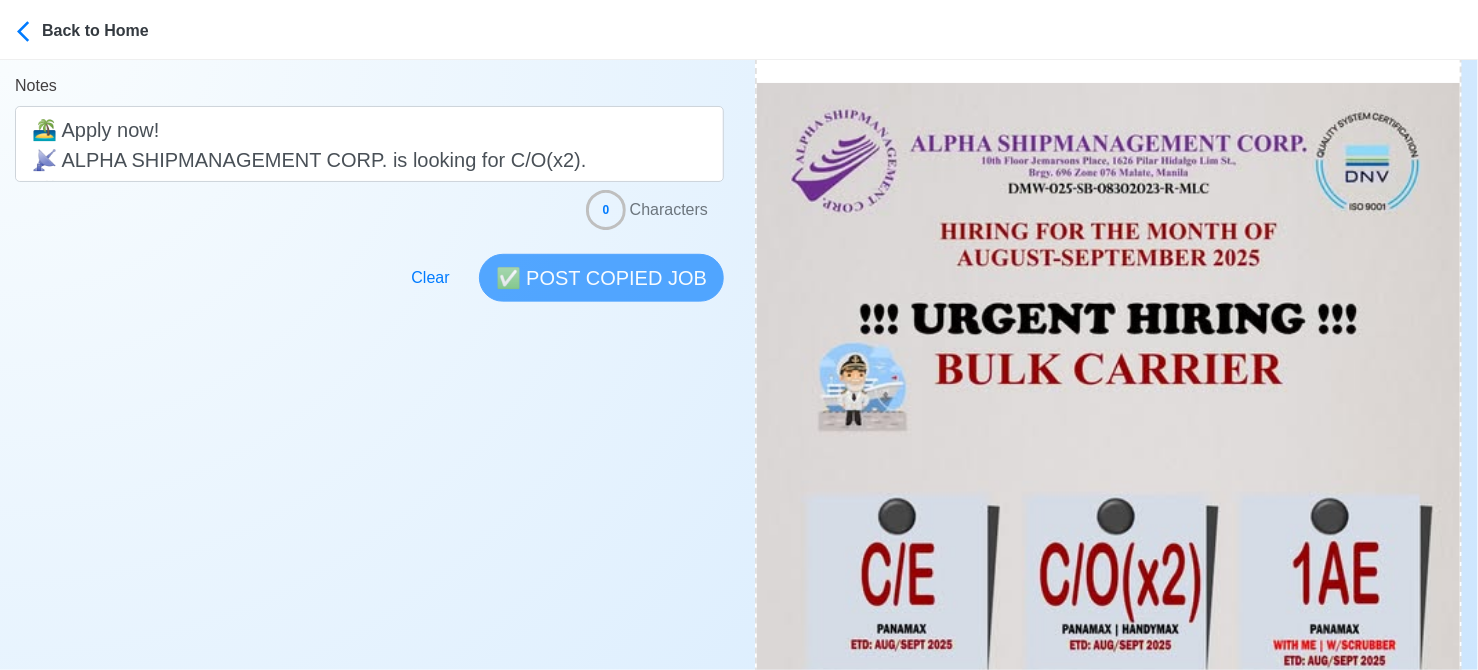 click on "Post Job   Jeyner Gil Job Post Header Position Master Chief Officer 2nd Officer 3rd Officer Junior Officer Chief Engineer 2nd Engineer 3rd Engineer 4th Engineer Gas Engineer Junior Engineer 1st Assistant Engineer 2nd Assistant Engineer 3rd Assistant Engineer ETO/ETR Electrician Electrical Engineer Oiler Fitter Welder Chief Cook Chef Cook Messman Wiper Rigger Ordinary Seaman Able Seaman Motorman Pumpman Bosun Cadet Reefer Mechanic Operator Repairman Painter Steward Waiter Others Company Vessel Type Date Posted       08/07/2025 Recipient Email Notes 🏝️ Apply now!
📡 ALPHA SHIPMANAGEMENT CORP. is looking for C/O(x2).
🚢 BULK CARRIER PANAMAX | HANDYMAX
📆 Deployment: AUG/SEPT 2025
✅ WITH VALID U.S. VISA
👉 Minimal Approval Waiting Time, Interview (Via Online)
FULL CREW FILIPINO | AMOSUP MEMBER VESSEL
DMW License: DMW-025-SB-08302023-R-MLC 0 Characters Clear ✅ POST COPIED JOB" at bounding box center [369, 57990] 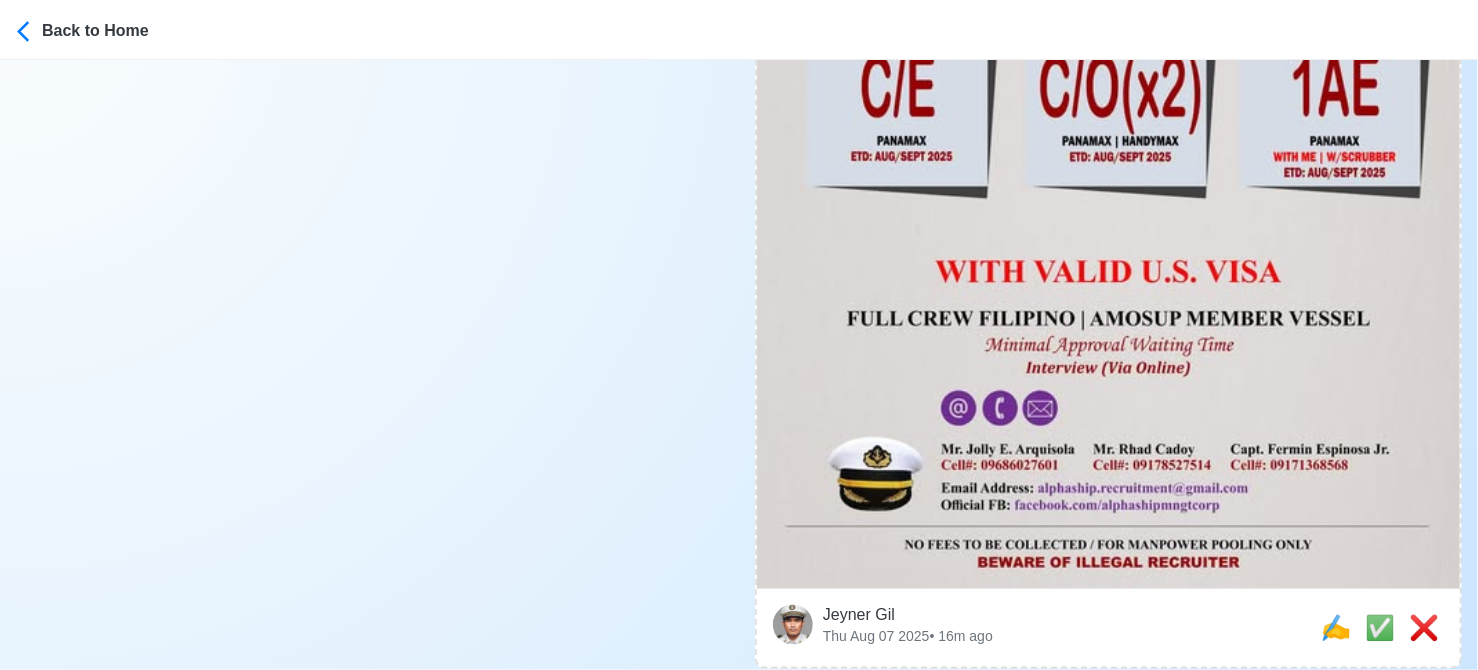 scroll, scrollTop: 1100, scrollLeft: 0, axis: vertical 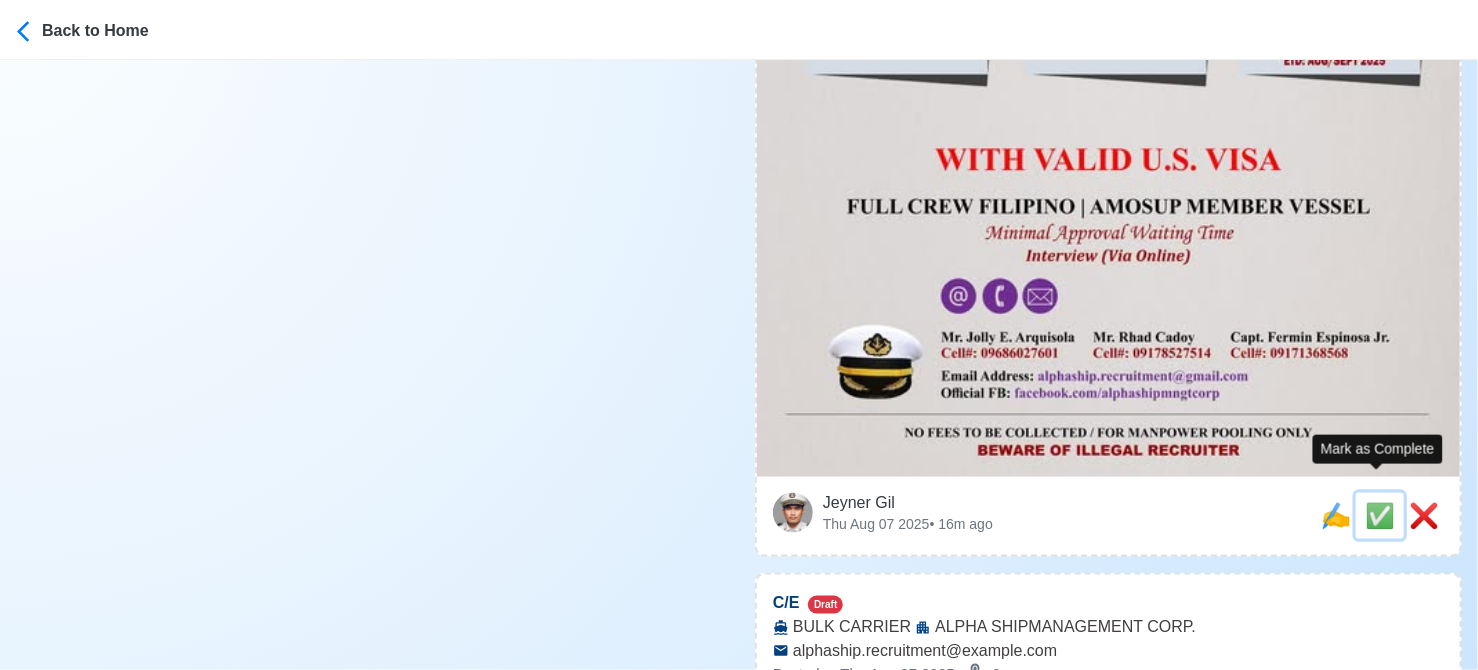 click on "✅" at bounding box center (1380, 515) 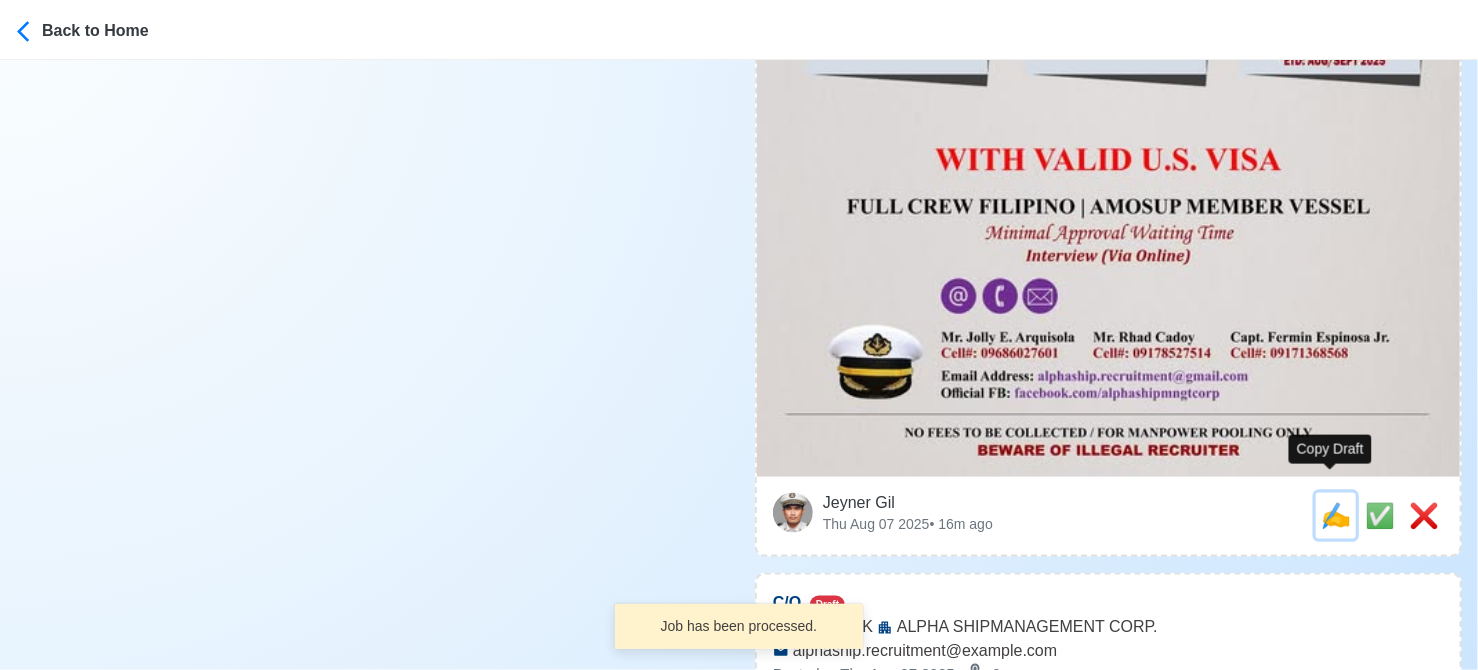 click on "✍️" at bounding box center [1336, 515] 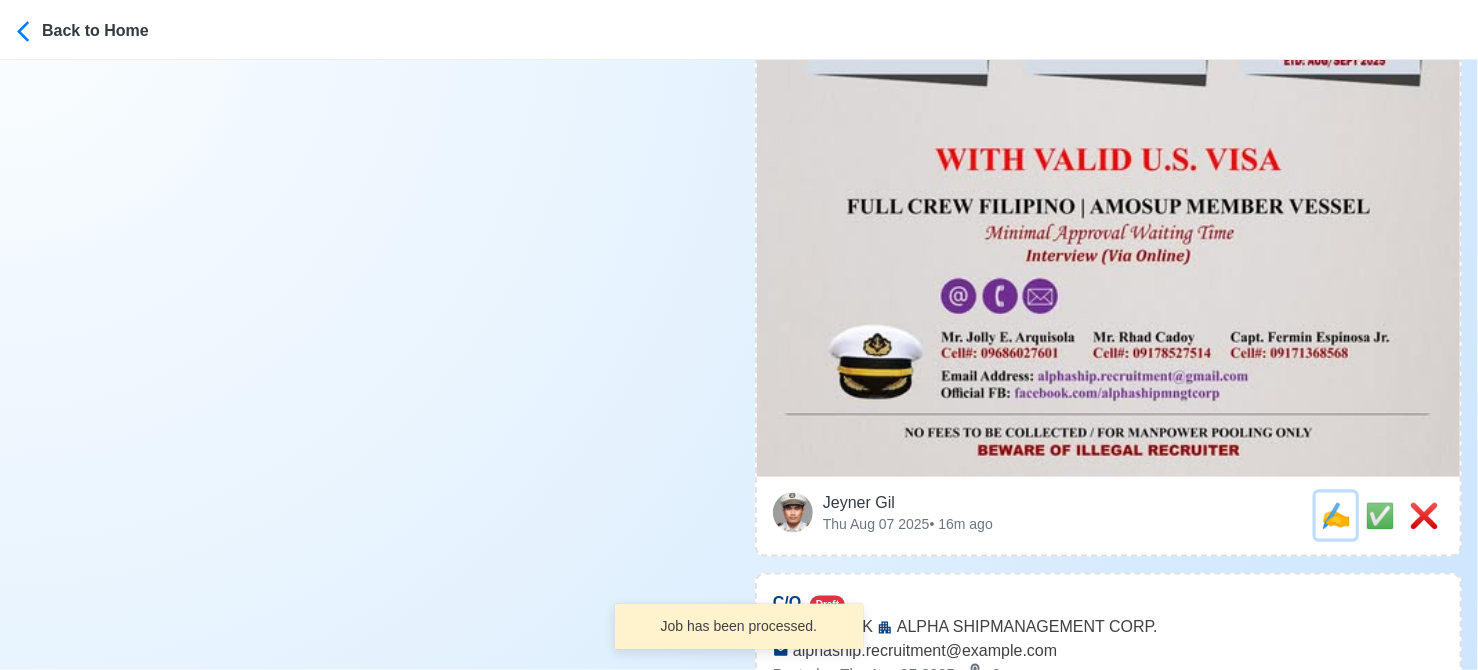 scroll, scrollTop: 0, scrollLeft: 0, axis: both 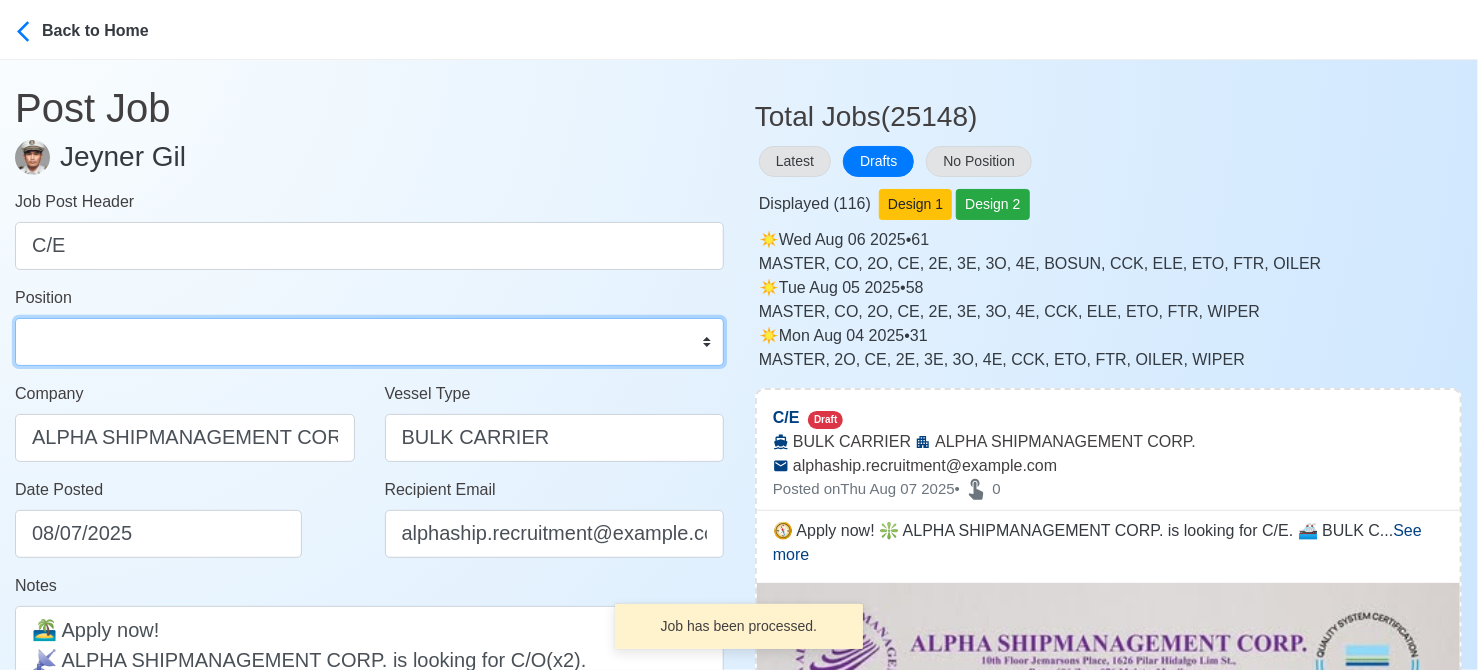 click on "Master Chief Officer 2nd Officer 3rd Officer Junior Officer Chief Engineer 2nd Engineer 3rd Engineer 4th Engineer Gas Engineer Junior Engineer 1st Assistant Engineer 2nd Assistant Engineer 3rd Assistant Engineer ETO/ETR Electrician Electrical Engineer Oiler Fitter Welder Chief Cook Chef Cook Messman Wiper Rigger Ordinary Seaman Able Seaman Motorman Pumpman Bosun Cadet Reefer Mechanic Operator Repairman Painter Steward Waiter Others" at bounding box center [369, 342] 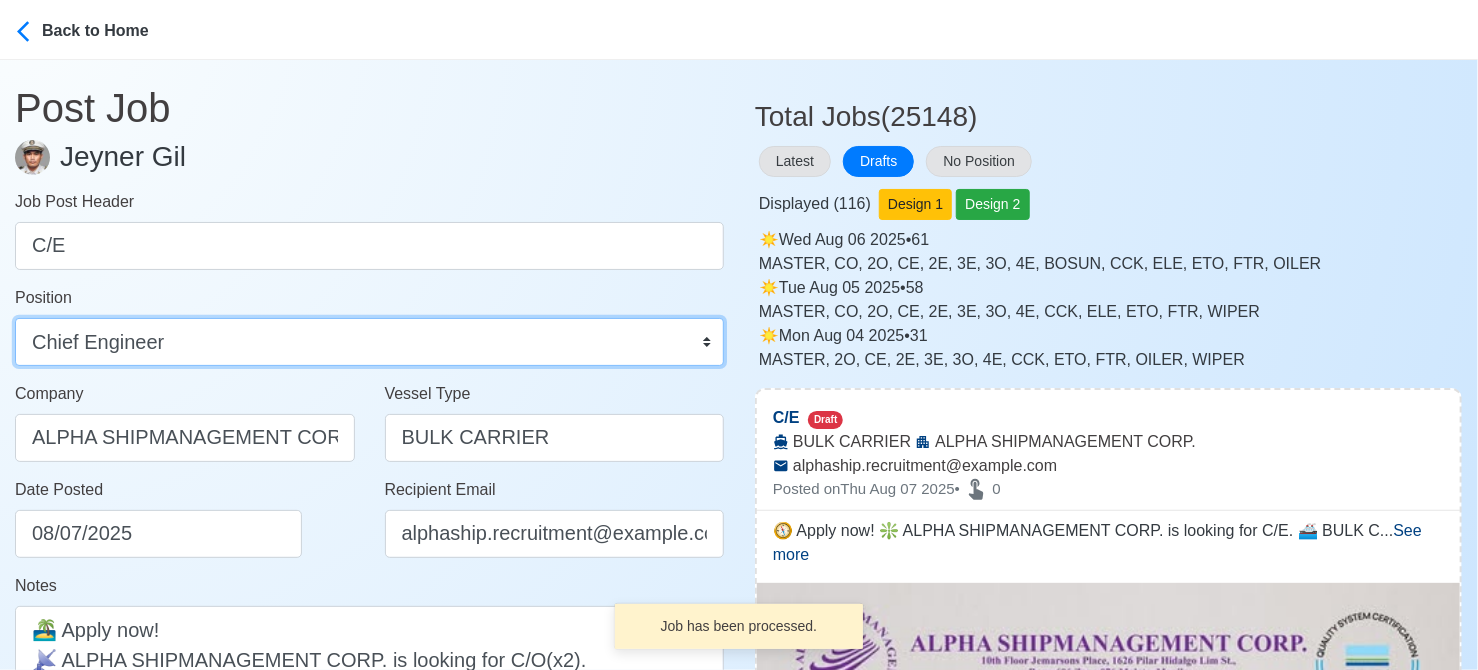 click on "Master Chief Officer 2nd Officer 3rd Officer Junior Officer Chief Engineer 2nd Engineer 3rd Engineer 4th Engineer Gas Engineer Junior Engineer 1st Assistant Engineer 2nd Assistant Engineer 3rd Assistant Engineer ETO/ETR Electrician Electrical Engineer Oiler Fitter Welder Chief Cook Chef Cook Messman Wiper Rigger Ordinary Seaman Able Seaman Motorman Pumpman Bosun Cadet Reefer Mechanic Operator Repairman Painter Steward Waiter Others" at bounding box center (369, 342) 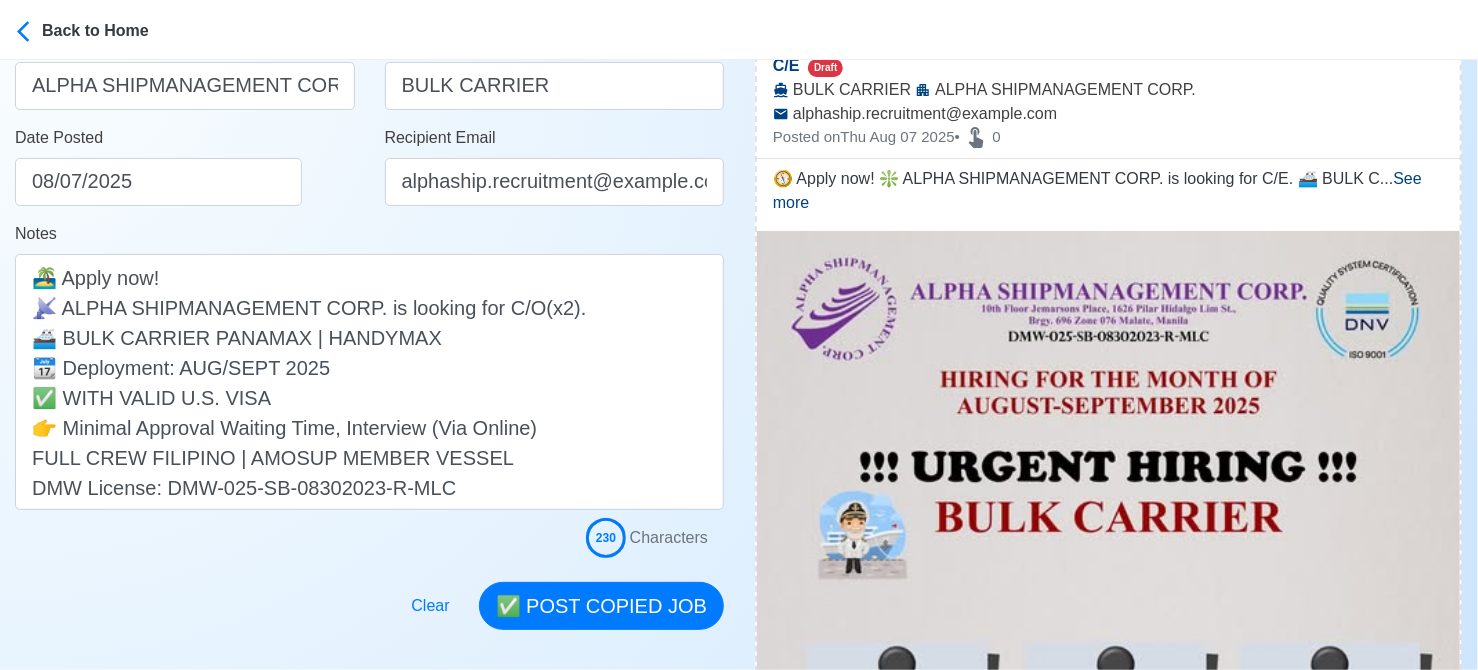 scroll, scrollTop: 400, scrollLeft: 0, axis: vertical 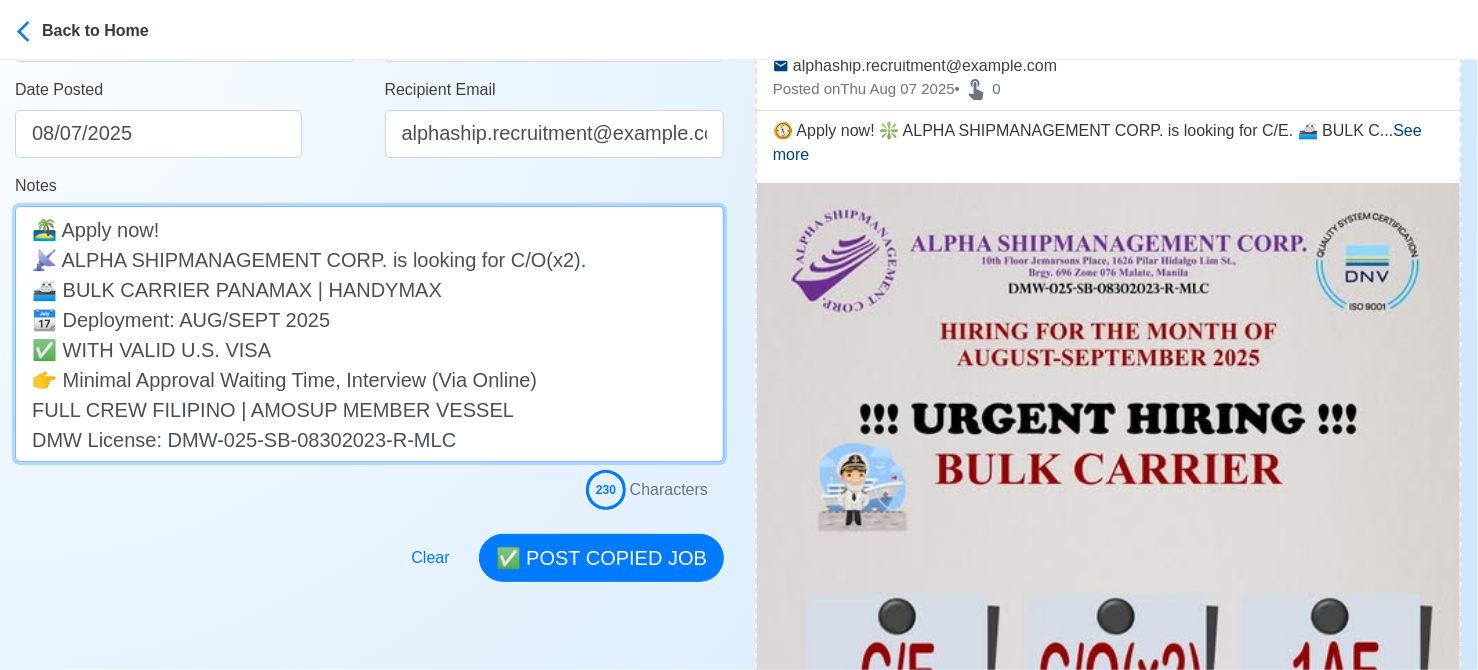click on "🧭 Apply now!
❇️ ALPHA SHIPMANAGEMENT CORP. is looking for C/E.
🚢 BULK CARRIER
📆 Deployment: AUG/SEPT 2025
✅ WITH VALID U.S. VISA
👉 Minimal Approval Waiting Time, Interview (Via Online)
DMW License: DMW-025-SB-08302023-R-MLC" at bounding box center (369, 334) 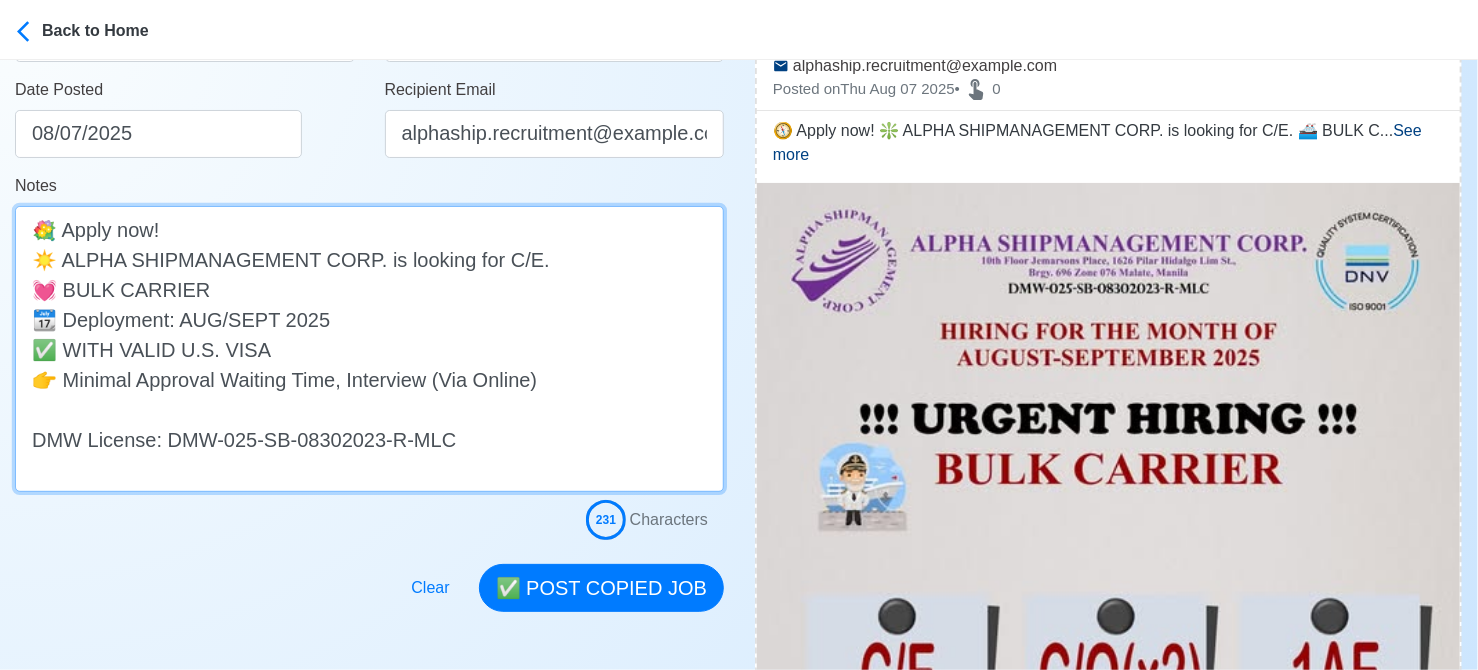 paste on "FULL CREW FILIPINO | AMOSUP MEMBER VESSEL" 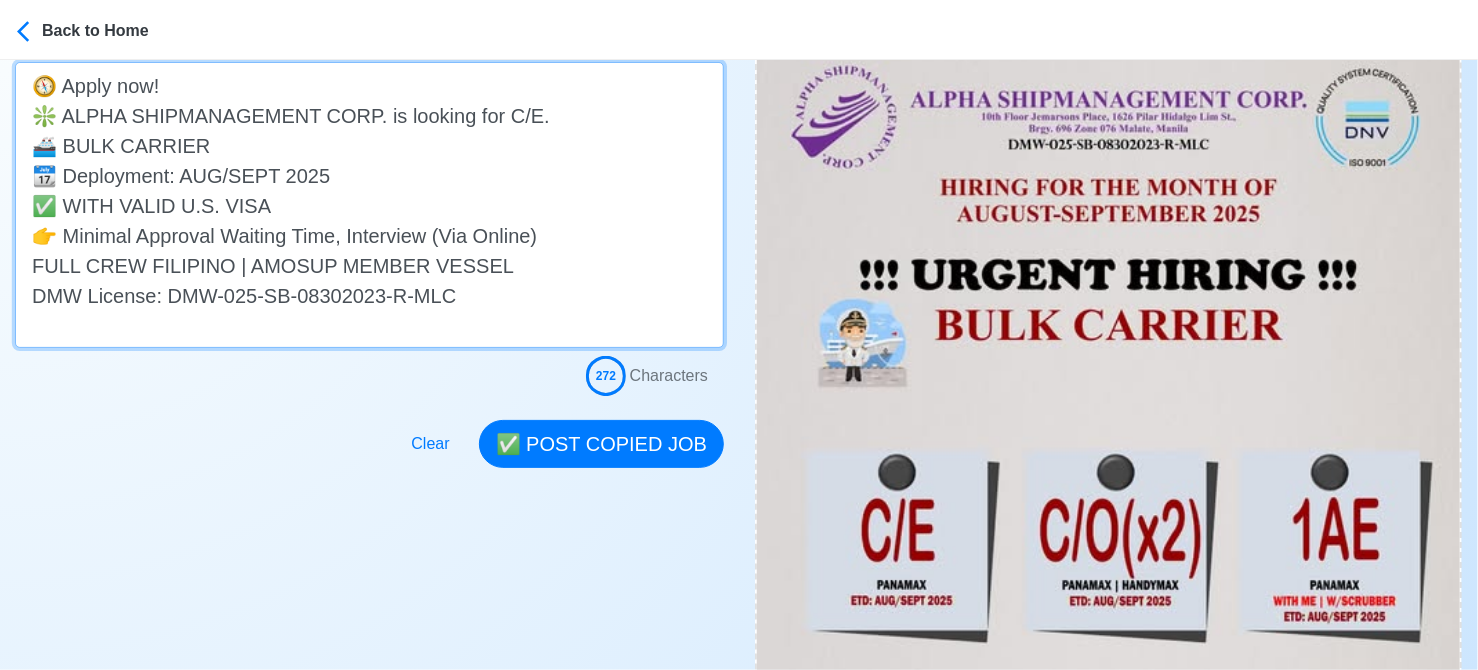 scroll, scrollTop: 500, scrollLeft: 0, axis: vertical 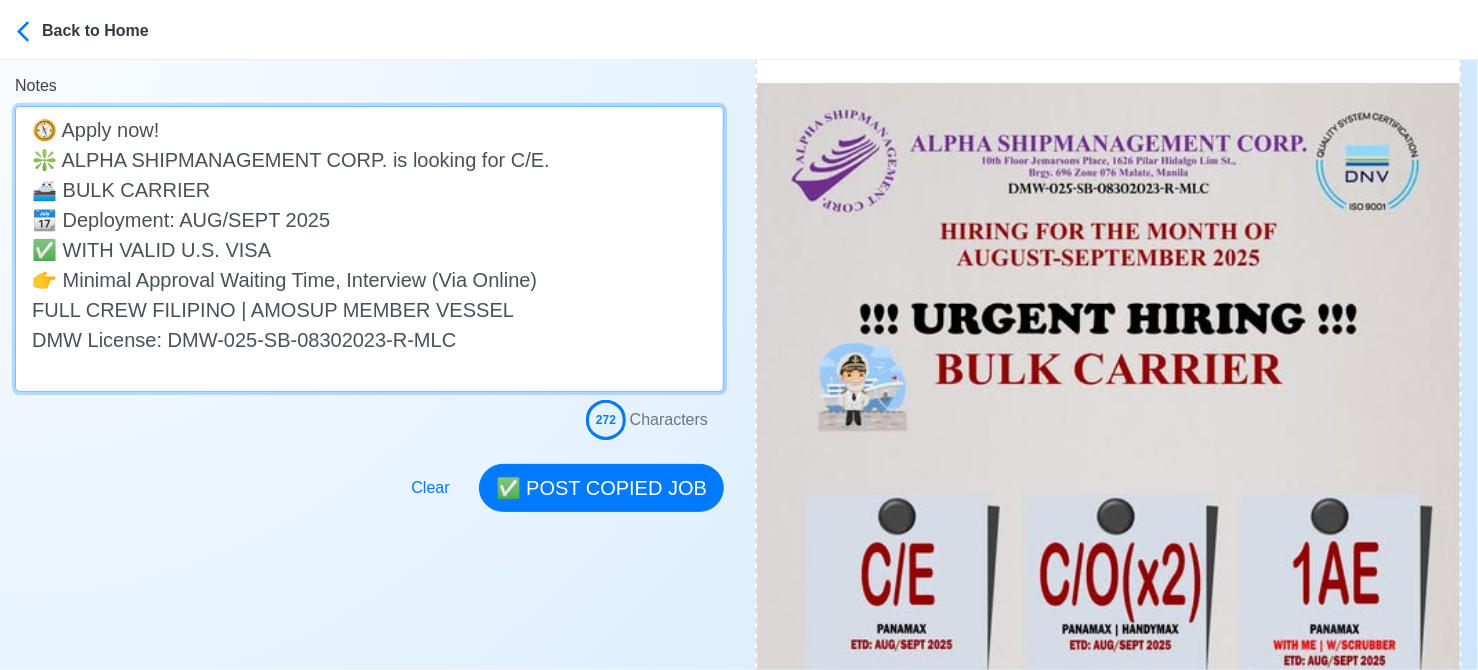 click on "🧭 Apply now!
❇️ ALPHA SHIPMANAGEMENT CORP. is looking for C/E.
🚢 BULK CARRIER
📆 Deployment: AUG/SEPT 2025
✅ WITH VALID U.S. VISA
👉 Minimal Approval Waiting Time, Interview (Via Online)
FULL CREW FILIPINO | AMOSUP MEMBER VESSEL
DMW License: DMW-025-SB-08302023-R-MLC" at bounding box center [369, 249] 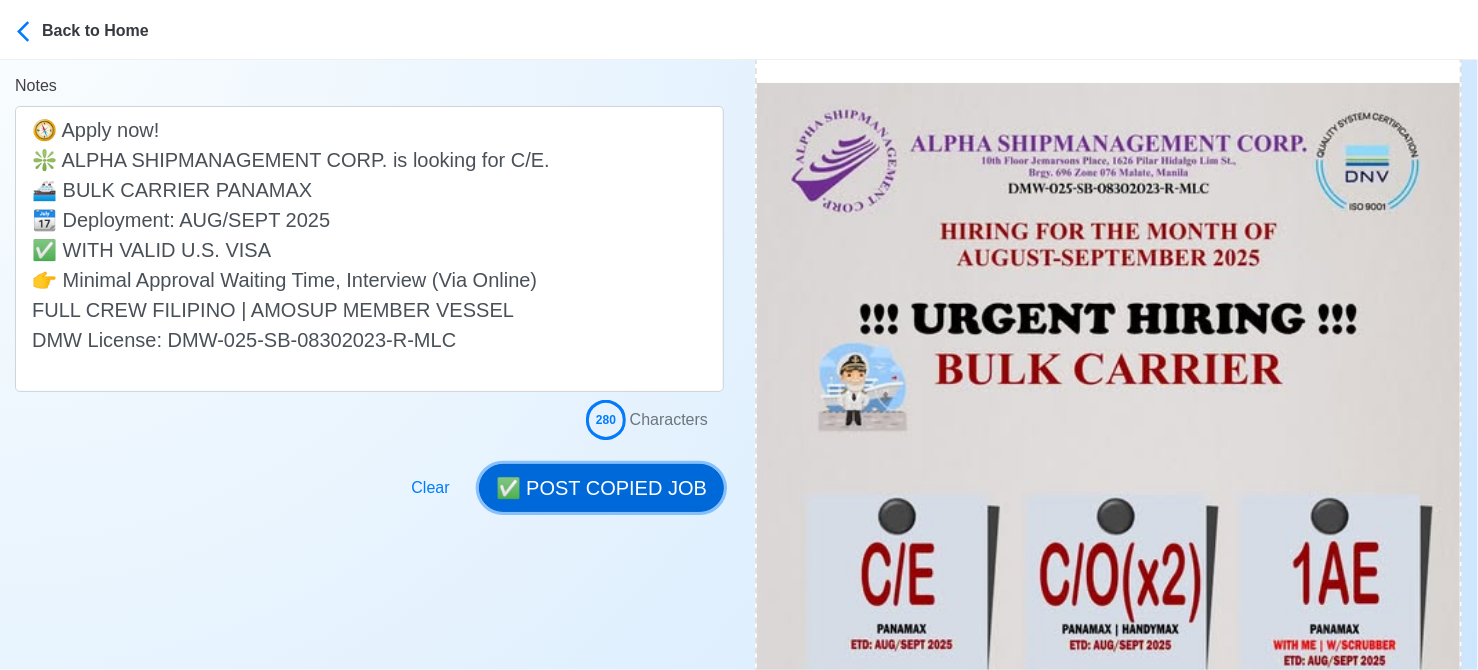 click on "✅ POST COPIED JOB" at bounding box center (601, 488) 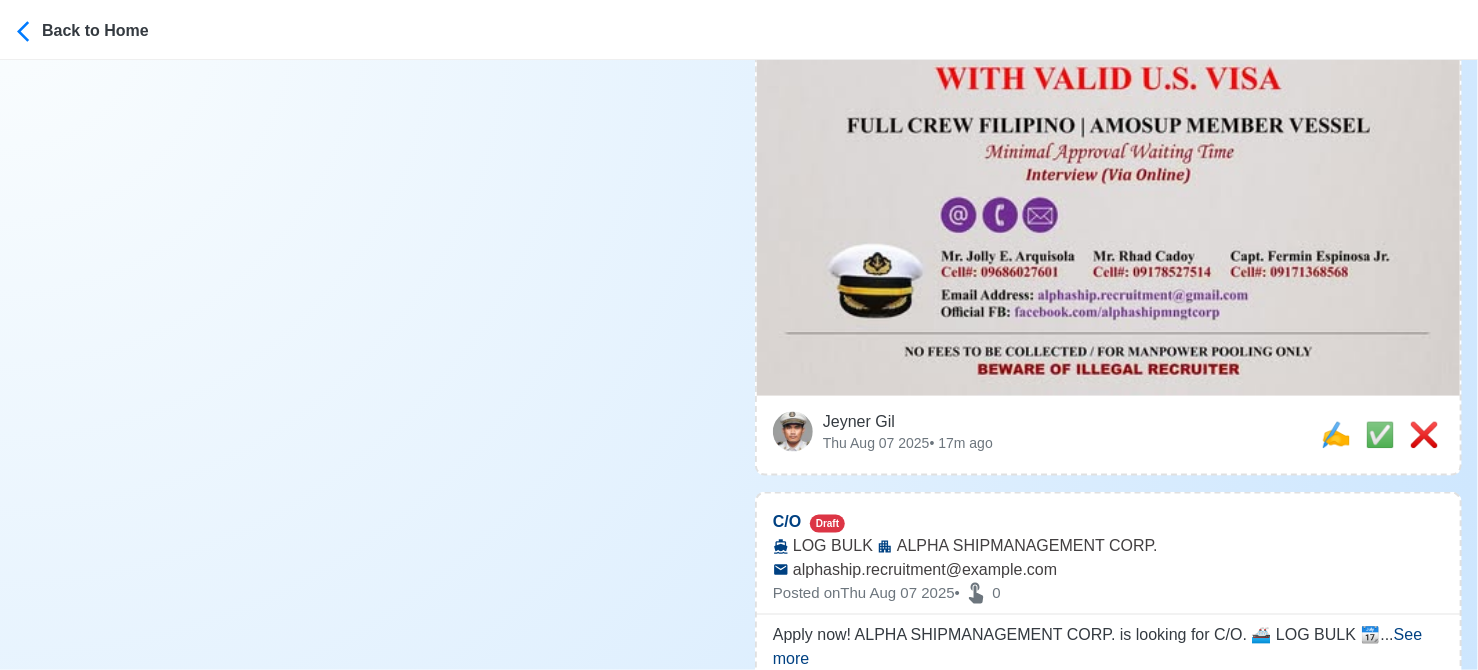 scroll, scrollTop: 1300, scrollLeft: 0, axis: vertical 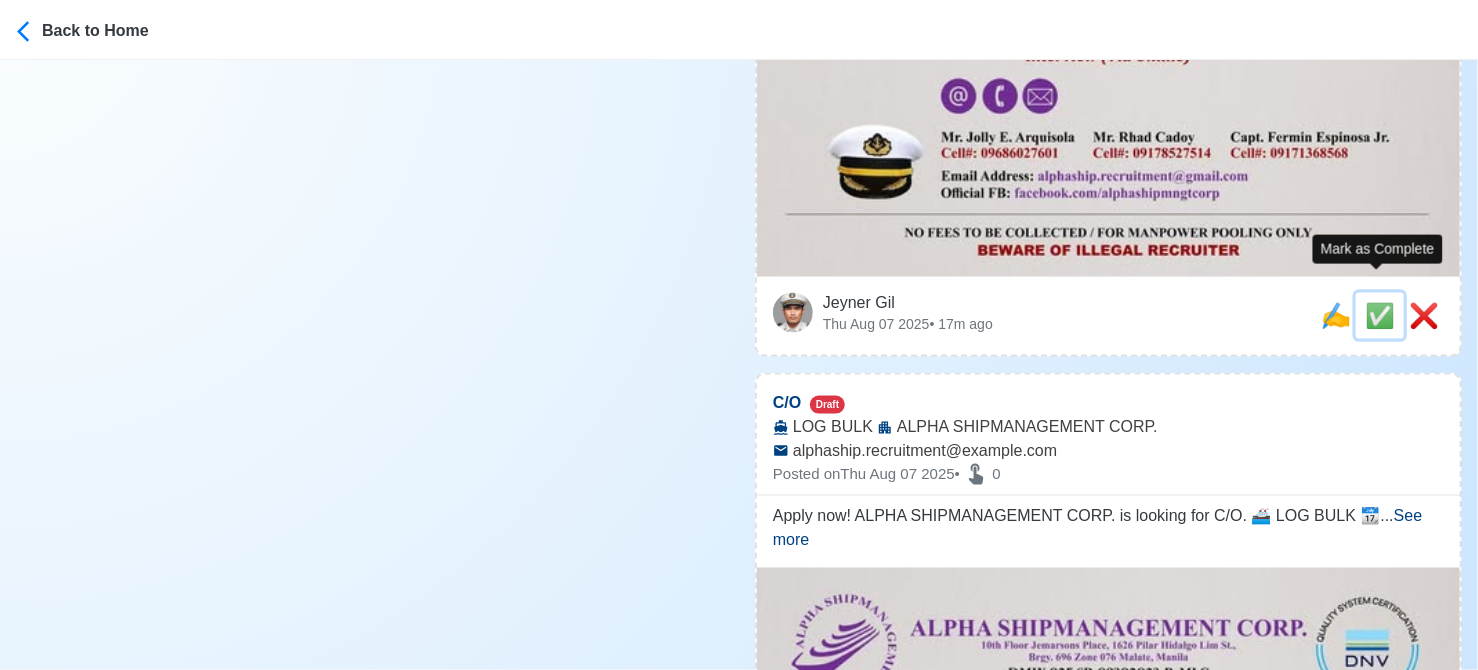 click on "✅" at bounding box center [1380, 315] 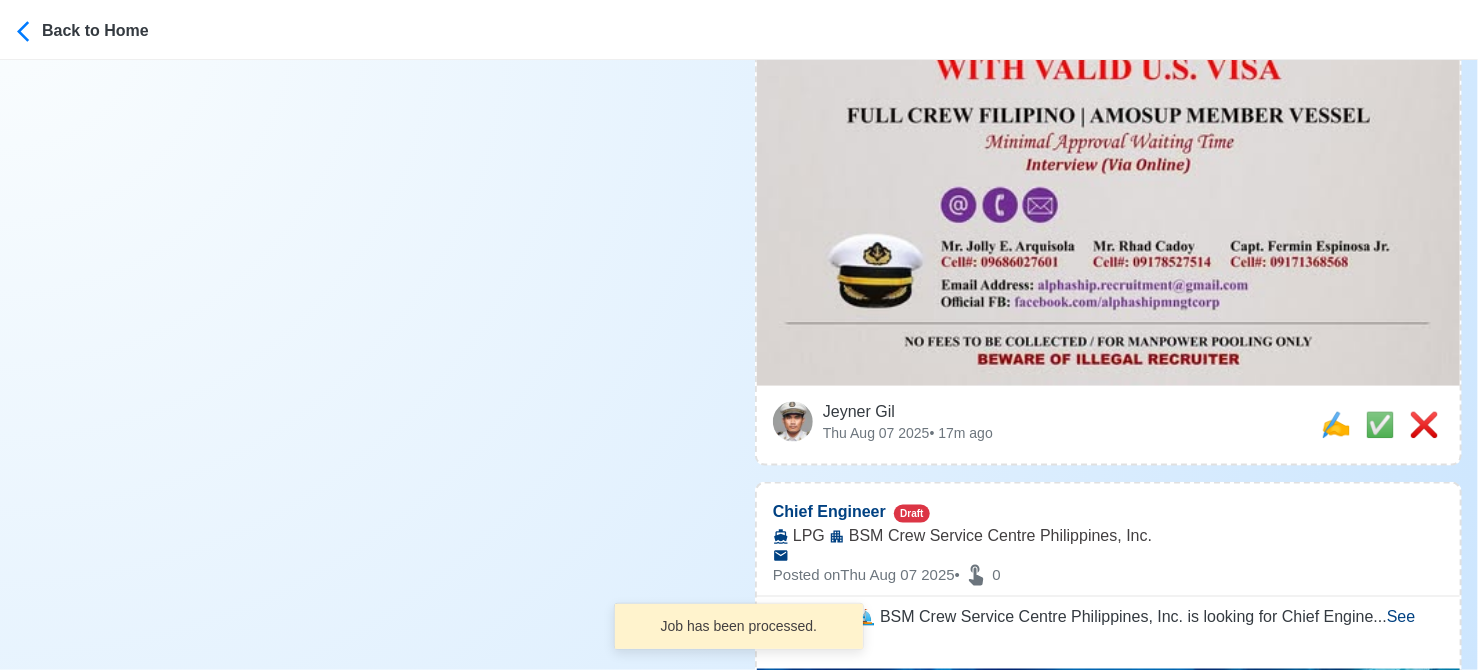 scroll, scrollTop: 1200, scrollLeft: 0, axis: vertical 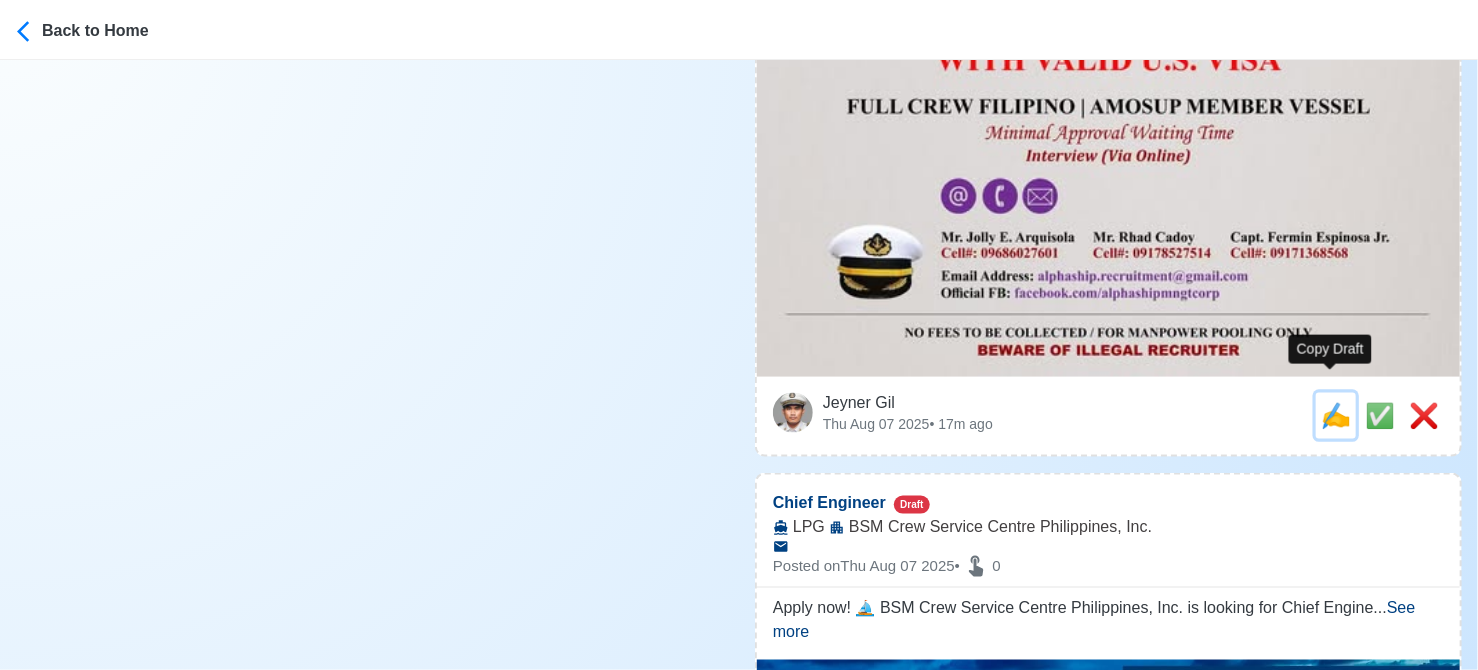 click on "✍️" at bounding box center (1336, 415) 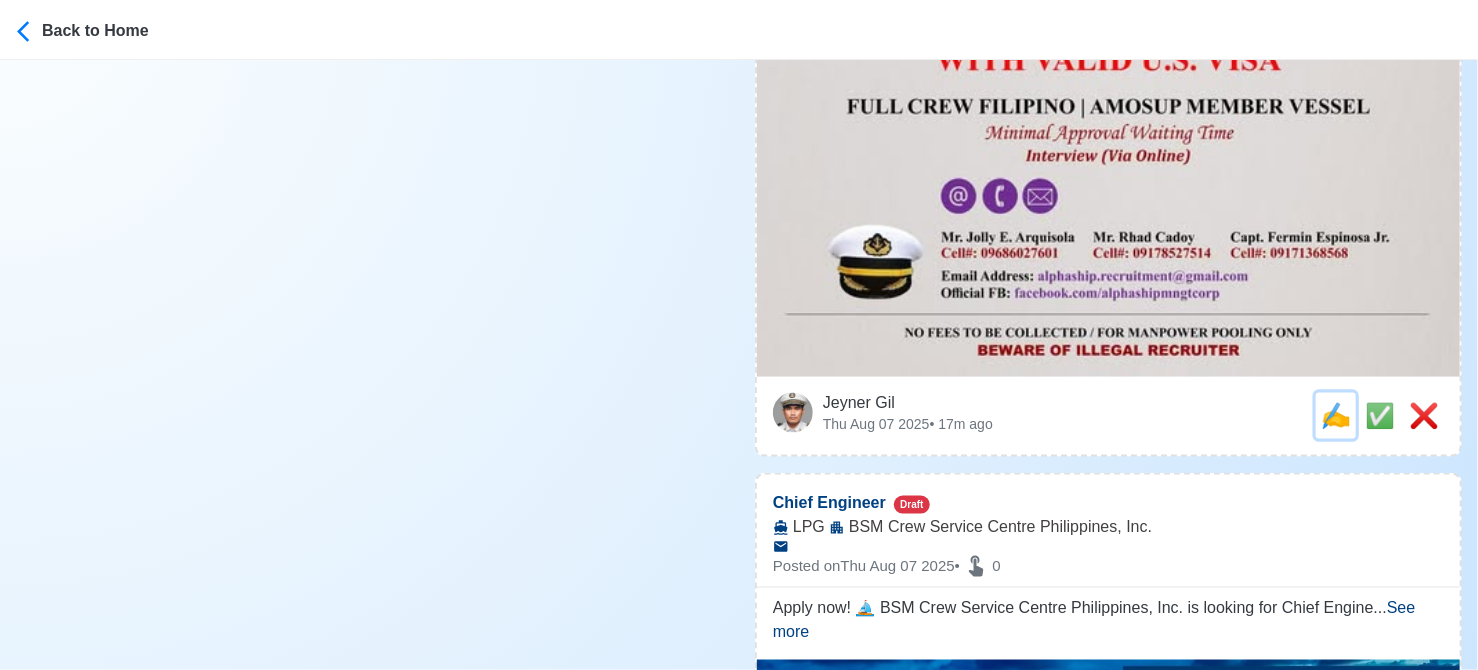 scroll, scrollTop: 0, scrollLeft: 0, axis: both 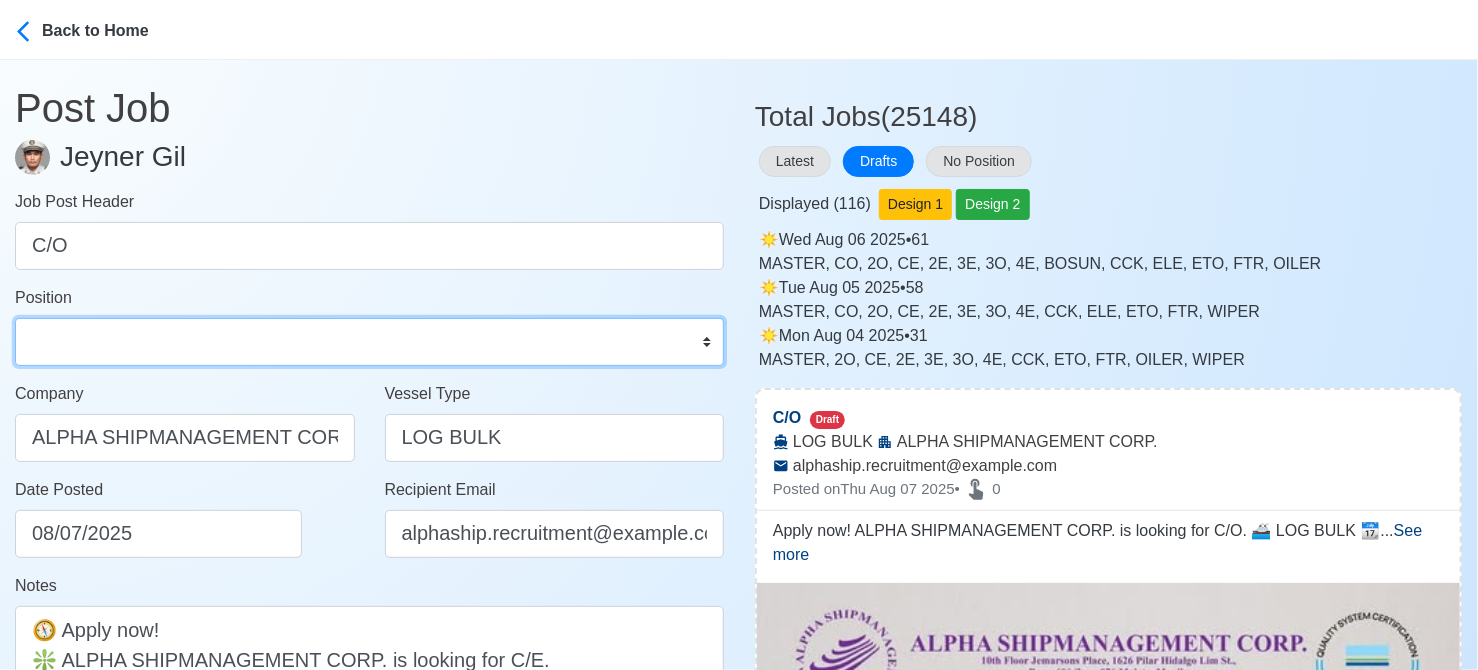 click on "Master Chief Officer 2nd Officer 3rd Officer Junior Officer Chief Engineer 2nd Engineer 3rd Engineer 4th Engineer Gas Engineer Junior Engineer 1st Assistant Engineer 2nd Assistant Engineer 3rd Assistant Engineer ETO/ETR Electrician Electrical Engineer Oiler Fitter Welder Chief Cook Chef Cook Messman Wiper Rigger Ordinary Seaman Able Seaman Motorman Pumpman Bosun Cadet Reefer Mechanic Operator Repairman Painter Steward Waiter Others" at bounding box center (369, 342) 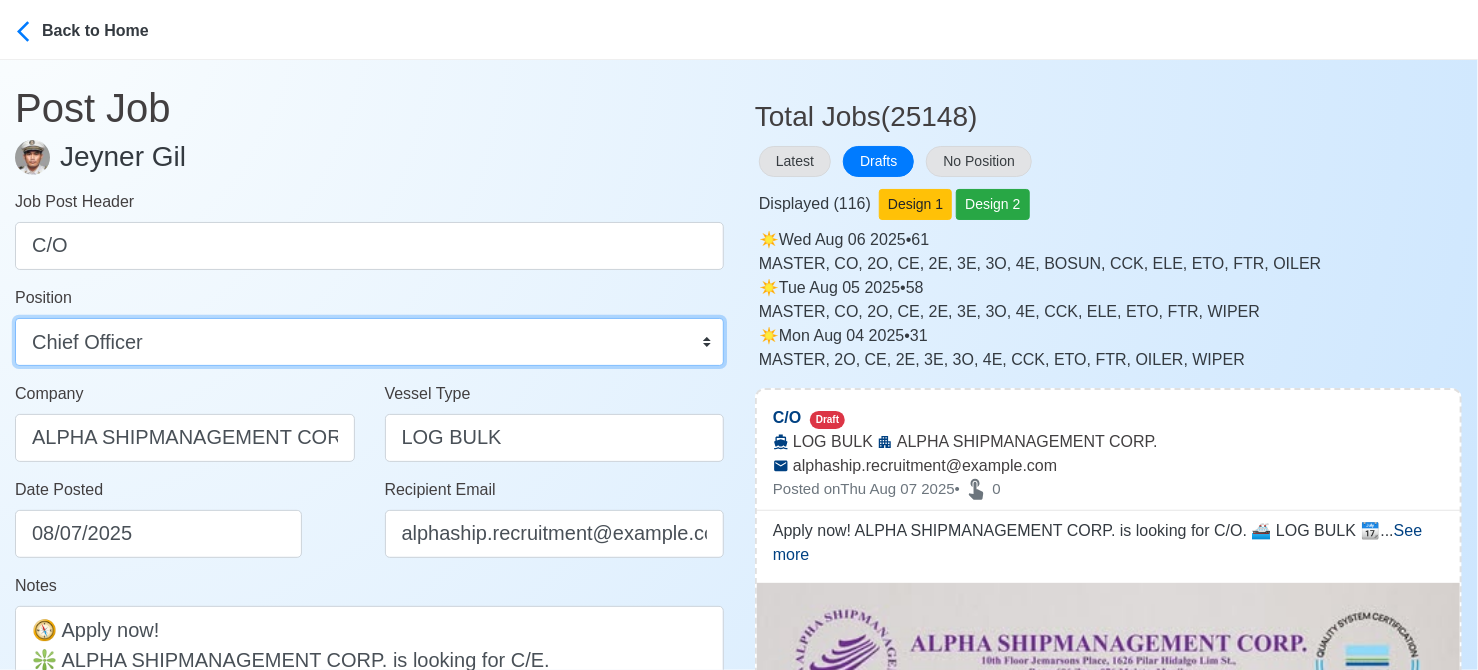 click on "Master Chief Officer 2nd Officer 3rd Officer Junior Officer Chief Engineer 2nd Engineer 3rd Engineer 4th Engineer Gas Engineer Junior Engineer 1st Assistant Engineer 2nd Assistant Engineer 3rd Assistant Engineer ETO/ETR Electrician Electrical Engineer Oiler Fitter Welder Chief Cook Chef Cook Messman Wiper Rigger Ordinary Seaman Able Seaman Motorman Pumpman Bosun Cadet Reefer Mechanic Operator Repairman Painter Steward Waiter Others" at bounding box center [369, 342] 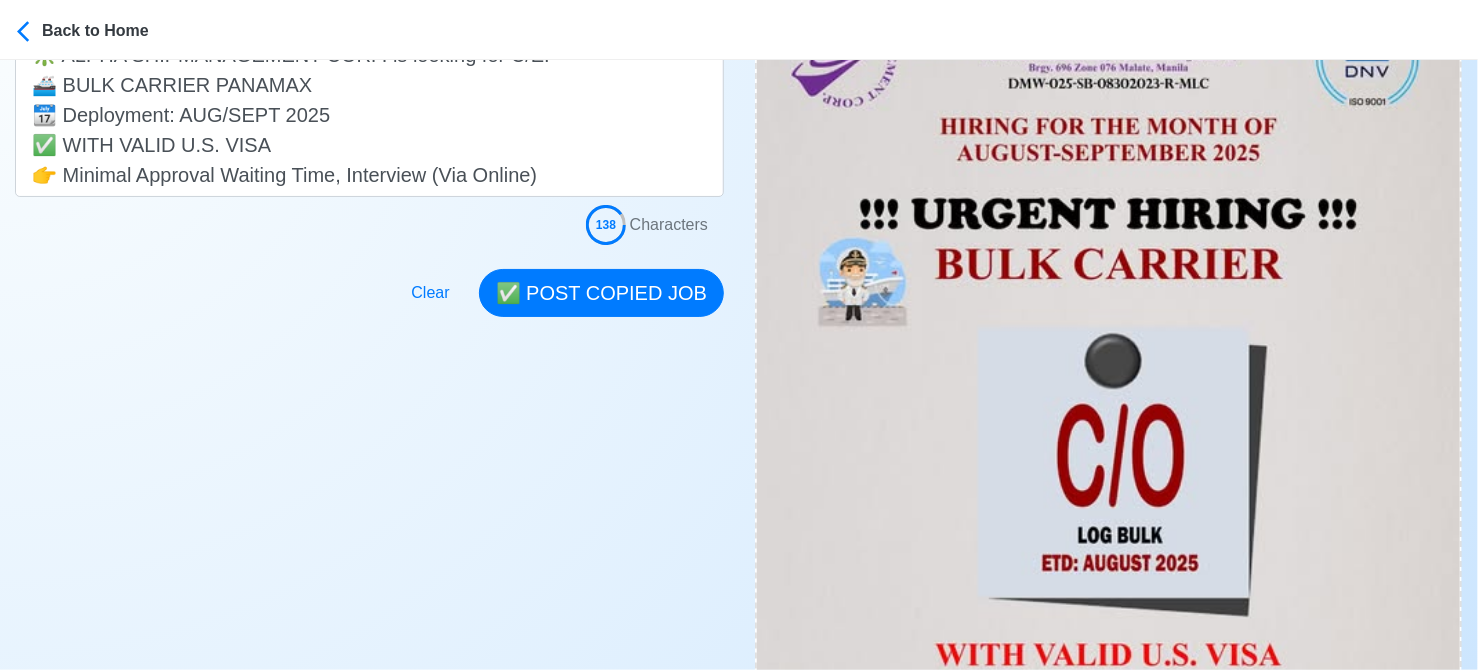 scroll, scrollTop: 500, scrollLeft: 0, axis: vertical 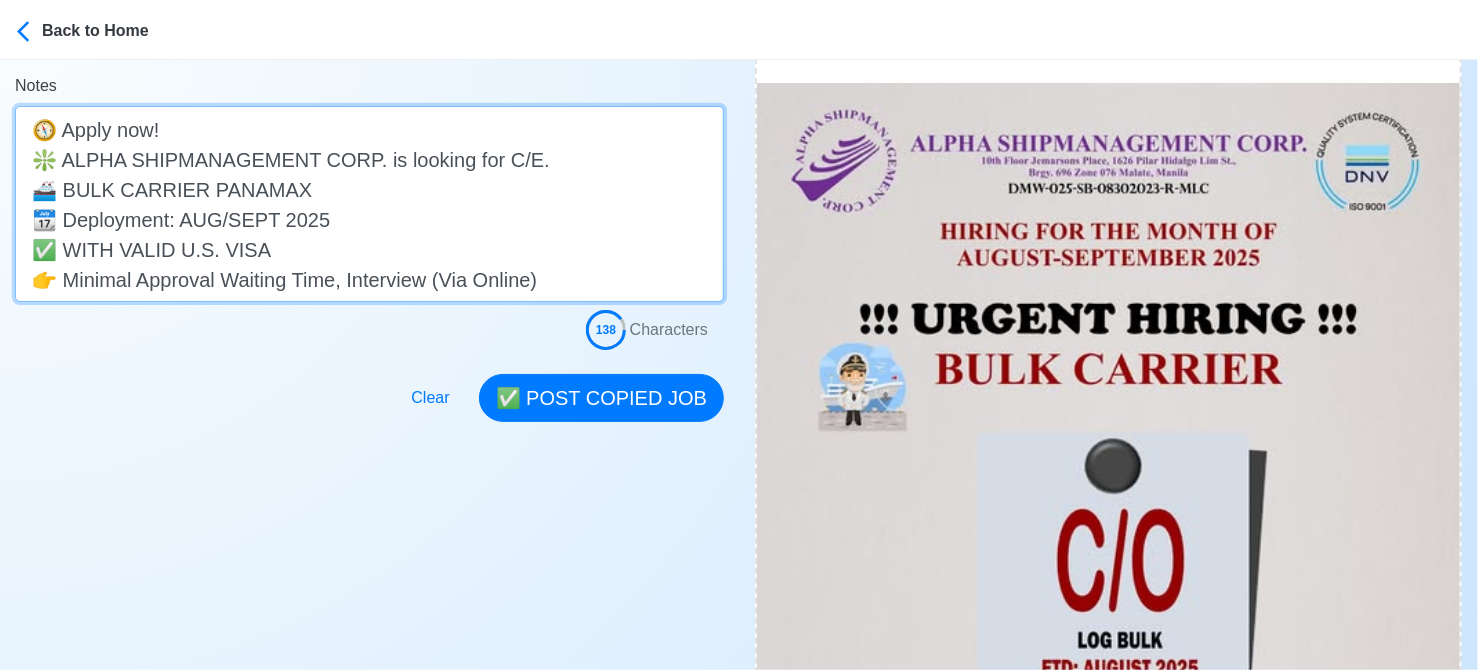 click on "Apply now!
ALPHA SHIPMANAGEMENT CORP. is looking for C/O.
🚢 LOG BULK
📆 Deployment: AUGUST 2025
DMW License: DMW-025-SB-08302023-R-MLC" at bounding box center (369, 204) 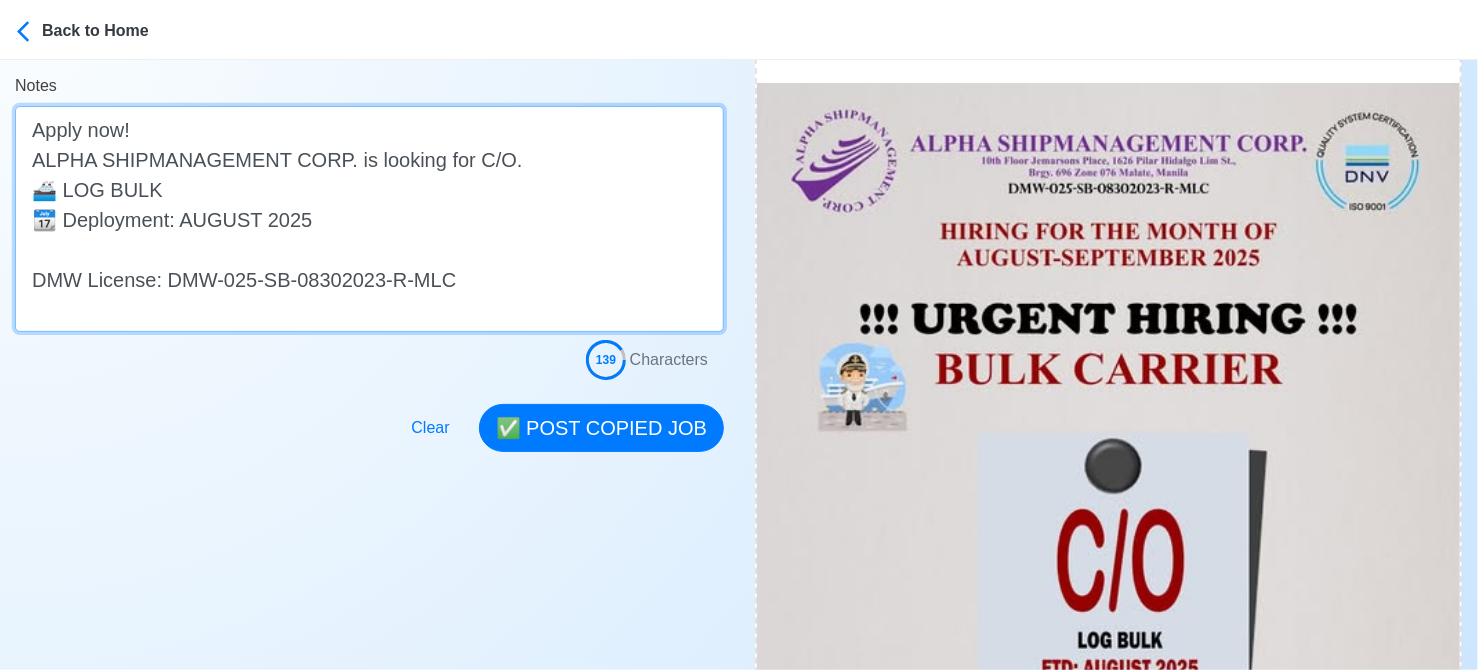 paste on "FULL CREW FILIPINO | AMOSUP MEMBER VESSEL" 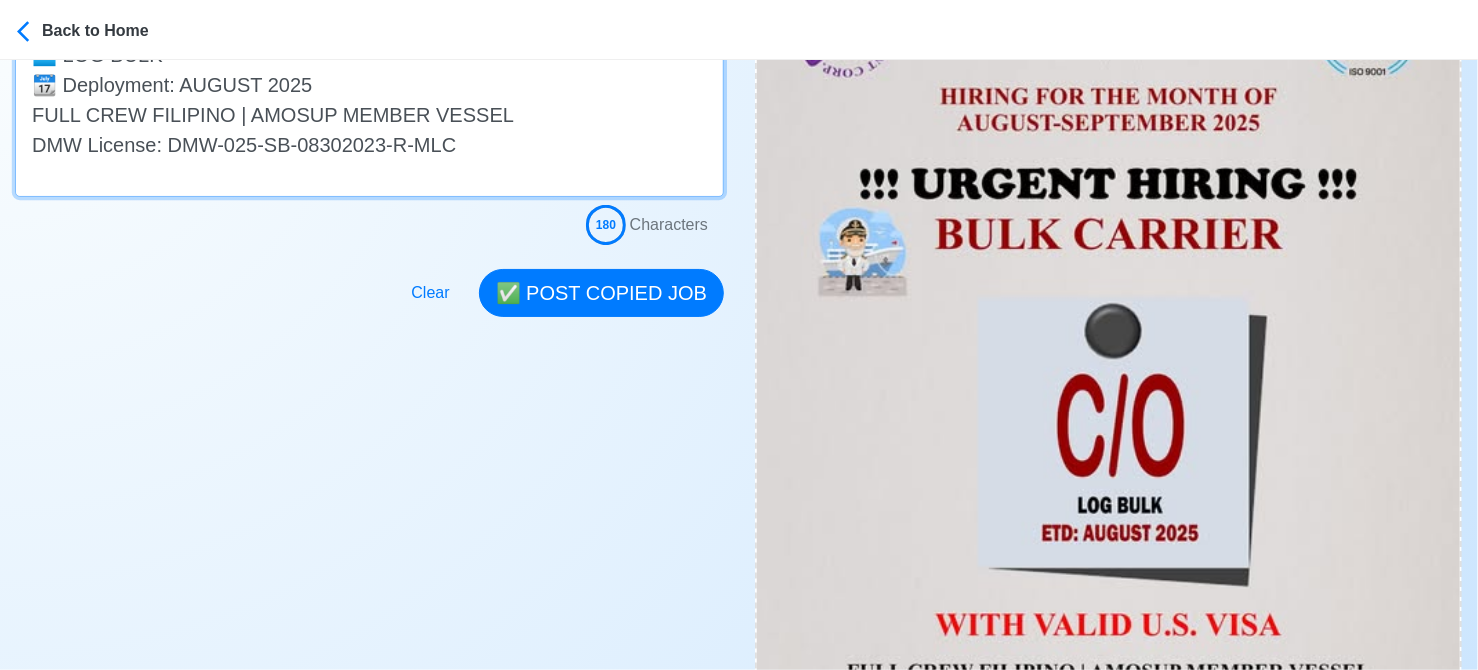 scroll, scrollTop: 600, scrollLeft: 0, axis: vertical 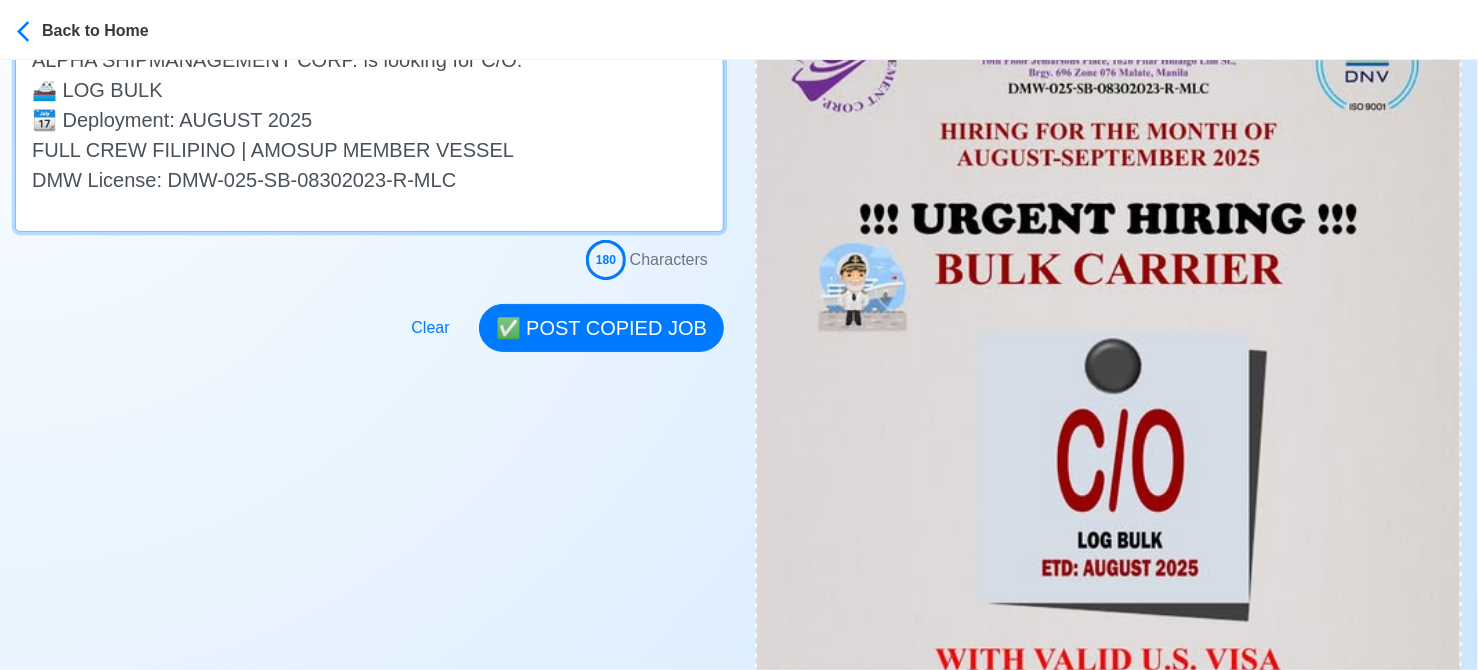 click on "Apply now!
ALPHA SHIPMANAGEMENT CORP. is looking for C/O.
🚢 LOG BULK
📆 Deployment: AUGUST 2025
FULL CREW FILIPINO | AMOSUP MEMBER VESSEL
DMW License: DMW-025-SB-08302023-R-MLC" at bounding box center (369, 119) 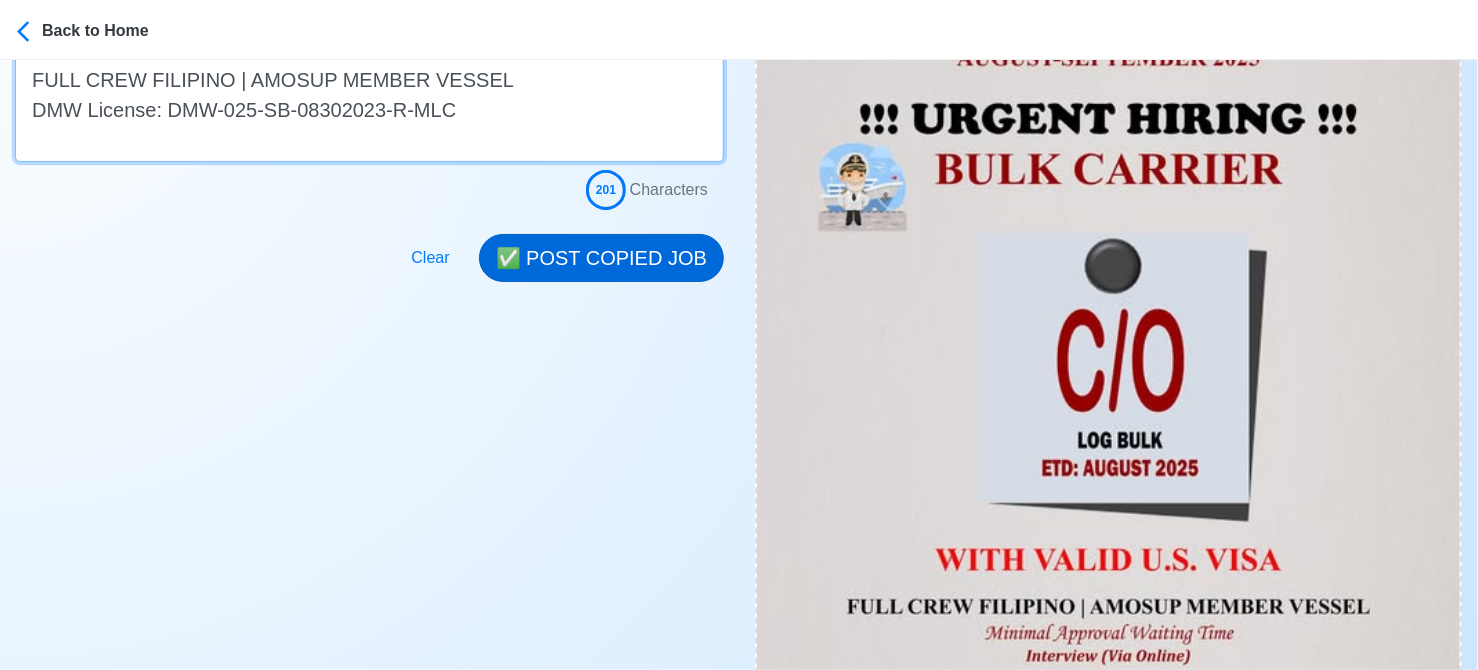 scroll, scrollTop: 600, scrollLeft: 0, axis: vertical 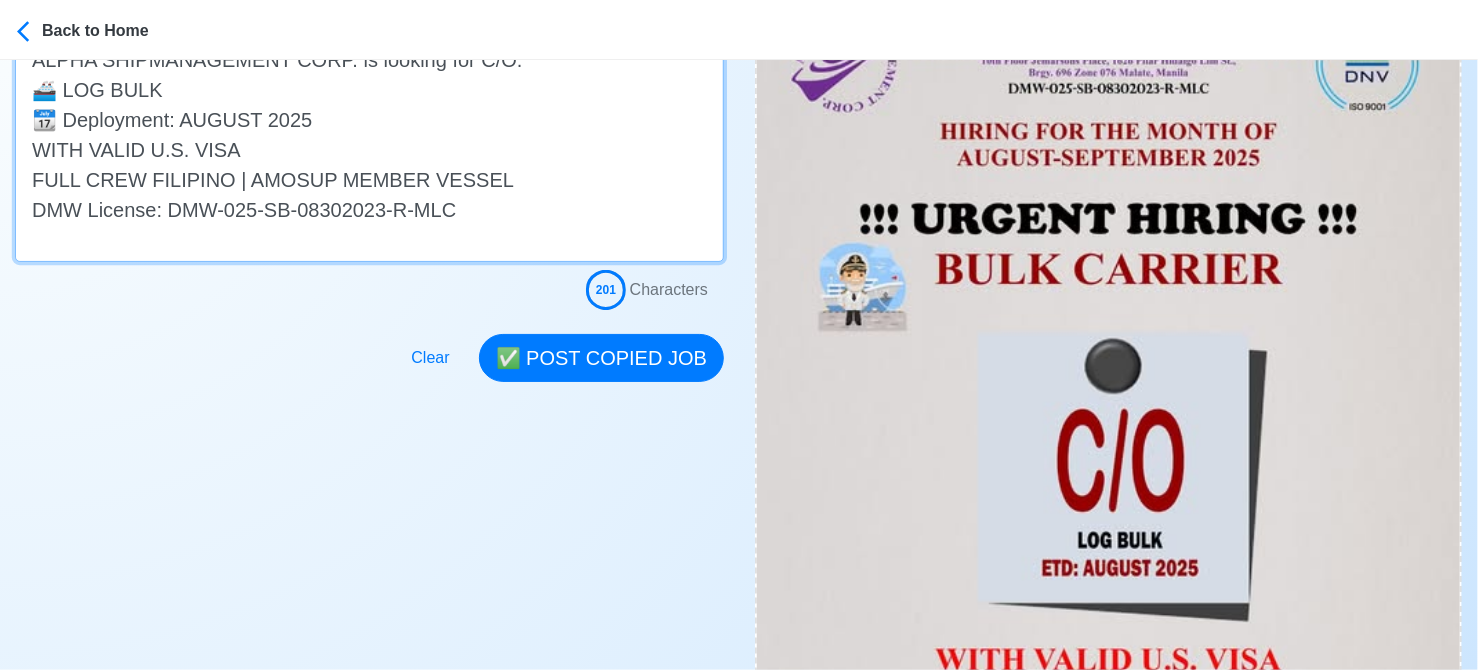 click on "Apply now!
ALPHA SHIPMANAGEMENT CORP. is looking for C/O.
🚢 LOG BULK
📆 Deployment: AUGUST 2025
WITH VALID U.S. VISA
FULL CREW FILIPINO | AMOSUP MEMBER VESSEL
DMW License: DMW-025-SB-08302023-R-MLC" at bounding box center (369, 134) 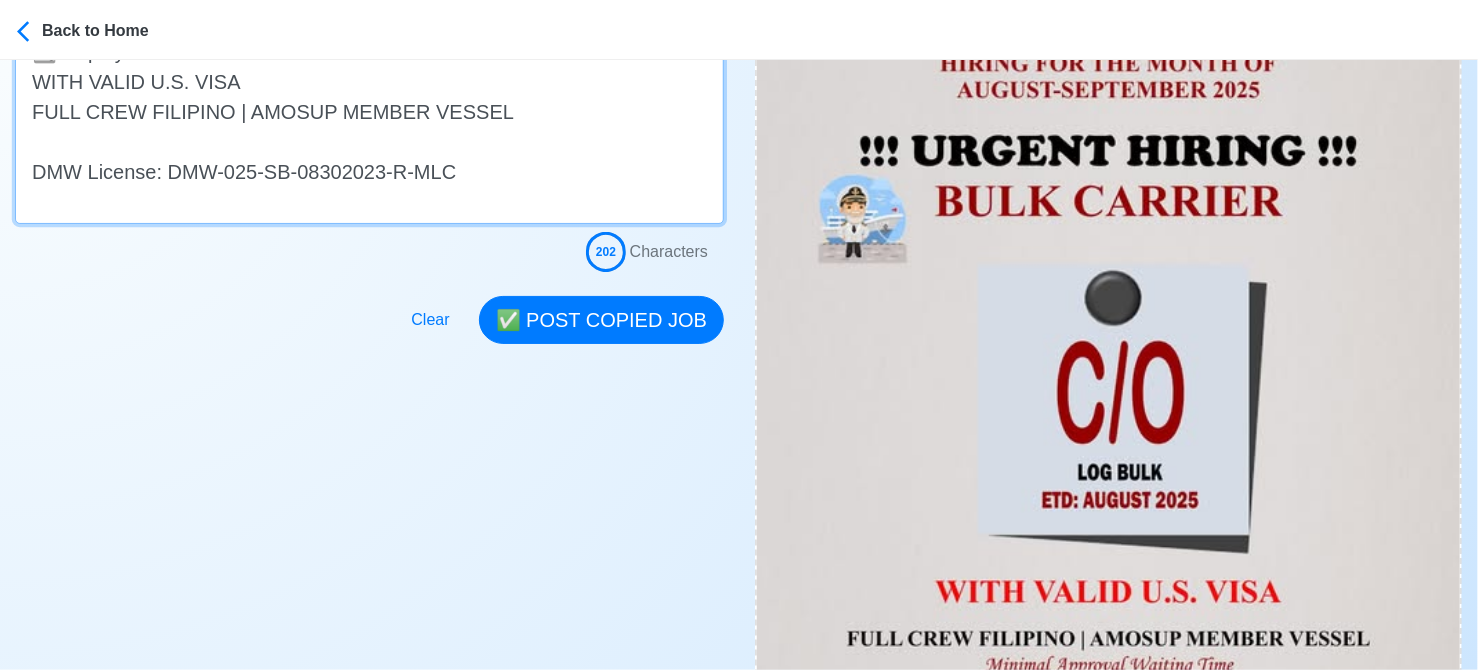 scroll, scrollTop: 700, scrollLeft: 0, axis: vertical 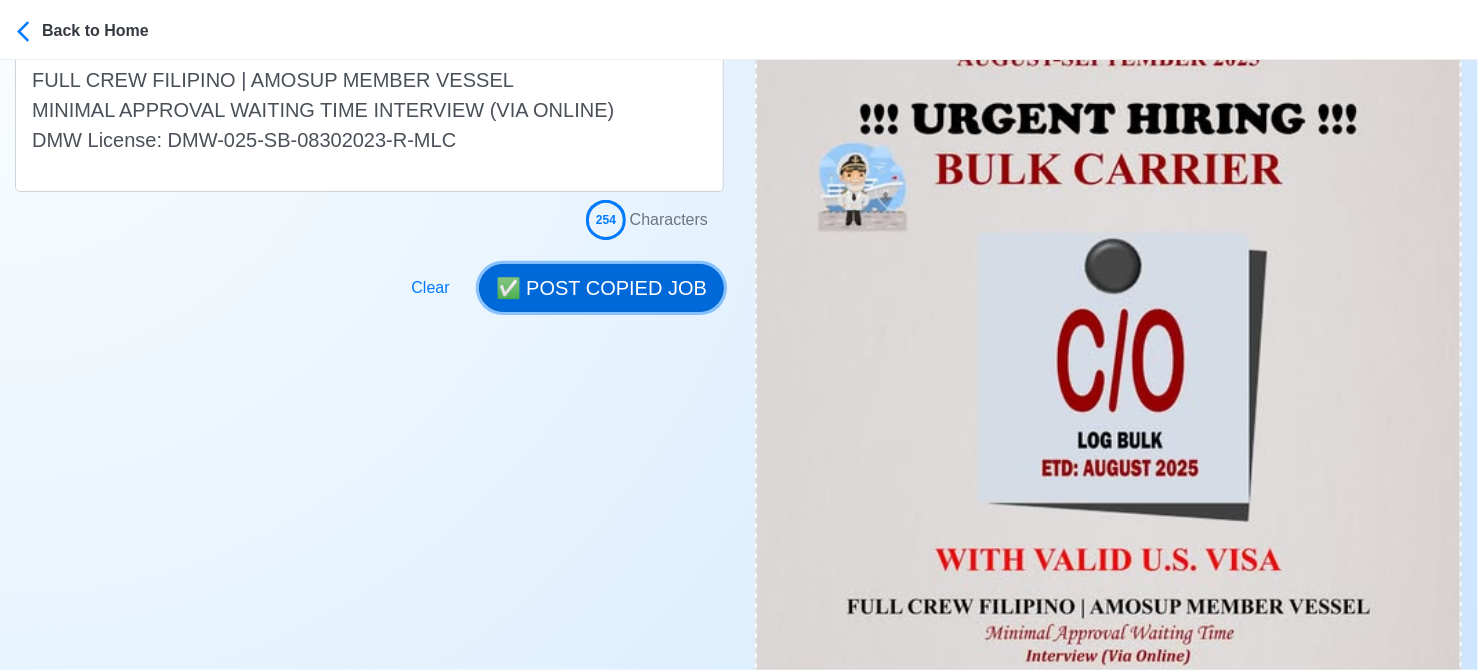 click on "✅ POST COPIED JOB" at bounding box center (601, 288) 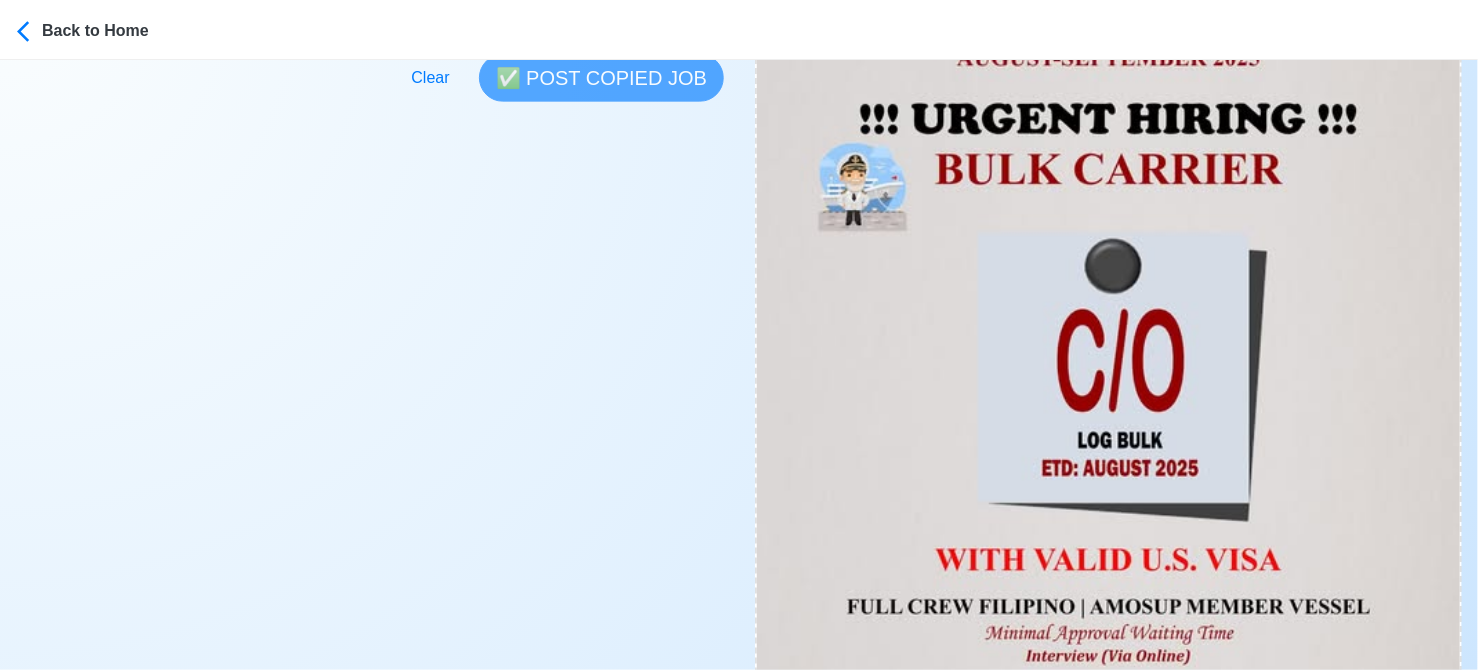 click on "Post Job   Jeyner Gil Job Post Header Position Master Chief Officer 2nd Officer 3rd Officer Junior Officer Chief Engineer 2nd Engineer 3rd Engineer 4th Engineer Gas Engineer Junior Engineer 1st Assistant Engineer 2nd Assistant Engineer 3rd Assistant Engineer ETO/ETR Electrician Electrical Engineer Oiler Fitter Welder Chief Cook Chef Cook Messman Wiper Rigger Ordinary Seaman Able Seaman Motorman Pumpman Bosun Cadet Reefer Mechanic Operator Repairman Painter Steward Waiter Others Company Vessel Type Date Posted       08/07/2025 Recipient Email Notes Apply now!
ALPHA SHIPMANAGEMENT CORP. is looking for C/O.
🚢 LOG BULK
📆 Deployment: AUGUST 2025
WITH VALID U.S. VISA
FULL CREW FILIPINO | AMOSUP MEMBER VESSEL
MINIMAL APPROVAL WAITING TIME INTERVIEW (VIA ONLINE)
DMW License: DMW-025-SB-08302023-R-MLC 0 Characters Clear ✅ POST COPIED JOB" at bounding box center (369, 57790) 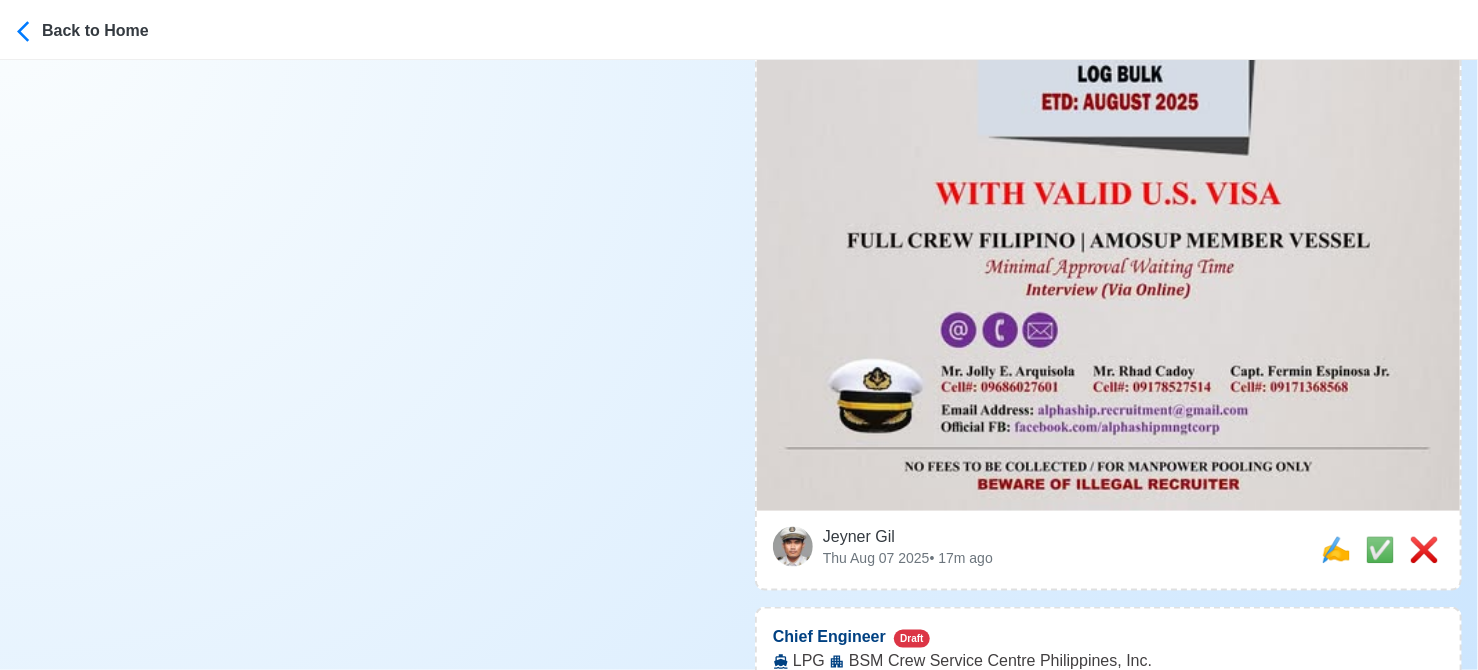 scroll, scrollTop: 1100, scrollLeft: 0, axis: vertical 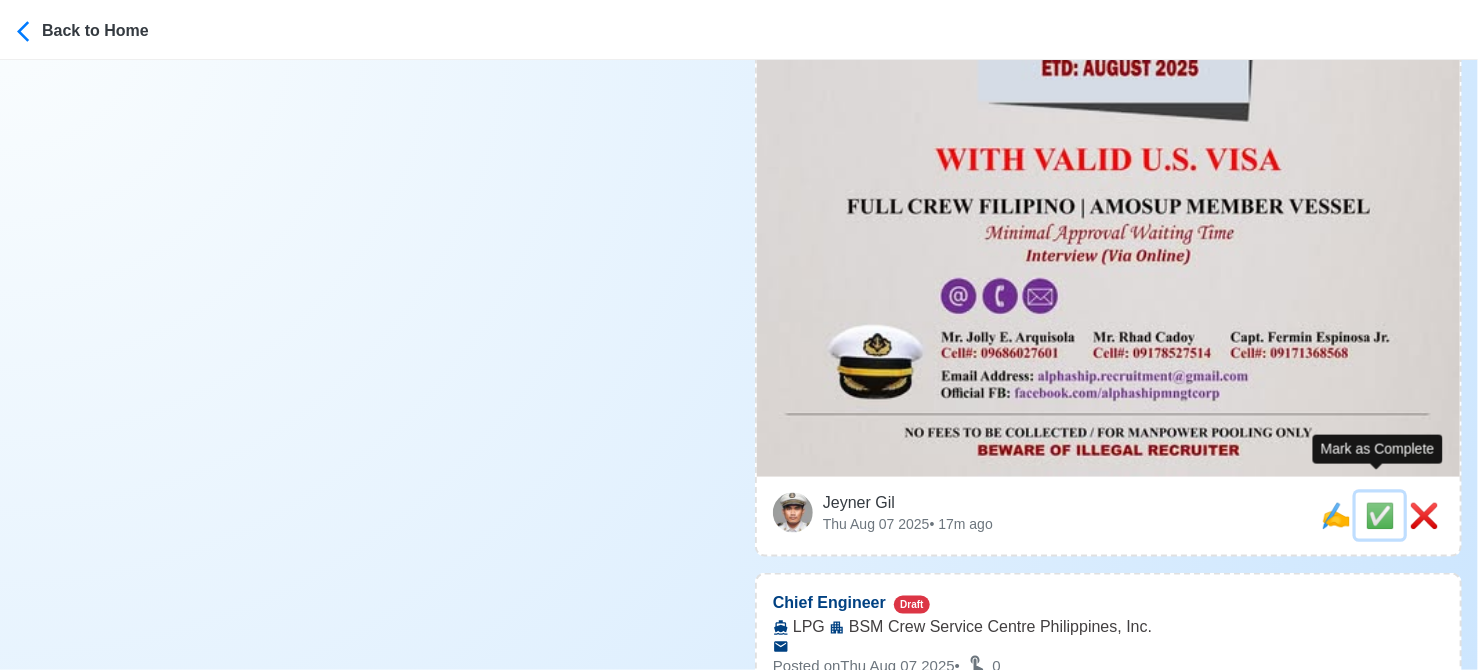 click on "✅" at bounding box center (1380, 515) 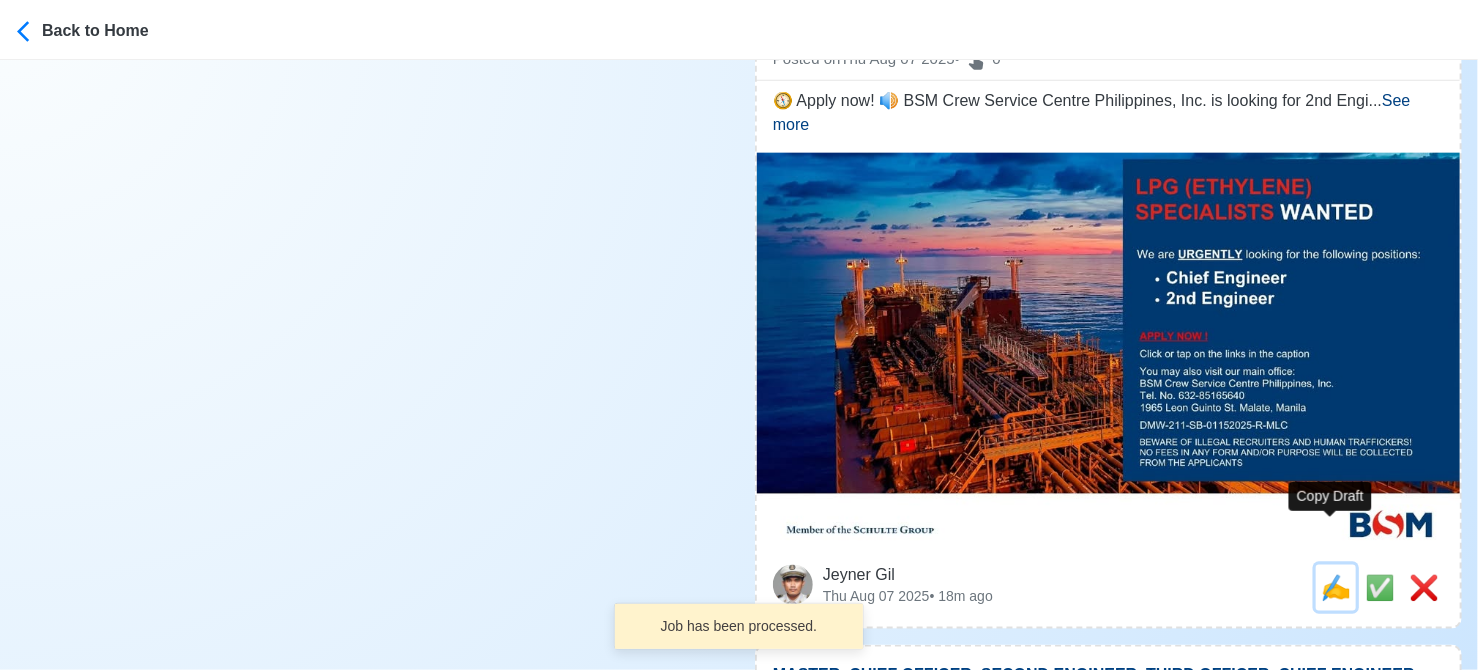 click on "✍️" at bounding box center [1336, 587] 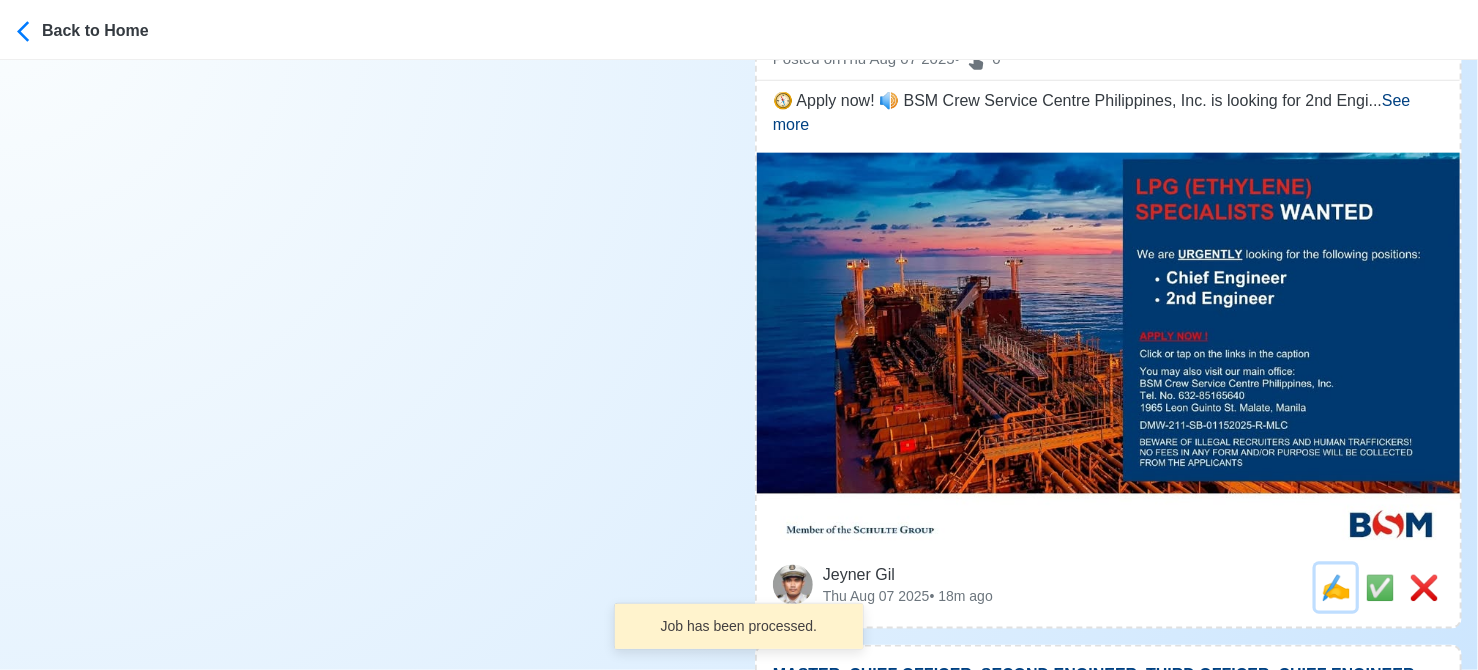 scroll, scrollTop: 0, scrollLeft: 0, axis: both 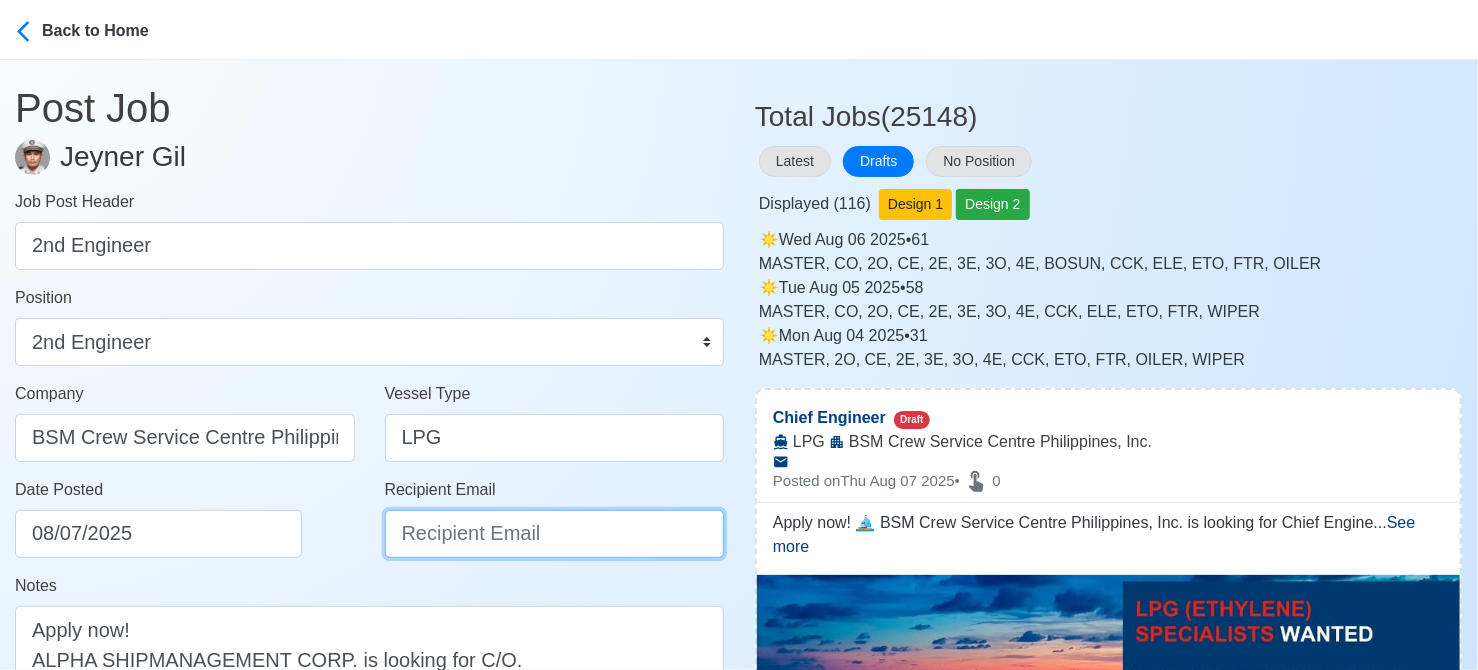 click on "Recipient Email" at bounding box center [555, 534] 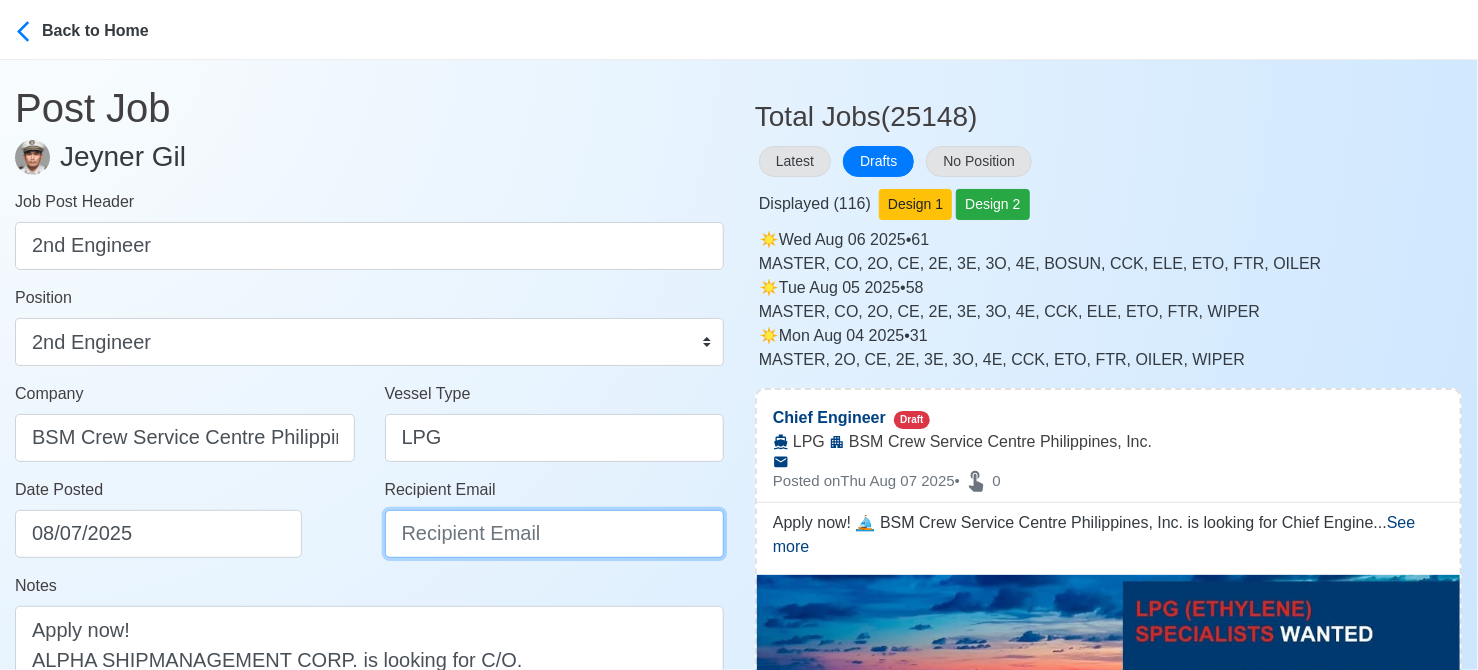 paste on "BSM CREW SERVICE CENTRE PHILIPPINES INC" 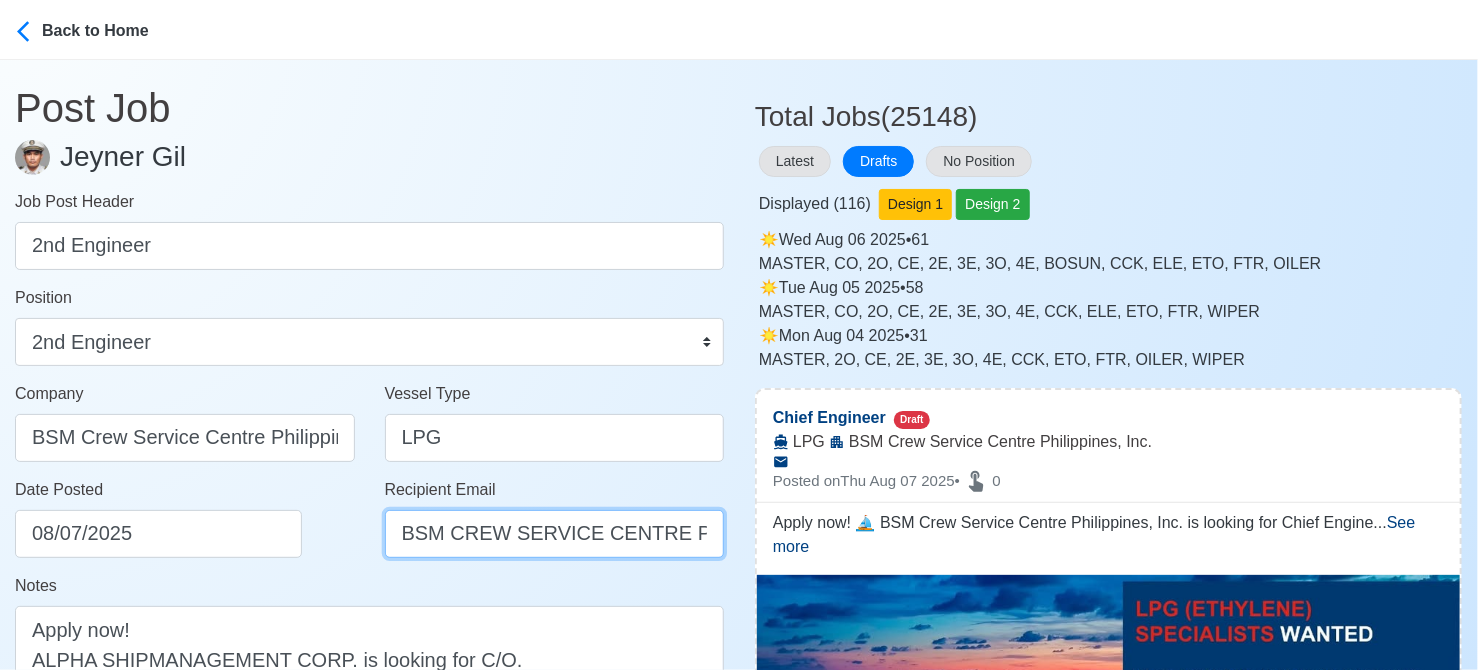 scroll, scrollTop: 0, scrollLeft: 98, axis: horizontal 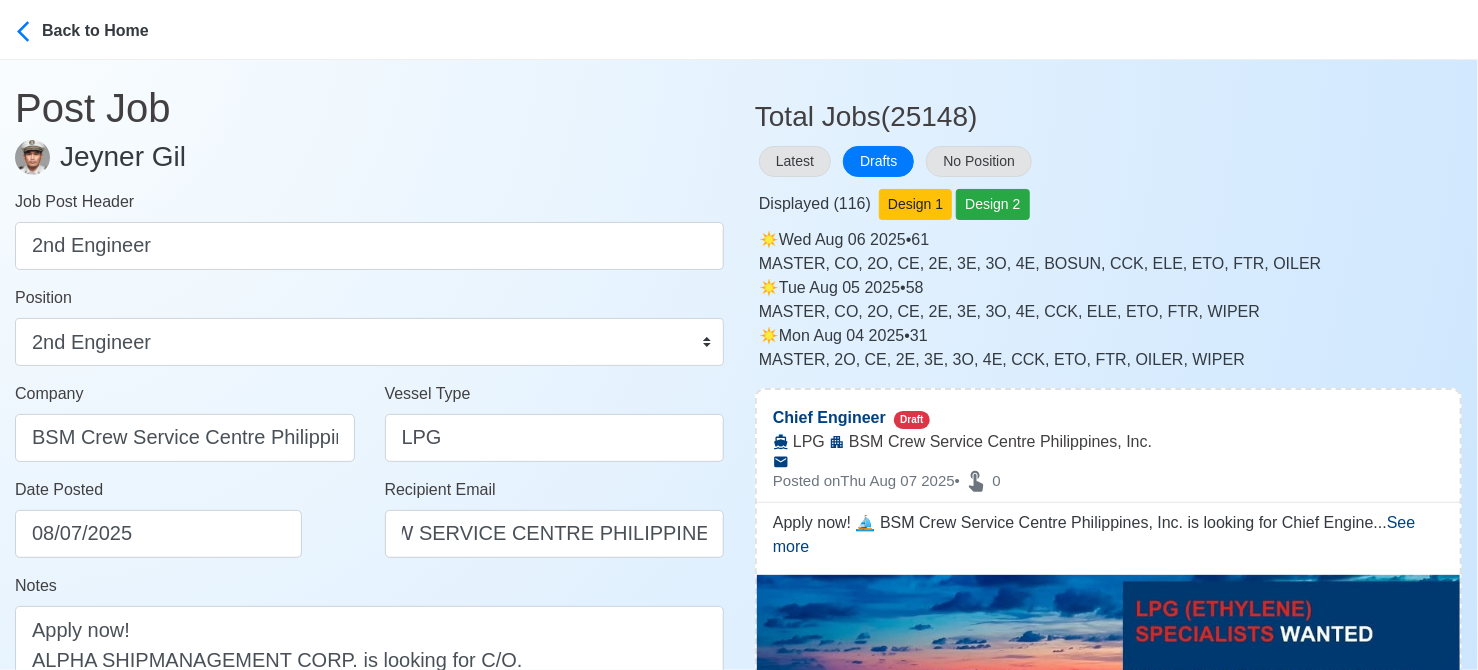 click on "Date Posted       08/07/2025" at bounding box center [185, 526] 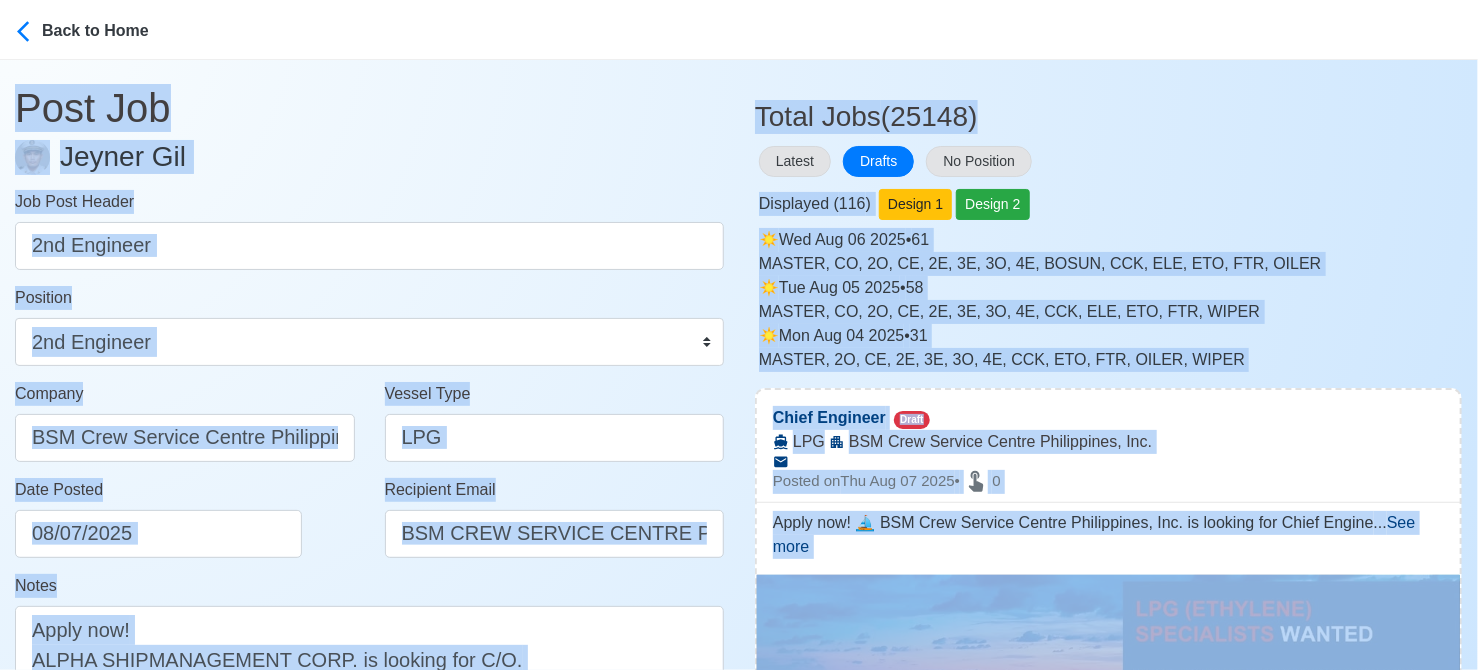click on "Date Posted       08/07/2025" at bounding box center [185, 526] 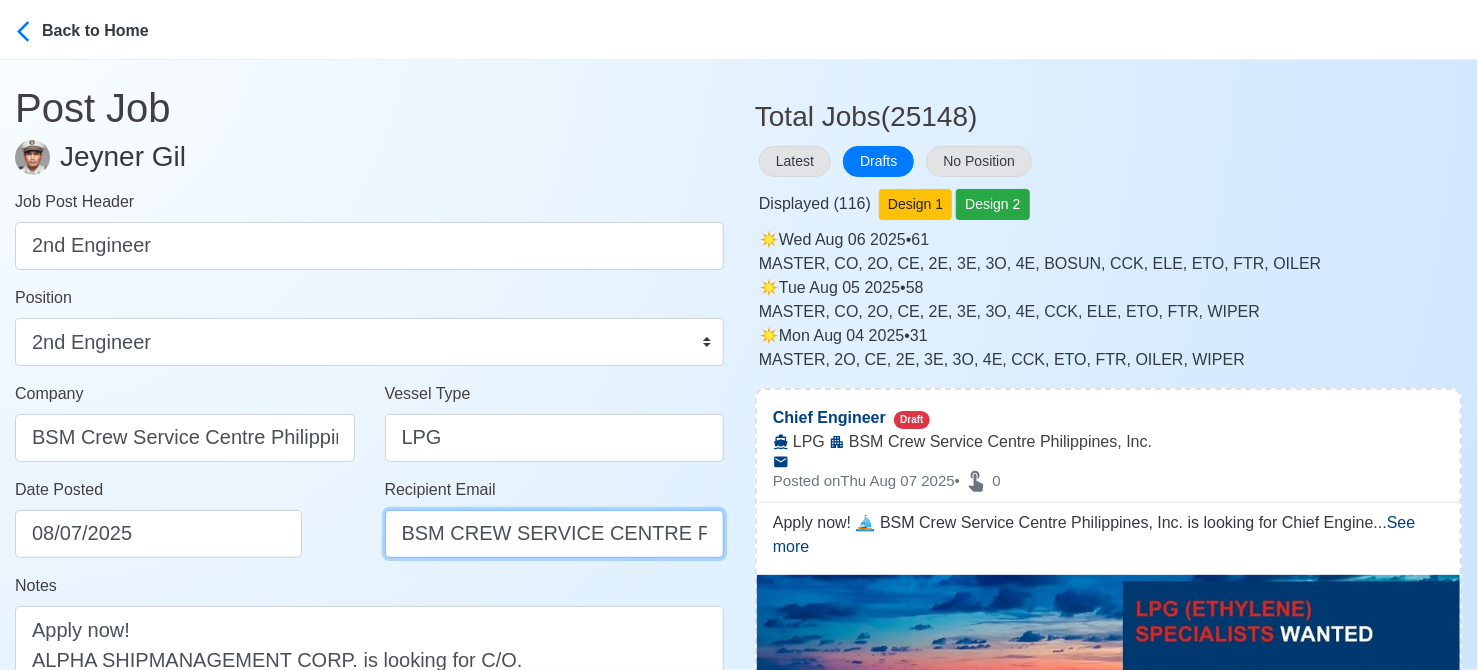 click on "BSM CREW SERVICE CENTRE PHILIPPINES INC" at bounding box center [555, 534] 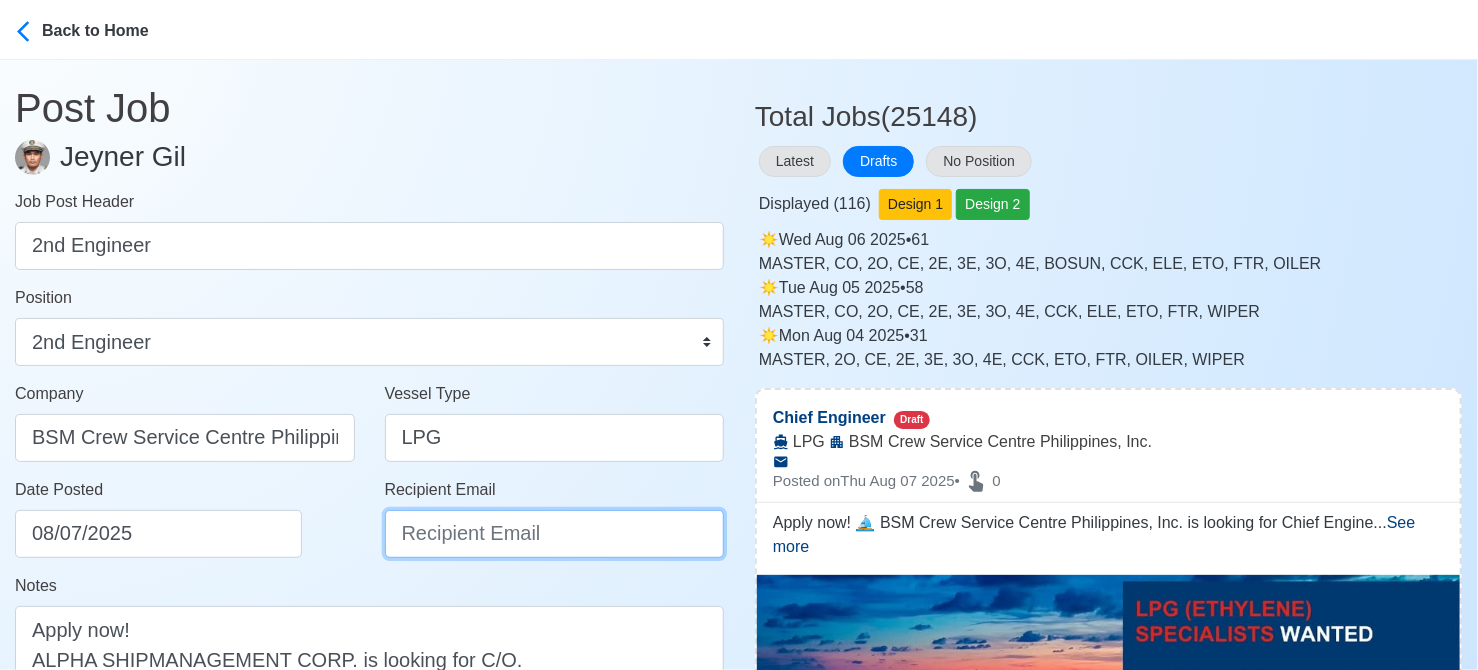 paste on "[EMAIL]" 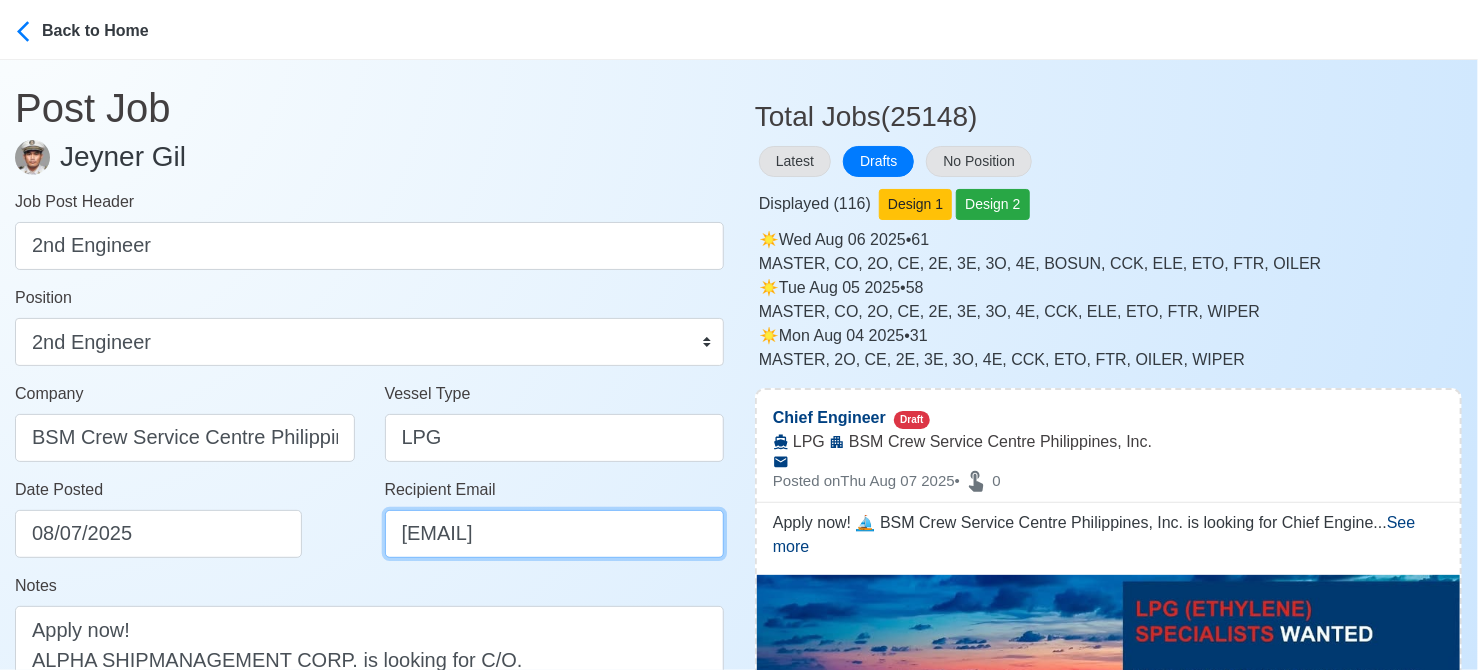scroll, scrollTop: 0, scrollLeft: 51, axis: horizontal 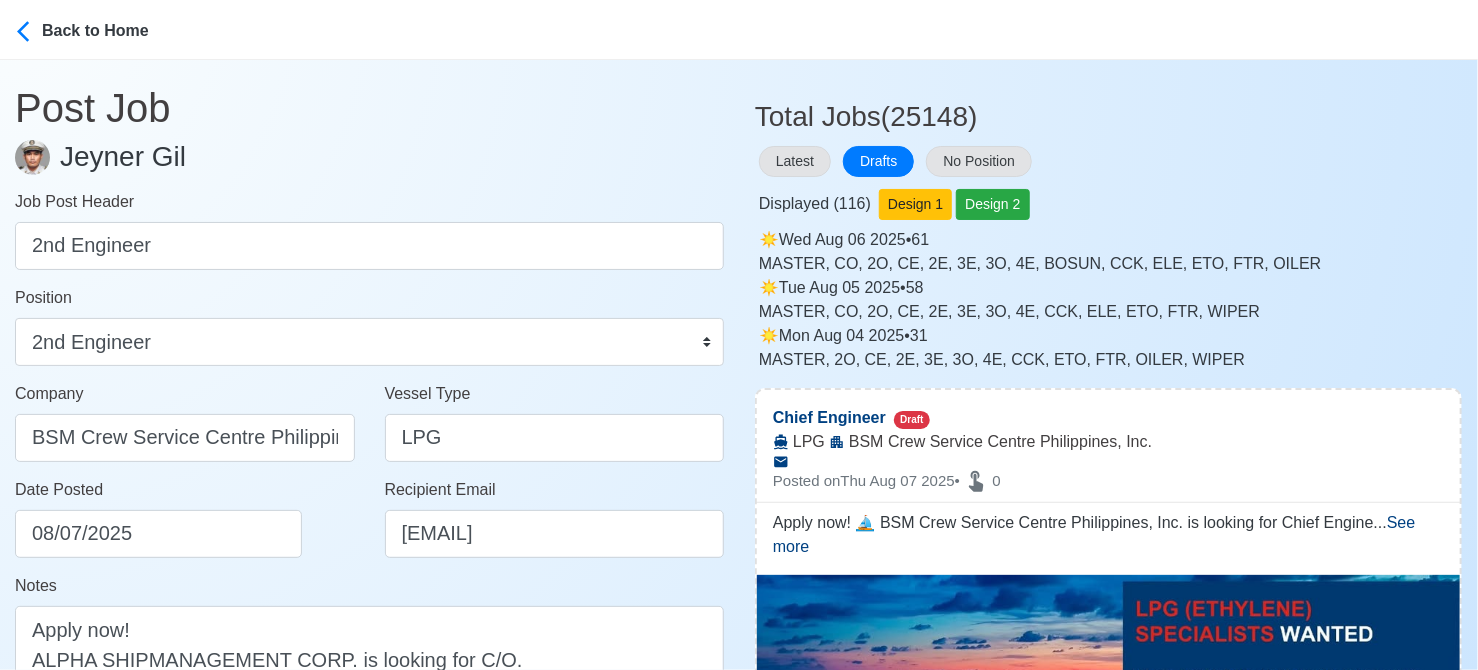 click on "Date Posted       08/07/2025" at bounding box center [185, 526] 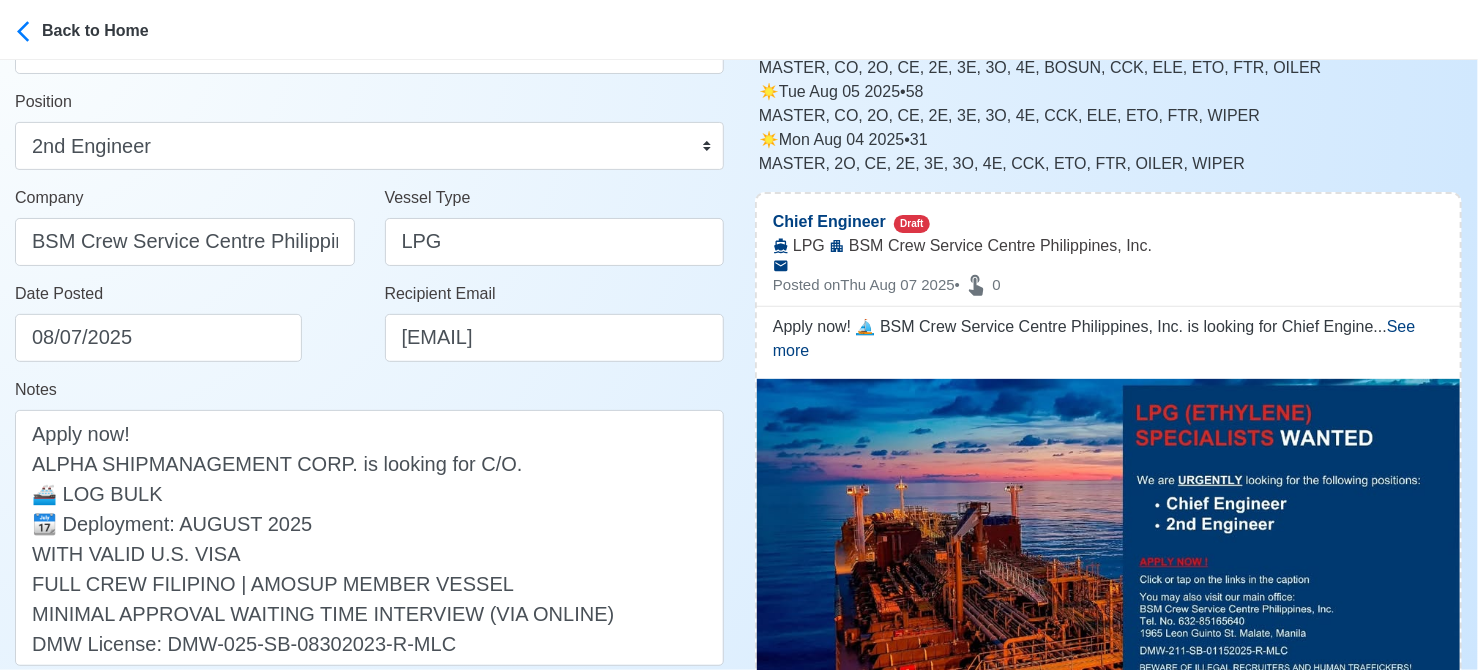 scroll, scrollTop: 200, scrollLeft: 0, axis: vertical 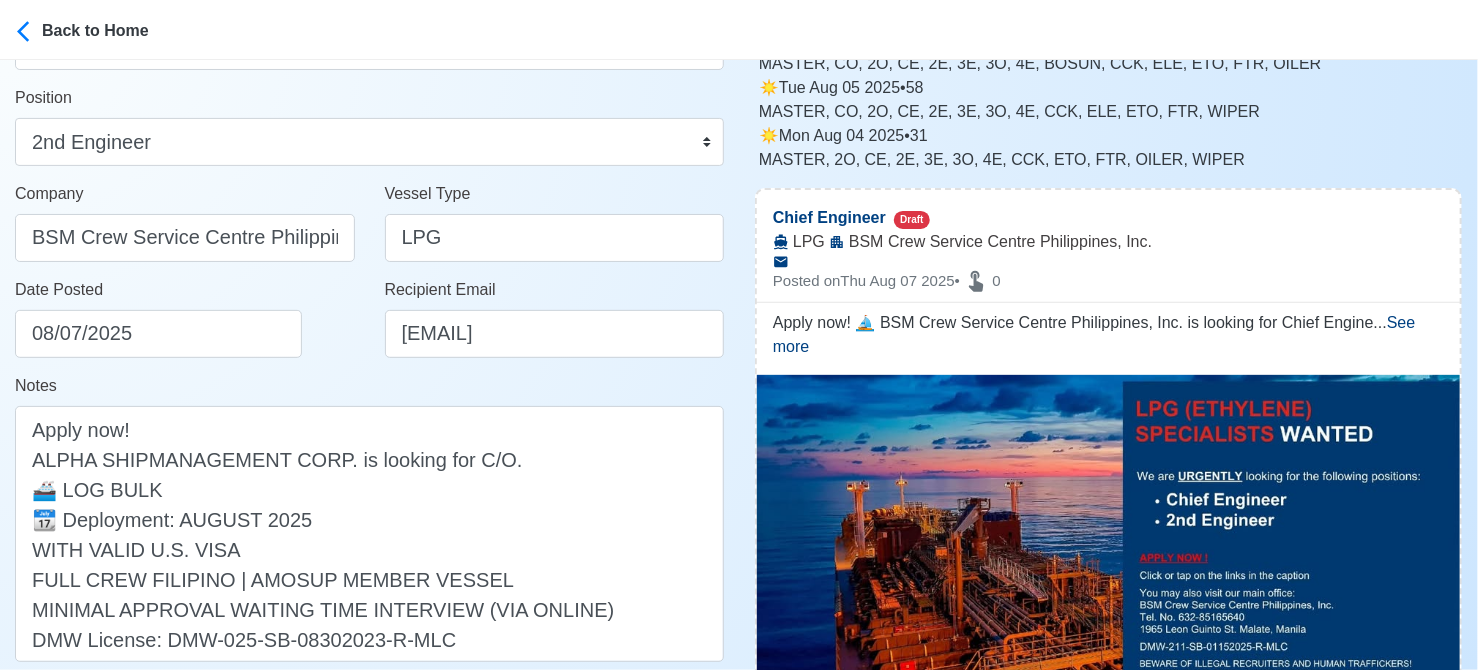 click on "Post Job   Jeyner Gil Job Post Header 2nd Engineer Position Master Chief Officer 2nd Officer 3rd Officer Junior Officer Chief Engineer 2nd Engineer 3rd Engineer 4th Engineer Gas Engineer Junior Engineer 1st Assistant Engineer 2nd Assistant Engineer 3rd Assistant Engineer ETO/ETR Electrician Electrical Engineer Oiler Fitter Welder Chief Cook Chef Cook Messman Wiper Rigger Ordinary Seaman Able Seaman Motorman Pumpman Bosun Cadet Reefer Mechanic Operator Repairman Painter Steward Waiter Others Company BSM Crew Service Centre Philippines, Inc. Vessel Type LPG Date Posted       08/07/2025 Recipient Email [EMAIL] Notes 💐 Apply now!
🔊 BSM Crew Service Centre Philippines, Inc. is looking for 2nd Engineer.
💓 LPG
👉 BEWARE OF ILLEGAL RECRUITERS AND HUMAN TRAFFICKERS! NO FEES IN ANY FORM AND/OR PURPOSE WILL BE COLLECTED FROM THE APPLICANTS
DMW License: DMW-211-SB-01152025-R-MLC
264 Characters Clear ✅ POST COPIED JOB" at bounding box center (369, 321) 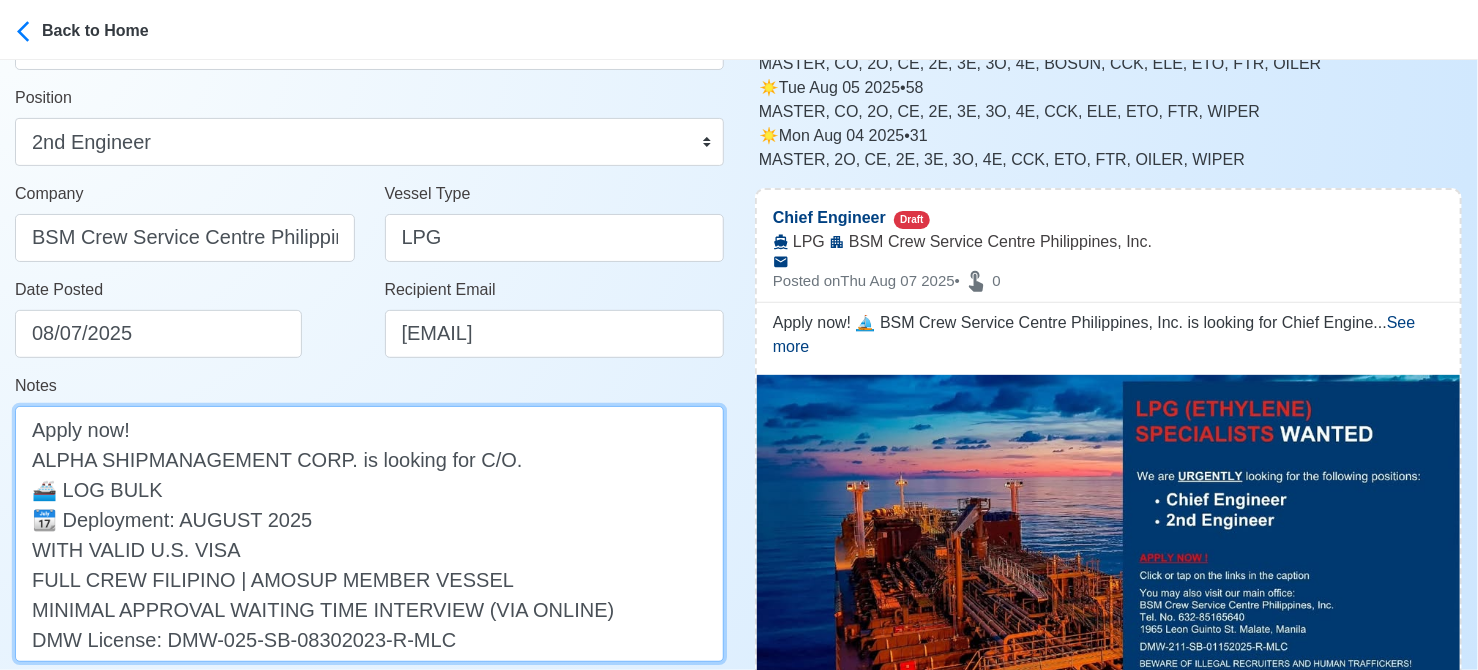 click on "🧭 Apply now!
🔊 BSM Crew Service Centre Philippines, Inc. is looking for 2nd Engineer.
🚢 LPG
👉 BEWARE OF ILLEGAL RECRUITERS AND HUMAN TRAFFICKERS! NO FEES IN ANY FORM AND/OR PURPOSE WILL BE COLLECTED FROM THE APPLICANTS
DMW License: DMW-211-SB-01152025-R-MLC" at bounding box center [369, 534] 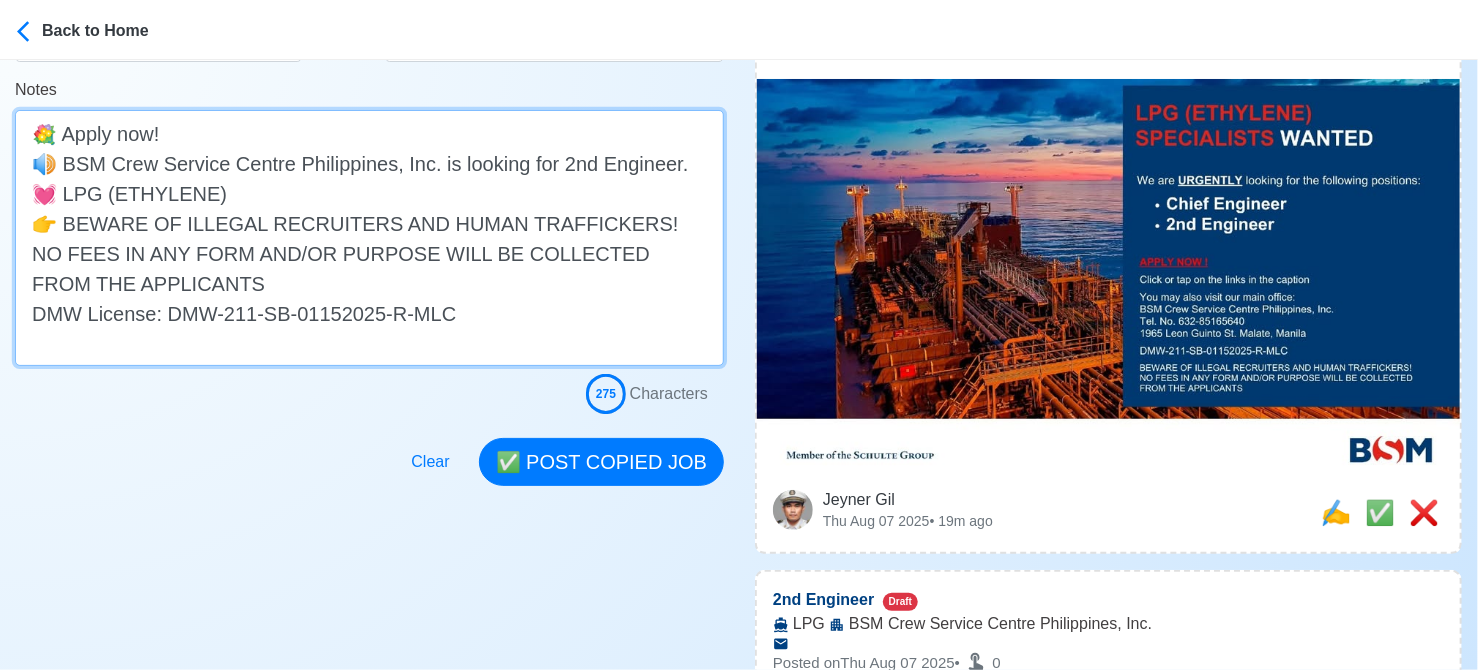 scroll, scrollTop: 500, scrollLeft: 0, axis: vertical 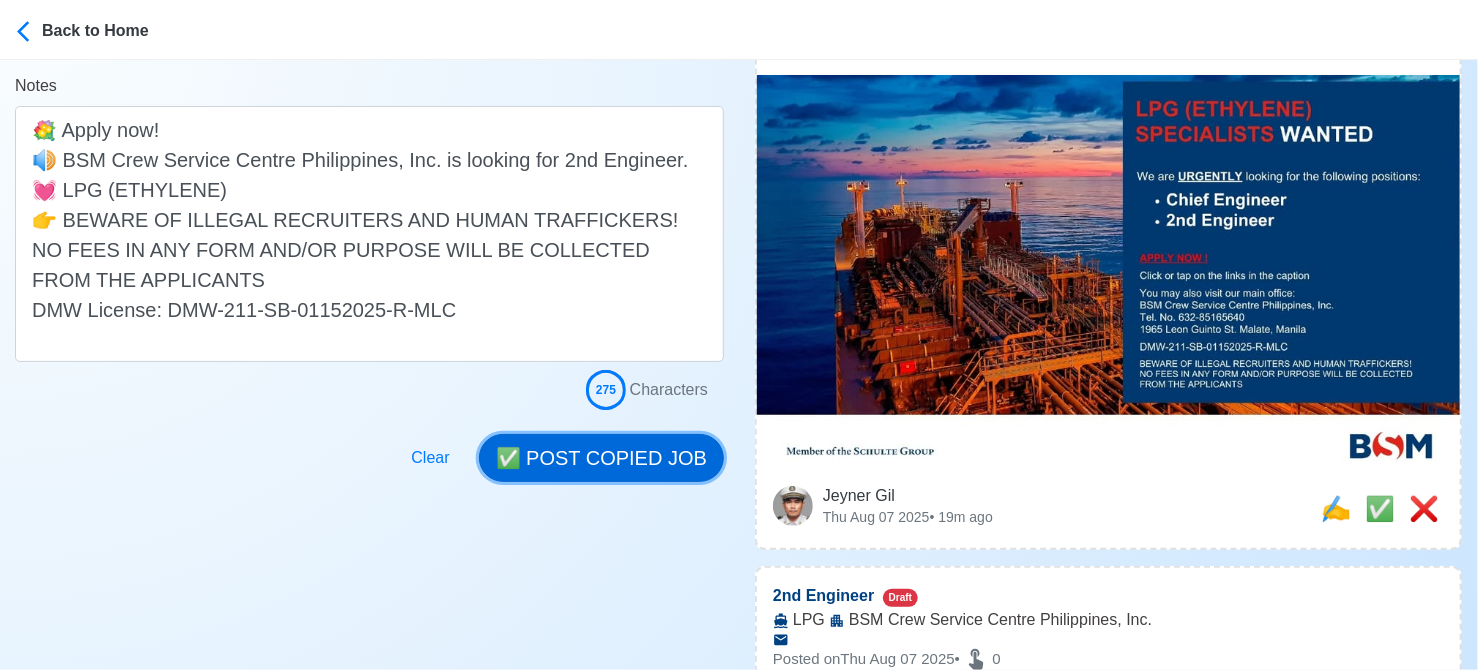 click on "✅ POST COPIED JOB" at bounding box center (601, 458) 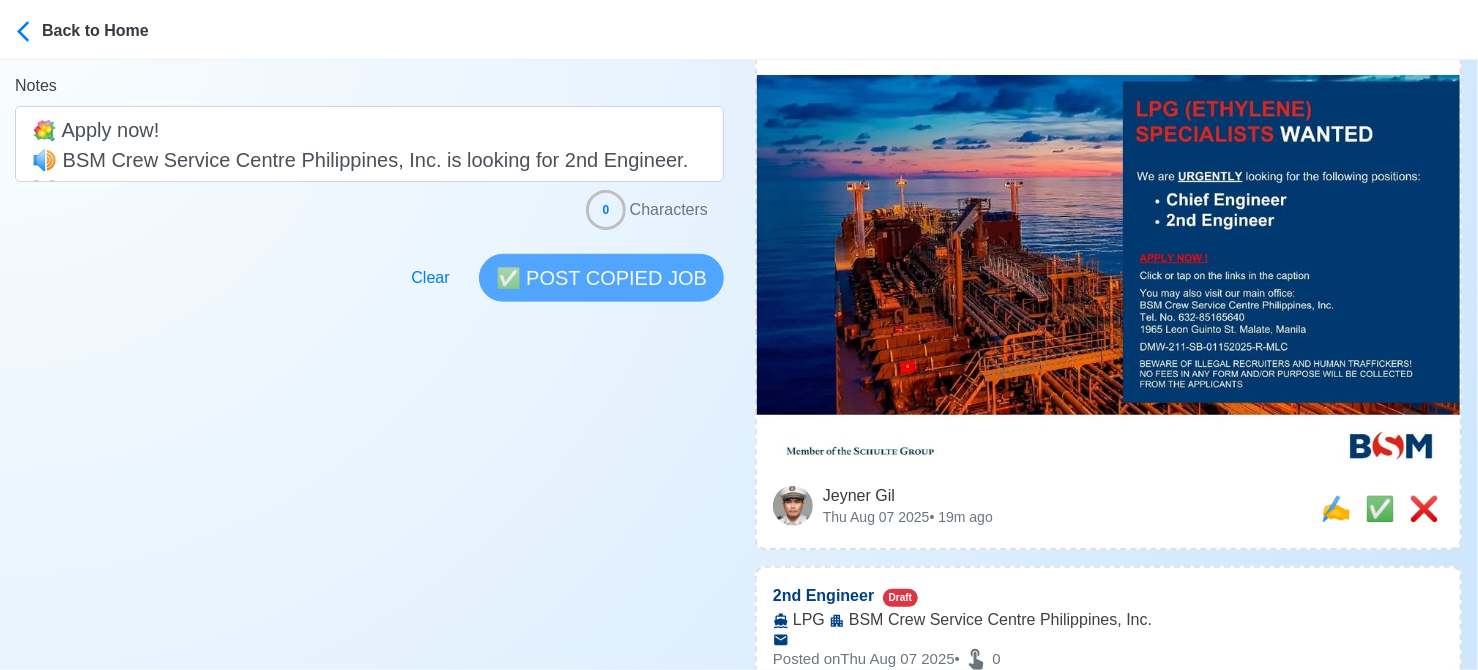 click on "Post Job   Jeyner Gil Job Post Header Position Master Chief Officer 2nd Officer 3rd Officer Junior Officer Chief Engineer 2nd Engineer 3rd Engineer 4th Engineer Gas Engineer Junior Engineer 1st Assistant Engineer 2nd Assistant Engineer 3rd Assistant Engineer ETO/ETR Electrician Electrical Engineer Oiler Fitter Welder Chief Cook Chef Cook Messman Wiper Rigger Ordinary Seaman Able Seaman Motorman Pumpman Bosun Cadet Reefer Mechanic Operator Repairman Painter Steward Waiter Others Company Vessel Type Date Posted       08/07/2025 Recipient Email Notes 🧭 Apply now!
🔊 BSM Crew Service Centre Philippines, Inc. is looking for 2nd Engineer.
🚢 LPG (ETHYLENE)
👉 BEWARE OF ILLEGAL RECRUITERS AND HUMAN TRAFFICKERS! NO FEES IN ANY FORM AND/OR PURPOSE WILL BE COLLECTED FROM THE APPLICANTS
DMW License: DMW-211-SB-01152025-R-MLC 0 Characters Clear ✅ POST COPIED JOB" at bounding box center (369, 57990) 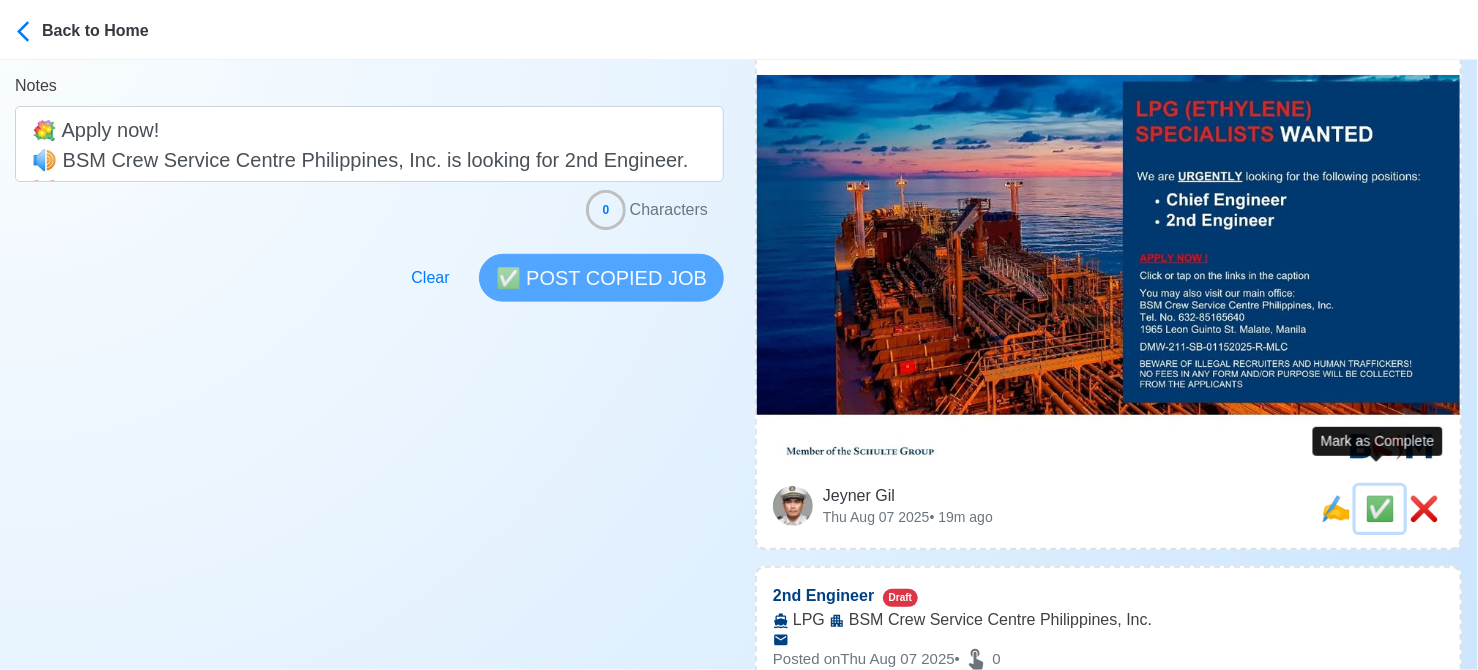 click on "✅" at bounding box center [1380, 508] 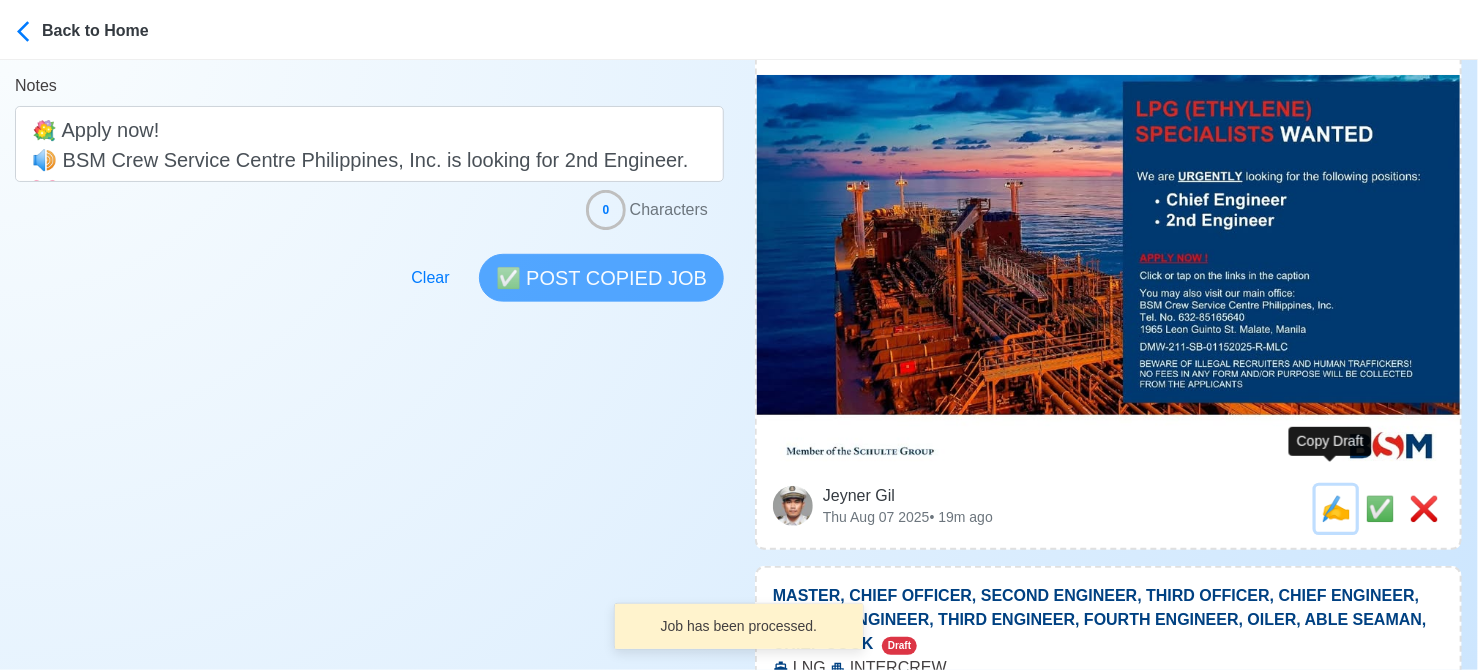 click on "✍️" at bounding box center [1336, 508] 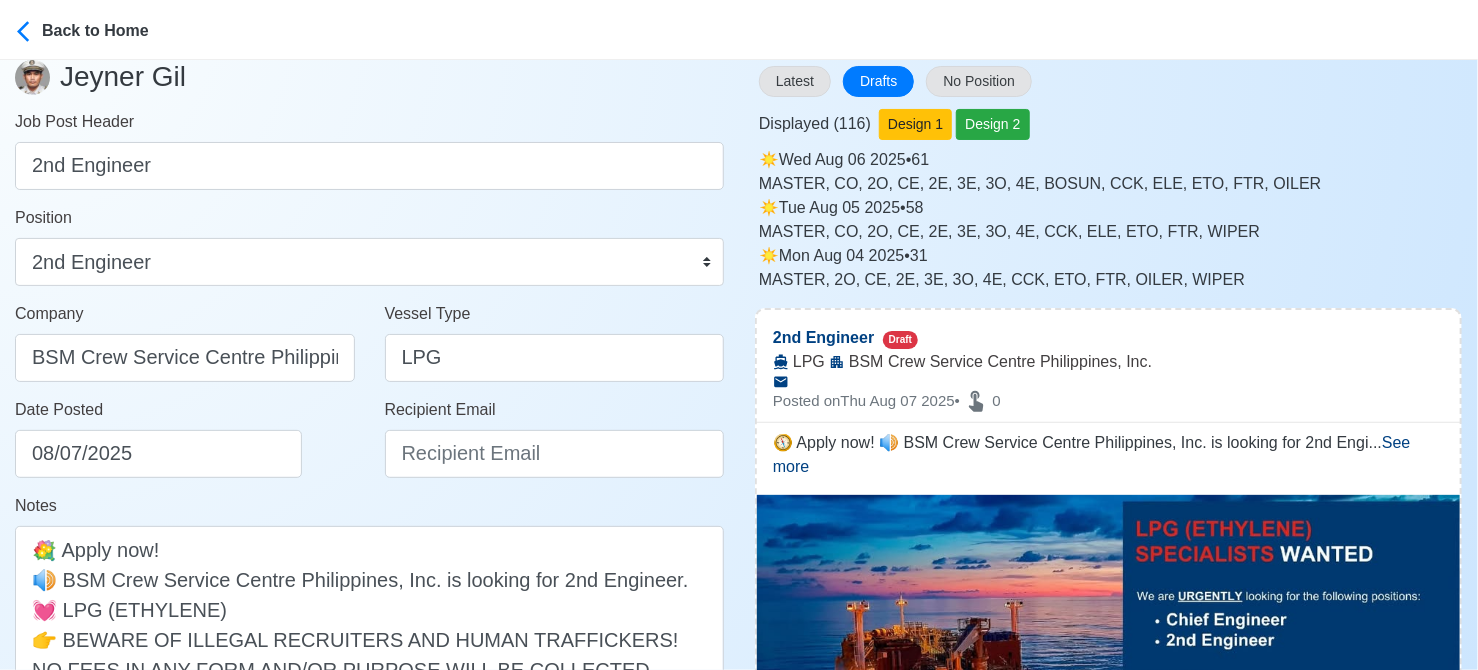 scroll, scrollTop: 200, scrollLeft: 0, axis: vertical 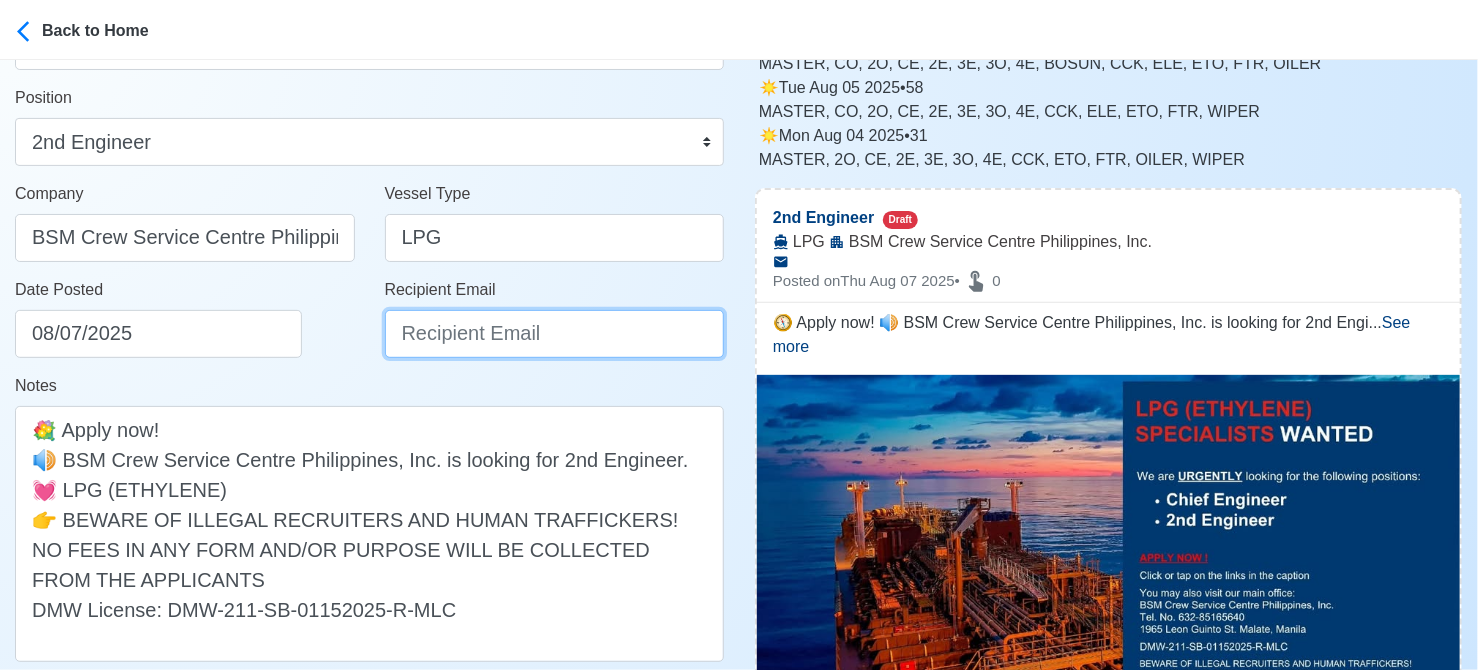 click on "Recipient Email" at bounding box center [555, 334] 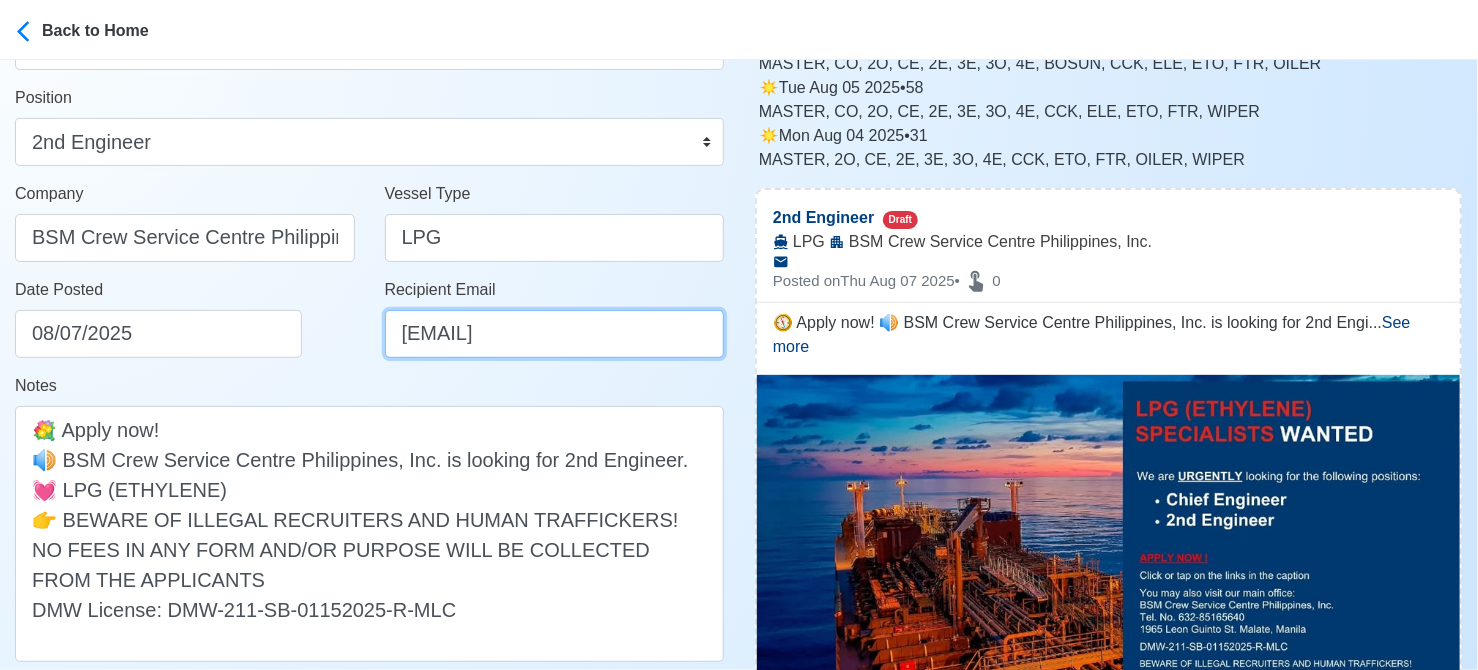 scroll, scrollTop: 0, scrollLeft: 51, axis: horizontal 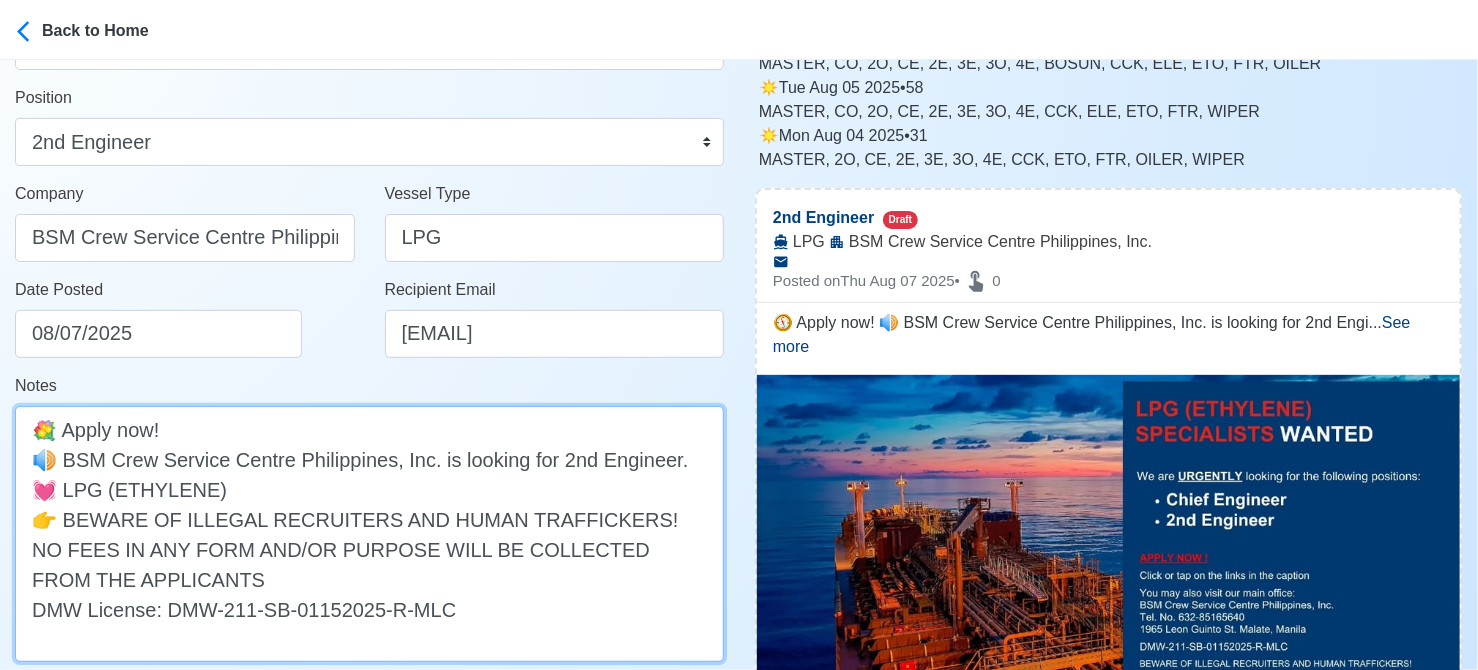 click on "🧭 Apply now!
🔊 BSM Crew Service Centre Philippines, Inc. is looking for 2nd Engineer.
🚢 LPG
👉 BEWARE OF ILLEGAL RECRUITERS AND HUMAN TRAFFICKERS! NO FEES IN ANY FORM AND/OR PURPOSE WILL BE COLLECTED FROM THE APPLICANTS
DMW License: DMW-211-SB-01152025-R-MLC" at bounding box center [369, 534] 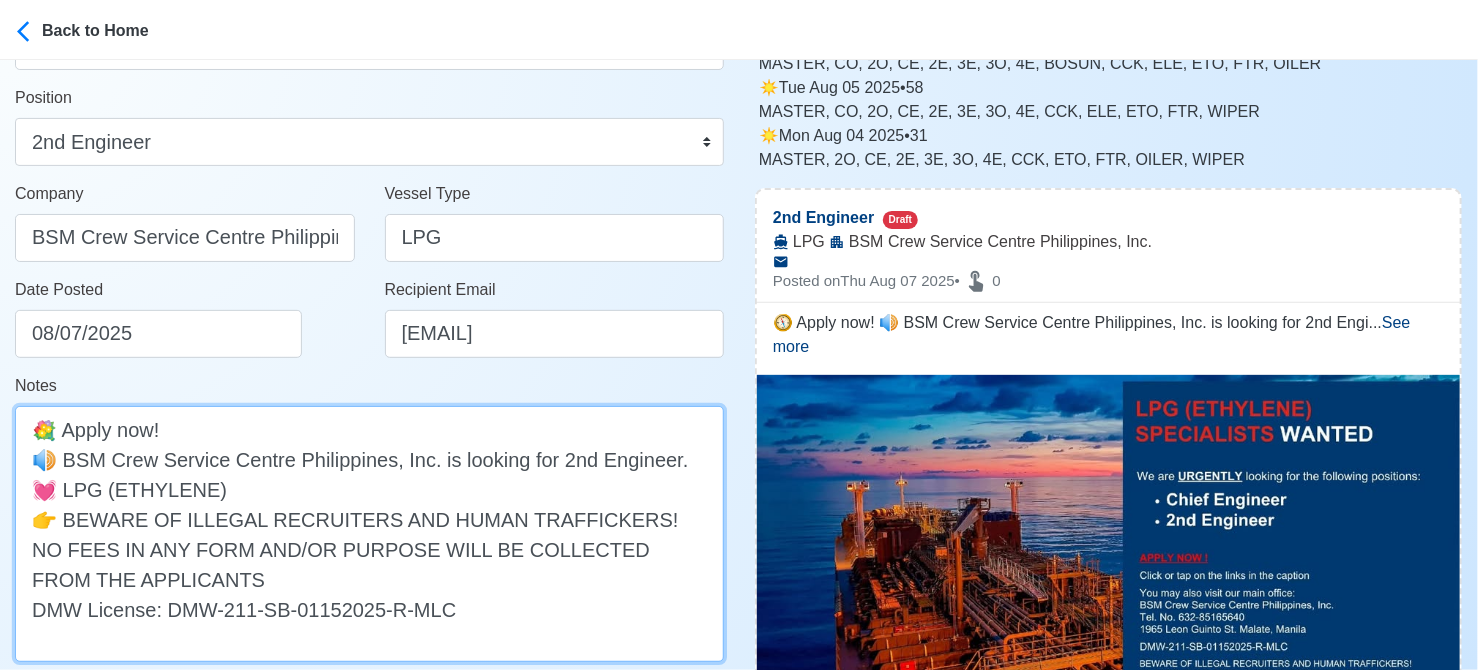click on "🧭 Apply now!
🔊 BSM Crew Service Centre Philippines, Inc. is looking for 2nd Engineer.
🚢 LPG
👉 BEWARE OF ILLEGAL RECRUITERS AND HUMAN TRAFFICKERS! NO FEES IN ANY FORM AND/OR PURPOSE WILL BE COLLECTED FROM THE APPLICANTS
DMW License: DMW-211-SB-01152025-R-MLC" at bounding box center (369, 534) 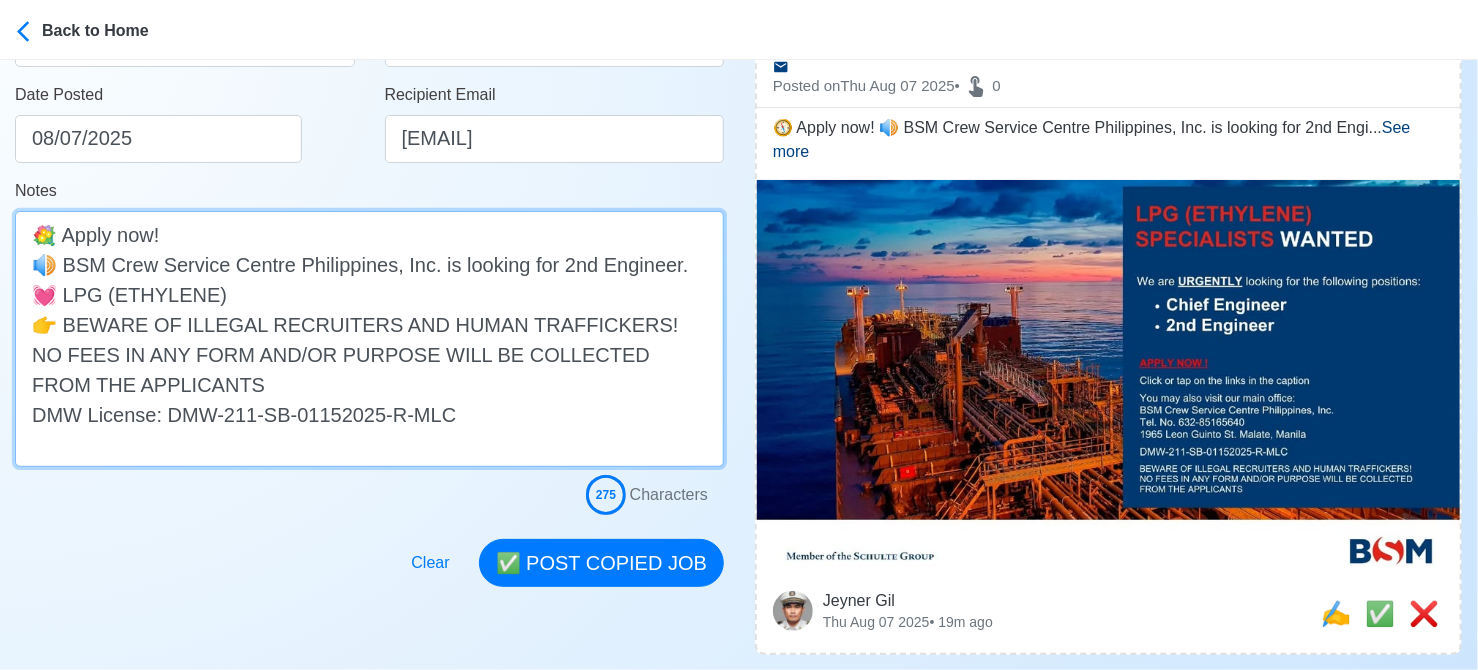 scroll, scrollTop: 400, scrollLeft: 0, axis: vertical 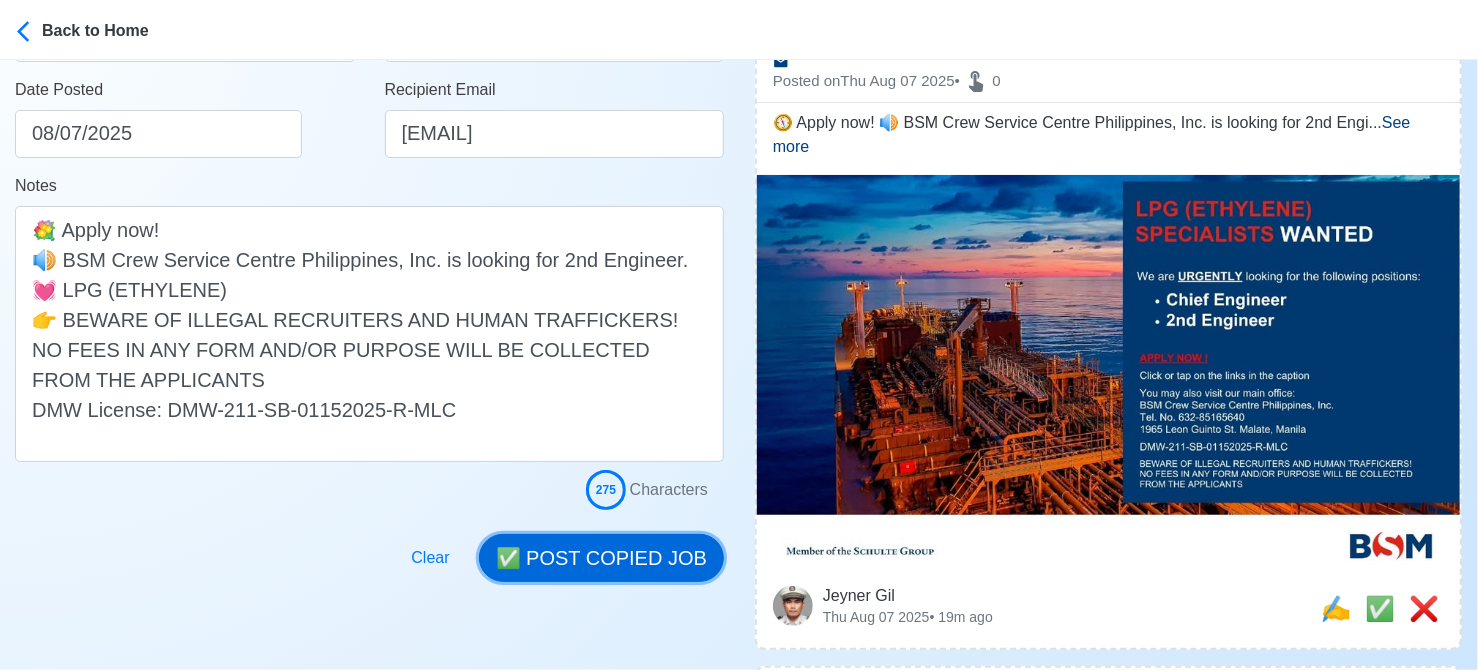 click on "✅ POST COPIED JOB" at bounding box center (601, 558) 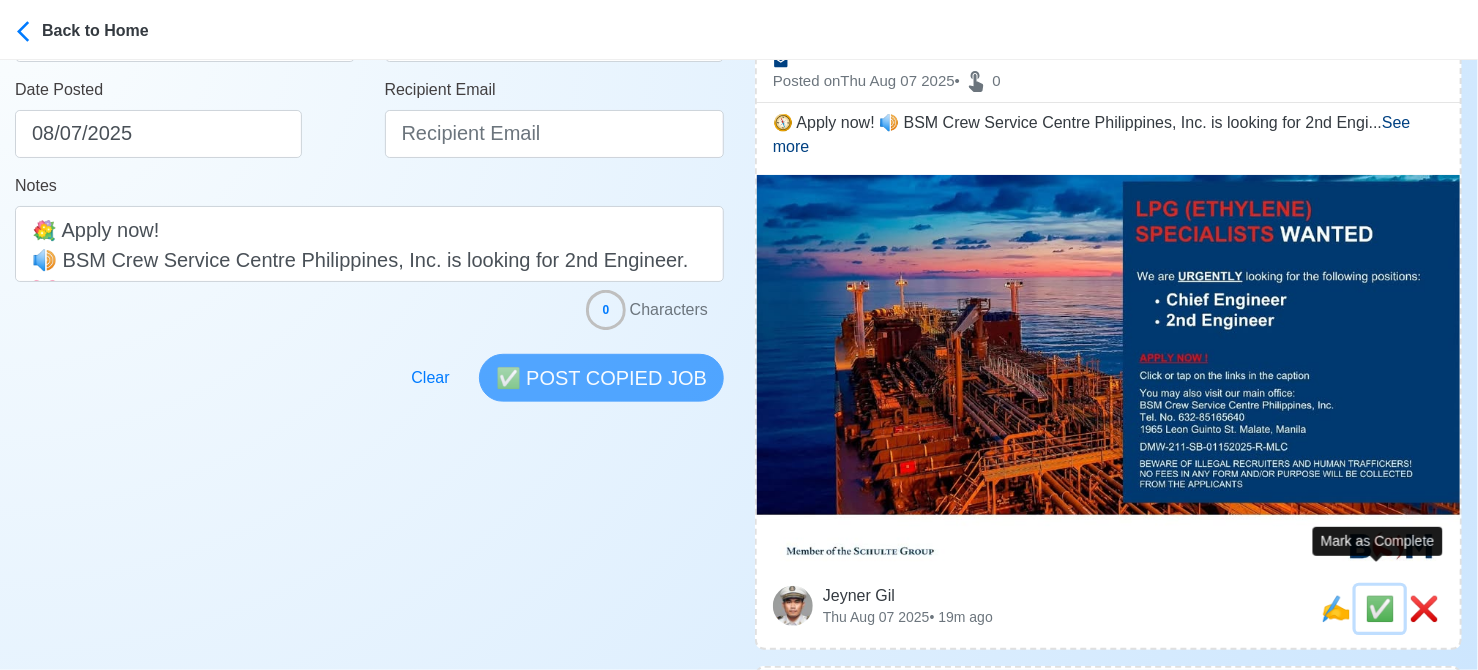 click on "✅" at bounding box center (1380, 608) 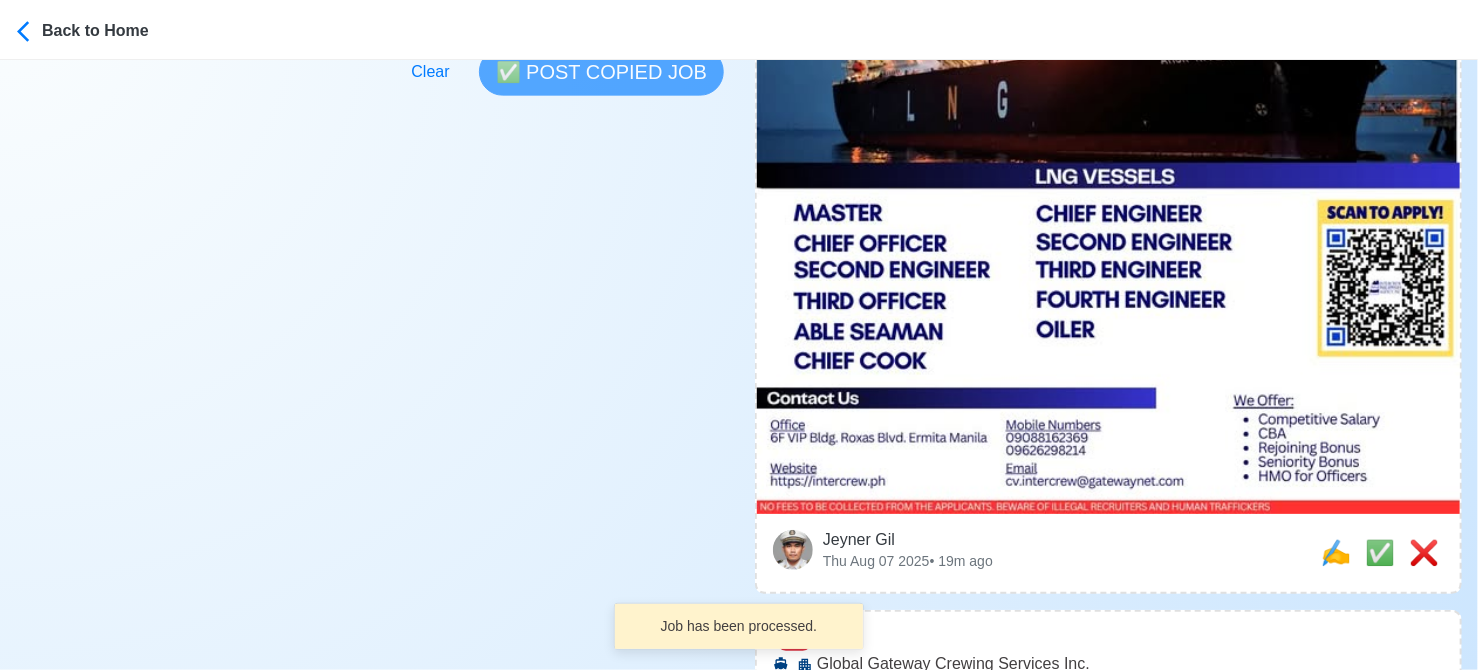 scroll, scrollTop: 800, scrollLeft: 0, axis: vertical 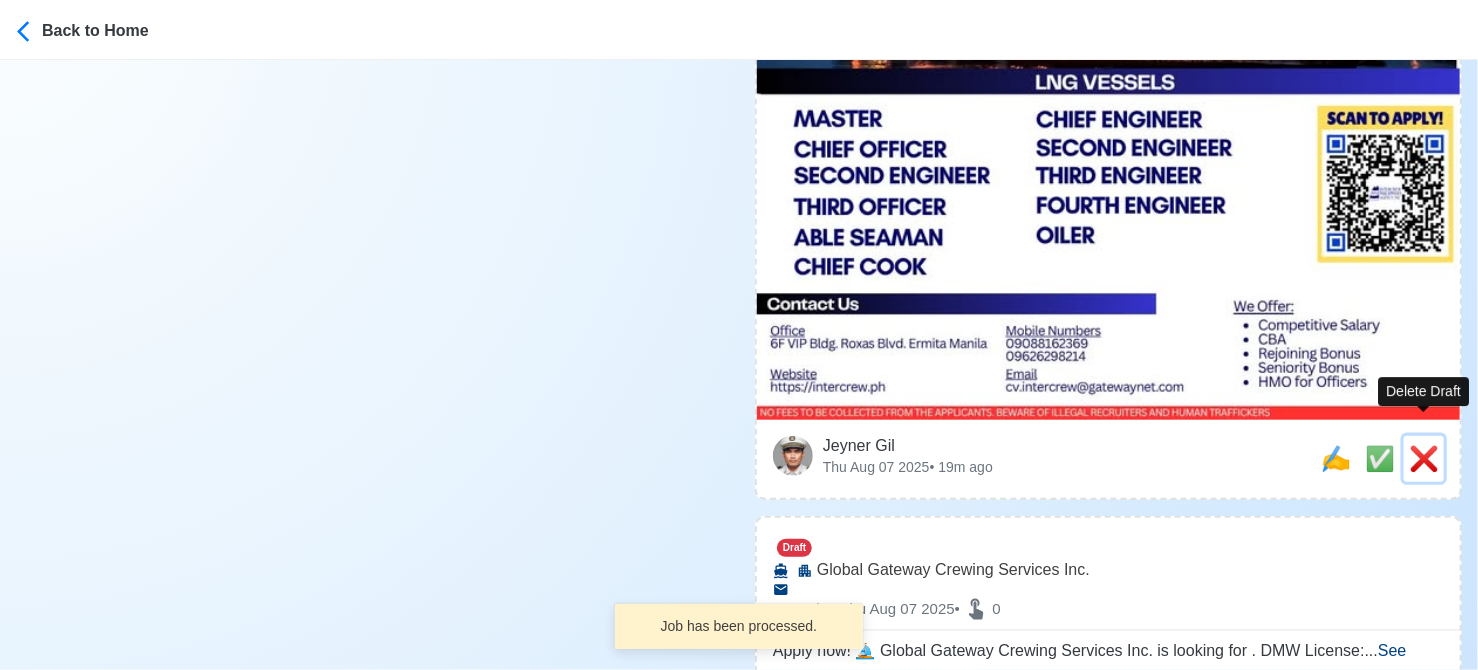 click on "❌" at bounding box center [1424, 458] 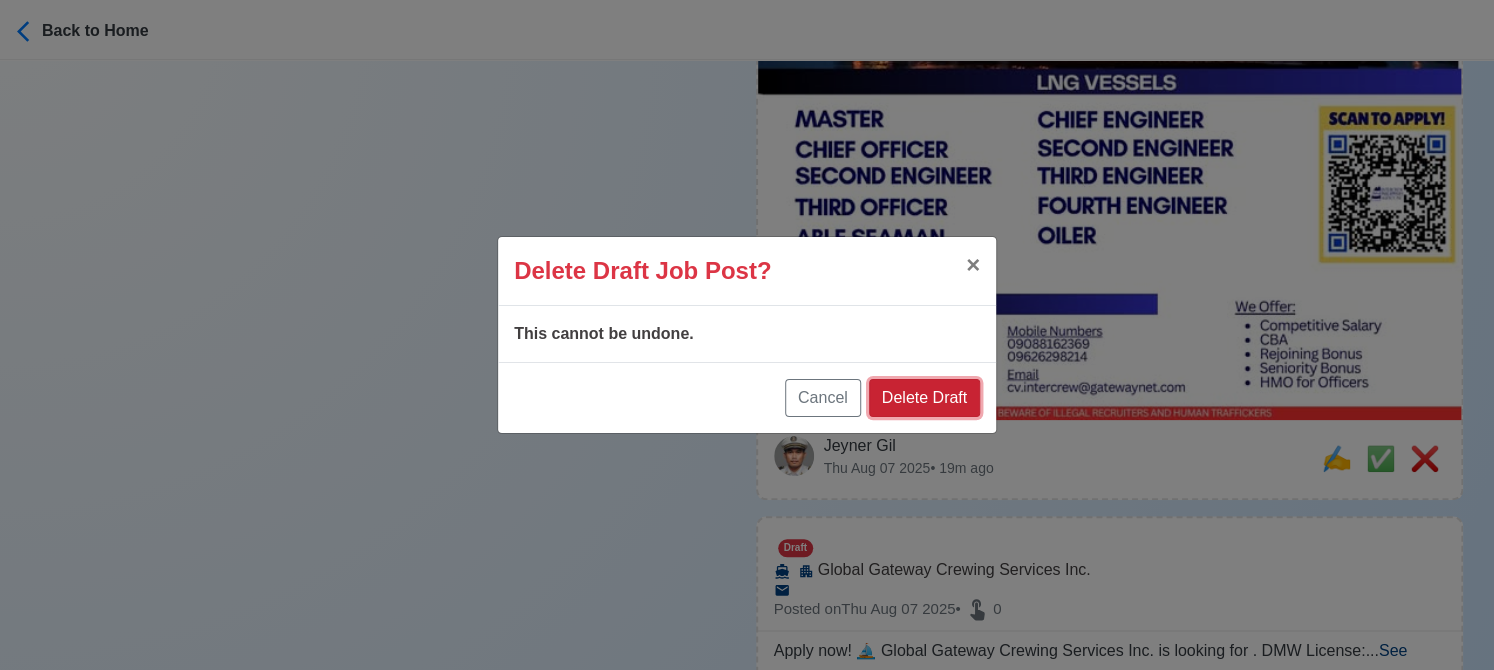 drag, startPoint x: 931, startPoint y: 399, endPoint x: 1009, endPoint y: 396, distance: 78.05767 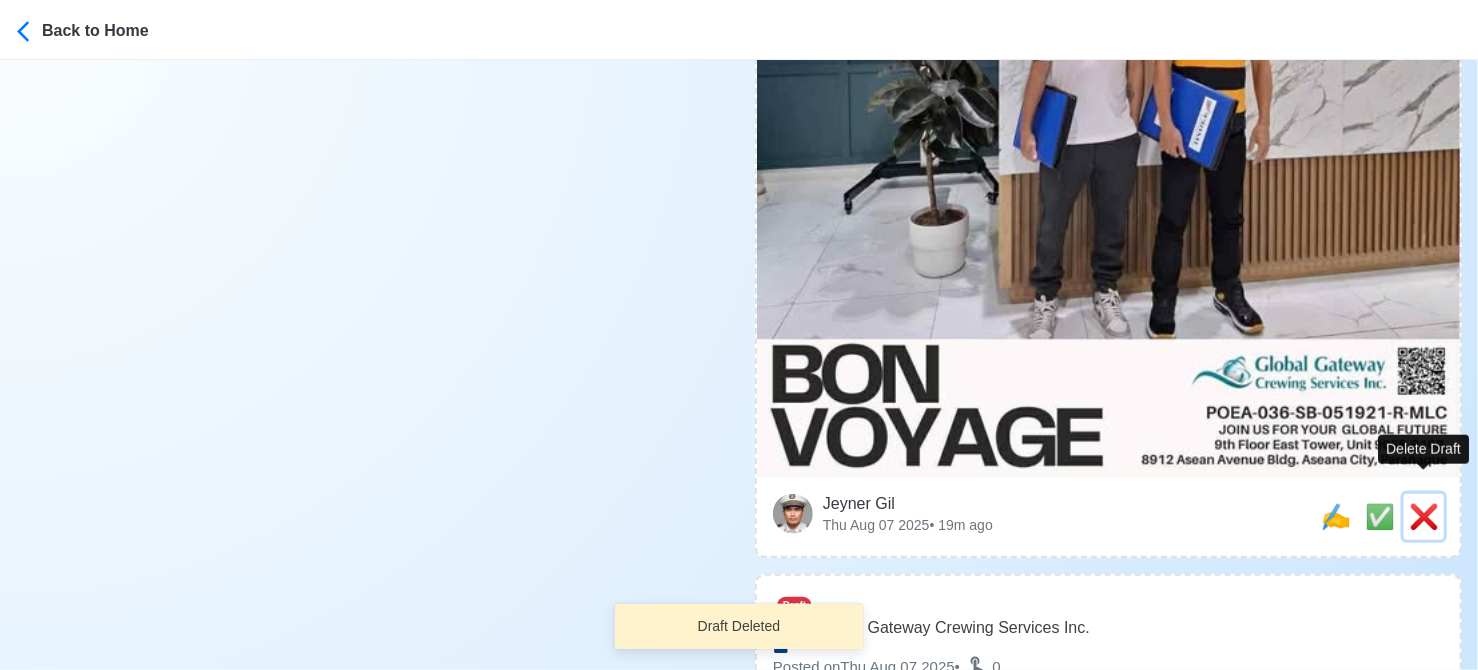 click on "❌" at bounding box center [1424, 516] 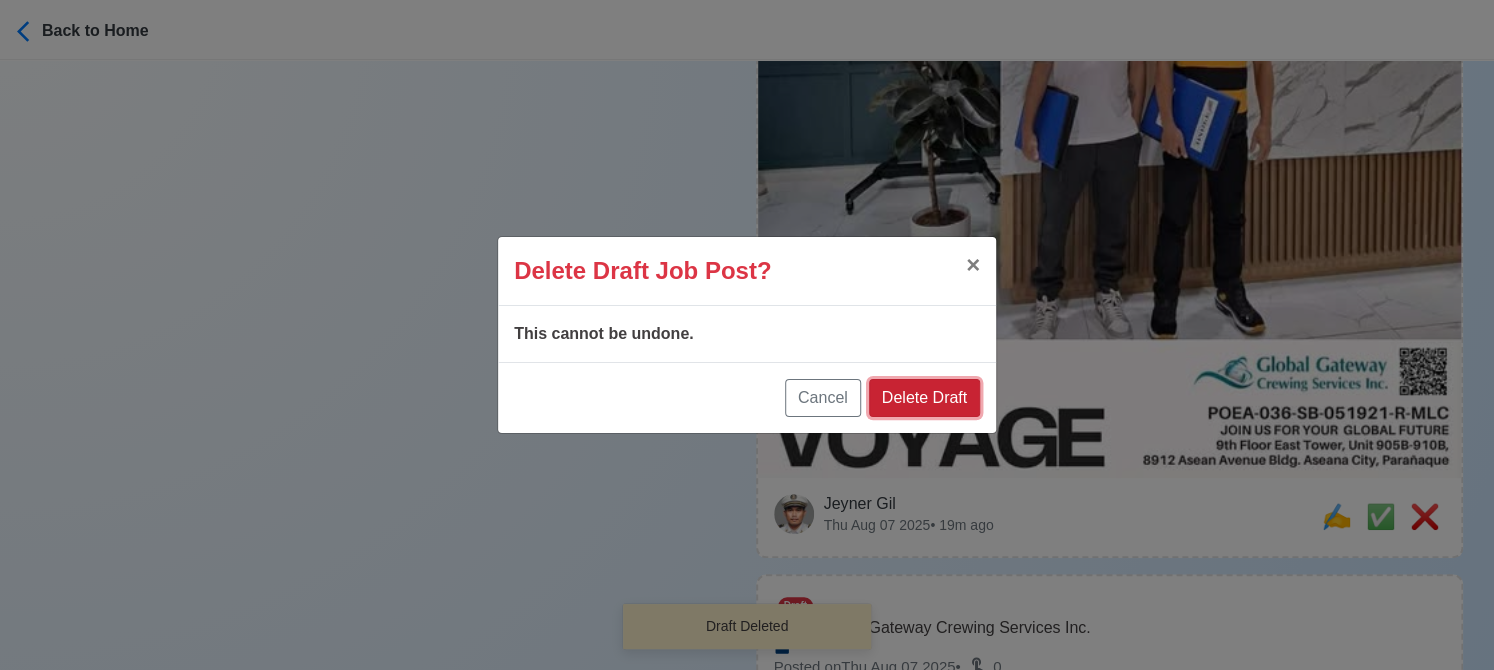 click on "Delete Draft" at bounding box center (924, 398) 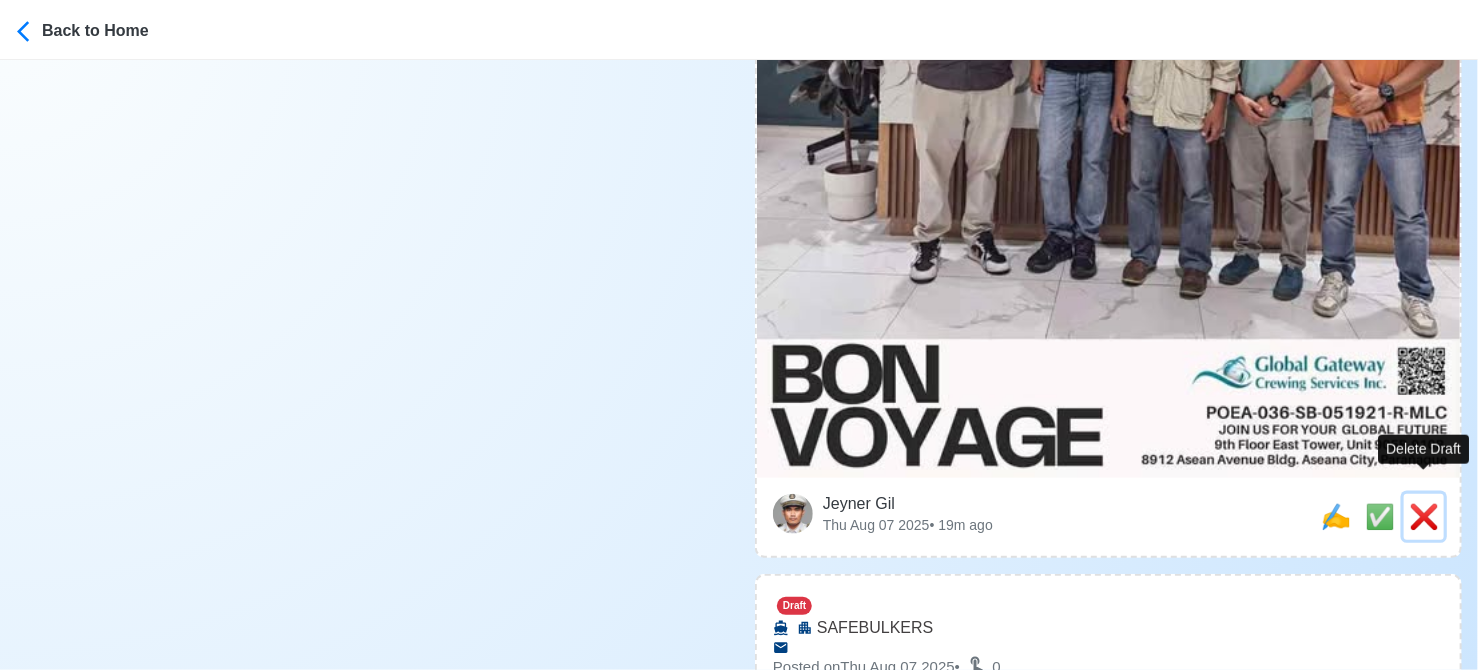 click on "❌" at bounding box center (1424, 516) 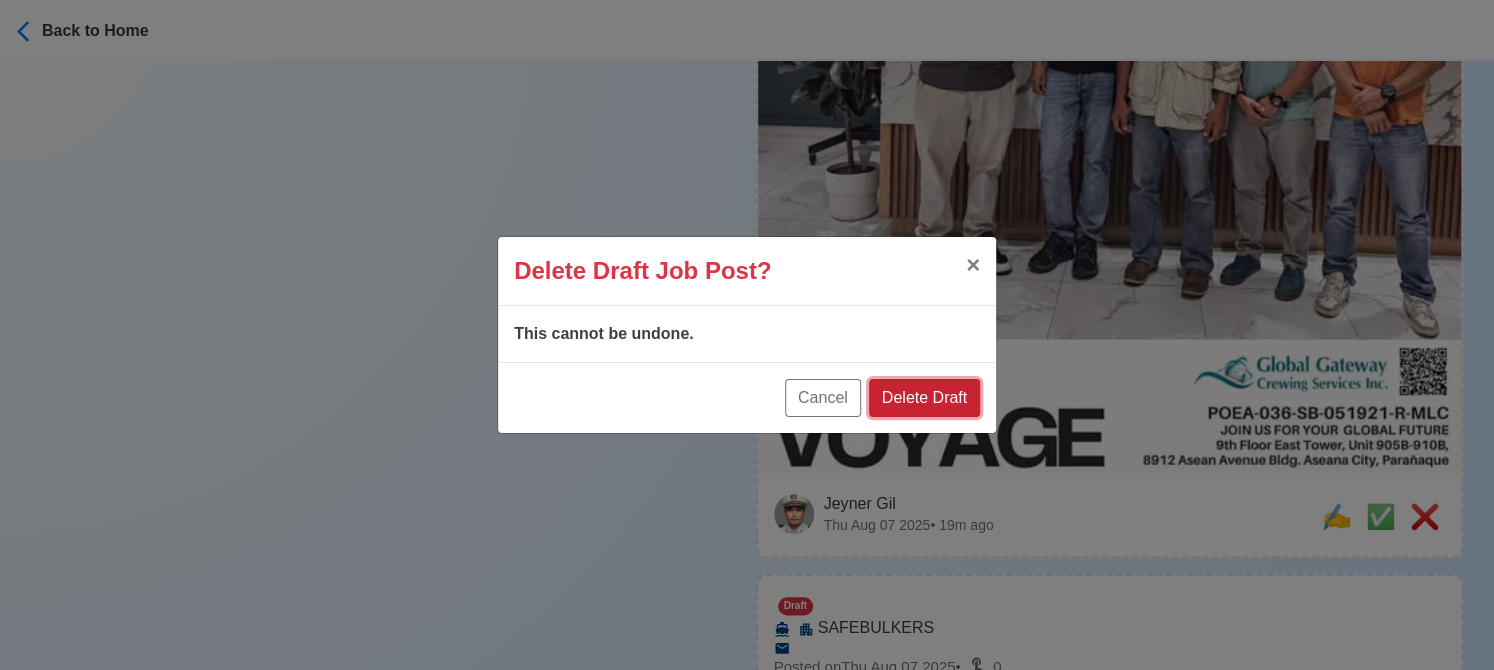 click on "Delete Draft" at bounding box center [924, 398] 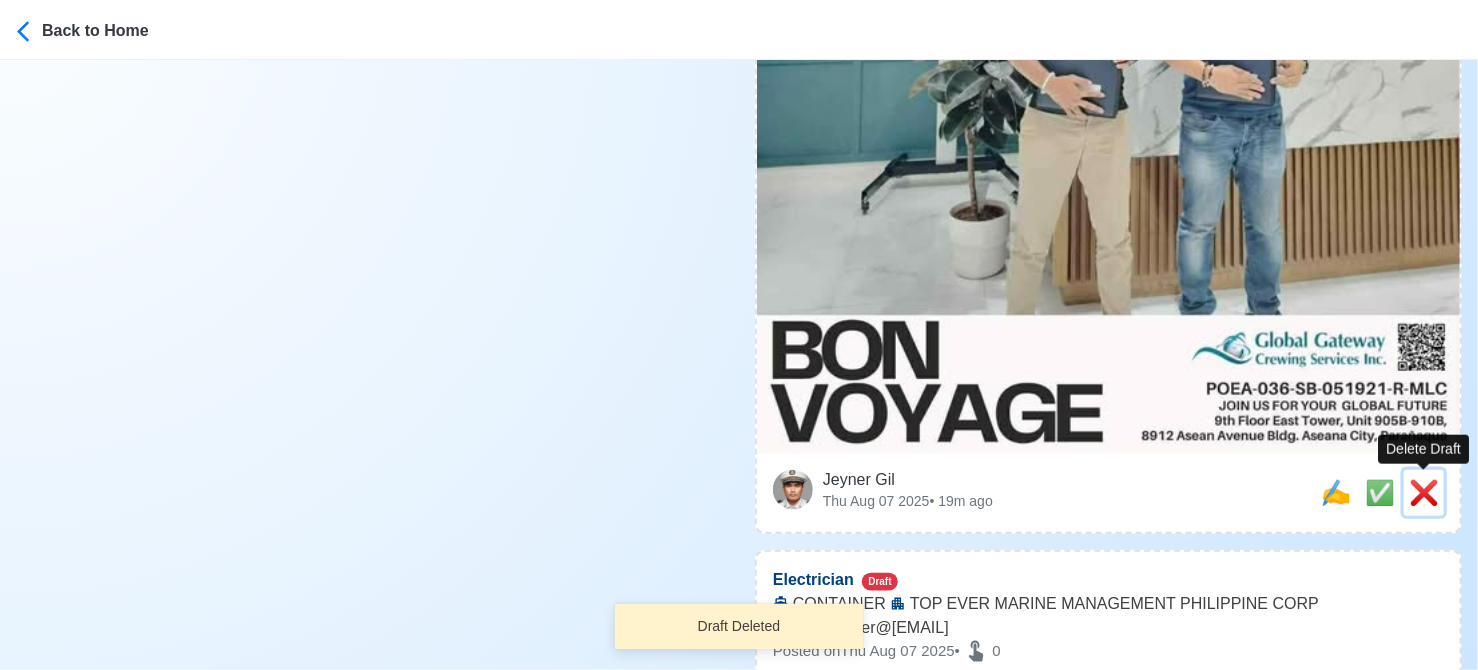 click on "❌" at bounding box center (1424, 492) 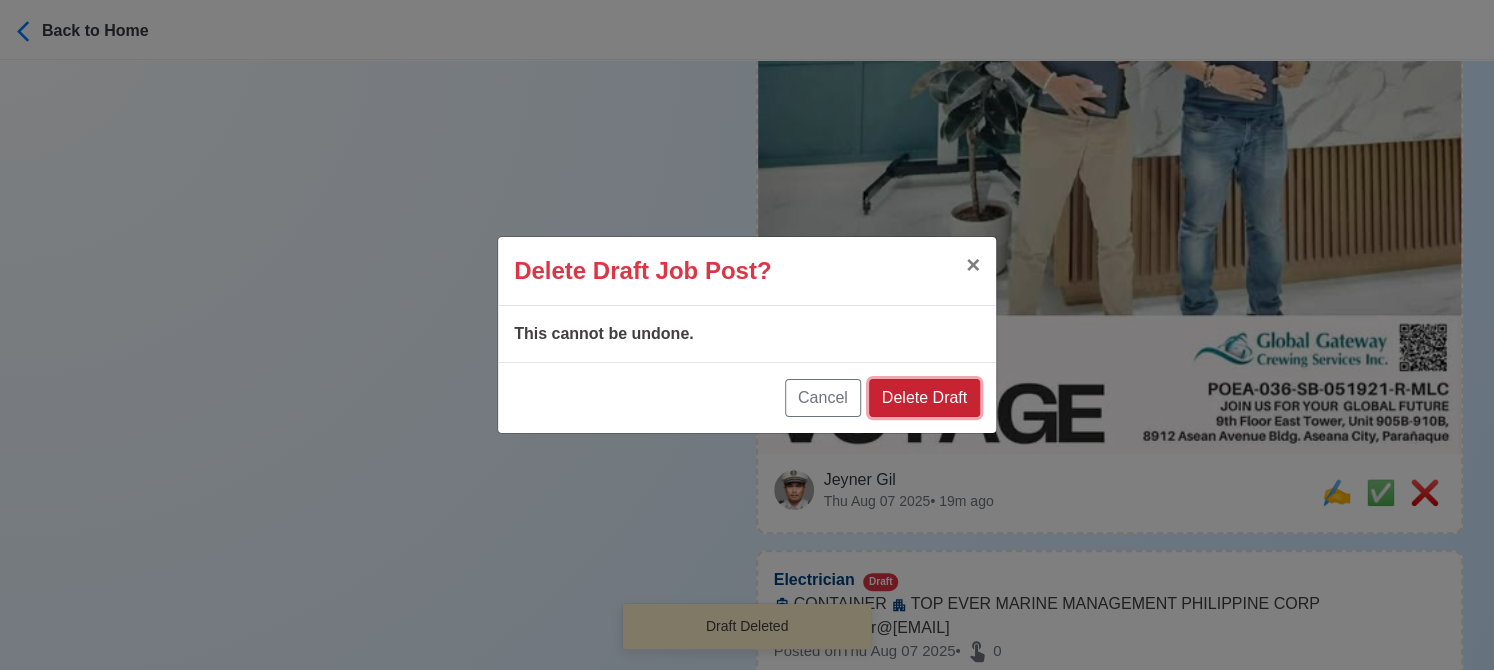 click on "Delete Draft" at bounding box center [924, 398] 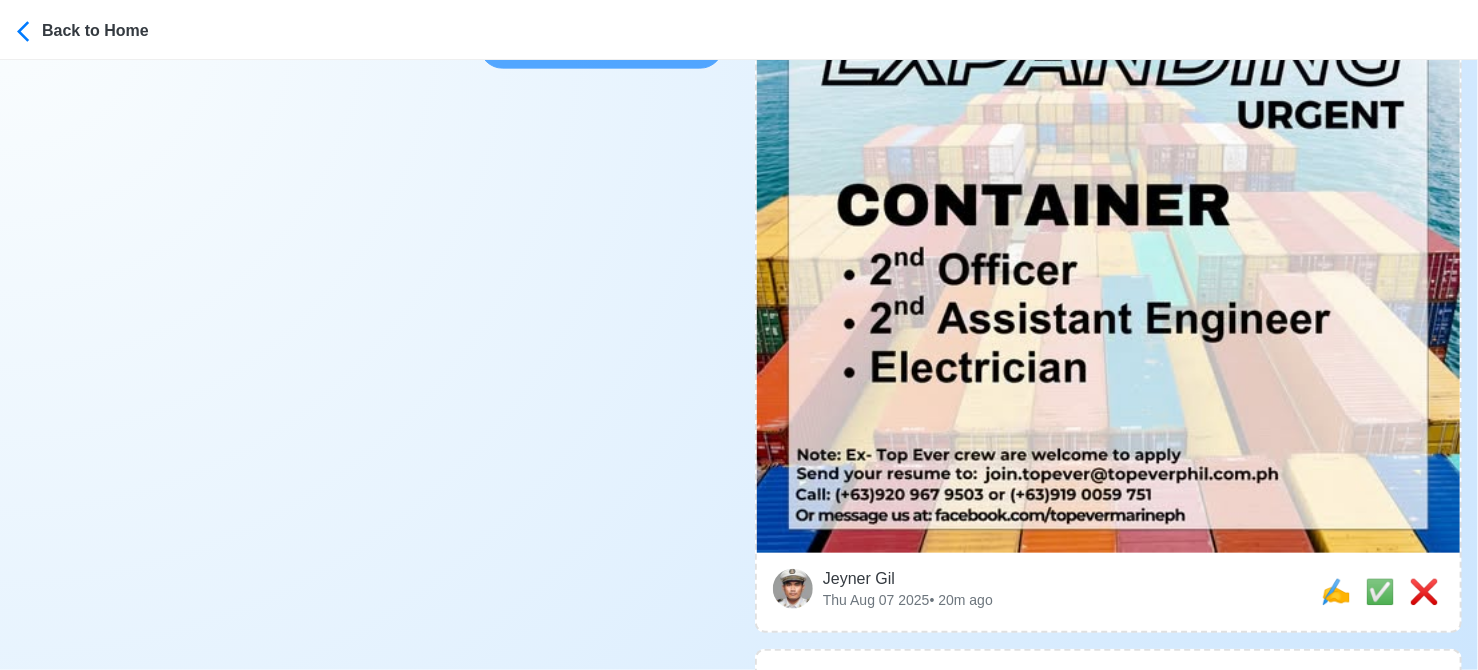 scroll, scrollTop: 900, scrollLeft: 0, axis: vertical 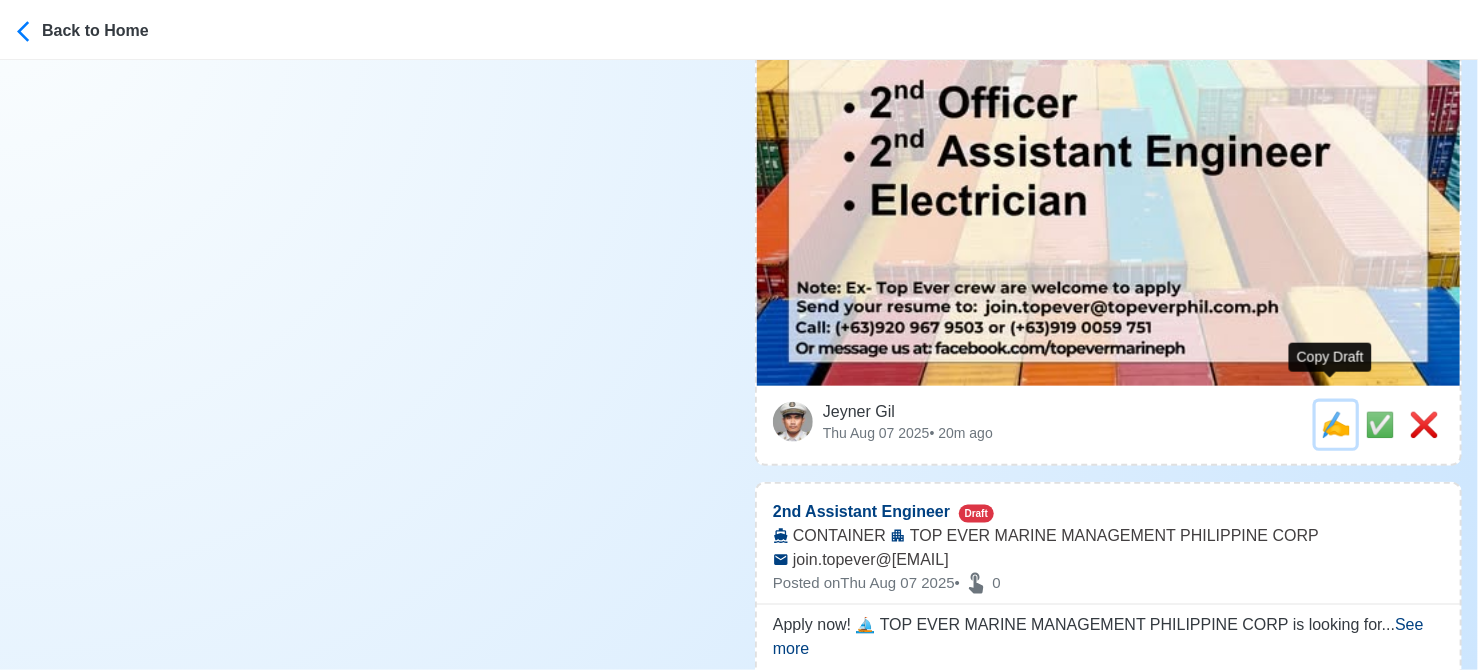 click on "✍️" at bounding box center (1336, 424) 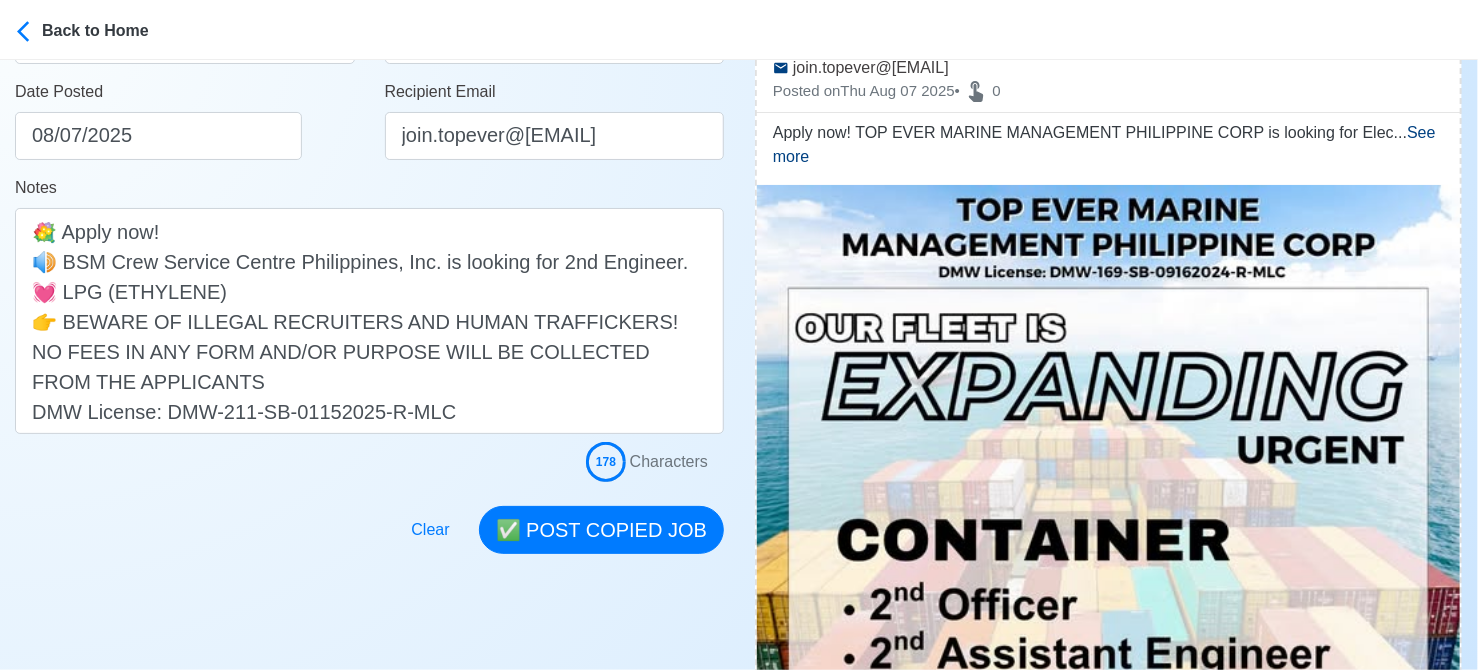scroll, scrollTop: 400, scrollLeft: 0, axis: vertical 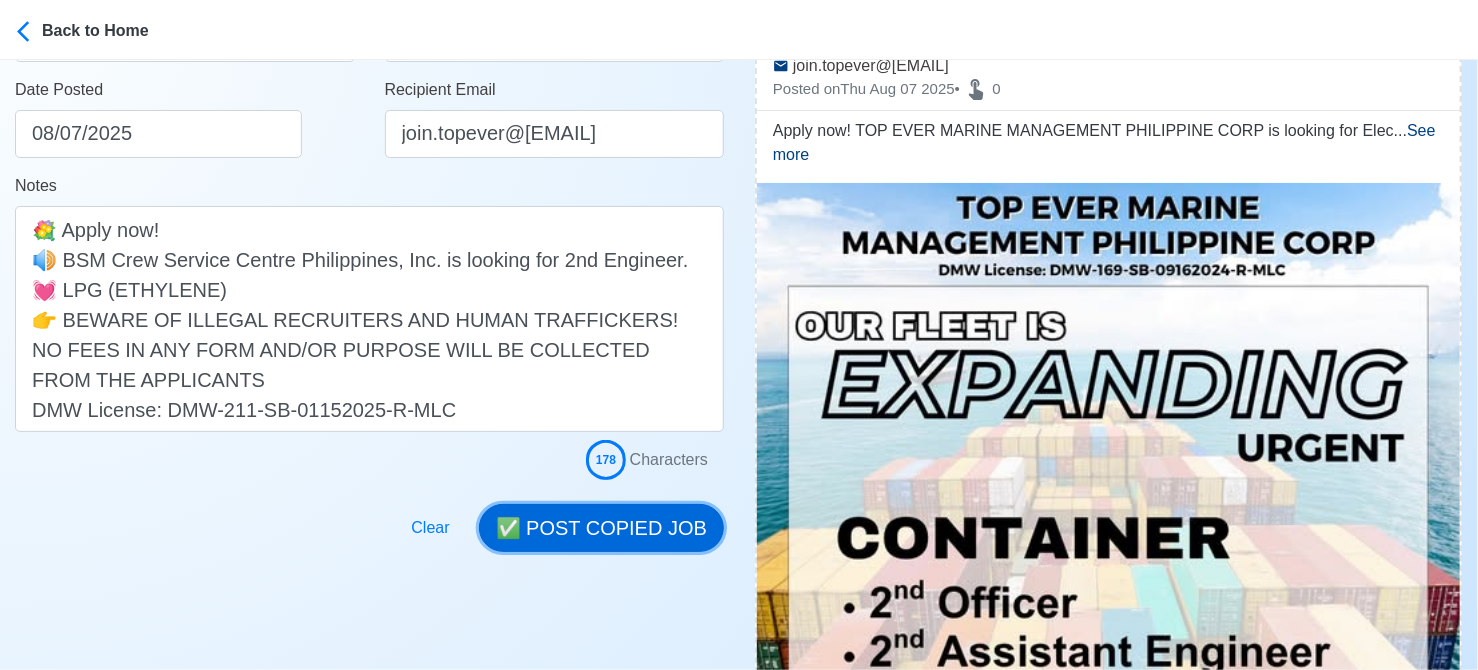 click on "✅ POST COPIED JOB" at bounding box center [601, 528] 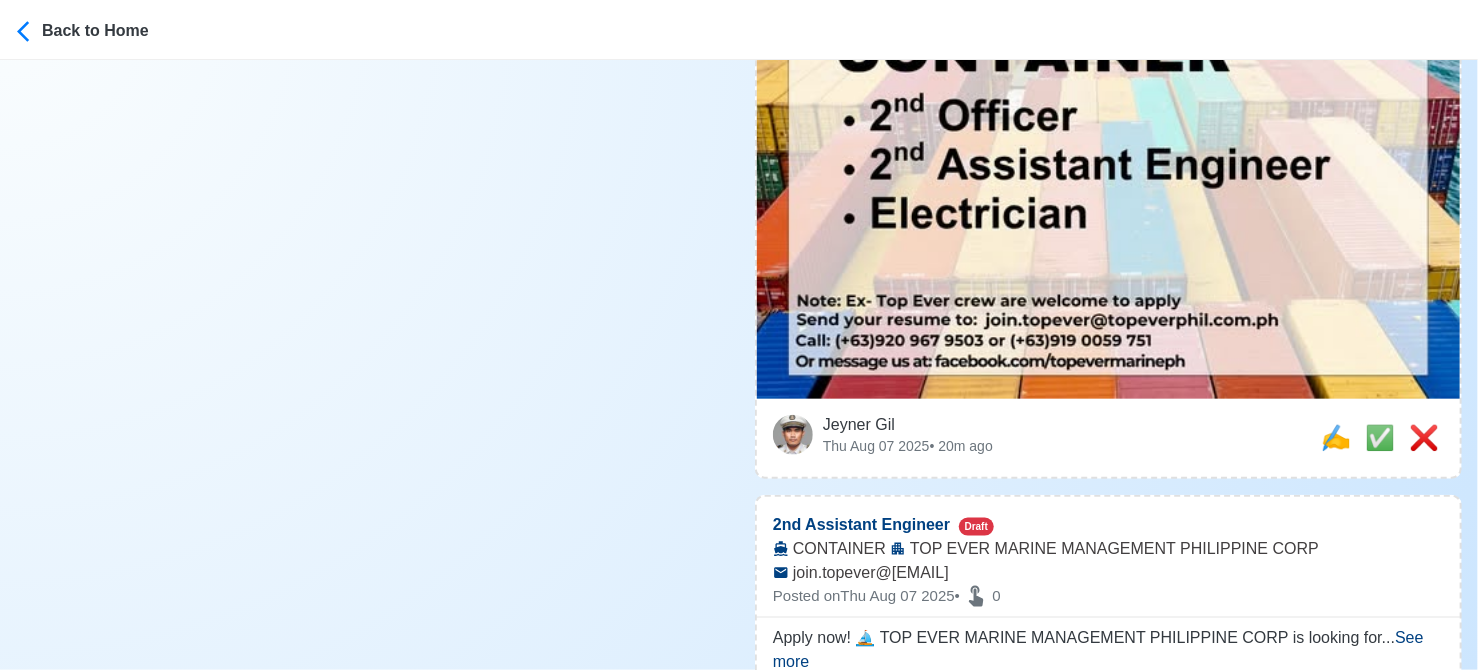 scroll, scrollTop: 900, scrollLeft: 0, axis: vertical 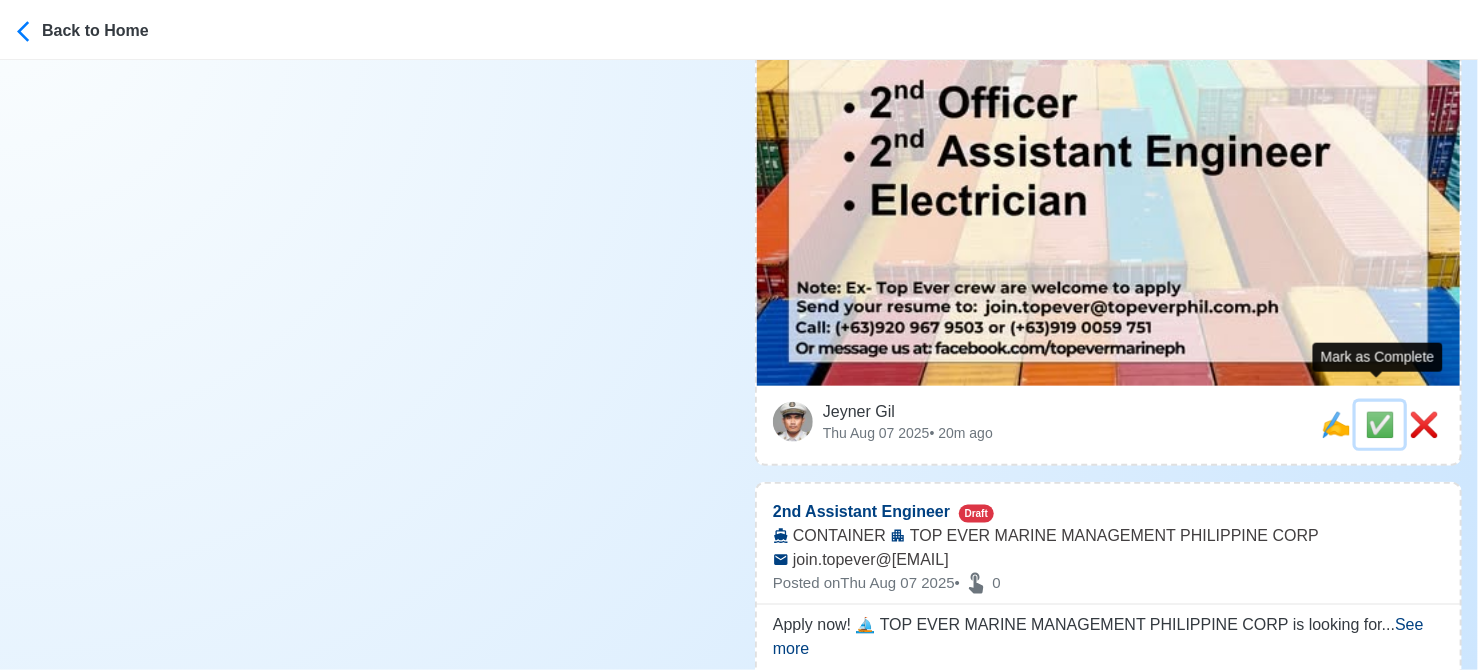 click on "✅" at bounding box center (1380, 424) 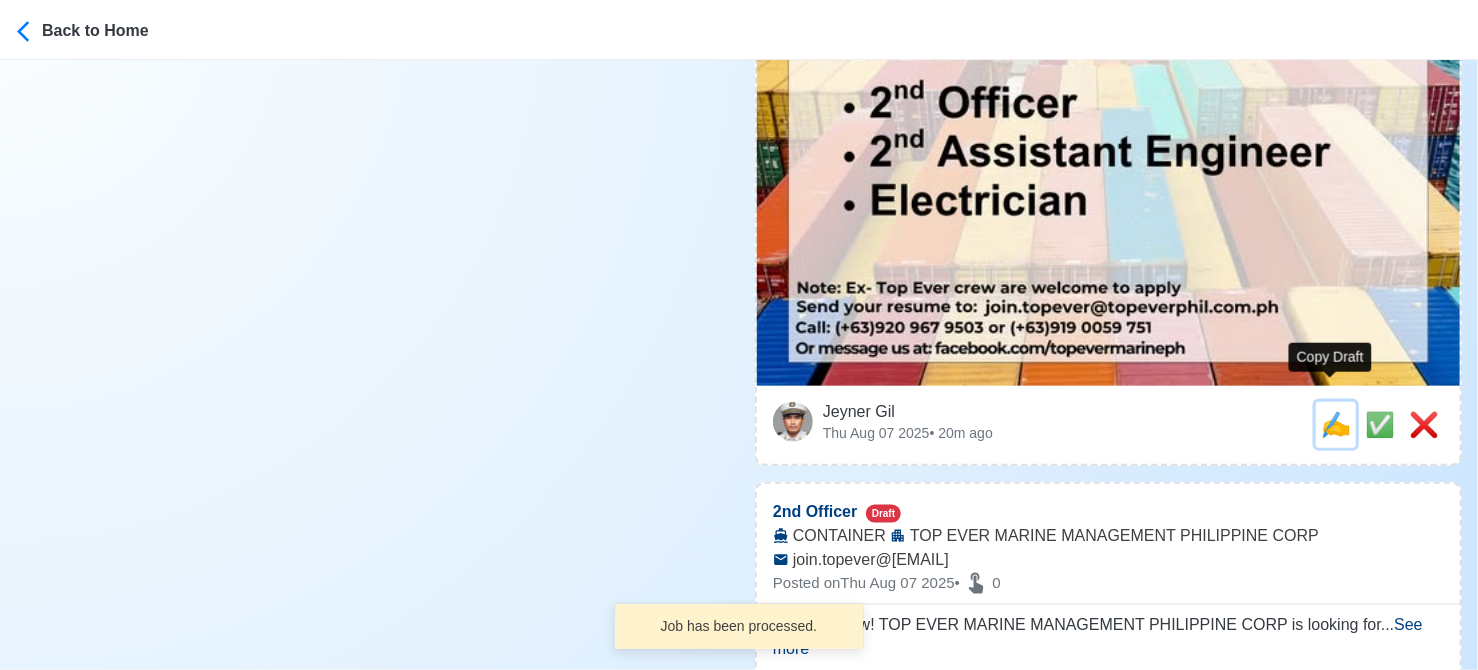 click on "✍️" at bounding box center [1336, 424] 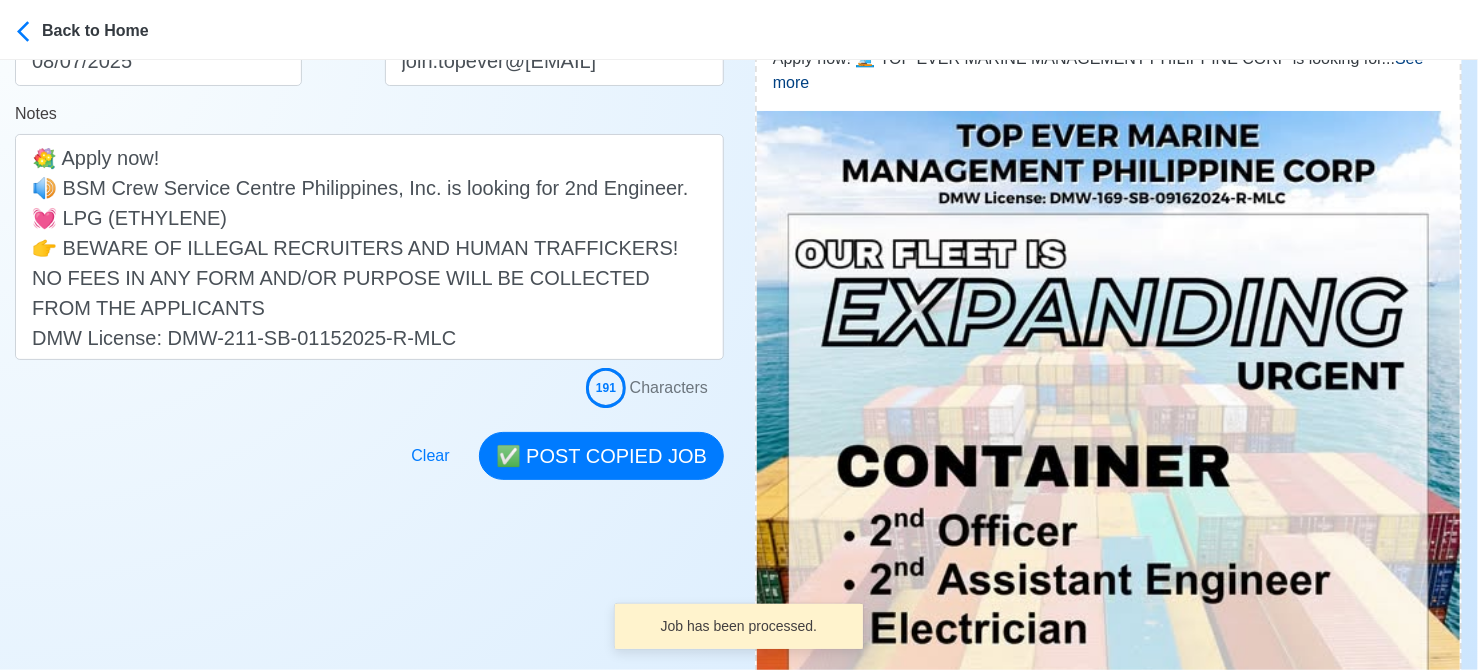 scroll, scrollTop: 500, scrollLeft: 0, axis: vertical 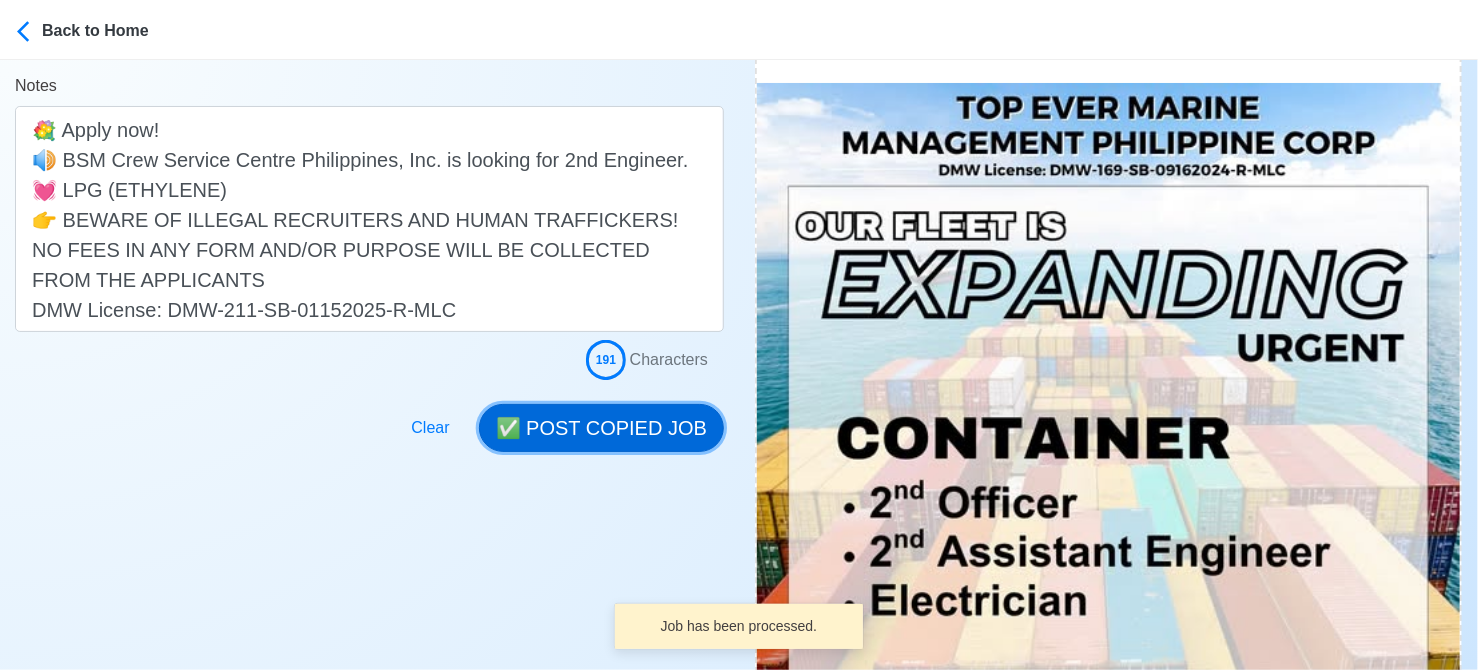click on "✅ POST COPIED JOB" at bounding box center [601, 428] 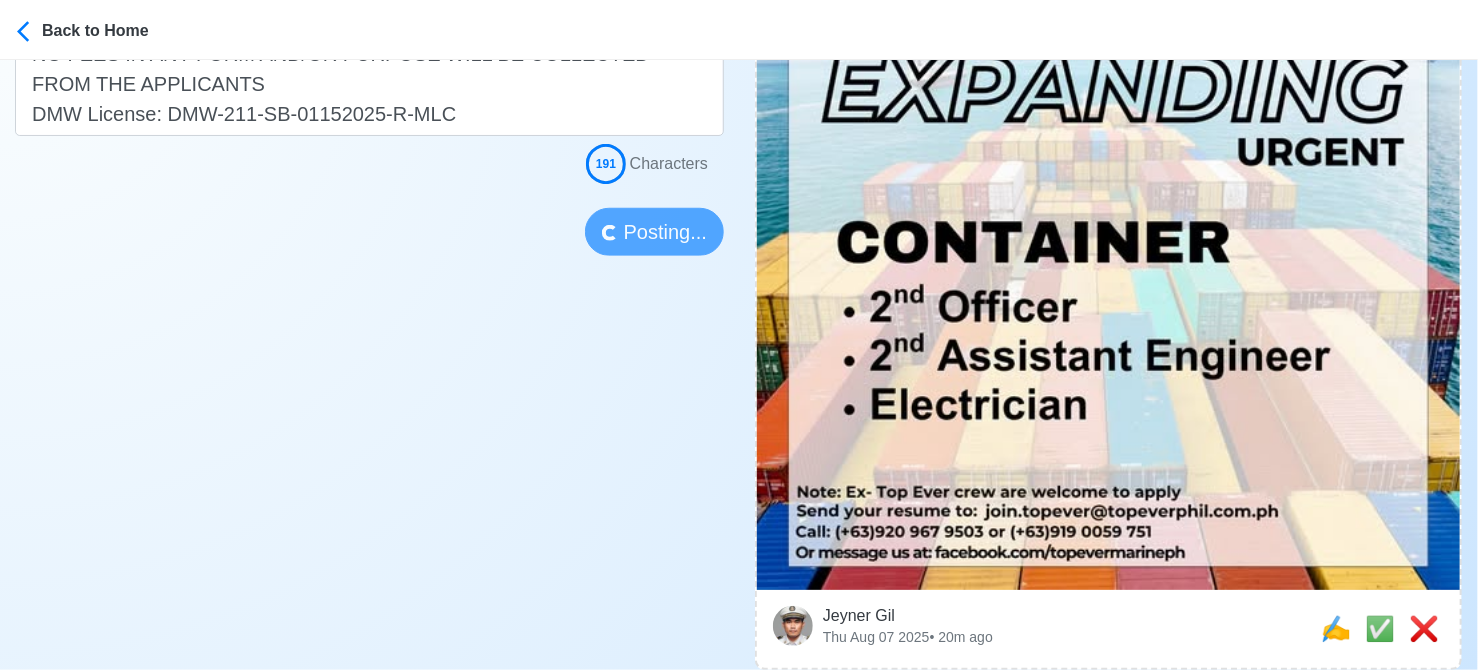 scroll, scrollTop: 700, scrollLeft: 0, axis: vertical 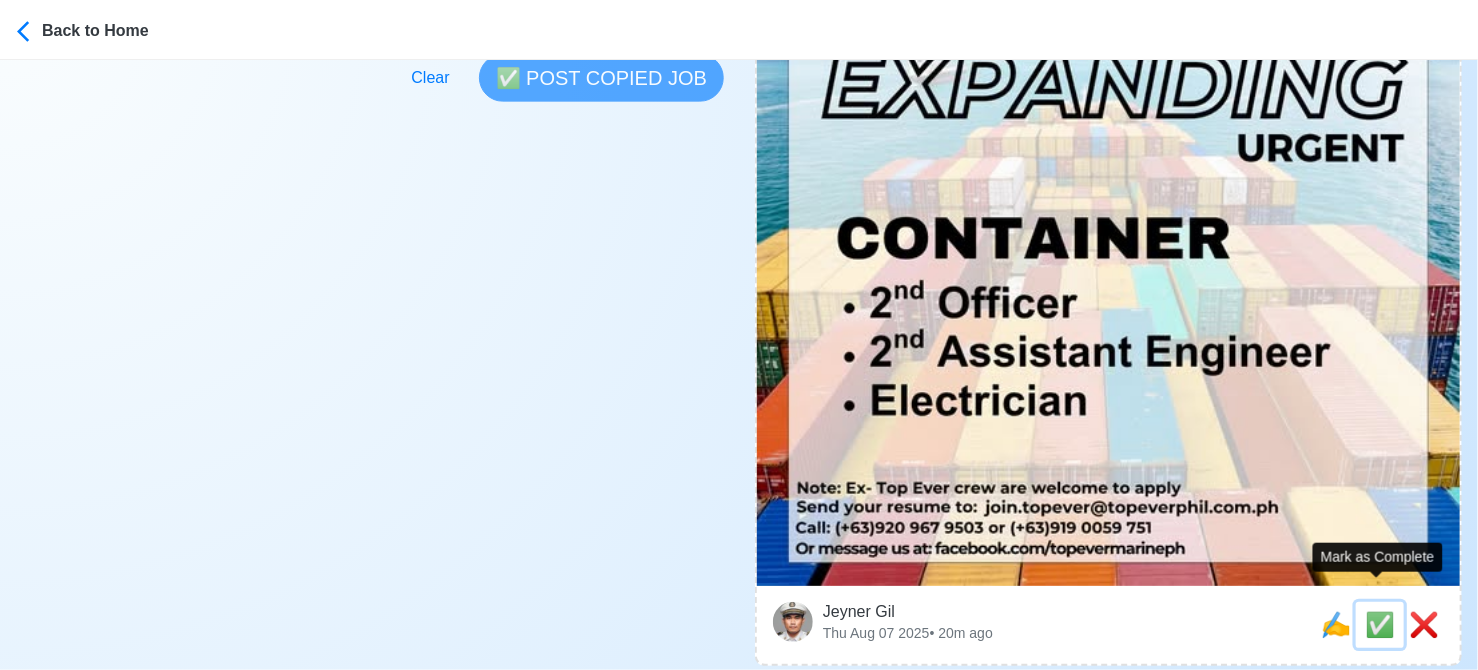 click on "✅" at bounding box center (1380, 624) 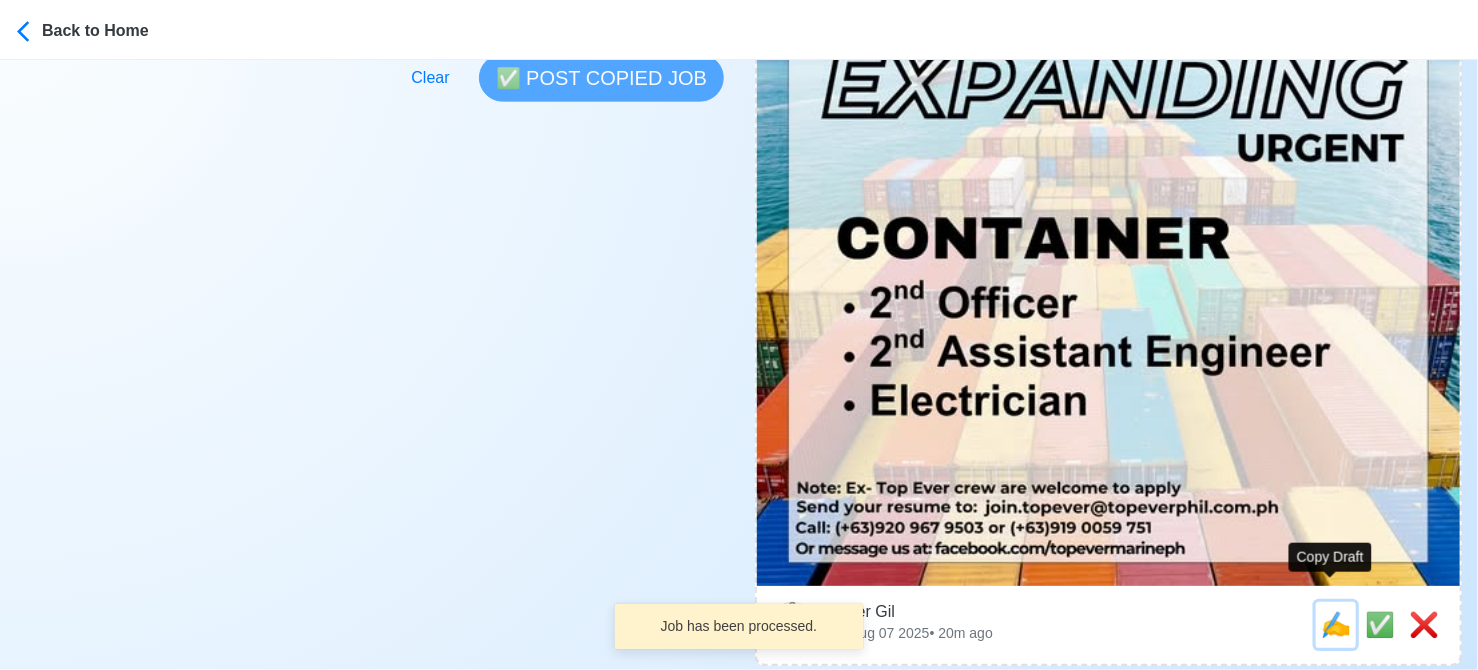 drag, startPoint x: 1324, startPoint y: 604, endPoint x: 1065, endPoint y: 553, distance: 263.97348 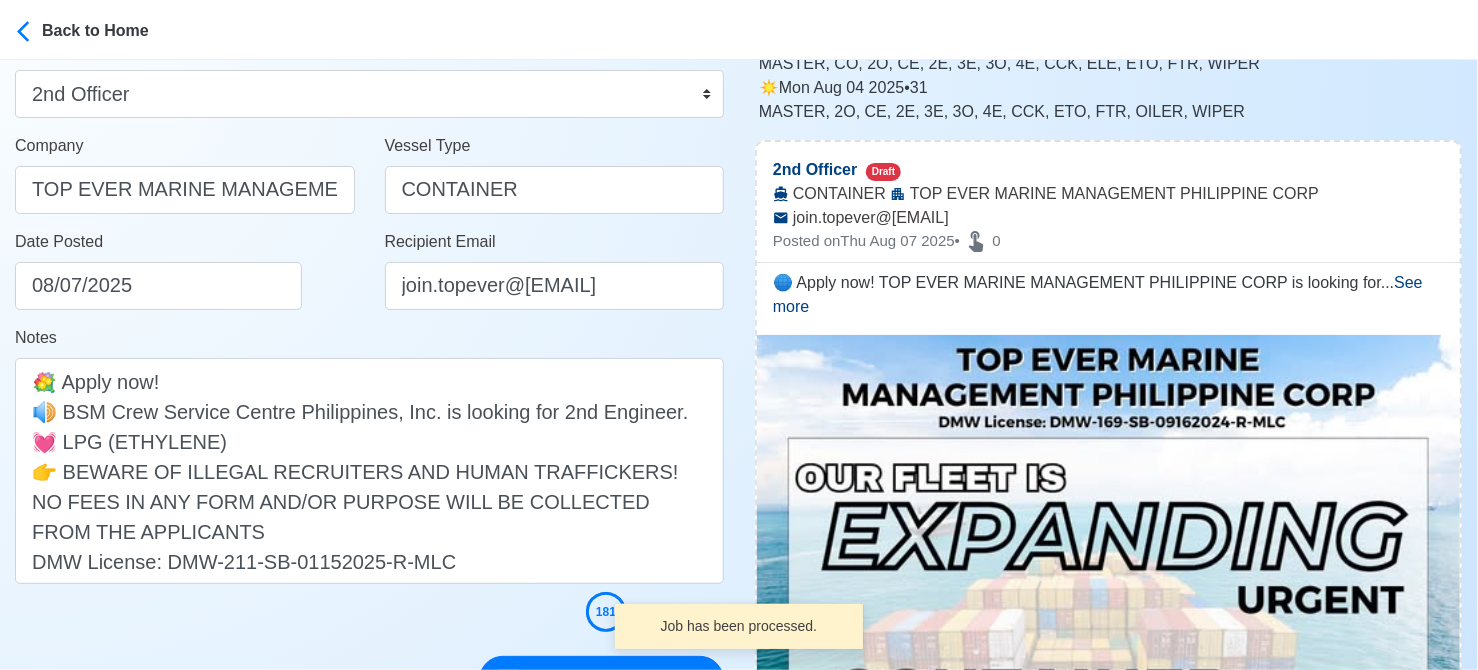 scroll, scrollTop: 400, scrollLeft: 0, axis: vertical 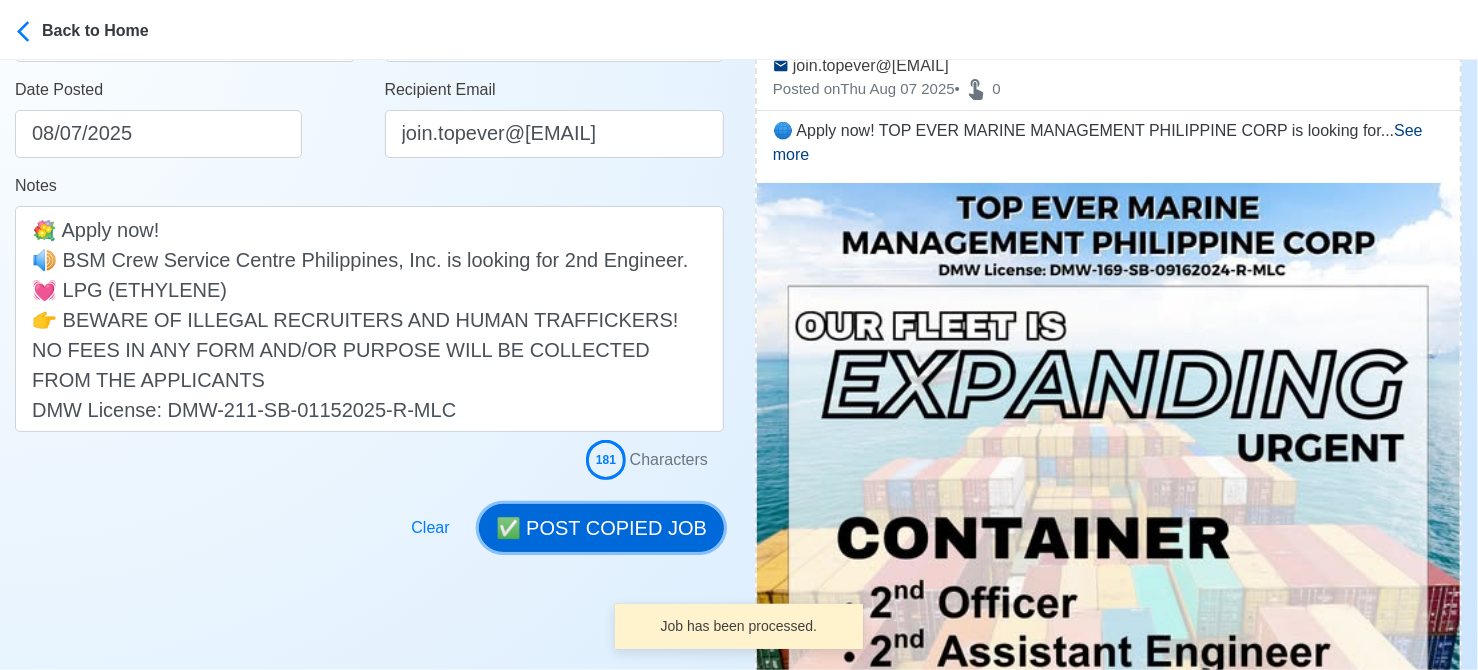 click on "✅ POST COPIED JOB" at bounding box center [601, 528] 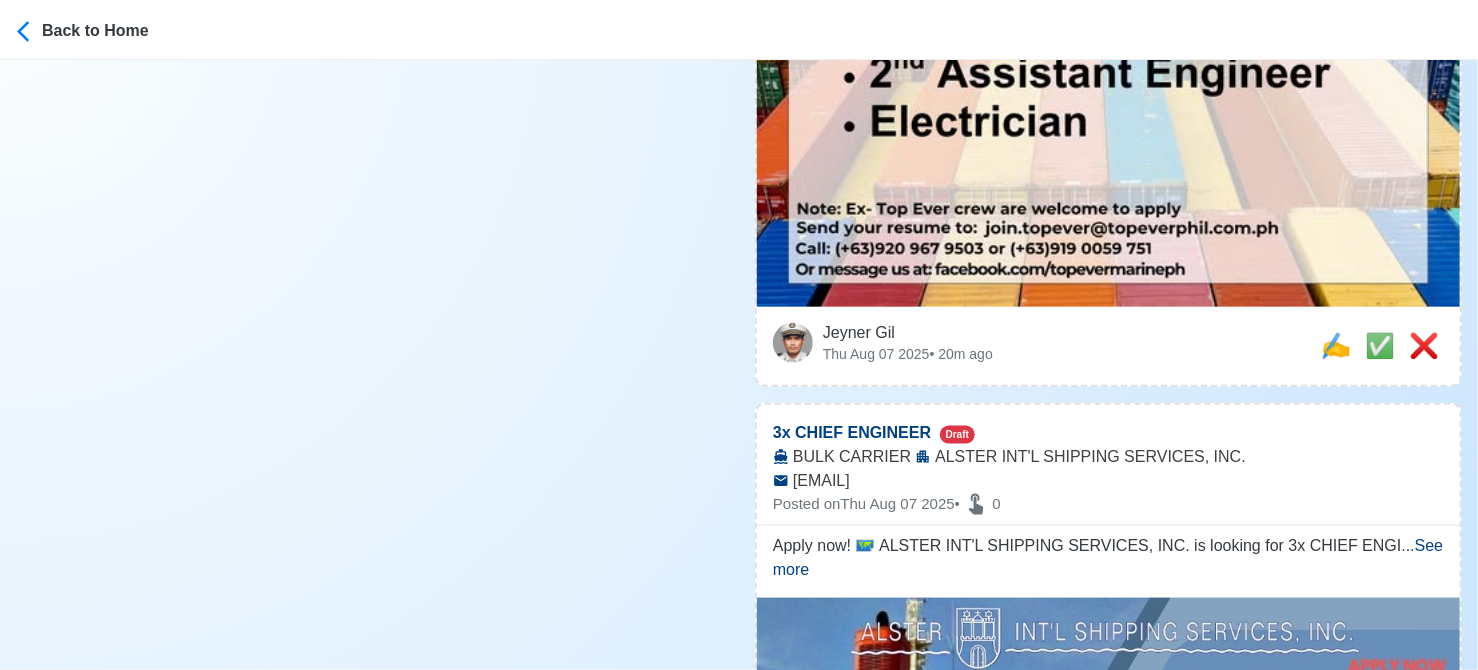scroll, scrollTop: 1000, scrollLeft: 0, axis: vertical 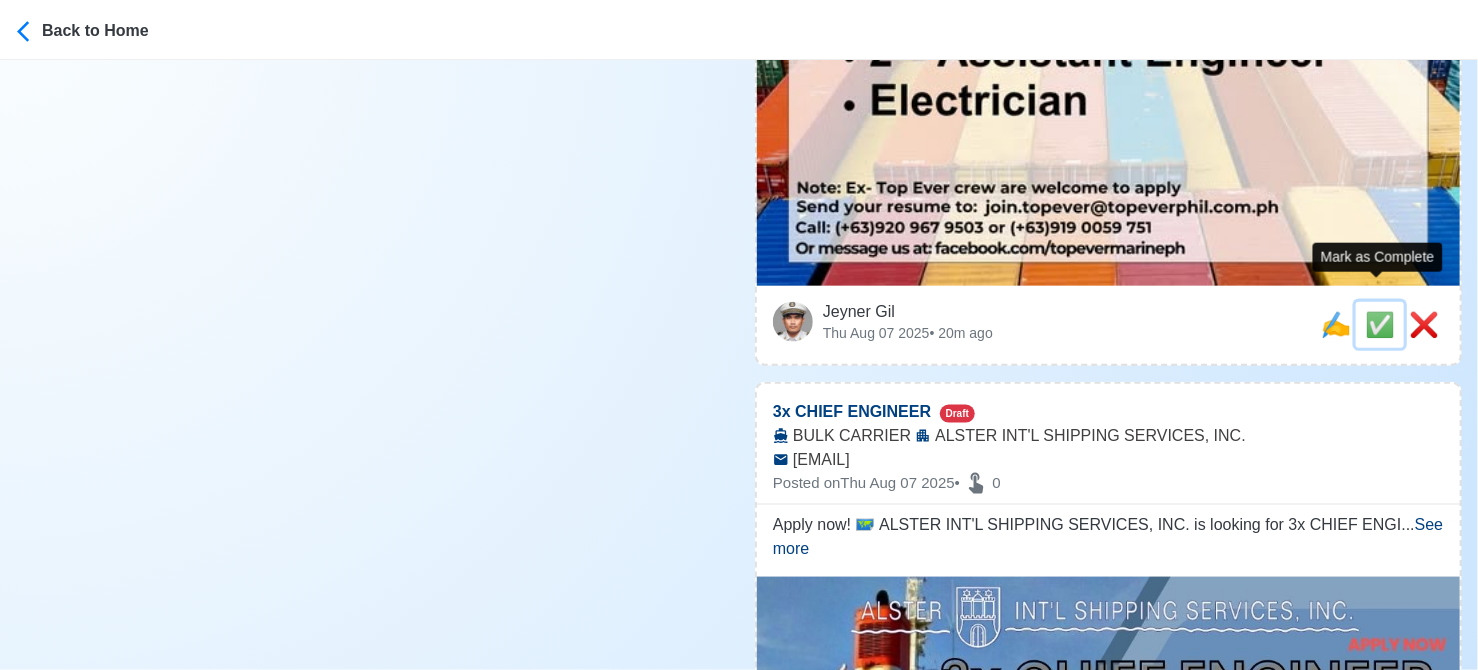 click on "✅" at bounding box center (1380, 324) 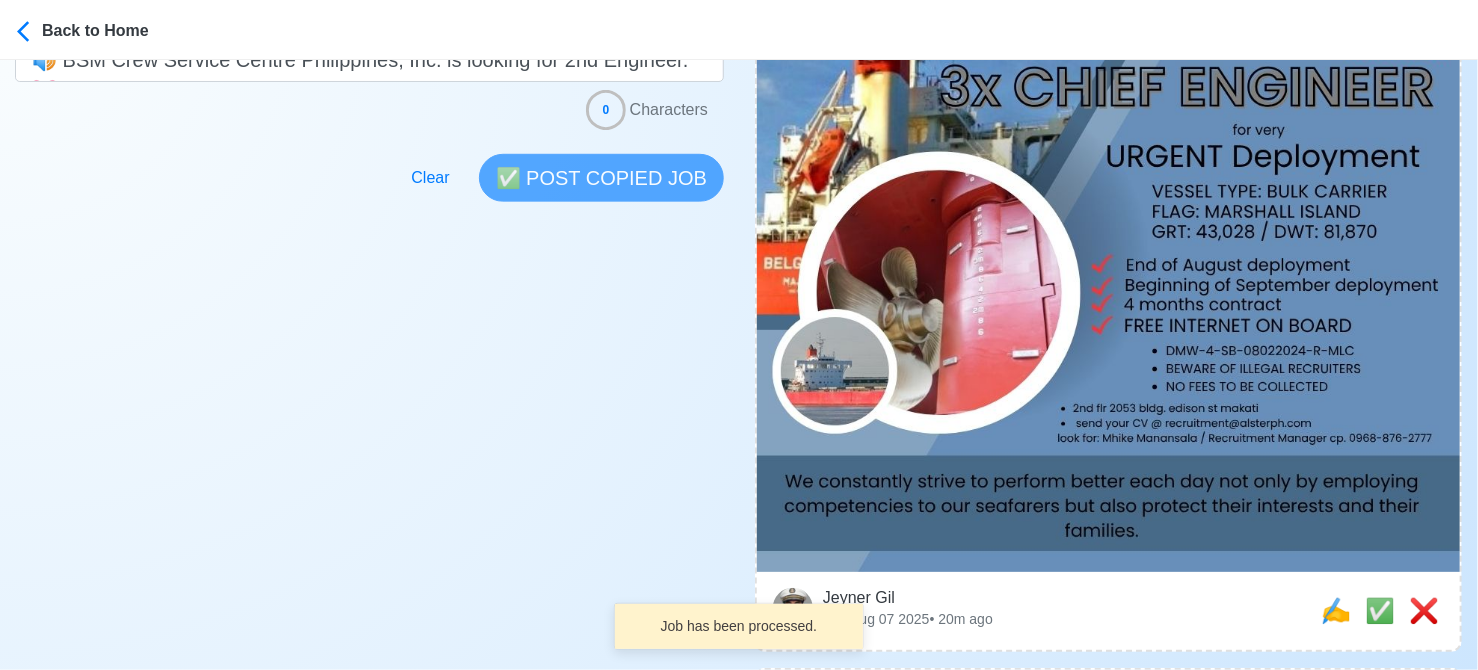 scroll, scrollTop: 300, scrollLeft: 0, axis: vertical 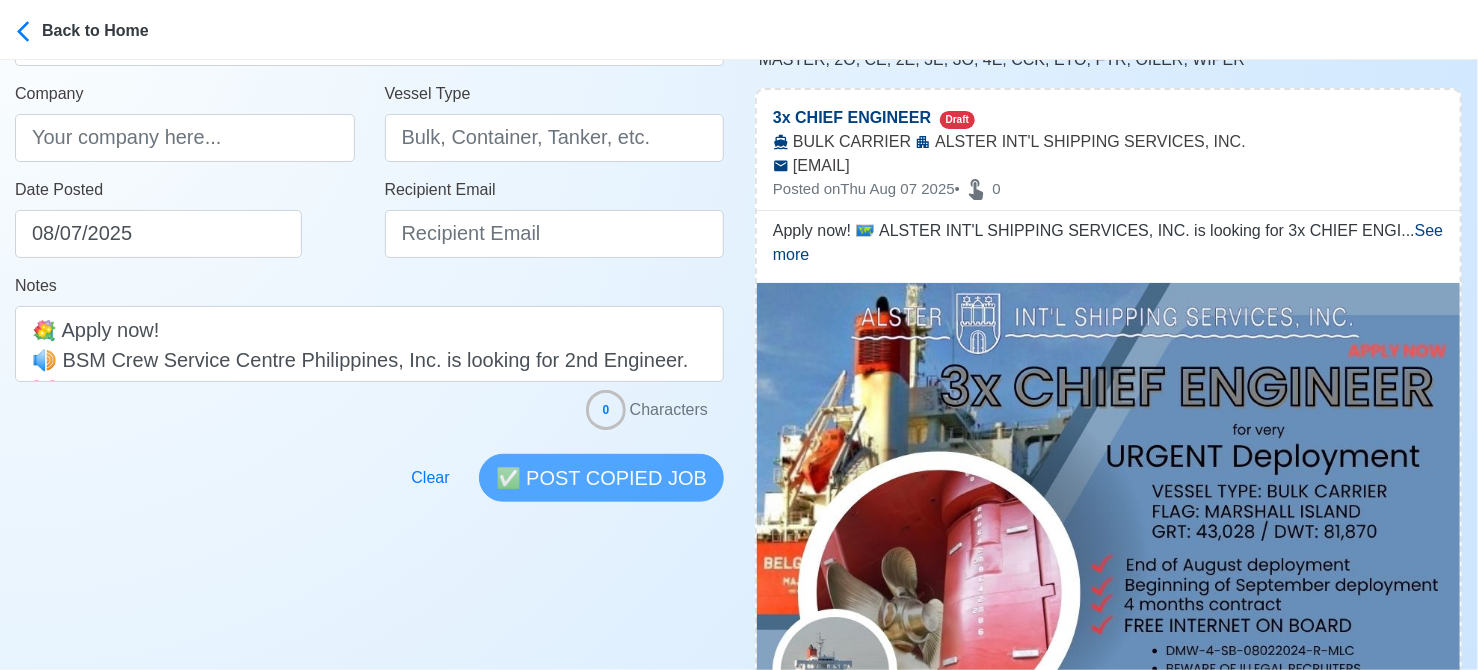 click at bounding box center [369, 414] 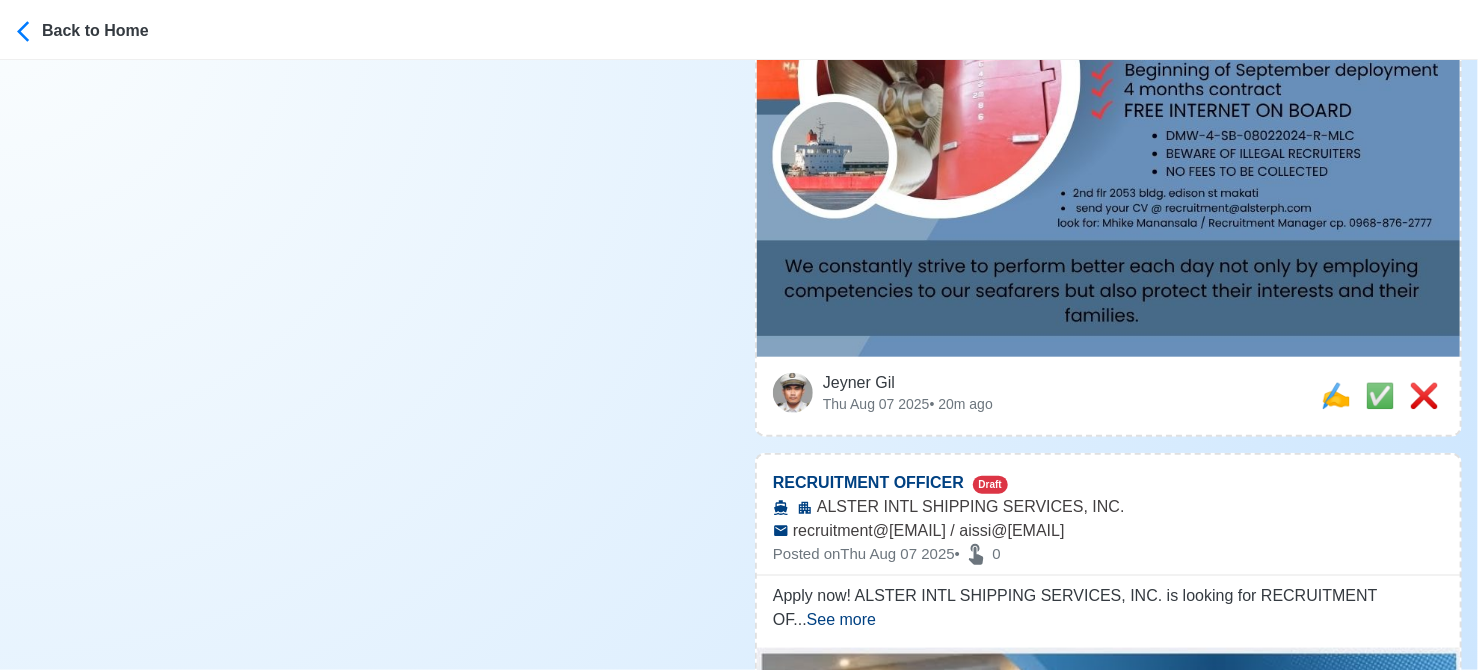 scroll, scrollTop: 900, scrollLeft: 0, axis: vertical 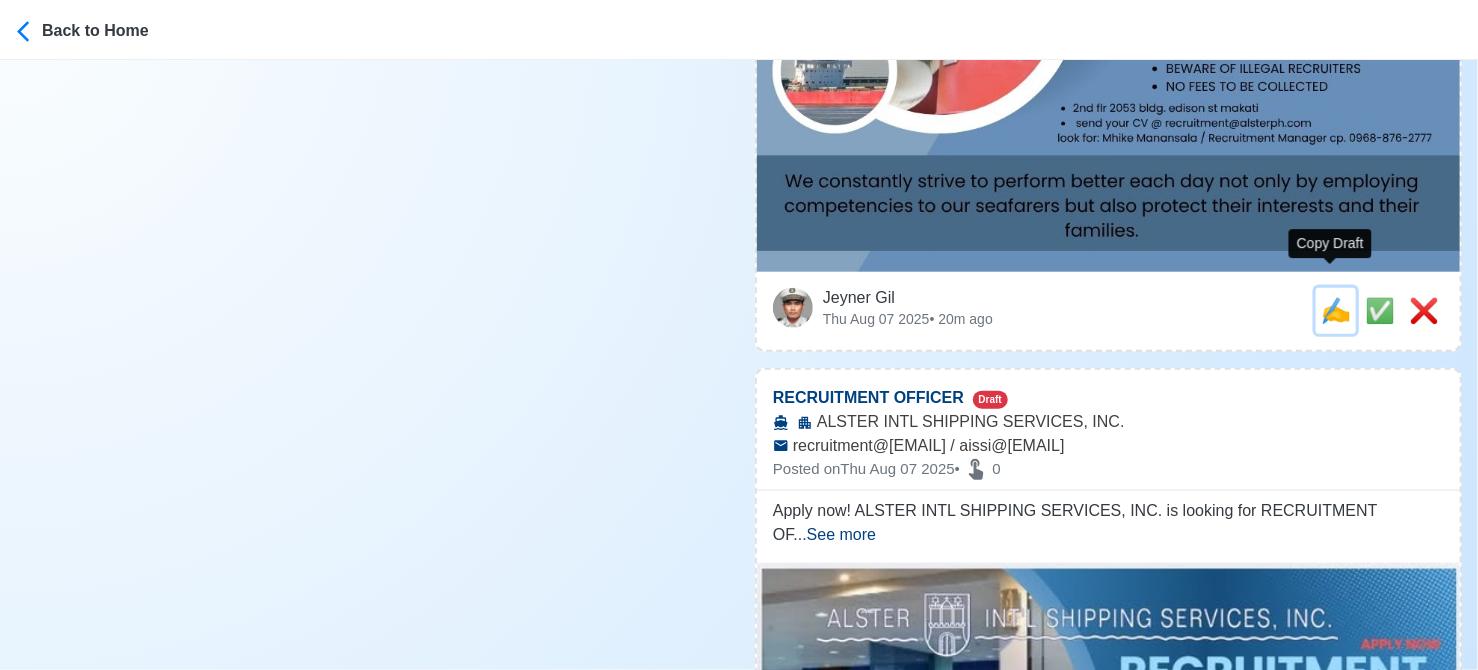 click on "✍️" at bounding box center (1336, 310) 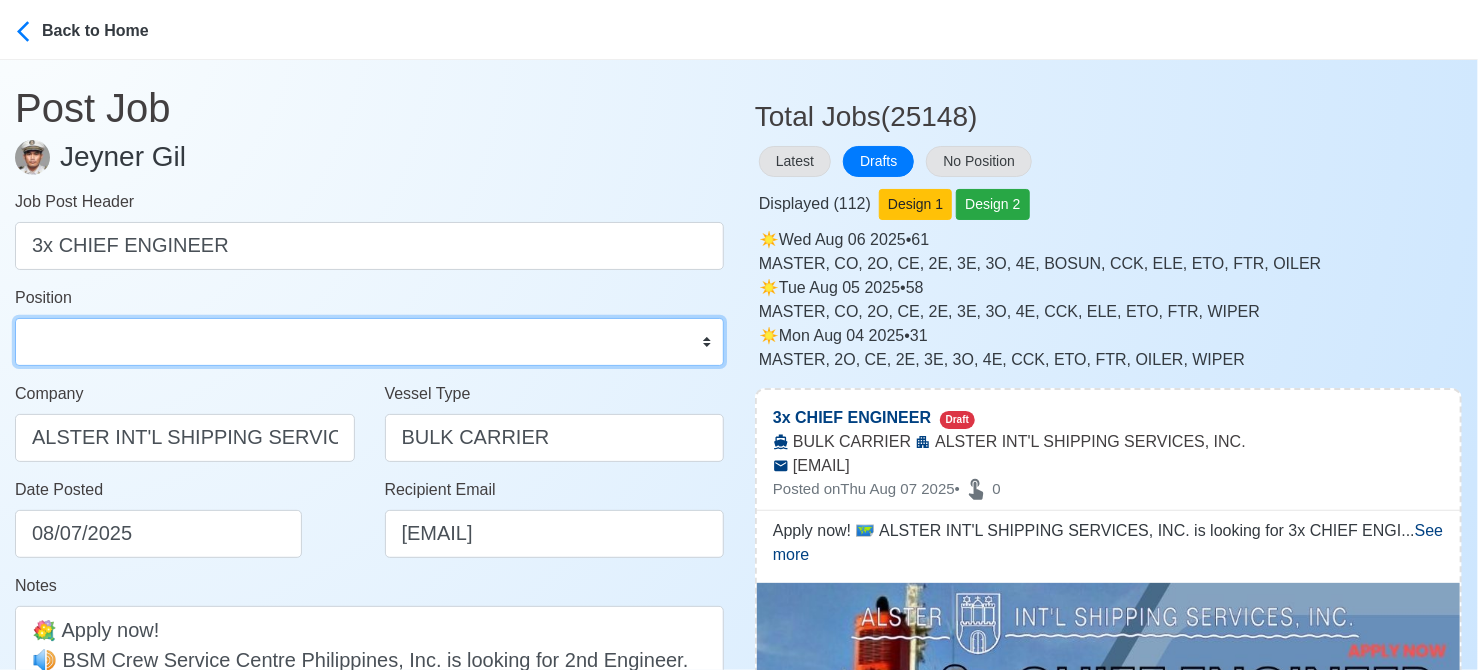 click on "Master Chief Officer 2nd Officer 3rd Officer Junior Officer Chief Engineer 2nd Engineer 3rd Engineer 4th Engineer Gas Engineer Junior Engineer 1st Assistant Engineer 2nd Assistant Engineer 3rd Assistant Engineer ETO/ETR Electrician Electrical Engineer Oiler Fitter Welder Chief Cook Chef Cook Messman Wiper Rigger Ordinary Seaman Able Seaman Motorman Pumpman Bosun Cadet Reefer Mechanic Operator Repairman Painter Steward Waiter Others" at bounding box center [369, 342] 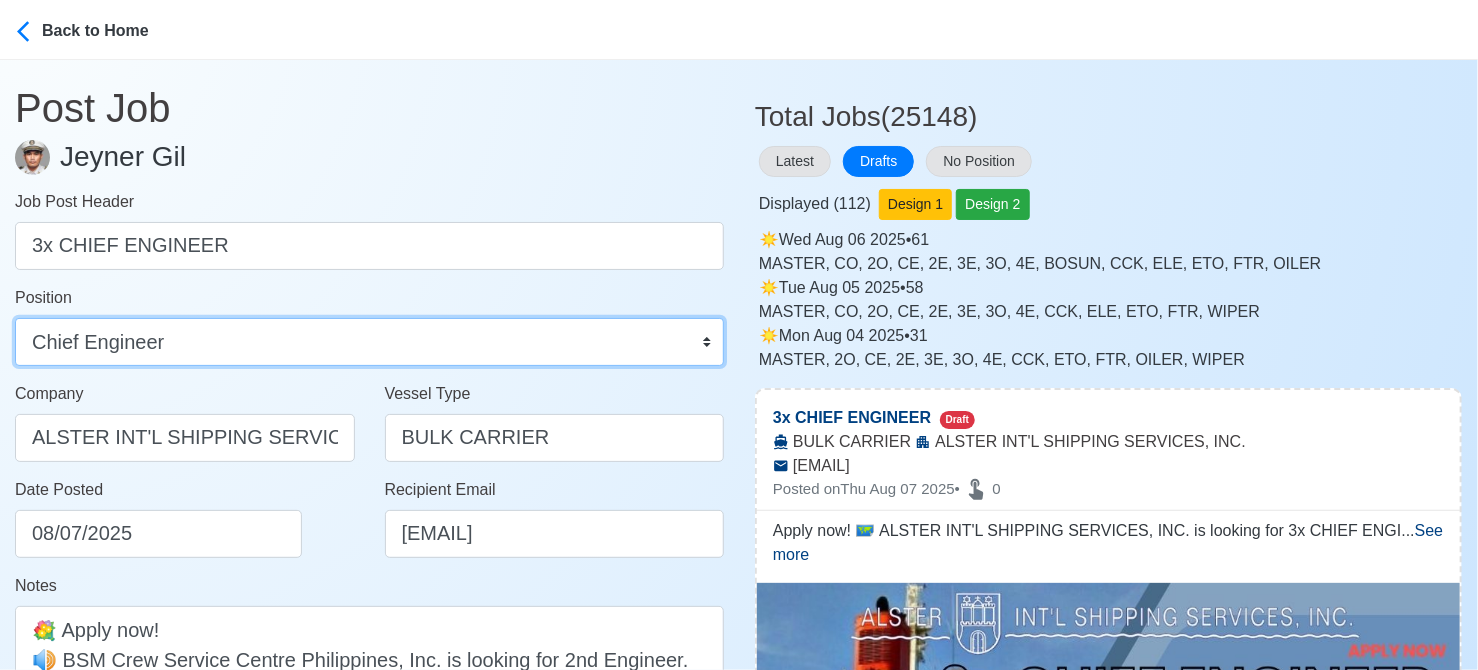 click on "Master Chief Officer 2nd Officer 3rd Officer Junior Officer Chief Engineer 2nd Engineer 3rd Engineer 4th Engineer Gas Engineer Junior Engineer 1st Assistant Engineer 2nd Assistant Engineer 3rd Assistant Engineer ETO/ETR Electrician Electrical Engineer Oiler Fitter Welder Chief Cook Chef Cook Messman Wiper Rigger Ordinary Seaman Able Seaman Motorman Pumpman Bosun Cadet Reefer Mechanic Operator Repairman Painter Steward Waiter Others" at bounding box center [369, 342] 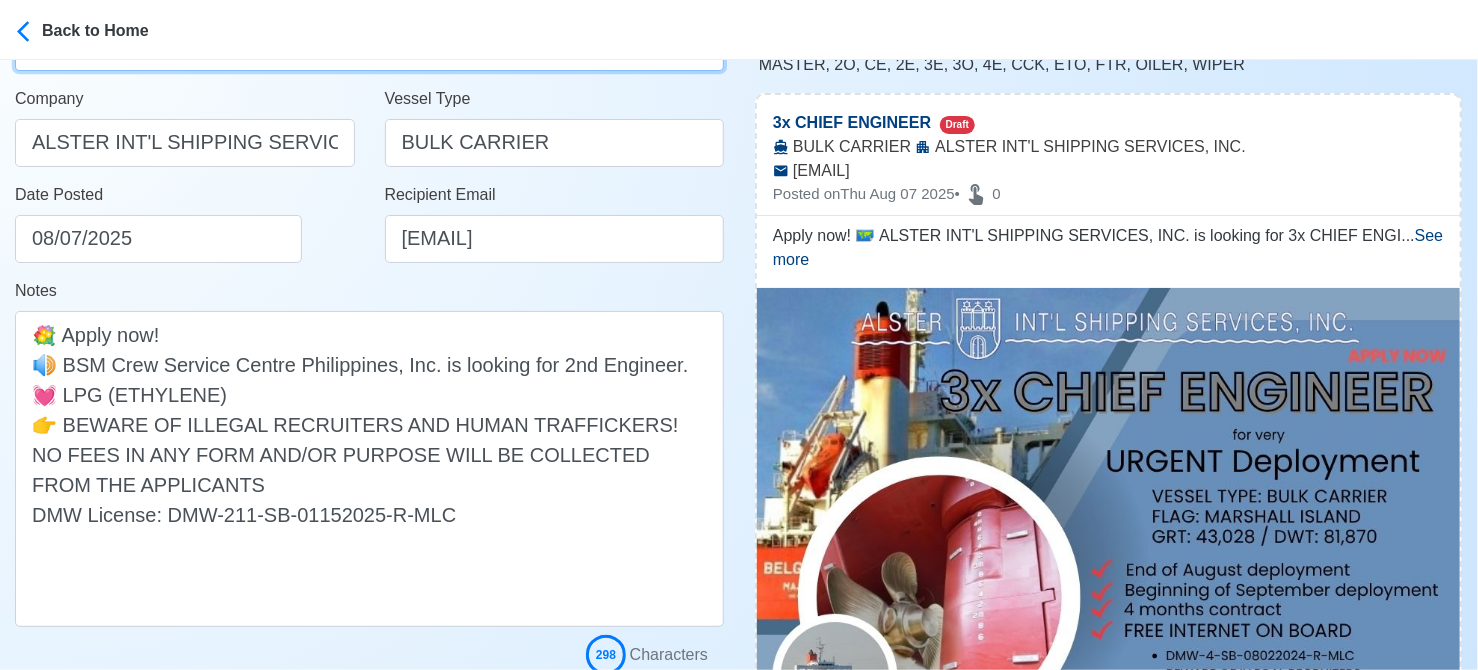 scroll, scrollTop: 300, scrollLeft: 0, axis: vertical 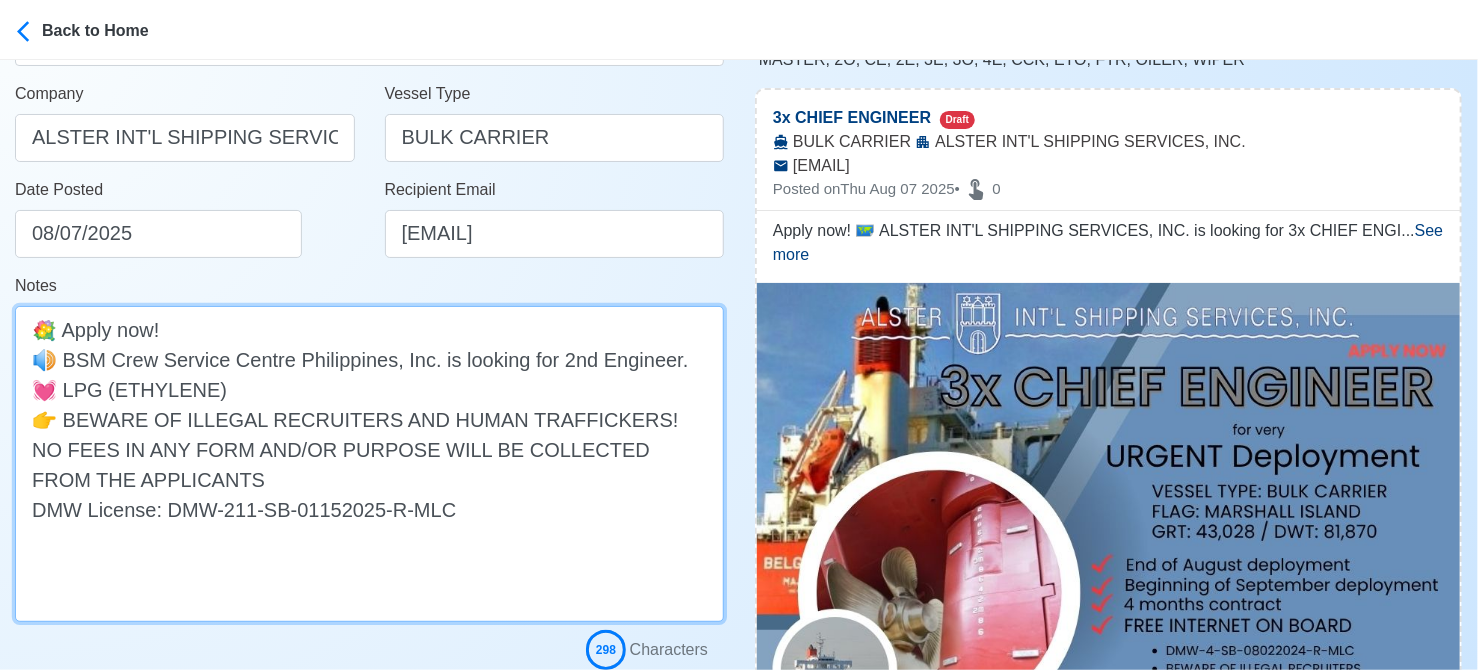 click on "Apply now!
🗺️ ALSTER INT'L SHIPPING SERVICES, INC. is looking for 3x CHIEF ENGINEER.
🚢 BULK CARRIER
📆 Deployment: End of August deployment, Beginning of September deployment
✅ FREE INTERNET ON BOARD
👉 BEWARE OF ILLEGAL RECRUITERS, NO FEES TO BE COLLECTED
DMW License: DMW-4-SB-08022024-R-MLC" at bounding box center [369, 464] 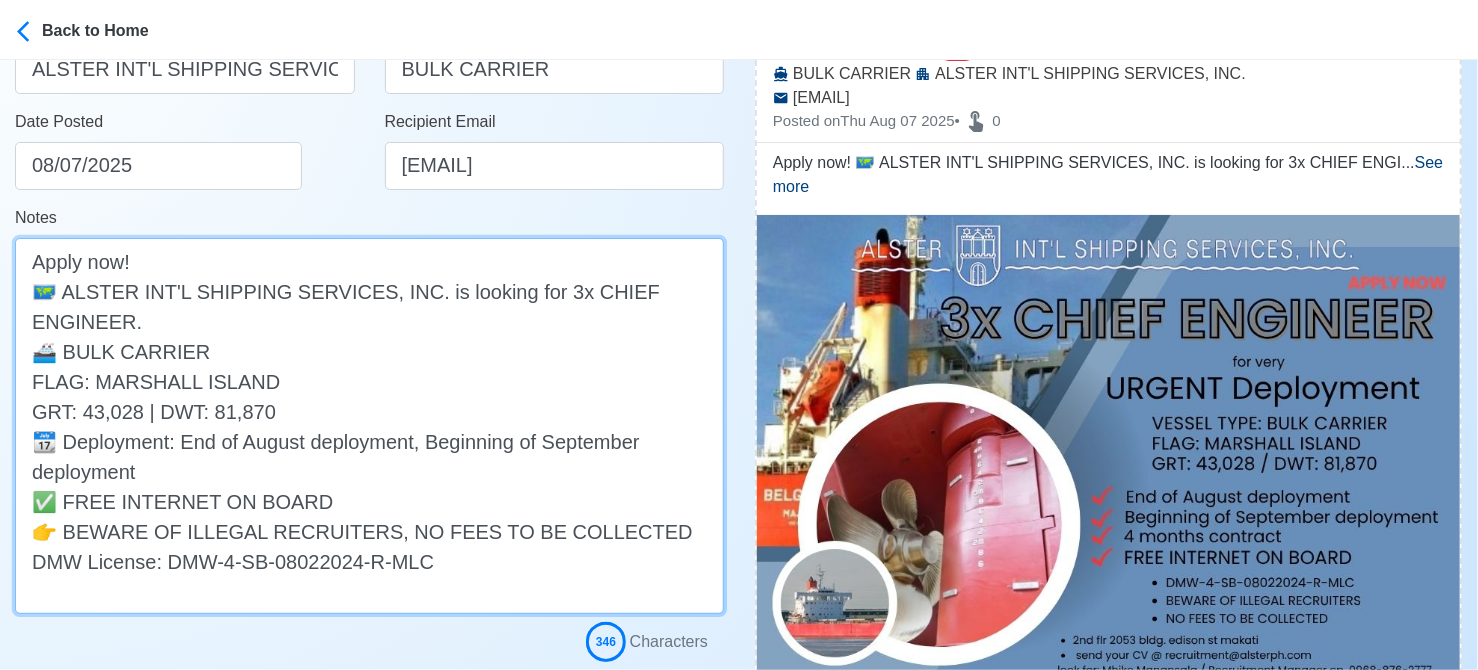 scroll, scrollTop: 400, scrollLeft: 0, axis: vertical 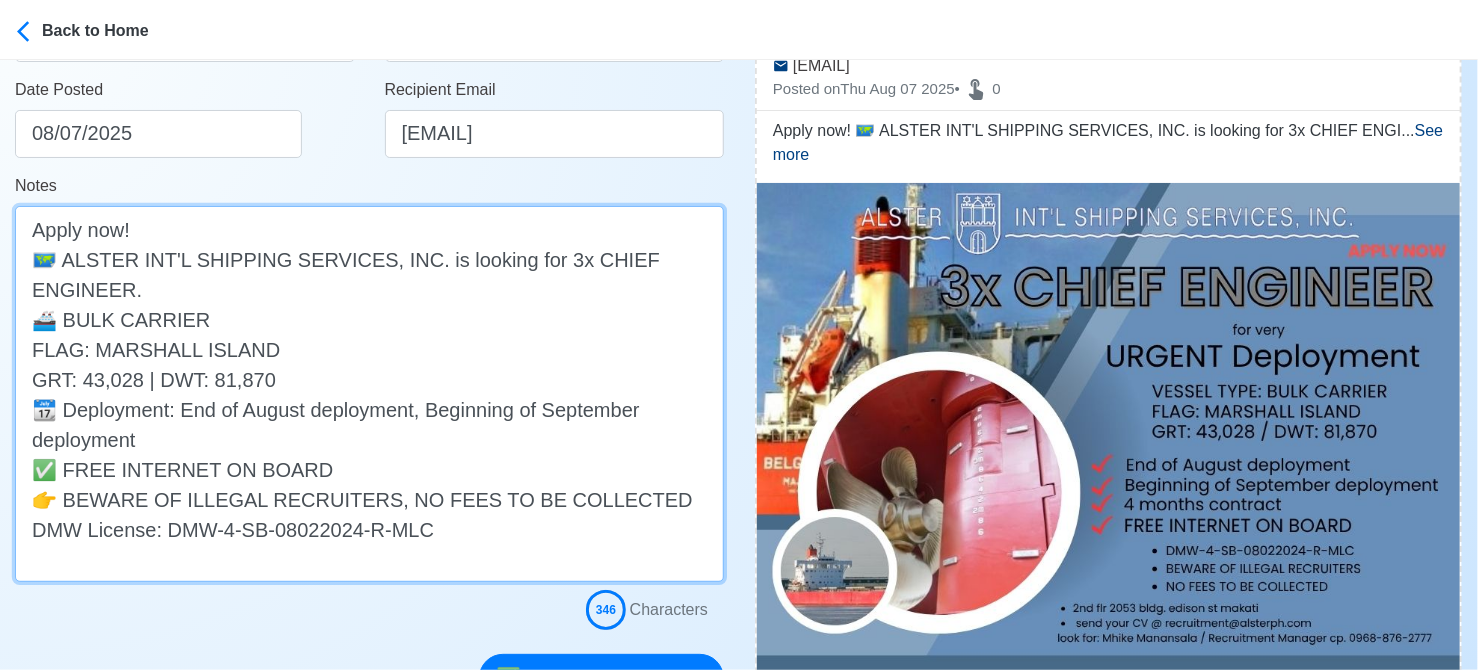 click on "Apply now!
🗺️ ALSTER INT'L SHIPPING SERVICES, INC. is looking for 3x CHIEF ENGINEER.
🚢 BULK CARRIER
FLAG: MARSHALL ISLAND
GRT: 43,028 | DWT: 81,870
📆 Deployment: End of August deployment, Beginning of September deployment
✅ FREE INTERNET ON BOARD
👉 BEWARE OF ILLEGAL RECRUITERS, NO FEES TO BE COLLECTED
DMW License: DMW-4-SB-08022024-R-MLC" at bounding box center (369, 394) 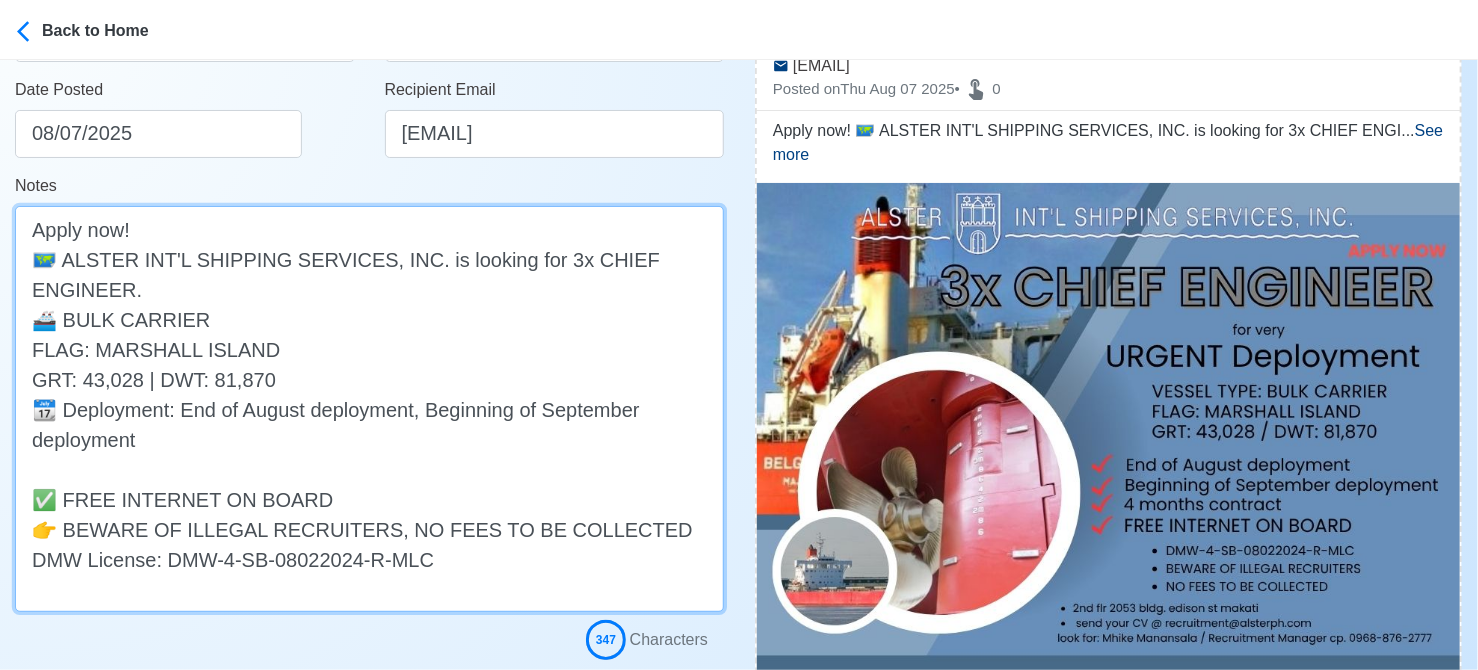paste on "✅" 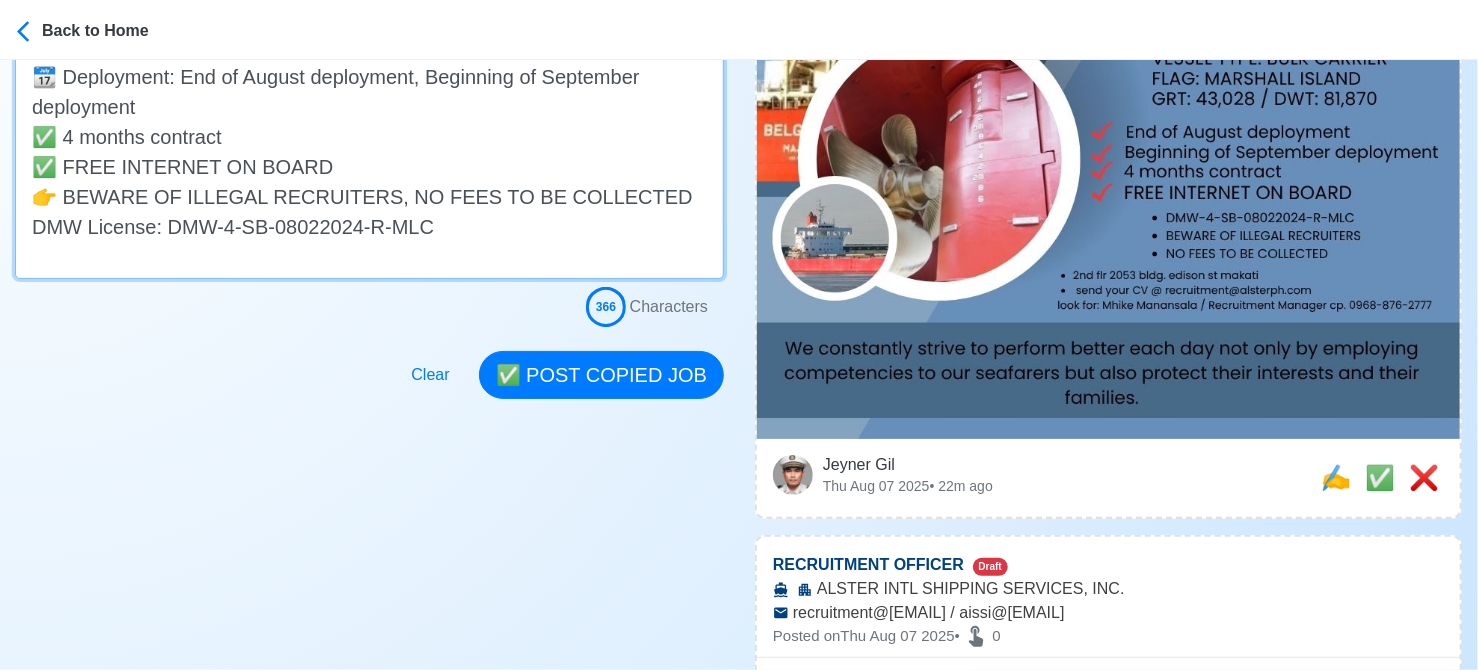 scroll, scrollTop: 700, scrollLeft: 0, axis: vertical 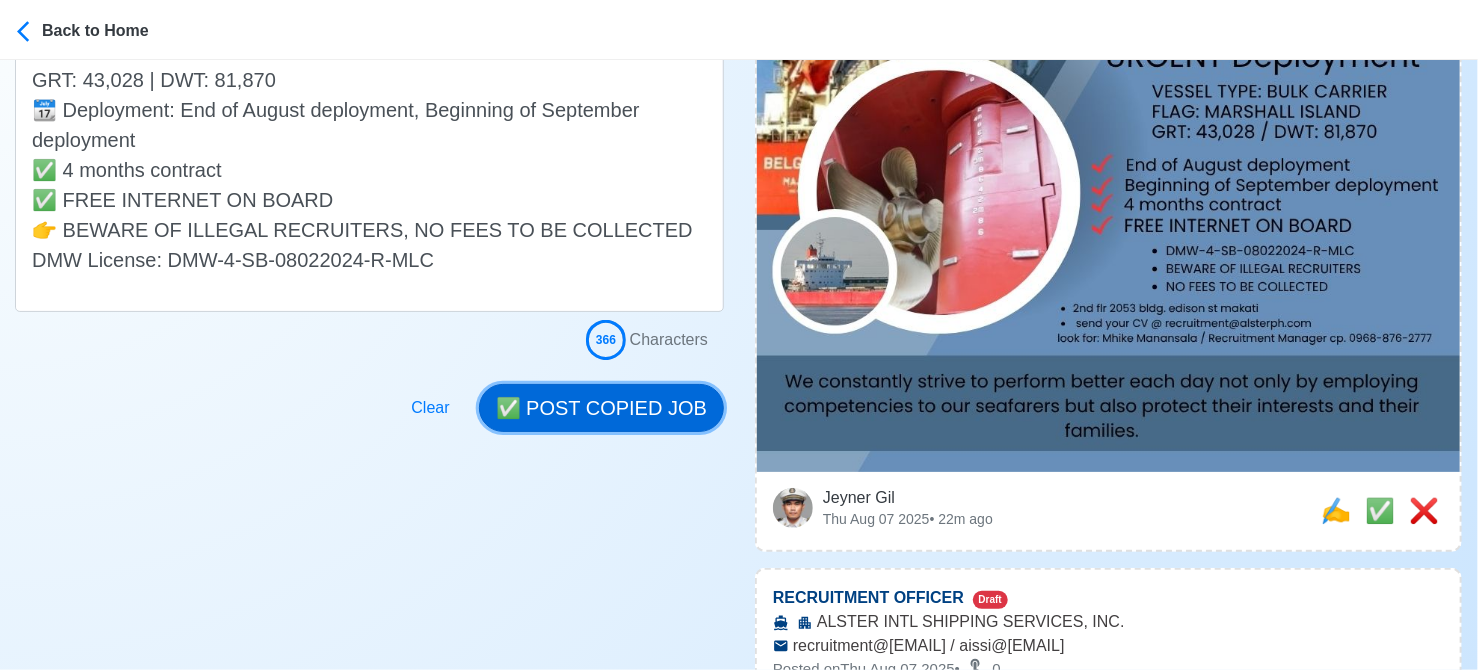 click on "✅ POST COPIED JOB" at bounding box center (601, 408) 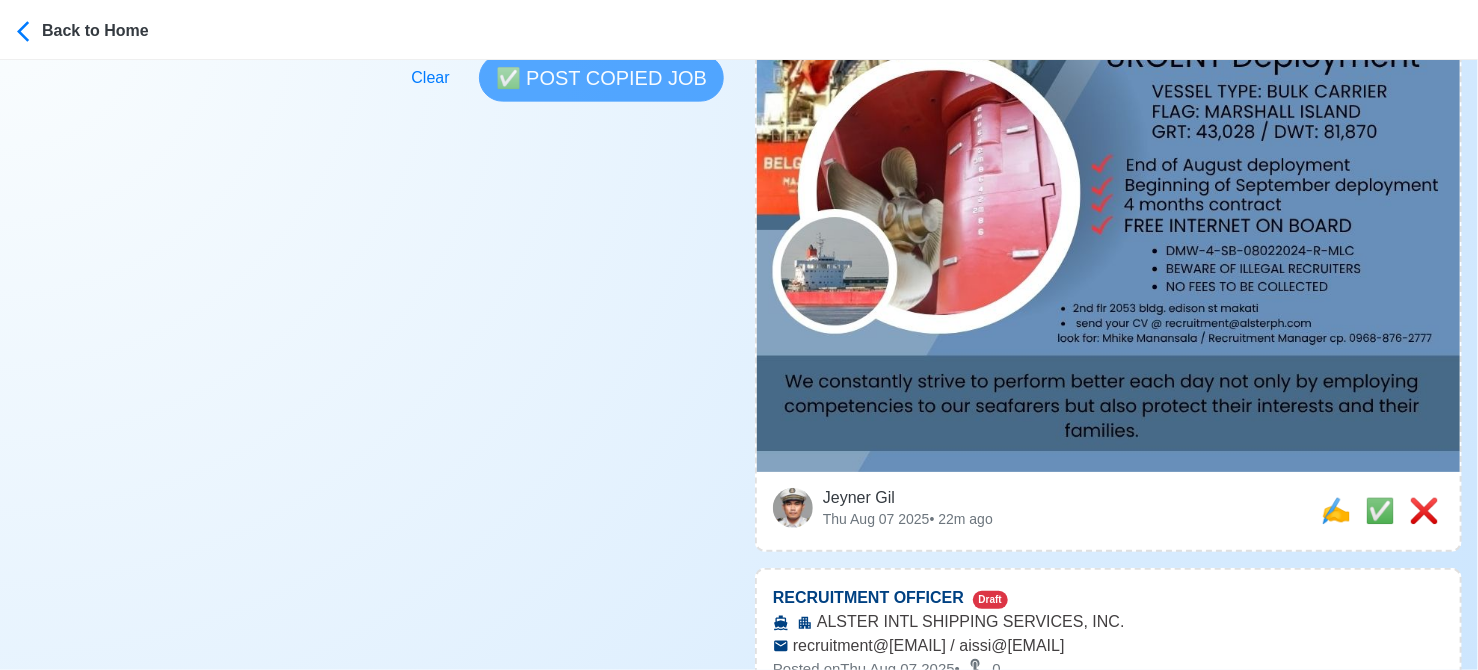 click on "Post Job   Jeyner Gil Job Post Header Position Master Chief Officer 2nd Officer 3rd Officer Junior Officer Chief Engineer 2nd Engineer 3rd Engineer 4th Engineer Gas Engineer Junior Engineer 1st Assistant Engineer 2nd Assistant Engineer 3rd Assistant Engineer ETO/ETR Electrician Electrical Engineer Oiler Fitter Welder Chief Cook Chef Cook Messman Wiper Rigger Ordinary Seaman Able Seaman Motorman Pumpman Bosun Cadet Reefer Mechanic Operator Repairman Painter Steward Waiter Others Company Vessel Type Date Posted       08/07/2025 Recipient Email Notes Apply now!
🗺️ ALSTER INT'L SHIPPING SERVICES, INC. is looking for 3x CHIEF ENGINEER.
🚢 BULK CARRIER
FLAG: MARSHALL ISLAND
GRT: 43,028 | DWT: 81,870
📆 Deployment: End of August deployment, Beginning of September deployment
✅ 4 months contract
✅ FREE INTERNET ON BOARD
👉 BEWARE OF ILLEGAL RECRUITERS, NO FEES TO BE COLLECTED
DMW License: DMW-4-SB-08022024-R-MLC 0 Characters Clear ✅ POST COPIED JOB" at bounding box center (369, 55858) 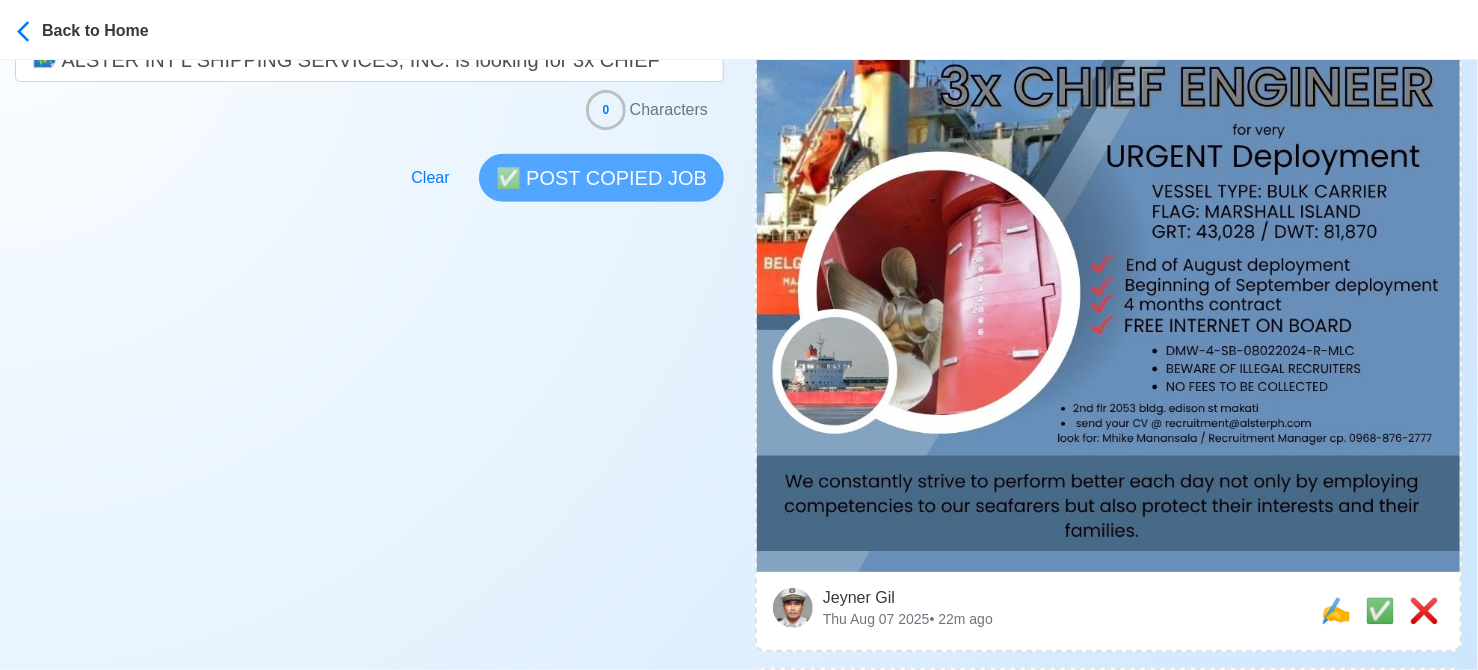scroll, scrollTop: 900, scrollLeft: 0, axis: vertical 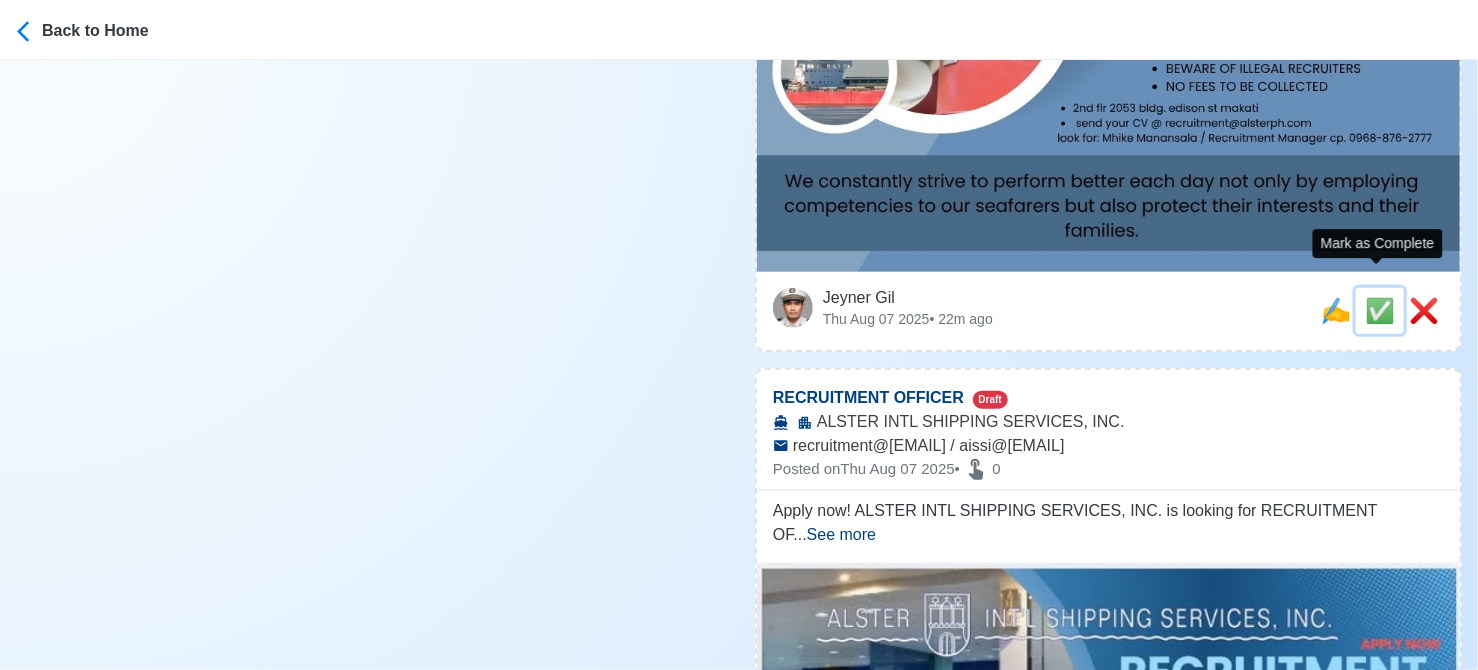 click on "✅" at bounding box center [1380, 310] 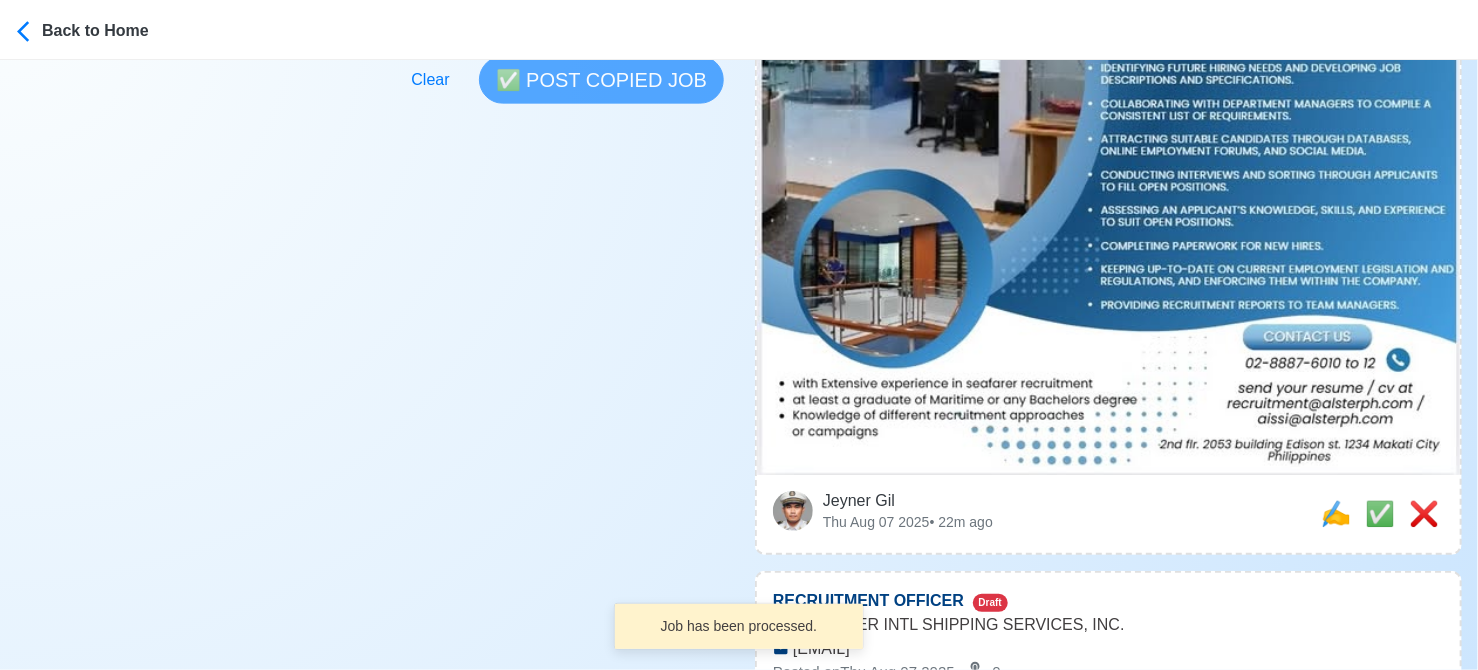 scroll, scrollTop: 800, scrollLeft: 0, axis: vertical 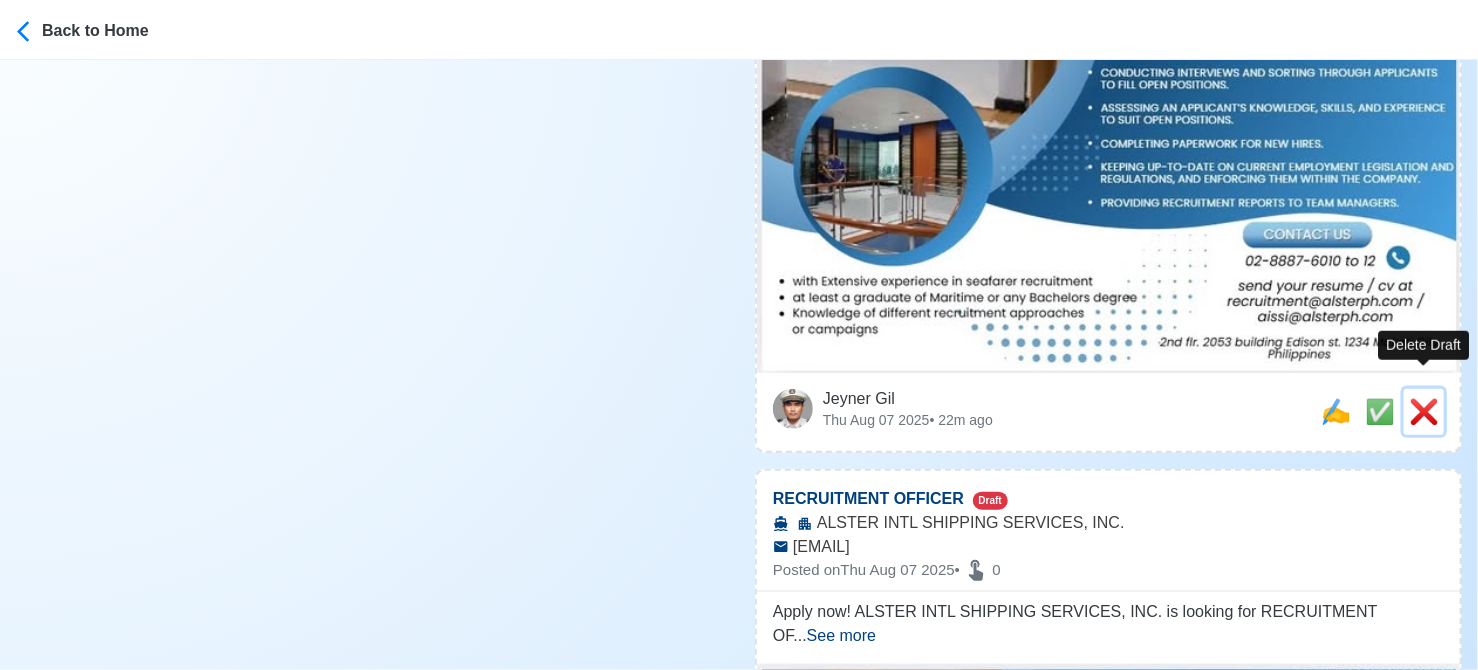 click on "❌" at bounding box center (1424, 411) 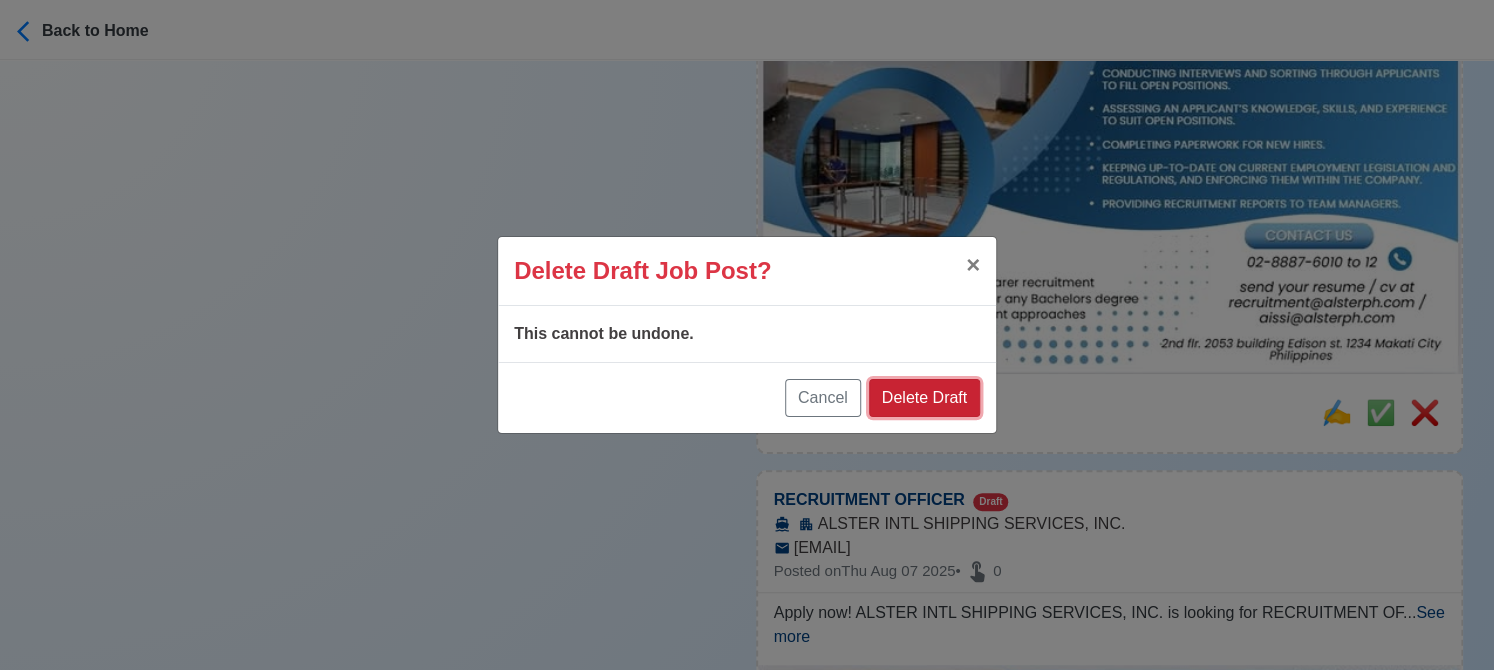 click on "Delete Draft" at bounding box center (924, 398) 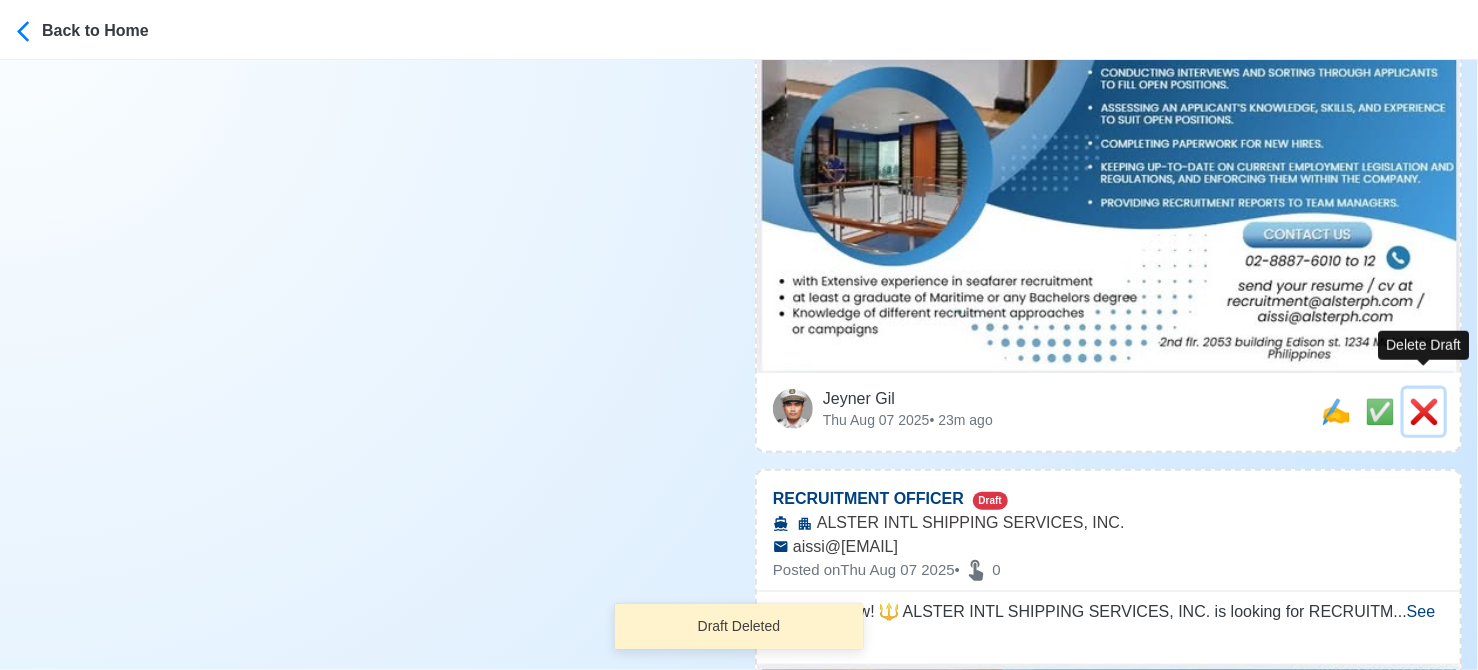 click on "❌" at bounding box center (1424, 411) 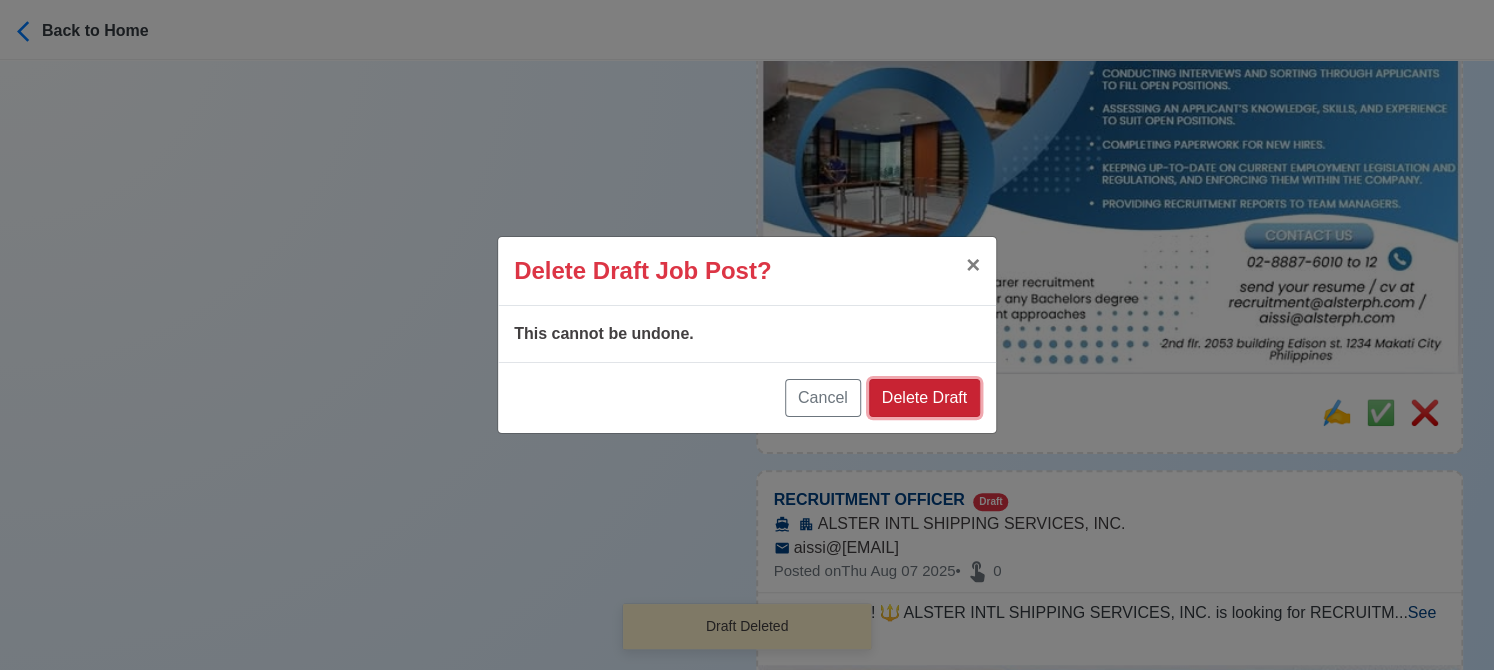 click on "Delete Draft" at bounding box center [924, 398] 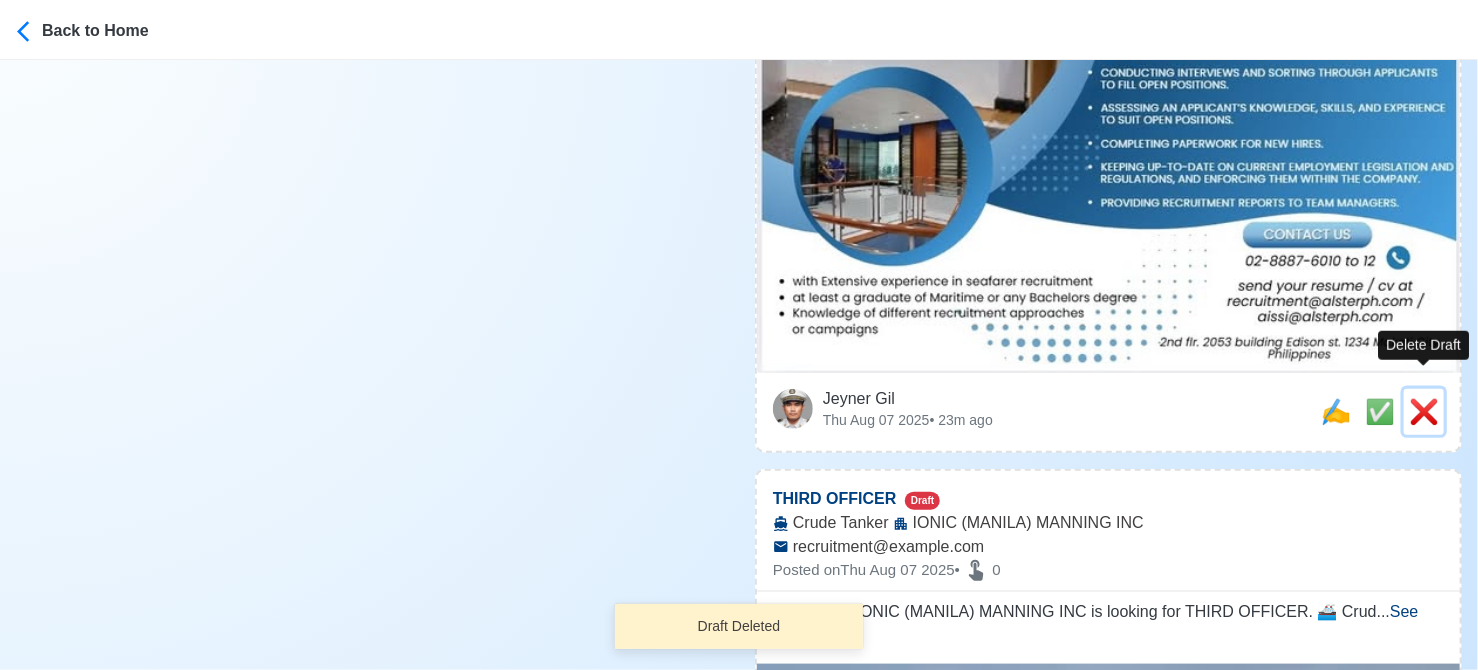 click on "❌" at bounding box center [1424, 411] 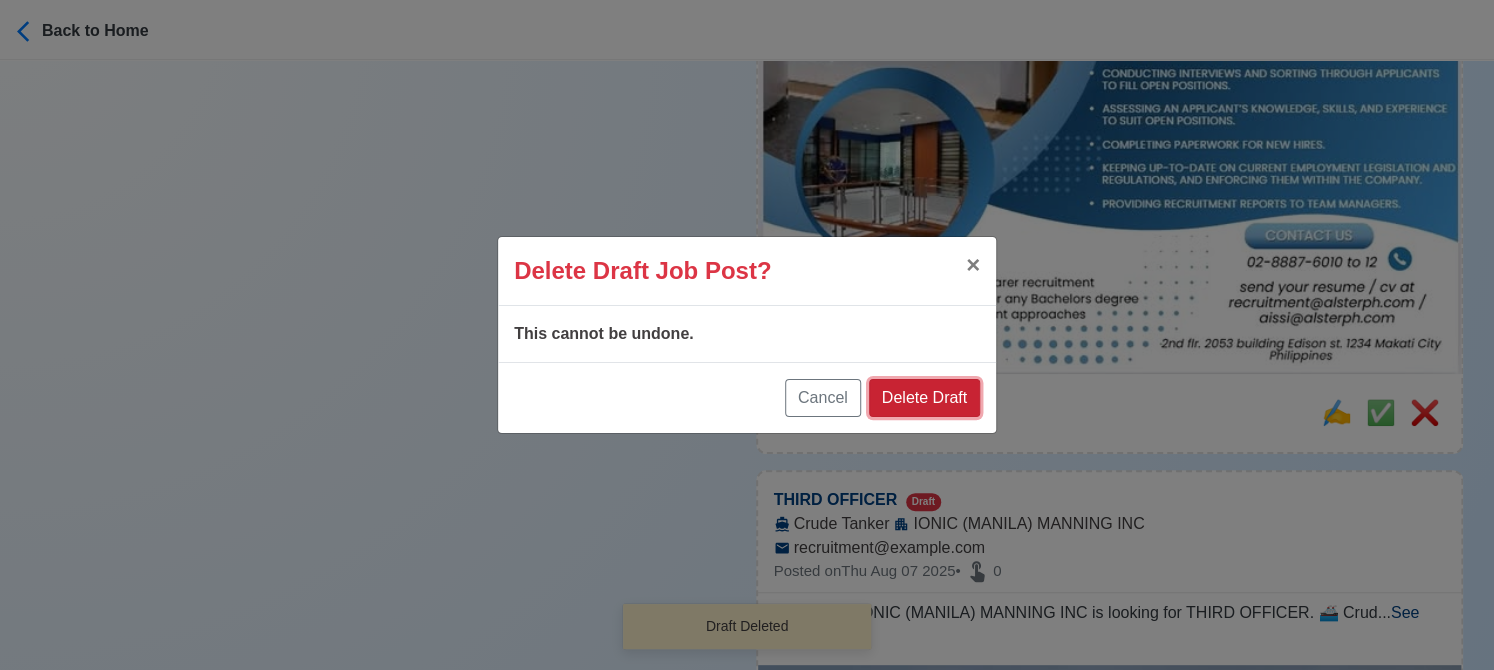 click on "Delete Draft" at bounding box center (924, 398) 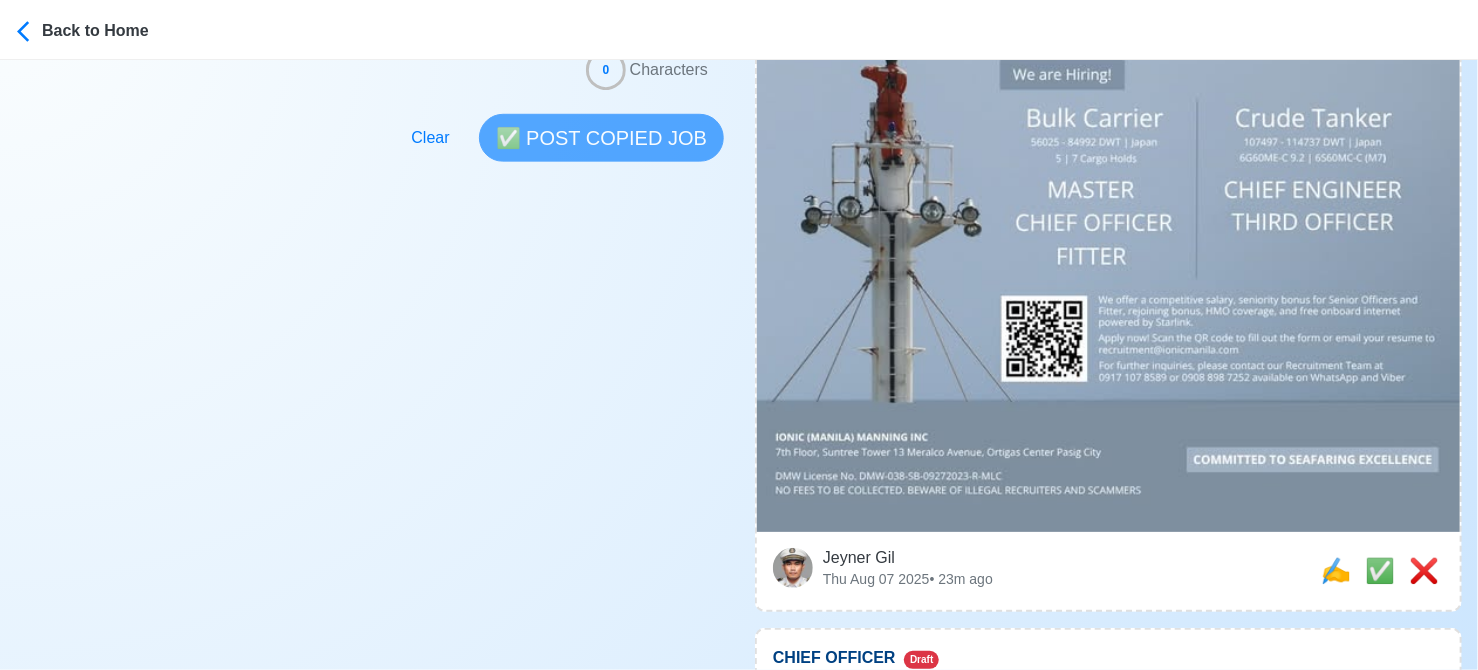 scroll, scrollTop: 700, scrollLeft: 0, axis: vertical 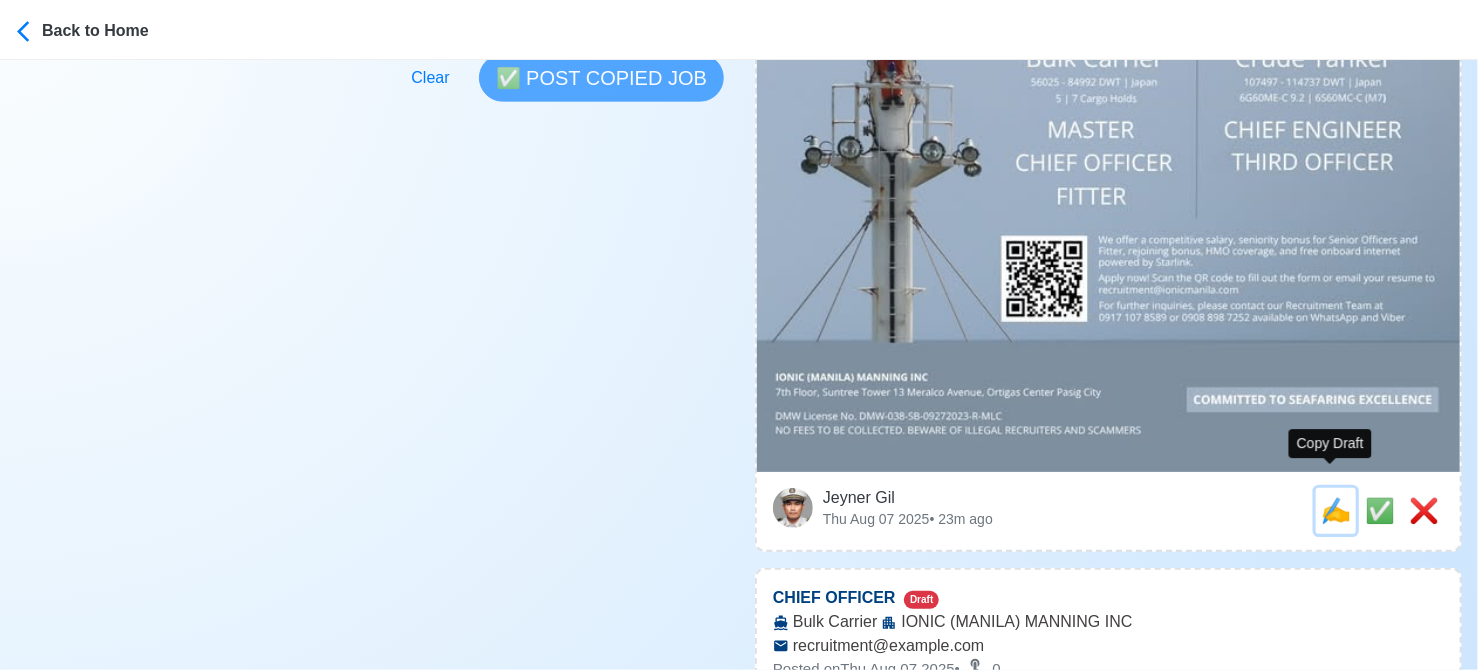 click on "✍️" at bounding box center (1336, 510) 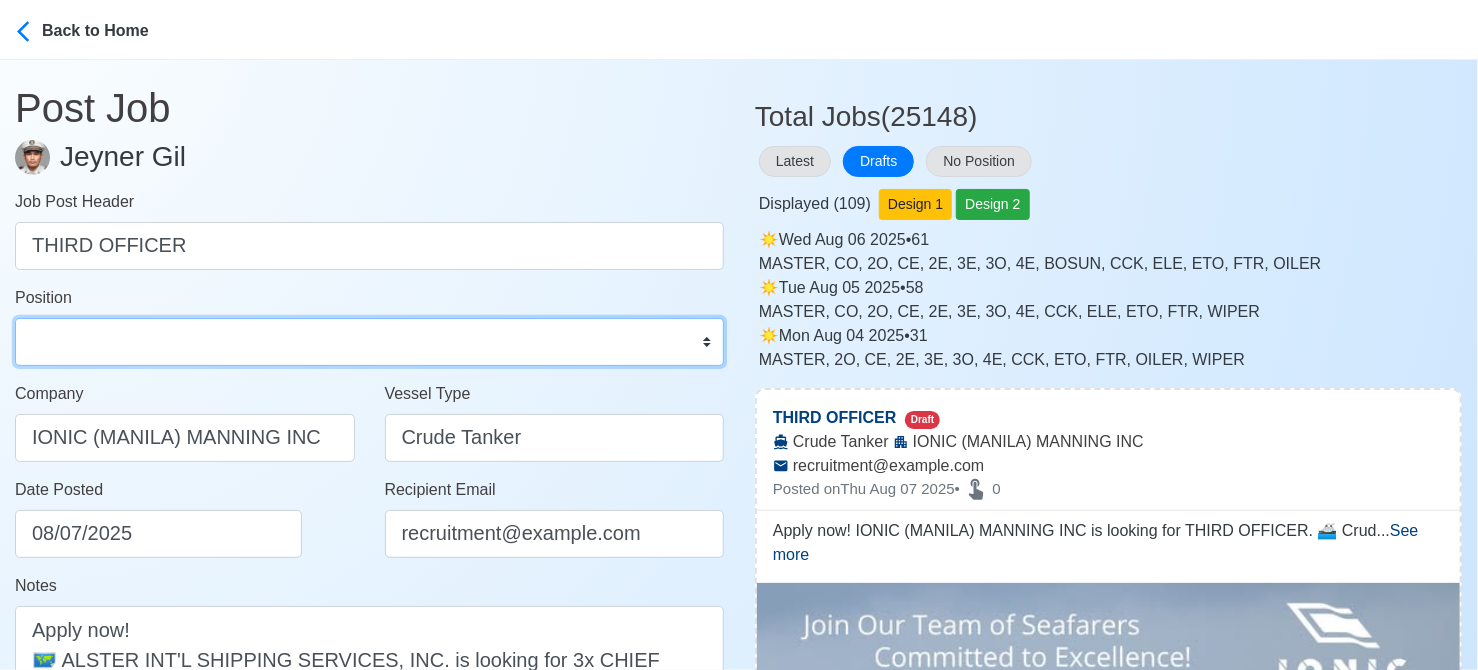 click on "Master Chief Officer 2nd Officer 3rd Officer Junior Officer Chief Engineer 2nd Engineer 3rd Engineer 4th Engineer Gas Engineer Junior Engineer 1st Assistant Engineer 2nd Assistant Engineer 3rd Assistant Engineer ETO/ETR Electrician Electrical Engineer Oiler Fitter Welder Chief Cook Chef Cook Messman Wiper Rigger Ordinary Seaman Able Seaman Motorman Pumpman Bosun Cadet Reefer Mechanic Operator Repairman Painter Steward Waiter Others" at bounding box center (369, 342) 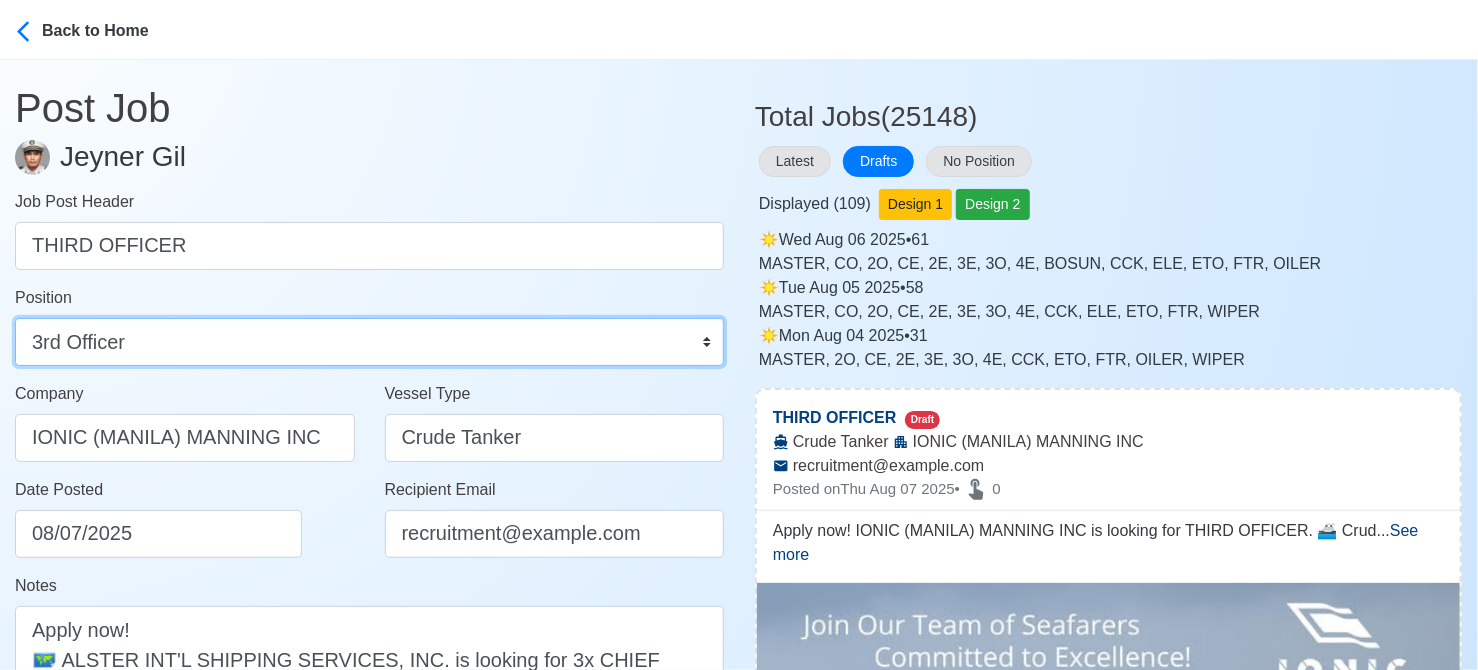 click on "Master Chief Officer 2nd Officer 3rd Officer Junior Officer Chief Engineer 2nd Engineer 3rd Engineer 4th Engineer Gas Engineer Junior Engineer 1st Assistant Engineer 2nd Assistant Engineer 3rd Assistant Engineer ETO/ETR Electrician Electrical Engineer Oiler Fitter Welder Chief Cook Chef Cook Messman Wiper Rigger Ordinary Seaman Able Seaman Motorman Pumpman Bosun Cadet Reefer Mechanic Operator Repairman Painter Steward Waiter Others" at bounding box center (369, 342) 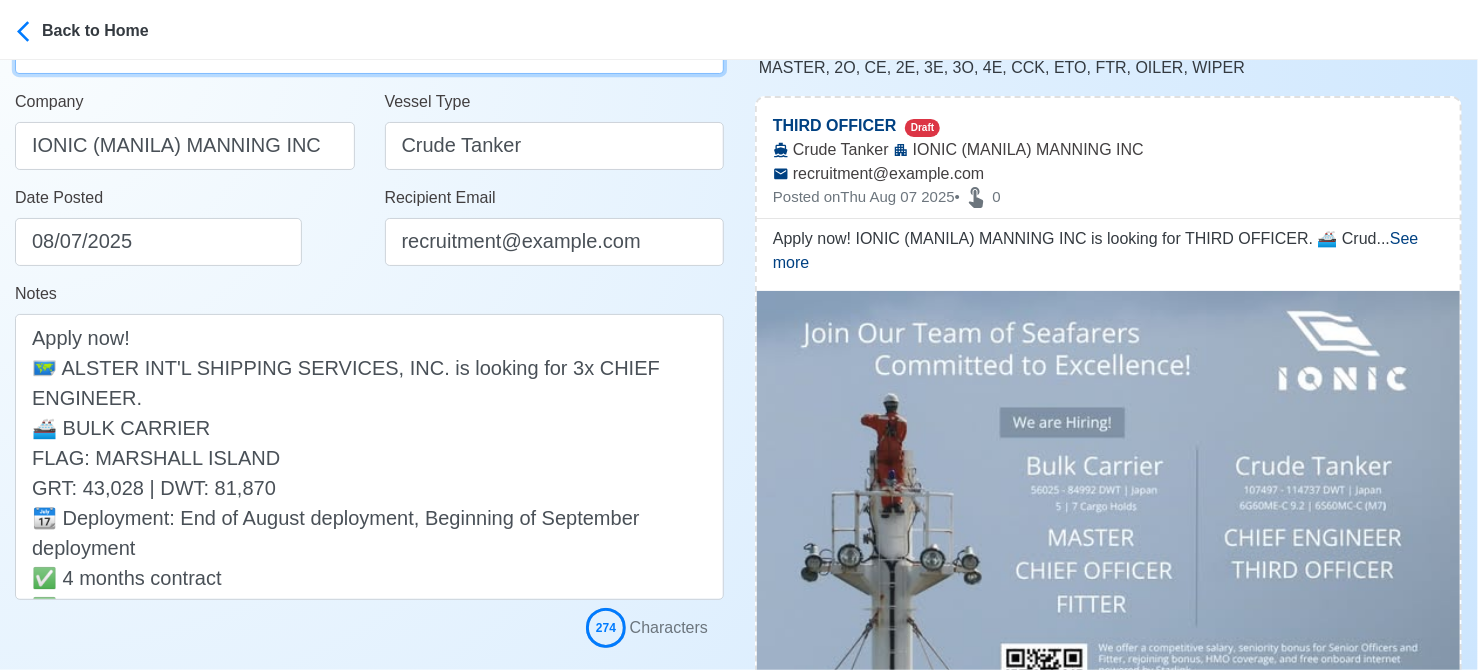 scroll, scrollTop: 300, scrollLeft: 0, axis: vertical 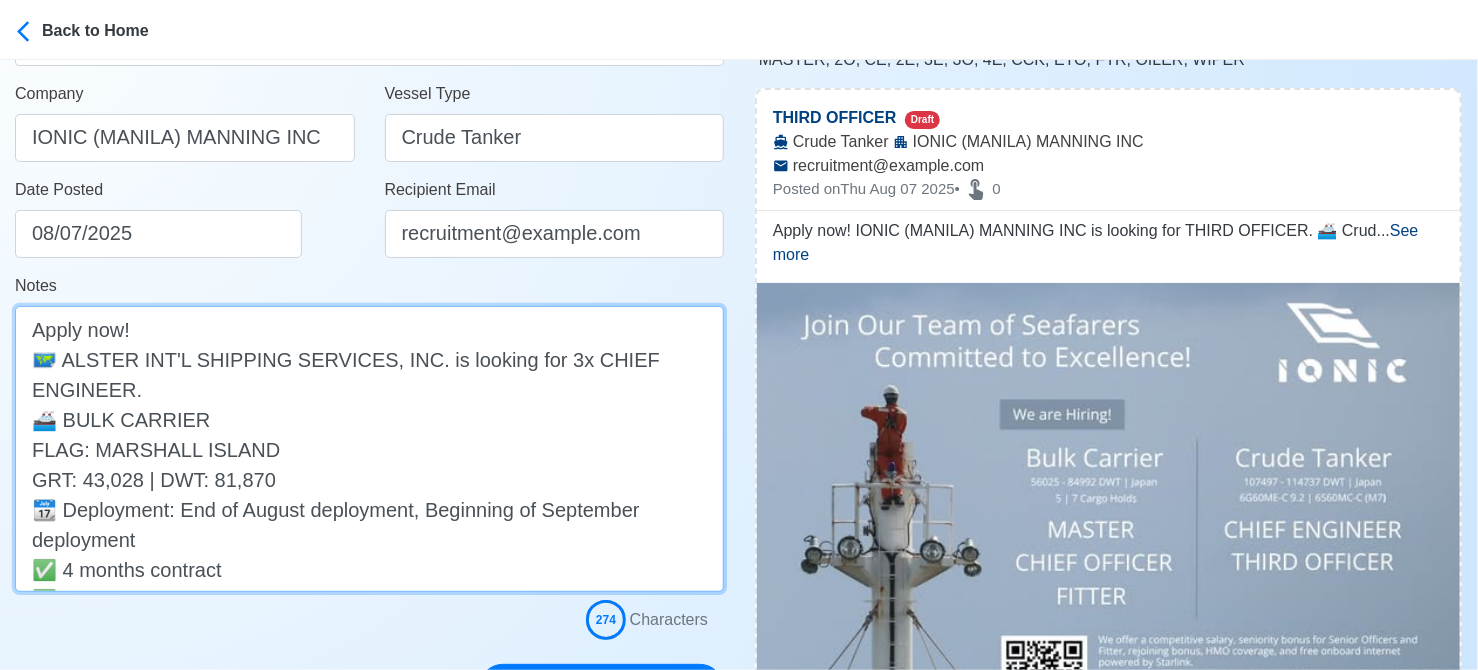 click on "Apply now!
IONIC (MANILA) MANNING INC is looking for THIRD OFFICER.
🚢 Crude Tanker
✅ competitive salary, seniority bonus, HMO coverage, and free onboard internet
👉 NO FEES TO BE COLLECTED. BEWARE OF ILLEGAL RECRUITERS AND SCAMMERS
DMW License: DMW-038-SB-09272023-R-MLC" at bounding box center [369, 449] 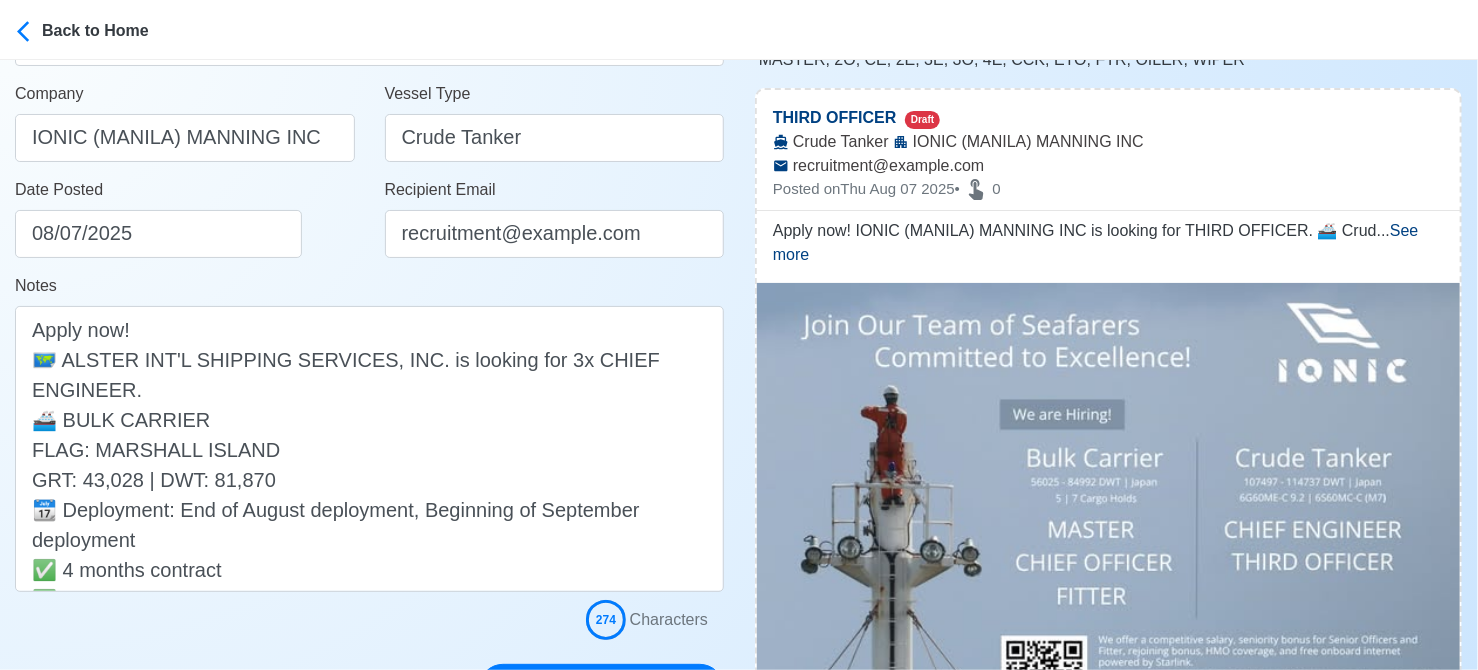 click on "Post Job   Jeyner Gil Job Post Header THIRD OFFICER Position Master Chief Officer 2nd Officer 3rd Officer Junior Officer Chief Engineer 2nd Engineer 3rd Engineer 4th Engineer Gas Engineer Junior Engineer 1st Assistant Engineer 2nd Assistant Engineer 3rd Assistant Engineer ETO/ETR Electrician Electrical Engineer Oiler Fitter Welder Chief Cook Chef Cook Messman Wiper Rigger Ordinary Seaman Able Seaman Motorman Pumpman Bosun Cadet Reefer Mechanic Operator Repairman Painter Steward Waiter Others Company IONIC (MANILA) MANNING INC Vessel Type Crude Tanker Date Posted       08/07/2025 Recipient Email recruitment@[EMAIL] Notes Apply now!
IONIC (MANILA) MANNING INC is looking for THIRD OFFICER.
🚢 Crude Tanker
✅ competitive salary, seniority bonus, HMO coverage, and free onboard internet
👉 NO FEES TO BE COLLECTED. BEWARE OF ILLEGAL RECRUITERS AND SCAMMERS
DMW License: DMW-038-SB-09272023-R-MLC
274 Characters Clear ✅ POST COPIED JOB" at bounding box center [369, 236] 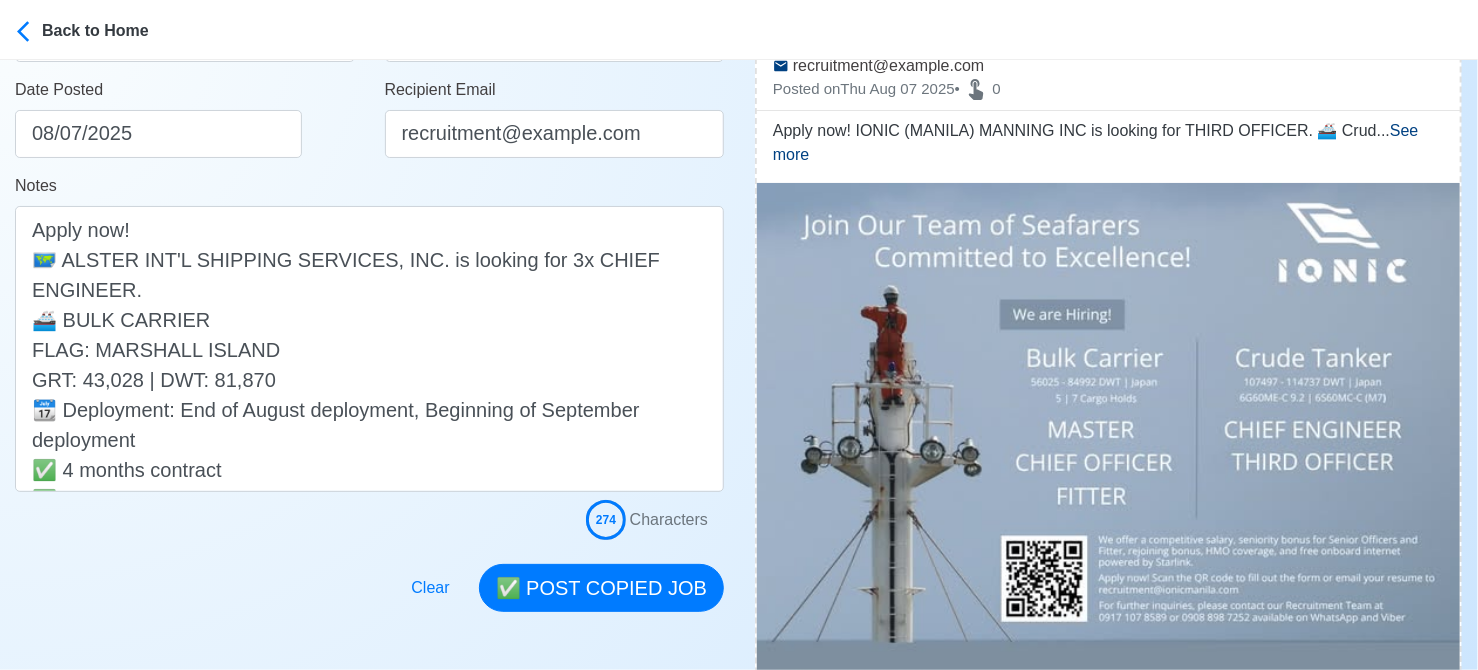 scroll, scrollTop: 500, scrollLeft: 0, axis: vertical 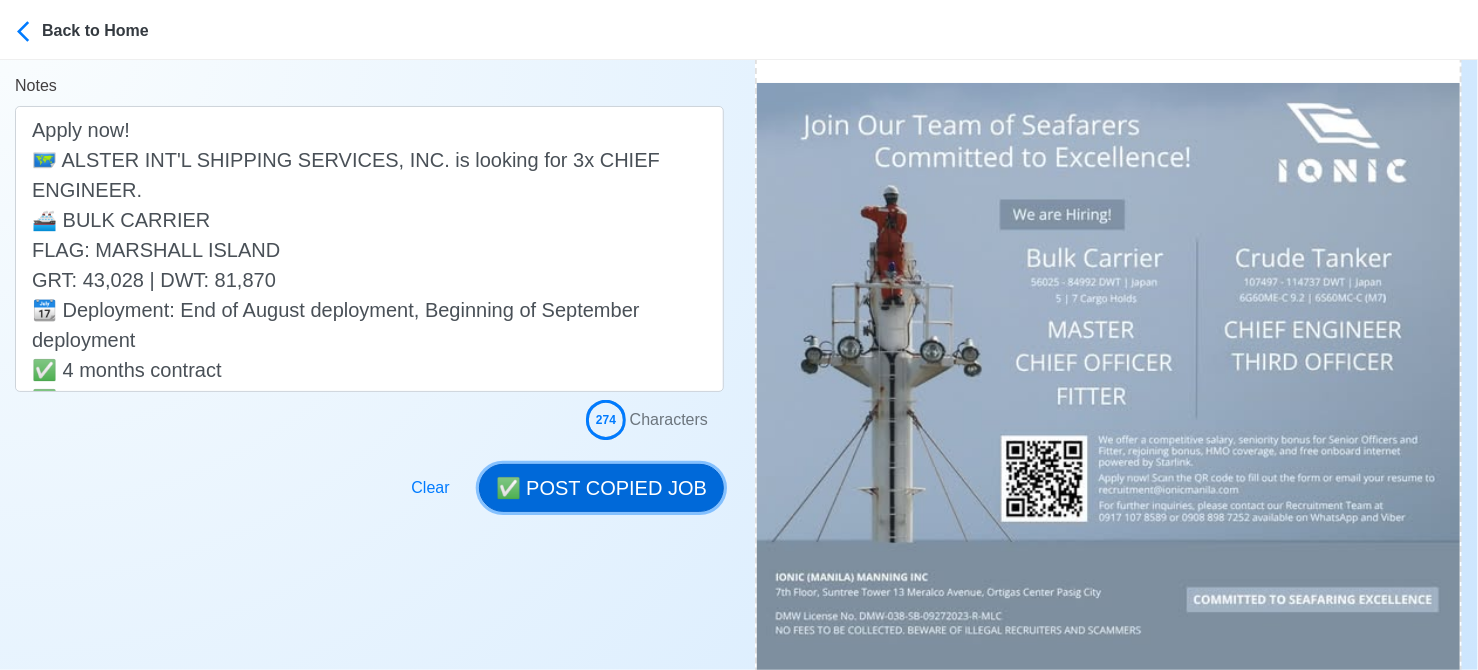 click on "✅ POST COPIED JOB" at bounding box center [601, 488] 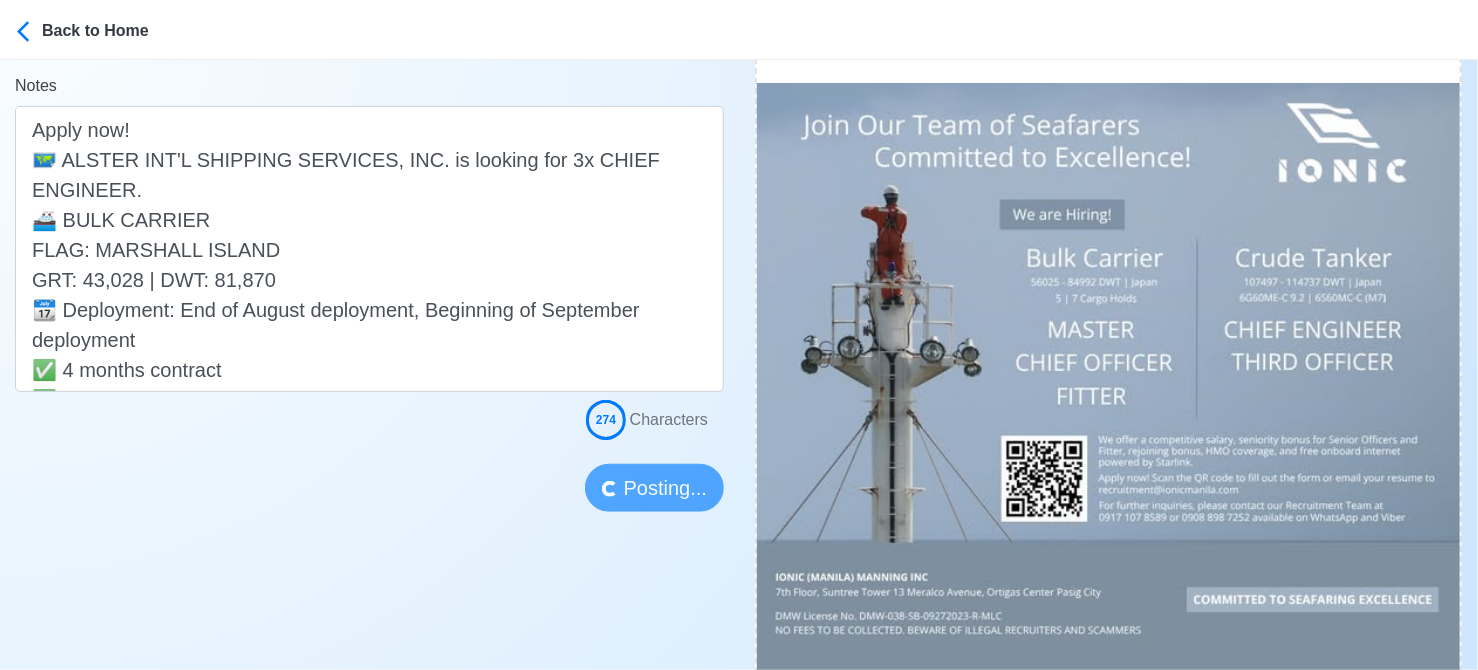 click on "Post Job   Jeyner Gil Job Post Header THIRD OFFICER Position Master Chief Officer 2nd Officer 3rd Officer Junior Officer Chief Engineer 2nd Engineer 3rd Engineer 4th Engineer Gas Engineer Junior Engineer 1st Assistant Engineer 2nd Assistant Engineer 3rd Assistant Engineer ETO/ETR Electrician Electrical Engineer Oiler Fitter Welder Chief Cook Chef Cook Messman Wiper Rigger Ordinary Seaman Able Seaman Motorman Pumpman Bosun Cadet Reefer Mechanic Operator Repairman Painter Steward Waiter Others Company IONIC (MANILA) MANNING INC Vessel Type Crude Tanker Date Posted       08/07/2025 Recipient Email recruitment@[EMAIL] Notes Apply now!
IONIC (MANILA) MANNING INC is looking for THIRD OFFICER.
🚢 Crude Tanker
✅ competitive salary, seniority bonus, HMO coverage, and free onboard internet
👉 NO FEES TO BE COLLECTED. BEWARE OF ILLEGAL RECRUITERS AND SCAMMERS
DMW License: DMW-038-SB-09272023-R-MLC
274 Characters   Posting..." at bounding box center [369, 54736] 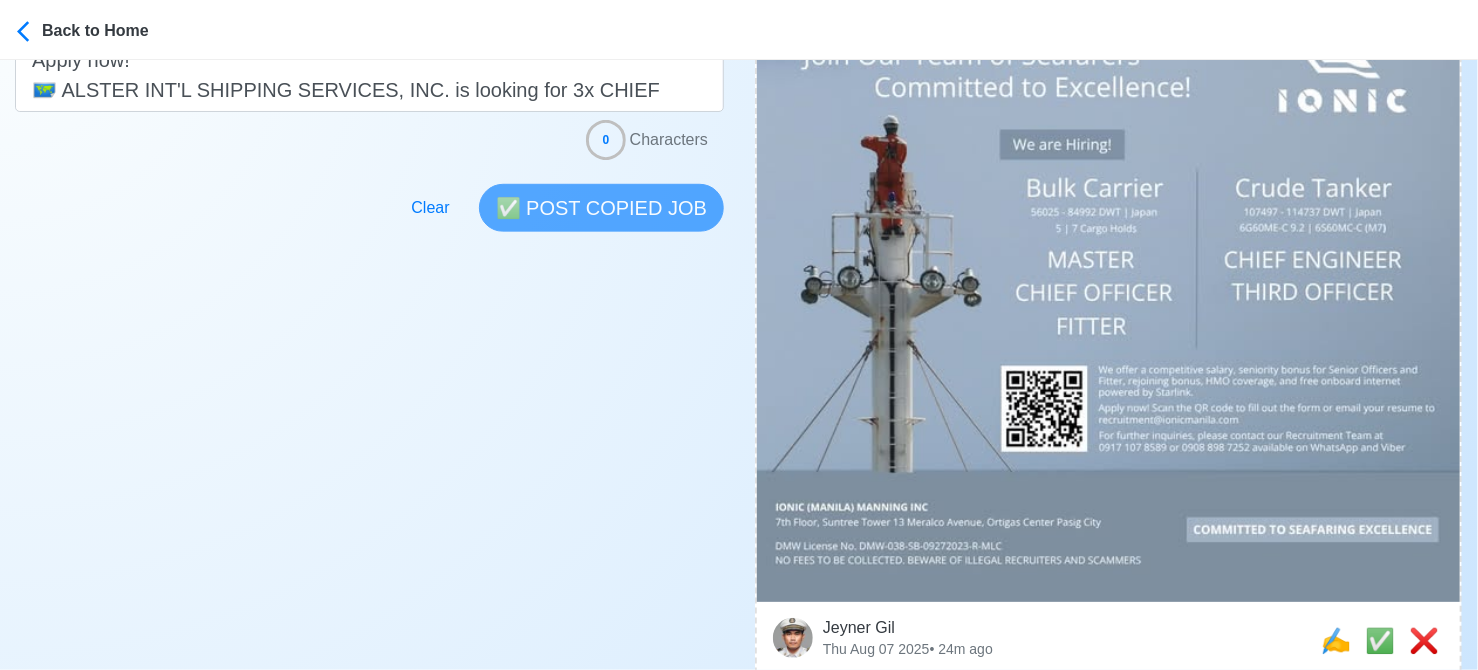 scroll, scrollTop: 700, scrollLeft: 0, axis: vertical 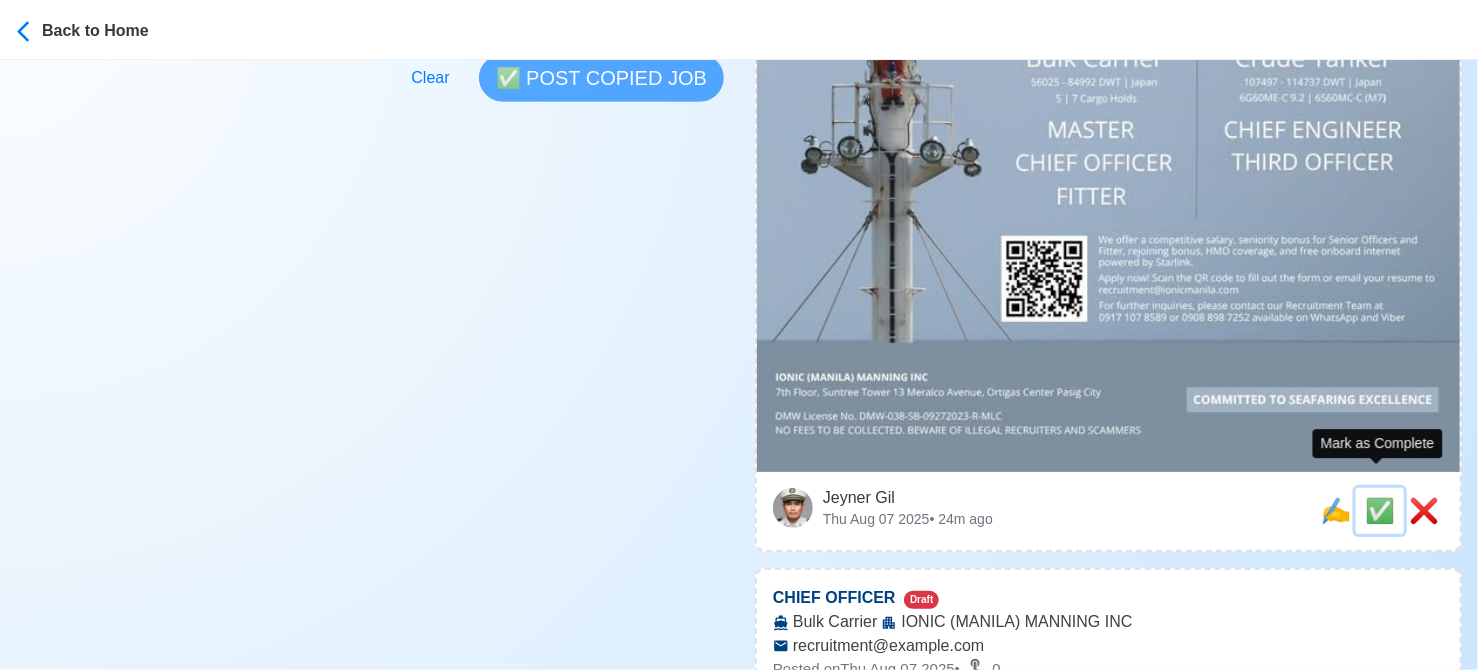 click on "✅" at bounding box center (1380, 510) 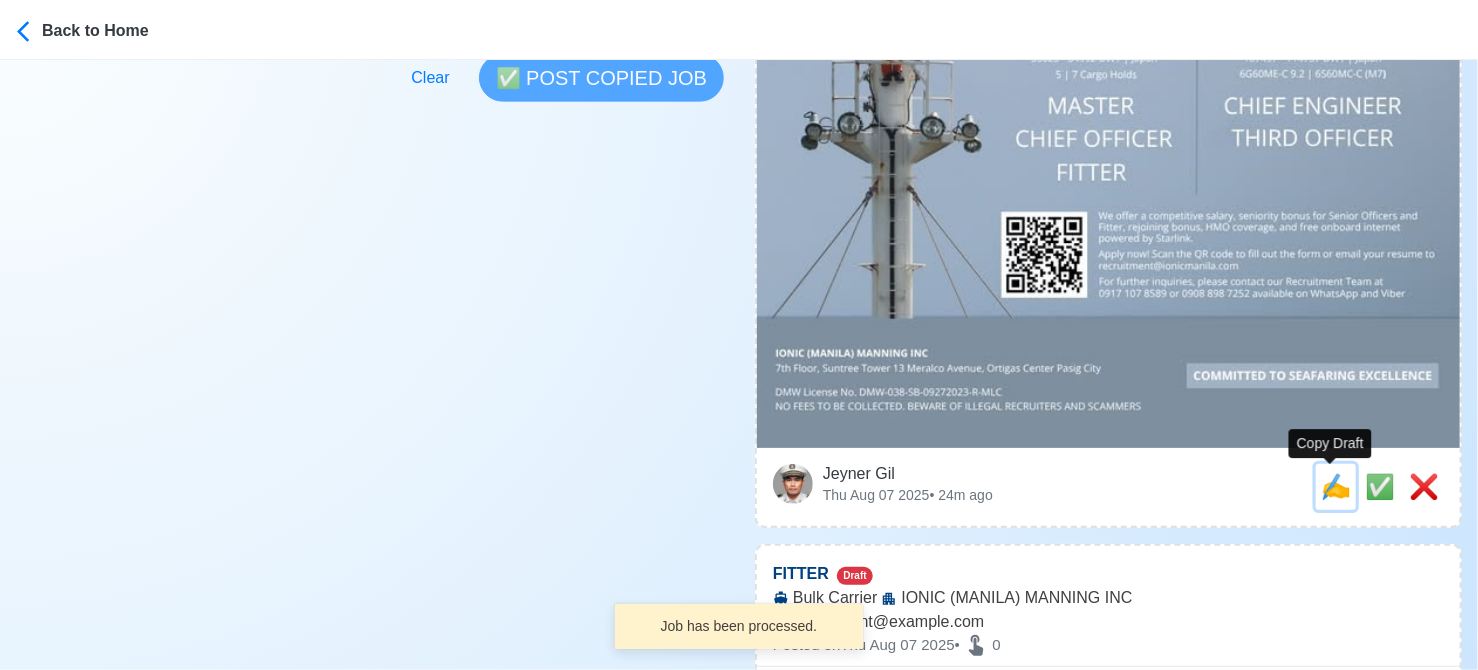 click on "✍️" at bounding box center (1336, 486) 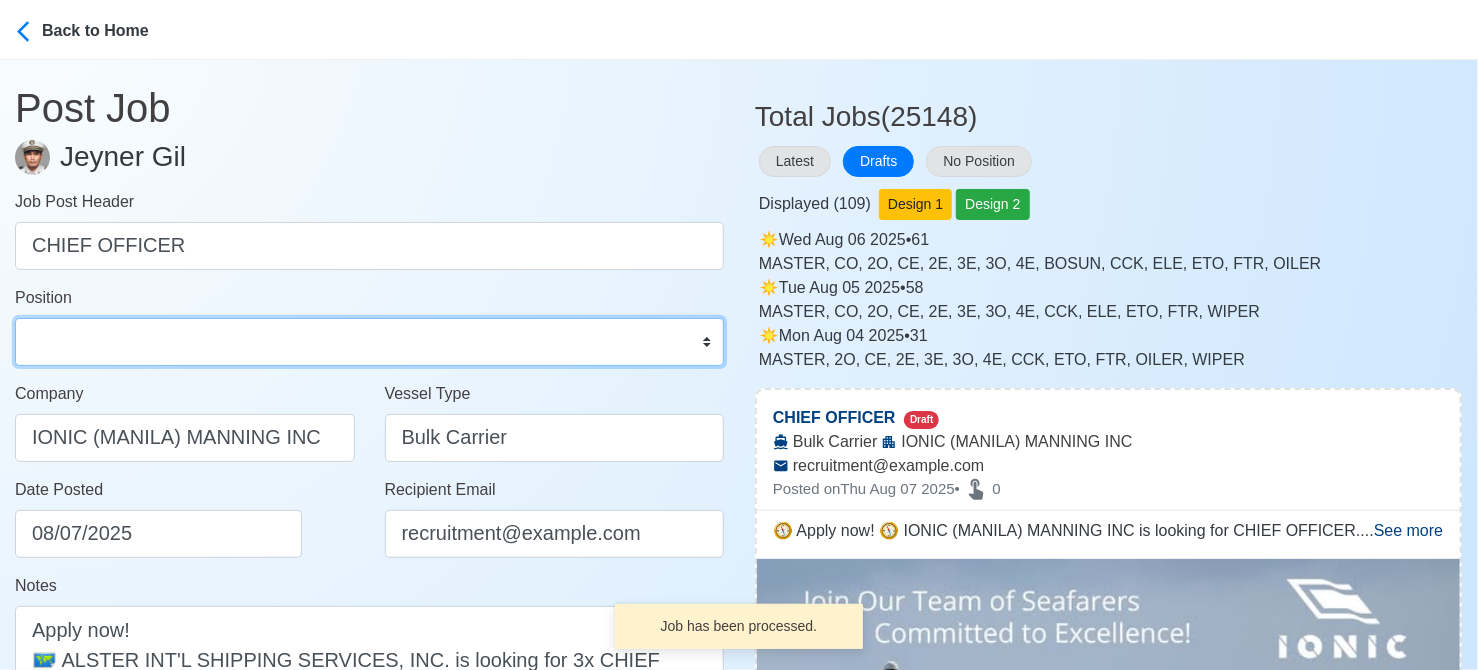 click on "Master Chief Officer 2nd Officer 3rd Officer Junior Officer Chief Engineer 2nd Engineer 3rd Engineer 4th Engineer Gas Engineer Junior Engineer 1st Assistant Engineer 2nd Assistant Engineer 3rd Assistant Engineer ETO/ETR Electrician Electrical Engineer Oiler Fitter Welder Chief Cook Chef Cook Messman Wiper Rigger Ordinary Seaman Able Seaman Motorman Pumpman Bosun Cadet Reefer Mechanic Operator Repairman Painter Steward Waiter Others" at bounding box center [369, 342] 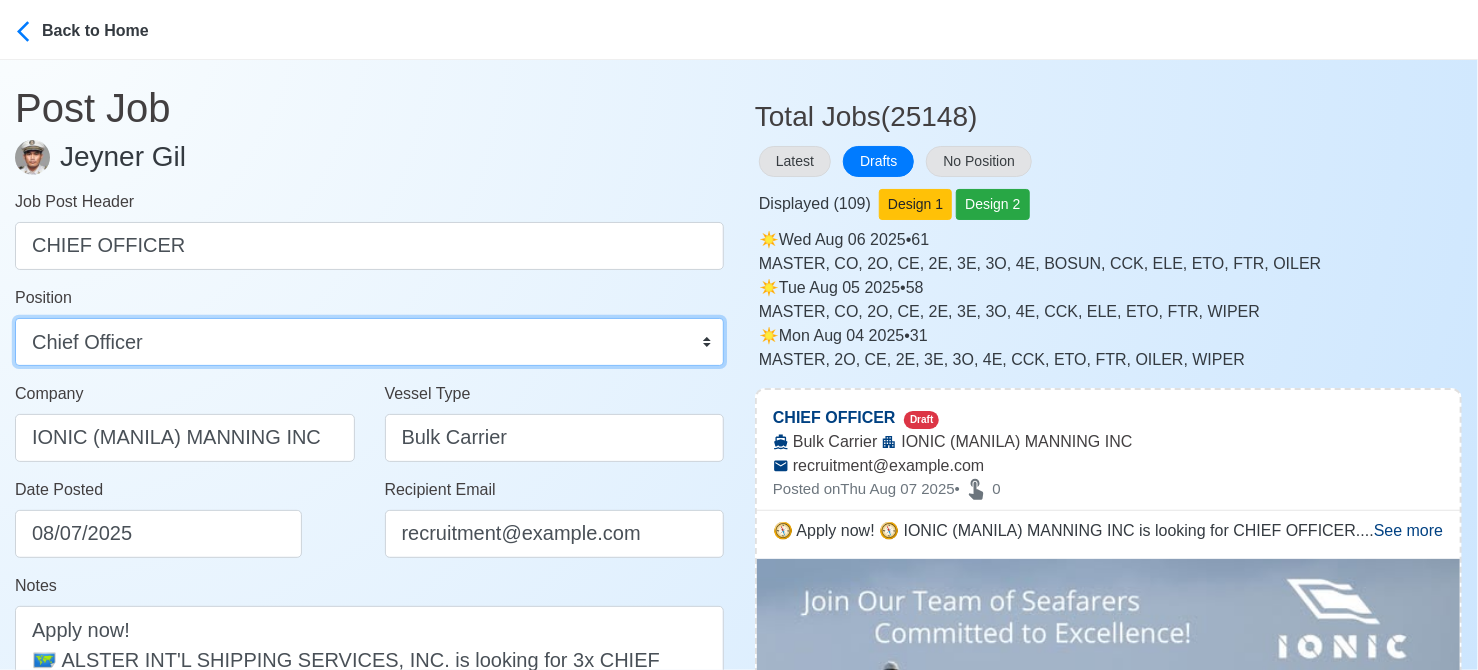 click on "Master Chief Officer 2nd Officer 3rd Officer Junior Officer Chief Engineer 2nd Engineer 3rd Engineer 4th Engineer Gas Engineer Junior Engineer 1st Assistant Engineer 2nd Assistant Engineer 3rd Assistant Engineer ETO/ETR Electrician Electrical Engineer Oiler Fitter Welder Chief Cook Chef Cook Messman Wiper Rigger Ordinary Seaman Able Seaman Motorman Pumpman Bosun Cadet Reefer Mechanic Operator Repairman Painter Steward Waiter Others" at bounding box center [369, 342] 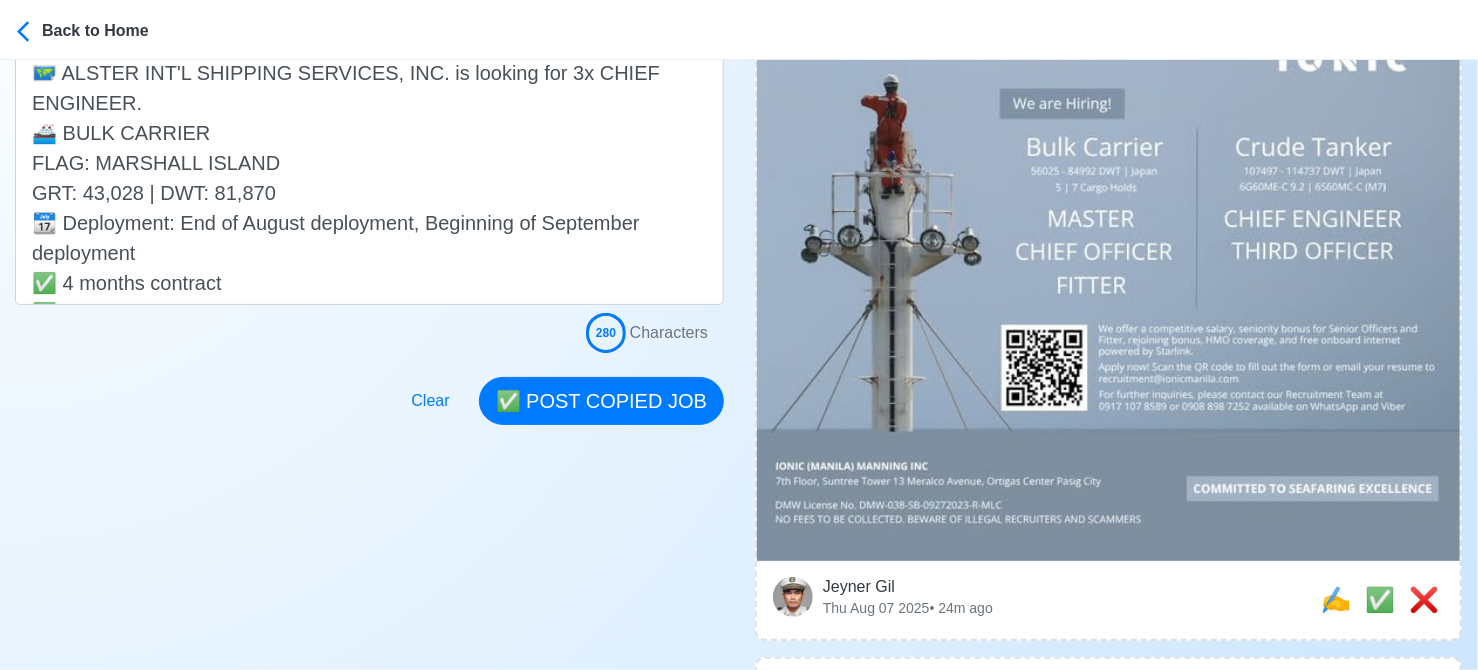 scroll, scrollTop: 600, scrollLeft: 0, axis: vertical 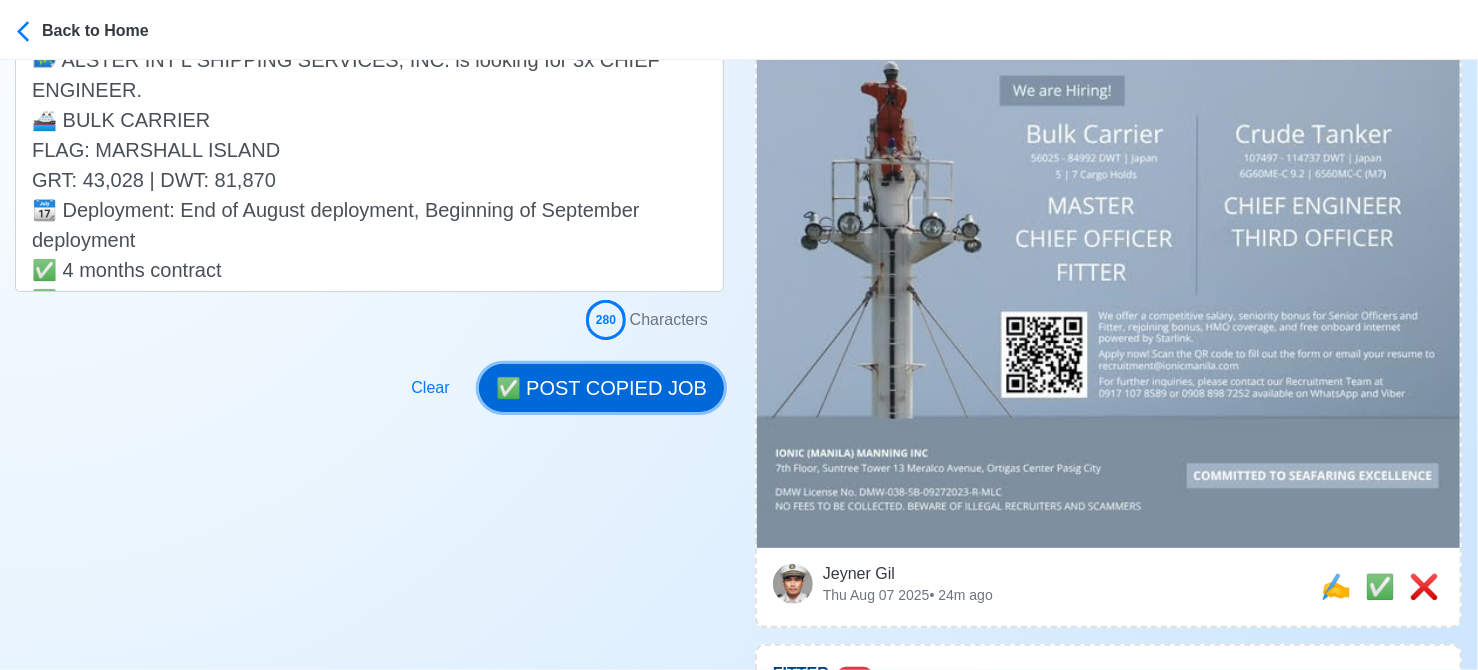 click on "✅ POST COPIED JOB" at bounding box center [601, 388] 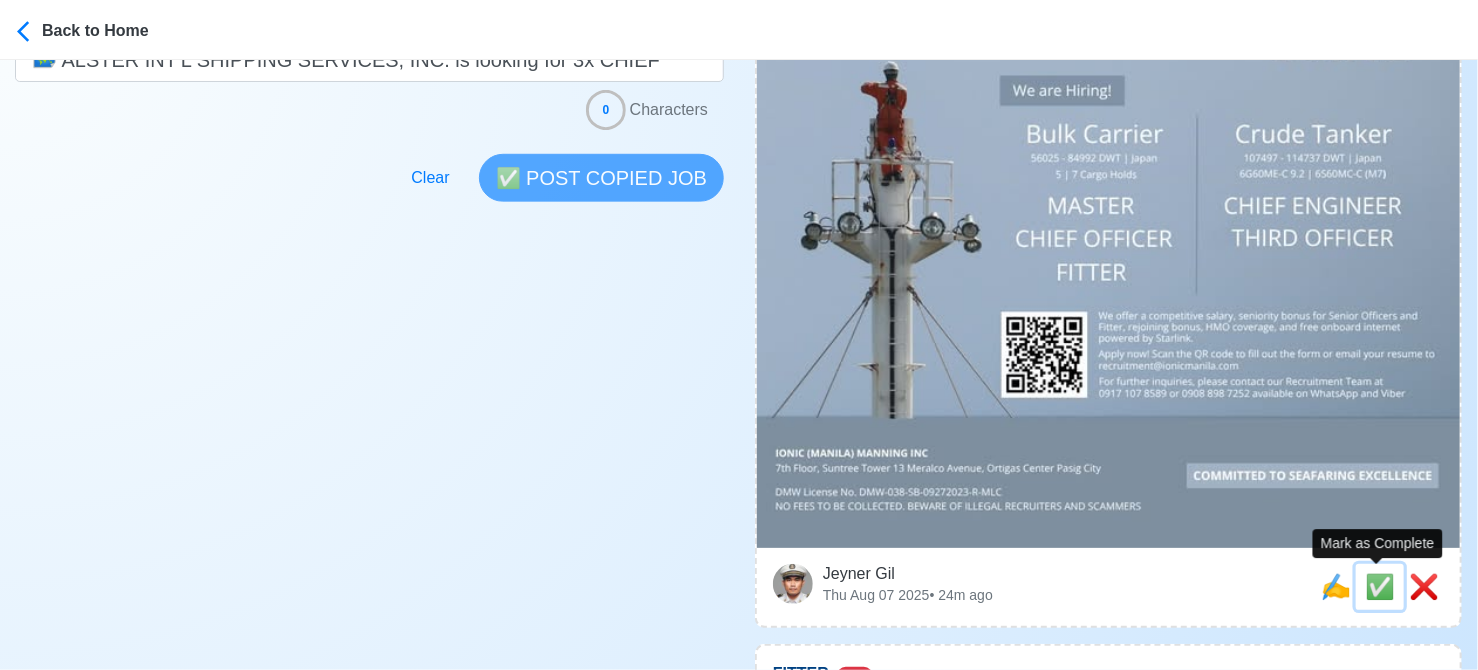 click on "✅" at bounding box center (1380, 586) 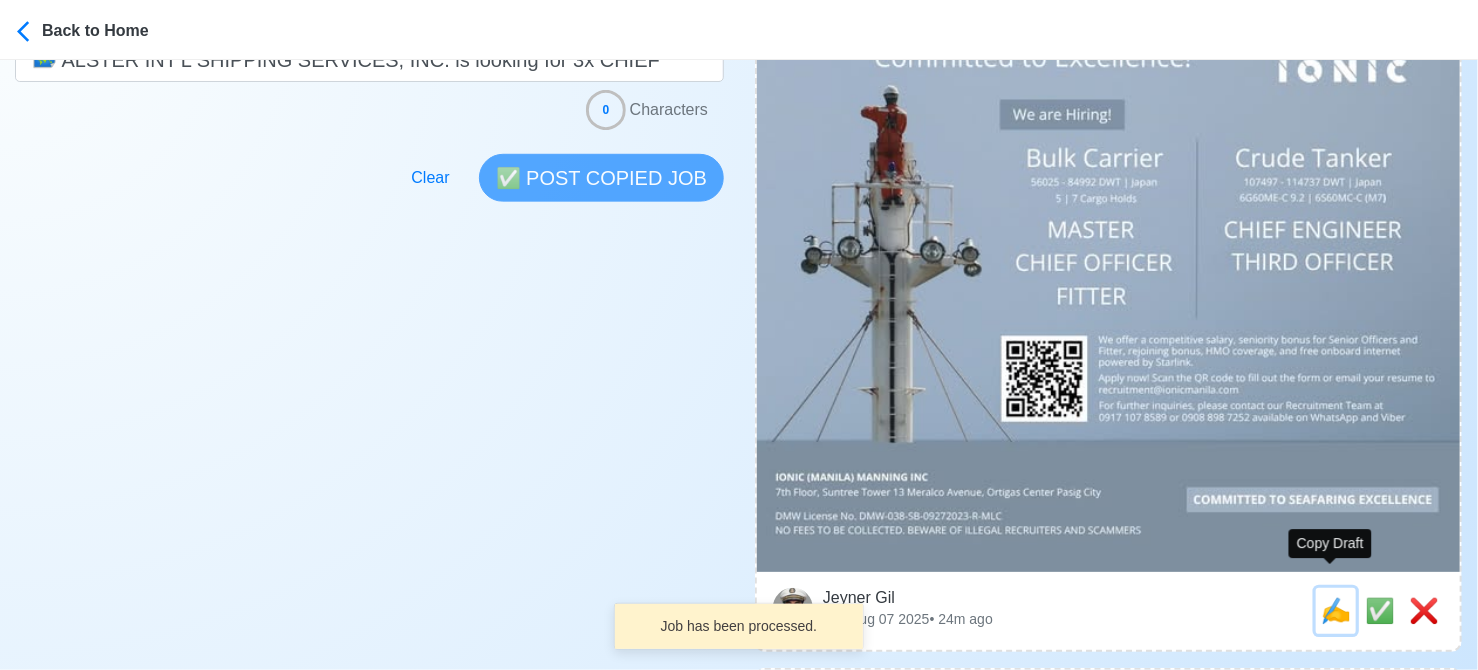 click on "✍️" at bounding box center [1336, 610] 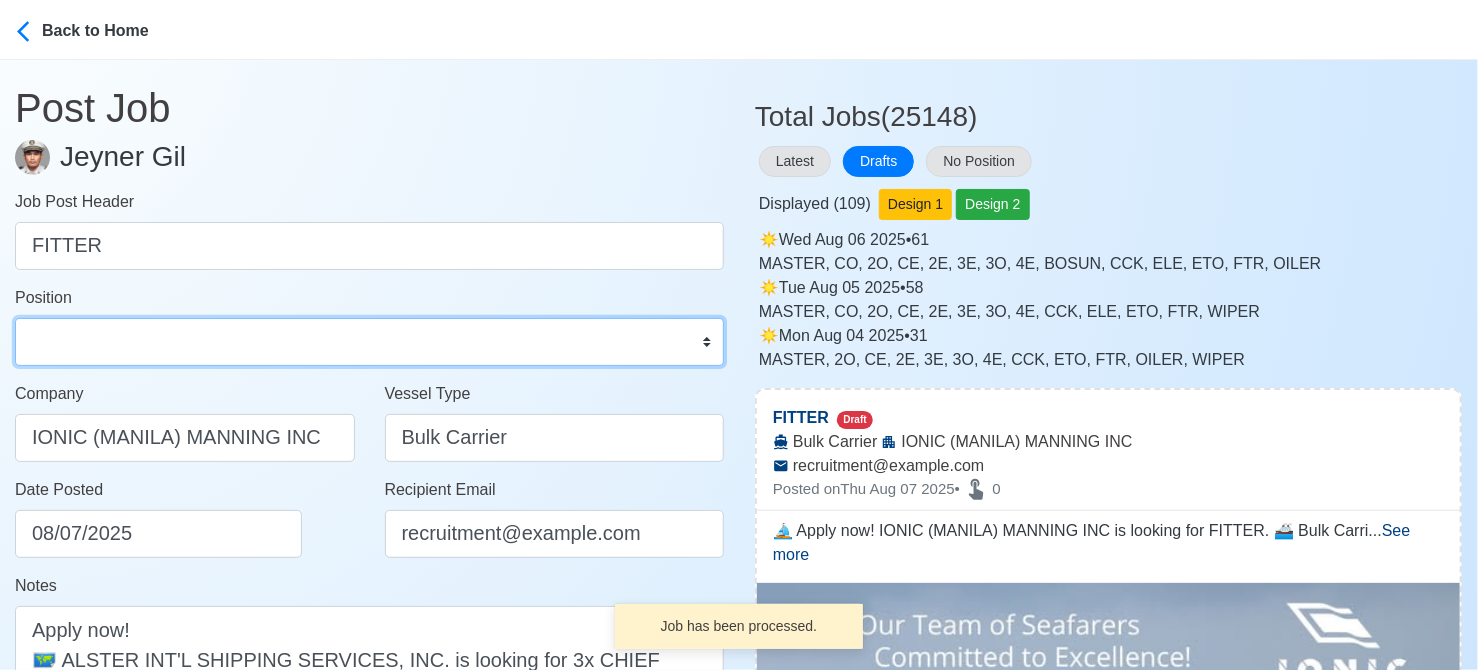 click on "Master Chief Officer 2nd Officer 3rd Officer Junior Officer Chief Engineer 2nd Engineer 3rd Engineer 4th Engineer Gas Engineer Junior Engineer 1st Assistant Engineer 2nd Assistant Engineer 3rd Assistant Engineer ETO/ETR Electrician Electrical Engineer Oiler Fitter Welder Chief Cook Chef Cook Messman Wiper Rigger Ordinary Seaman Able Seaman Motorman Pumpman Bosun Cadet Reefer Mechanic Operator Repairman Painter Steward Waiter Others" at bounding box center [369, 342] 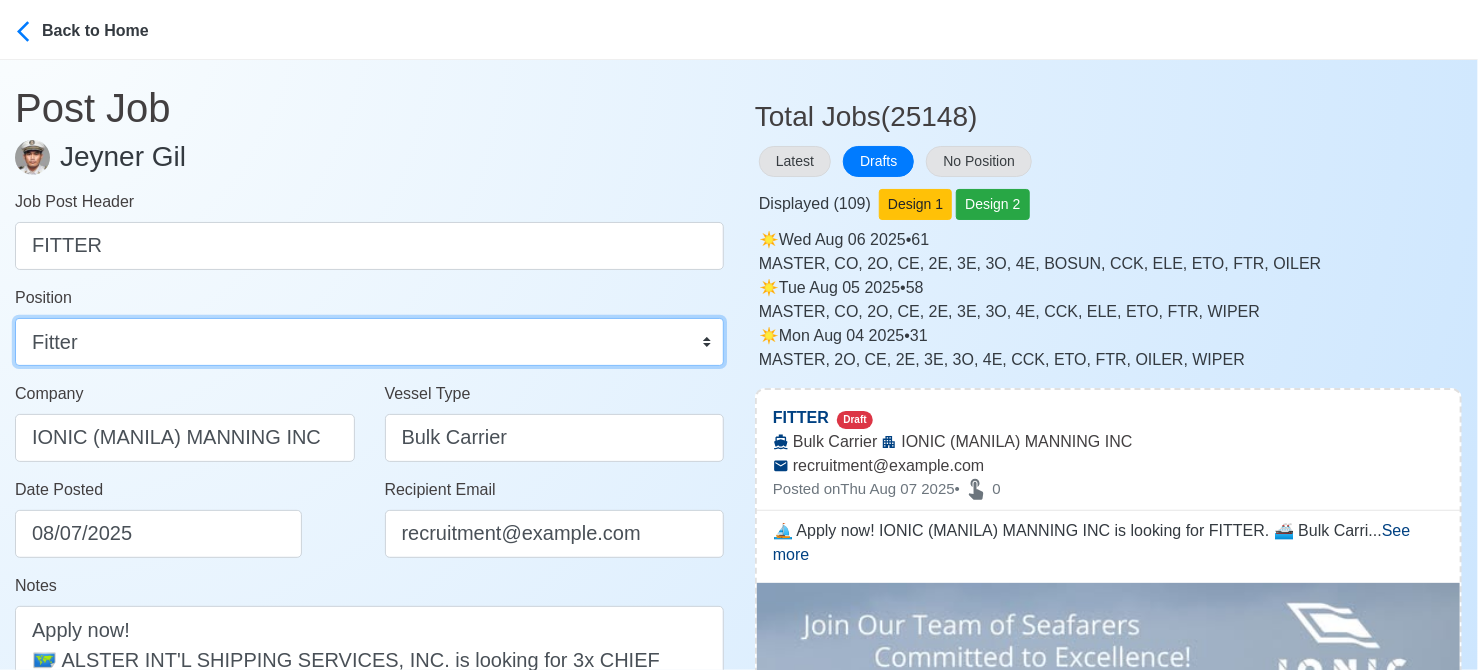 click on "Master Chief Officer 2nd Officer 3rd Officer Junior Officer Chief Engineer 2nd Engineer 3rd Engineer 4th Engineer Gas Engineer Junior Engineer 1st Assistant Engineer 2nd Assistant Engineer 3rd Assistant Engineer ETO/ETR Electrician Electrical Engineer Oiler Fitter Welder Chief Cook Chef Cook Messman Wiper Rigger Ordinary Seaman Able Seaman Motorman Pumpman Bosun Cadet Reefer Mechanic Operator Repairman Painter Steward Waiter Others" at bounding box center [369, 342] 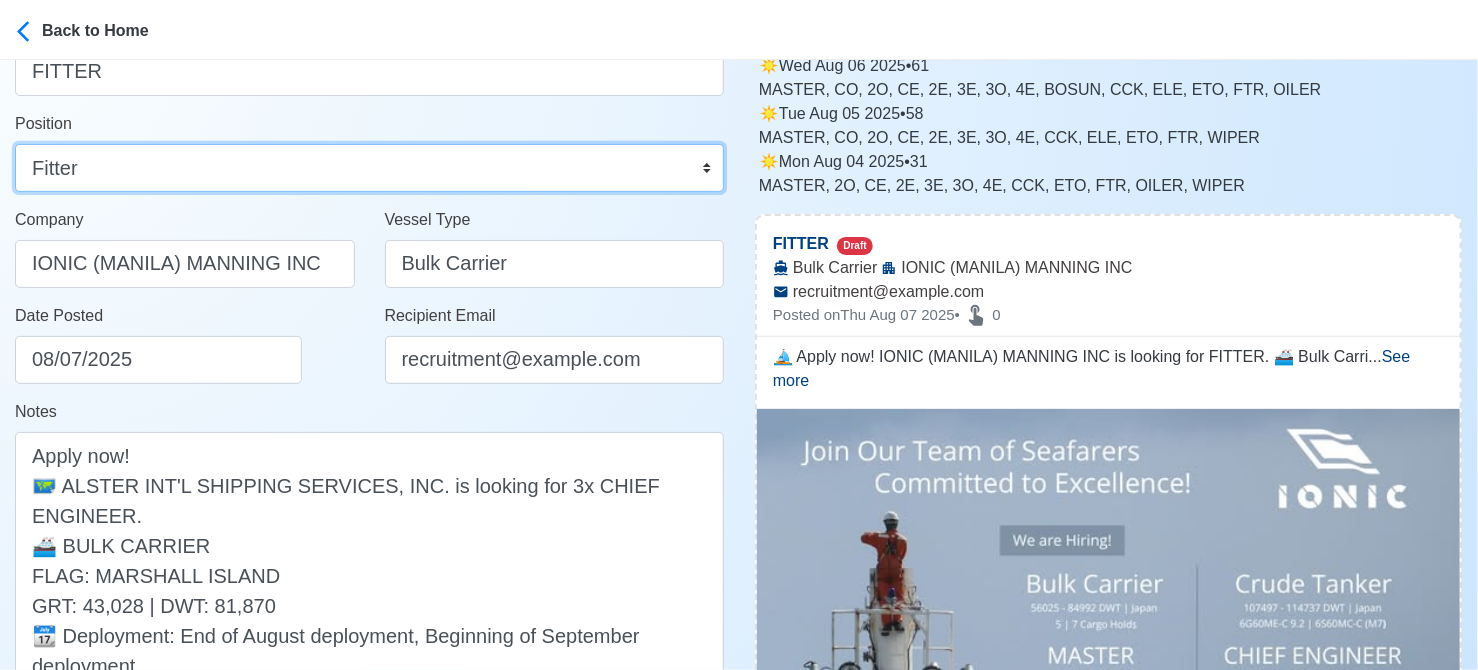 scroll, scrollTop: 300, scrollLeft: 0, axis: vertical 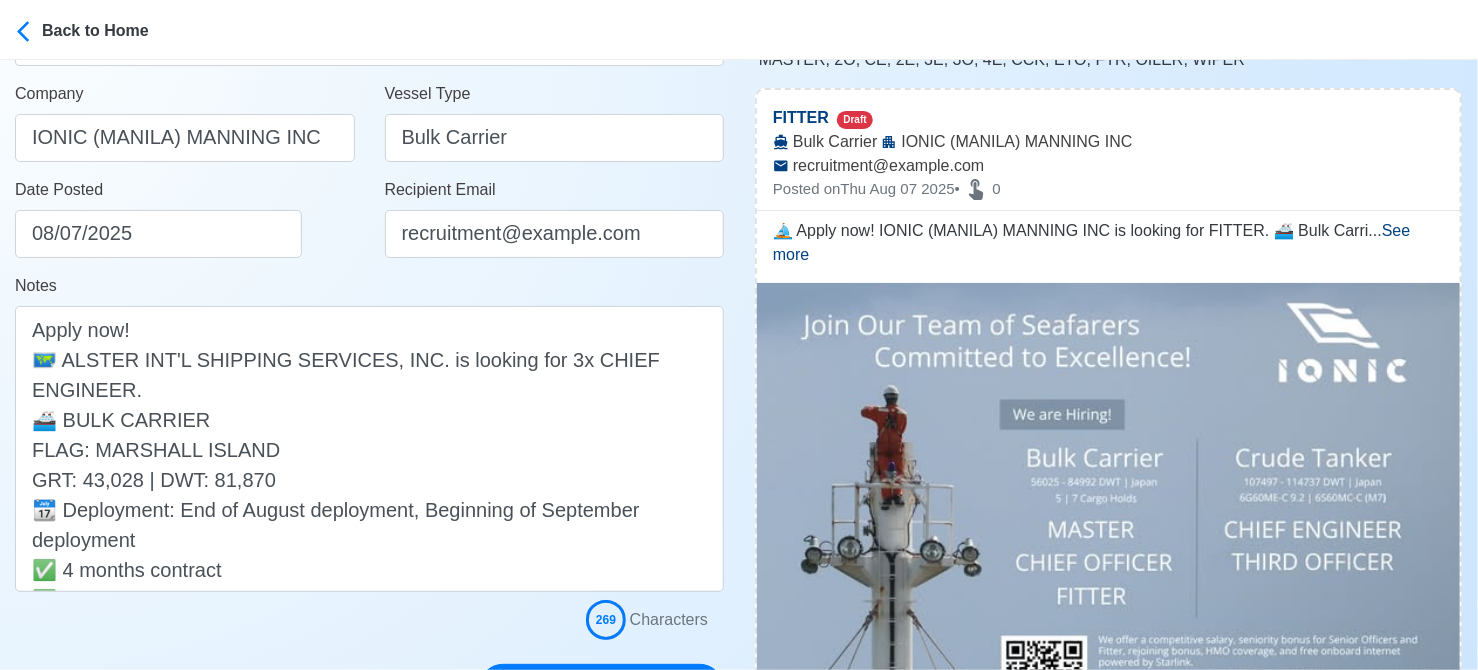 click on "Post Job   Jeyner Gil Job Post Header FITTER Position Master Chief Officer 2nd Officer 3rd Officer Junior Officer Chief Engineer 2nd Engineer 3rd Engineer 4th Engineer Gas Engineer Junior Engineer 1st Assistant Engineer 2nd Assistant Engineer 3rd Assistant Engineer ETO/ETR Electrician Electrical Engineer Oiler Fitter Welder Chief Cook Chef Cook Messman Wiper Rigger Ordinary Seaman Able Seaman Motorman Pumpman Bosun Cadet Reefer Mechanic Operator Repairman Painter Steward Waiter Others Company IONIC (MANILA) MANNING INC Vessel Type Bulk Carrier Date Posted       08/07/2025 Recipient Email [EMAIL] Notes ⛵ Apply now!
IONIC (MANILA) MANNING INC is looking for FITTER.
🚢 Bulk Carrier
✅ competitive salary, seniority bonus, HMO coverage, and free onboard internet
👉 NO FEES TO BE COLLECTED. BEWARE OF ILLEGAL RECRUITERS AND SCAMMERS
DMW License: DMW-038-SB-09272023-R-MLC
269 Characters Clear ✅ POST COPIED JOB" at bounding box center [369, 236] 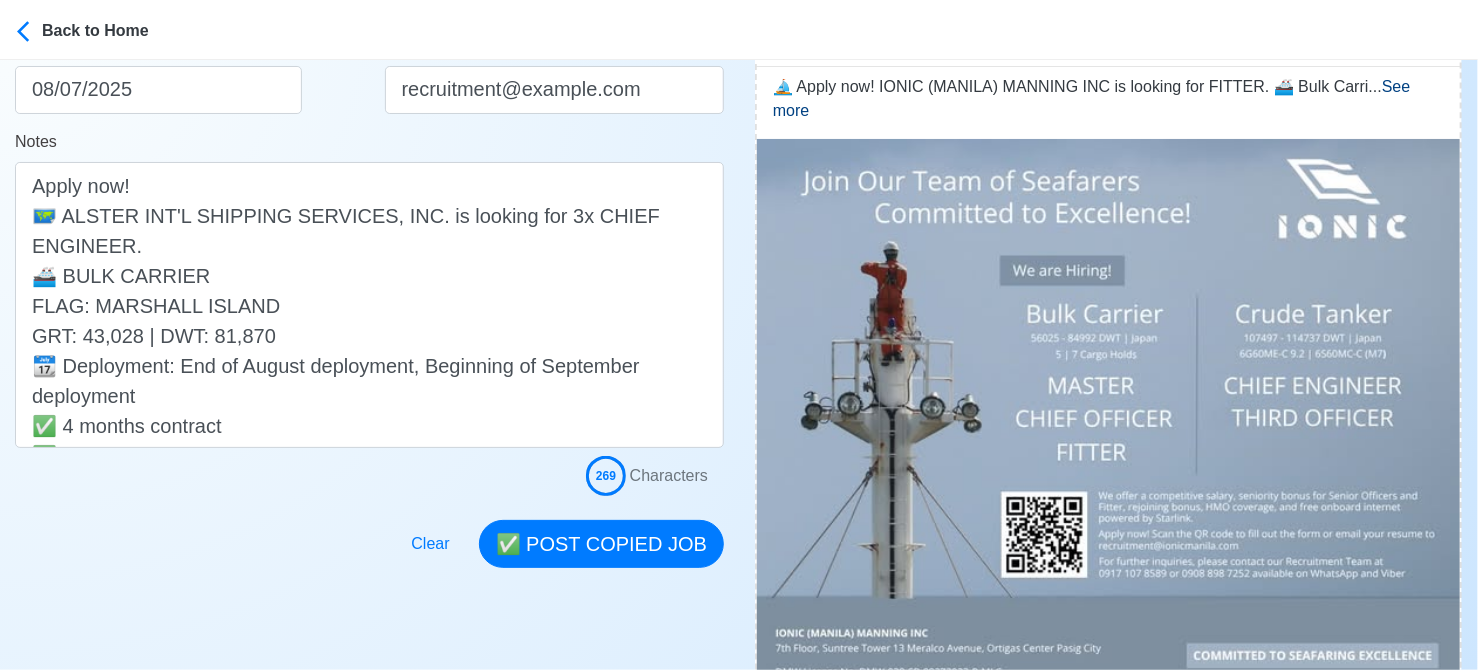 scroll, scrollTop: 500, scrollLeft: 0, axis: vertical 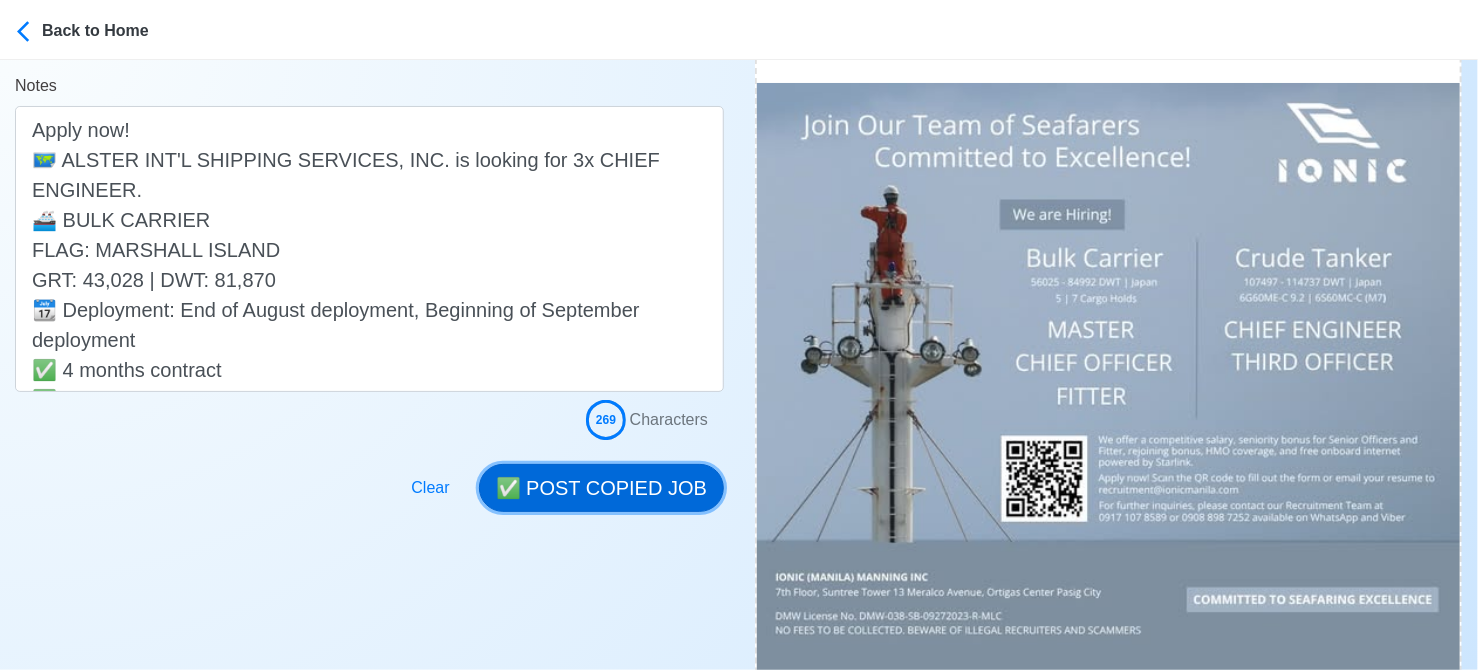 click on "✅ POST COPIED JOB" at bounding box center [601, 488] 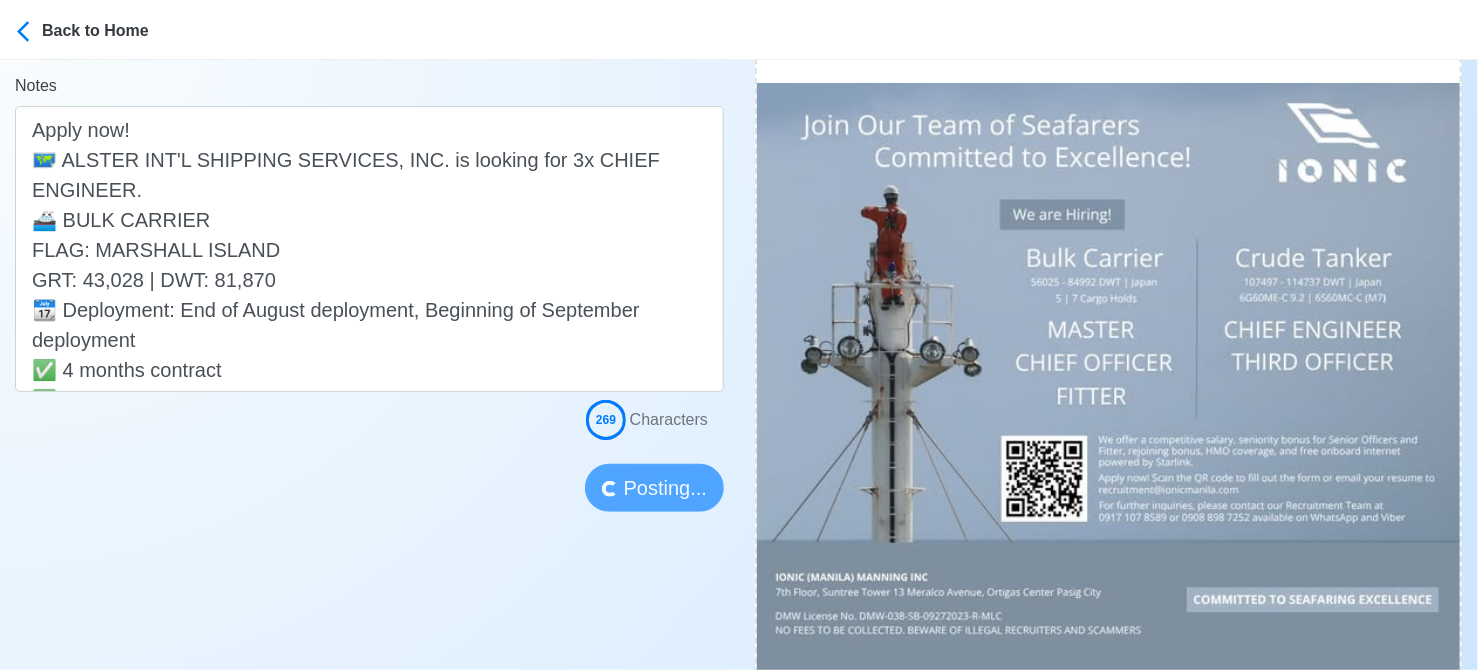click at bounding box center (369, 476) 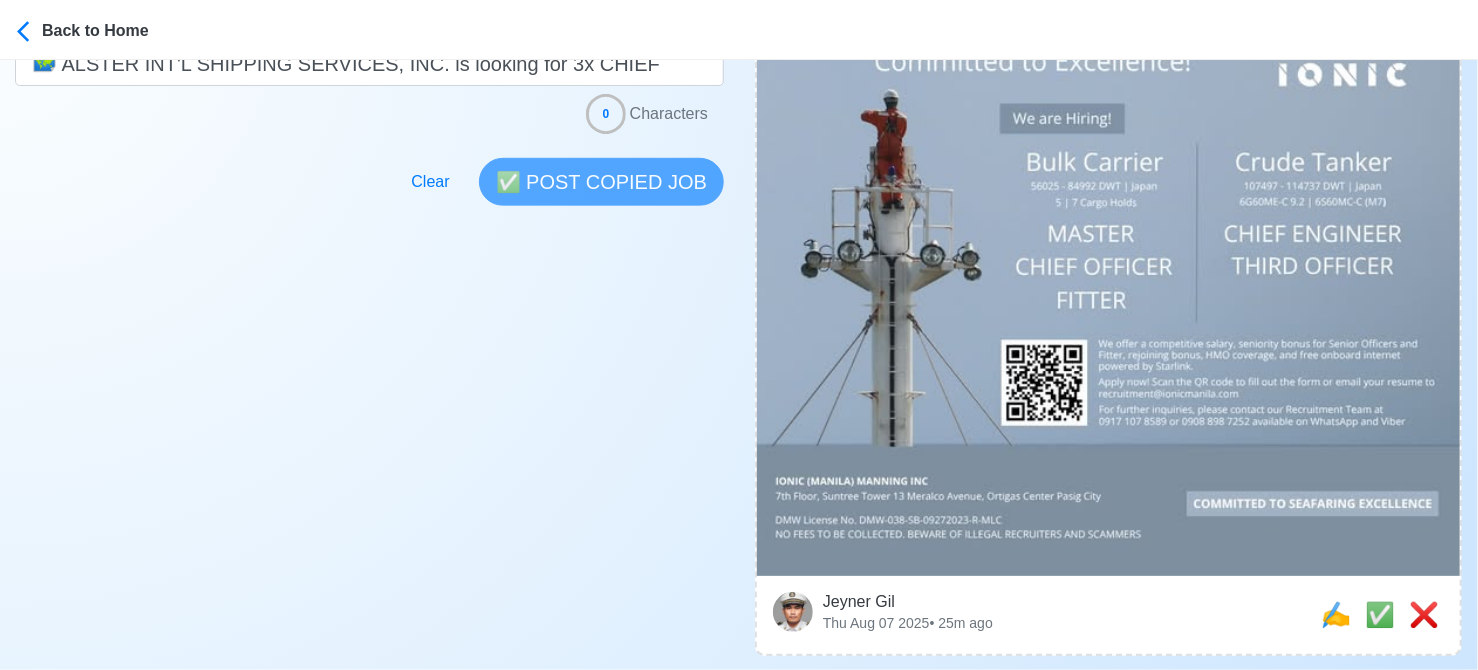 scroll, scrollTop: 800, scrollLeft: 0, axis: vertical 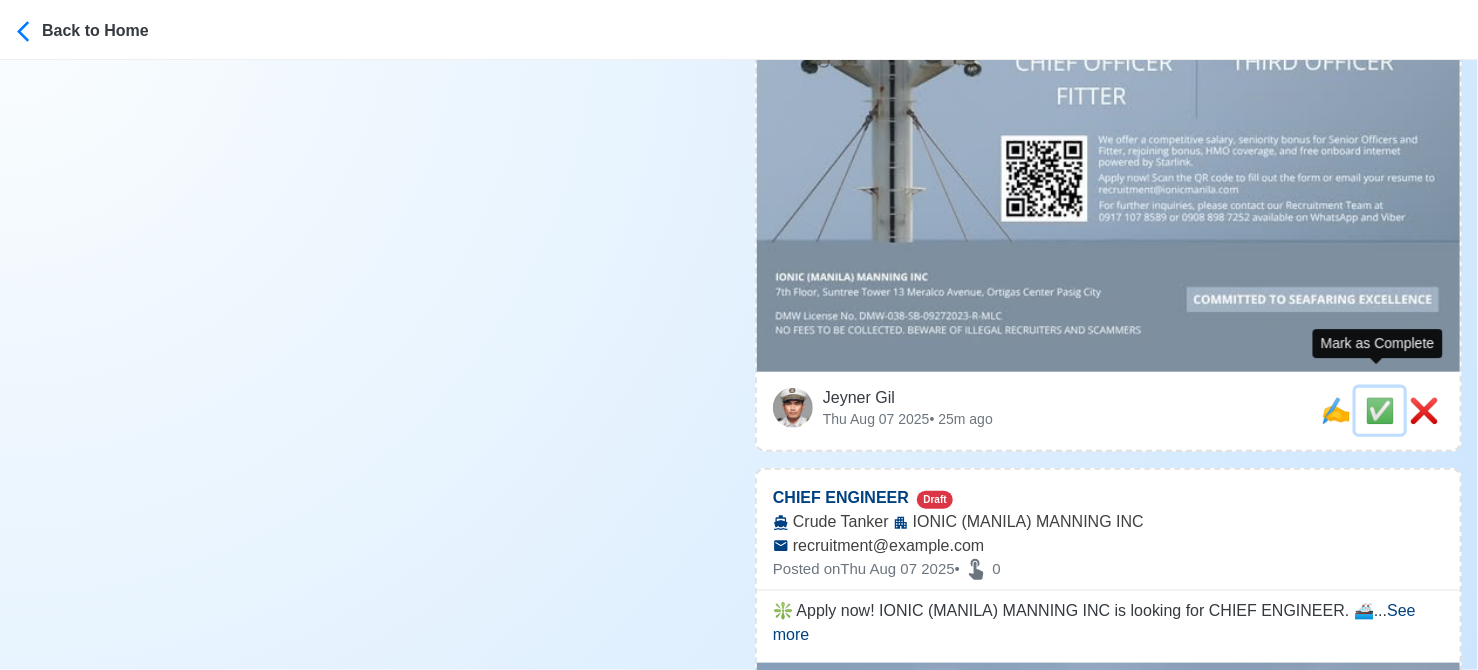 click on "✅" at bounding box center [1380, 410] 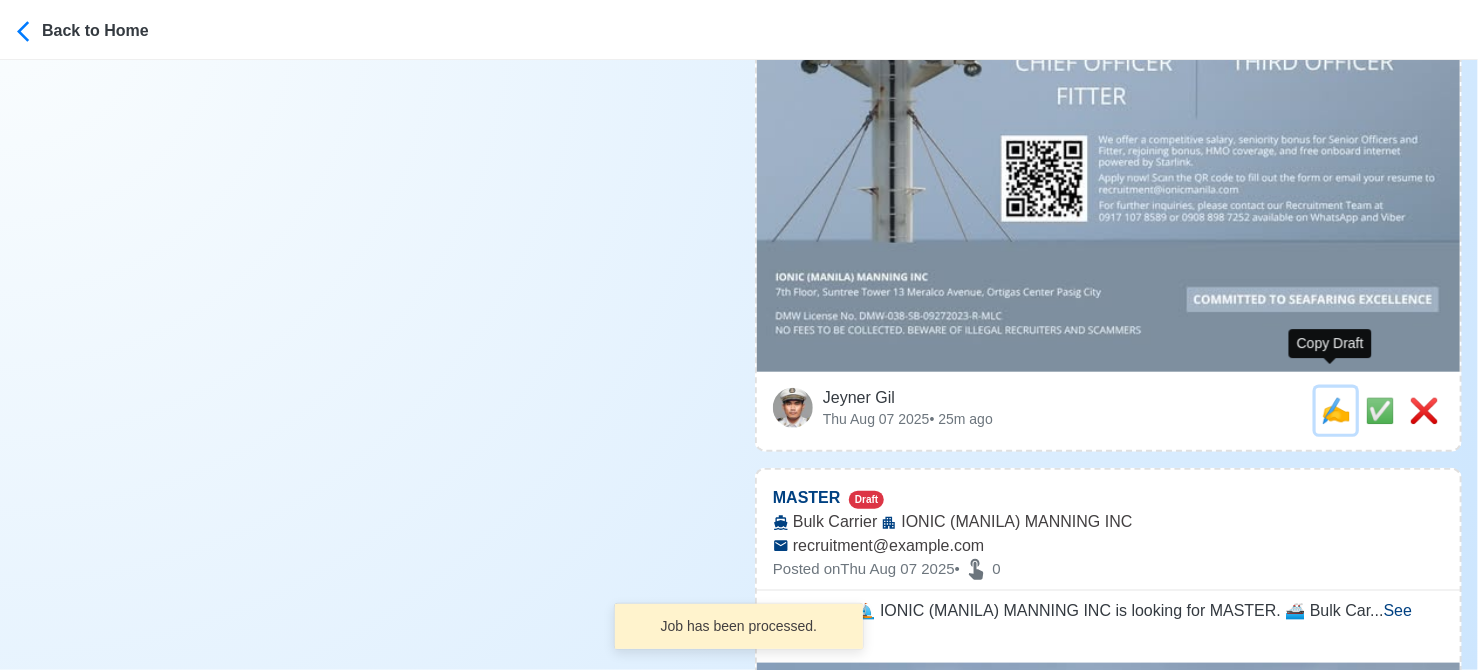 click on "✍️" at bounding box center [1336, 410] 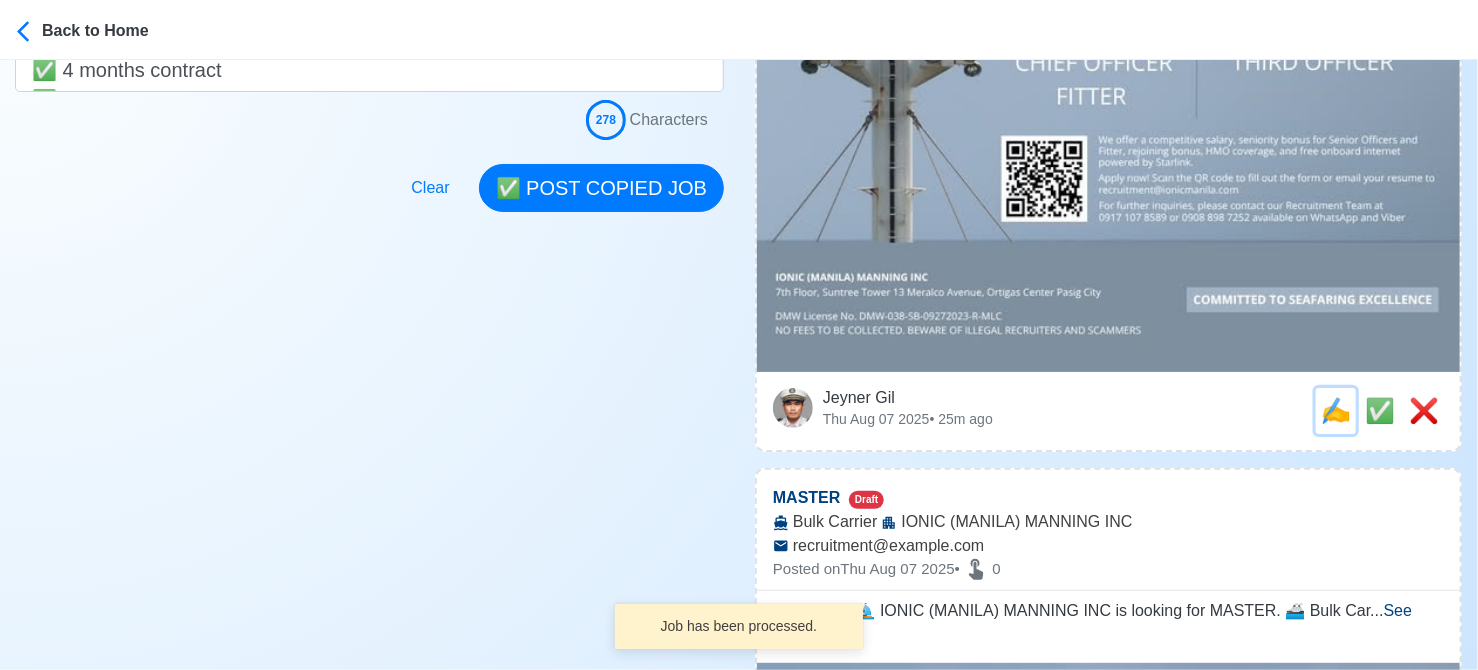 scroll, scrollTop: 0, scrollLeft: 0, axis: both 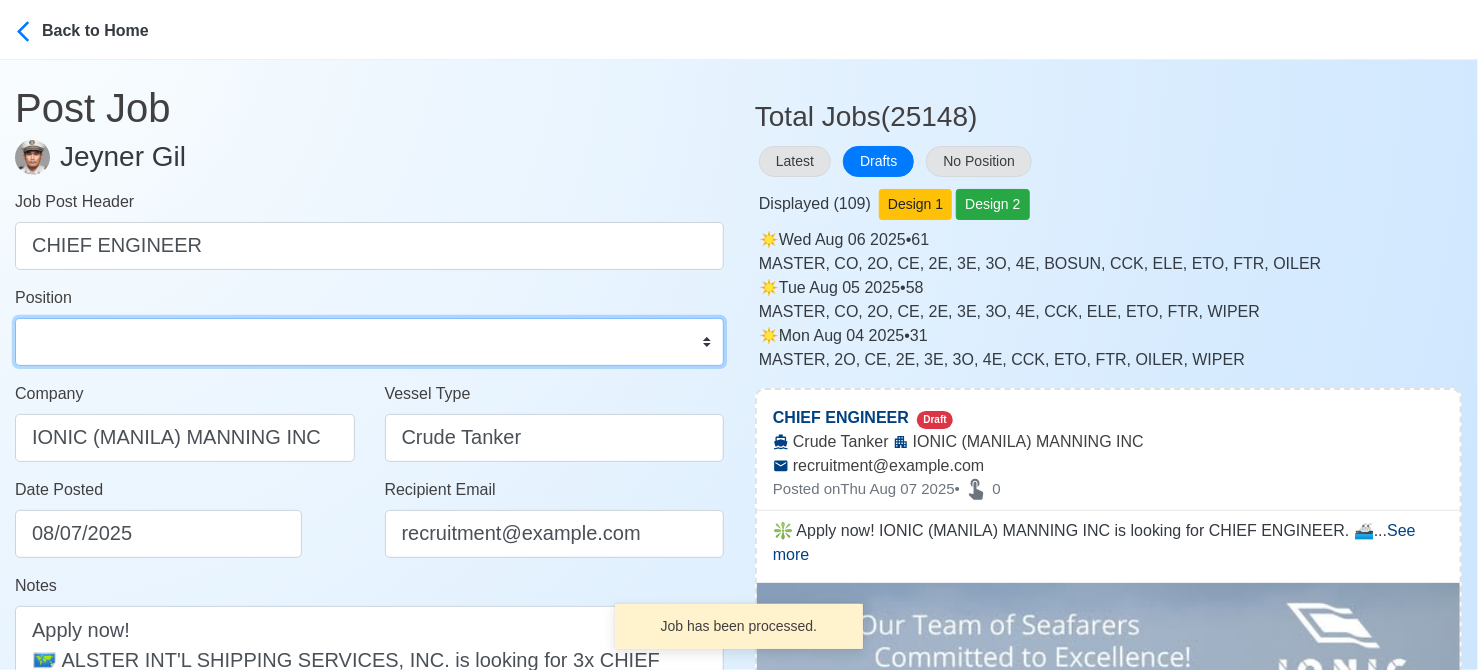 click on "Master Chief Officer 2nd Officer 3rd Officer Junior Officer Chief Engineer 2nd Engineer 3rd Engineer 4th Engineer Gas Engineer Junior Engineer 1st Assistant Engineer 2nd Assistant Engineer 3rd Assistant Engineer ETO/ETR Electrician Electrical Engineer Oiler Fitter Welder Chief Cook Chef Cook Messman Wiper Rigger Ordinary Seaman Able Seaman Motorman Pumpman Bosun Cadet Reefer Mechanic Operator Repairman Painter Steward Waiter Others" at bounding box center (369, 342) 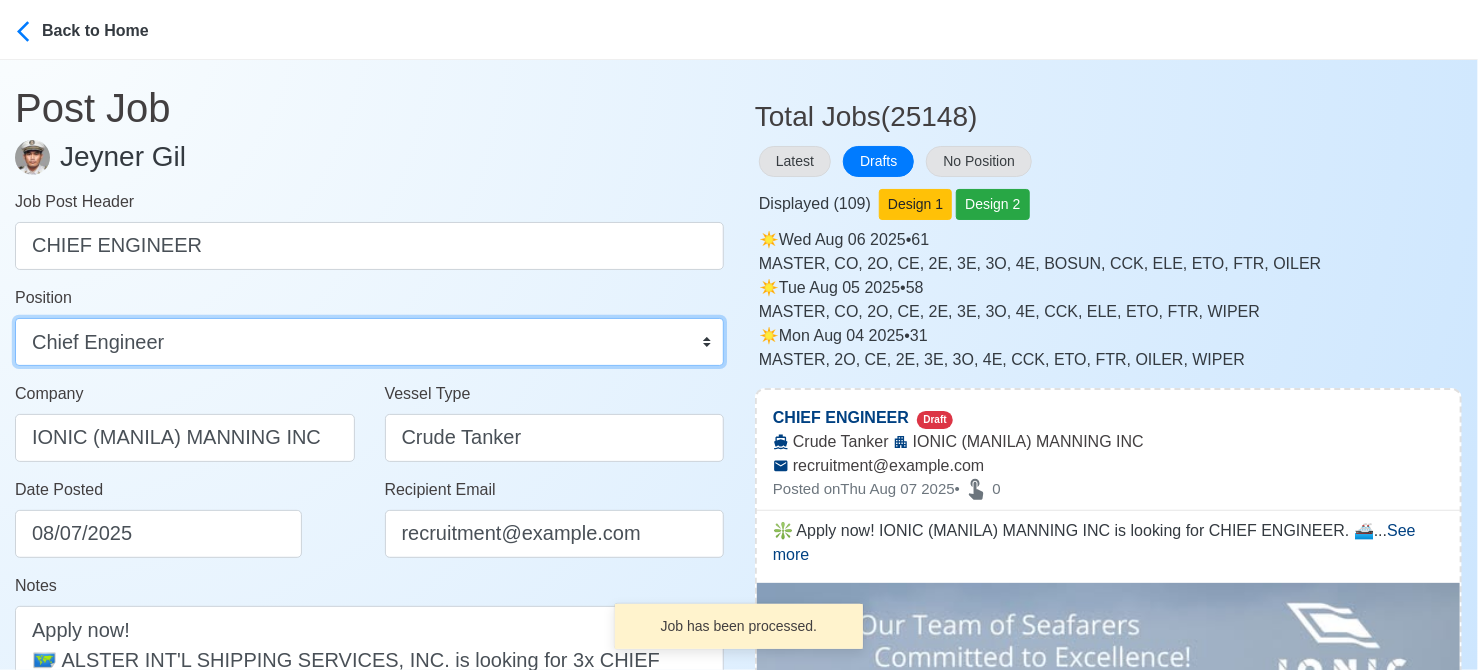 click on "Master Chief Officer 2nd Officer 3rd Officer Junior Officer Chief Engineer 2nd Engineer 3rd Engineer 4th Engineer Gas Engineer Junior Engineer 1st Assistant Engineer 2nd Assistant Engineer 3rd Assistant Engineer ETO/ETR Electrician Electrical Engineer Oiler Fitter Welder Chief Cook Chef Cook Messman Wiper Rigger Ordinary Seaman Able Seaman Motorman Pumpman Bosun Cadet Reefer Mechanic Operator Repairman Painter Steward Waiter Others" at bounding box center [369, 342] 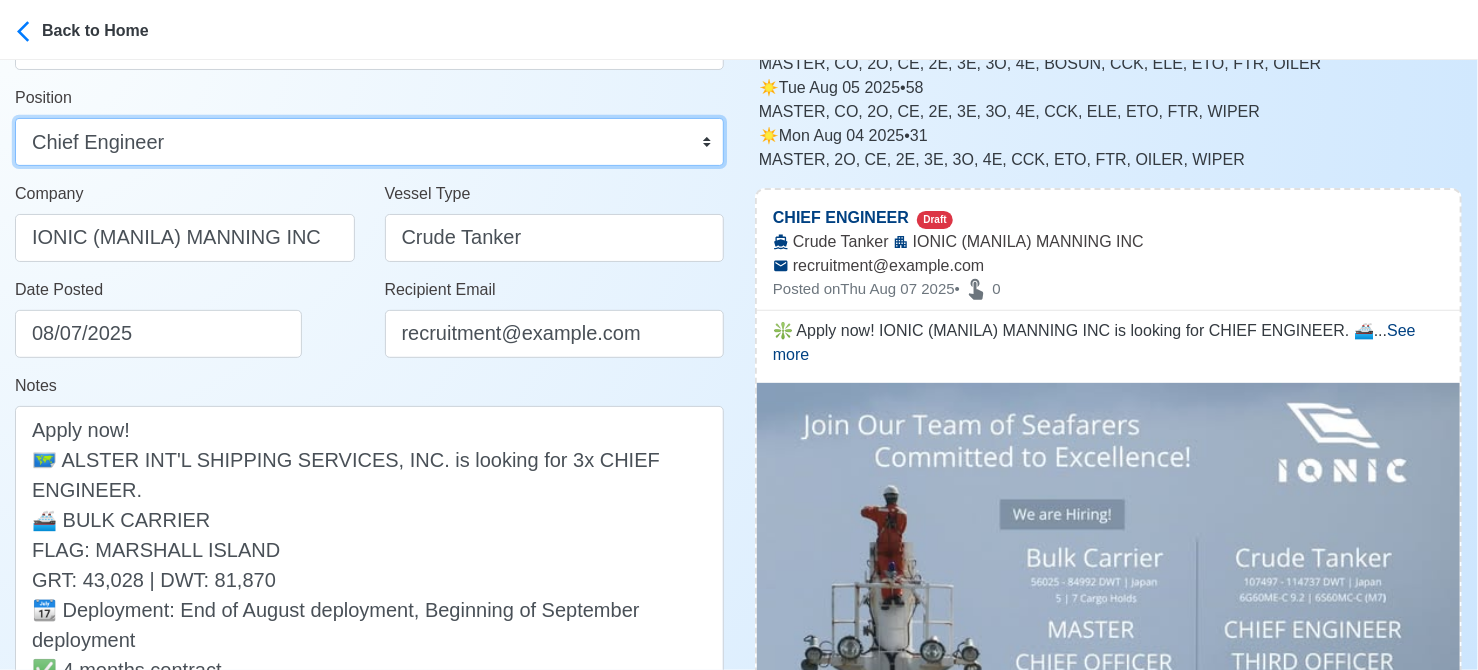 scroll, scrollTop: 0, scrollLeft: 0, axis: both 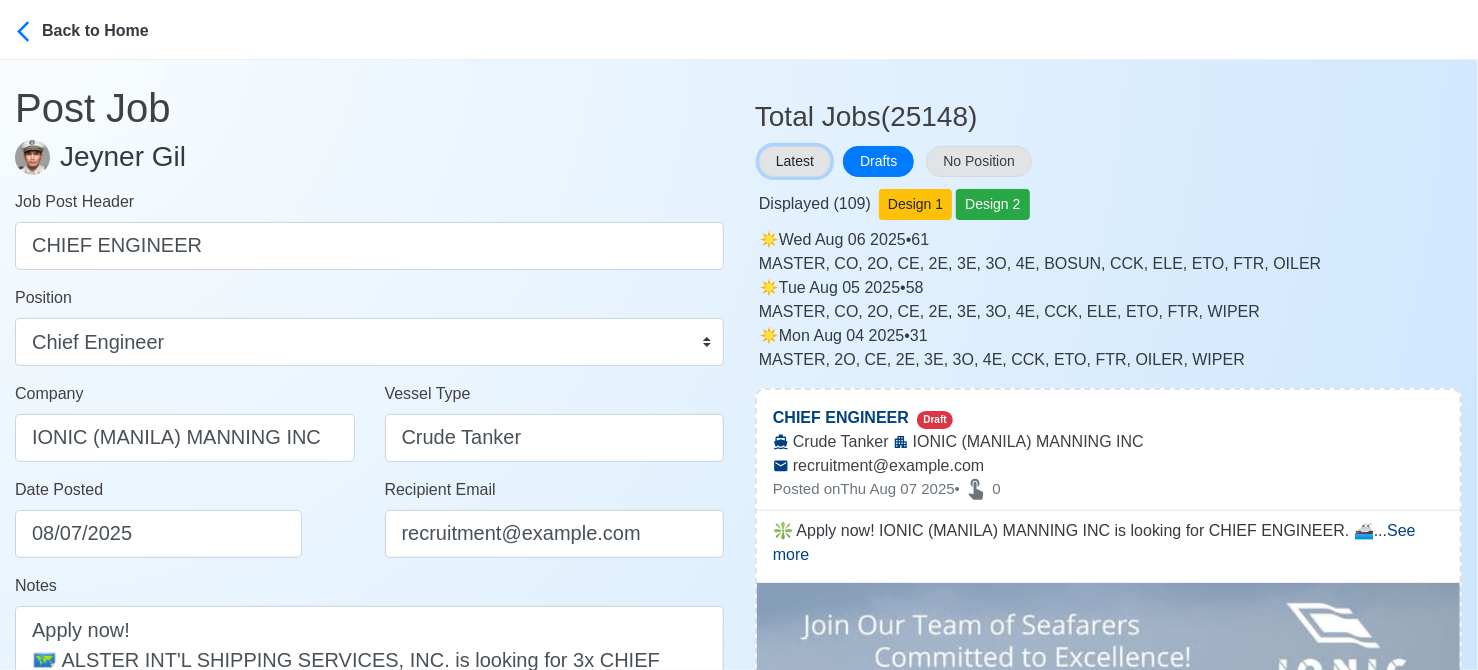 click on "Latest" at bounding box center [795, 161] 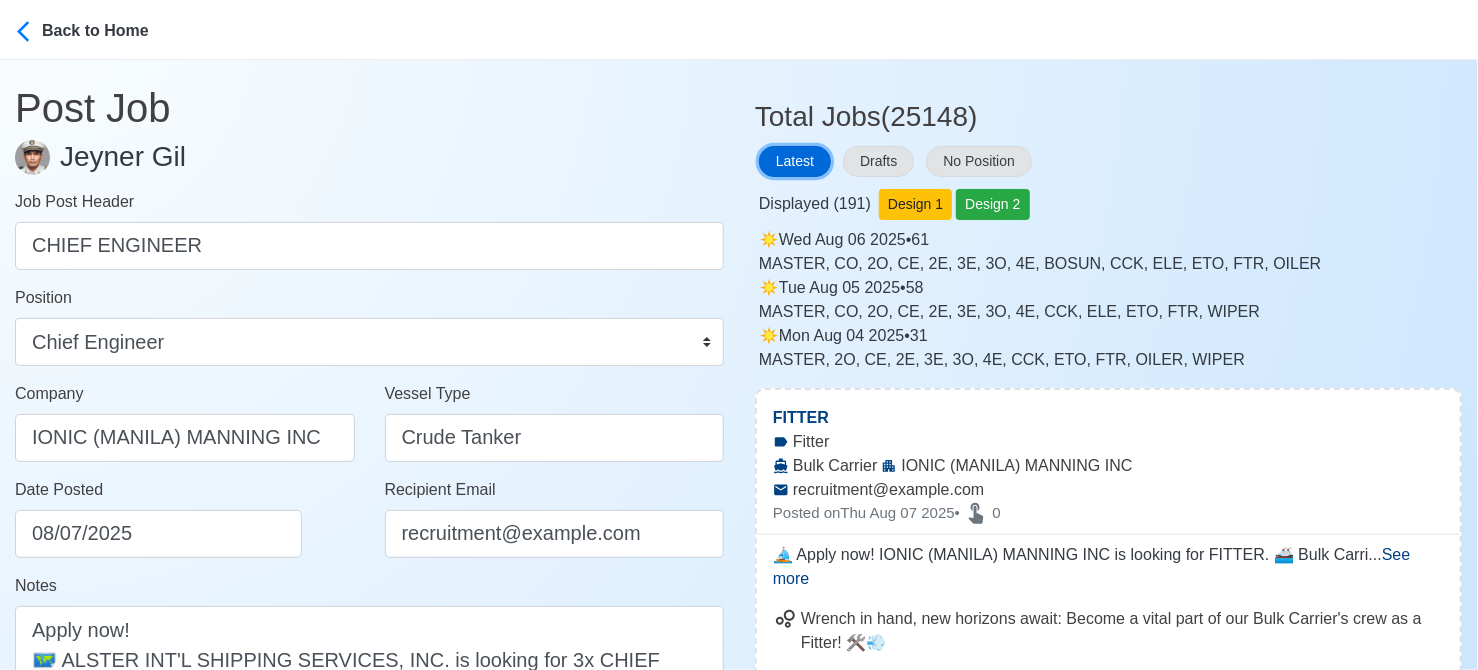 scroll, scrollTop: 400, scrollLeft: 0, axis: vertical 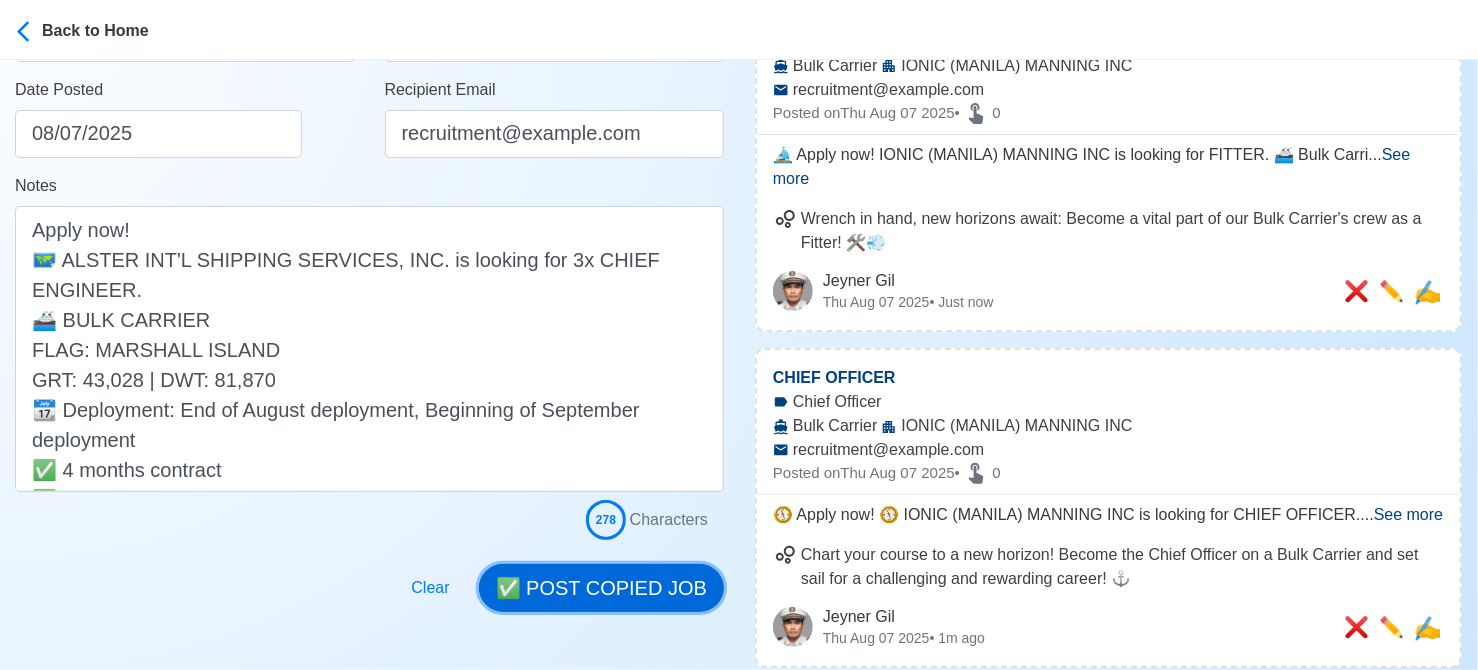 click on "✅ POST COPIED JOB" at bounding box center [601, 588] 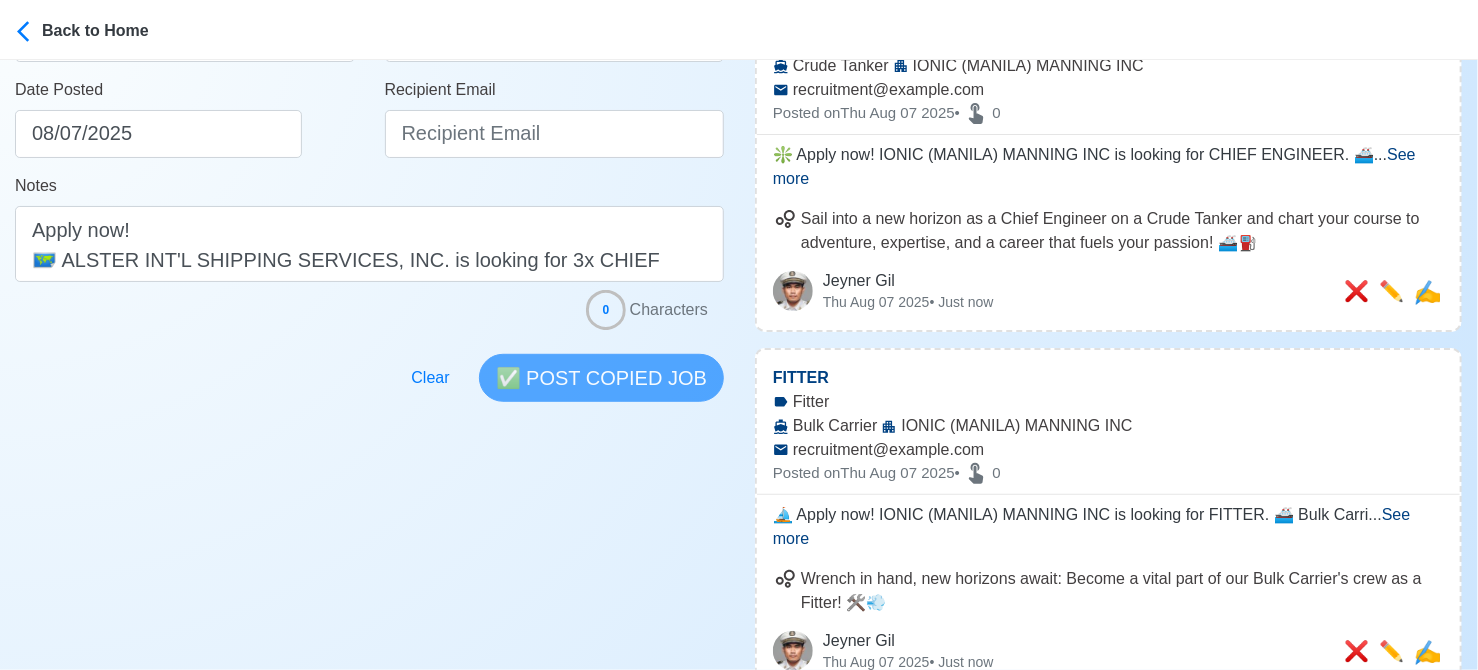 click on "Post Job   Jeyner Gil Job Post Header Position Master Chief Officer 2nd Officer 3rd Officer Junior Officer Chief Engineer 2nd Engineer 3rd Engineer 4th Engineer Gas Engineer Junior Engineer 1st Assistant Engineer 2nd Assistant Engineer 3rd Assistant Engineer ETO/ETR Electrician Electrical Engineer Oiler Fitter Welder Chief Cook Chef Cook Messman Wiper Rigger Ordinary Seaman Able Seaman Motorman Pumpman Bosun Cadet Reefer Mechanic Operator Repairman Painter Steward Waiter Others Company Vessel Type Date Posted       08/07/2025 Recipient Email Notes Apply now!
🗺️ ALSTER INT'L SHIPPING SERVICES, INC. is looking for 3x CHIEF ENGINEER.
🚢 BULK CARRIER
FLAG: MARSHALL ISLAND
GRT: 43,028 | DWT: 81,870
📆 Deployment: End of August deployment, Beginning of September deployment
✅ 4 months contract
✅ FREE INTERNET ON BOARD
👉 BEWARE OF ILLEGAL RECRUITERS, NO FEES TO BE COLLECTED
DMW License: DMW-4-SB-08022024-R-MLC 0 Characters Clear ✅ POST COPIED JOB" at bounding box center (369, 33697) 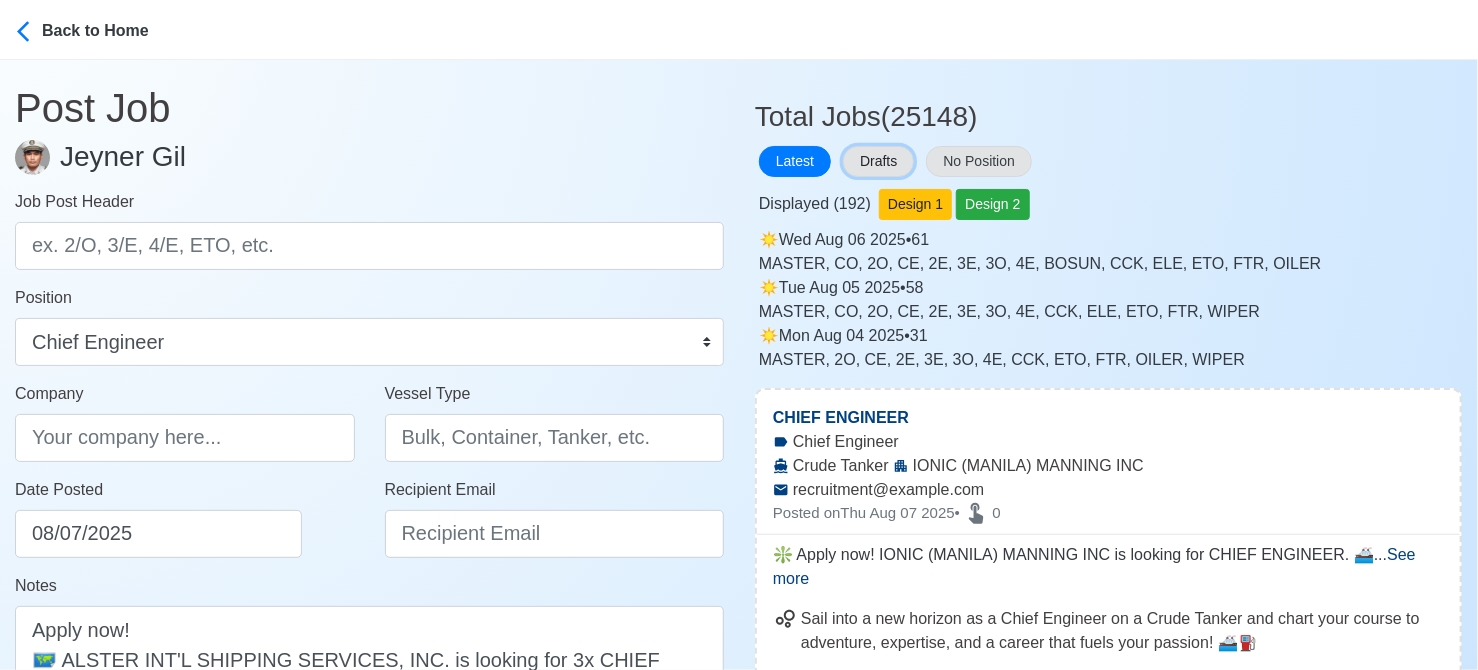 click on "Drafts" at bounding box center (878, 161) 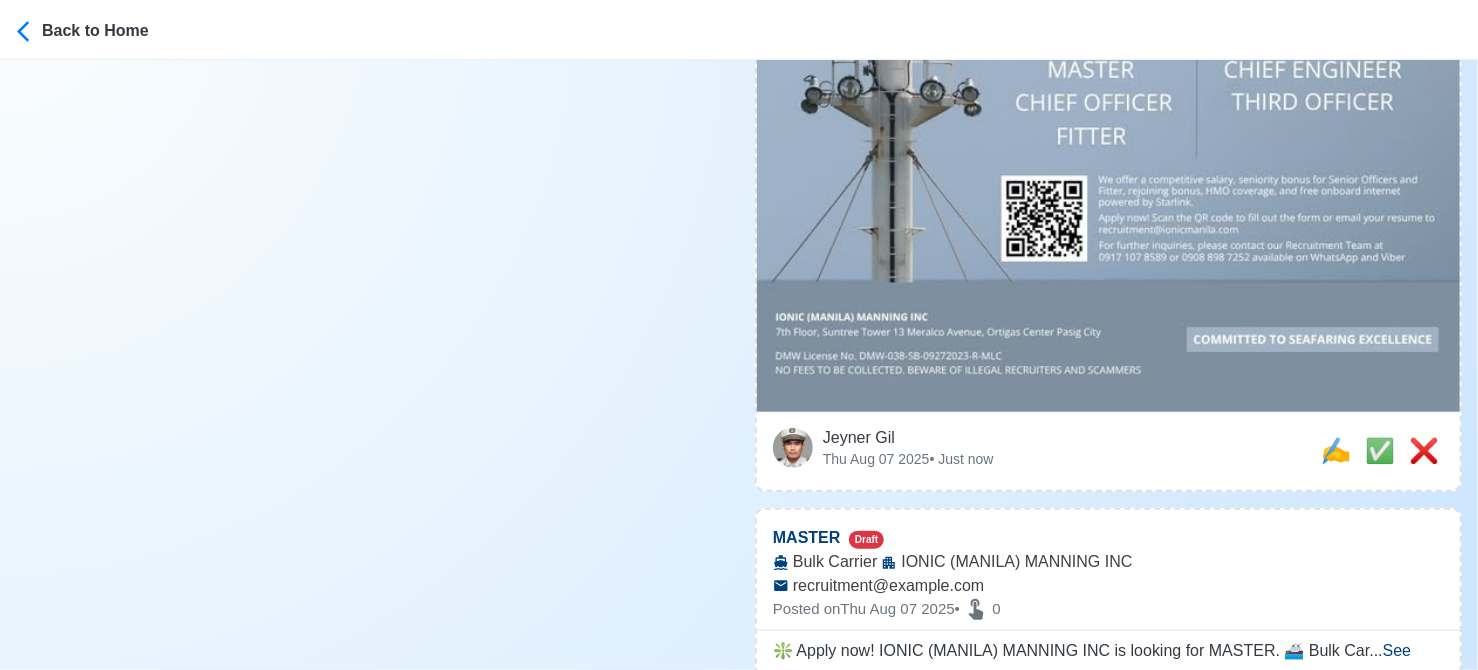 scroll, scrollTop: 800, scrollLeft: 0, axis: vertical 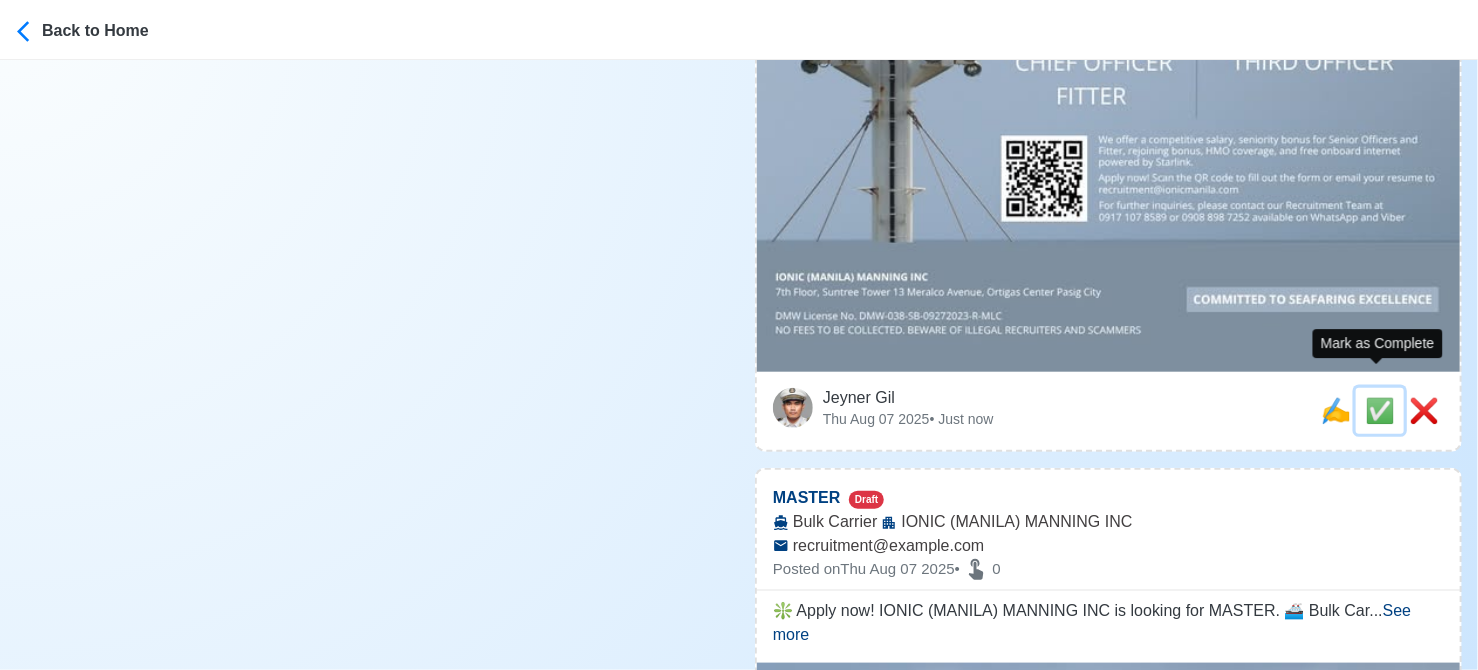 click on "✅" at bounding box center [1380, 410] 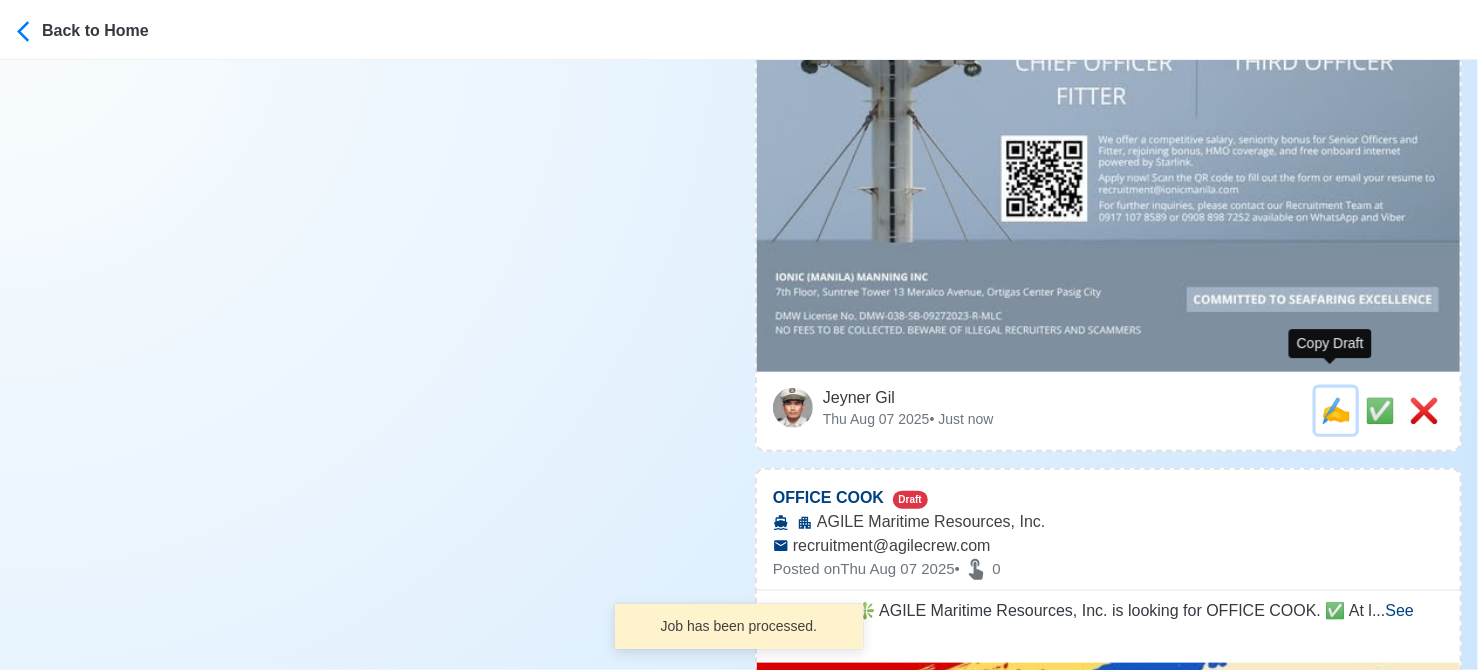 drag, startPoint x: 1324, startPoint y: 393, endPoint x: 416, endPoint y: 336, distance: 909.78735 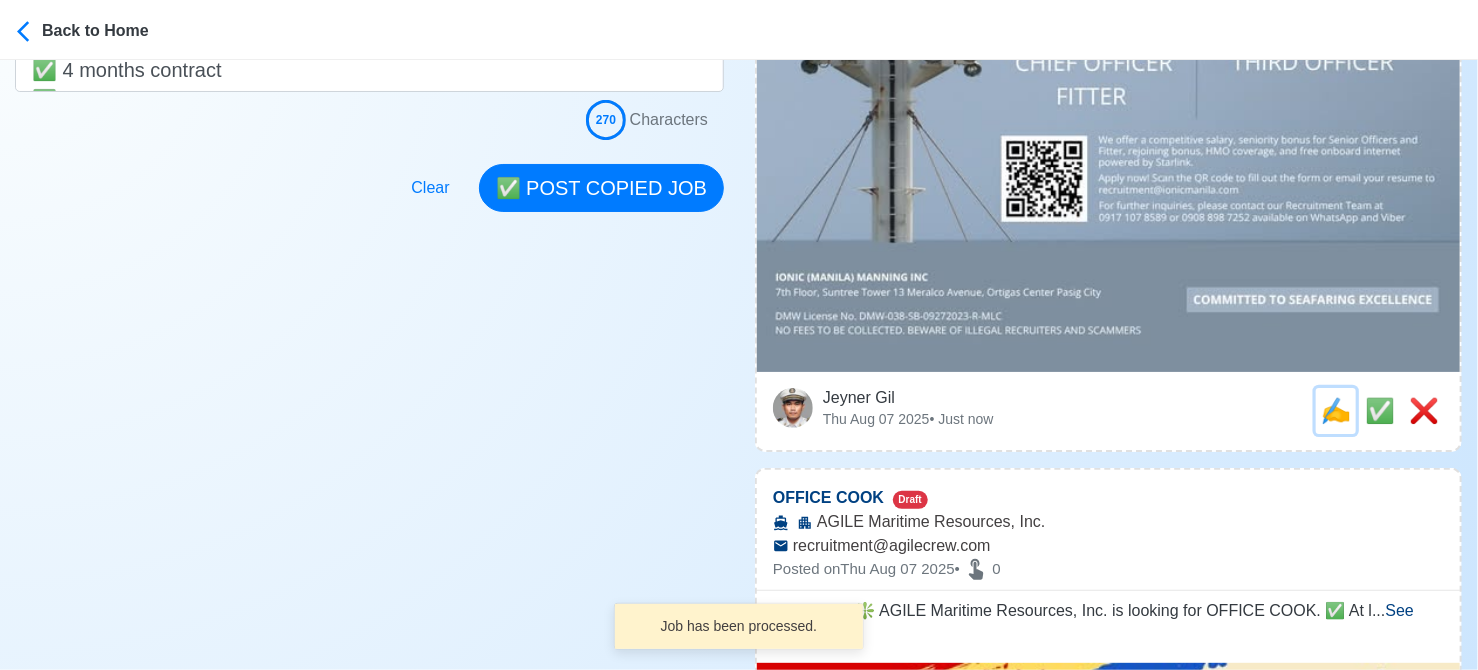 scroll, scrollTop: 0, scrollLeft: 0, axis: both 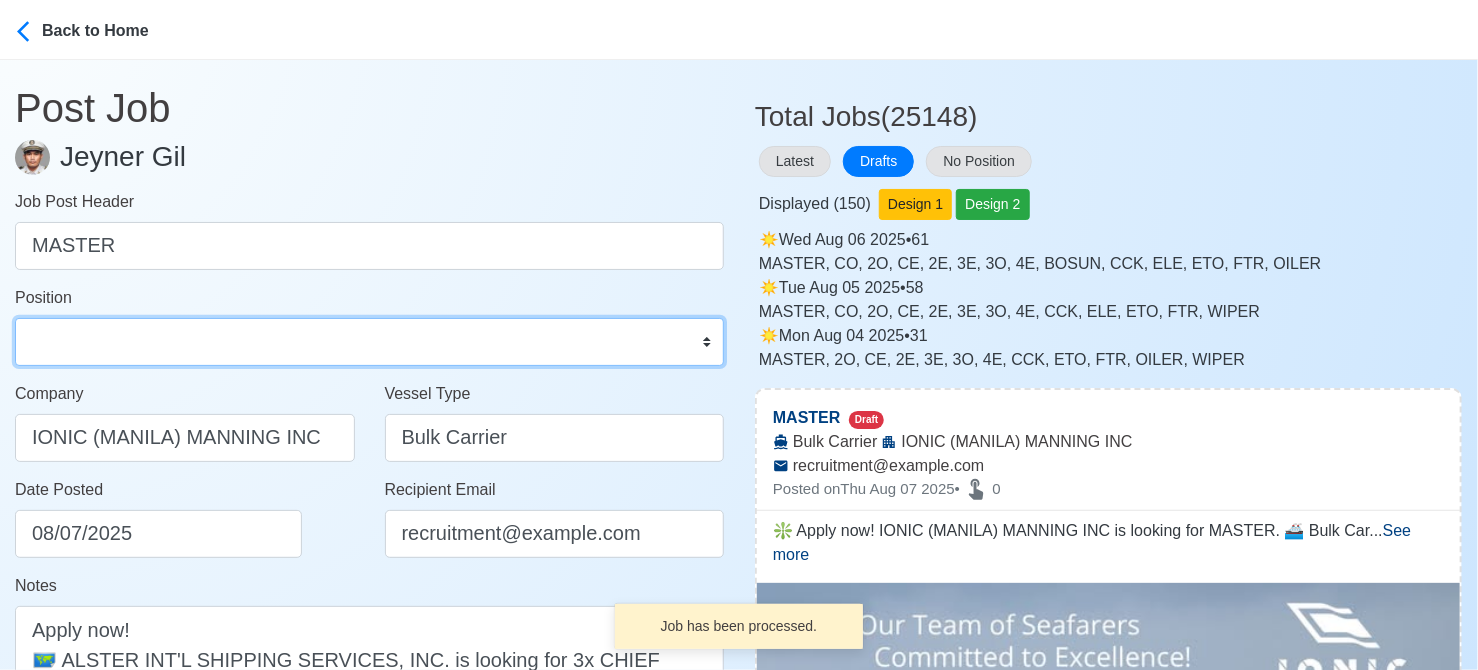 click on "Master Chief Officer 2nd Officer 3rd Officer Junior Officer Chief Engineer 2nd Engineer 3rd Engineer 4th Engineer Gas Engineer Junior Engineer 1st Assistant Engineer 2nd Assistant Engineer 3rd Assistant Engineer ETO/ETR Electrician Electrical Engineer Oiler Fitter Welder Chief Cook Chef Cook Messman Wiper Rigger Ordinary Seaman Able Seaman Motorman Pumpman Bosun Cadet Reefer Mechanic Operator Repairman Painter Steward Waiter Others" at bounding box center [369, 342] 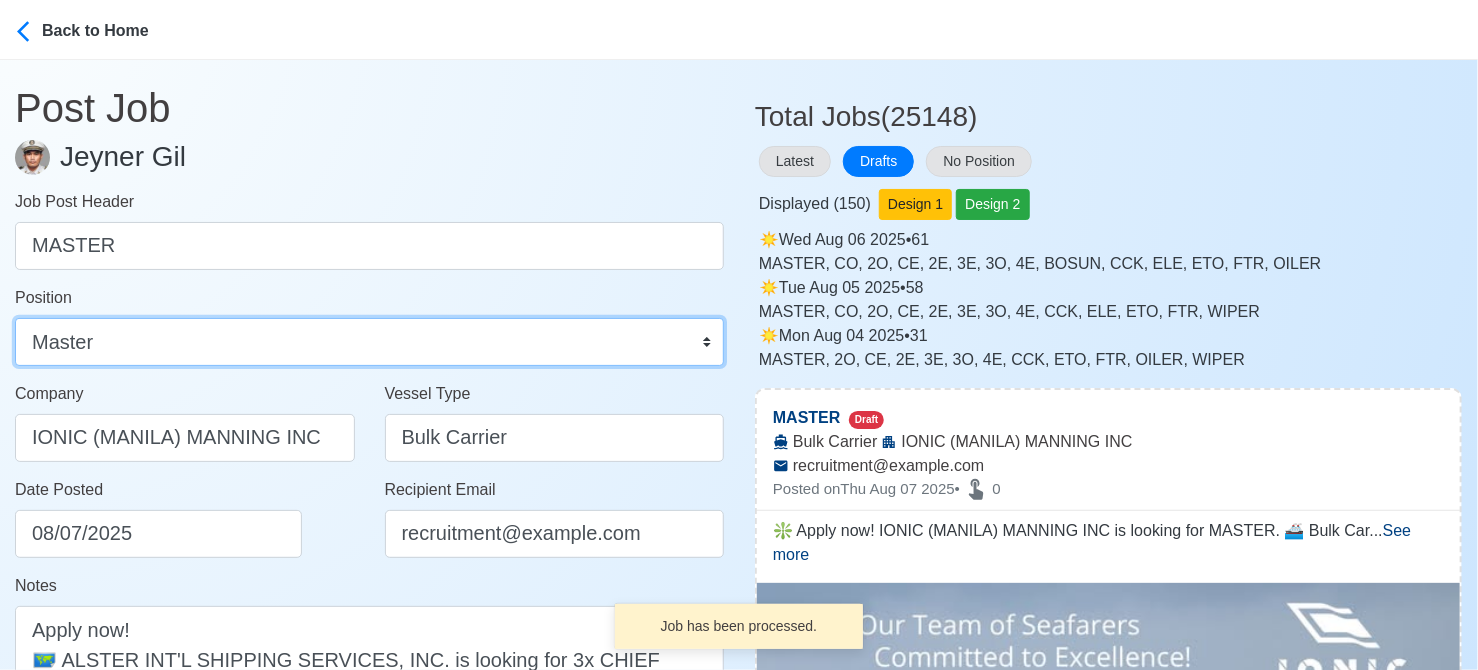 click on "Master Chief Officer 2nd Officer 3rd Officer Junior Officer Chief Engineer 2nd Engineer 3rd Engineer 4th Engineer Gas Engineer Junior Engineer 1st Assistant Engineer 2nd Assistant Engineer 3rd Assistant Engineer ETO/ETR Electrician Electrical Engineer Oiler Fitter Welder Chief Cook Chef Cook Messman Wiper Rigger Ordinary Seaman Able Seaman Motorman Pumpman Bosun Cadet Reefer Mechanic Operator Repairman Painter Steward Waiter Others" at bounding box center [369, 342] 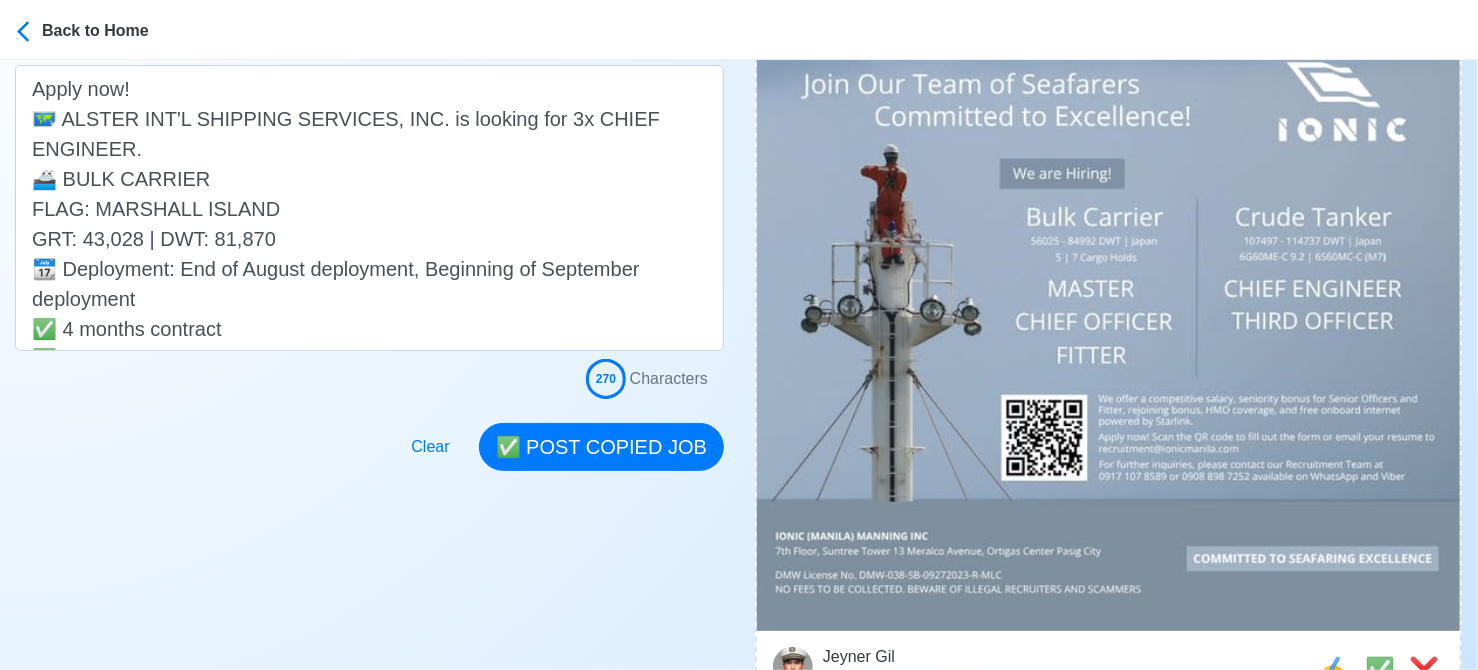 scroll, scrollTop: 600, scrollLeft: 0, axis: vertical 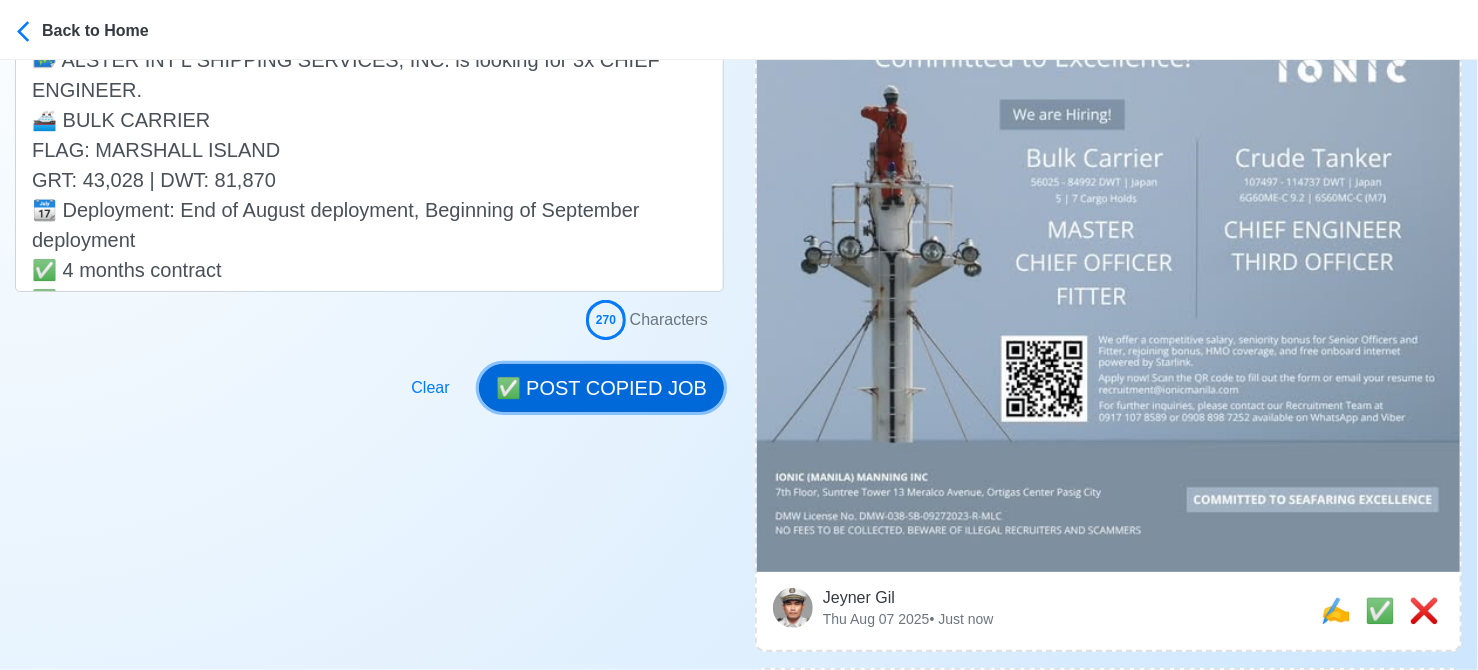 click on "✅ POST COPIED JOB" at bounding box center [601, 388] 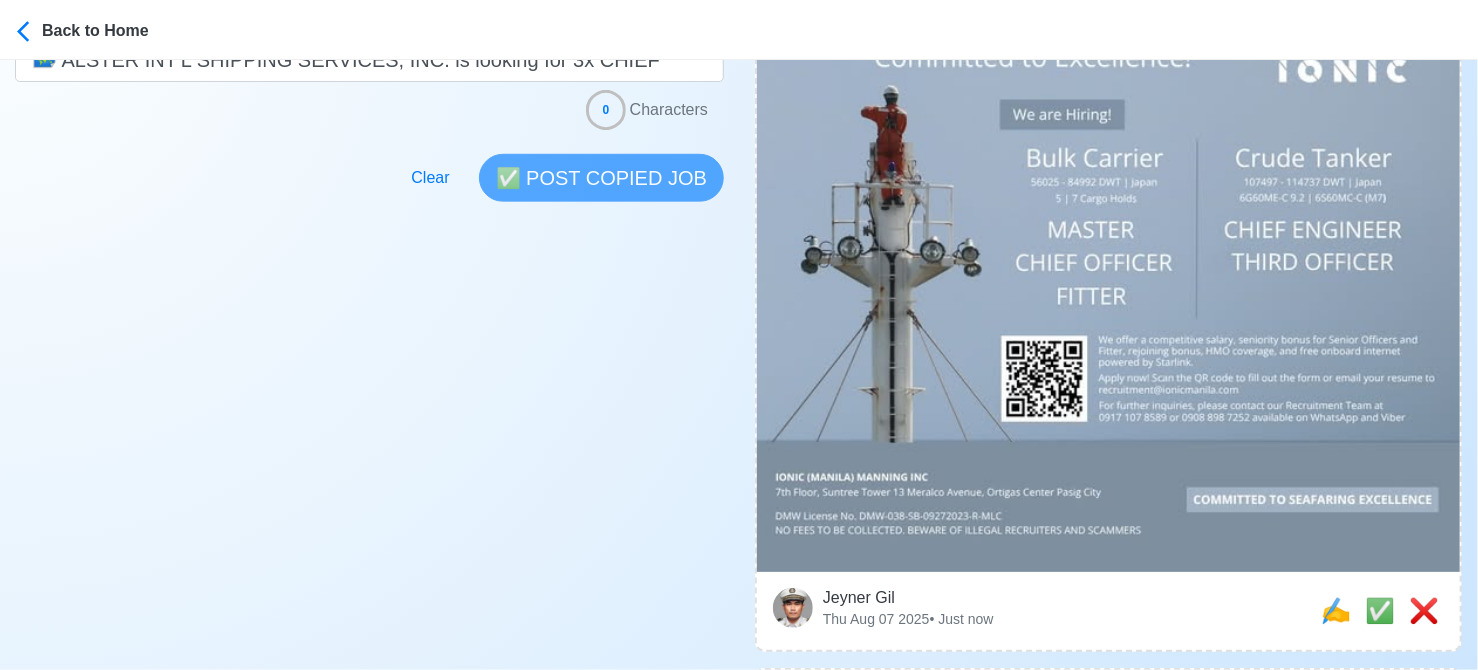 click on "Post Job   Jeyner Gil Job Post Header Position Master Chief Officer 2nd Officer 3rd Officer Junior Officer Chief Engineer 2nd Engineer 3rd Engineer 4th Engineer Gas Engineer Junior Engineer 1st Assistant Engineer 2nd Assistant Engineer 3rd Assistant Engineer ETO/ETR Electrician Electrical Engineer Oiler Fitter Welder Chief Cook Chef Cook Messman Wiper Rigger Ordinary Seaman Able Seaman Motorman Pumpman Bosun Cadet Reefer Mechanic Operator Repairman Painter Steward Waiter Others Company Vessel Type Date Posted       08/07/2025 Recipient Email Notes Apply now!
🗺️ ALSTER INT'L SHIPPING SERVICES, INC. is looking for 3x CHIEF ENGINEER.
🚢 BULK CARRIER
FLAG: MARSHALL ISLAND
GRT: 43,028 | DWT: 81,870
📆 Deployment: End of August deployment, Beginning of September deployment
✅ 4 months contract
✅ FREE INTERNET ON BOARD
👉 BEWARE OF ILLEGAL RECRUITERS, NO FEES TO BE COLLECTED
DMW License: DMW-4-SB-08022024-R-MLC 0 Characters Clear ✅ POST COPIED JOB" at bounding box center (369, 76836) 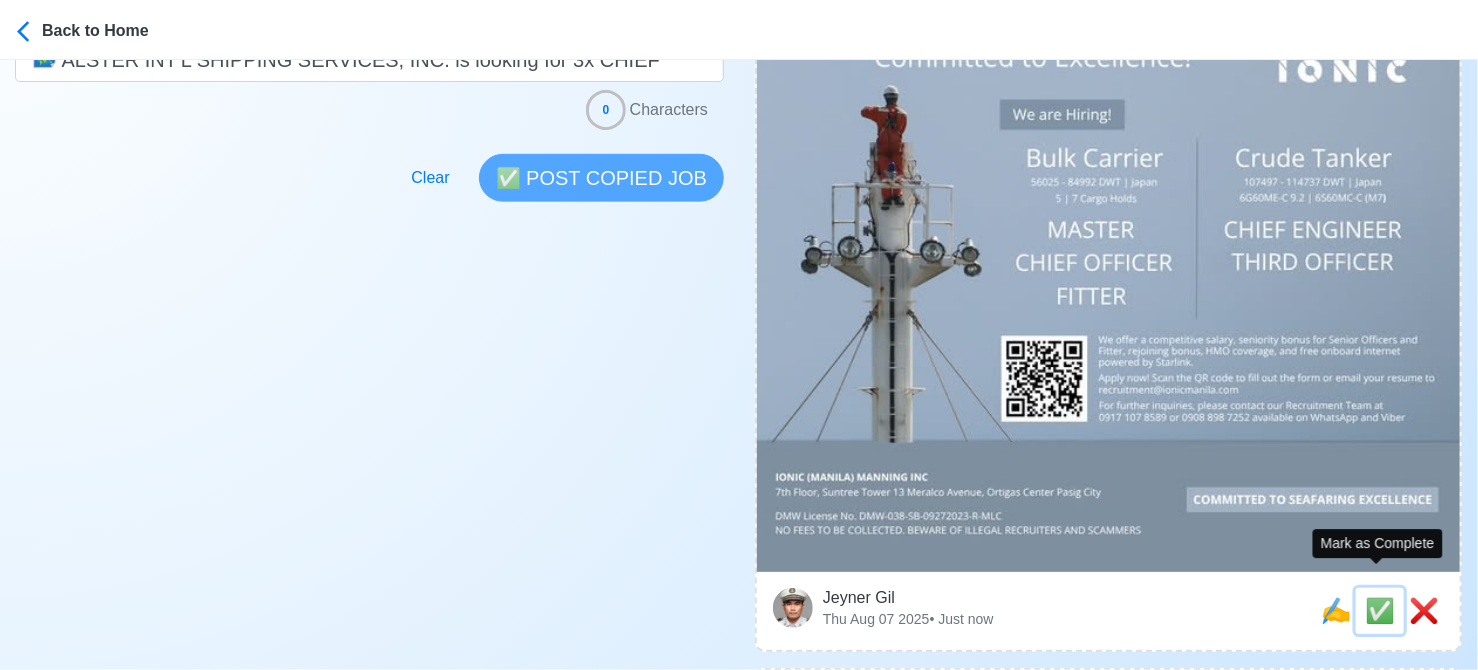click on "✅" at bounding box center (1380, 610) 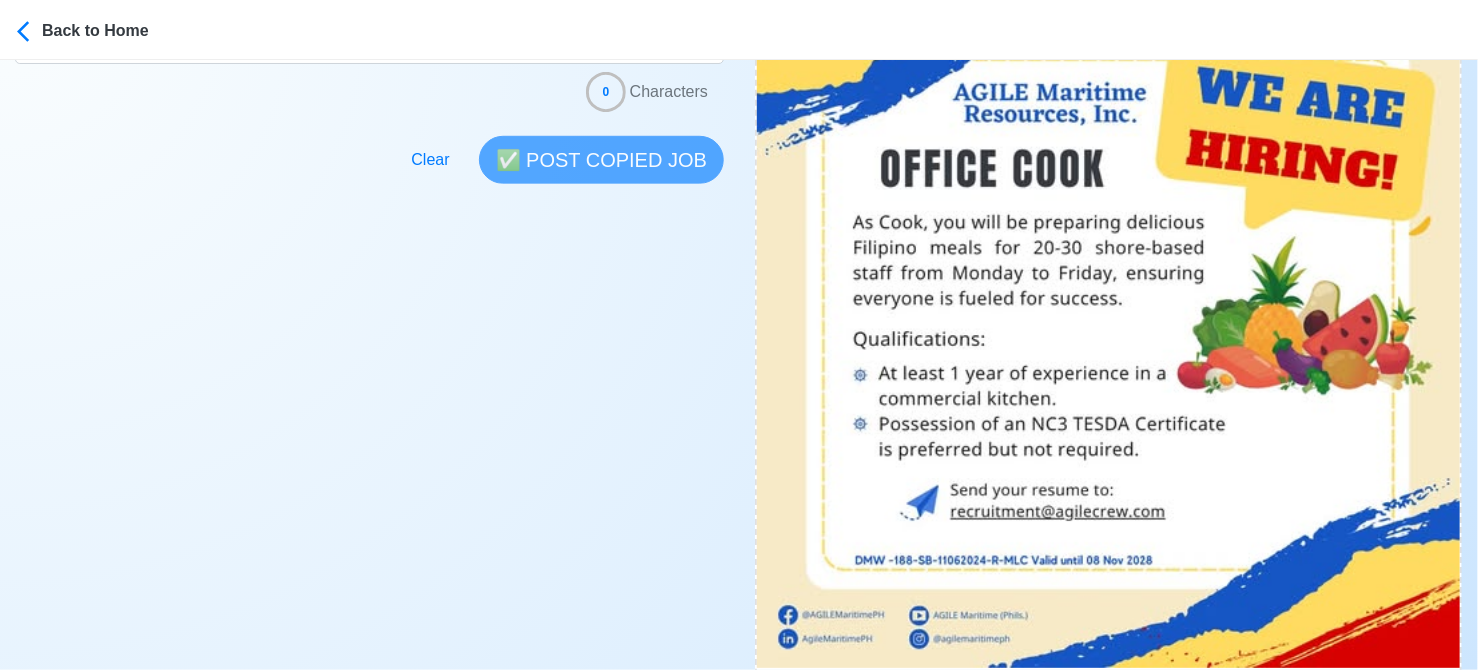 scroll, scrollTop: 800, scrollLeft: 0, axis: vertical 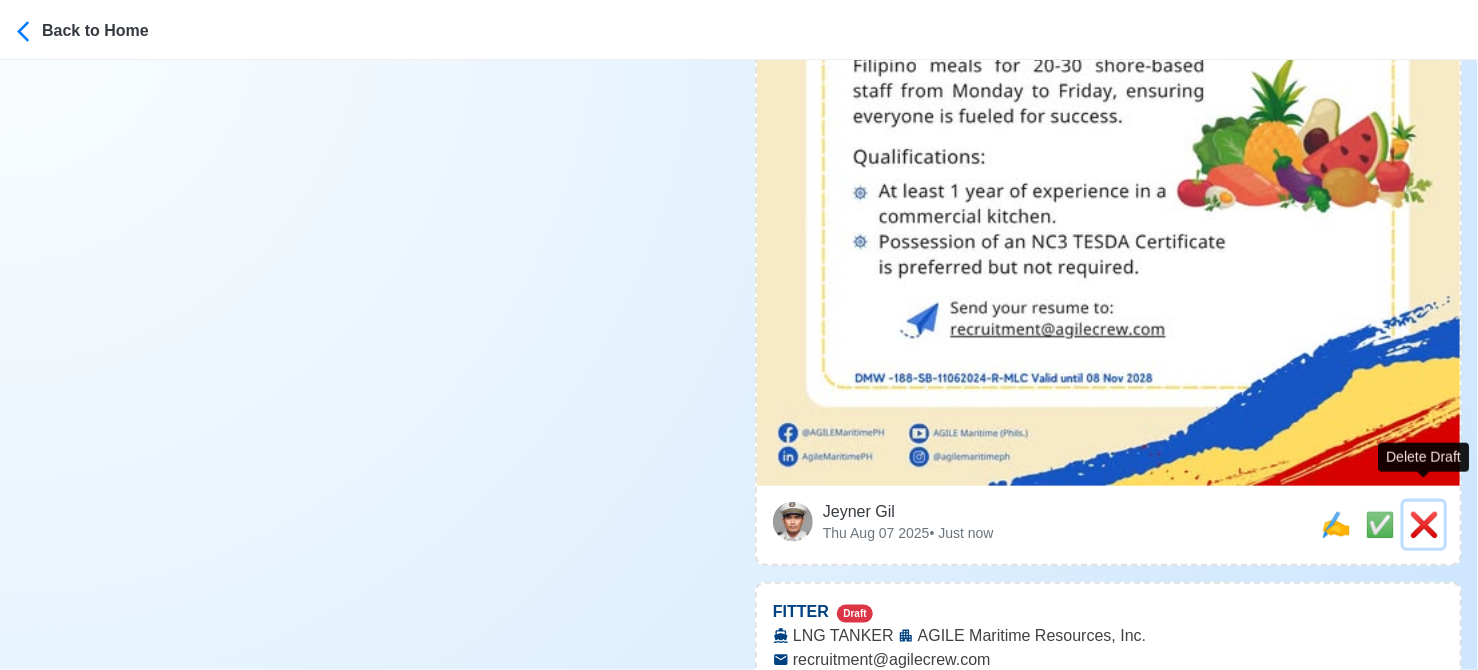 click on "❌" at bounding box center [1424, 524] 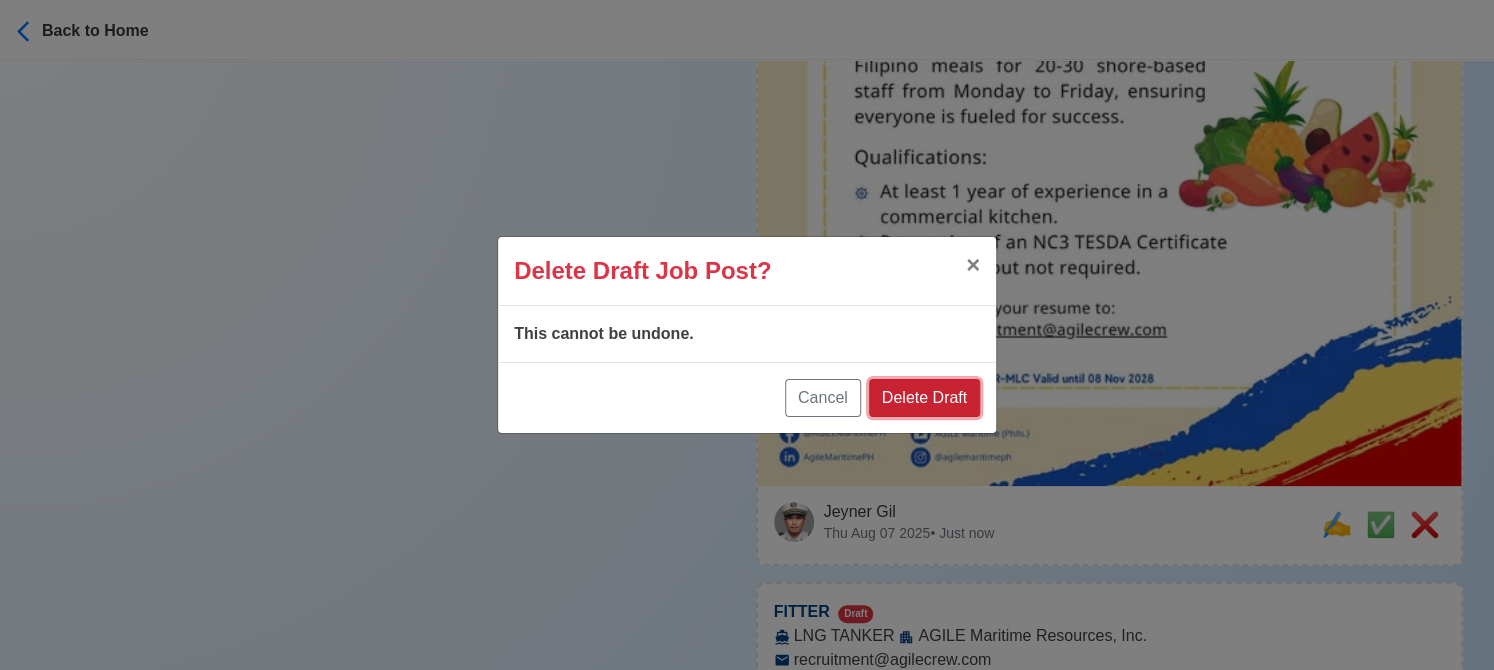 click on "Delete Draft" at bounding box center (924, 398) 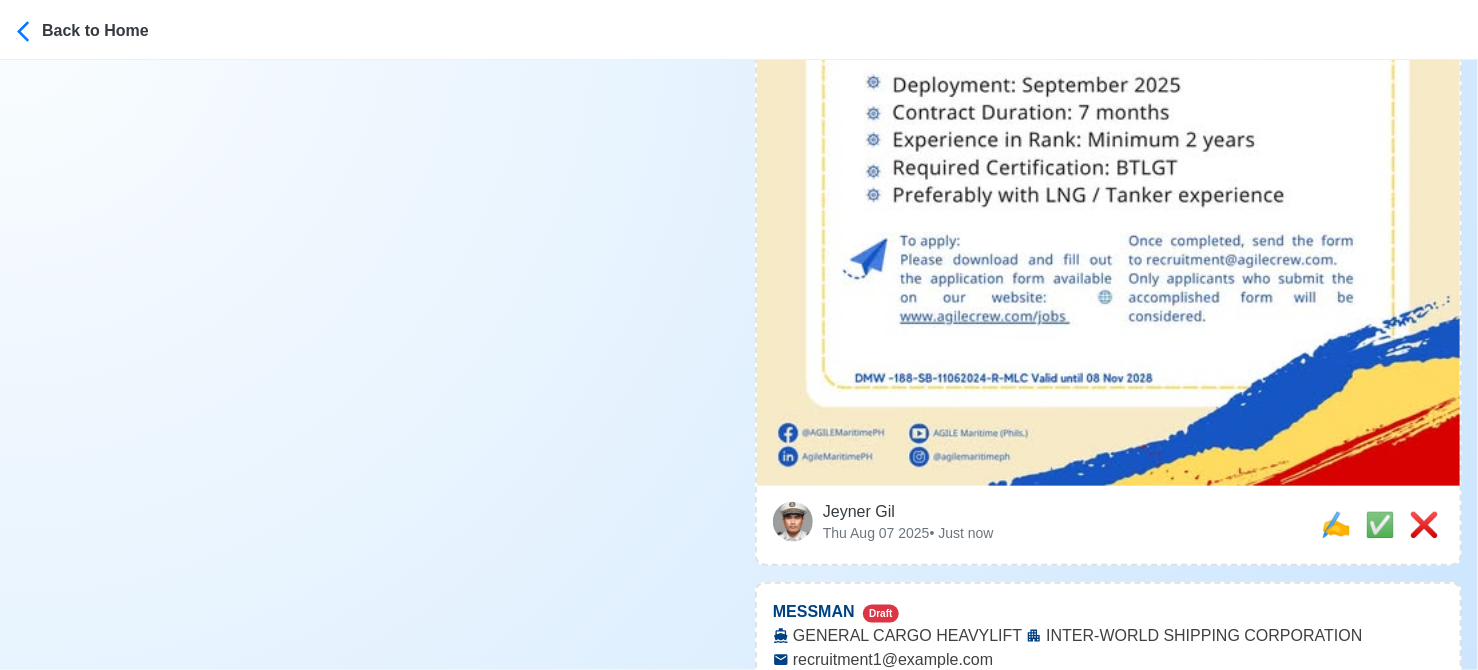 click on "Post Job   Jeyner Gil Job Post Header Position Master Chief Officer 2nd Officer 3rd Officer Junior Officer Chief Engineer 2nd Engineer 3rd Engineer 4th Engineer Gas Engineer Junior Engineer 1st Assistant Engineer 2nd Assistant Engineer 3rd Assistant Engineer ETO/ETR Electrician Electrical Engineer Oiler Fitter Welder Chief Cook Chef Cook Messman Wiper Rigger Ordinary Seaman Able Seaman Motorman Pumpman Bosun Cadet Reefer Mechanic Operator Repairman Painter Steward Waiter Others Company Vessel Type Date Posted       08/07/2025 Recipient Email Notes Apply now!
🗺️ ALSTER INT'L SHIPPING SERVICES, INC. is looking for 3x CHIEF ENGINEER.
🚢 BULK CARRIER
FLAG: MARSHALL ISLAND
GRT: 43,028 | DWT: 81,870
📆 Deployment: End of August deployment, Beginning of September deployment
✅ 4 months contract
✅ FREE INTERNET ON BOARD
👉 BEWARE OF ILLEGAL RECRUITERS, NO FEES TO BE COLLECTED
DMW License: DMW-4-SB-08022024-R-MLC 0 Characters Clear ✅ POST COPIED JOB" at bounding box center [369, 76139] 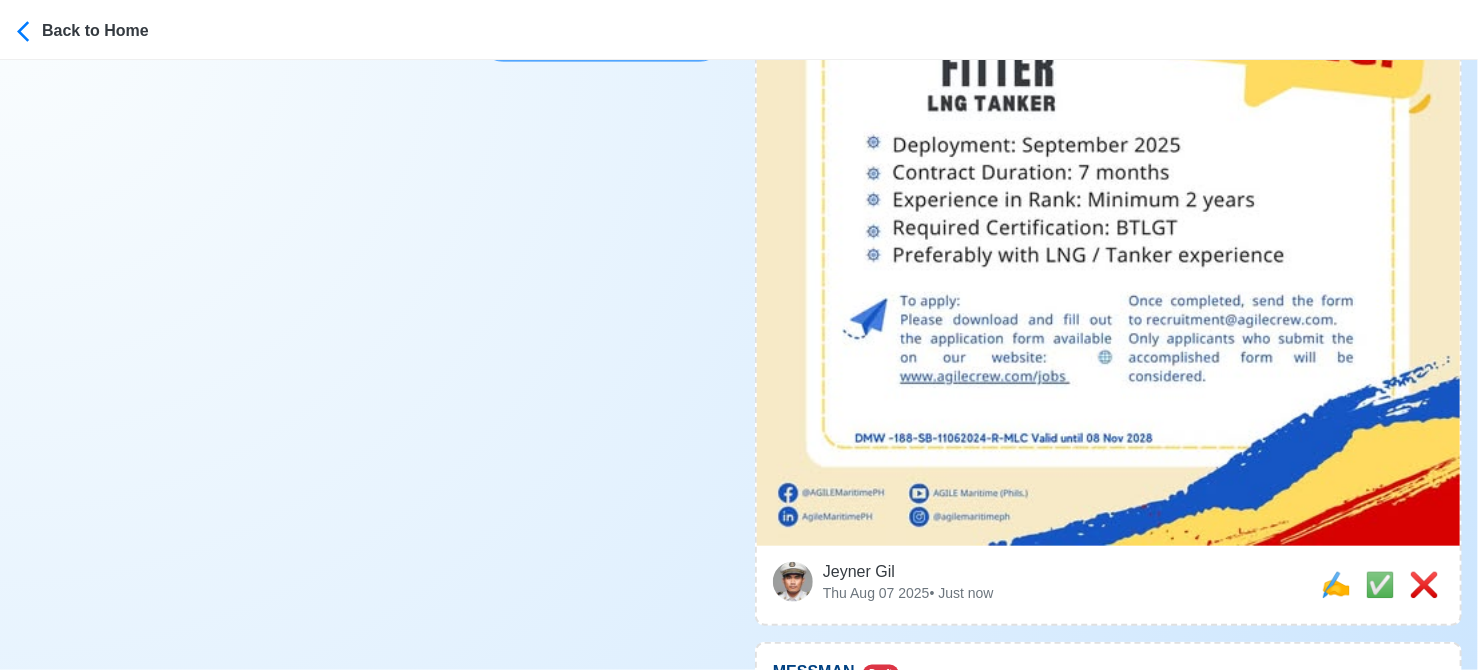scroll, scrollTop: 800, scrollLeft: 0, axis: vertical 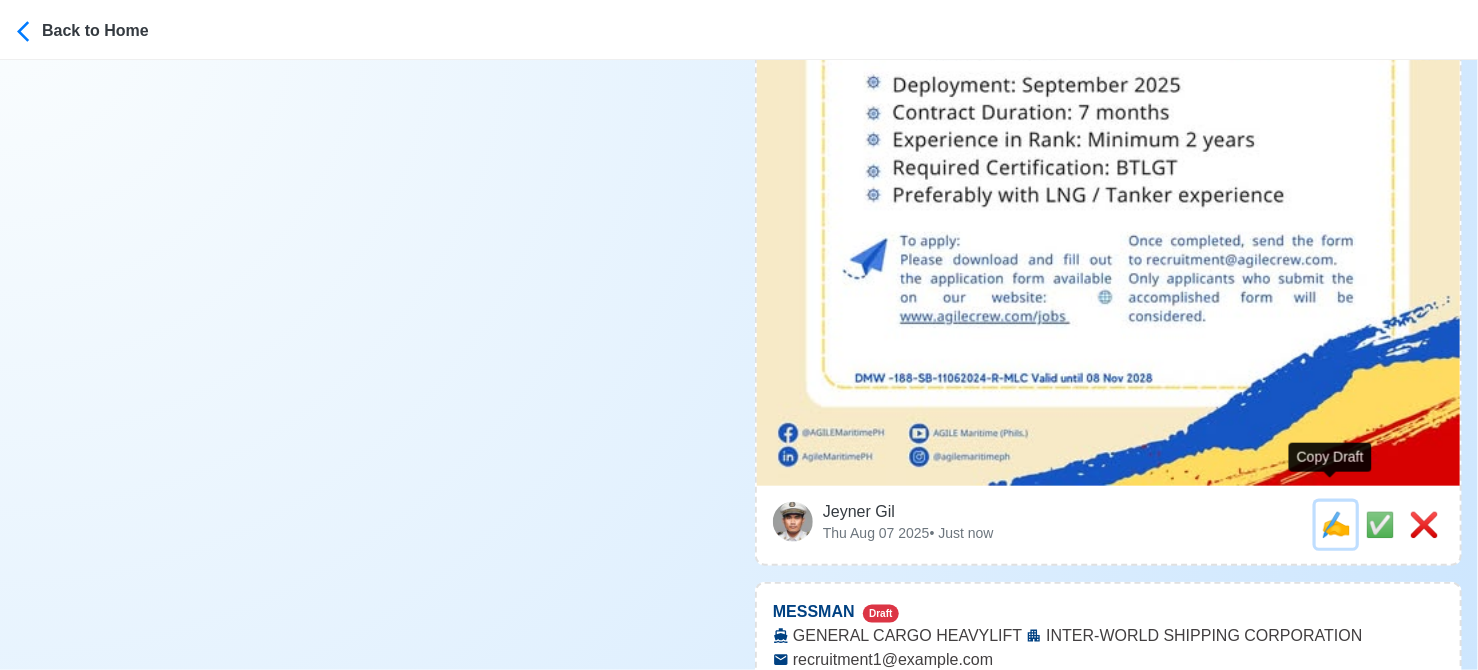click on "✍️" at bounding box center [1336, 524] 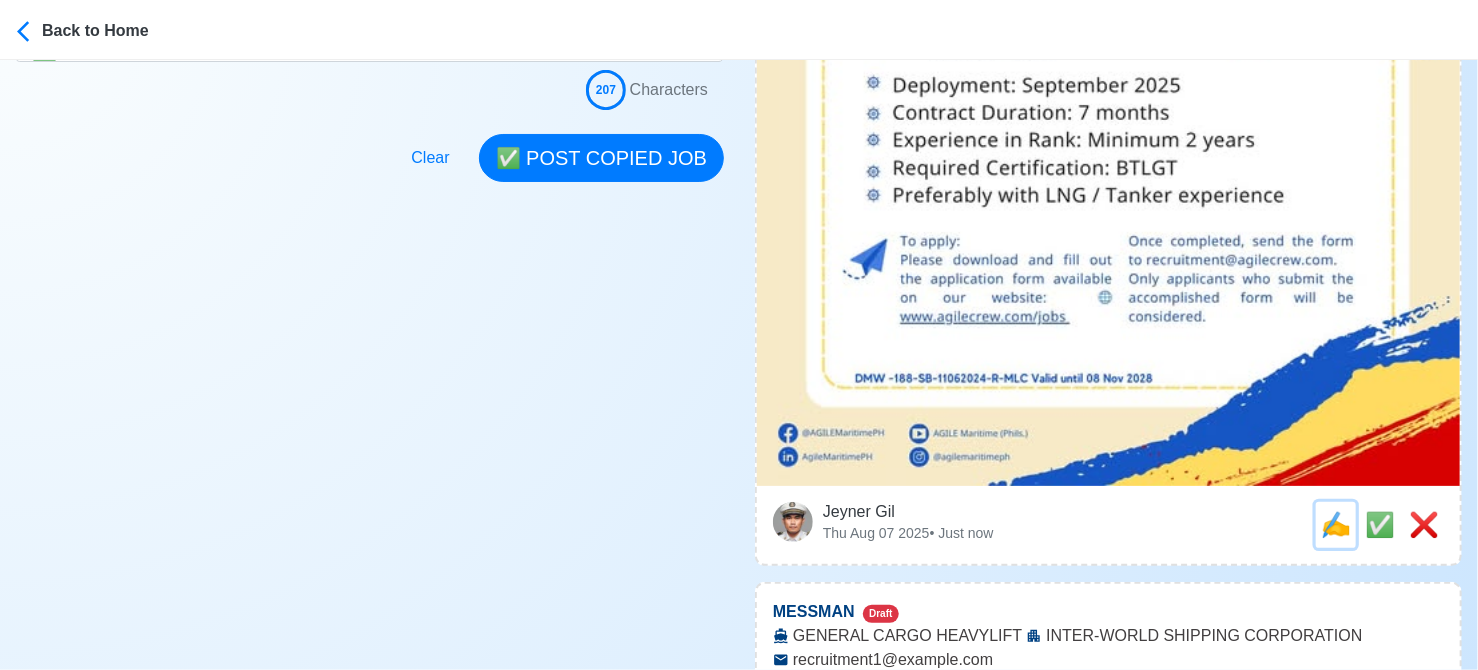 scroll, scrollTop: 0, scrollLeft: 0, axis: both 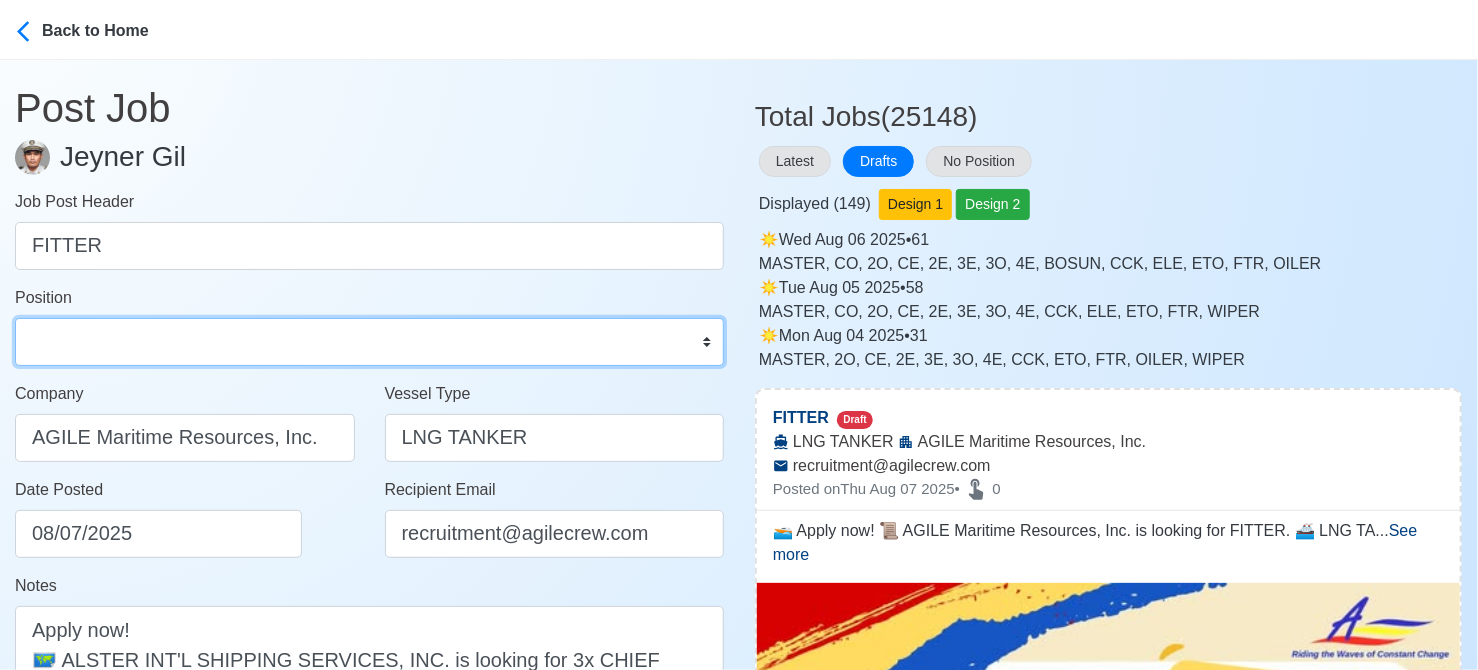 click on "Master Chief Officer 2nd Officer 3rd Officer Junior Officer Chief Engineer 2nd Engineer 3rd Engineer 4th Engineer Gas Engineer Junior Engineer 1st Assistant Engineer 2nd Assistant Engineer 3rd Assistant Engineer ETO/ETR Electrician Electrical Engineer Oiler Fitter Welder Chief Cook Chef Cook Messman Wiper Rigger Ordinary Seaman Able Seaman Motorman Pumpman Bosun Cadet Reefer Mechanic Operator Repairman Painter Steward Waiter Others" at bounding box center [369, 342] 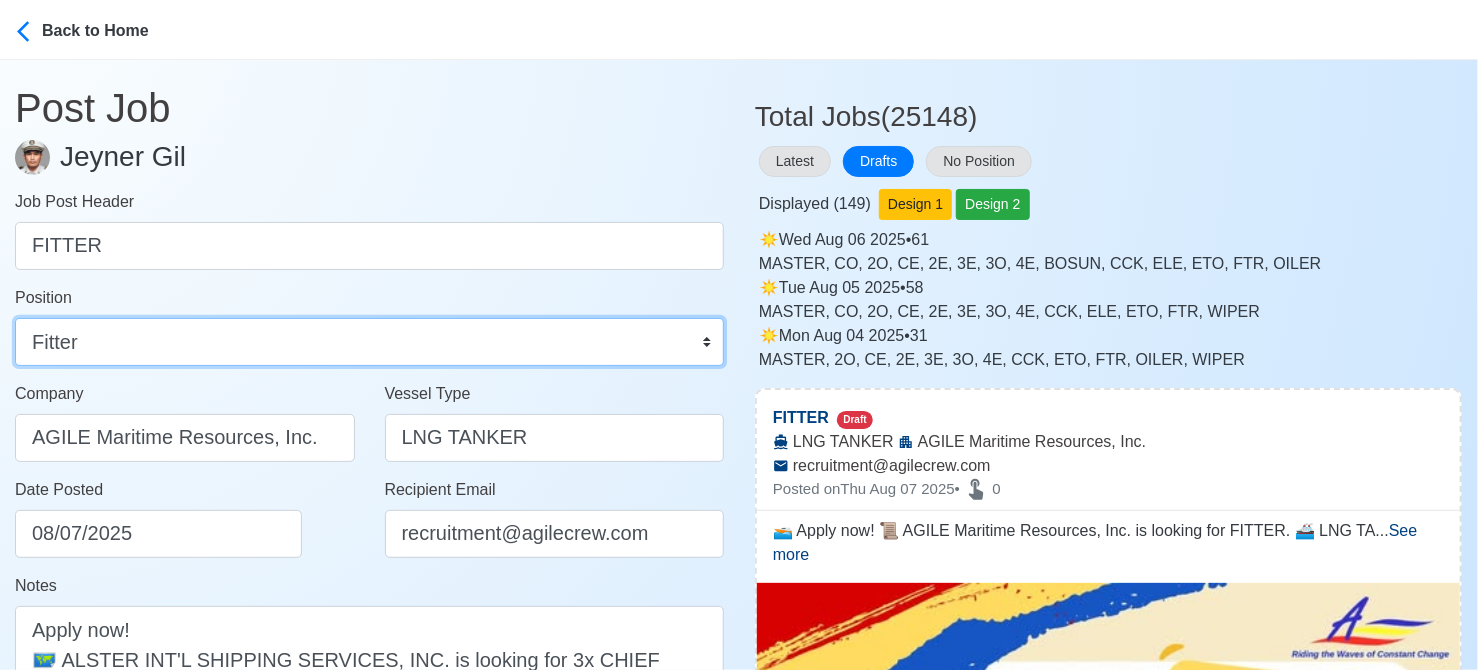 click on "Master Chief Officer 2nd Officer 3rd Officer Junior Officer Chief Engineer 2nd Engineer 3rd Engineer 4th Engineer Gas Engineer Junior Engineer 1st Assistant Engineer 2nd Assistant Engineer 3rd Assistant Engineer ETO/ETR Electrician Electrical Engineer Oiler Fitter Welder Chief Cook Chef Cook Messman Wiper Rigger Ordinary Seaman Able Seaman Motorman Pumpman Bosun Cadet Reefer Mechanic Operator Repairman Painter Steward Waiter Others" at bounding box center (369, 342) 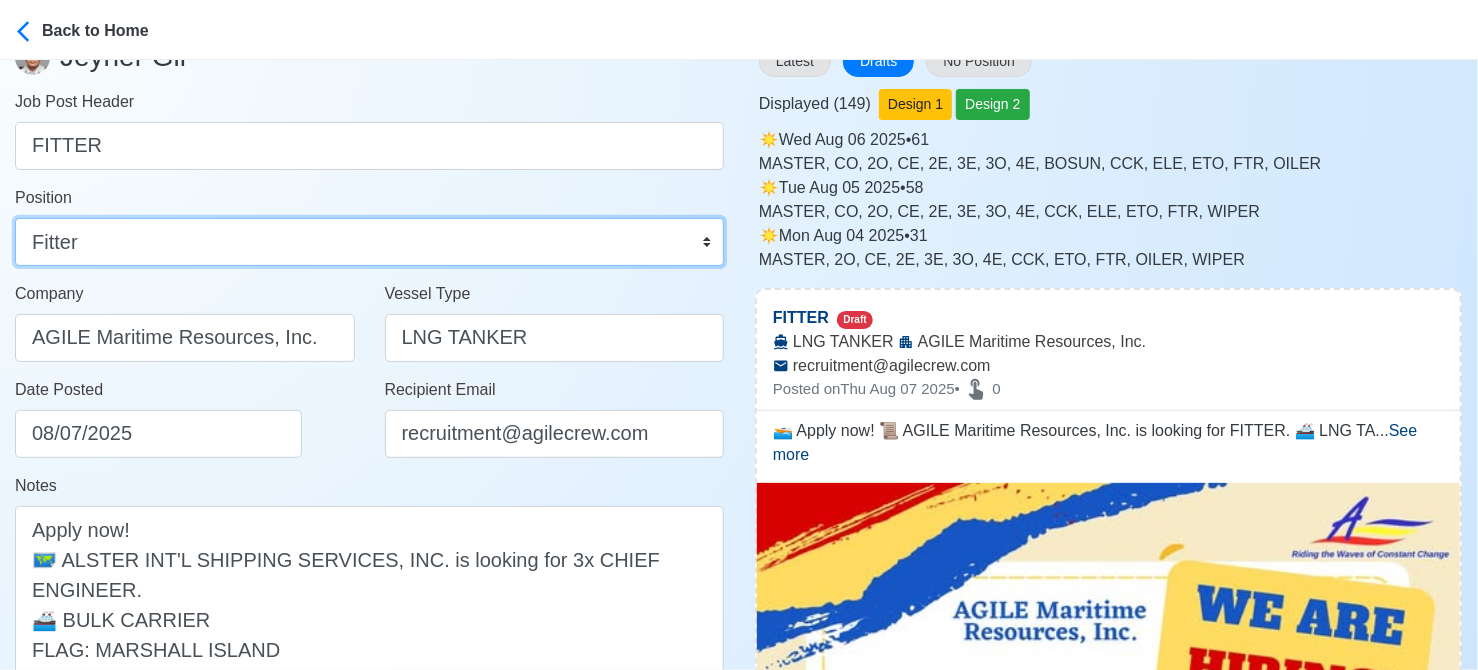 scroll, scrollTop: 400, scrollLeft: 0, axis: vertical 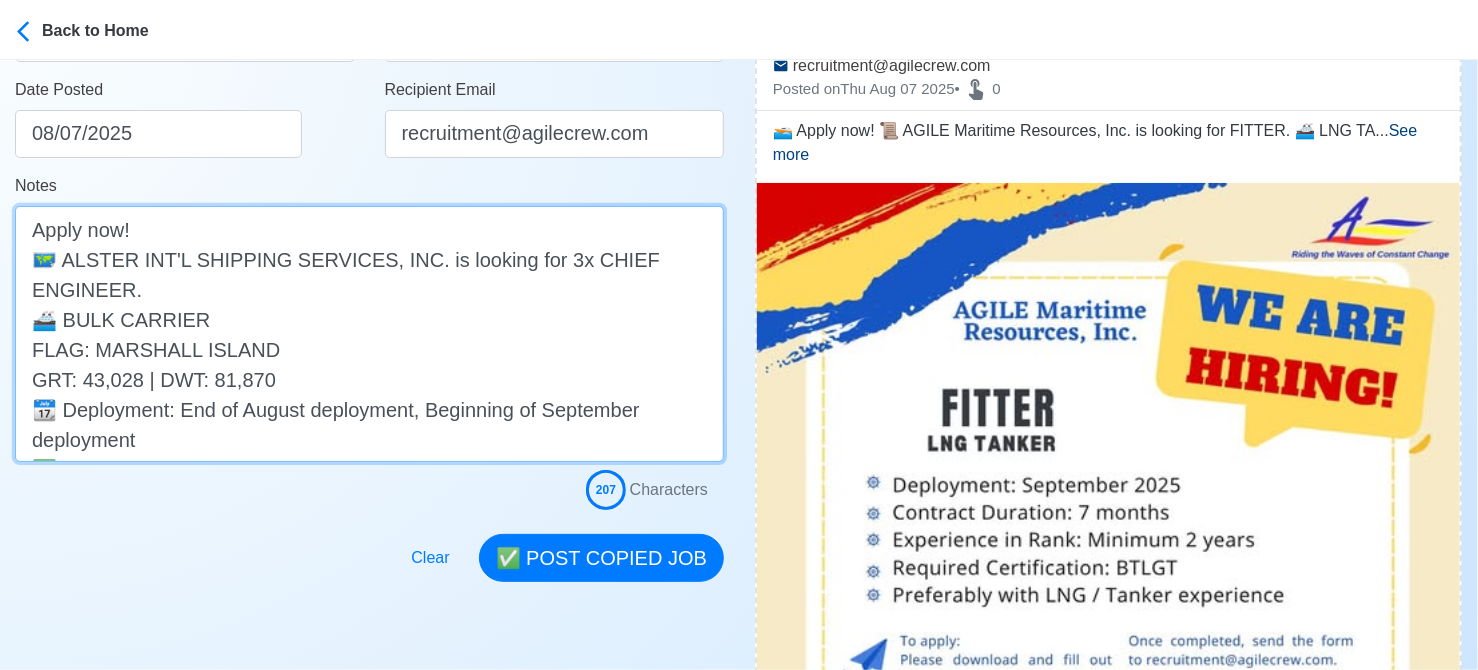 click on "🚤 Apply now!
📜 AGILE Maritime Resources, Inc. is looking for FITTER.
🚢 LNG TANKER
📆 Deployment: September 2025
✅ BTLGT
👉 Preferably with LNG / Tanker experience
DMW License: DMW-188-SB-11062024-R-MLC" at bounding box center (369, 334) 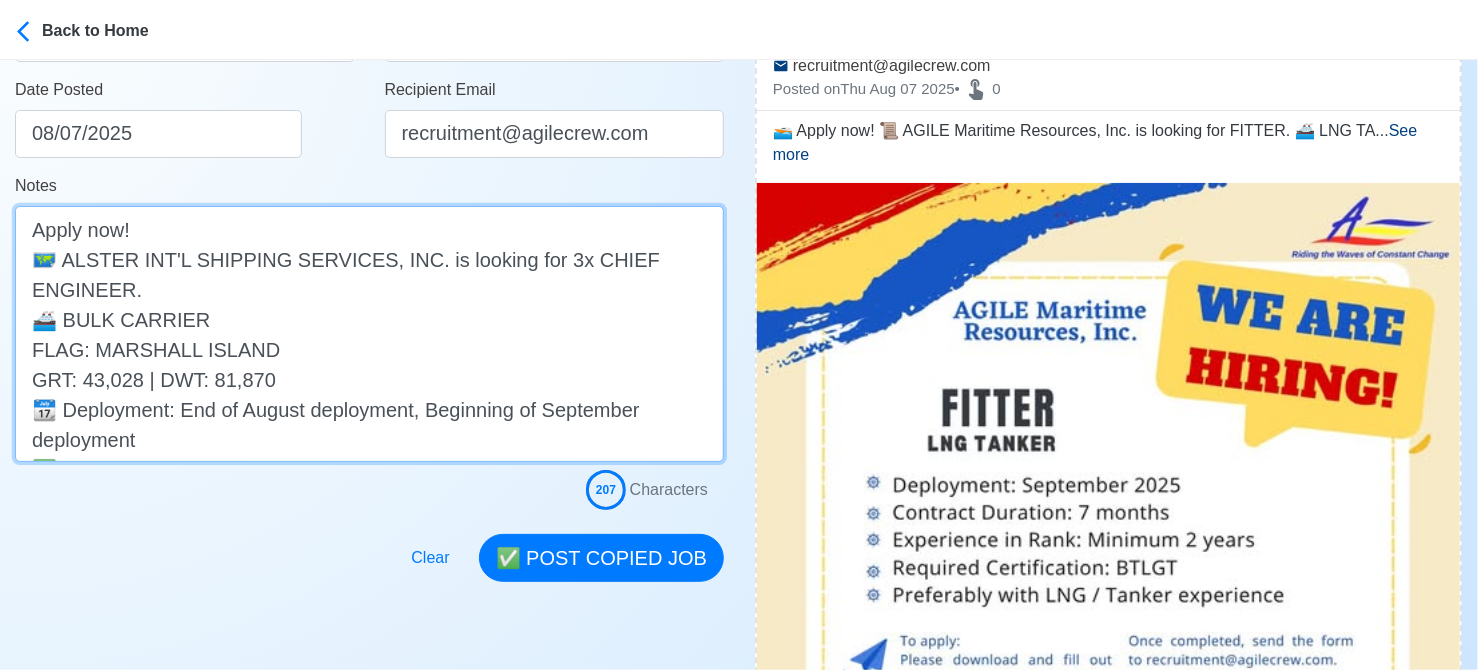 drag, startPoint x: 68, startPoint y: 350, endPoint x: 47, endPoint y: 351, distance: 21.023796 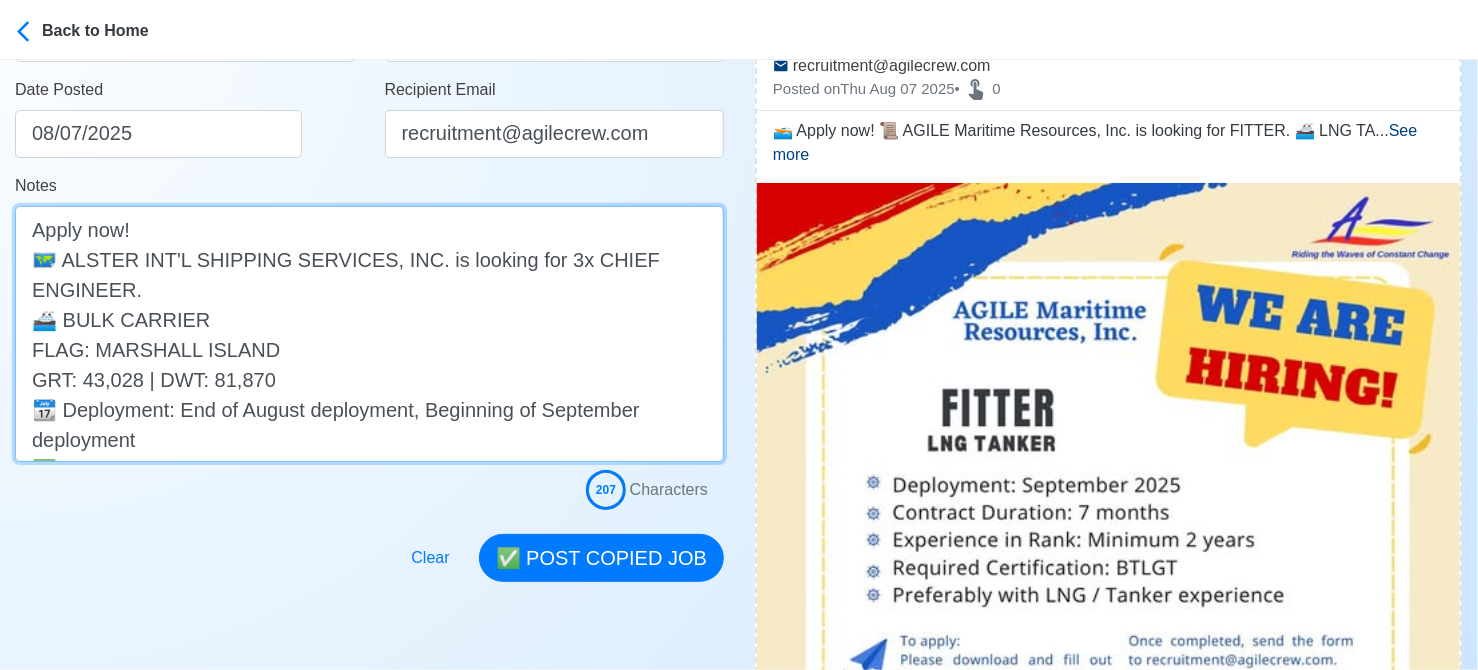 click on "🚤 Apply now!
📜 AGILE Maritime Resources, Inc. is looking for FITTER.
🚢 LNG TANKER
📆 Deployment: September 2025
✅ BTLGT
👉 Preferably with LNG / Tanker experience
DMW License: DMW-188-SB-11062024-R-MLC" at bounding box center [369, 334] 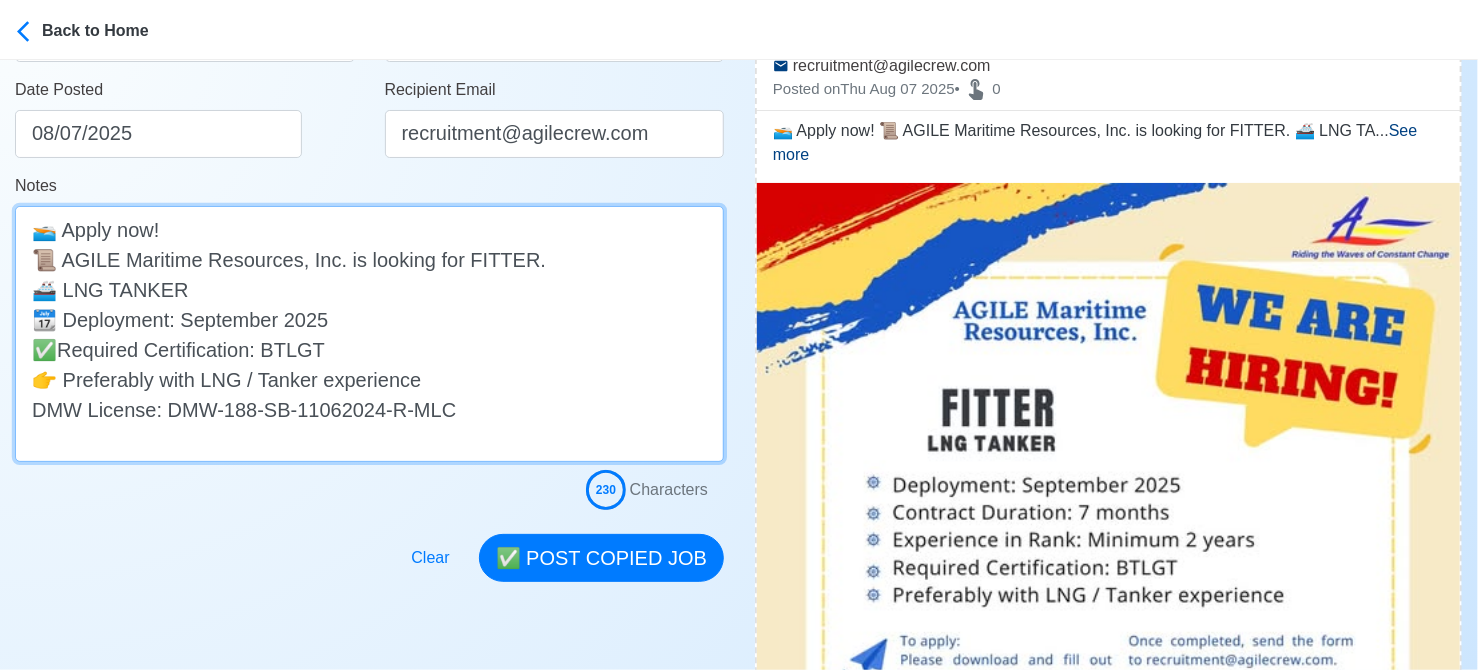 click on "🚤 Apply now!
📜 AGILE Maritime Resources, Inc. is looking for FITTER.
🚢 LNG TANKER
📆 Deployment: September 2025
✅Required Certification: BTLGT
👉 Preferably with LNG / Tanker experience
DMW License: DMW-188-SB-11062024-R-MLC" at bounding box center [369, 334] 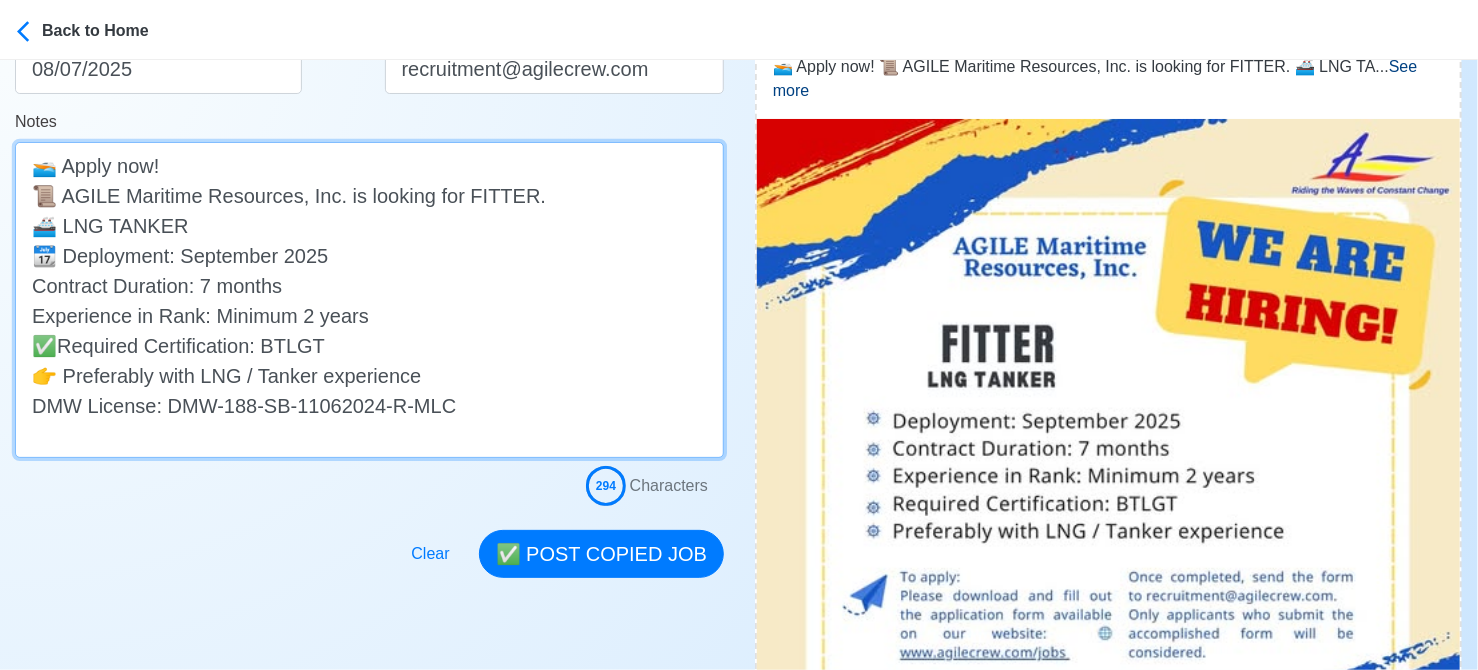 scroll, scrollTop: 500, scrollLeft: 0, axis: vertical 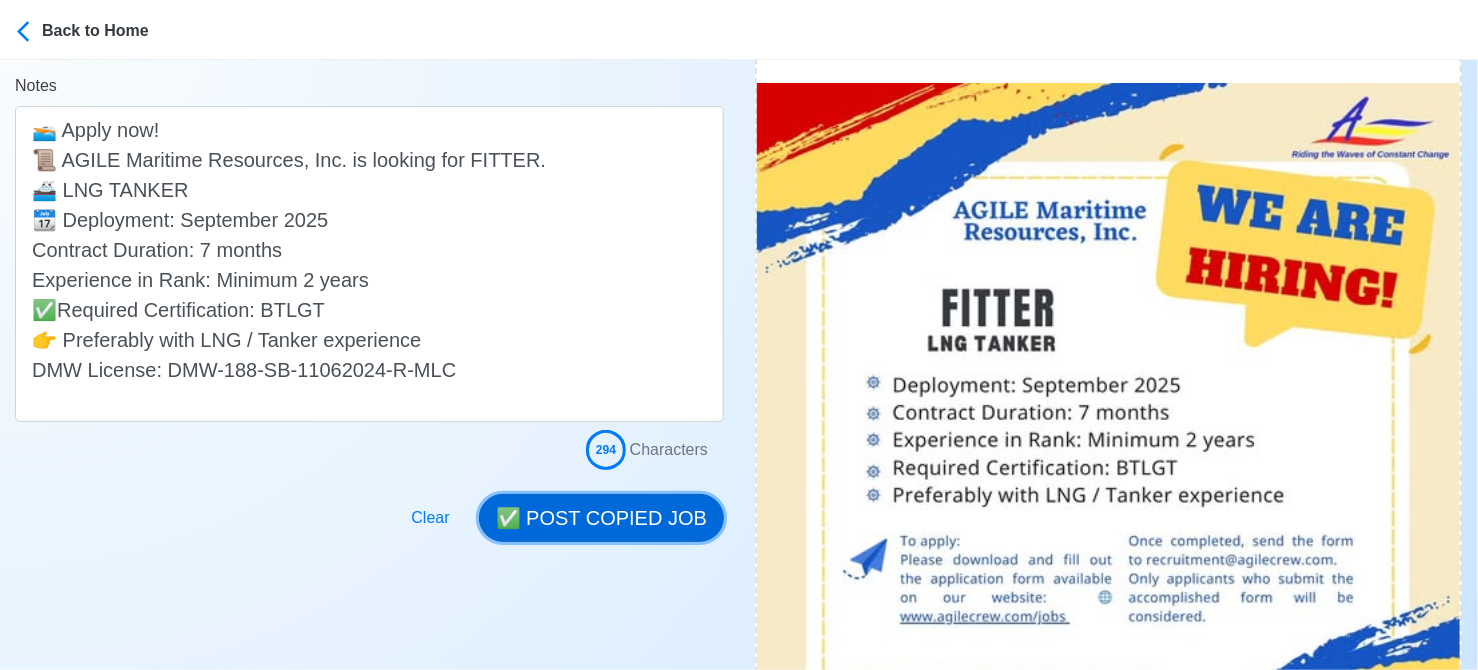 click on "✅ POST COPIED JOB" at bounding box center [601, 518] 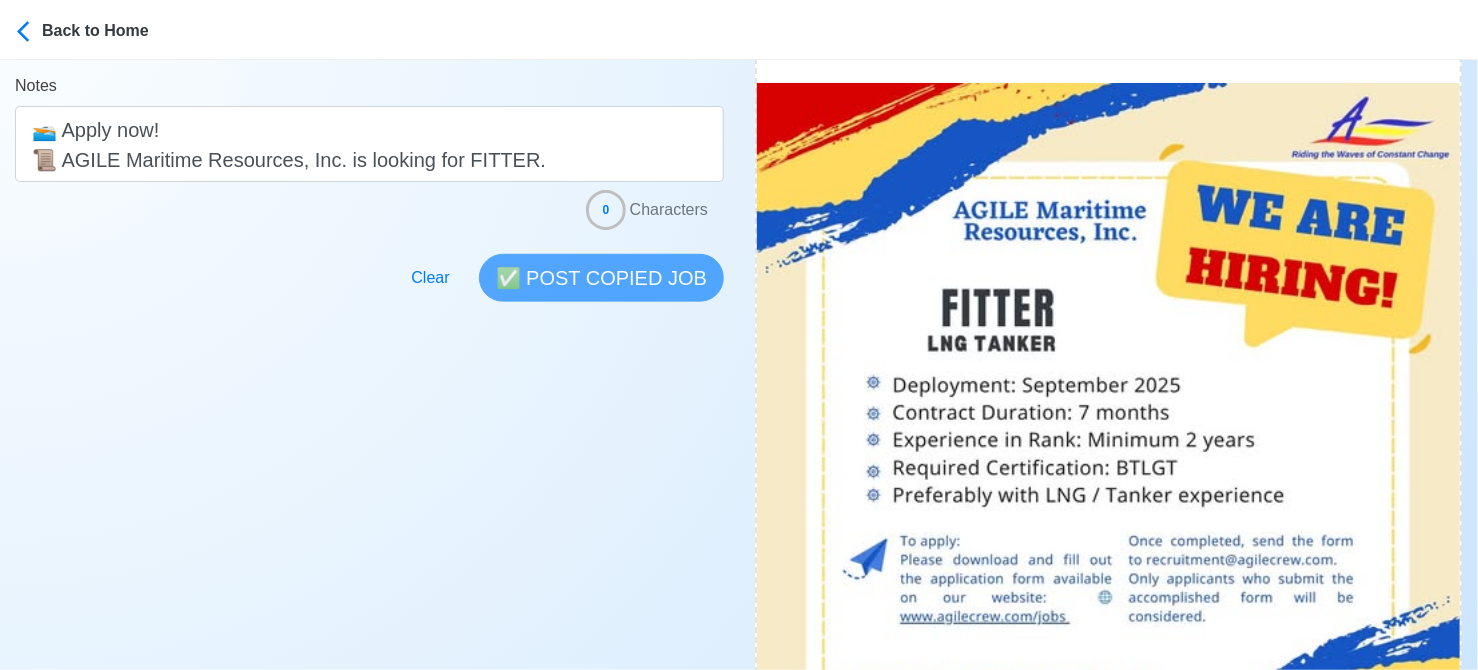 click on "Post Job   Jeyner Gil Job Post Header Position Master Chief Officer 2nd Officer 3rd Officer Junior Officer Chief Engineer 2nd Engineer 3rd Engineer 4th Engineer Gas Engineer Junior Engineer 1st Assistant Engineer 2nd Assistant Engineer 3rd Assistant Engineer ETO/ETR Electrician Electrical Engineer Oiler Fitter Welder Chief Cook Chef Cook Messman Wiper Rigger Ordinary Seaman Able Seaman Motorman Pumpman Bosun Cadet Reefer Mechanic Operator Repairman Painter Steward Waiter Others Company Vessel Type Date Posted       08/07/2025 Recipient Email Notes 🚤 Apply now!
📜 AGILE Maritime Resources, Inc. is looking for FITTER.
🚢 LNG TANKER
📆 Deployment: September 2025
Contract Duration: 7 months
Experience in Rank: Minimum 2 years
✅Required Certification: BTLGT
👉 Preferably with LNG / Tanker experience
DMW License: DMW-188-SB-11062024-R-MLC 0 Characters Clear ✅ POST COPIED JOB" at bounding box center (369, 76439) 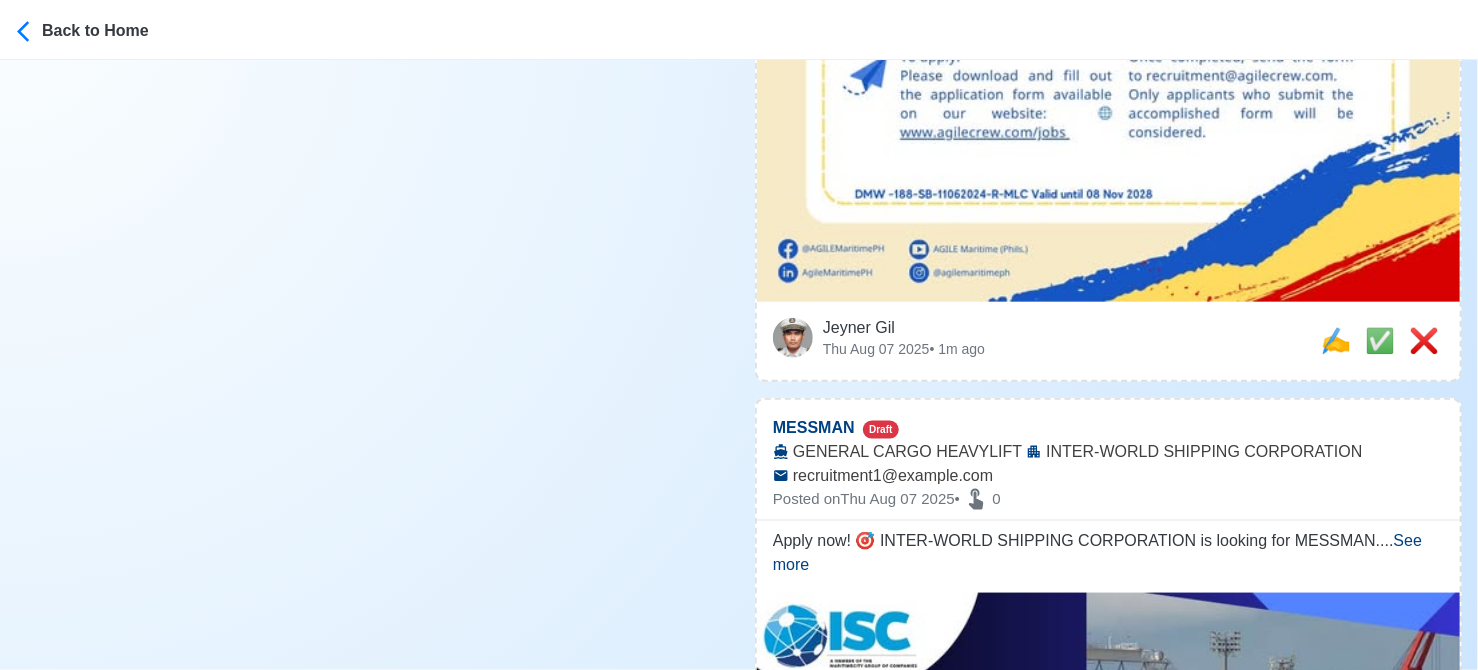 scroll, scrollTop: 1100, scrollLeft: 0, axis: vertical 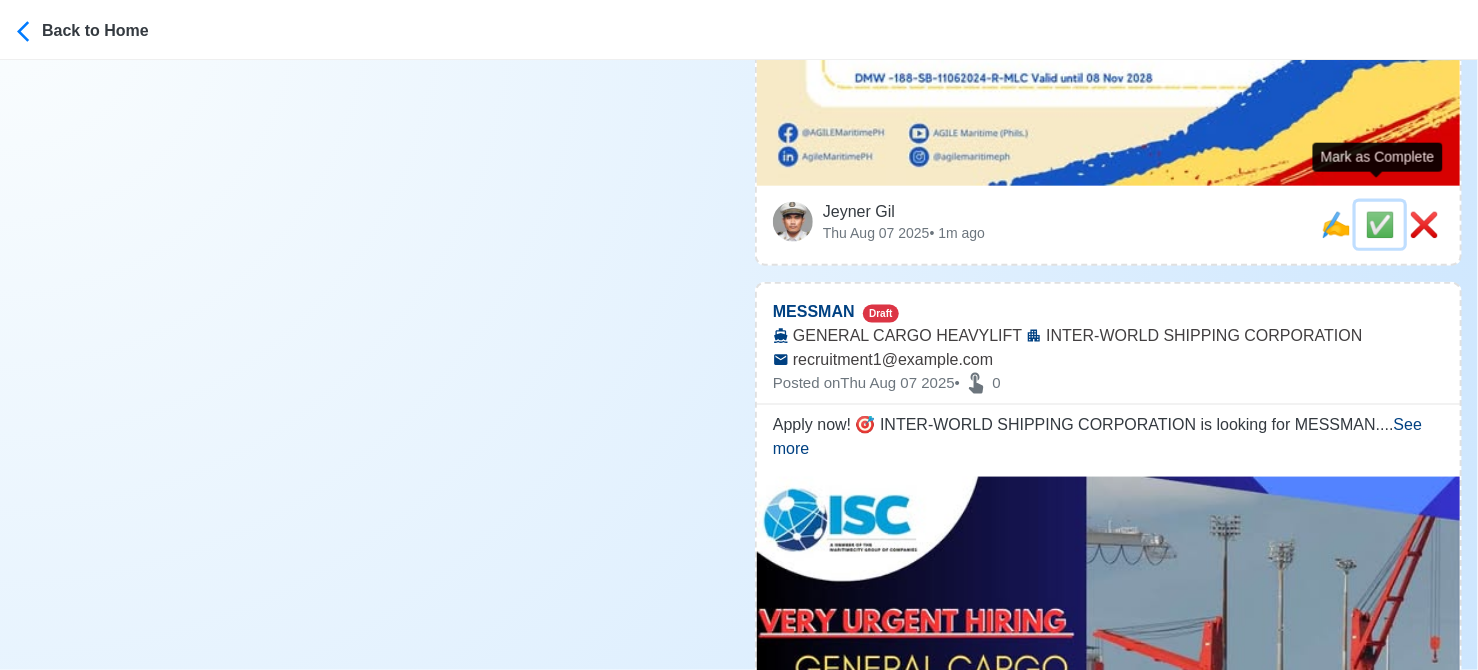 click on "✅" at bounding box center (1380, 224) 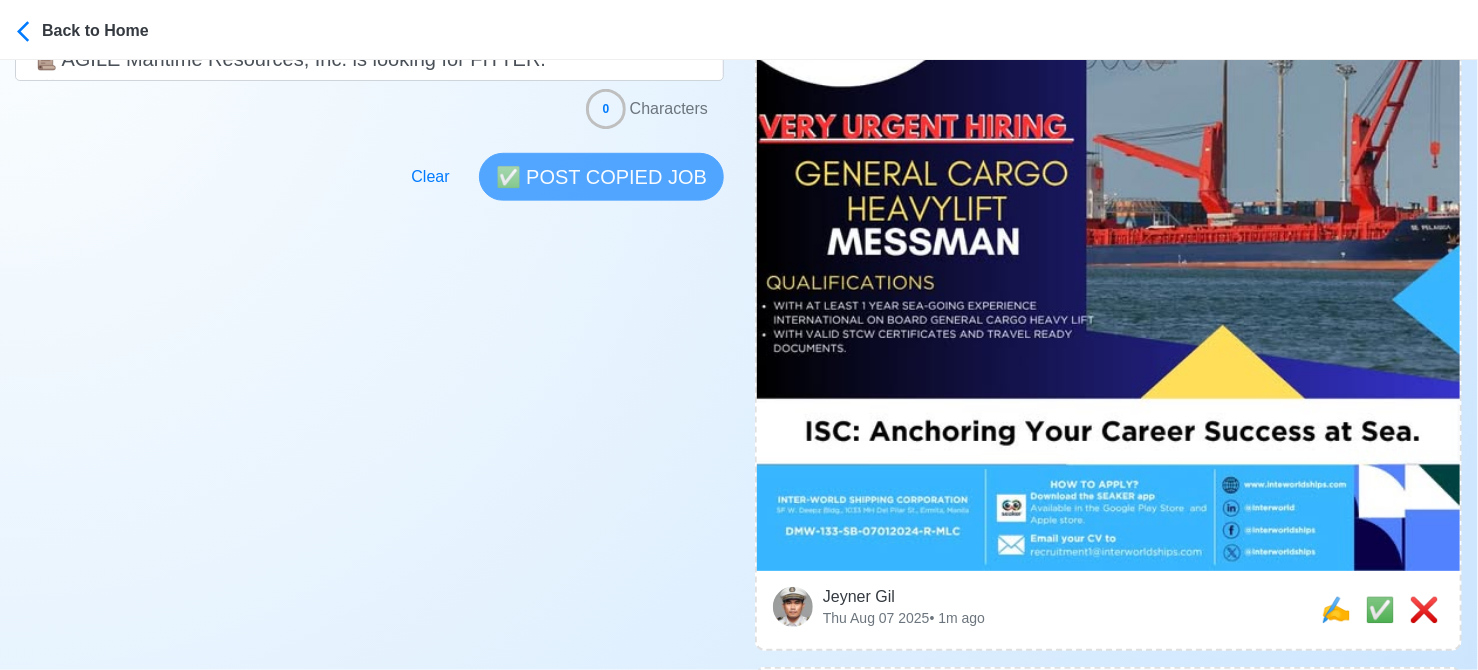 scroll, scrollTop: 700, scrollLeft: 0, axis: vertical 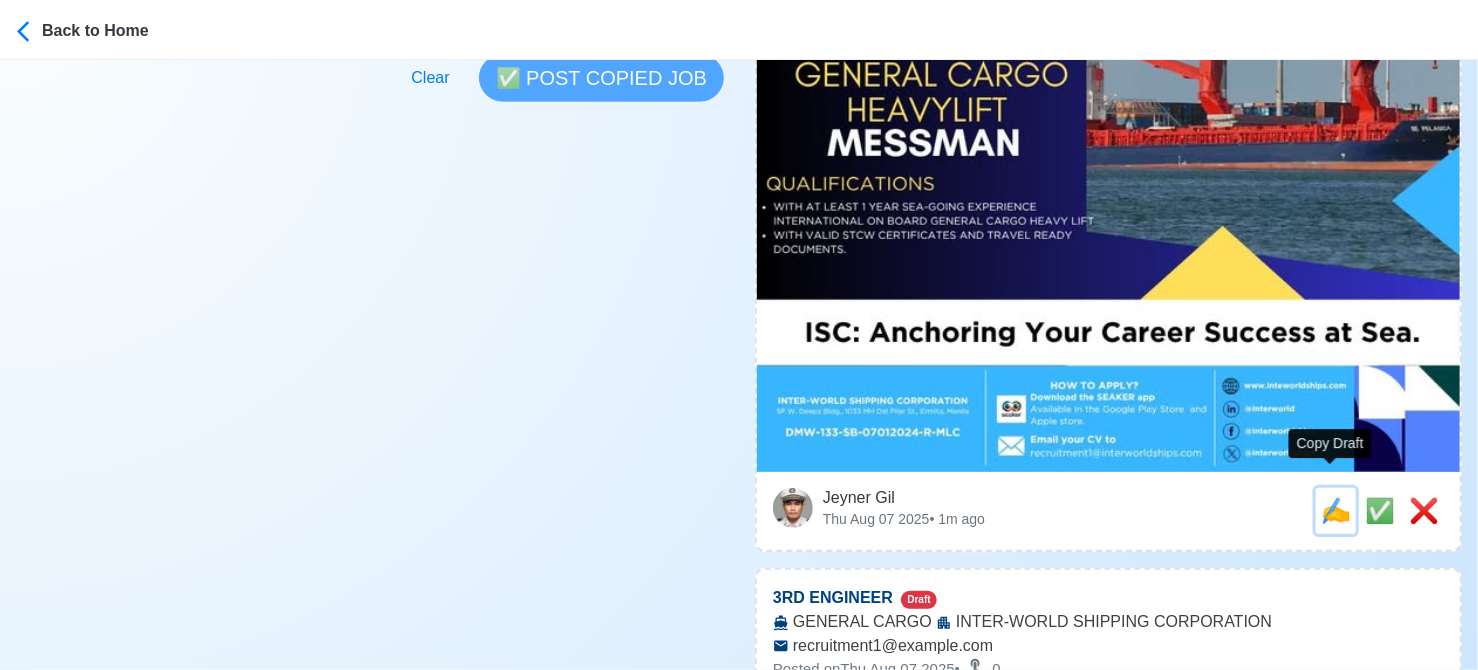 click on "✍️" at bounding box center (1336, 510) 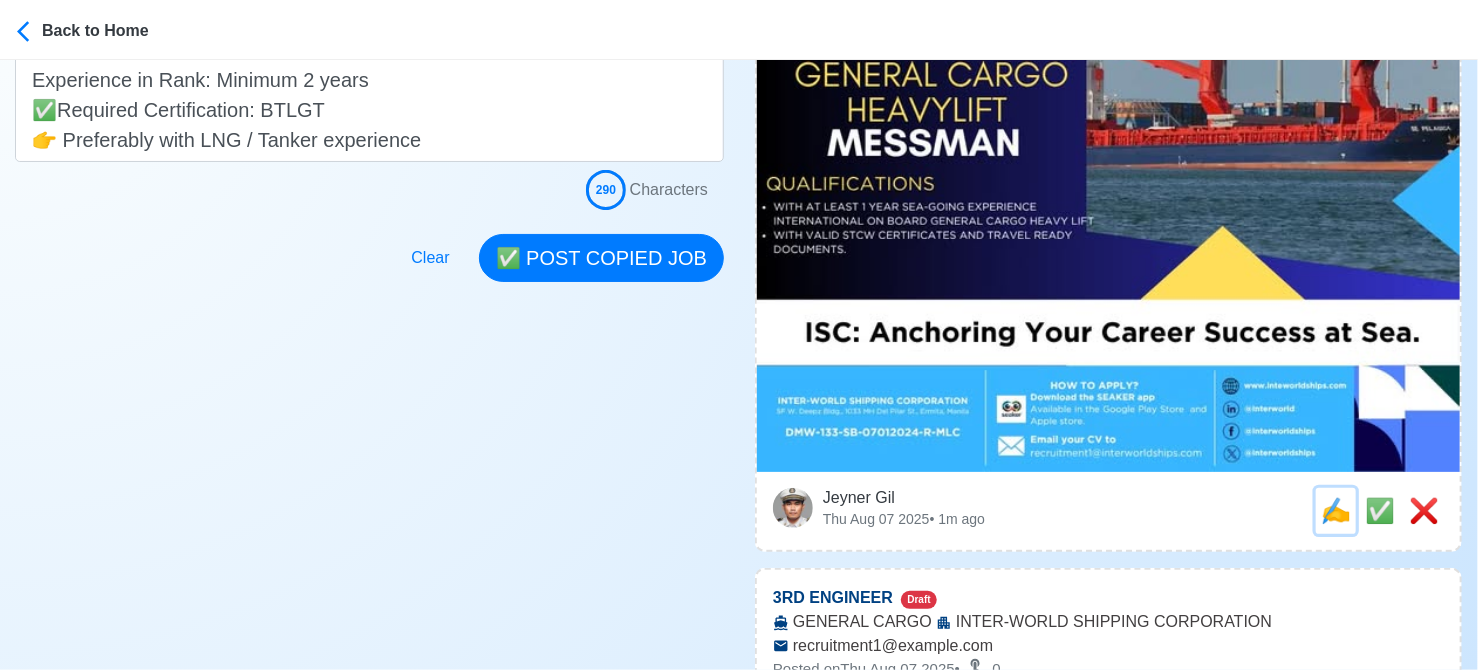 scroll, scrollTop: 0, scrollLeft: 0, axis: both 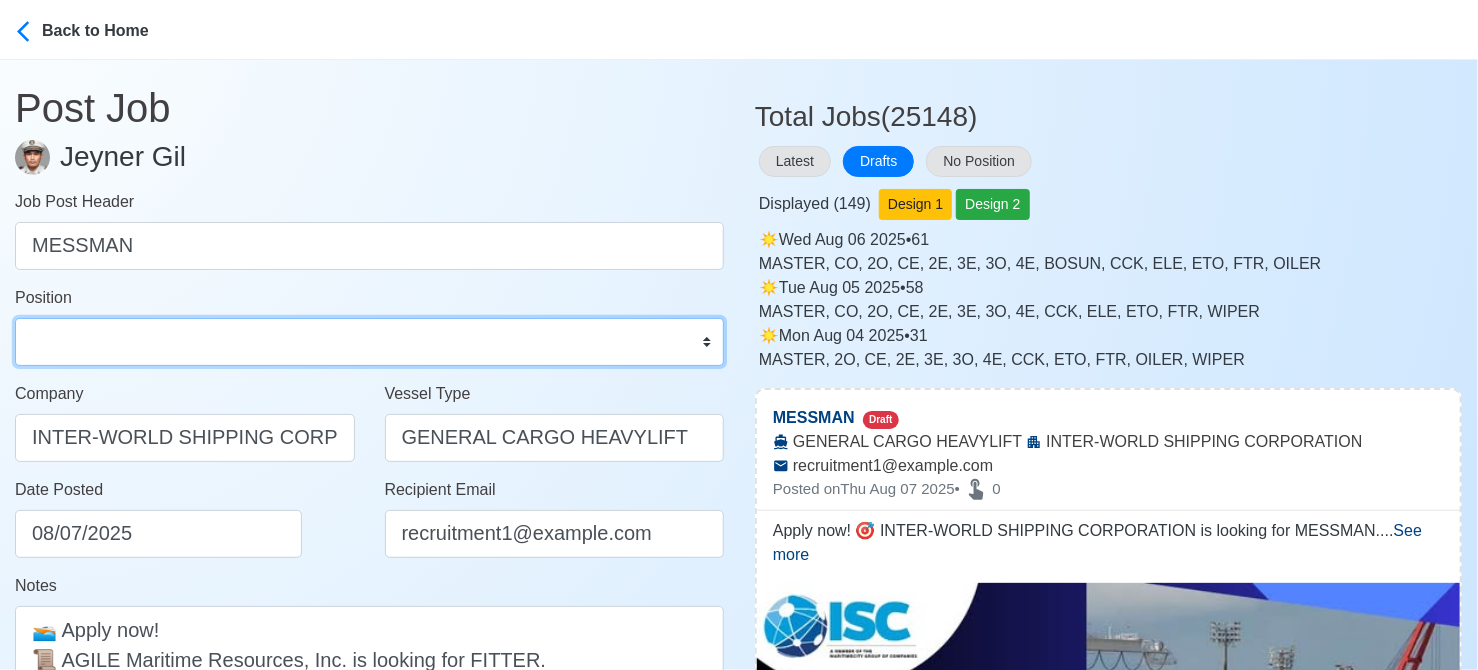 click on "Master Chief Officer 2nd Officer 3rd Officer Junior Officer Chief Engineer 2nd Engineer 3rd Engineer 4th Engineer Gas Engineer Junior Engineer 1st Assistant Engineer 2nd Assistant Engineer 3rd Assistant Engineer ETO/ETR Electrician Electrical Engineer Oiler Fitter Welder Chief Cook Chef Cook Messman Wiper Rigger Ordinary Seaman Able Seaman Motorman Pumpman Bosun Cadet Reefer Mechanic Operator Repairman Painter Steward Waiter Others" at bounding box center [369, 342] 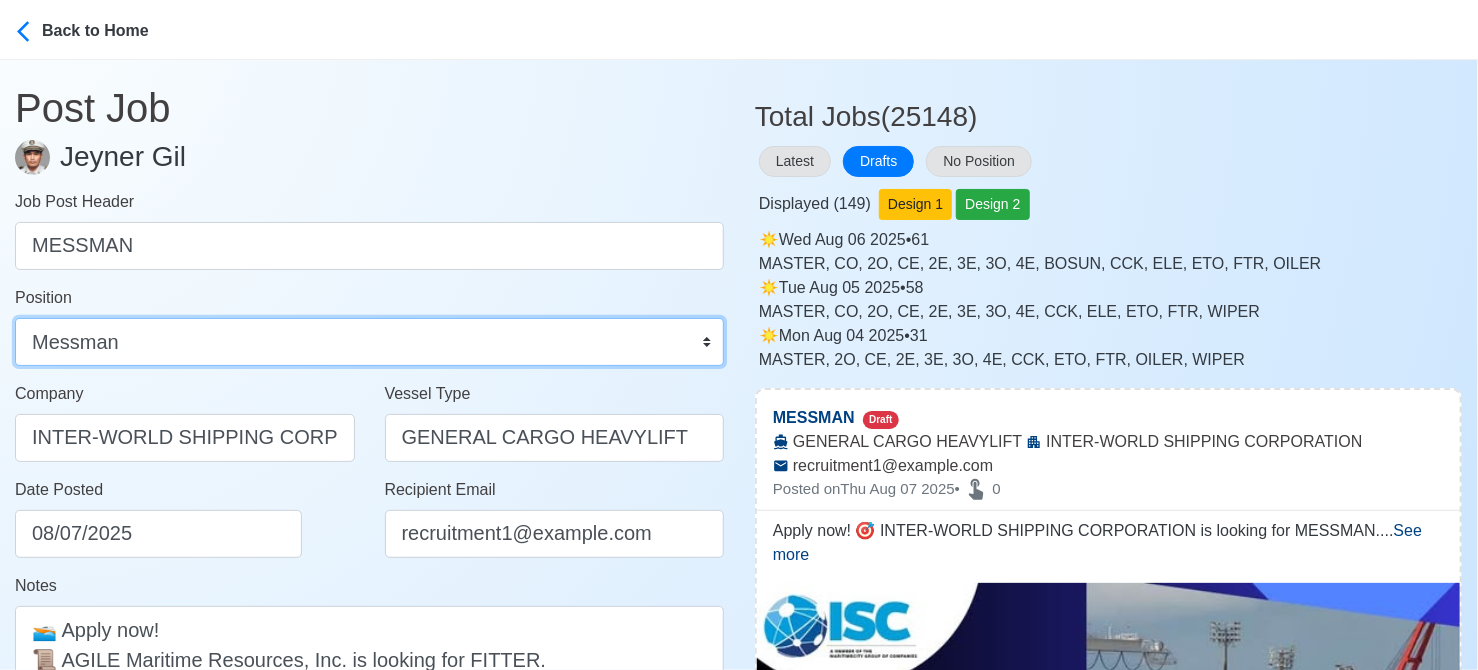 click on "Master Chief Officer 2nd Officer 3rd Officer Junior Officer Chief Engineer 2nd Engineer 3rd Engineer 4th Engineer Gas Engineer Junior Engineer 1st Assistant Engineer 2nd Assistant Engineer 3rd Assistant Engineer ETO/ETR Electrician Electrical Engineer Oiler Fitter Welder Chief Cook Chef Cook Messman Wiper Rigger Ordinary Seaman Able Seaman Motorman Pumpman Bosun Cadet Reefer Mechanic Operator Repairman Painter Steward Waiter Others" at bounding box center [369, 342] 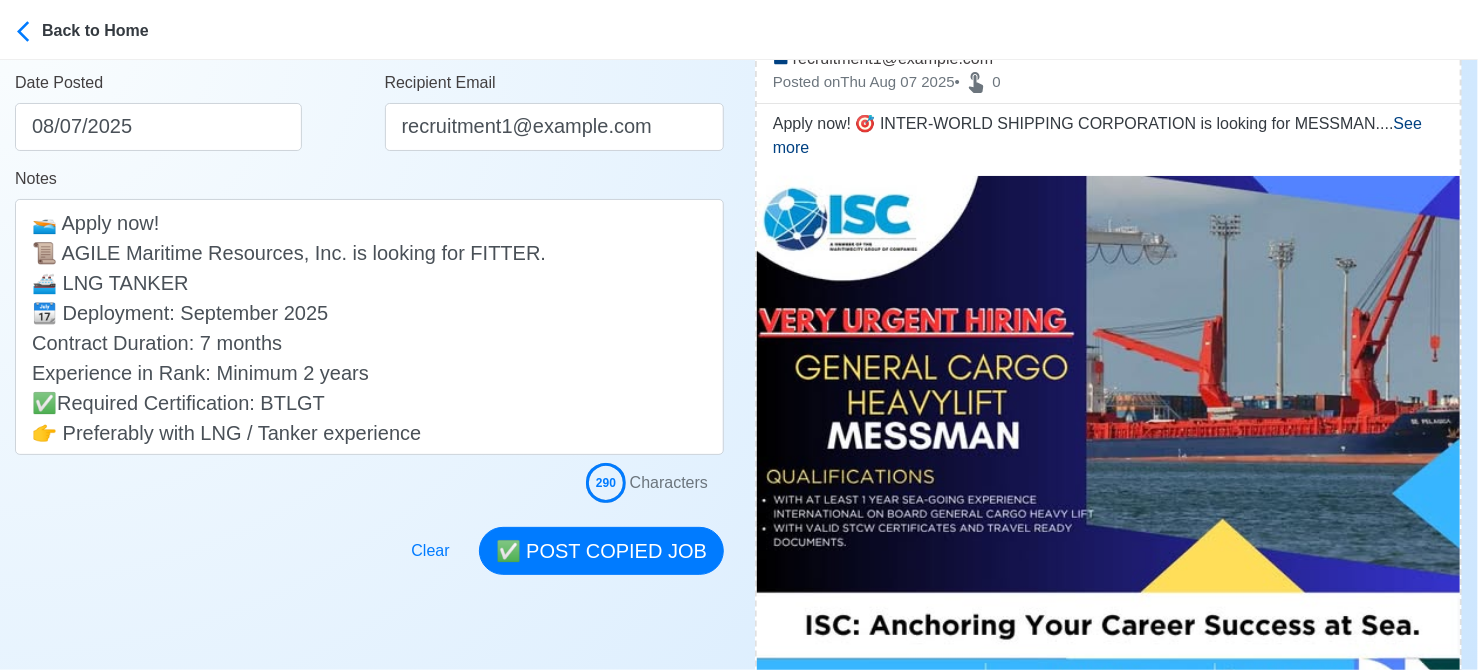 scroll, scrollTop: 500, scrollLeft: 0, axis: vertical 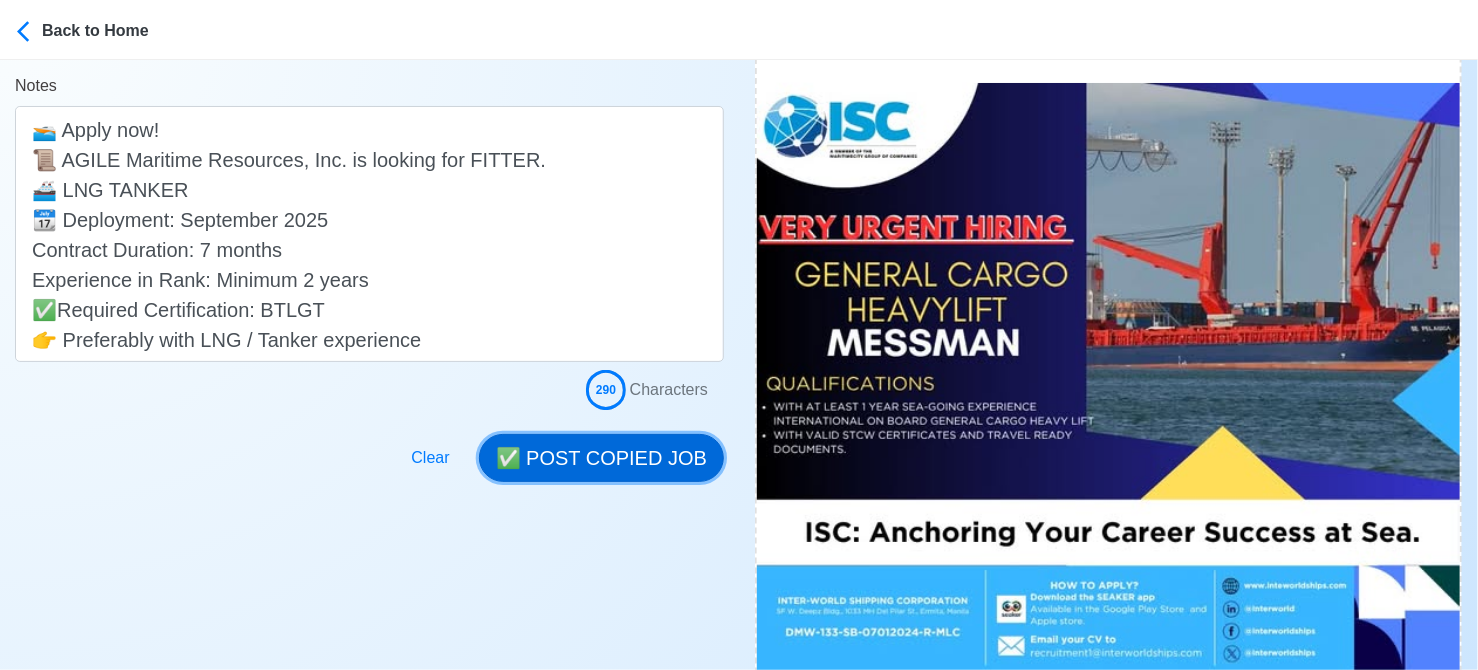 click on "✅ POST COPIED JOB" at bounding box center [601, 458] 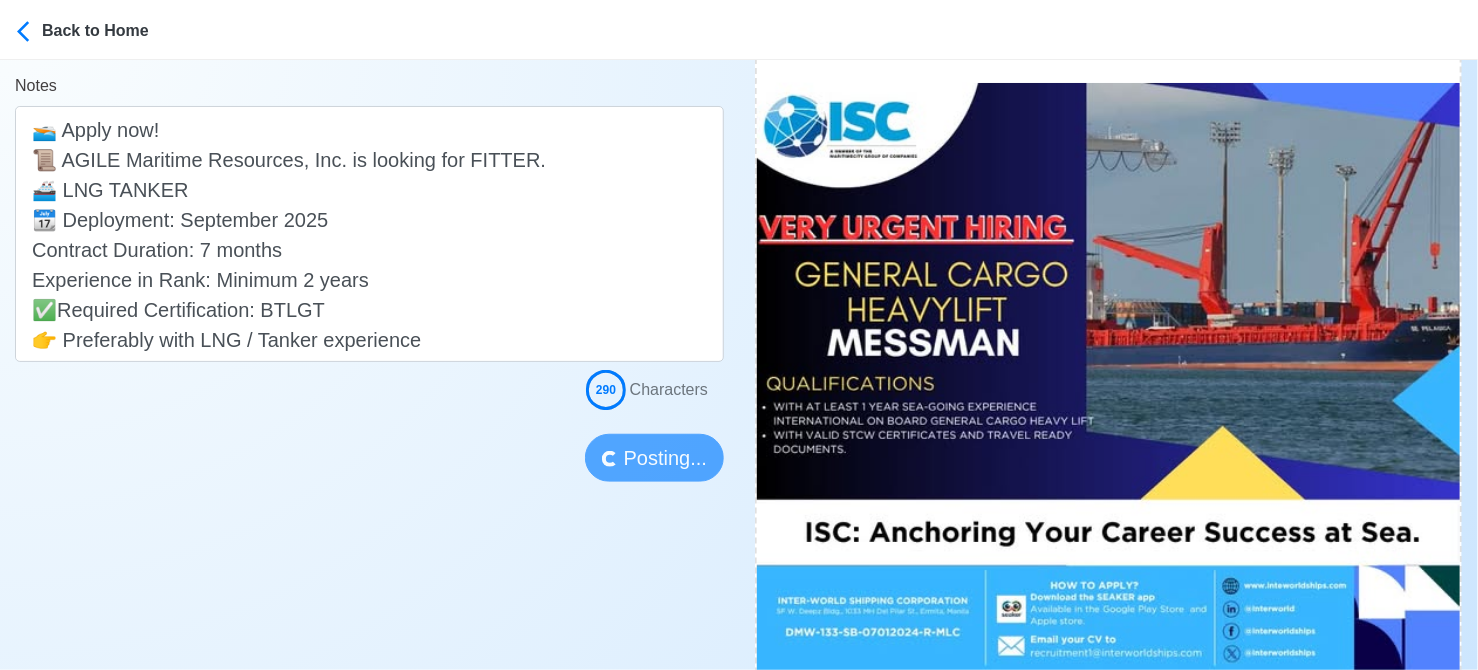 click at bounding box center (369, 394) 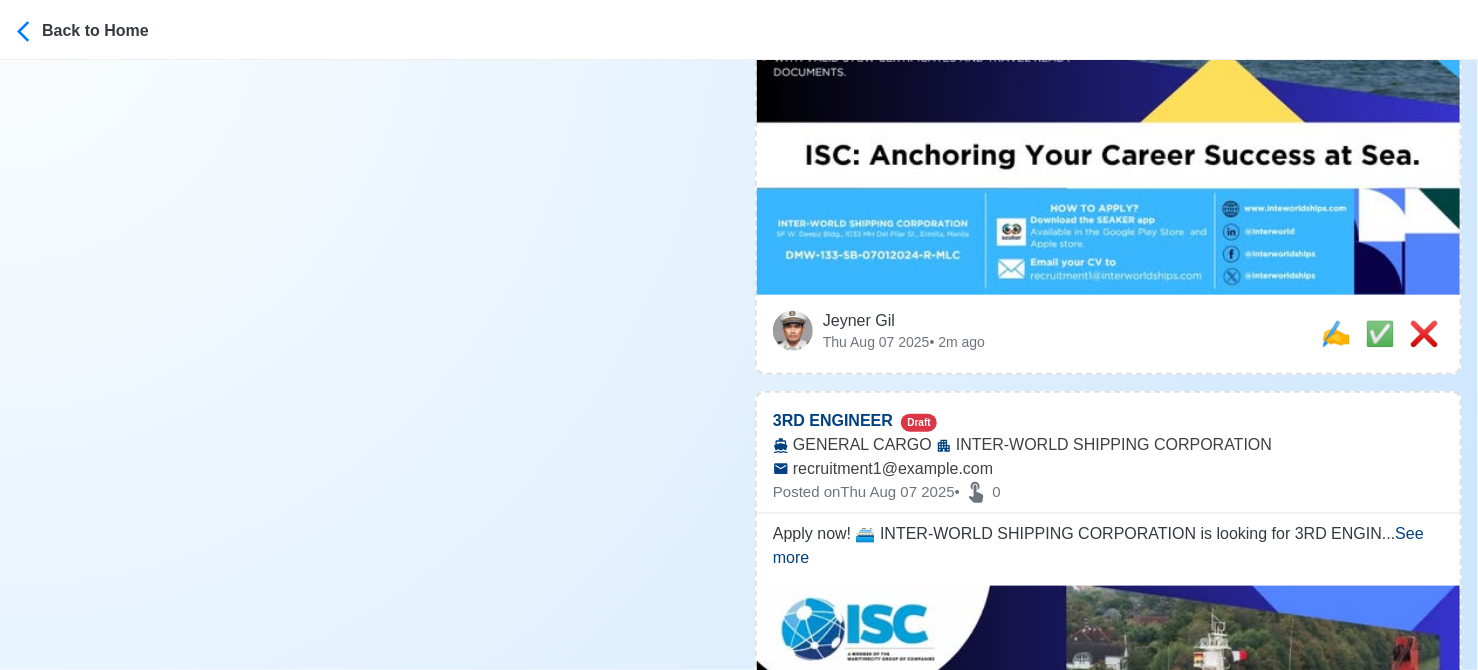 scroll, scrollTop: 900, scrollLeft: 0, axis: vertical 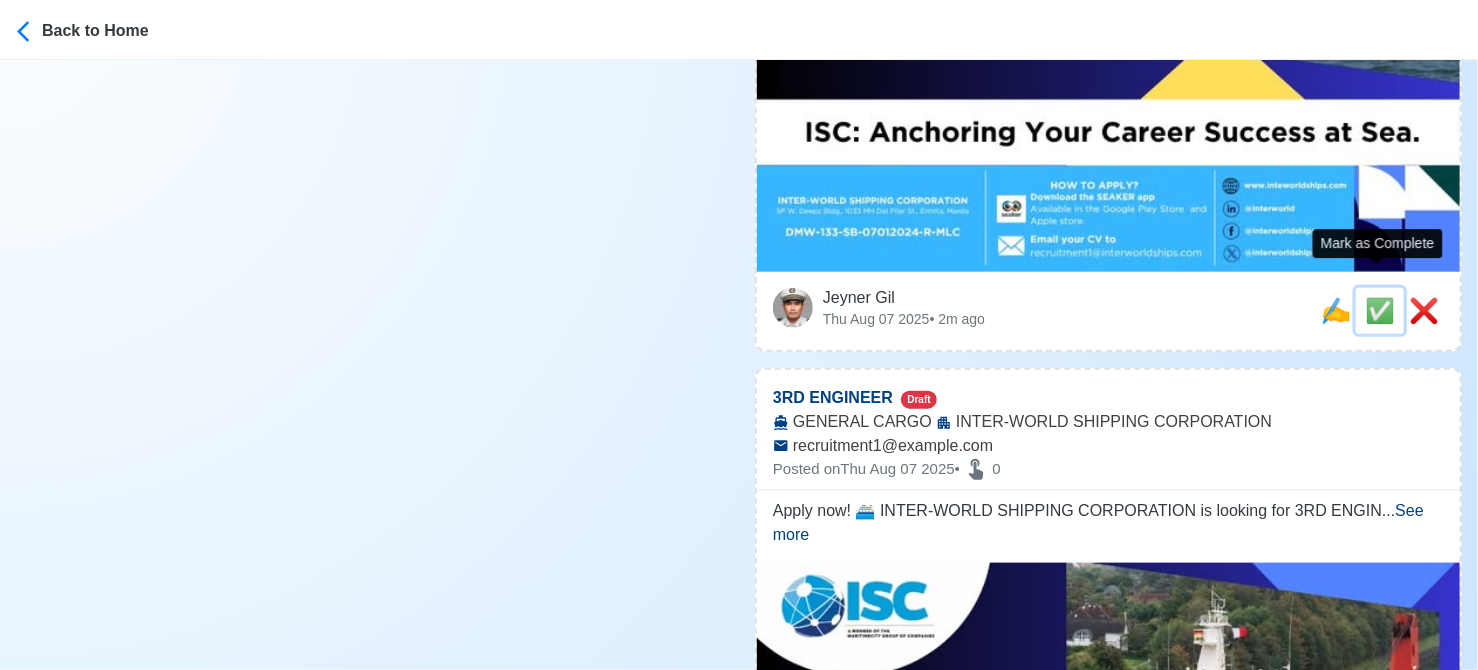 click on "✅" at bounding box center (1380, 310) 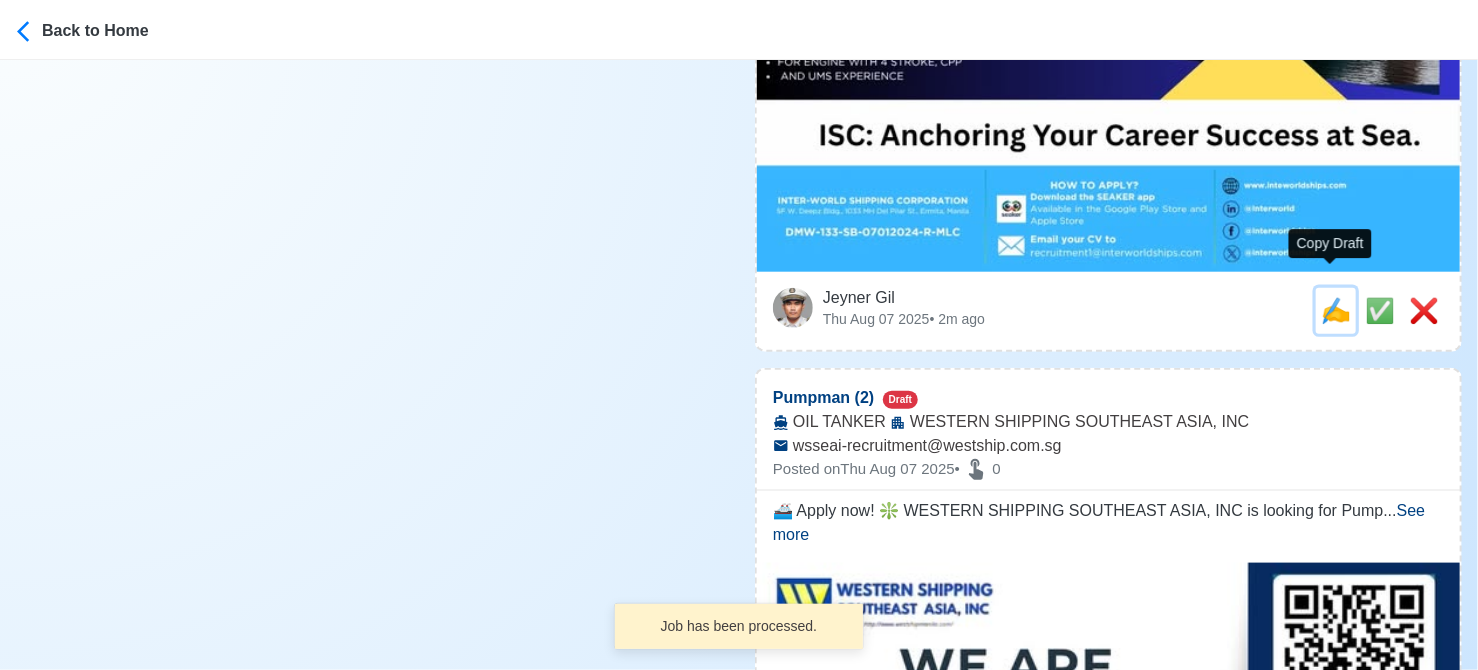 click on "✍️" at bounding box center [1336, 310] 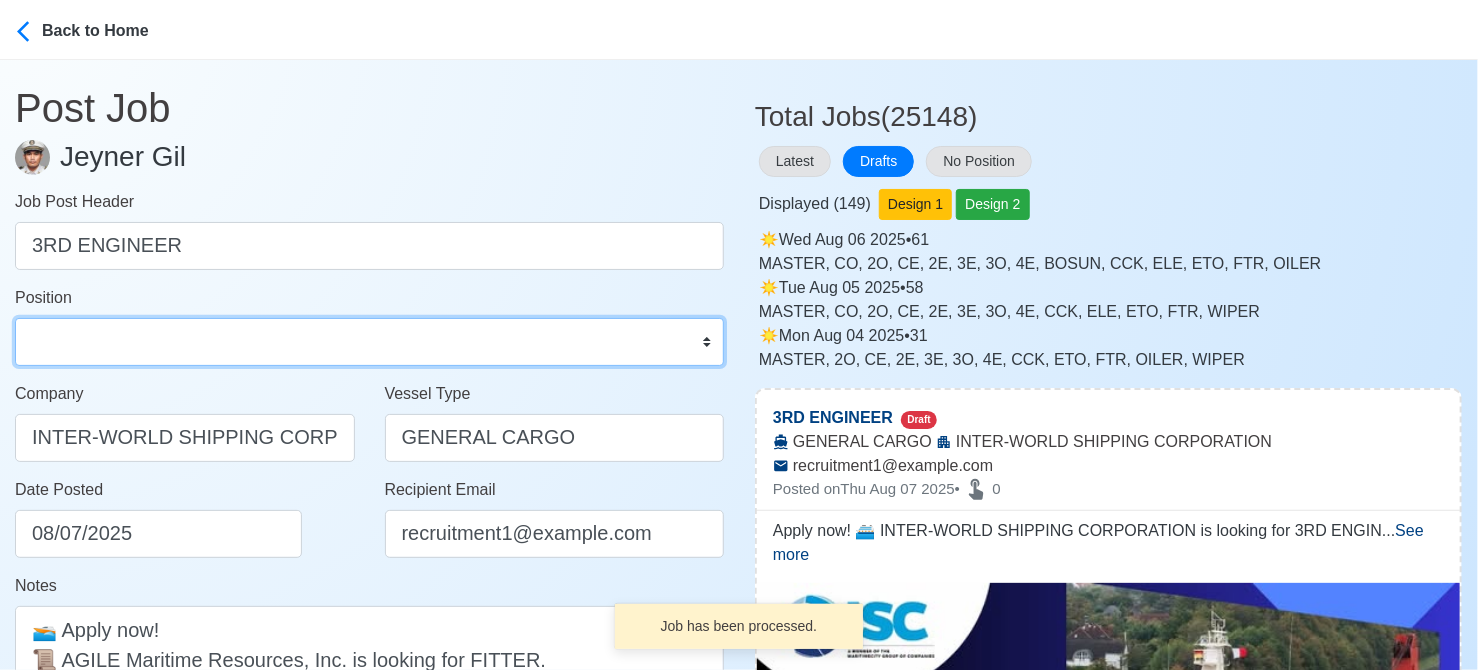 click on "Master Chief Officer 2nd Officer 3rd Officer Junior Officer Chief Engineer 2nd Engineer 3rd Engineer 4th Engineer Gas Engineer Junior Engineer 1st Assistant Engineer 2nd Assistant Engineer 3rd Assistant Engineer ETO/ETR Electrician Electrical Engineer Oiler Fitter Welder Chief Cook Chef Cook Messman Wiper Rigger Ordinary Seaman Able Seaman Motorman Pumpman Bosun Cadet Reefer Mechanic Operator Repairman Painter Steward Waiter Others" at bounding box center [369, 342] 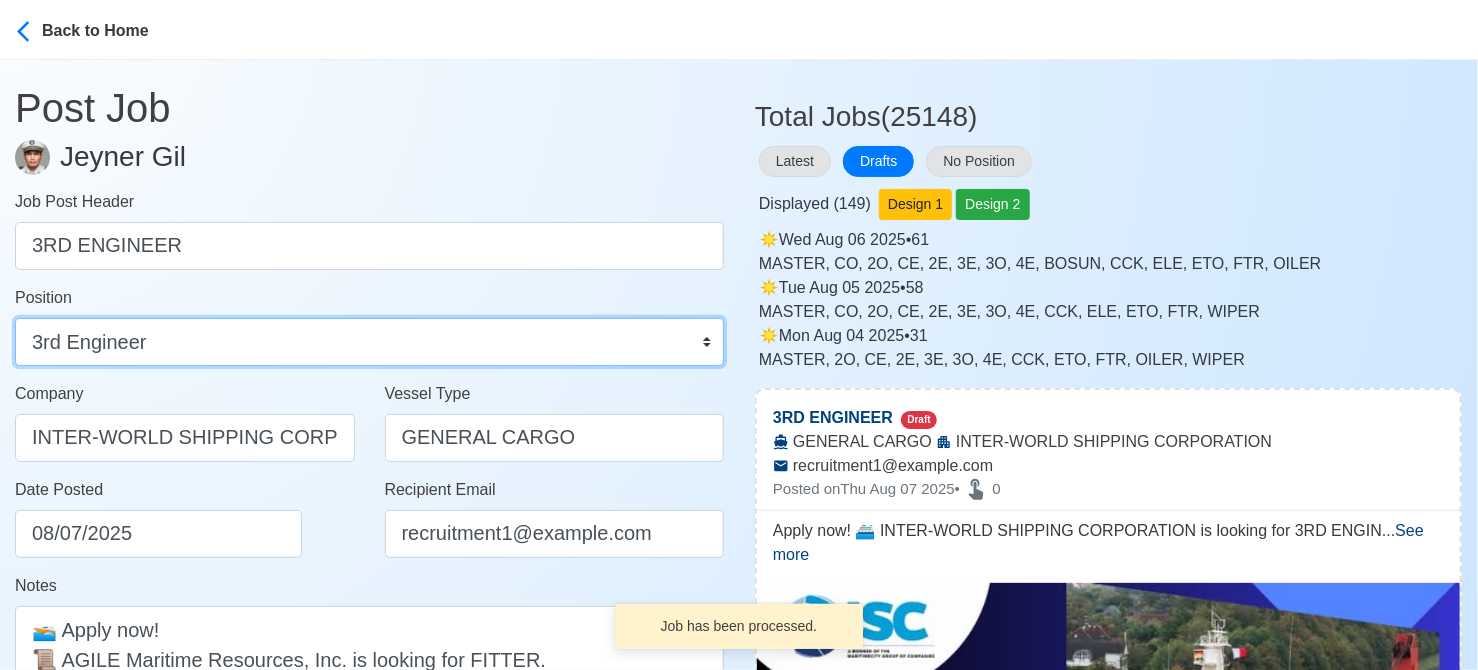 click on "Master Chief Officer 2nd Officer 3rd Officer Junior Officer Chief Engineer 2nd Engineer 3rd Engineer 4th Engineer Gas Engineer Junior Engineer 1st Assistant Engineer 2nd Assistant Engineer 3rd Assistant Engineer ETO/ETR Electrician Electrical Engineer Oiler Fitter Welder Chief Cook Chef Cook Messman Wiper Rigger Ordinary Seaman Able Seaman Motorman Pumpman Bosun Cadet Reefer Mechanic Operator Repairman Painter Steward Waiter Others" at bounding box center [369, 342] 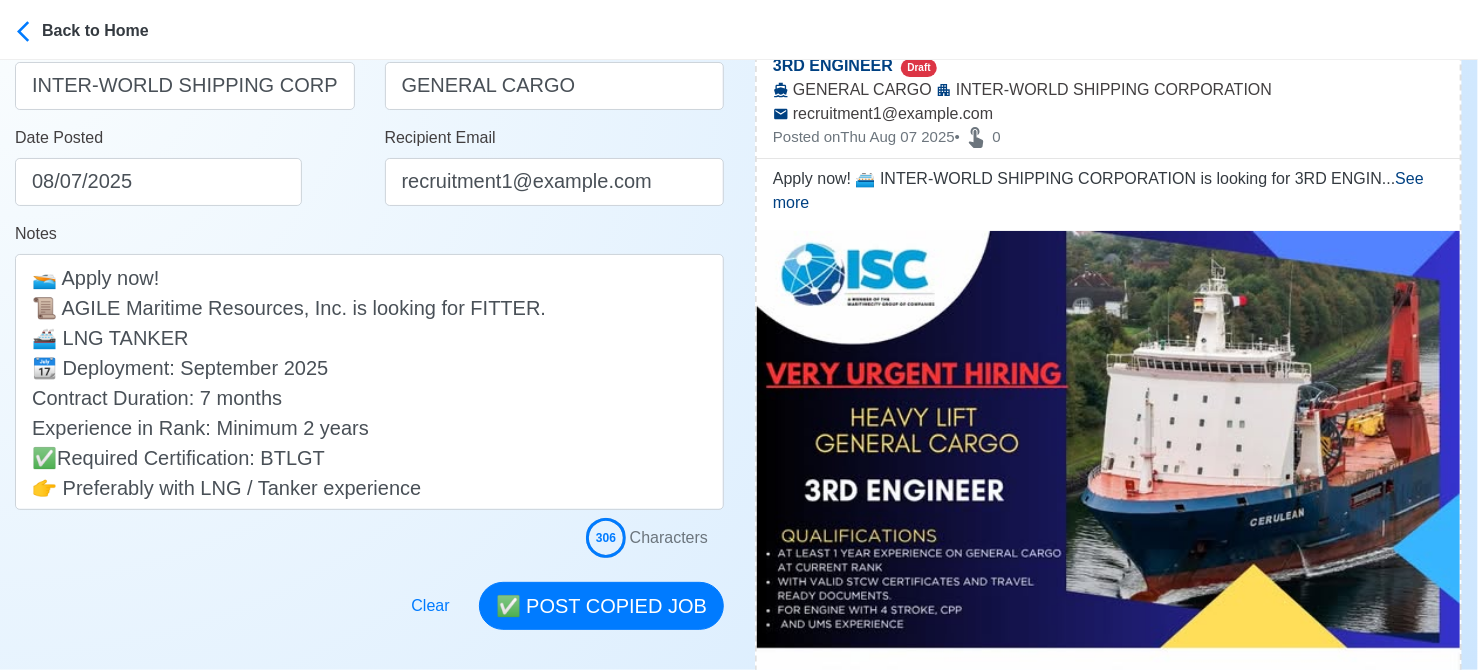 scroll, scrollTop: 400, scrollLeft: 0, axis: vertical 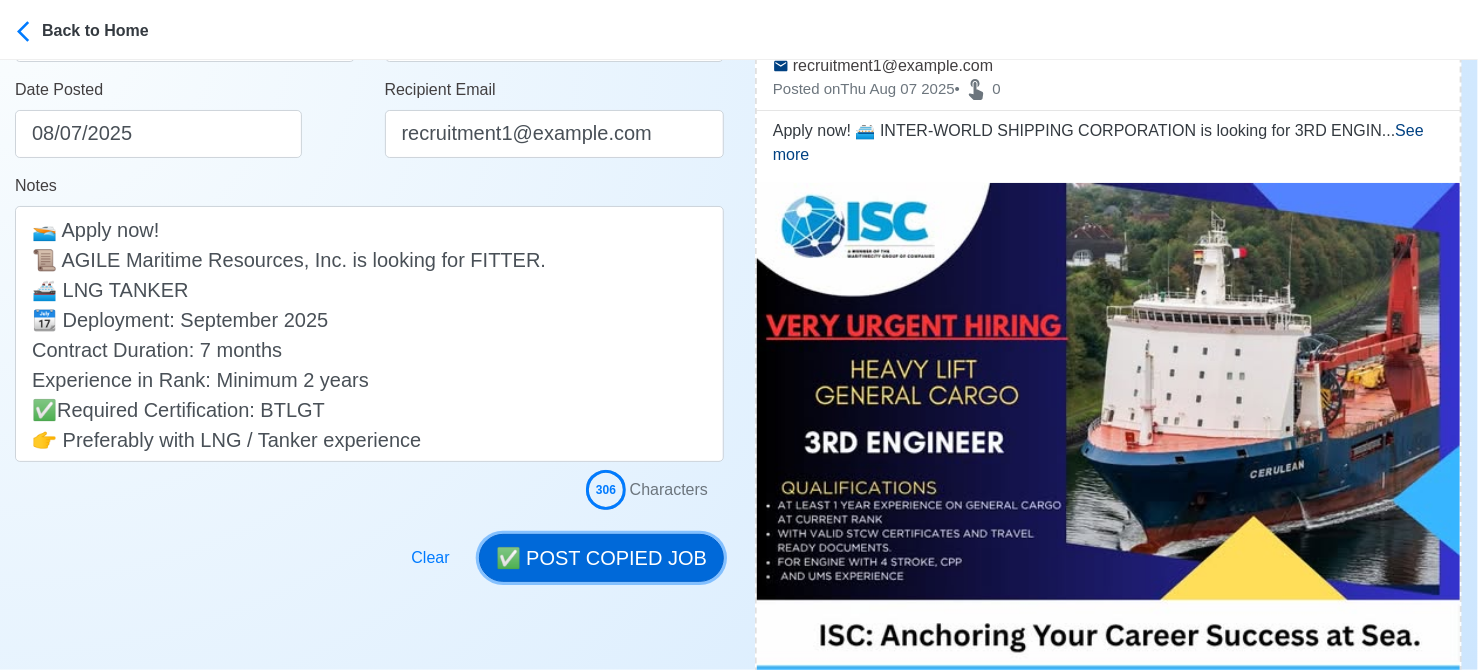 click on "✅ POST COPIED JOB" at bounding box center (601, 558) 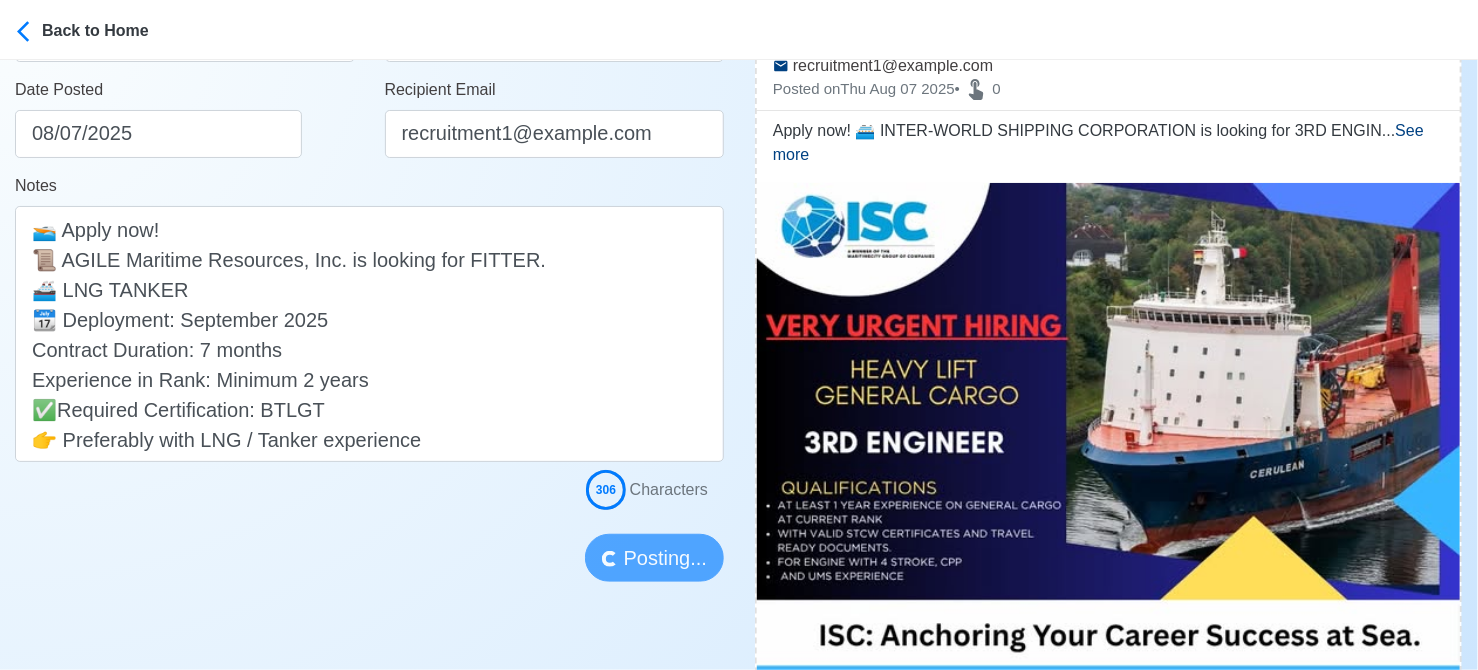 click at bounding box center [369, 494] 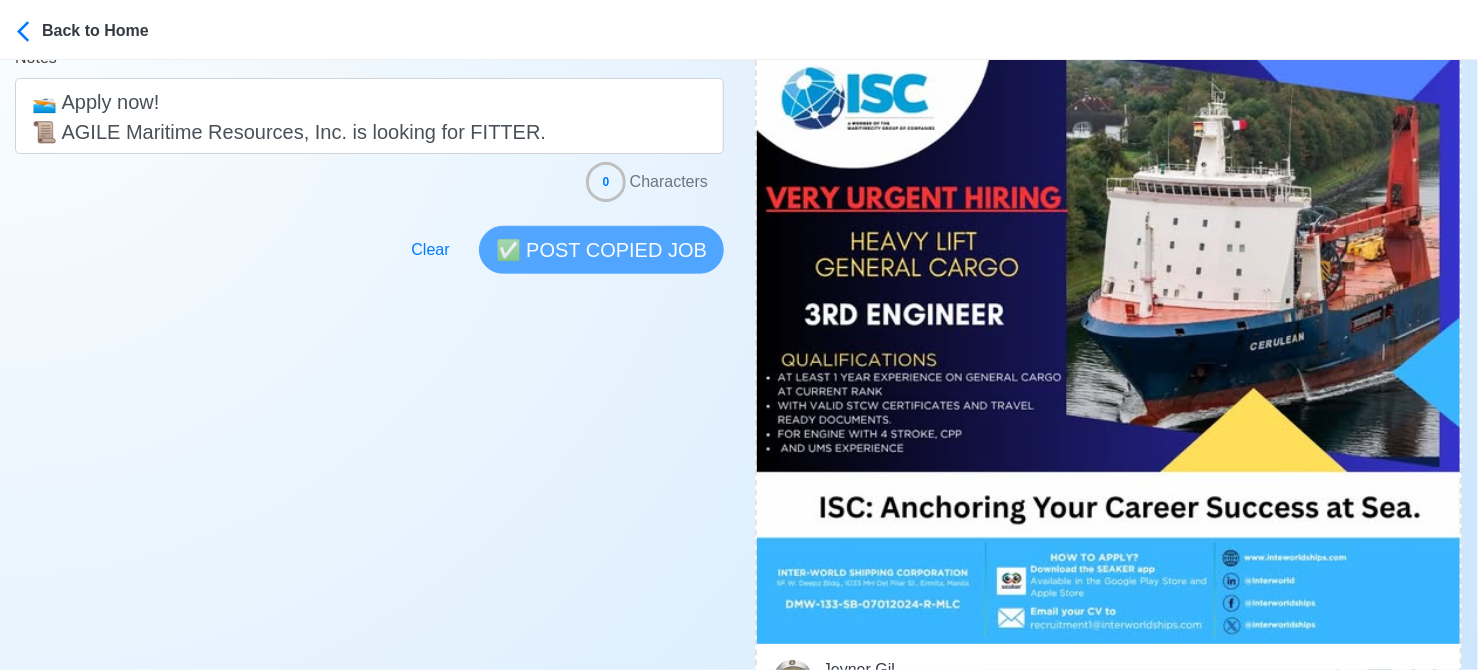 scroll, scrollTop: 700, scrollLeft: 0, axis: vertical 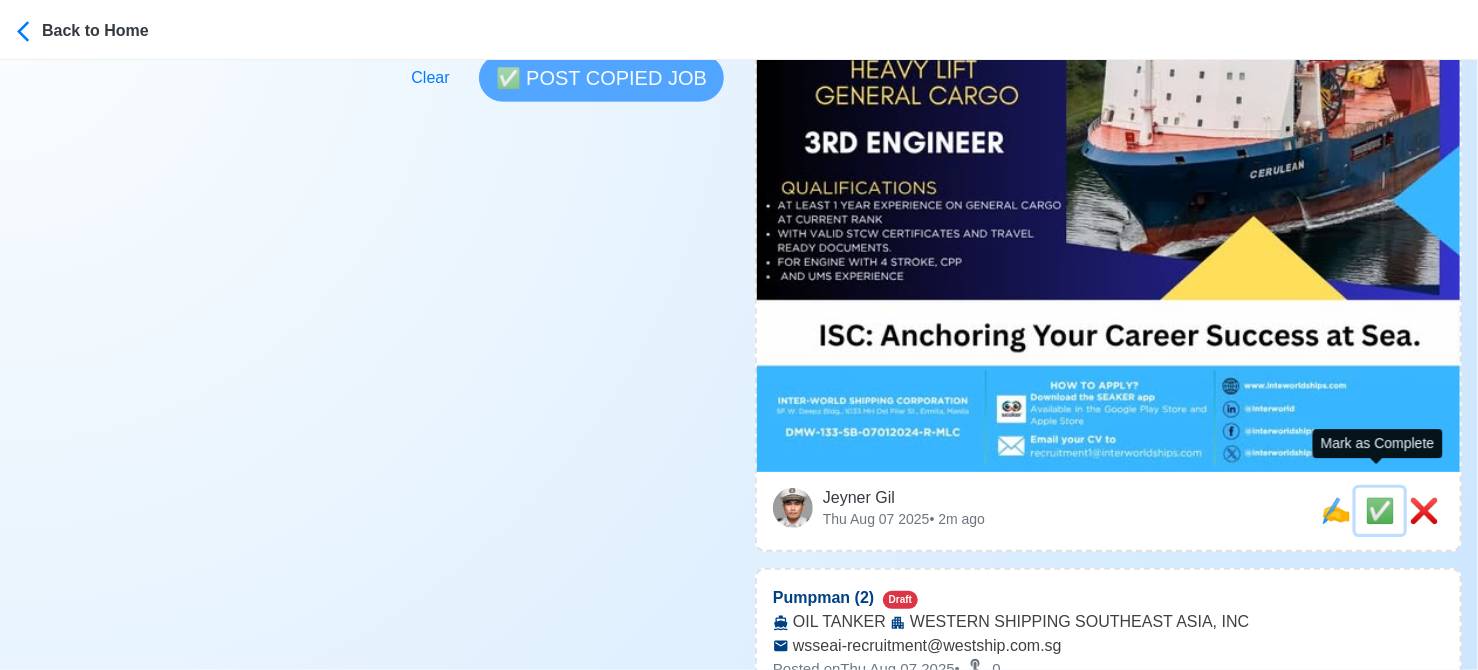 click on "✅" at bounding box center [1380, 510] 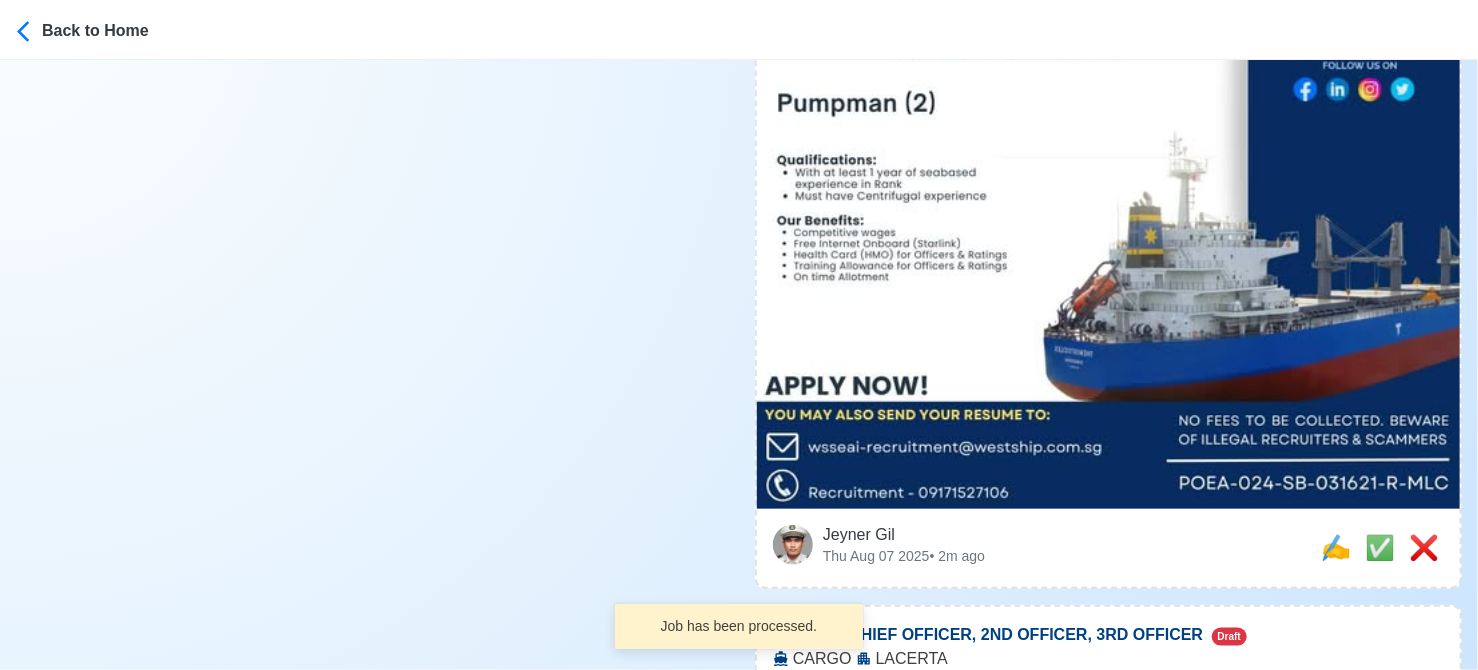 scroll, scrollTop: 800, scrollLeft: 0, axis: vertical 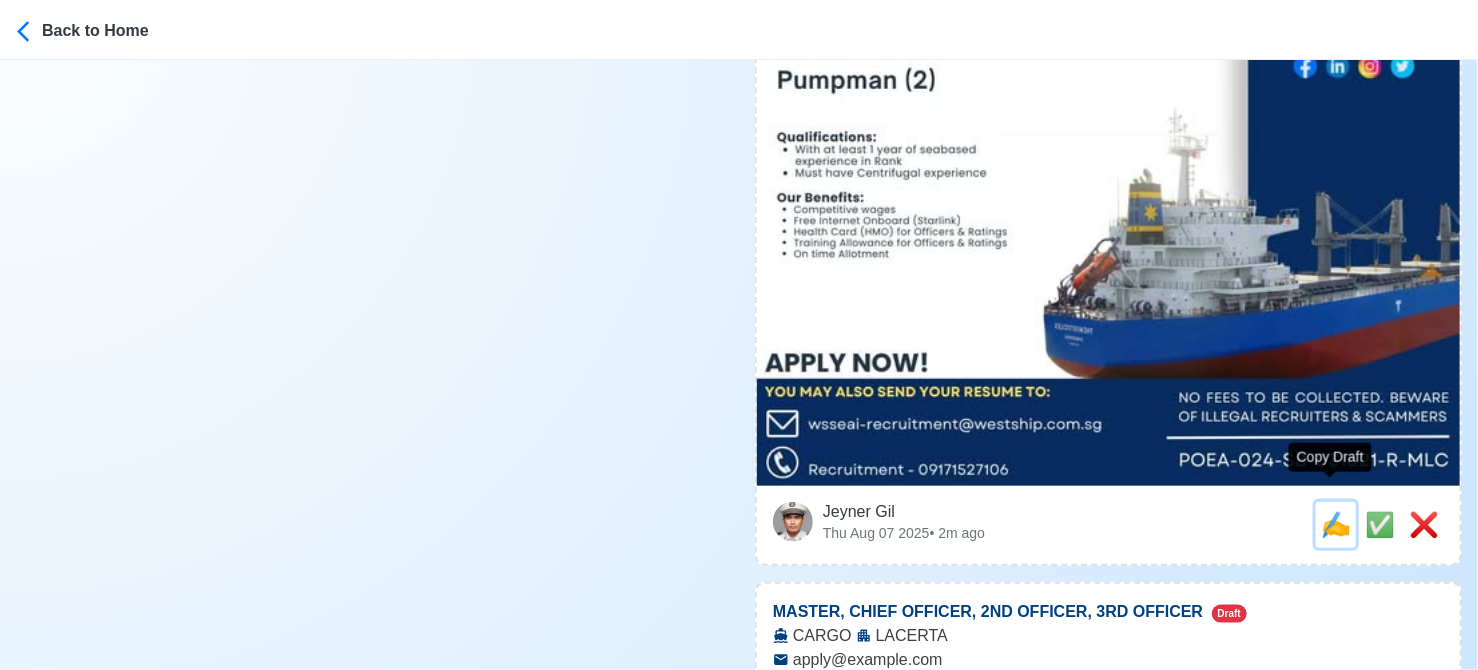 click on "✍️" at bounding box center (1336, 524) 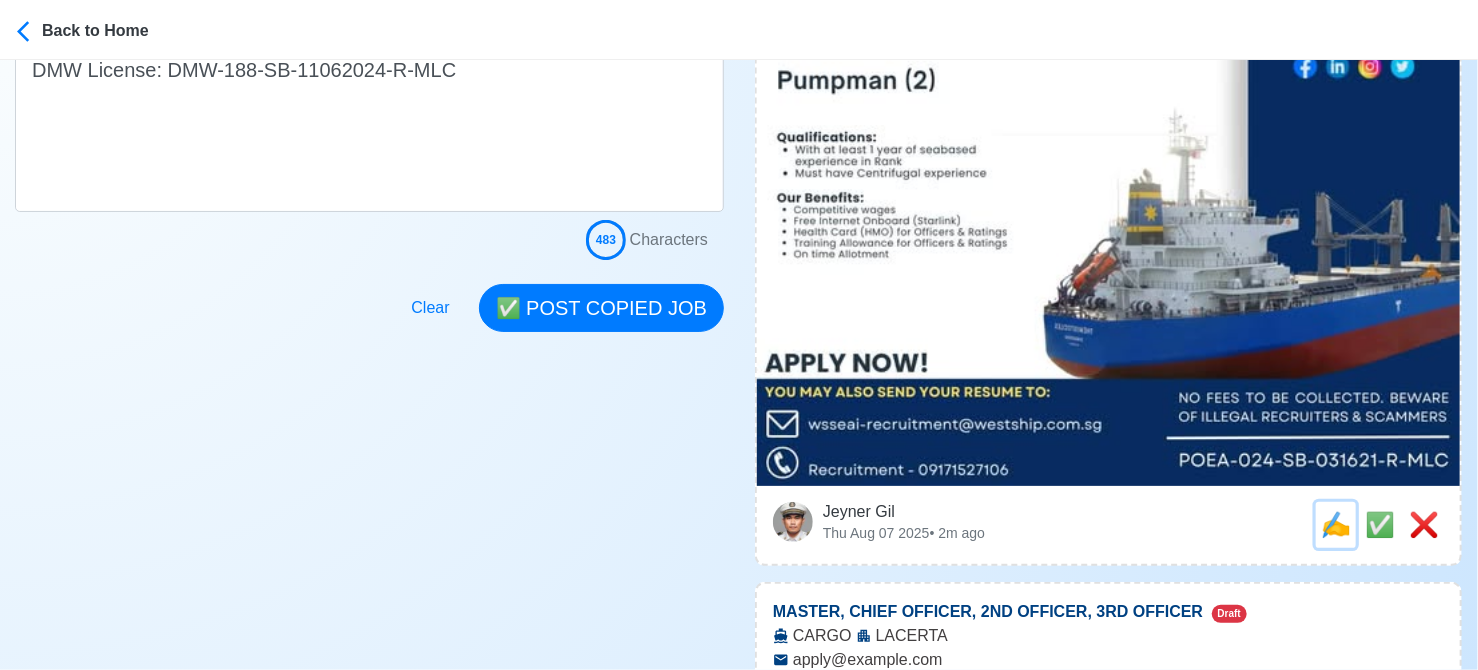 scroll, scrollTop: 0, scrollLeft: 0, axis: both 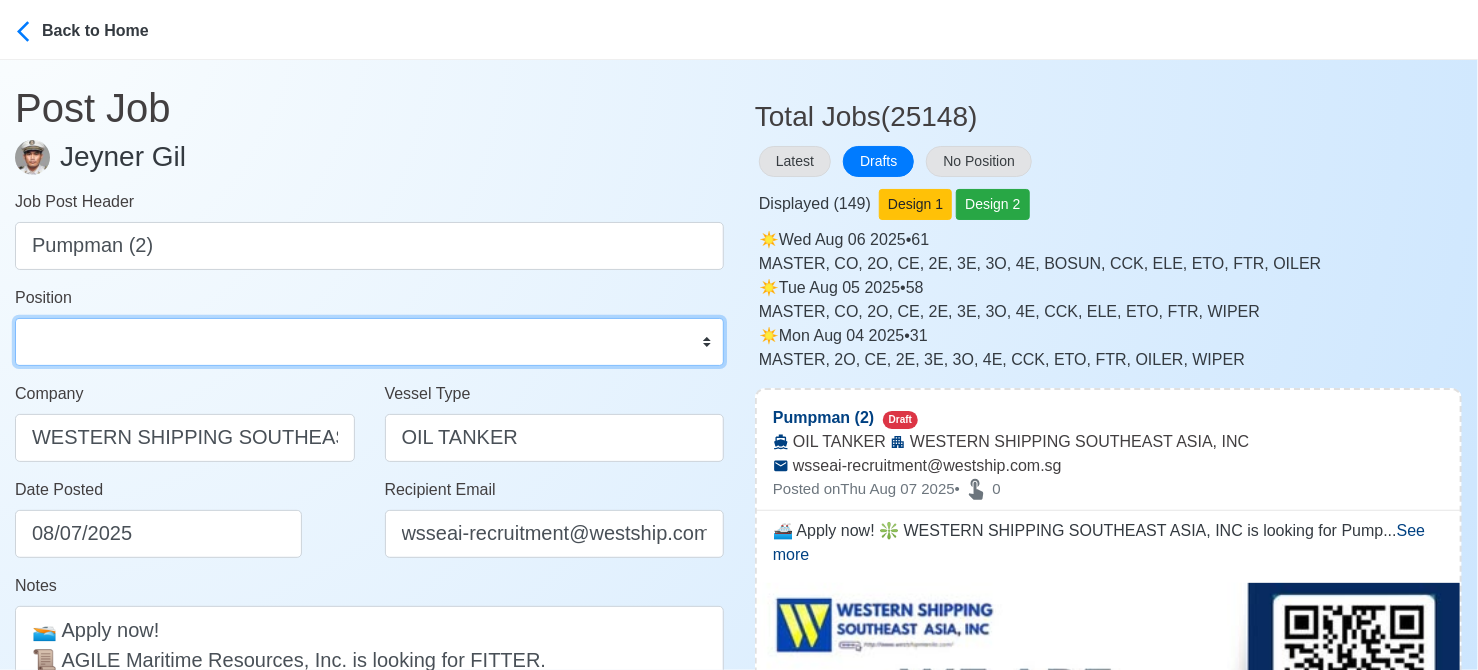 click on "Master Chief Officer 2nd Officer 3rd Officer Junior Officer Chief Engineer 2nd Engineer 3rd Engineer 4th Engineer Gas Engineer Junior Engineer 1st Assistant Engineer 2nd Assistant Engineer 3rd Assistant Engineer ETO/ETR Electrician Electrical Engineer Oiler Fitter Welder Chief Cook Chef Cook Messman Wiper Rigger Ordinary Seaman Able Seaman Motorman Pumpman Bosun Cadet Reefer Mechanic Operator Repairman Painter Steward Waiter Others" at bounding box center (369, 342) 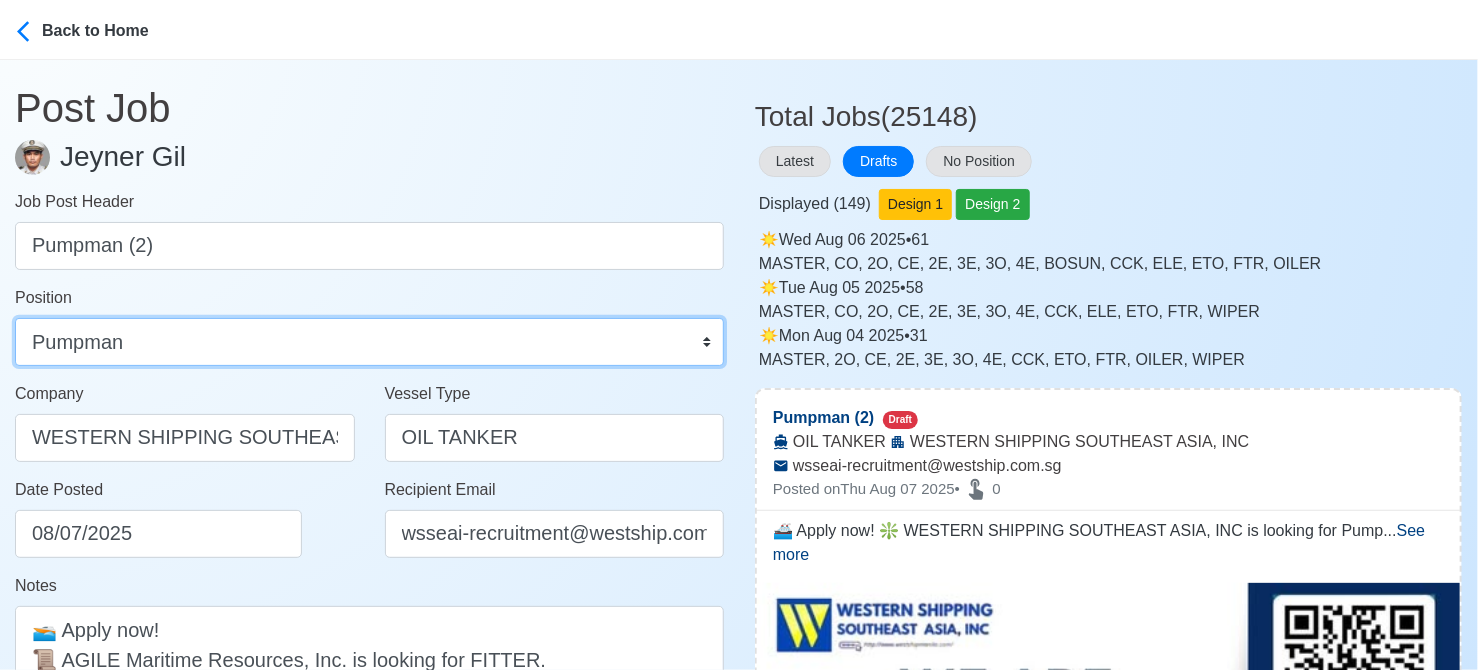 click on "Master Chief Officer 2nd Officer 3rd Officer Junior Officer Chief Engineer 2nd Engineer 3rd Engineer 4th Engineer Gas Engineer Junior Engineer 1st Assistant Engineer 2nd Assistant Engineer 3rd Assistant Engineer ETO/ETR Electrician Electrical Engineer Oiler Fitter Welder Chief Cook Chef Cook Messman Wiper Rigger Ordinary Seaman Able Seaman Motorman Pumpman Bosun Cadet Reefer Mechanic Operator Repairman Painter Steward Waiter Others" at bounding box center [369, 342] 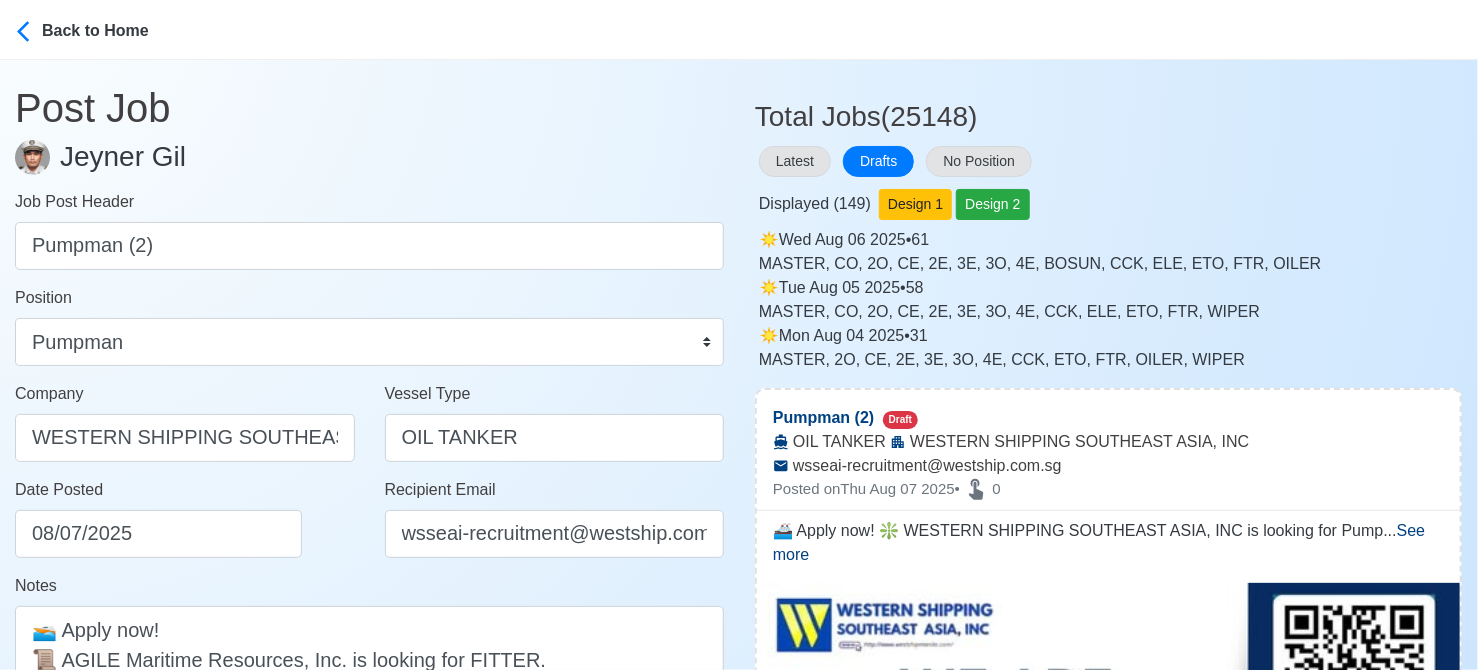 click on "wsseai-recruitment@example.com.sg" at bounding box center [369, 596] 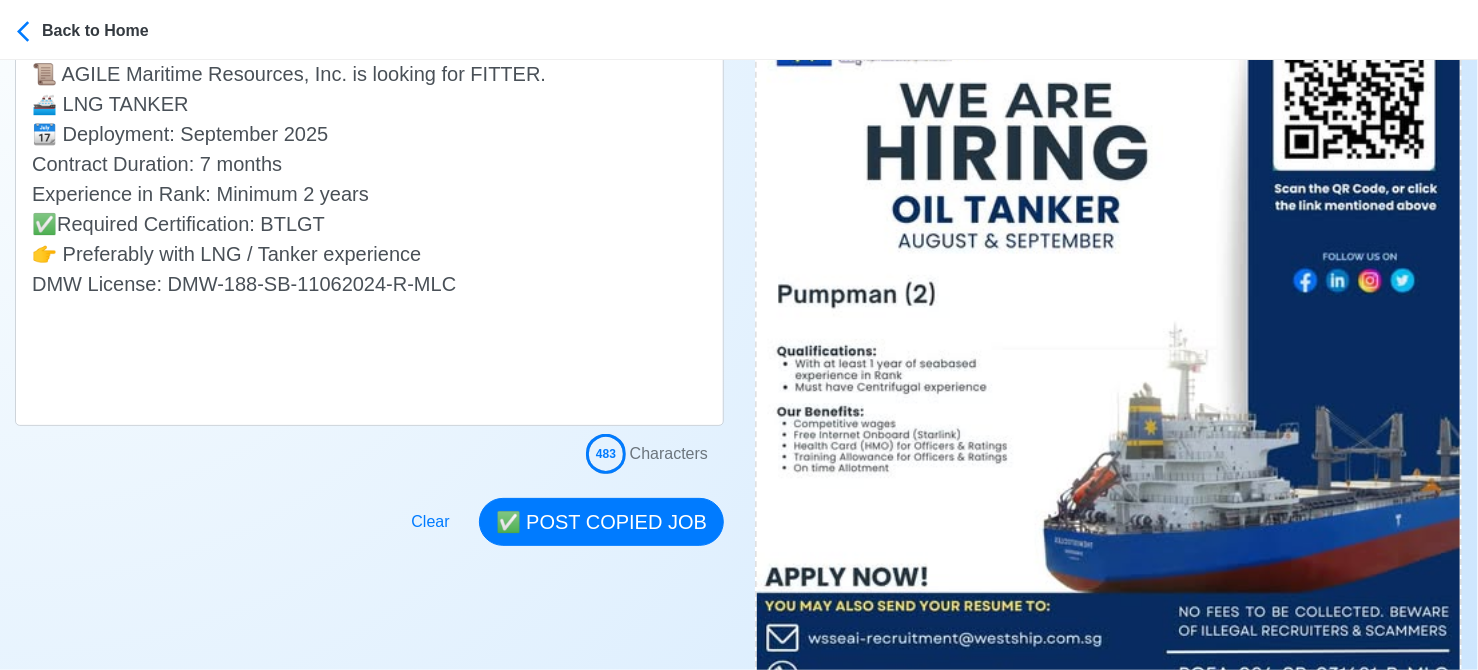 scroll, scrollTop: 700, scrollLeft: 0, axis: vertical 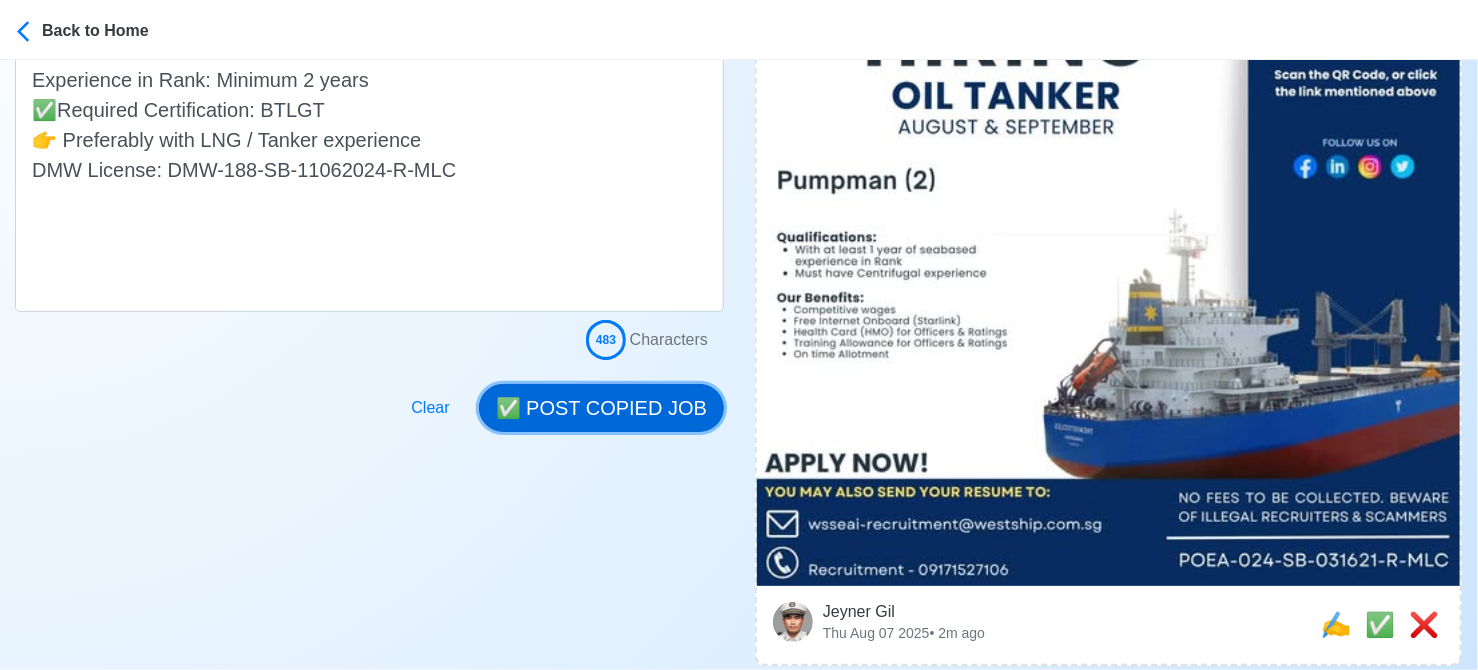 click on "✅ POST COPIED JOB" at bounding box center (601, 408) 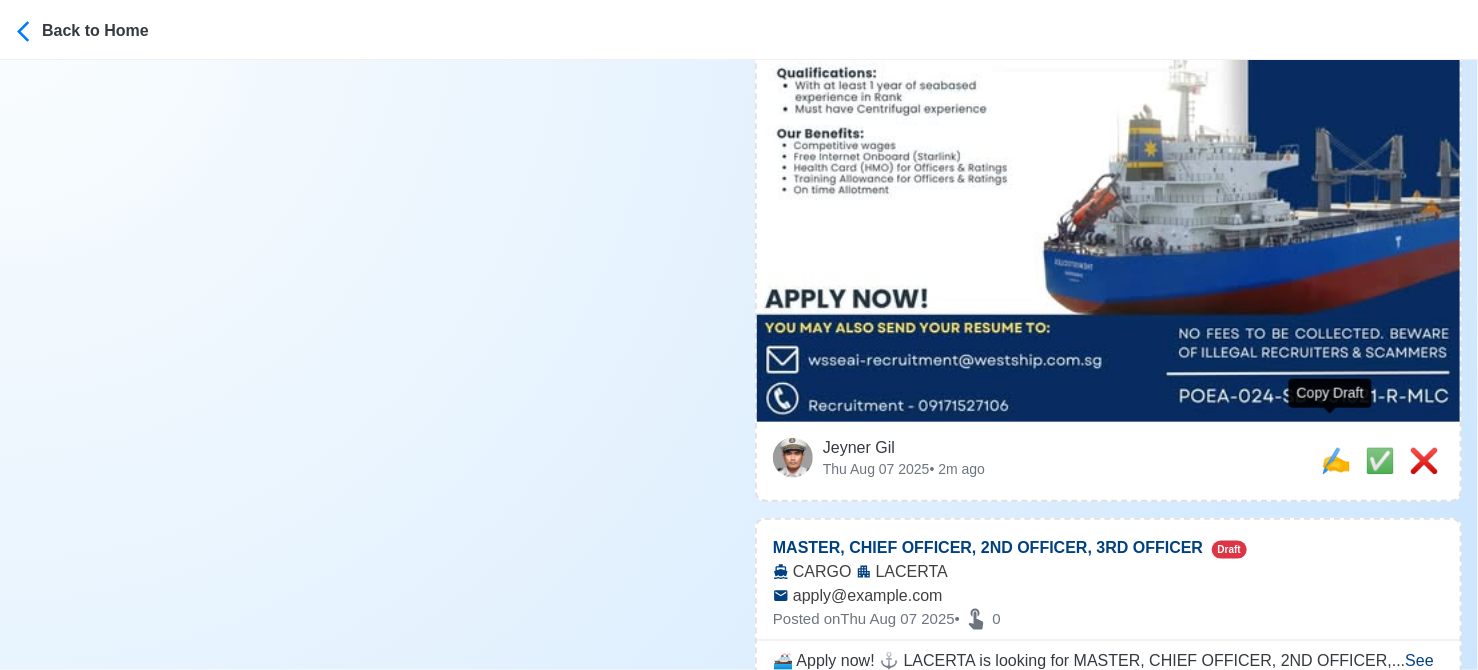 scroll, scrollTop: 900, scrollLeft: 0, axis: vertical 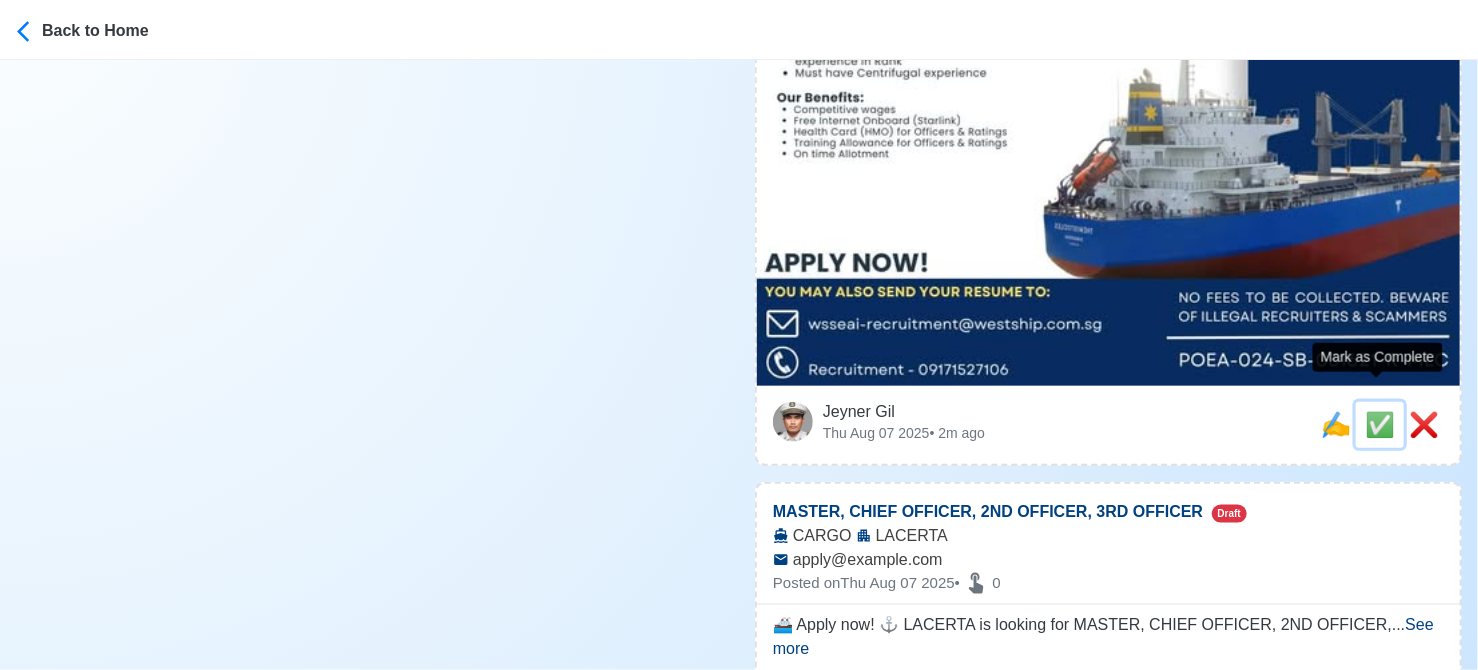 click on "✅" at bounding box center [1380, 424] 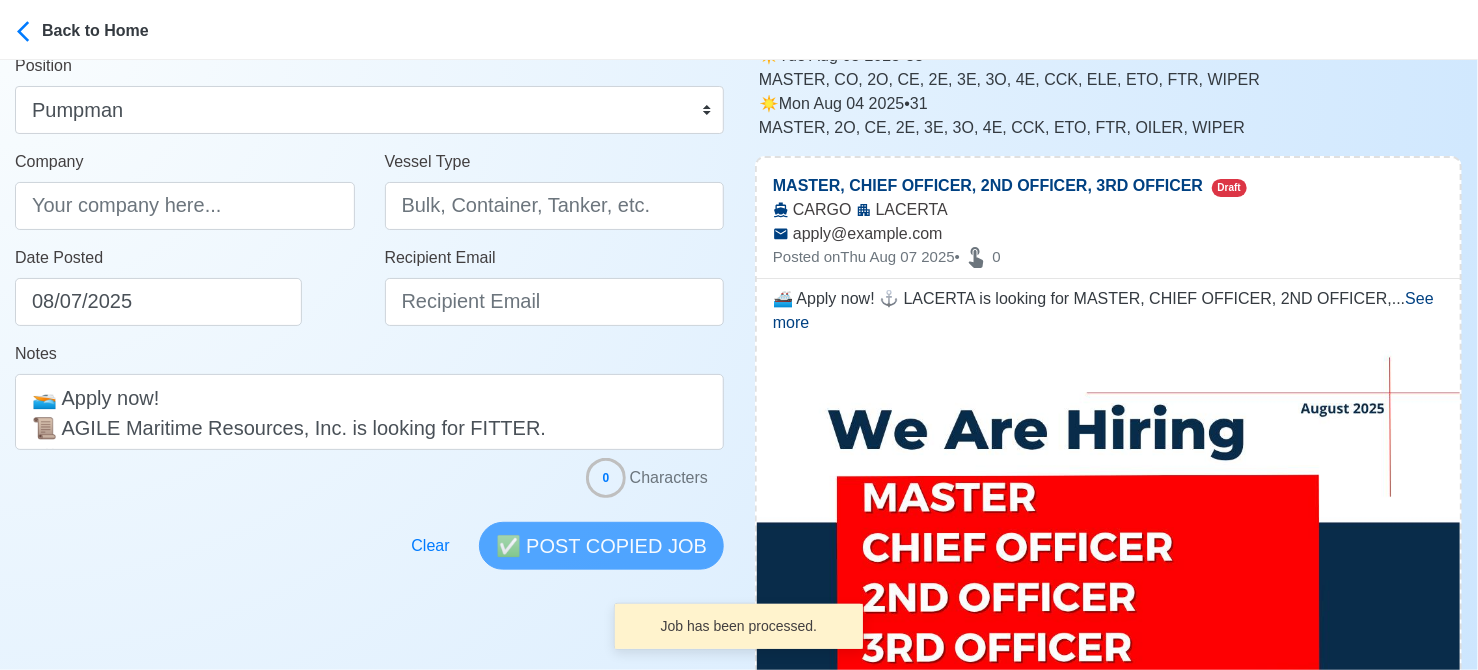 scroll, scrollTop: 200, scrollLeft: 0, axis: vertical 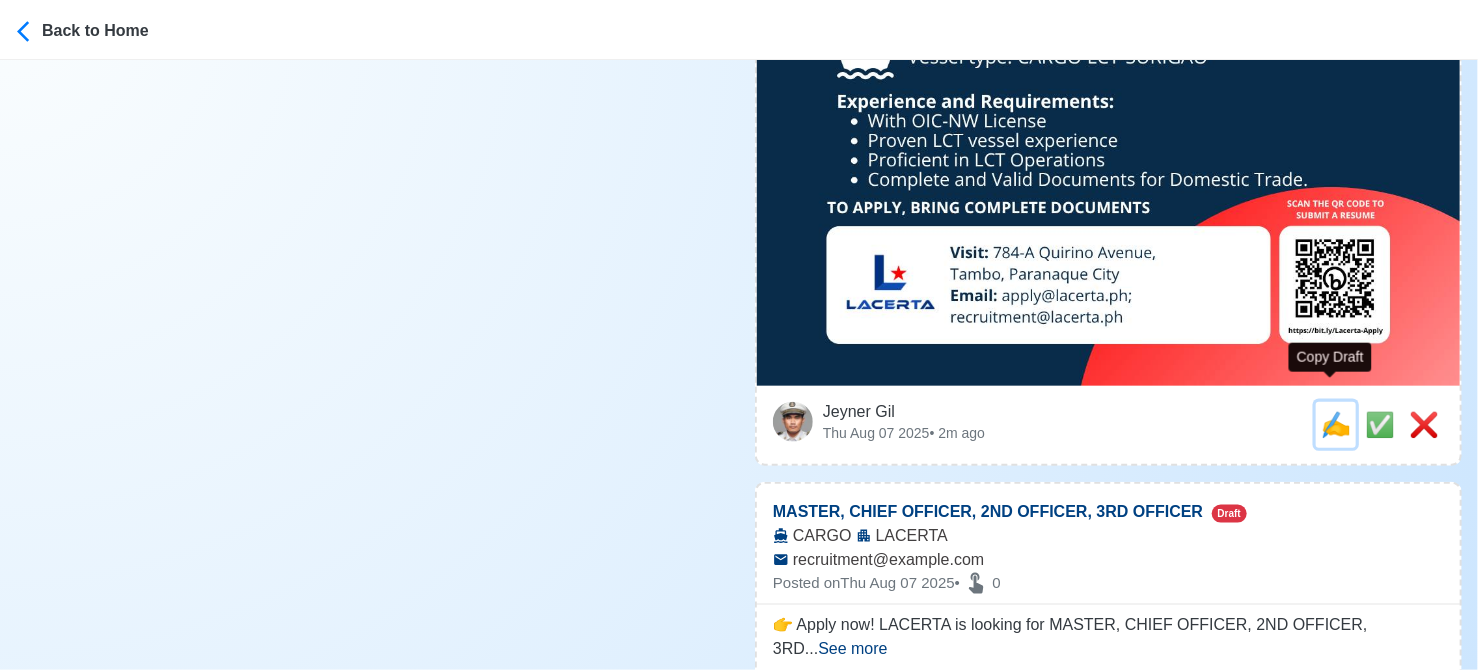 click on "✍️" at bounding box center [1336, 424] 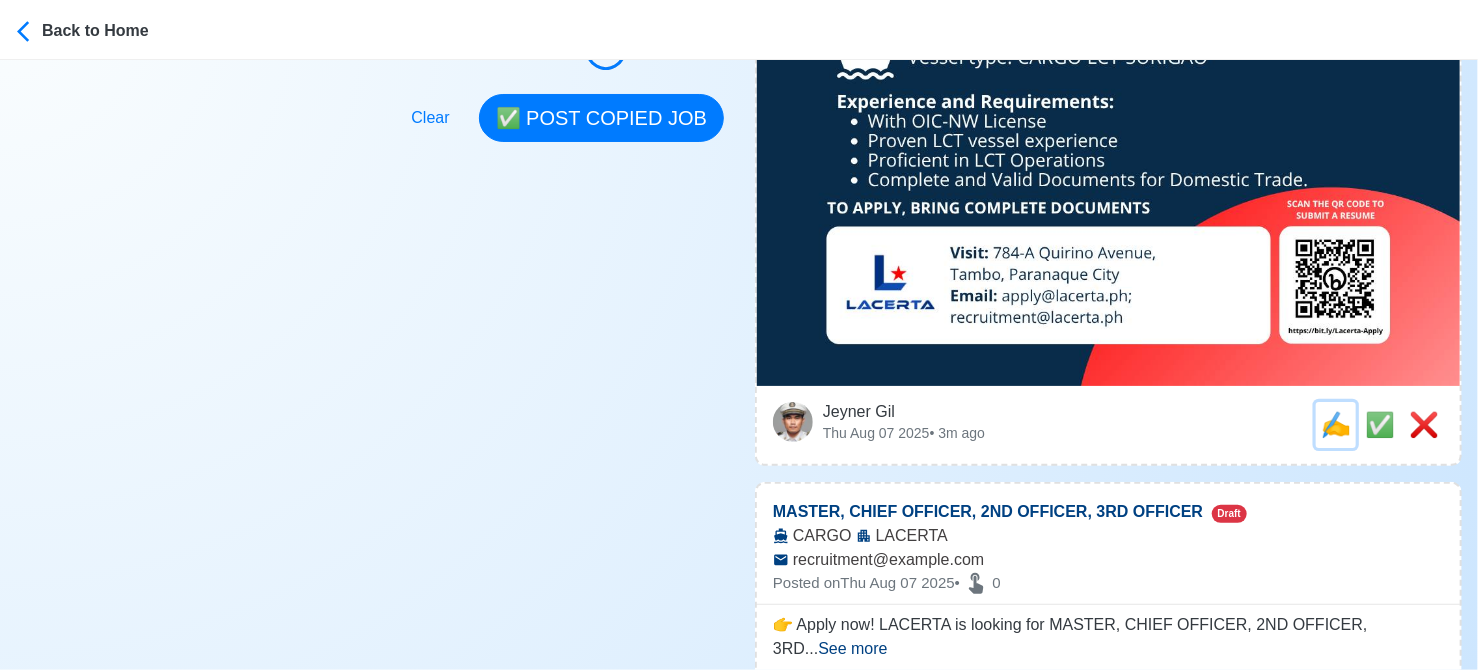 scroll, scrollTop: 0, scrollLeft: 0, axis: both 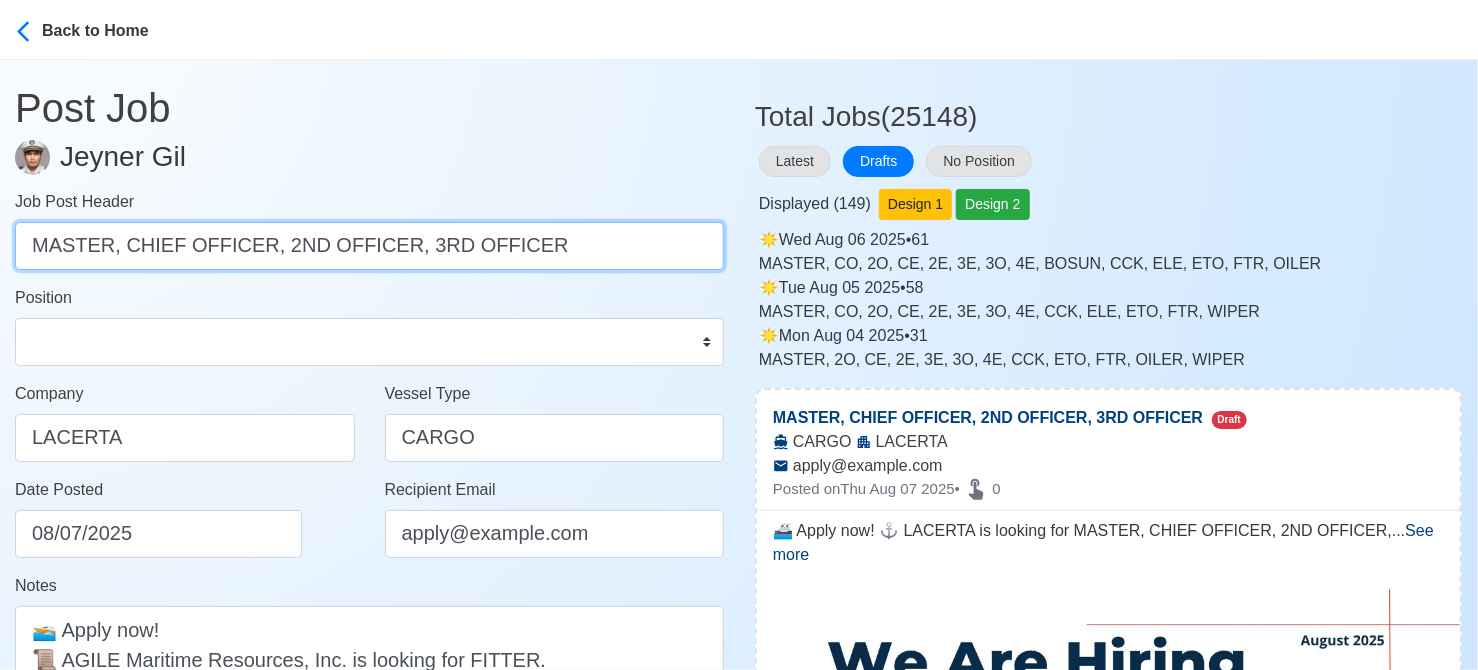 drag, startPoint x: 118, startPoint y: 246, endPoint x: 565, endPoint y: 255, distance: 447.0906 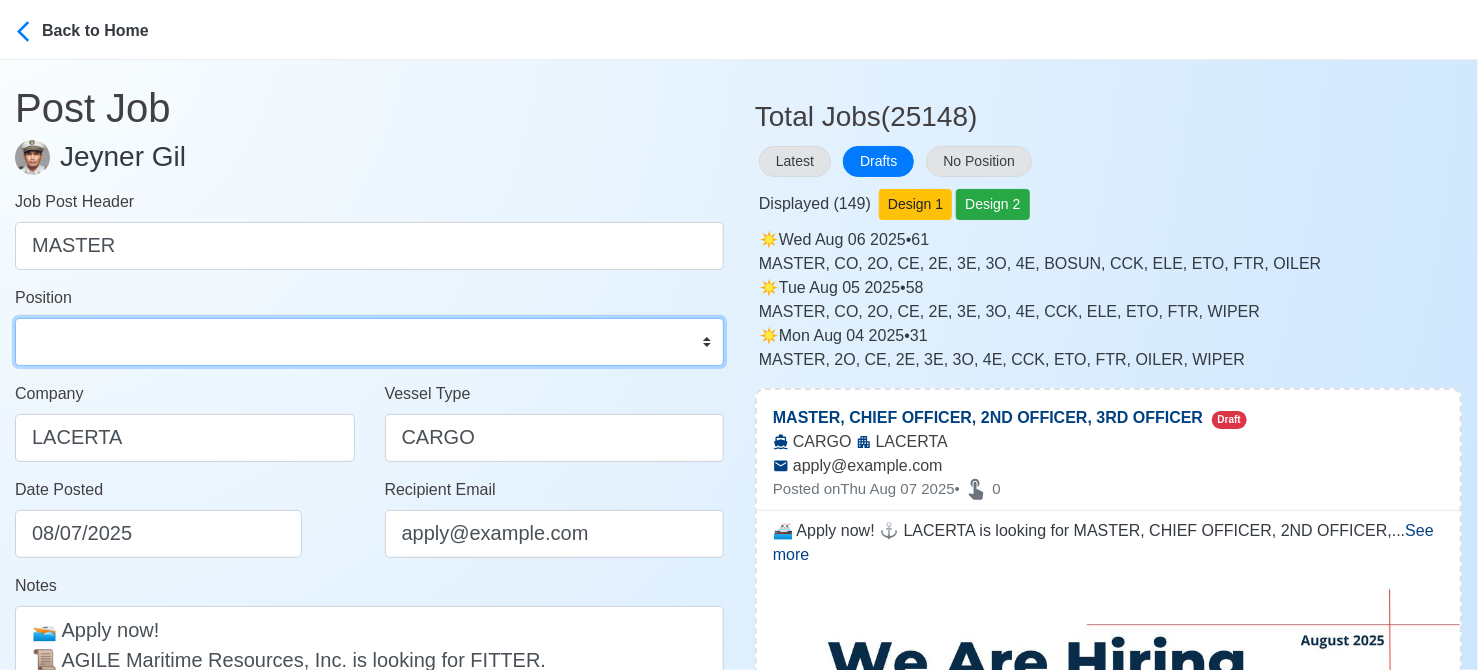 click on "Master Chief Officer 2nd Officer 3rd Officer Junior Officer Chief Engineer 2nd Engineer 3rd Engineer 4th Engineer Gas Engineer Junior Engineer 1st Assistant Engineer 2nd Assistant Engineer 3rd Assistant Engineer ETO/ETR Electrician Electrical Engineer Oiler Fitter Welder Chief Cook Chef Cook Messman Wiper Rigger Ordinary Seaman Able Seaman Motorman Pumpman Bosun Cadet Reefer Mechanic Operator Repairman Painter Steward Waiter Others" at bounding box center (369, 342) 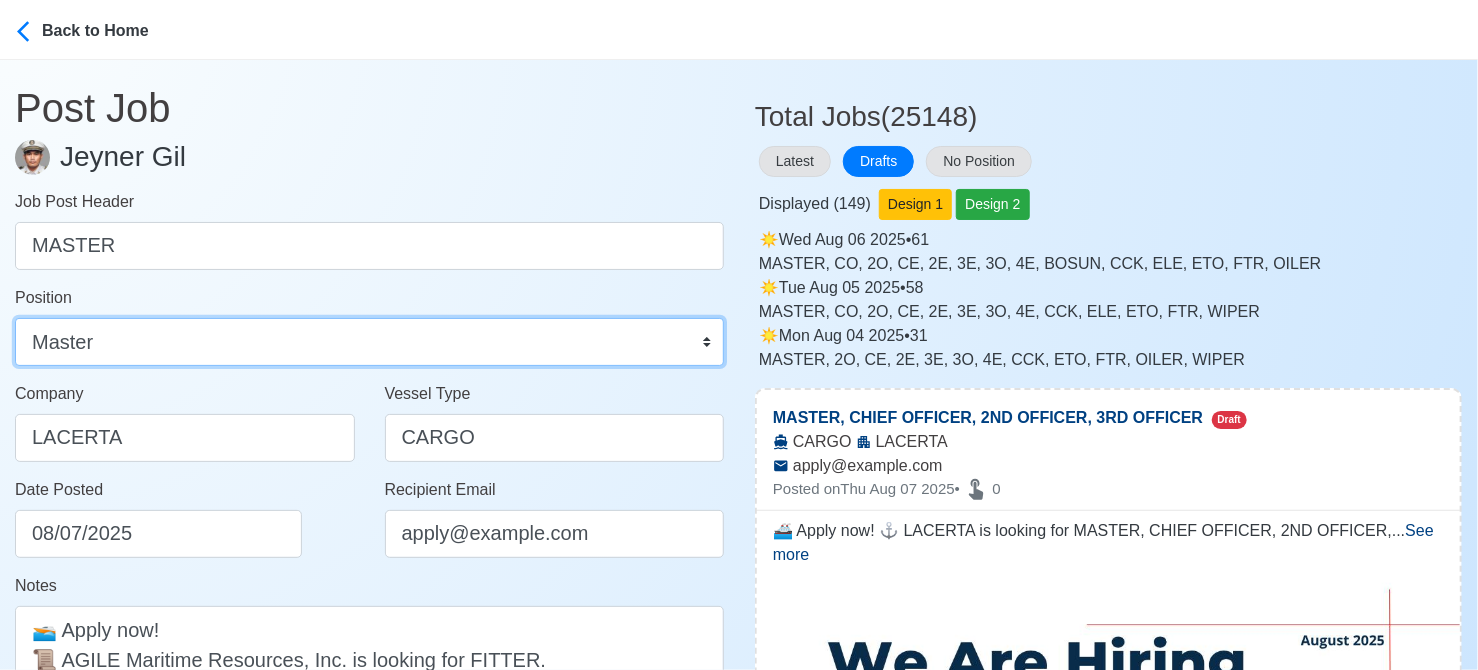 click on "Master Chief Officer 2nd Officer 3rd Officer Junior Officer Chief Engineer 2nd Engineer 3rd Engineer 4th Engineer Gas Engineer Junior Engineer 1st Assistant Engineer 2nd Assistant Engineer 3rd Assistant Engineer ETO/ETR Electrician Electrical Engineer Oiler Fitter Welder Chief Cook Chef Cook Messman Wiper Rigger Ordinary Seaman Able Seaman Motorman Pumpman Bosun Cadet Reefer Mechanic Operator Repairman Painter Steward Waiter Others" at bounding box center [369, 342] 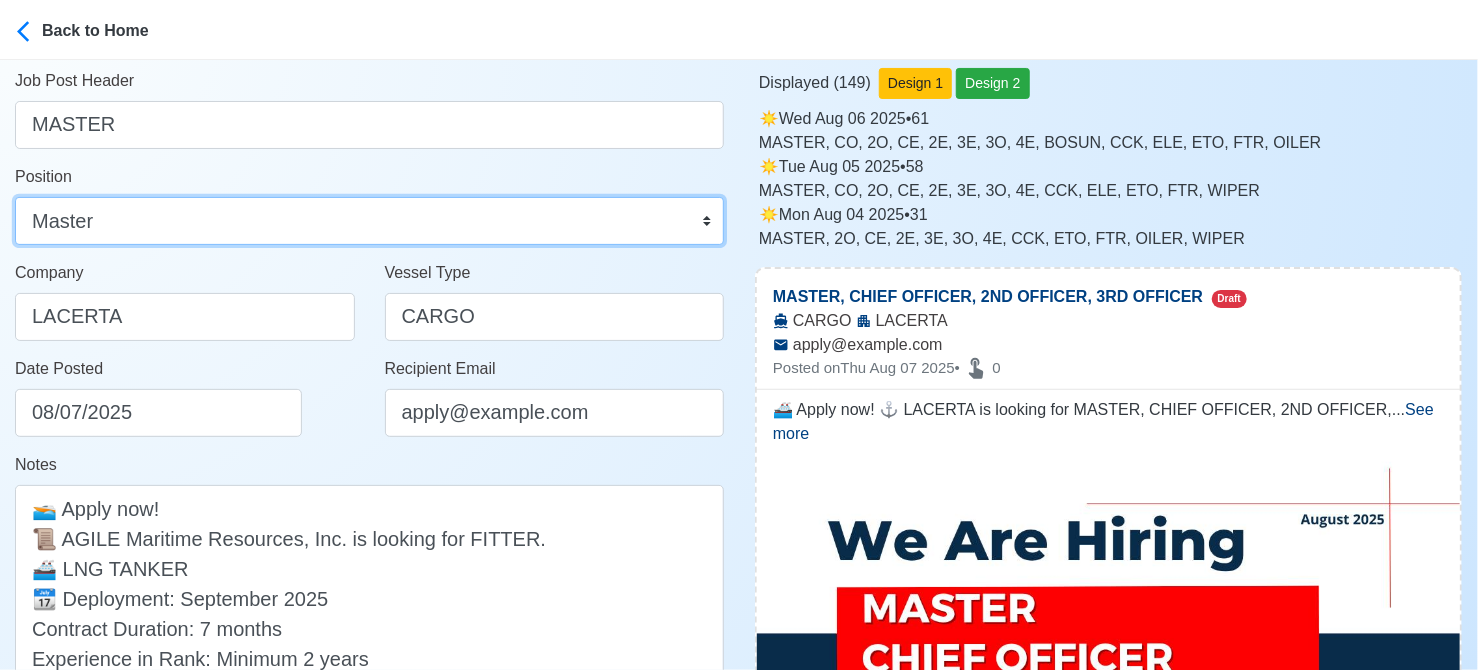 scroll, scrollTop: 200, scrollLeft: 0, axis: vertical 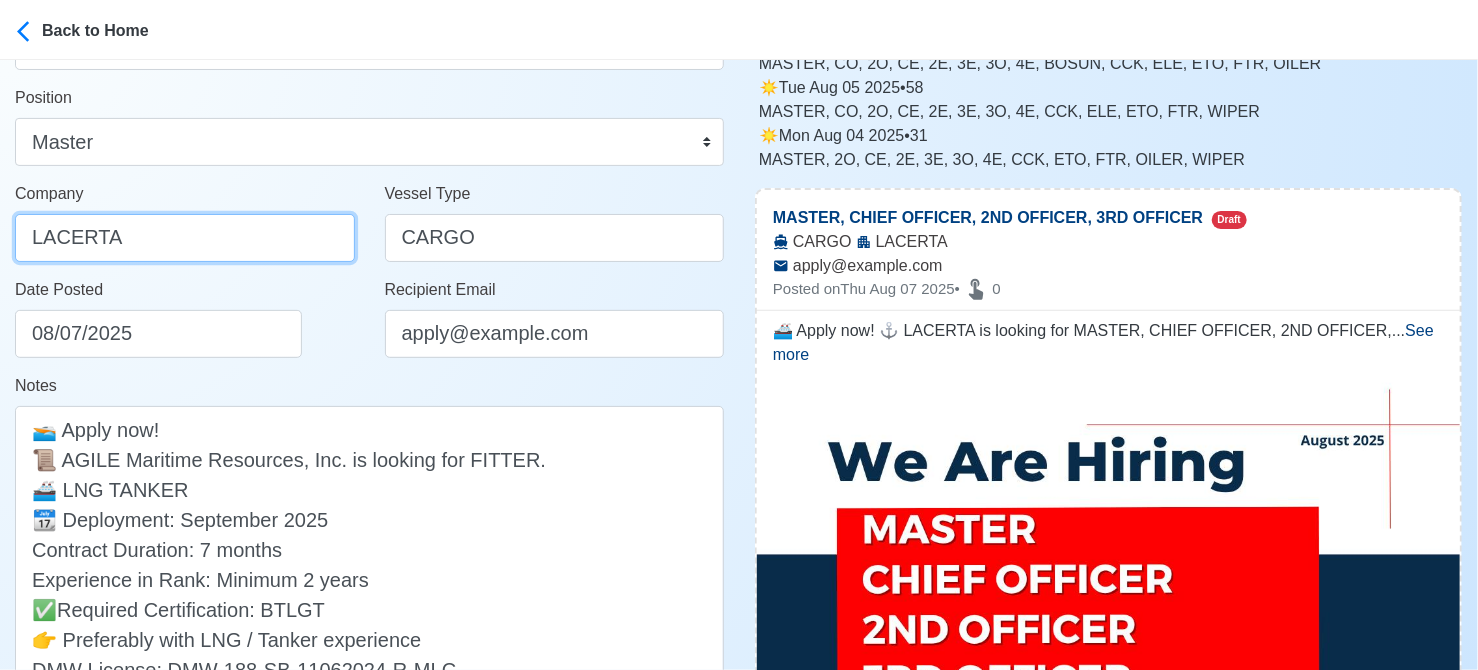 click on "LACERTA" at bounding box center (185, 238) 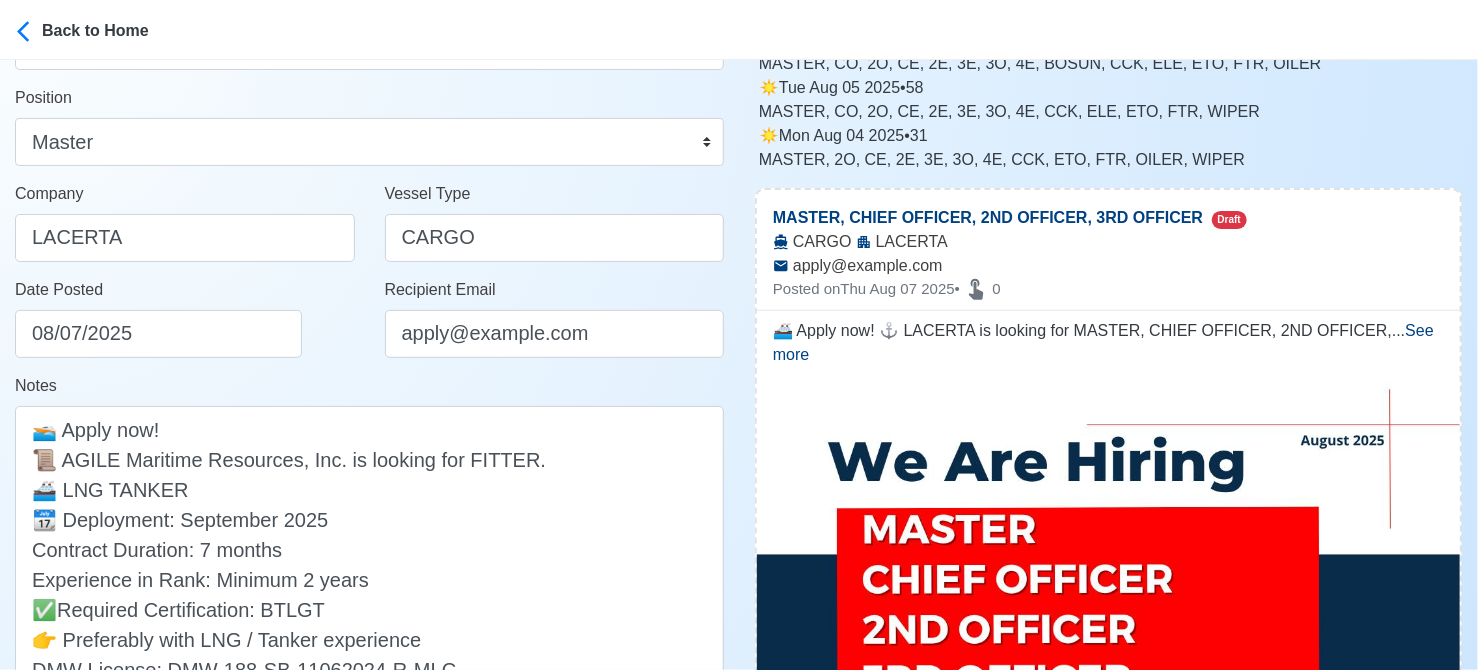 click on "Date Posted       08/07/2025" at bounding box center [185, 326] 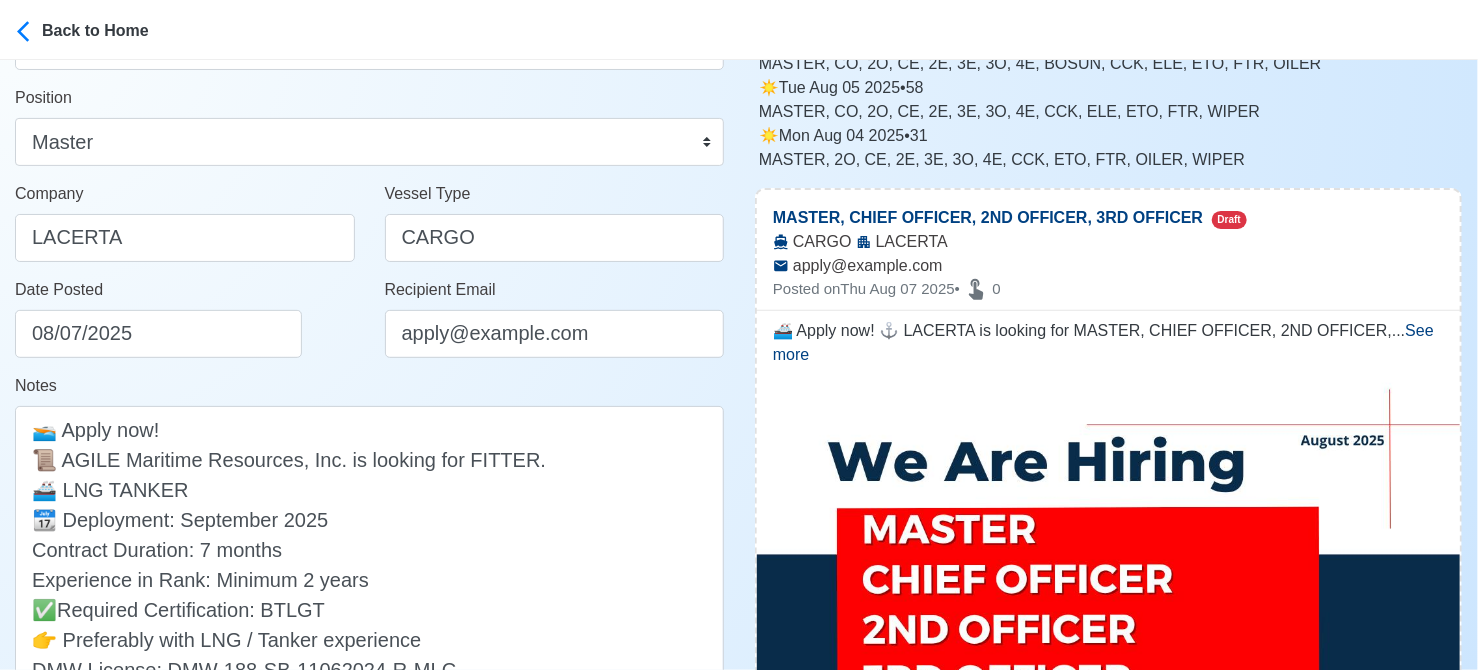 click on "Post Job   Jeyner Gil Job Post Header MASTER Position Master Chief Officer 2nd Officer 3rd Officer Junior Officer Chief Engineer 2nd Engineer 3rd Engineer 4th Engineer Gas Engineer Junior Engineer 1st Assistant Engineer 2nd Assistant Engineer 3rd Assistant Engineer ETO/ETR Electrician Electrical Engineer Oiler Fitter Welder Chief Cook Chef Cook Messman Wiper Rigger Ordinary Seaman Able Seaman Motorman Pumpman Bosun Cadet Reefer Mechanic Operator Repairman Painter Steward Waiter Others Company LACERTA Vessel Type CARGO Date Posted       08/07/2025 Recipient Email apply@lacerta.ph Notes 🚢 Apply now!
⚓ LACERTA is looking for MASTER, CHIEF OFFICER, 2ND OFFICER, 3RD OFFICER.
🚢 CARGO
📆 Deployment: August 2025
✅ With OIC-NW License, Proven LCT vessel experience, Proficient in LCT Operations, Complete and Valid Documents for Domestic Trade.
👉 TO APPLY, BRING COMPLETE DOCUMENTS
297 Characters Clear ✅ POST COPIED JOB" at bounding box center (369, 351) 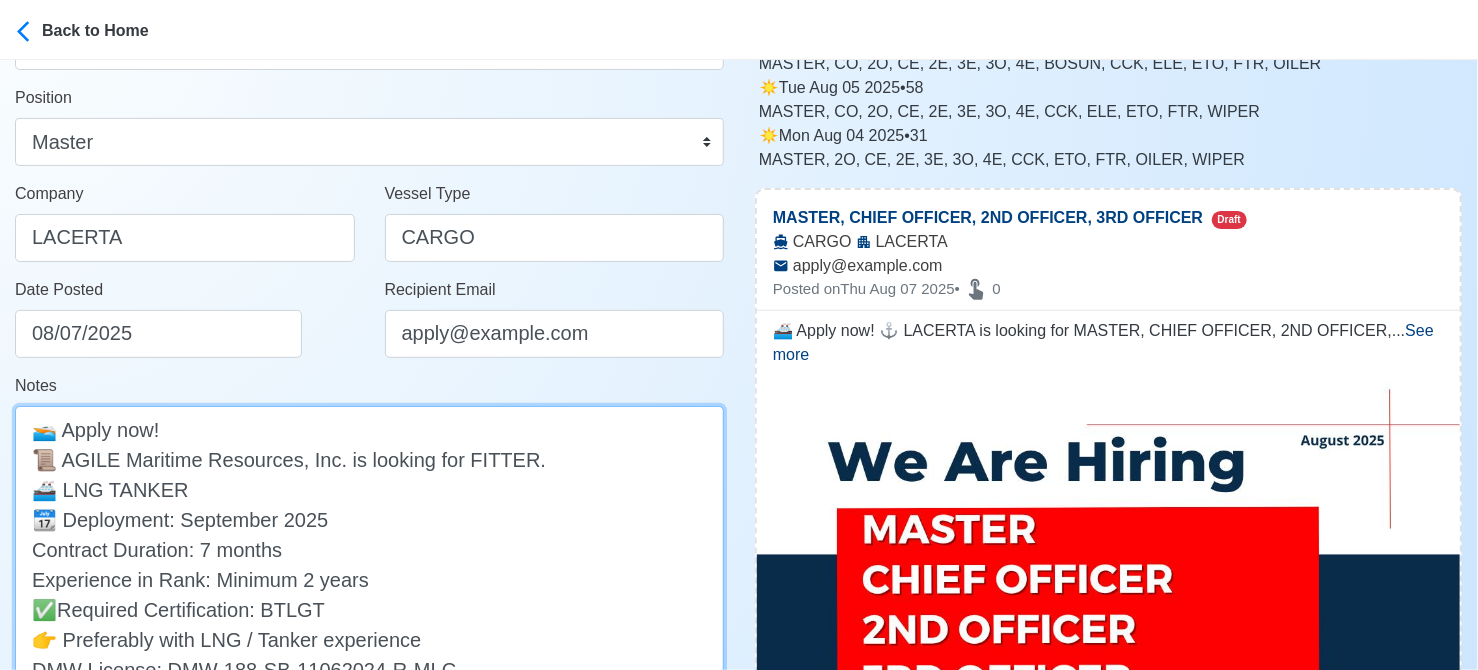 drag, startPoint x: 354, startPoint y: 459, endPoint x: 369, endPoint y: 487, distance: 31.764761 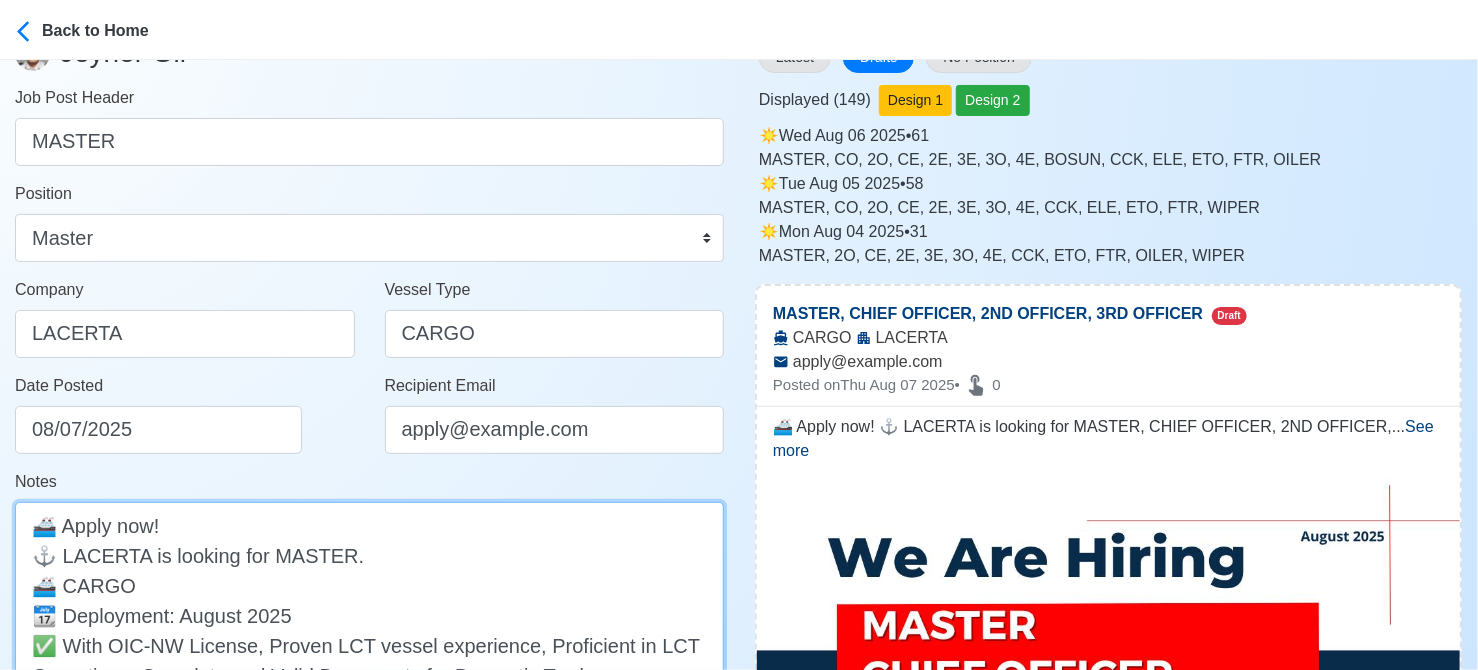 scroll, scrollTop: 0, scrollLeft: 0, axis: both 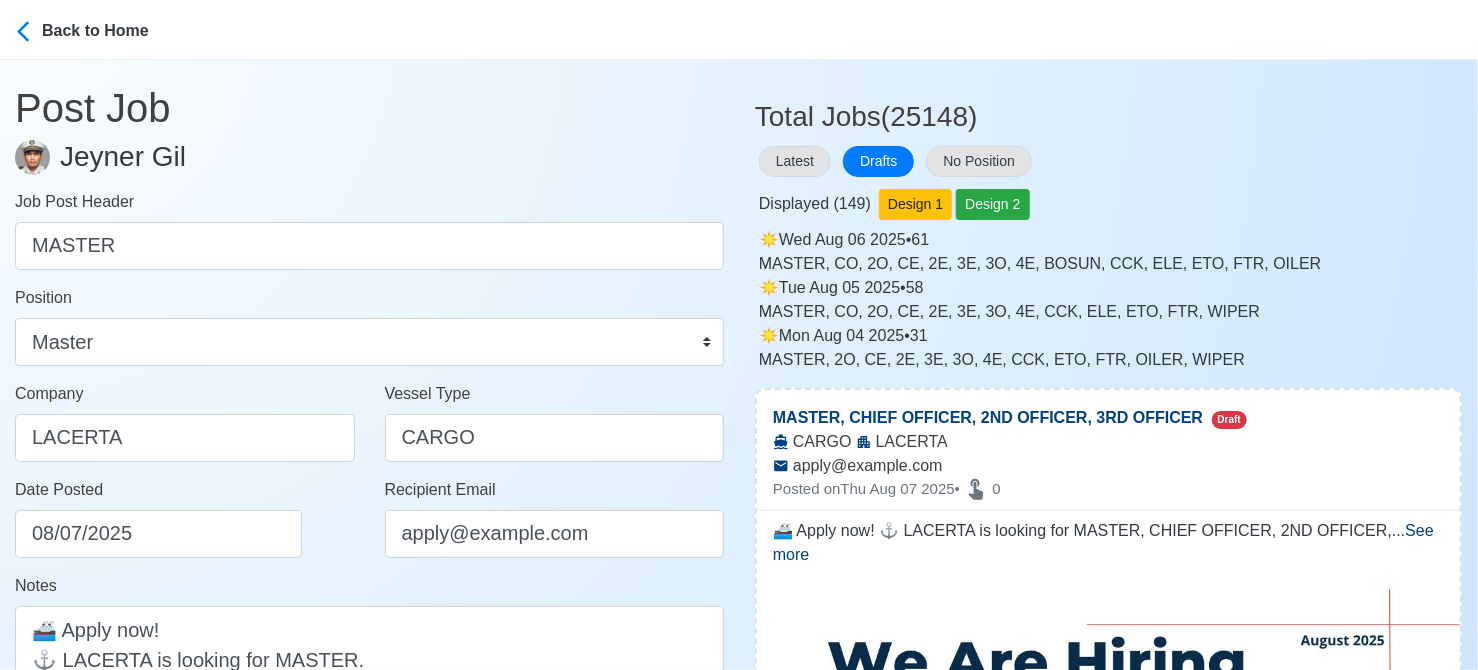 click on "Company LACERTA" at bounding box center [185, 430] 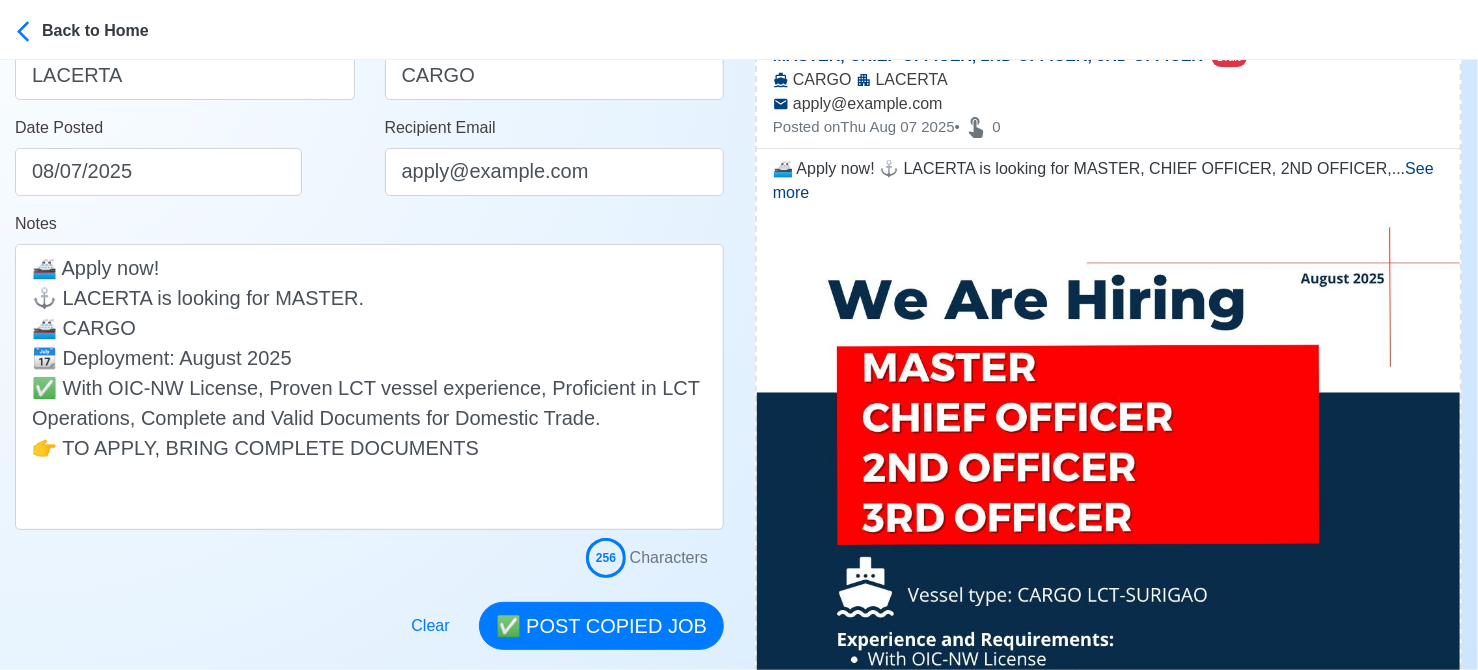 scroll, scrollTop: 400, scrollLeft: 0, axis: vertical 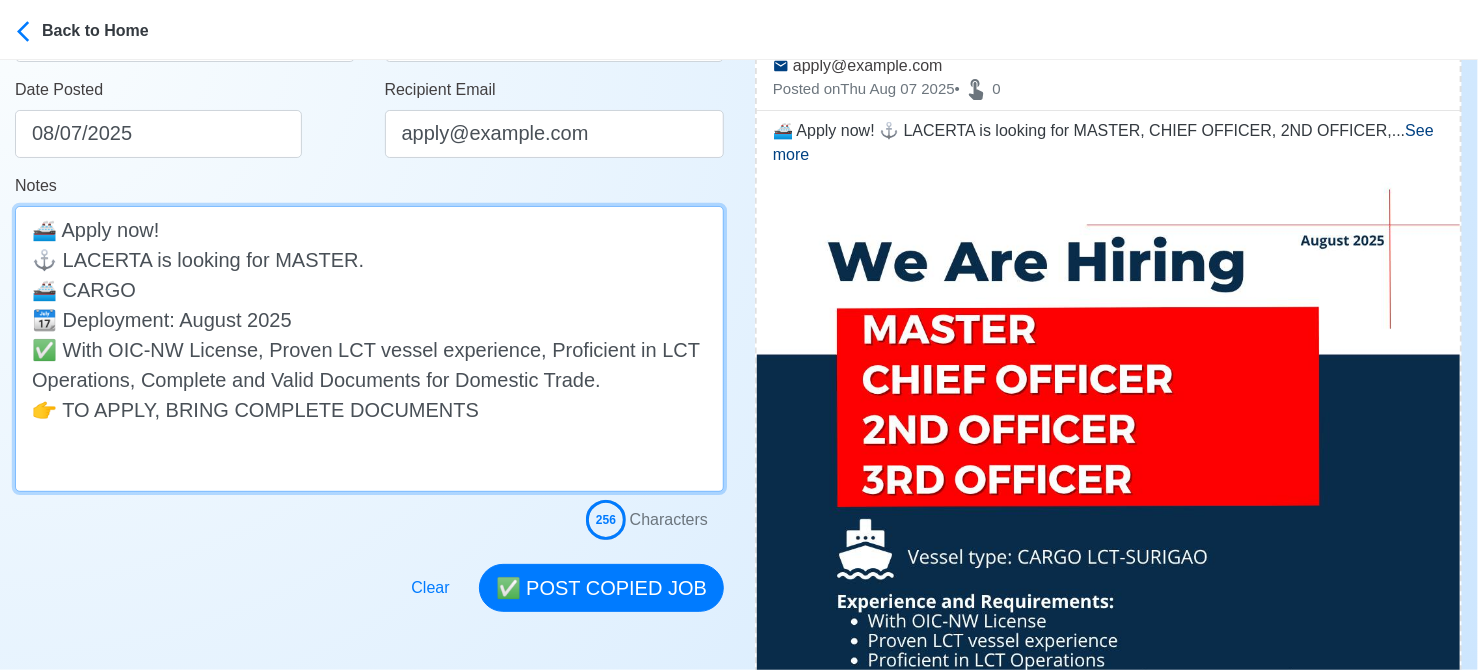 click on "🚢 Apply now!
⚓ LACERTA is looking for MASTER.
🚢 CARGO
📆 Deployment: August 2025
✅ With OIC-NW License, Proven LCT vessel experience, Proficient in LCT Operations, Complete and Valid Documents for Domestic Trade.
👉 TO APPLY, BRING COMPLETE DOCUMENTS" at bounding box center (369, 349) 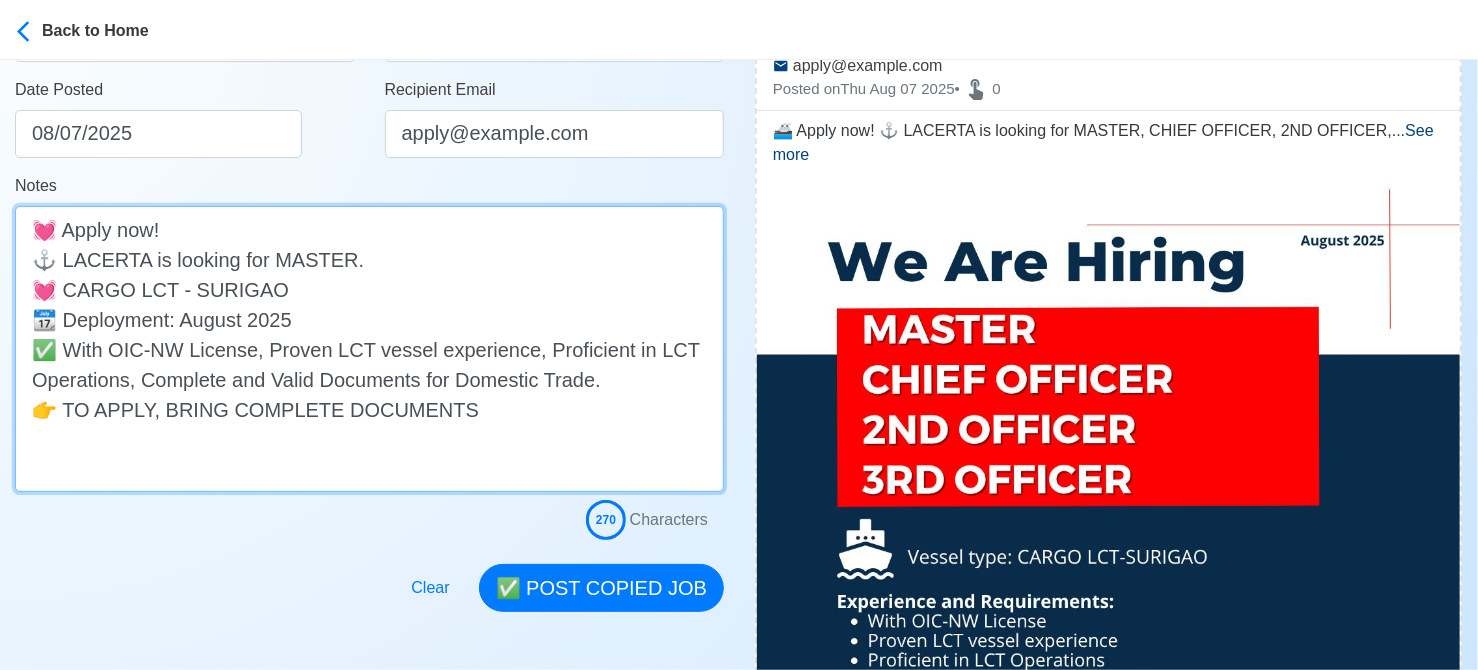 scroll, scrollTop: 500, scrollLeft: 0, axis: vertical 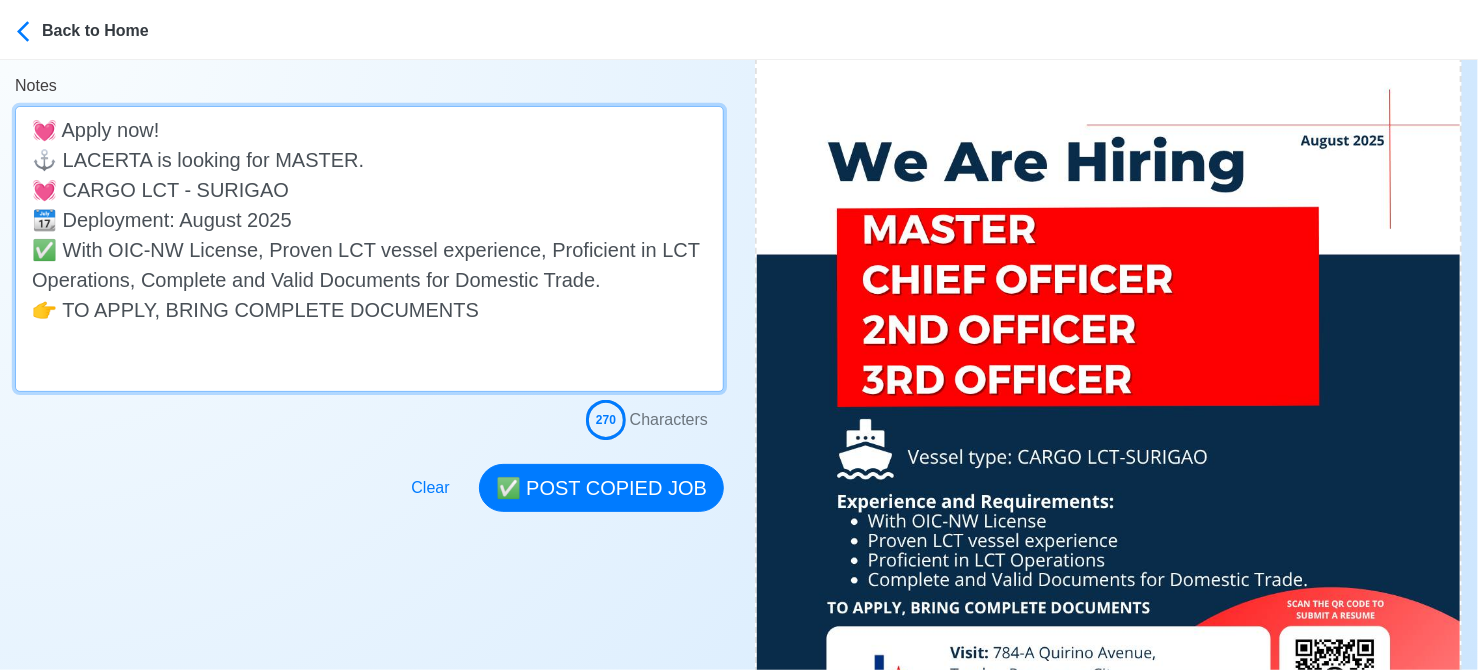 click on "💓 Apply now!
⚓ LACERTA is looking for MASTER.
💓 CARGO LCT - SURIGAO
📆 Deployment: August 2025
✅ With OIC-NW License, Proven LCT vessel experience, Proficient in LCT Operations, Complete and Valid Documents for Domestic Trade.
👉 TO APPLY, BRING COMPLETE DOCUMENTS" at bounding box center (369, 249) 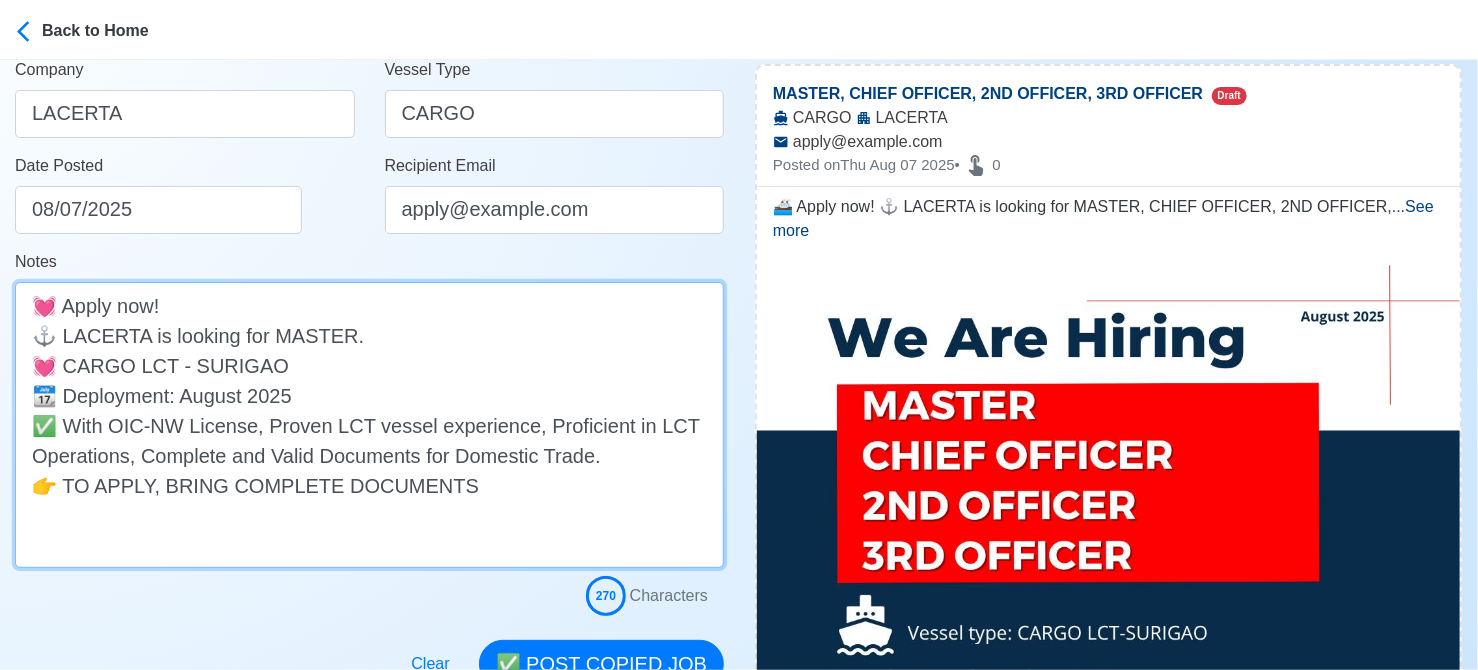 scroll, scrollTop: 100, scrollLeft: 0, axis: vertical 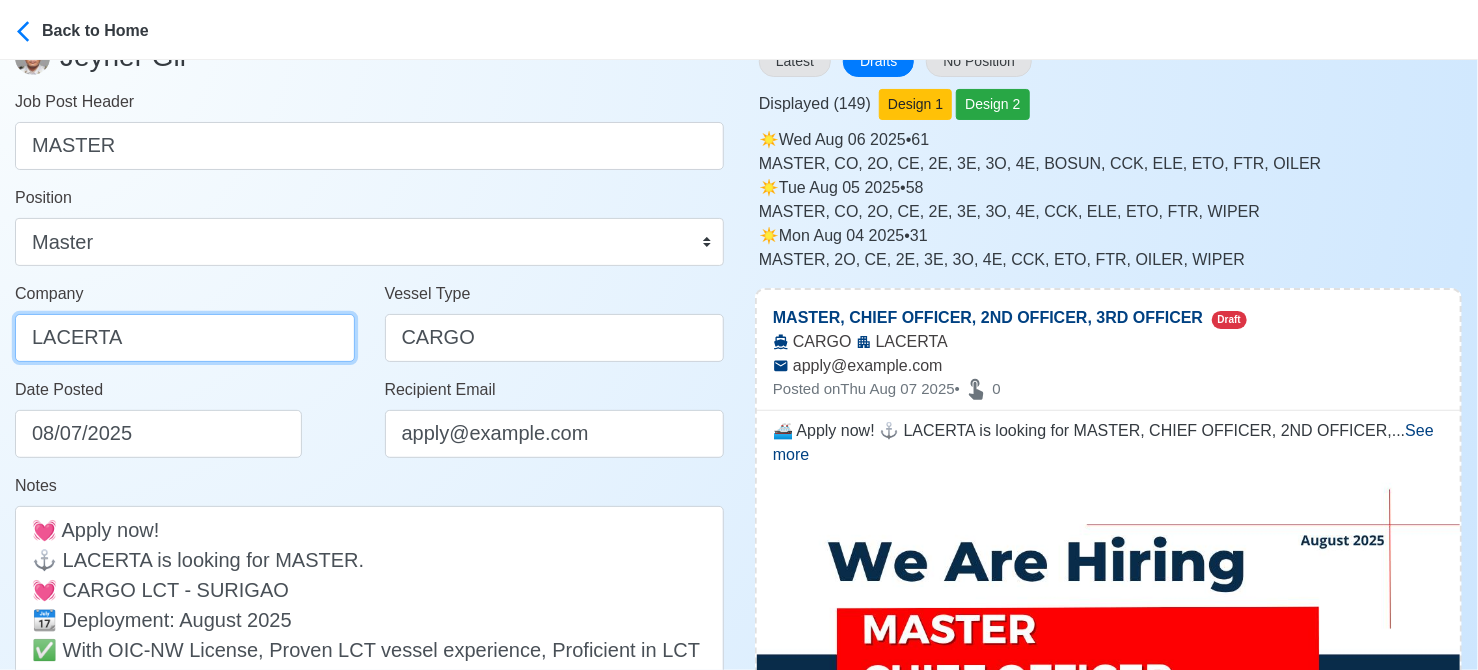 click on "LACERTA" at bounding box center (185, 338) 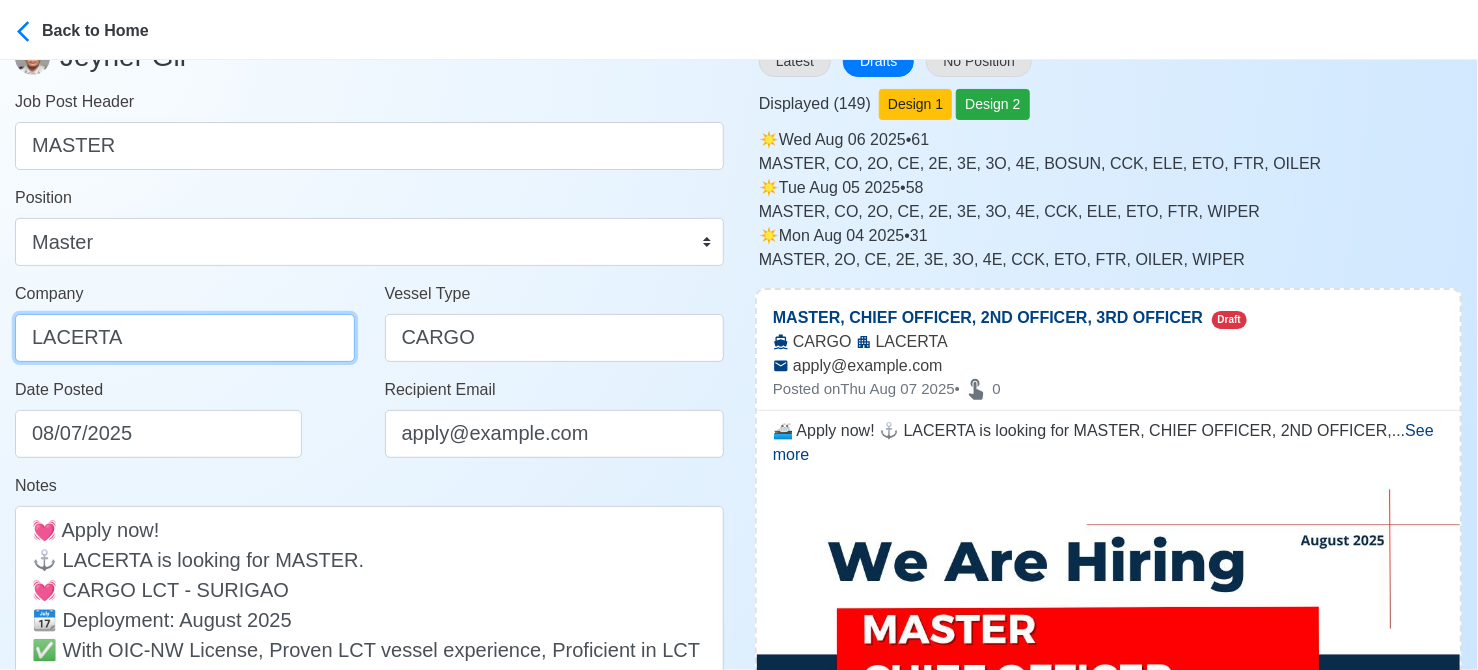 paste on "SHIPPING AGENCIES PHILS., INC." 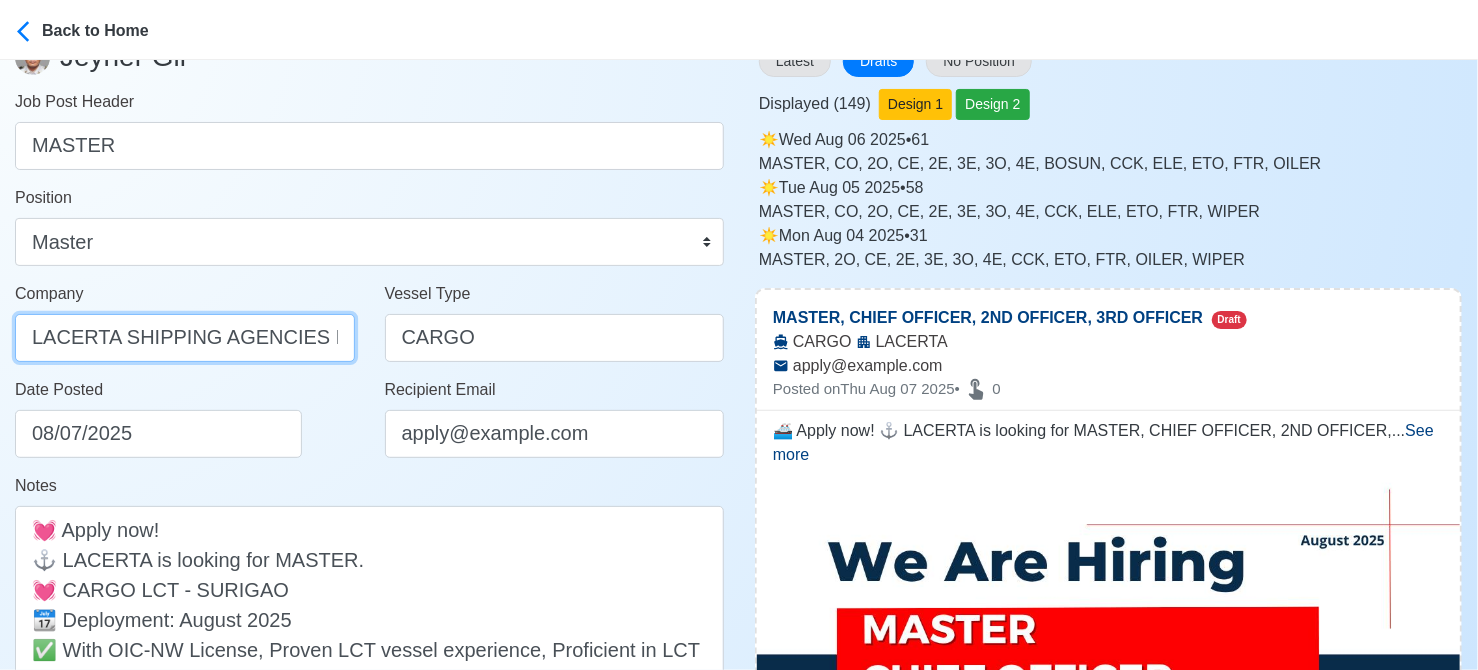scroll, scrollTop: 0, scrollLeft: 66, axis: horizontal 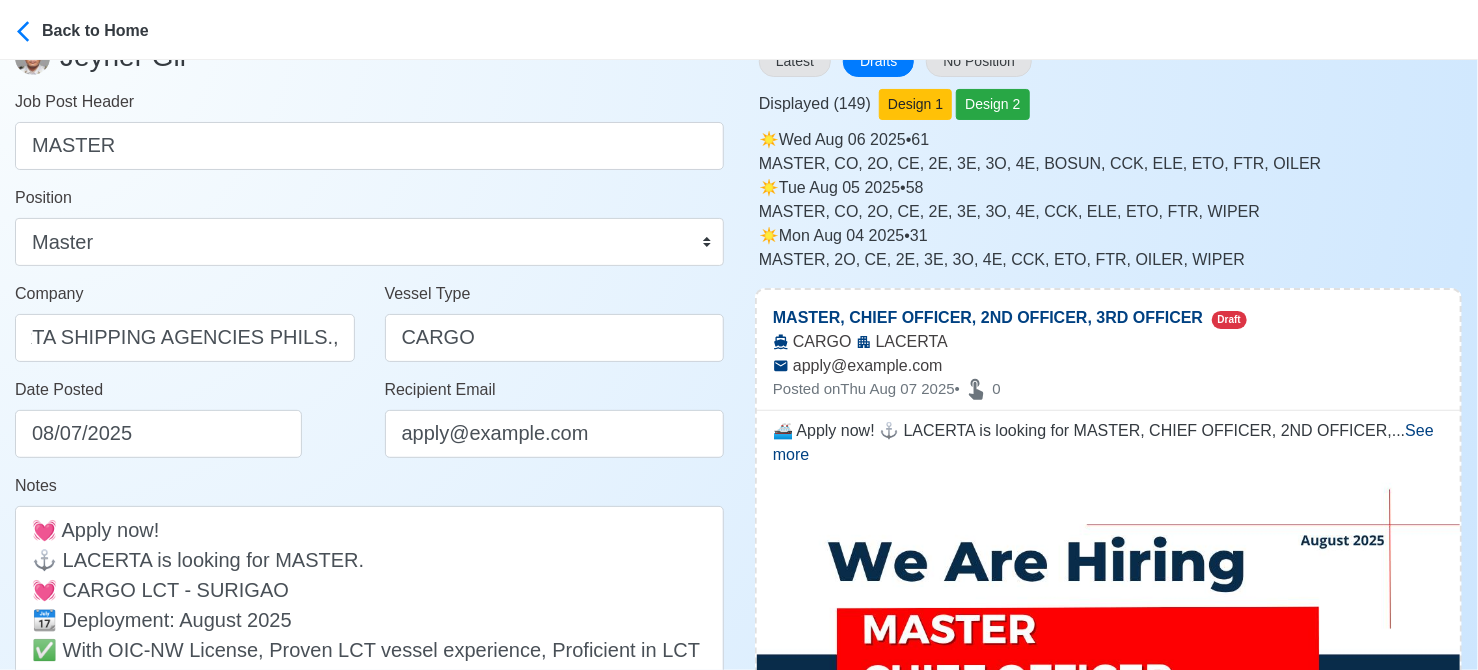 click on "Date Posted       08/07/2025" at bounding box center (185, 426) 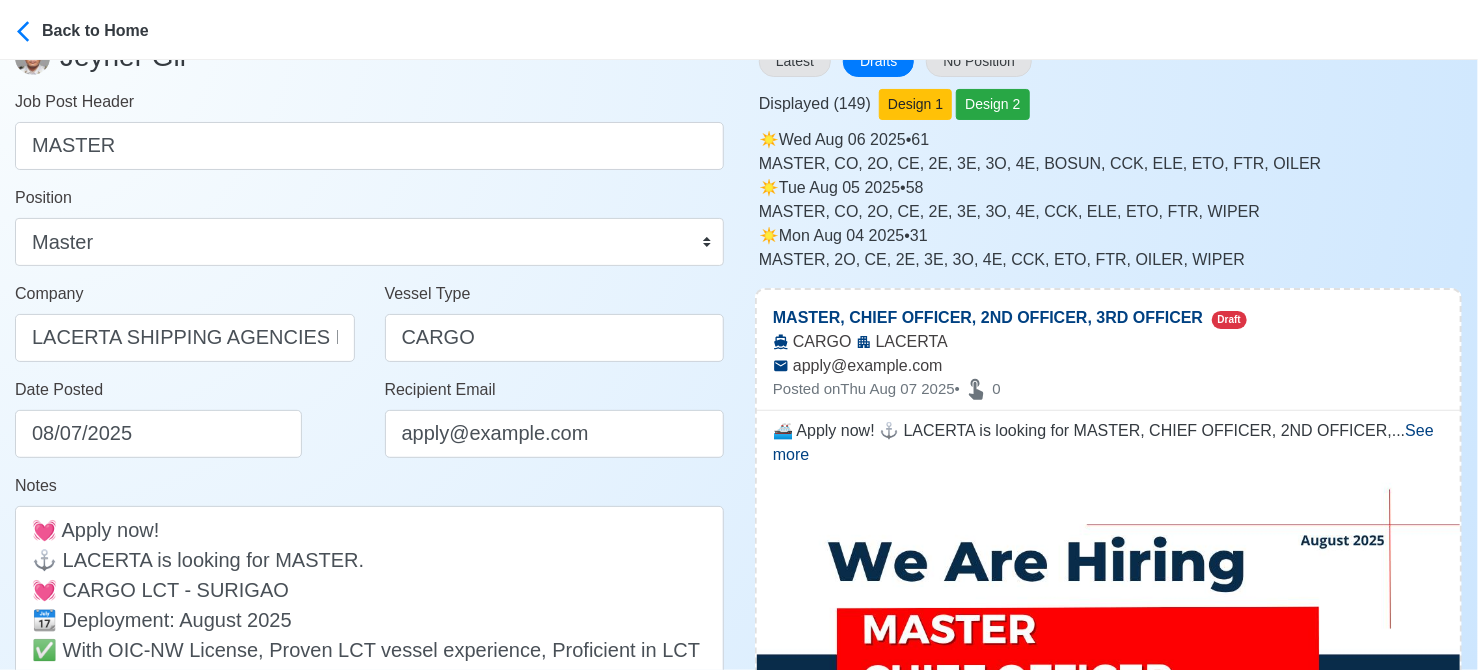 click on "Date Posted       08/07/2025" at bounding box center [185, 426] 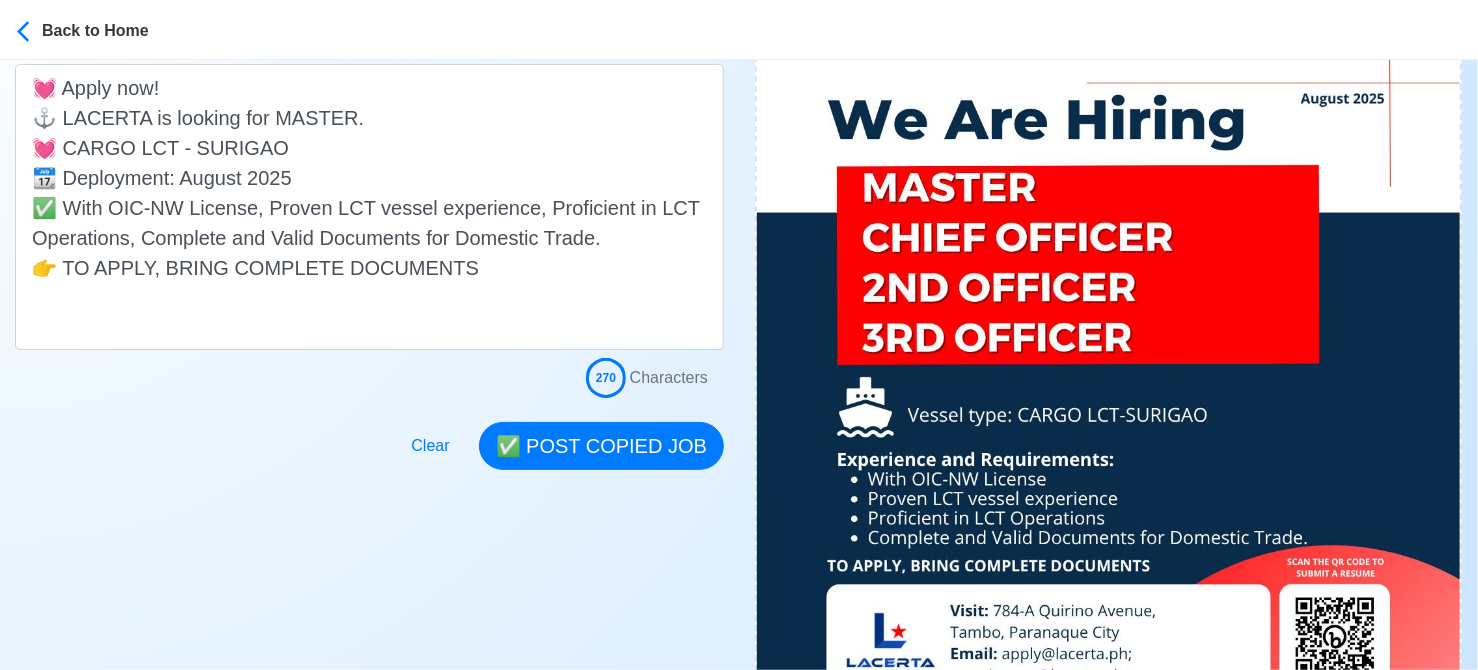 scroll, scrollTop: 600, scrollLeft: 0, axis: vertical 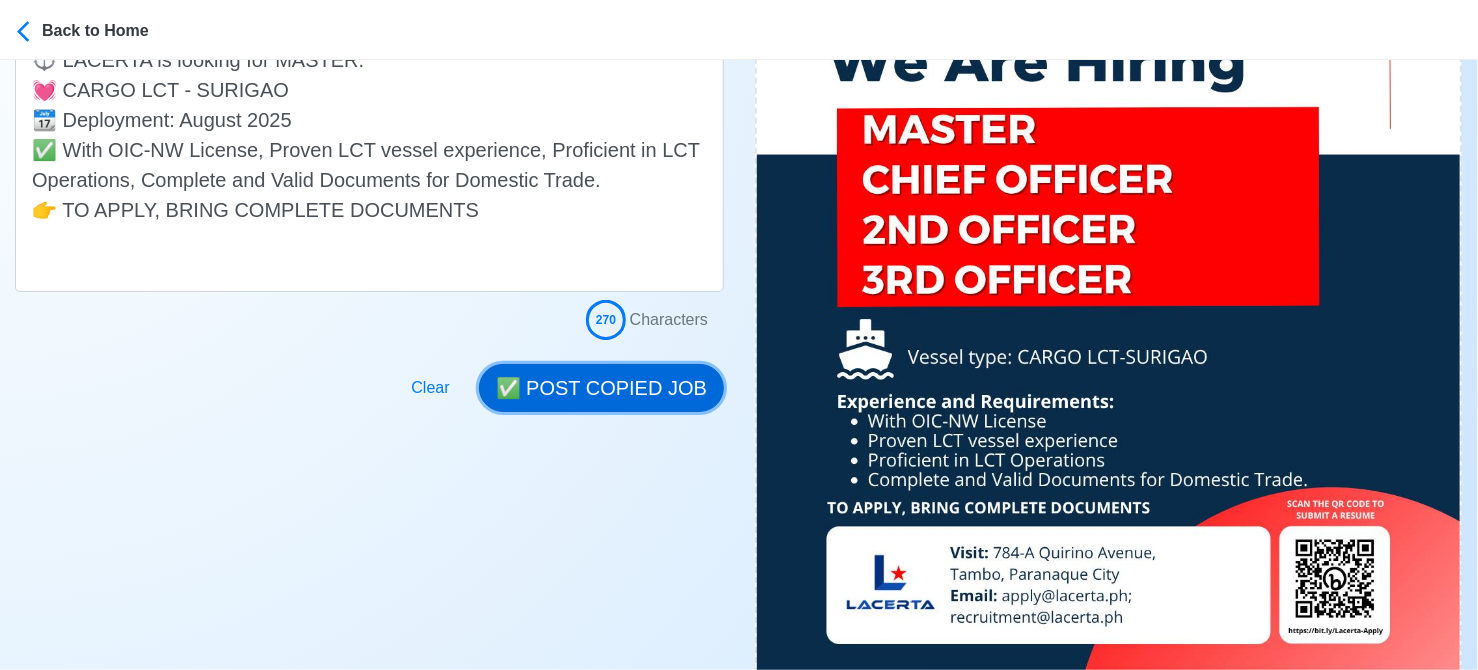 click on "✅ POST COPIED JOB" at bounding box center (601, 388) 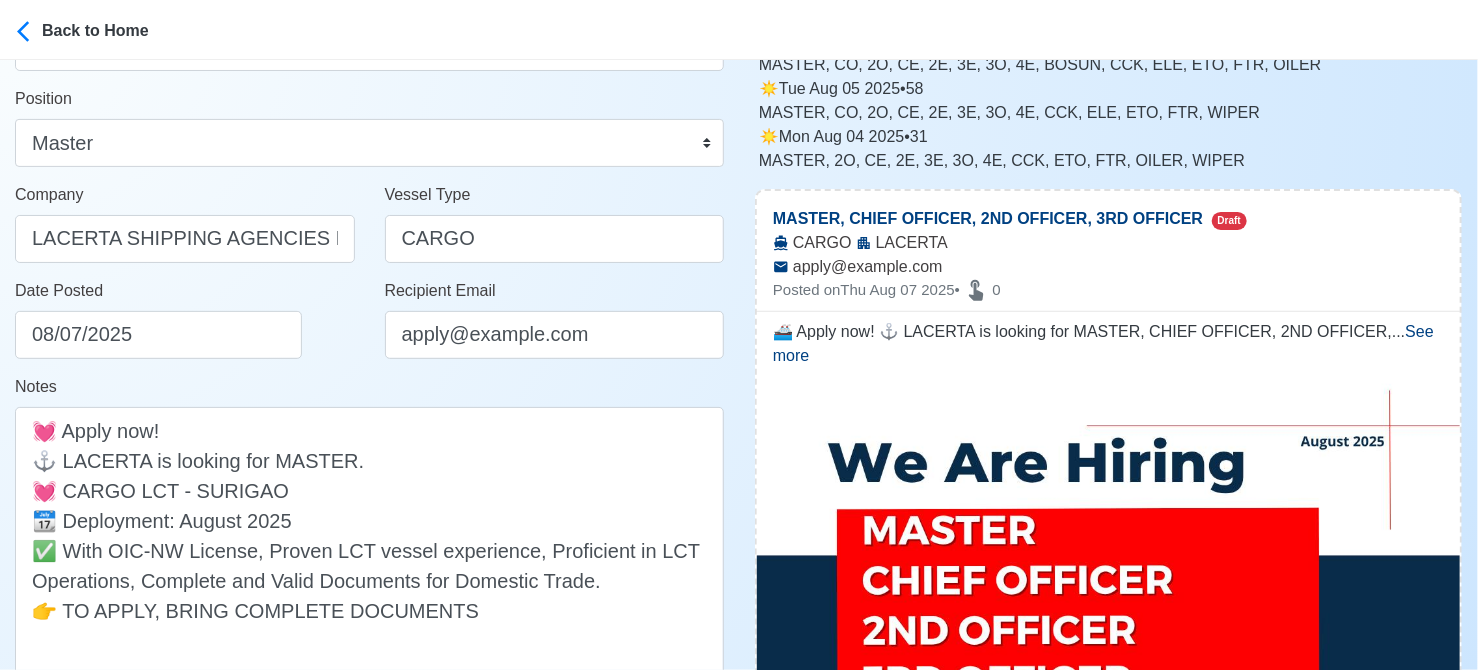 scroll, scrollTop: 0, scrollLeft: 0, axis: both 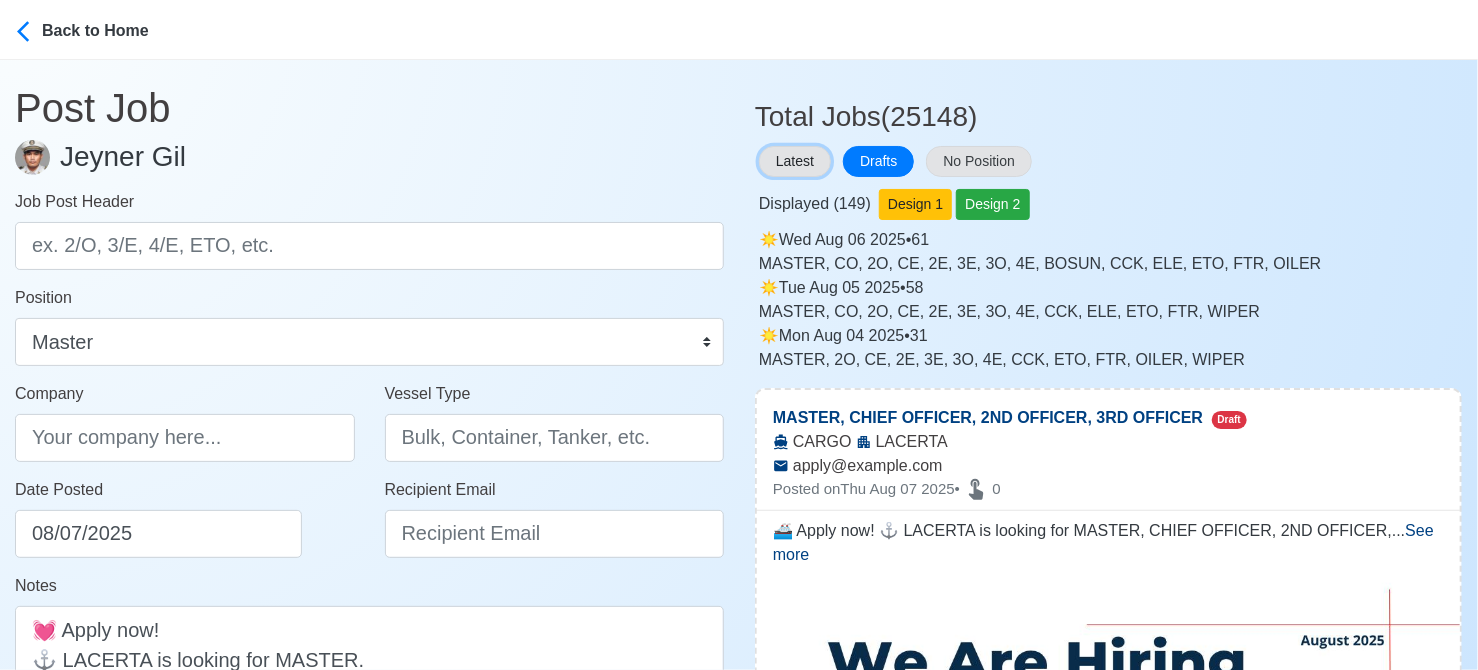 click on "Latest" at bounding box center [795, 161] 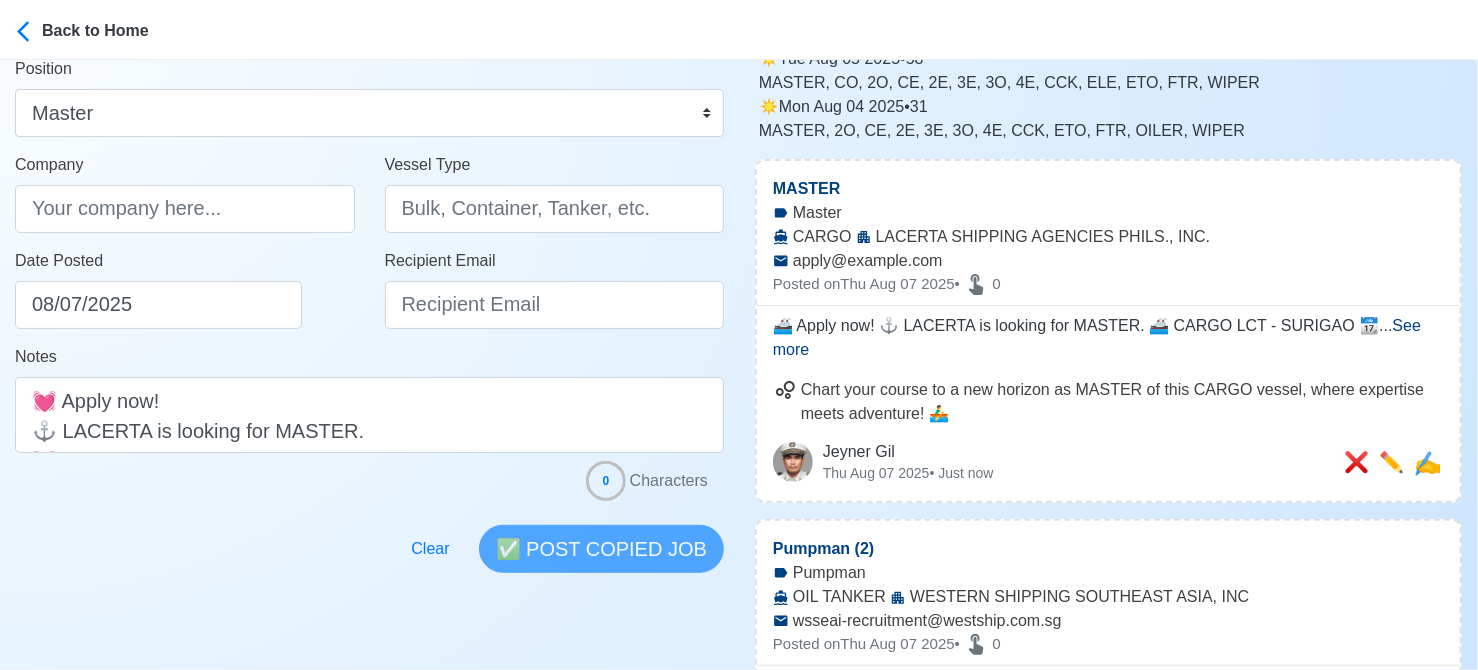 scroll, scrollTop: 300, scrollLeft: 0, axis: vertical 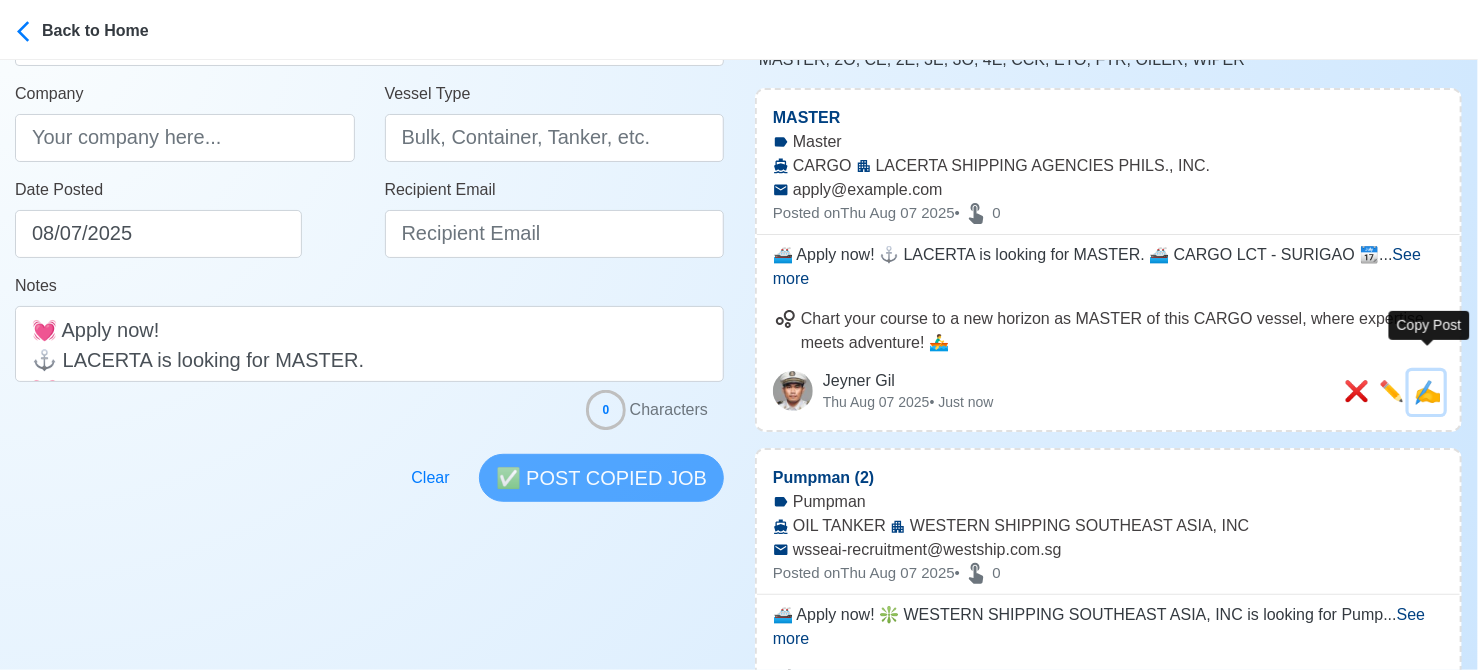 click on "✍️" at bounding box center (1427, 392) 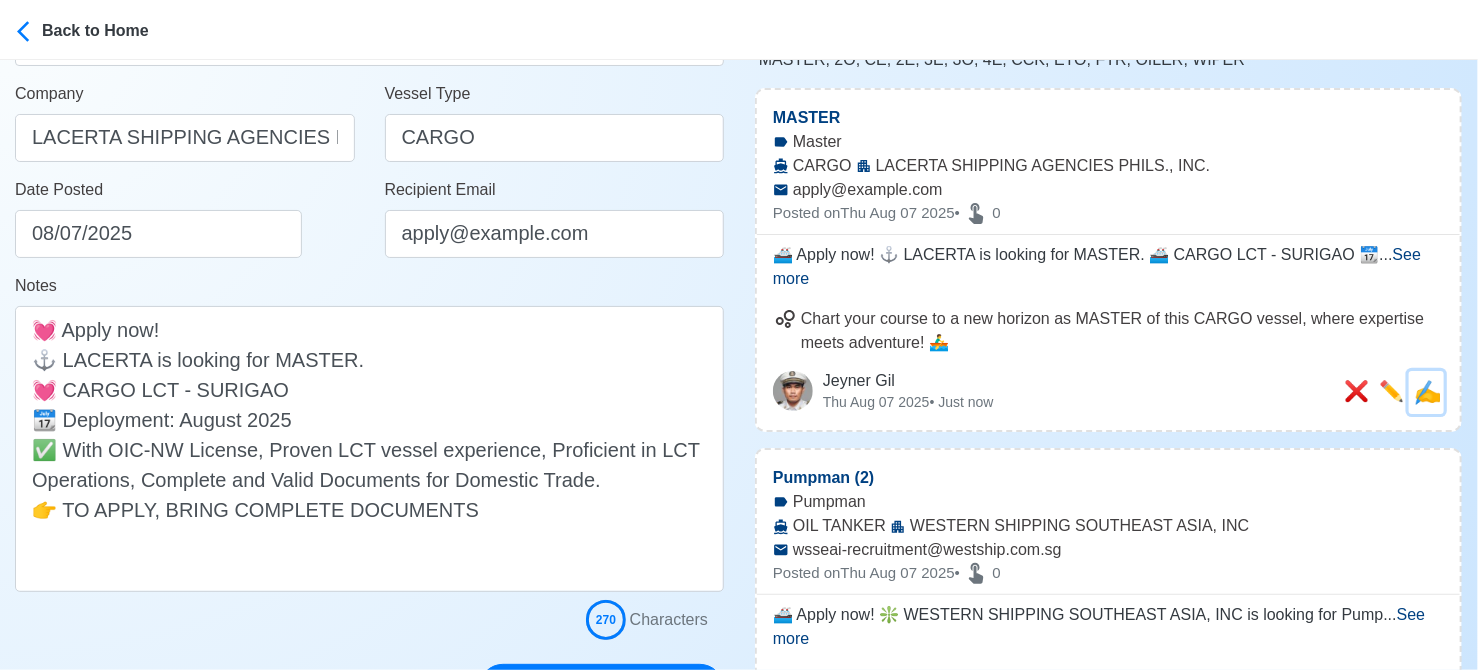 scroll, scrollTop: 0, scrollLeft: 0, axis: both 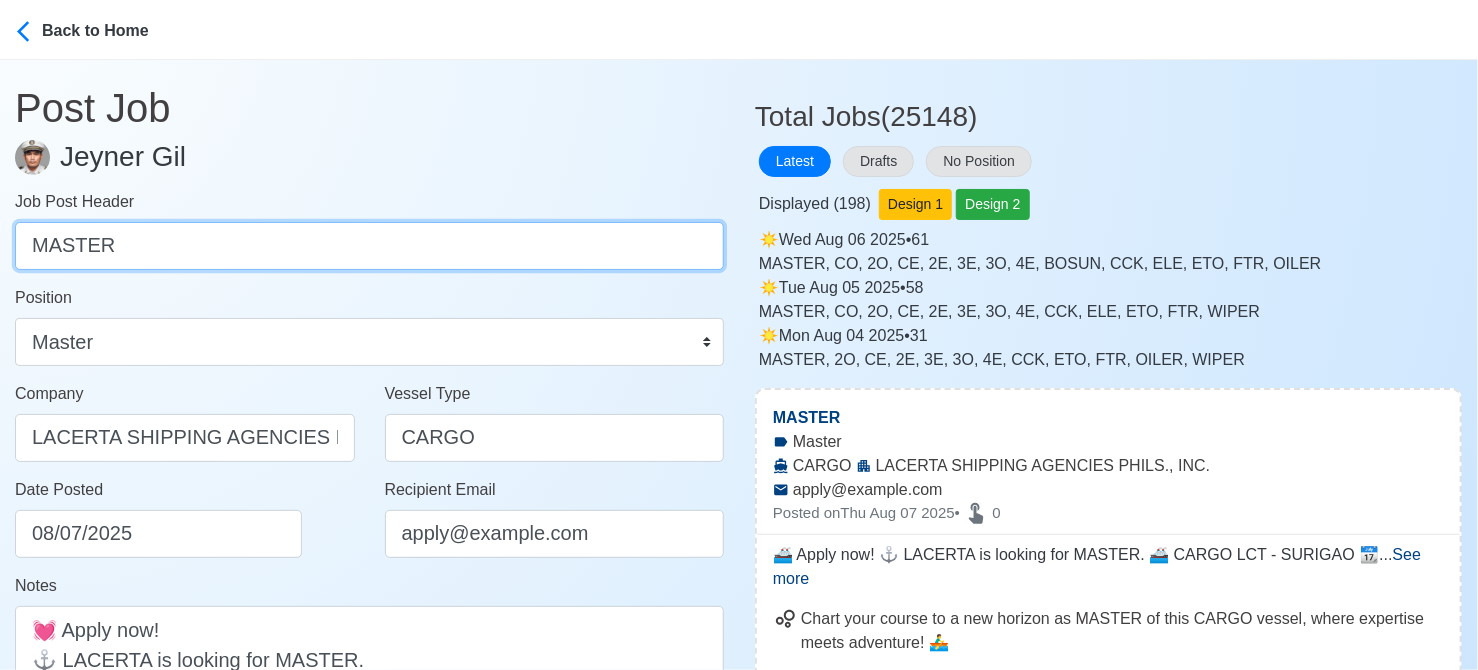 click on "MASTER" at bounding box center [369, 246] 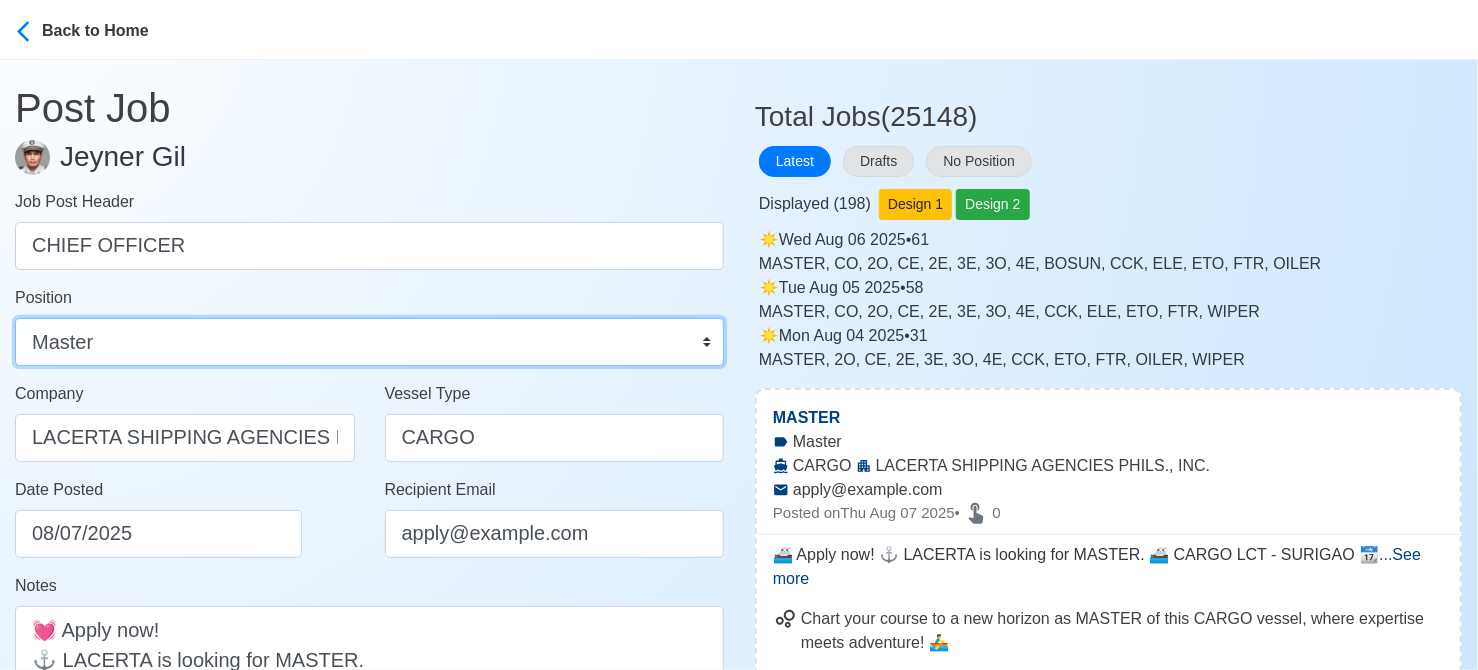 click on "Master Chief Officer 2nd Officer 3rd Officer Junior Officer Chief Engineer 2nd Engineer 3rd Engineer 4th Engineer Gas Engineer Junior Engineer 1st Assistant Engineer 2nd Assistant Engineer 3rd Assistant Engineer ETO/ETR Electrician Electrical Engineer Oiler Fitter Welder Chief Cook Chef Cook Messman Wiper Rigger Ordinary Seaman Able Seaman Motorman Pumpman Bosun Cadet Reefer Mechanic Operator Repairman Painter Steward Waiter Others" at bounding box center [369, 342] 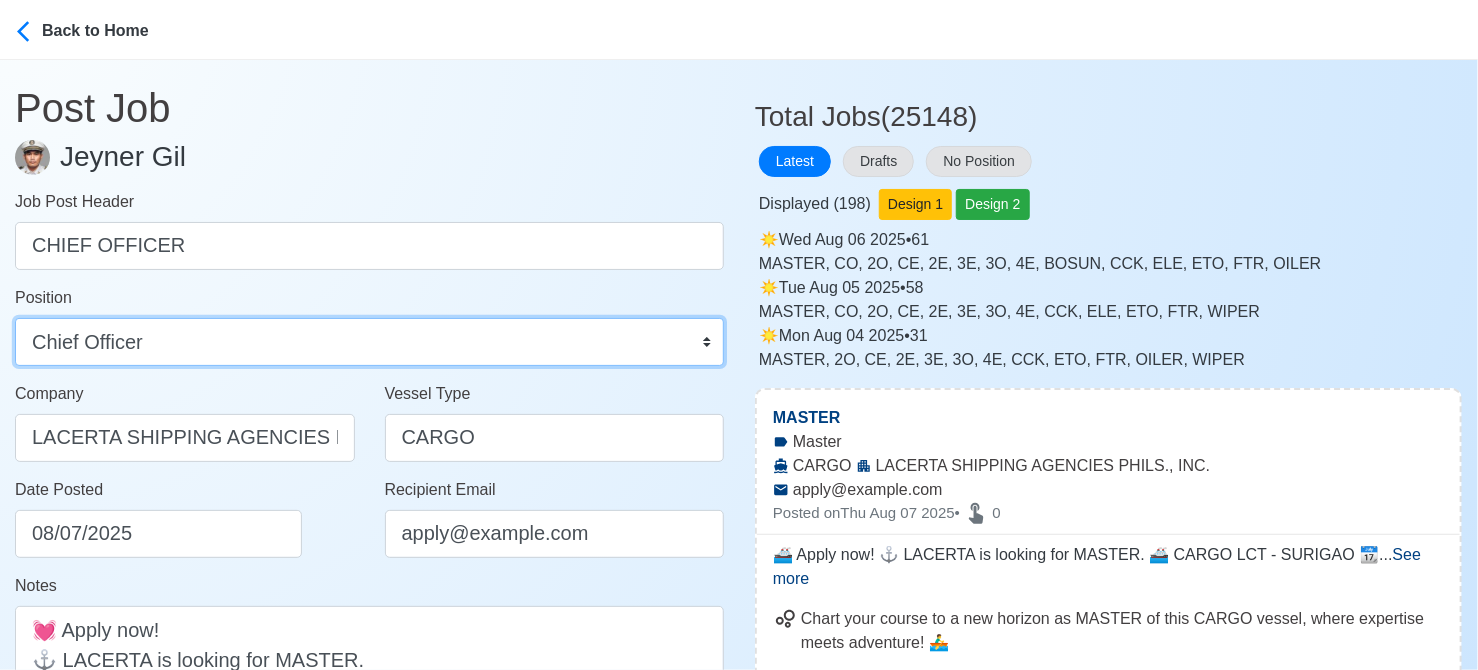 click on "Master Chief Officer 2nd Officer 3rd Officer Junior Officer Chief Engineer 2nd Engineer 3rd Engineer 4th Engineer Gas Engineer Junior Engineer 1st Assistant Engineer 2nd Assistant Engineer 3rd Assistant Engineer ETO/ETR Electrician Electrical Engineer Oiler Fitter Welder Chief Cook Chef Cook Messman Wiper Rigger Ordinary Seaman Able Seaman Motorman Pumpman Bosun Cadet Reefer Mechanic Operator Repairman Painter Steward Waiter Others" at bounding box center (369, 342) 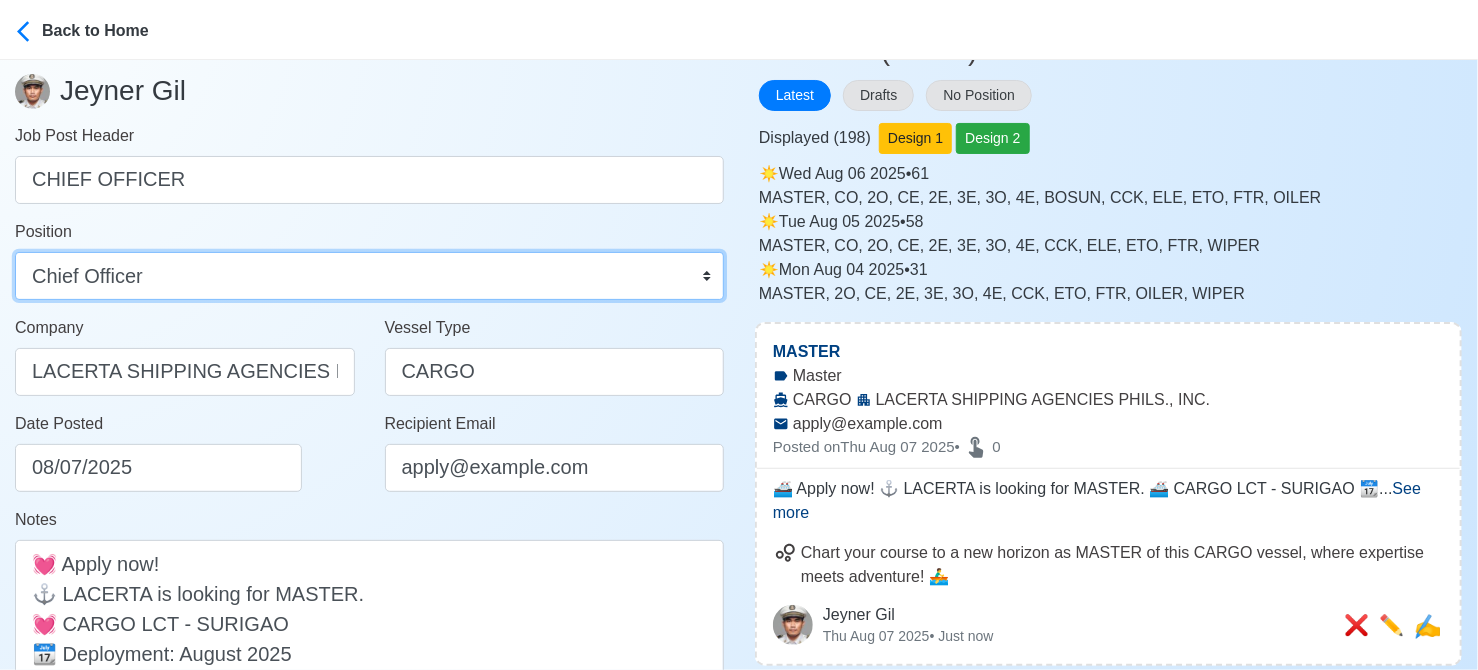 scroll, scrollTop: 200, scrollLeft: 0, axis: vertical 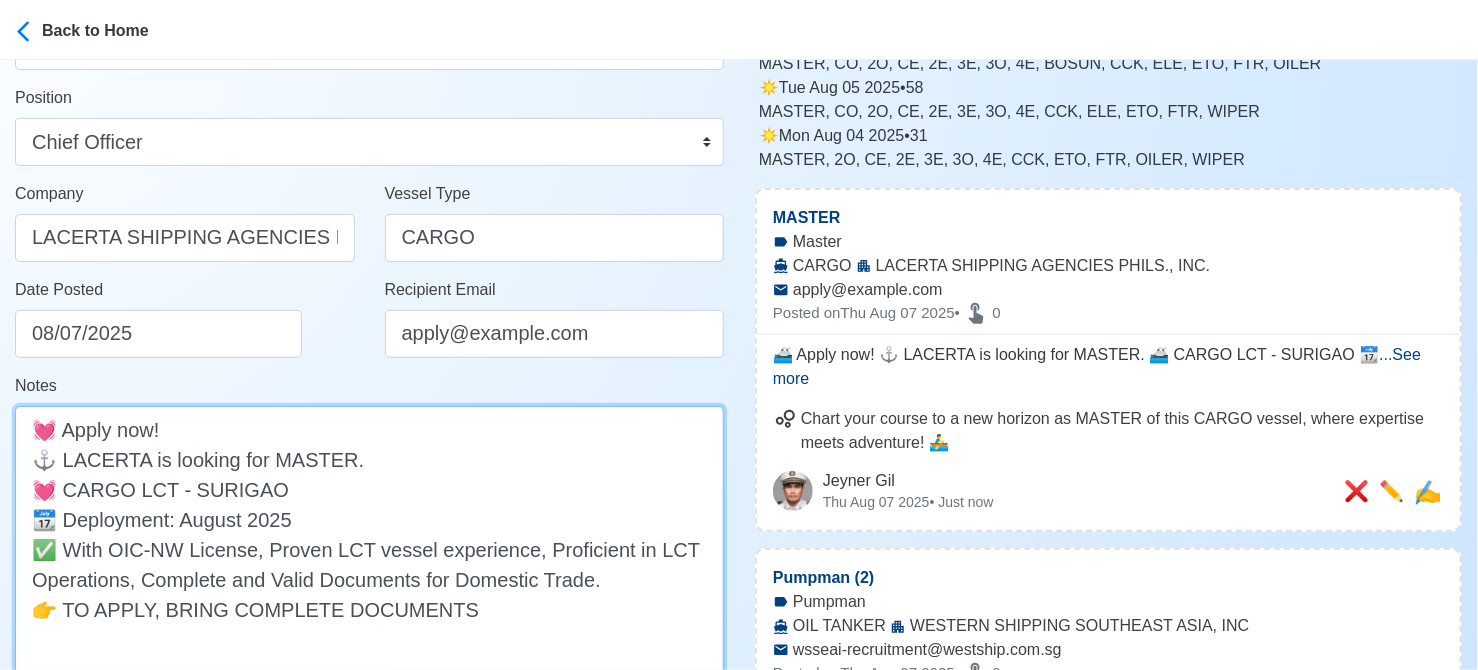 click on "💓 Apply now!
⚓ LACERTA is looking for MASTER.
💓 CARGO LCT - SURIGAO
📆 Deployment: August 2025
✅ With OIC-NW License, Proven LCT vessel experience, Proficient in LCT Operations, Complete and Valid Documents for Domestic Trade.
👉 TO APPLY, BRING COMPLETE DOCUMENTS" at bounding box center [369, 549] 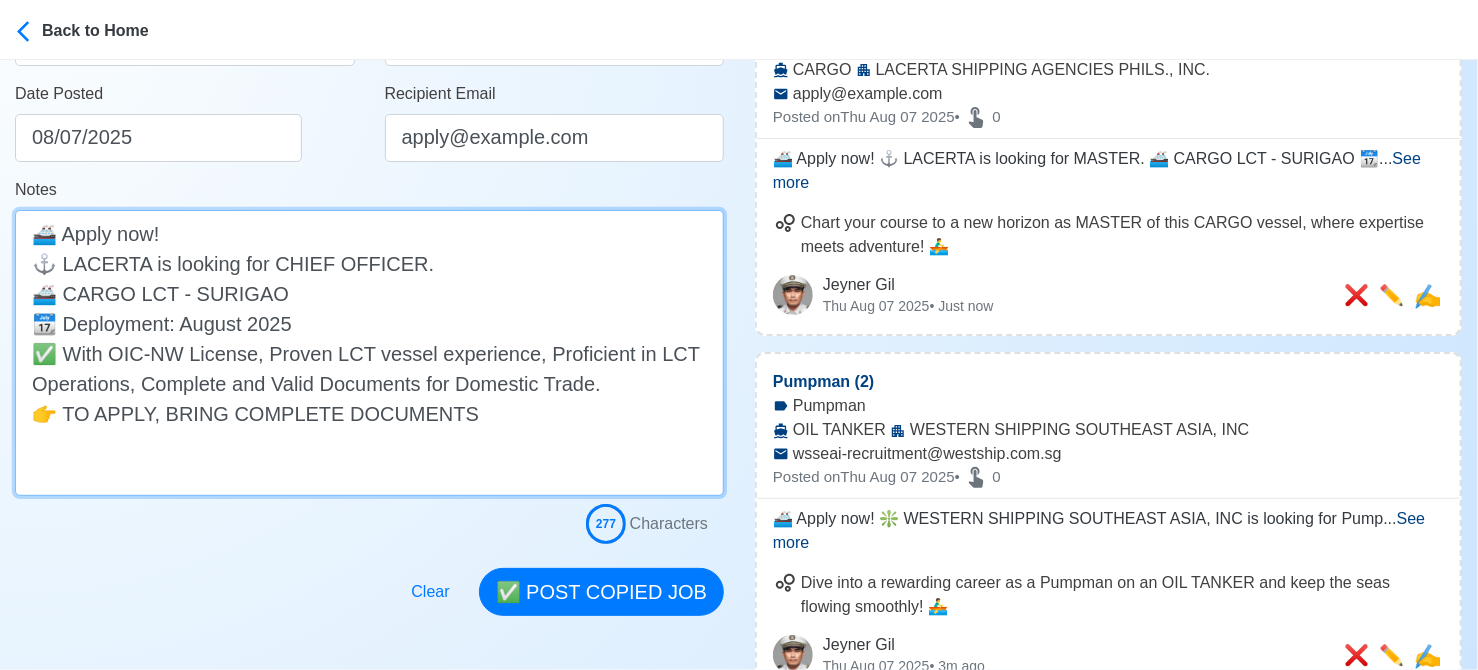 scroll, scrollTop: 600, scrollLeft: 0, axis: vertical 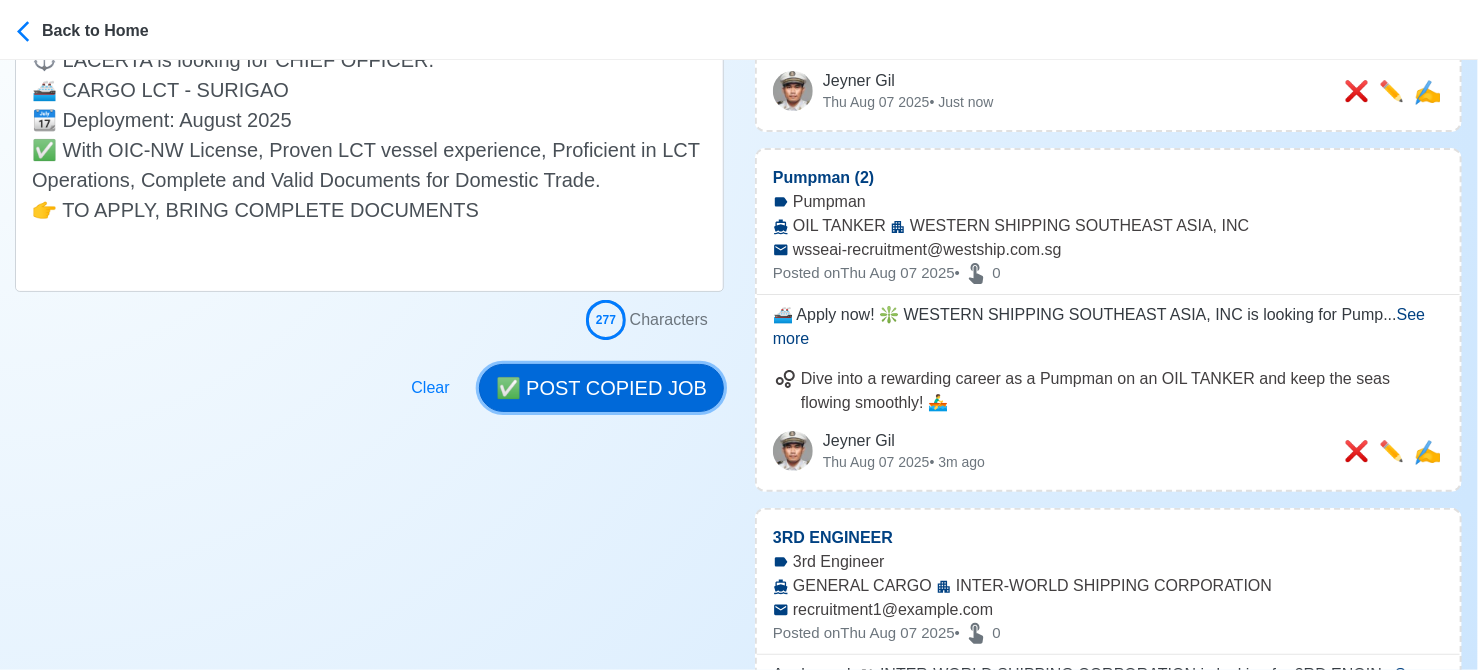 click on "✅ POST COPIED JOB" at bounding box center [601, 388] 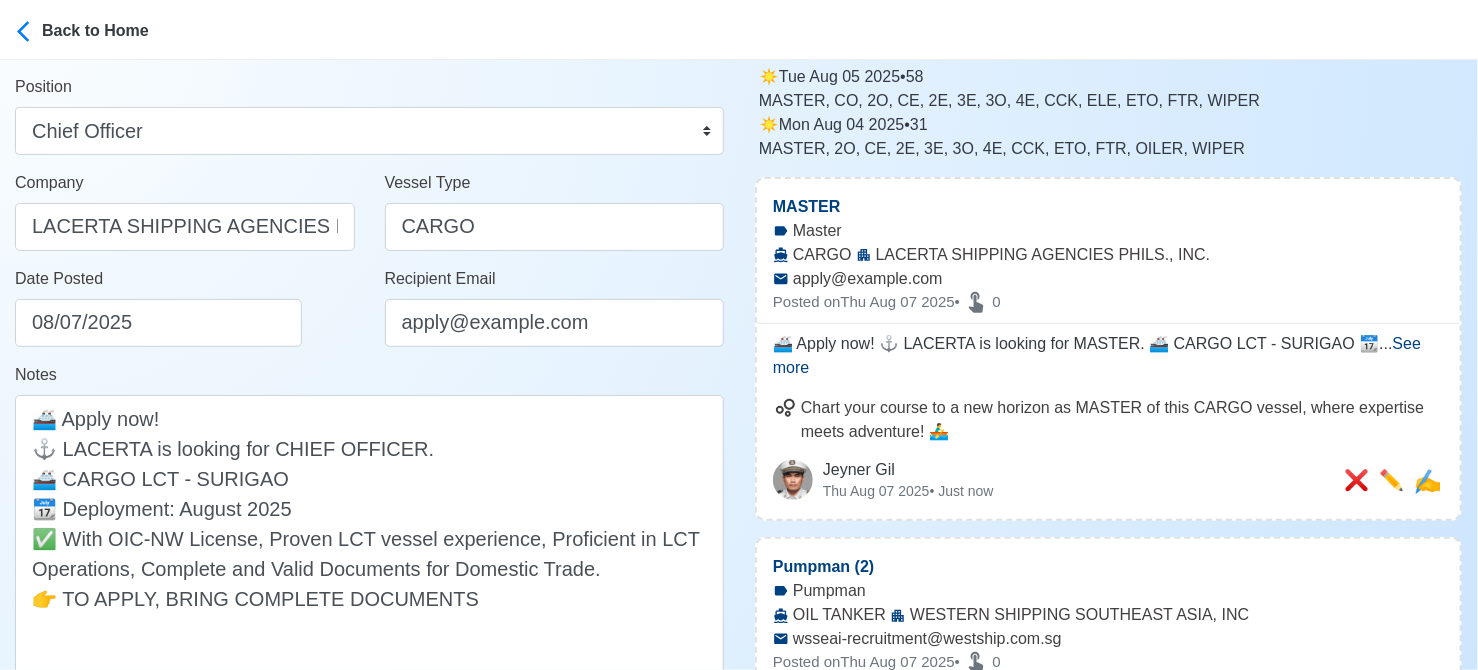 scroll, scrollTop: 200, scrollLeft: 0, axis: vertical 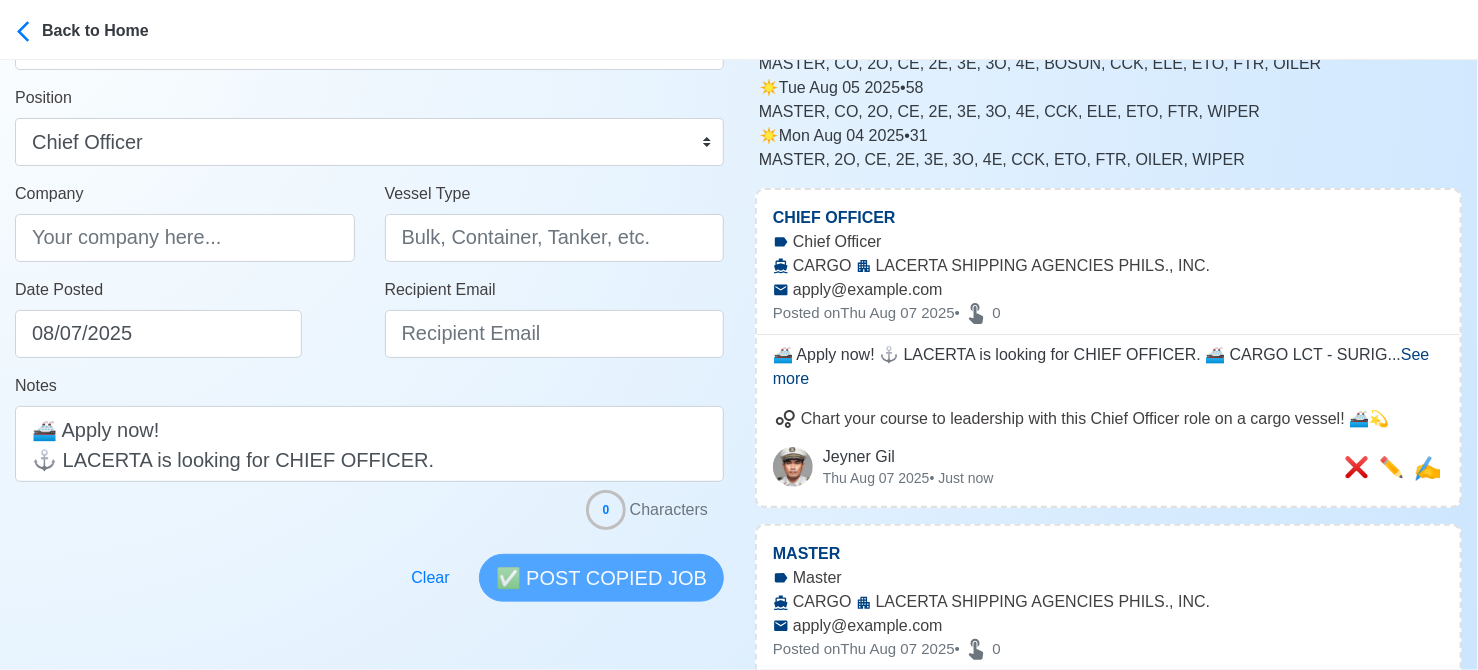 click on "Post Job   Jeyner Gil Job Post Header Position Master Chief Officer 2nd Officer 3rd Officer Junior Officer Chief Engineer 2nd Engineer 3rd Engineer 4th Engineer Gas Engineer Junior Engineer 1st Assistant Engineer 2nd Assistant Engineer 3rd Assistant Engineer ETO/ETR Electrician Electrical Engineer Oiler Fitter Welder Chief Cook Chef Cook Messman Wiper Rigger Ordinary Seaman Able Seaman Motorman Pumpman Bosun Cadet Reefer Mechanic Operator Repairman Painter Steward Waiter Others Company Vessel Type Date Posted       08/07/2025 Recipient Email Notes 💓 Apply now!
⚓ LACERTA is looking for CHIEF OFFICER.
💓 CARGO LCT - SURIGAO
📆 Deployment: August 2025
✅ With OIC-NW License, Proven LCT vessel experience, Proficient in LCT Operations, Complete and Valid Documents for Domestic Trade.
👉 TO APPLY, BRING COMPLETE DOCUMENTS 0 Characters Clear ✅ POST COPIED JOB" at bounding box center [369, 231] 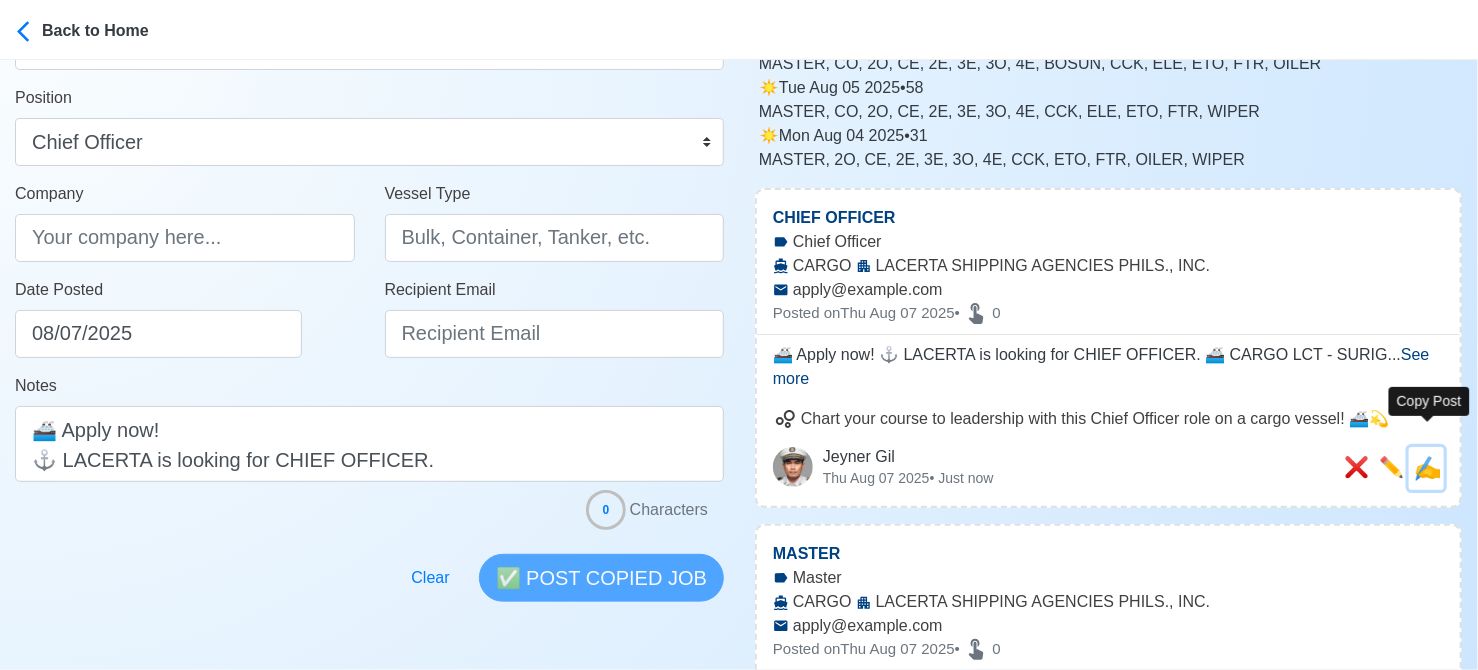 click on "✍️" at bounding box center (1427, 468) 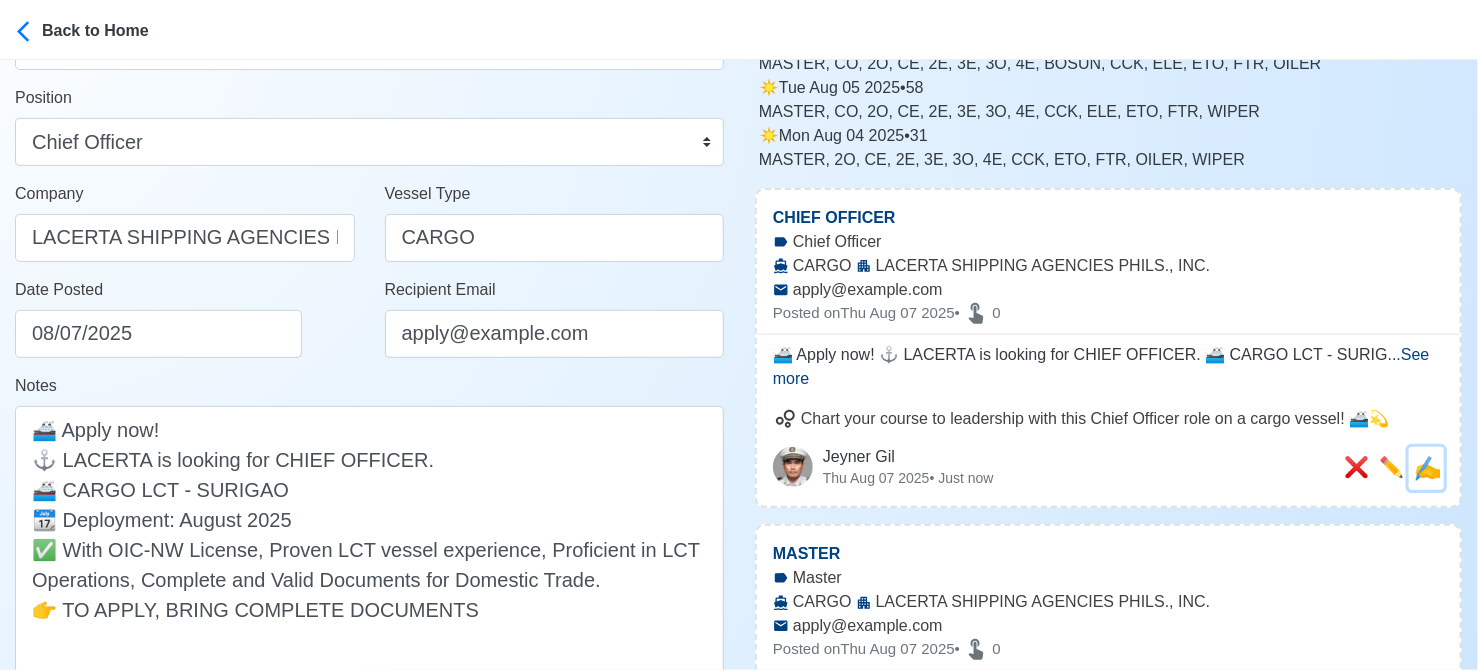 scroll, scrollTop: 0, scrollLeft: 0, axis: both 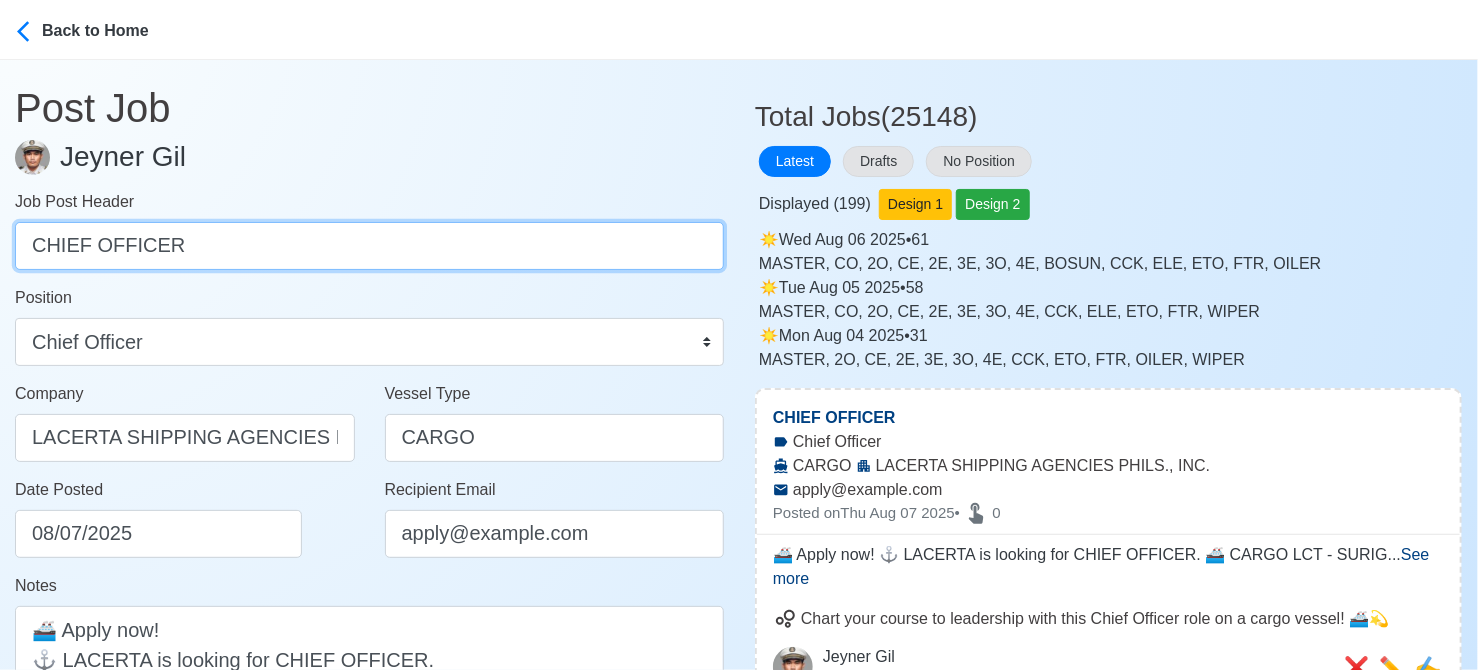 click on "CHIEF OFFICER" at bounding box center (369, 246) 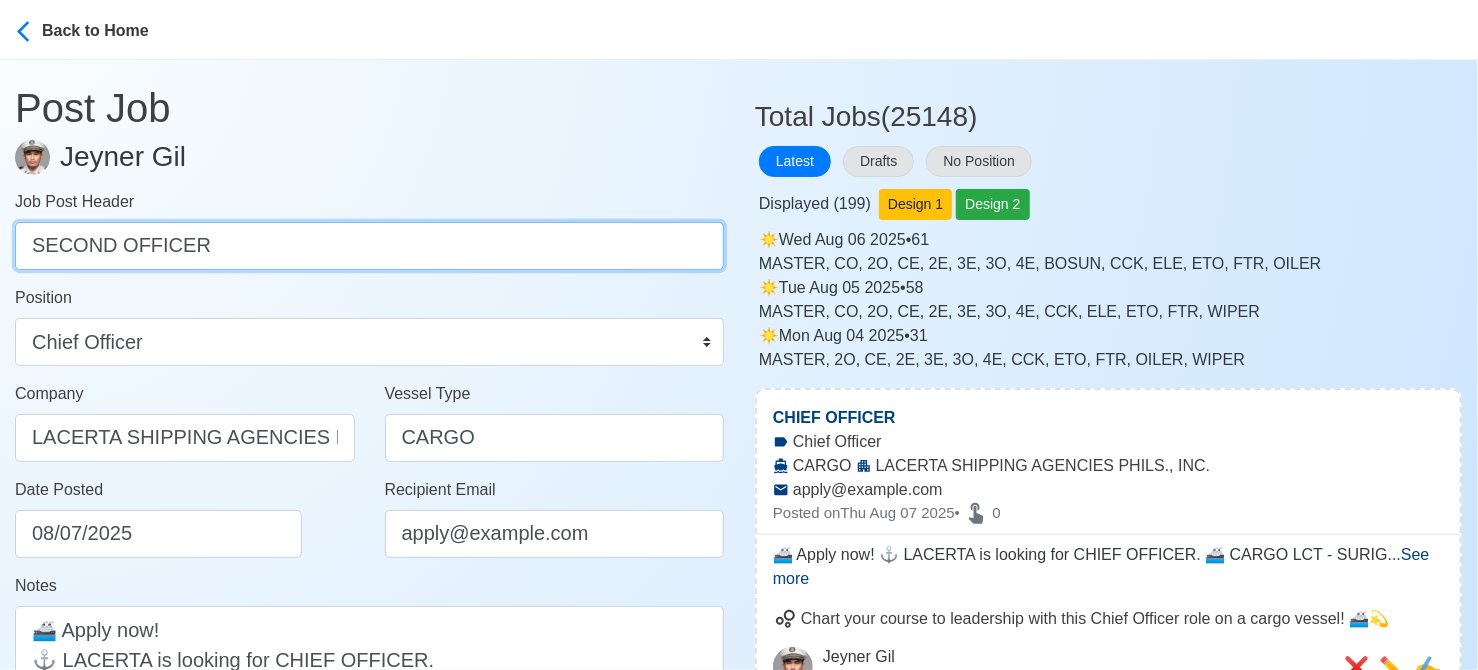 click on "SECOND OFFICER" at bounding box center (369, 246) 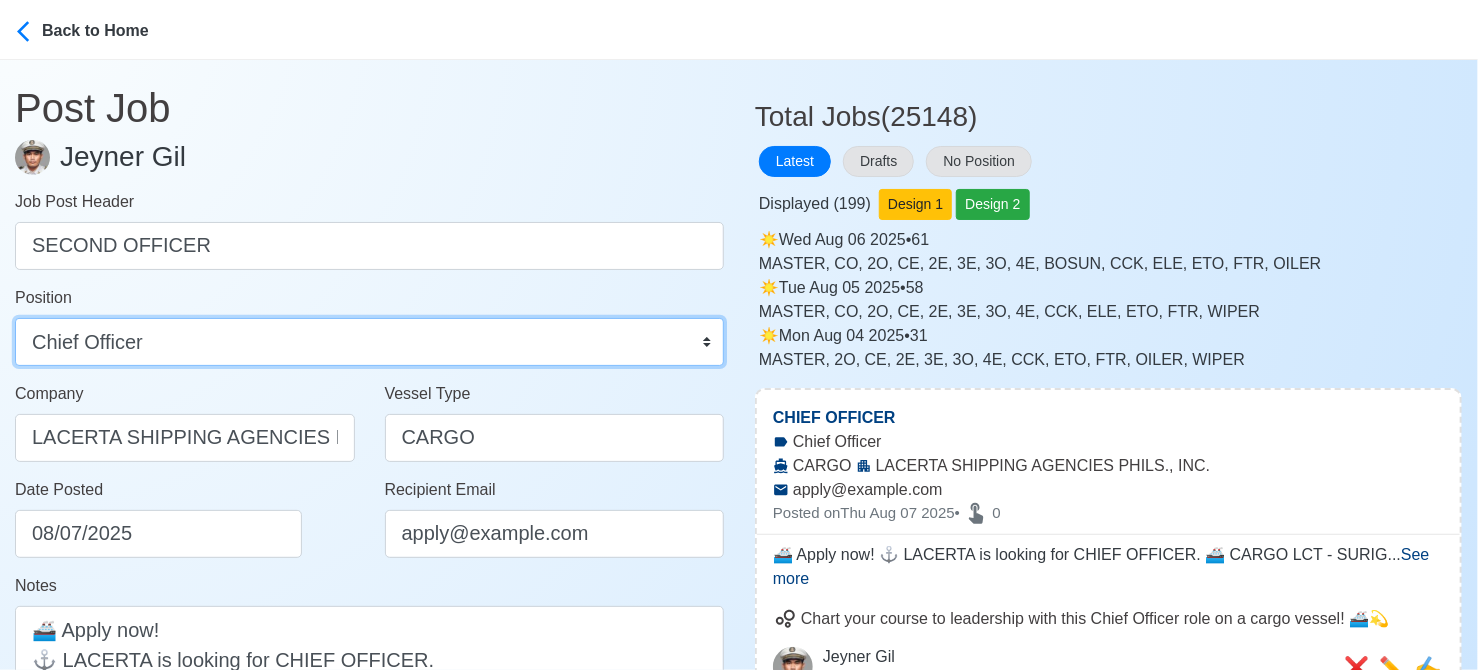 click on "Master Chief Officer 2nd Officer 3rd Officer Junior Officer Chief Engineer 2nd Engineer 3rd Engineer 4th Engineer Gas Engineer Junior Engineer 1st Assistant Engineer 2nd Assistant Engineer 3rd Assistant Engineer ETO/ETR Electrician Electrical Engineer Oiler Fitter Welder Chief Cook Chef Cook Messman Wiper Rigger Ordinary Seaman Able Seaman Motorman Pumpman Bosun Cadet Reefer Mechanic Operator Repairman Painter Steward Waiter Others" at bounding box center (369, 342) 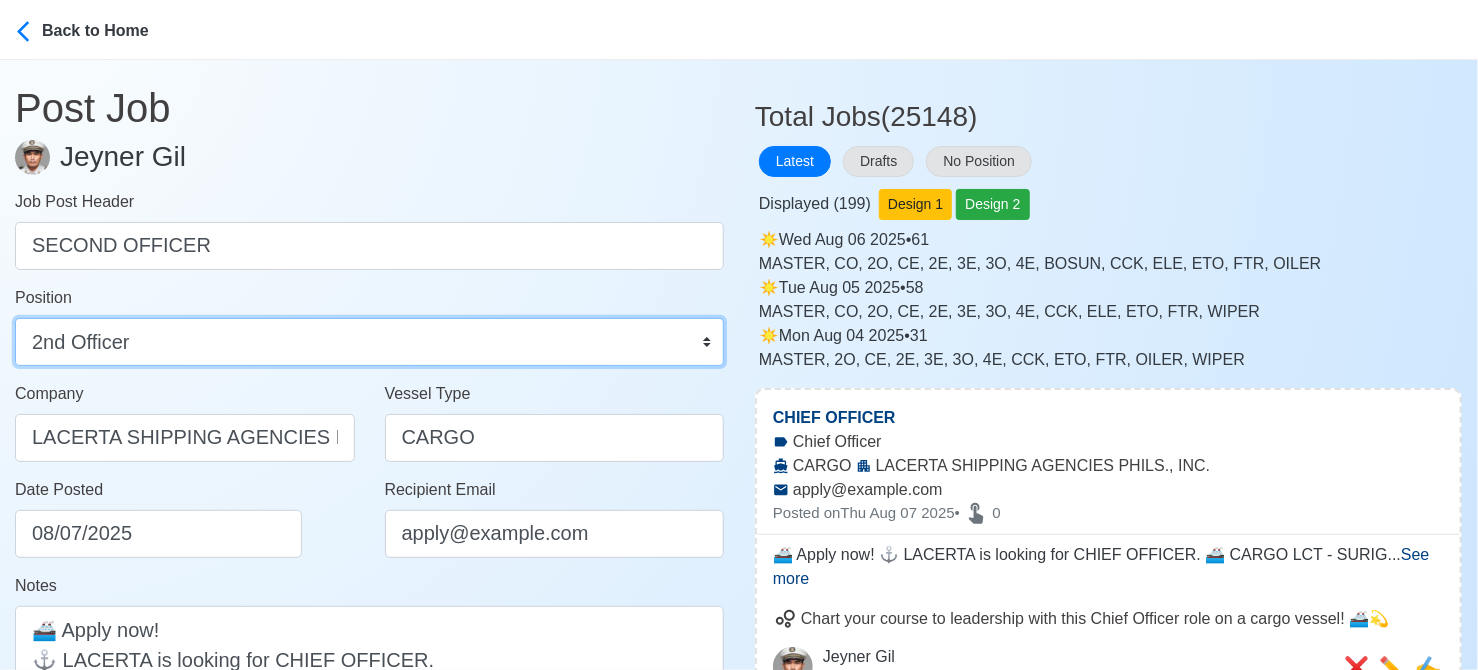 click on "Master Chief Officer 2nd Officer 3rd Officer Junior Officer Chief Engineer 2nd Engineer 3rd Engineer 4th Engineer Gas Engineer Junior Engineer 1st Assistant Engineer 2nd Assistant Engineer 3rd Assistant Engineer ETO/ETR Electrician Electrical Engineer Oiler Fitter Welder Chief Cook Chef Cook Messman Wiper Rigger Ordinary Seaman Able Seaman Motorman Pumpman Bosun Cadet Reefer Mechanic Operator Repairman Painter Steward Waiter Others" at bounding box center [369, 342] 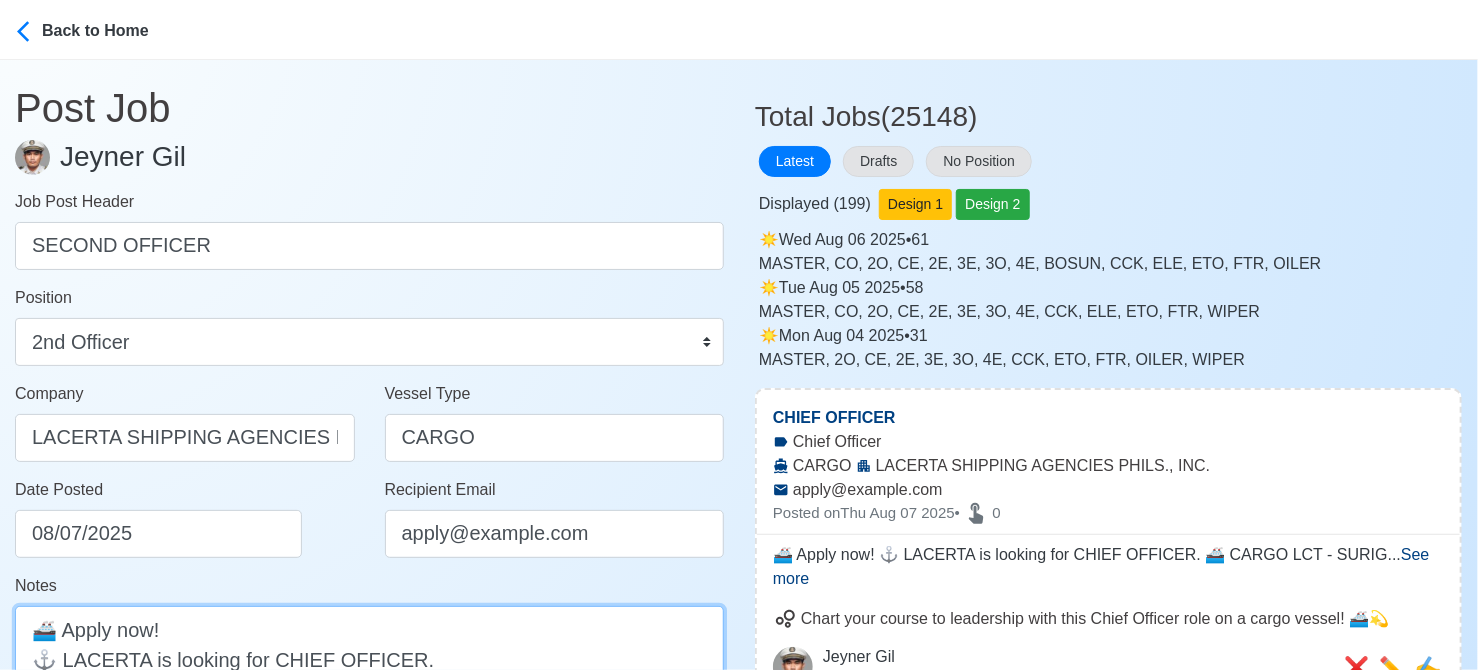 click on "🚢 Apply now!
⚓ LACERTA is looking for CHIEF OFFICER.
🚢 CARGO LCT - SURIGAO
📆 Deployment: August 2025
✅ With OIC-NW License, Proven LCT vessel experience, Proficient in LCT Operations, Complete and Valid Documents for Domestic Trade.
👉 TO APPLY, BRING COMPLETE DOCUMENTS" at bounding box center [369, 749] 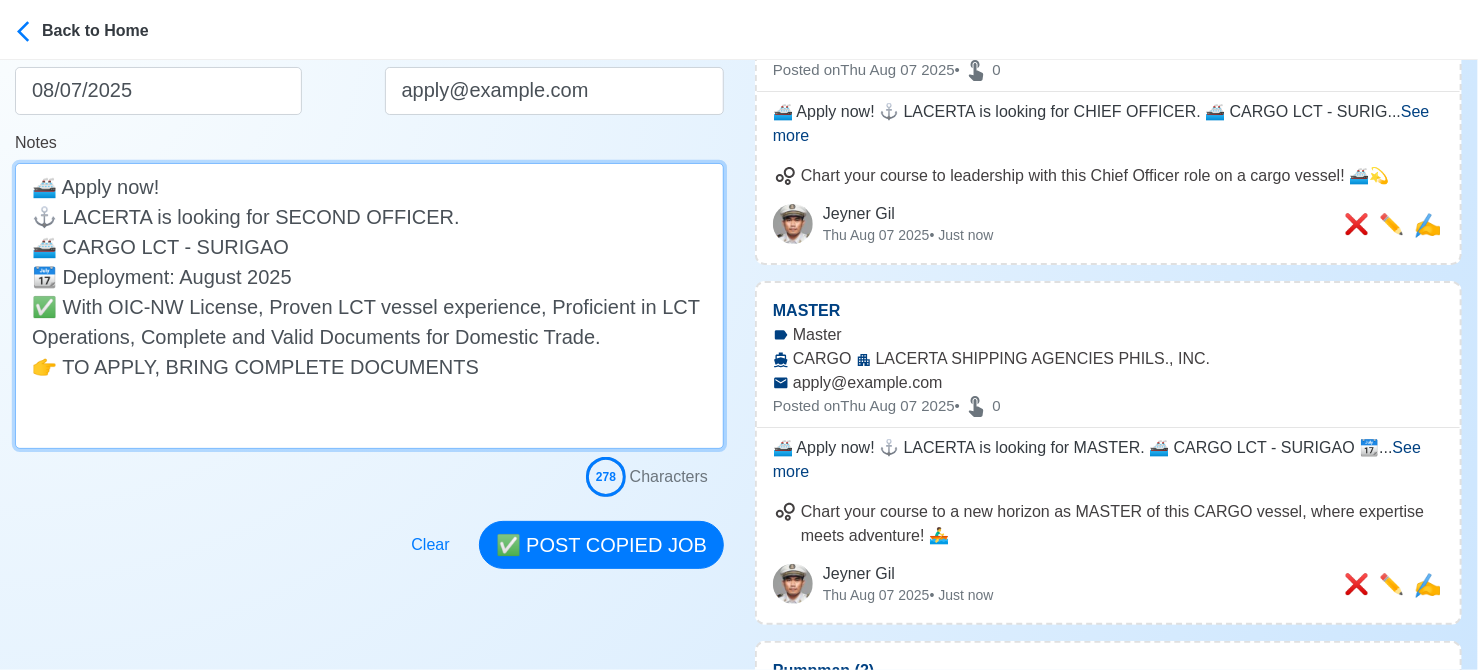 scroll, scrollTop: 503, scrollLeft: 0, axis: vertical 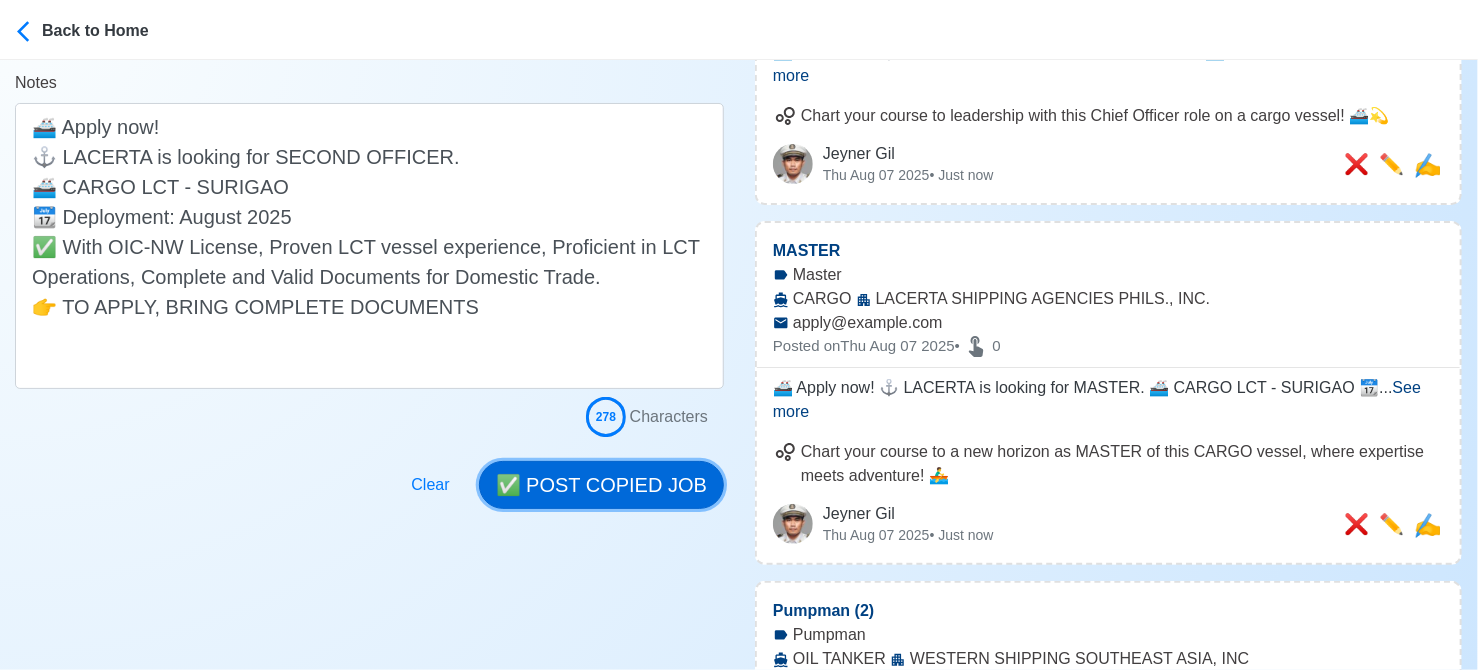 click on "✅ POST COPIED JOB" at bounding box center [601, 485] 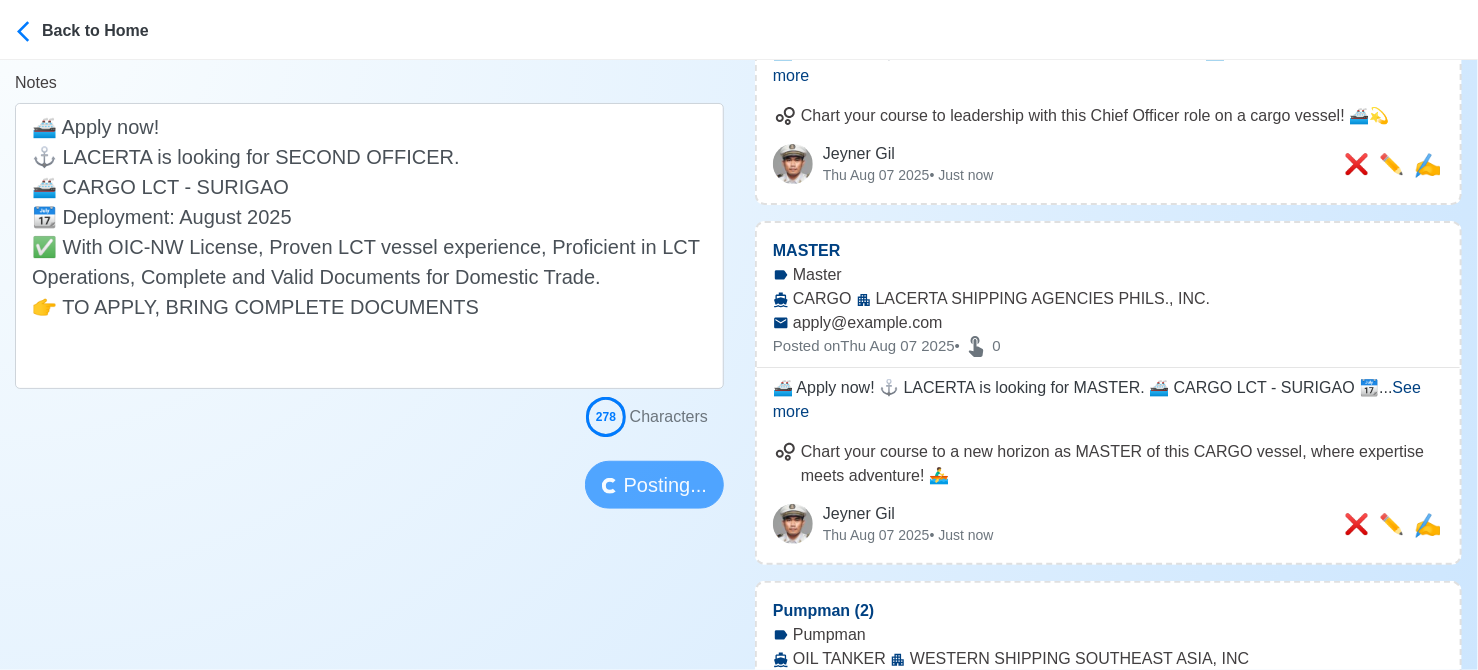 click on "Post Job   Jeyner Gil Job Post Header SECOND OFFICER Position Master Chief Officer 2nd Officer 3rd Officer Junior Officer Chief Engineer 2nd Engineer 3rd Engineer 4th Engineer Gas Engineer Junior Engineer 1st Assistant Engineer 2nd Assistant Engineer 3rd Assistant Engineer ETO/ETR Electrician Electrical Engineer Oiler Fitter Welder Chief Cook Chef Cook Messman Wiper Rigger Ordinary Seaman Able Seaman Motorman Pumpman Bosun Cadet Reefer Mechanic Operator Repairman Painter Steward Waiter Others Company LACERTA SHIPPING AGENCIES PHILS., INC. Vessel Type CARGO Date Posted       08/07/2025 Recipient Email [EMAIL] Notes 🚢 Apply now!
⚓ LACERTA is looking for SECOND OFFICER.
🚢 CARGO LCT - SURIGAO
📆 Deployment: August 2025
✅ With OIC-NW License, Proven LCT vessel experience, Proficient in LCT Operations, Complete and Valid Documents for Domestic Trade.
👉 TO APPLY, BRING COMPLETE DOCUMENTS
278 Characters   Posting..." at bounding box center [369, 33] 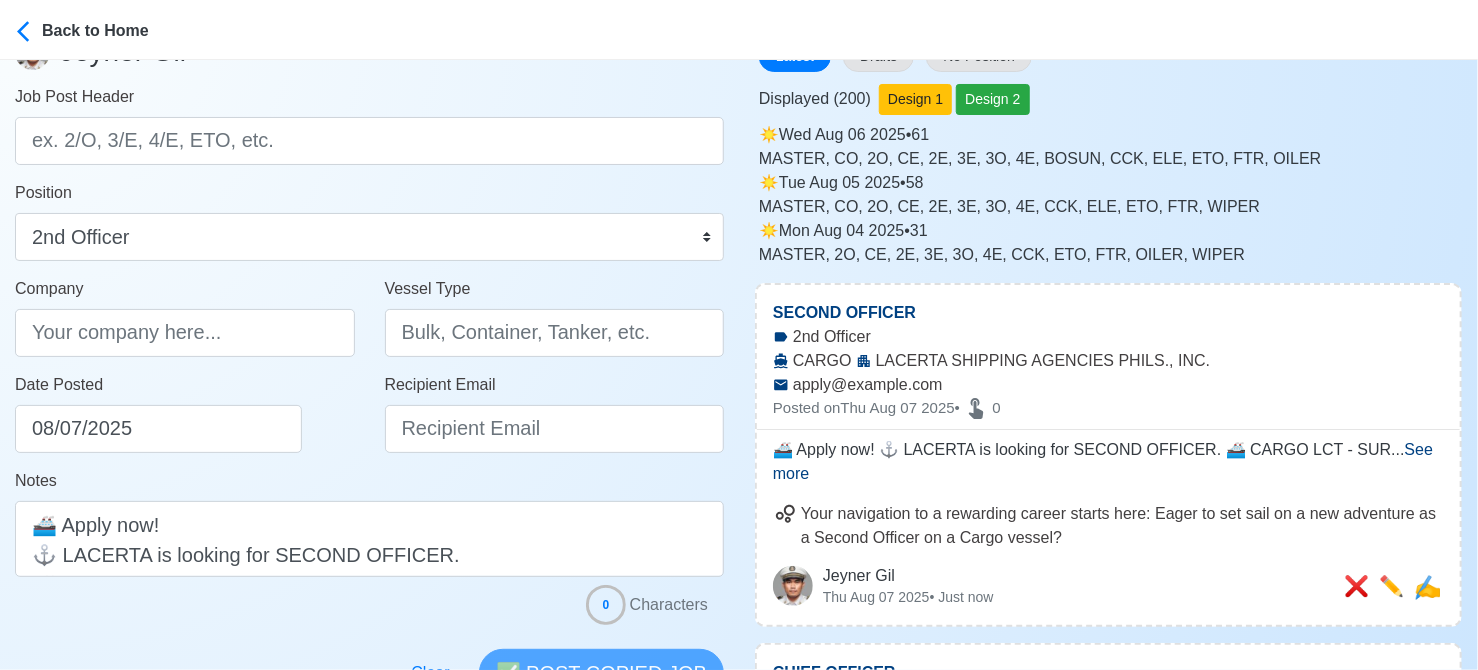 scroll, scrollTop: 103, scrollLeft: 0, axis: vertical 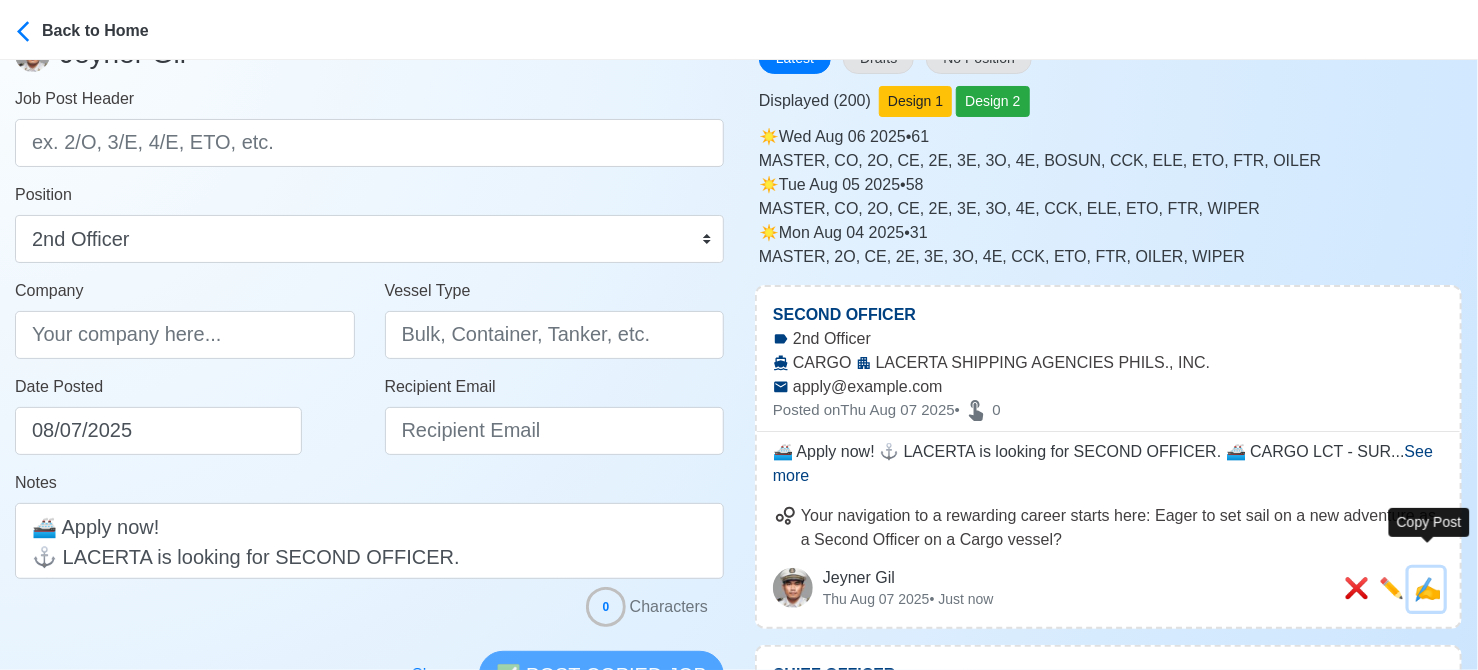 click on "✍️" at bounding box center (1427, 589) 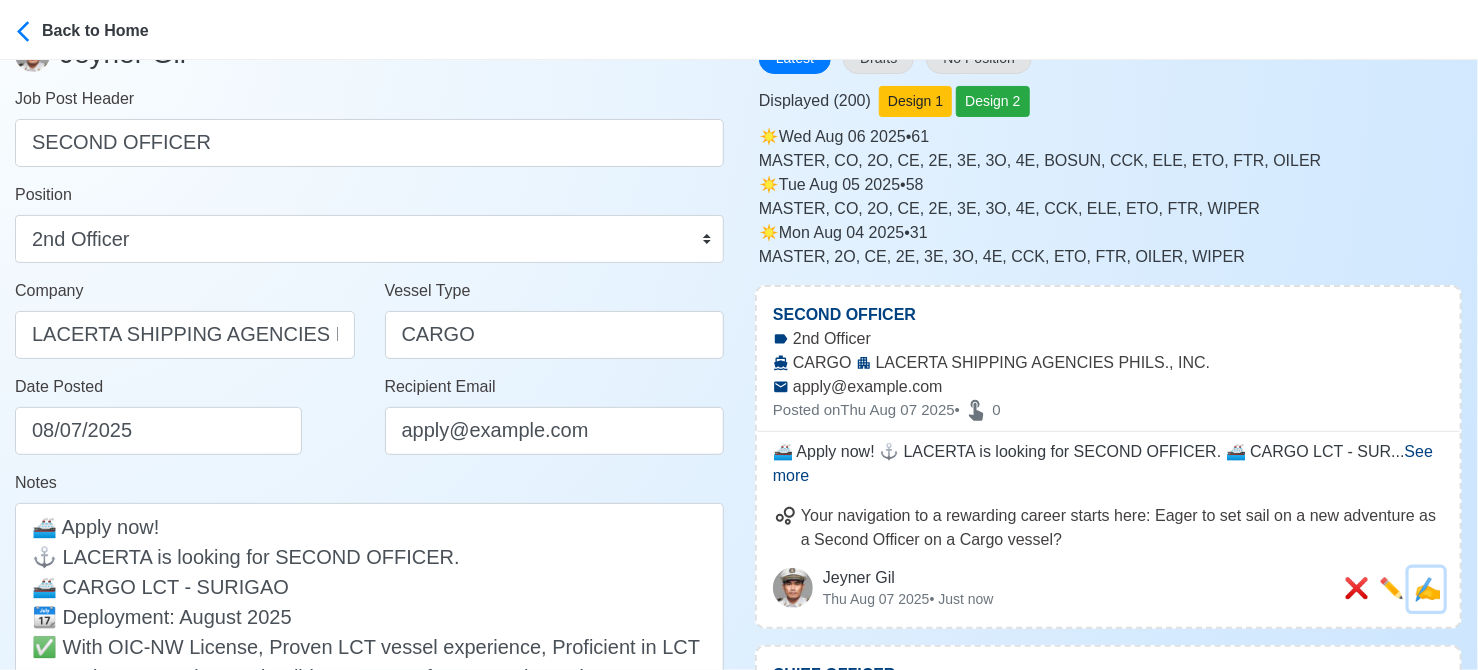 scroll, scrollTop: 0, scrollLeft: 0, axis: both 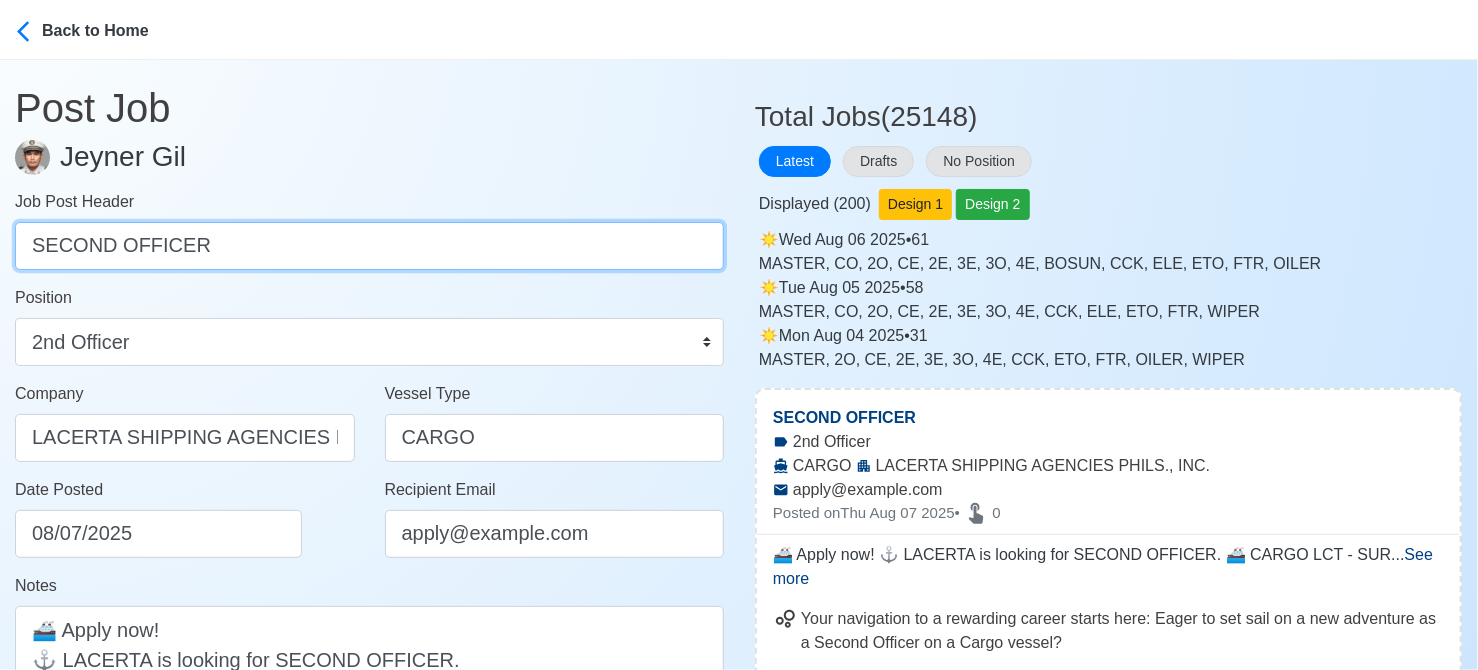 click on "SECOND OFFICER" at bounding box center (369, 246) 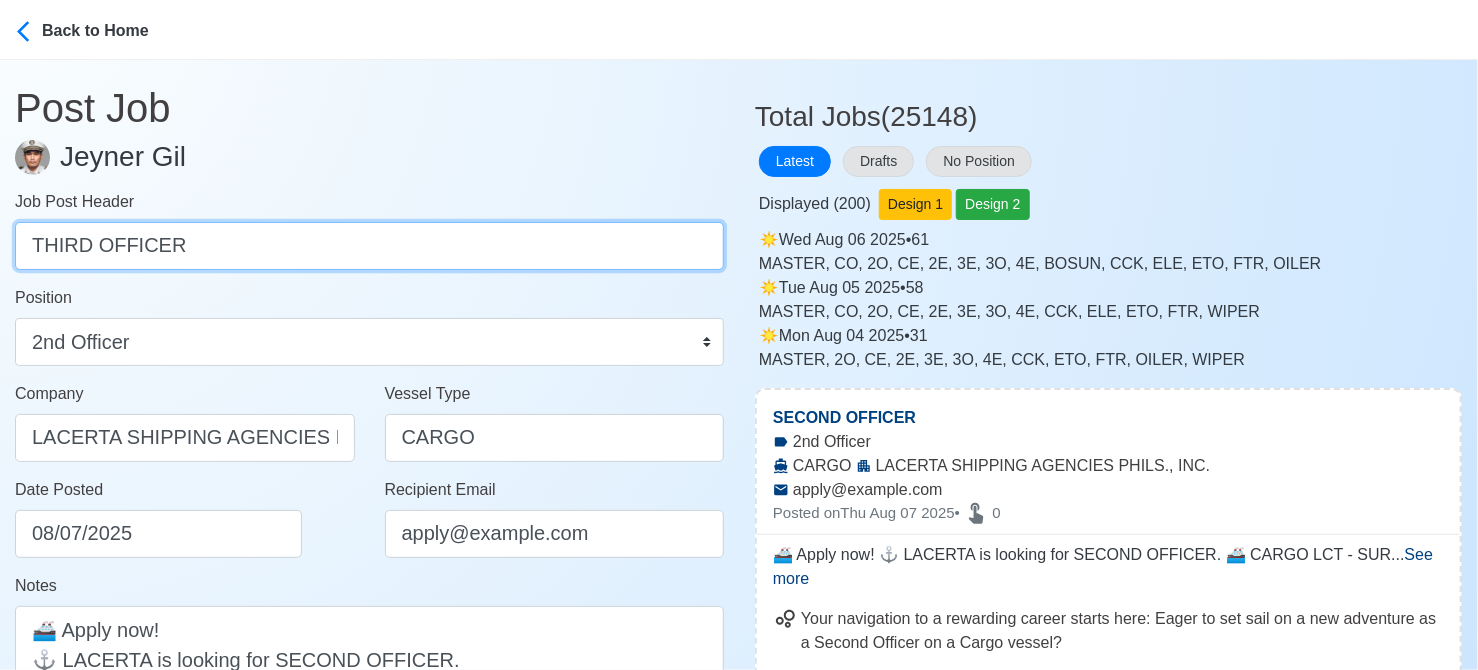 click on "THIRD OFFICER" at bounding box center [369, 246] 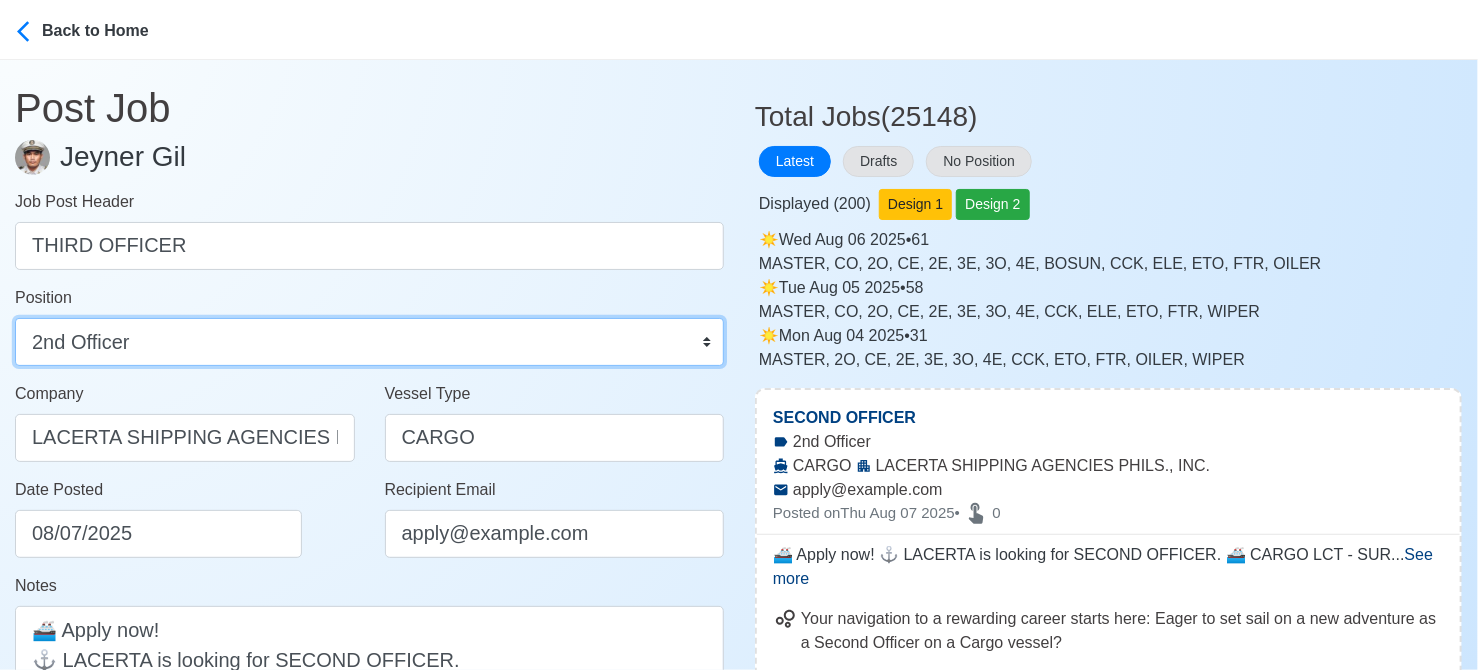 click on "Master Chief Officer 2nd Officer 3rd Officer Junior Officer Chief Engineer 2nd Engineer 3rd Engineer 4th Engineer Gas Engineer Junior Engineer 1st Assistant Engineer 2nd Assistant Engineer 3rd Assistant Engineer ETO/ETR Electrician Electrical Engineer Oiler Fitter Welder Chief Cook Chef Cook Messman Wiper Rigger Ordinary Seaman Able Seaman Motorman Pumpman Bosun Cadet Reefer Mechanic Operator Repairman Painter Steward Waiter Others" at bounding box center (369, 342) 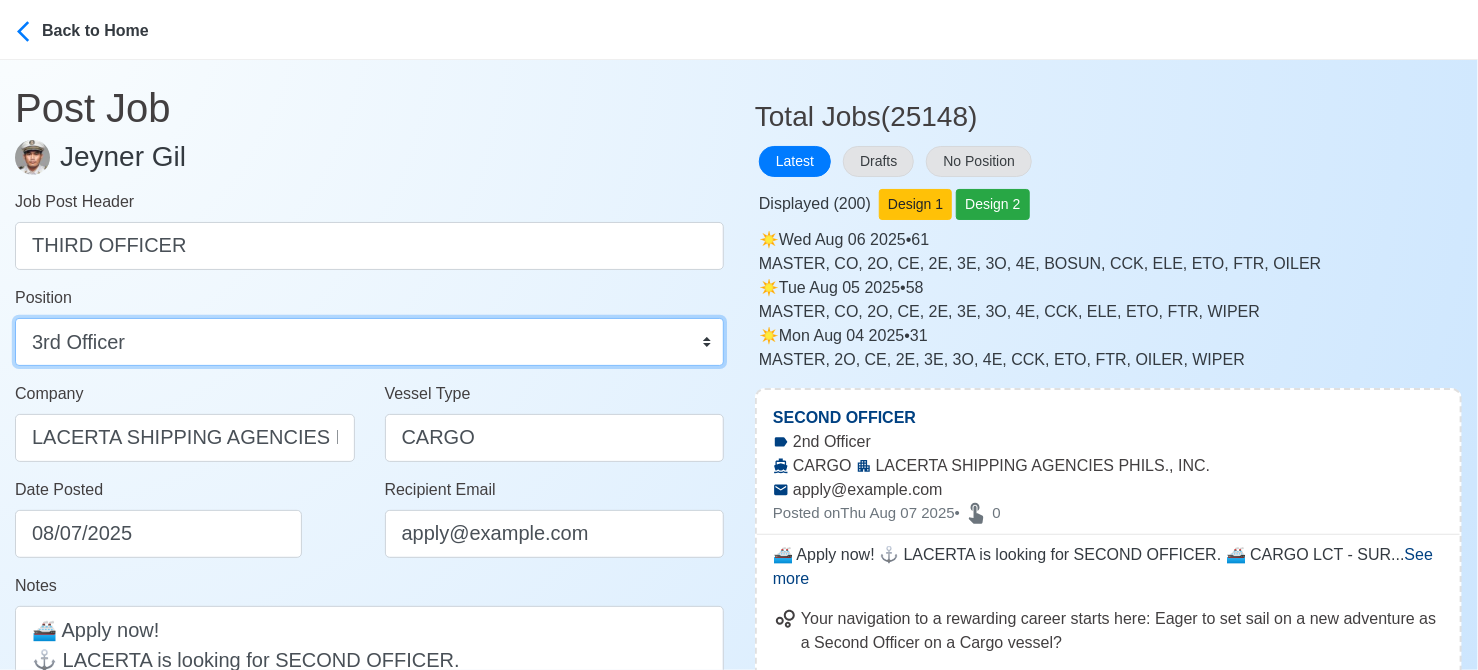 click on "Master Chief Officer 2nd Officer 3rd Officer Junior Officer Chief Engineer 2nd Engineer 3rd Engineer 4th Engineer Gas Engineer Junior Engineer 1st Assistant Engineer 2nd Assistant Engineer 3rd Assistant Engineer ETO/ETR Electrician Electrical Engineer Oiler Fitter Welder Chief Cook Chef Cook Messman Wiper Rigger Ordinary Seaman Able Seaman Motorman Pumpman Bosun Cadet Reefer Mechanic Operator Repairman Painter Steward Waiter Others" at bounding box center (369, 342) 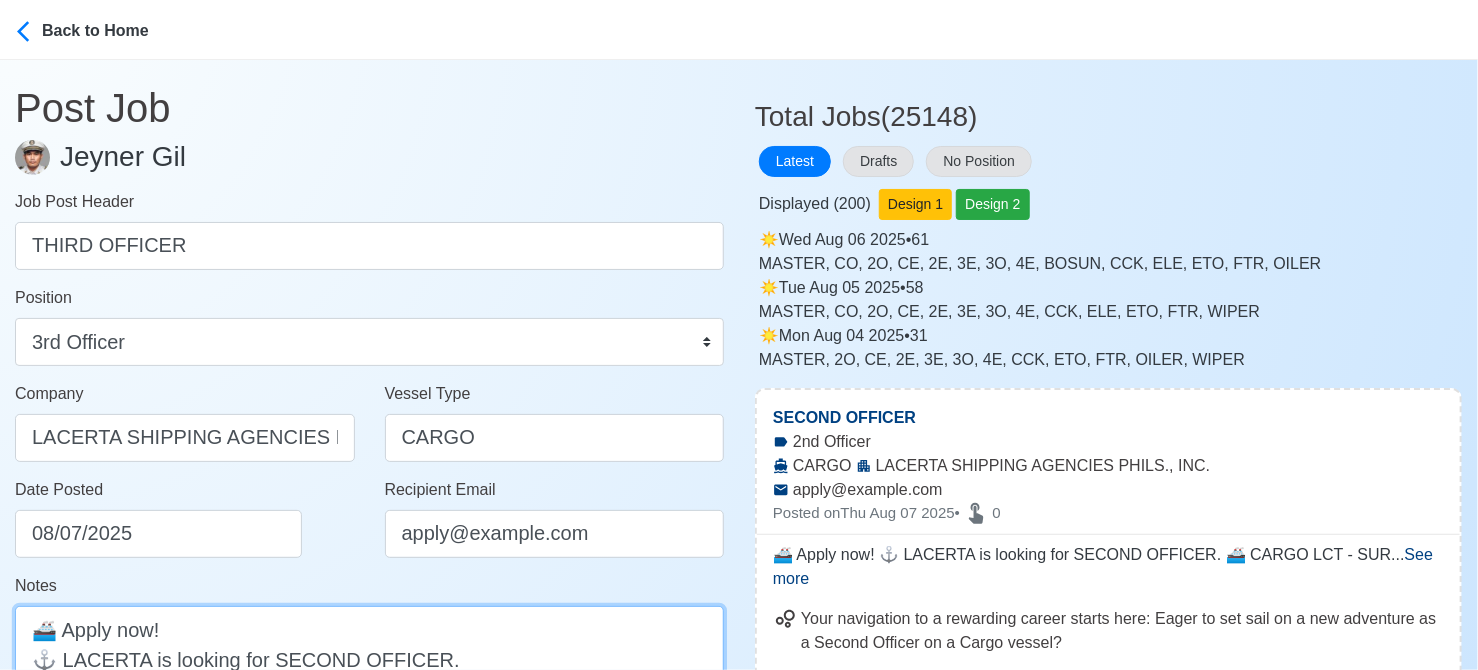 click on "🚢 Apply now!
⚓ LACERTA is looking for SECOND OFFICER.
🚢 CARGO LCT - SURIGAO
📆 Deployment: August 2025
✅ With OIC-NW License, Proven LCT vessel experience, Proficient in LCT Operations, Complete and Valid Documents for Domestic Trade.
👉 TO APPLY, BRING COMPLETE DOCUMENTS" at bounding box center [369, 749] 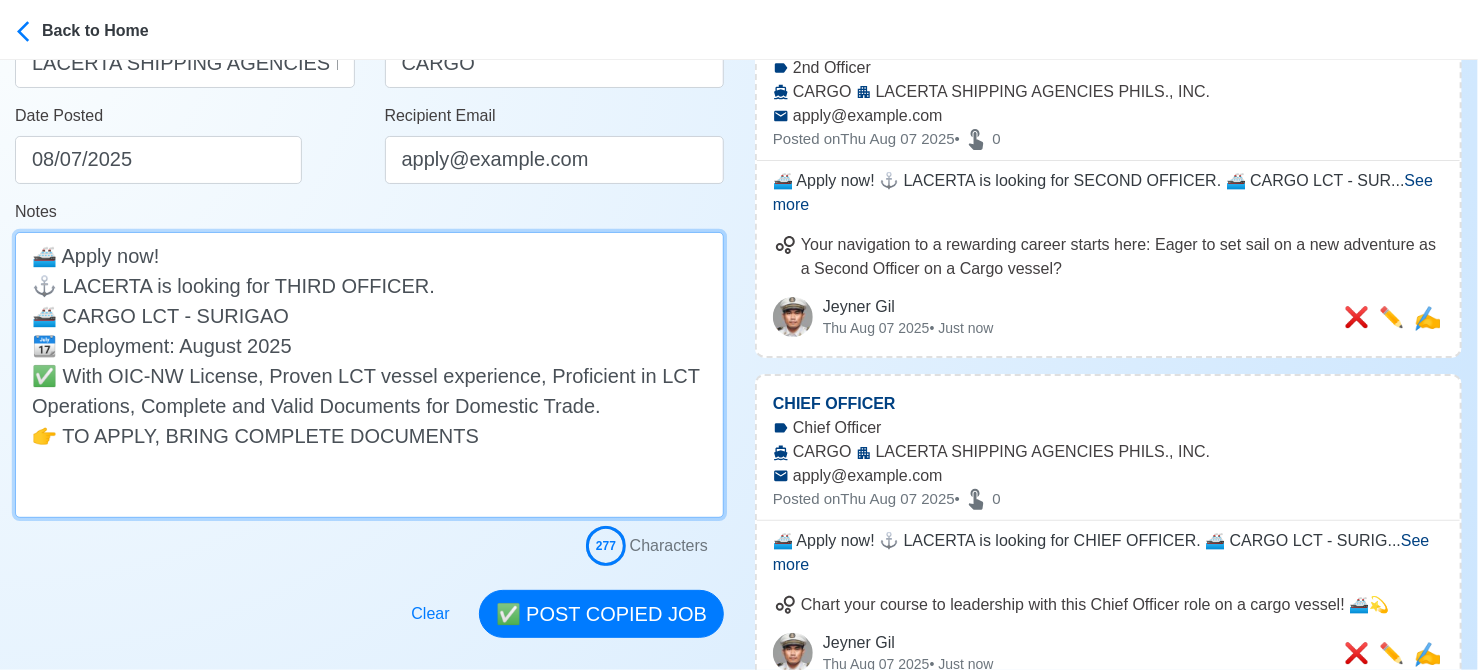 scroll, scrollTop: 503, scrollLeft: 0, axis: vertical 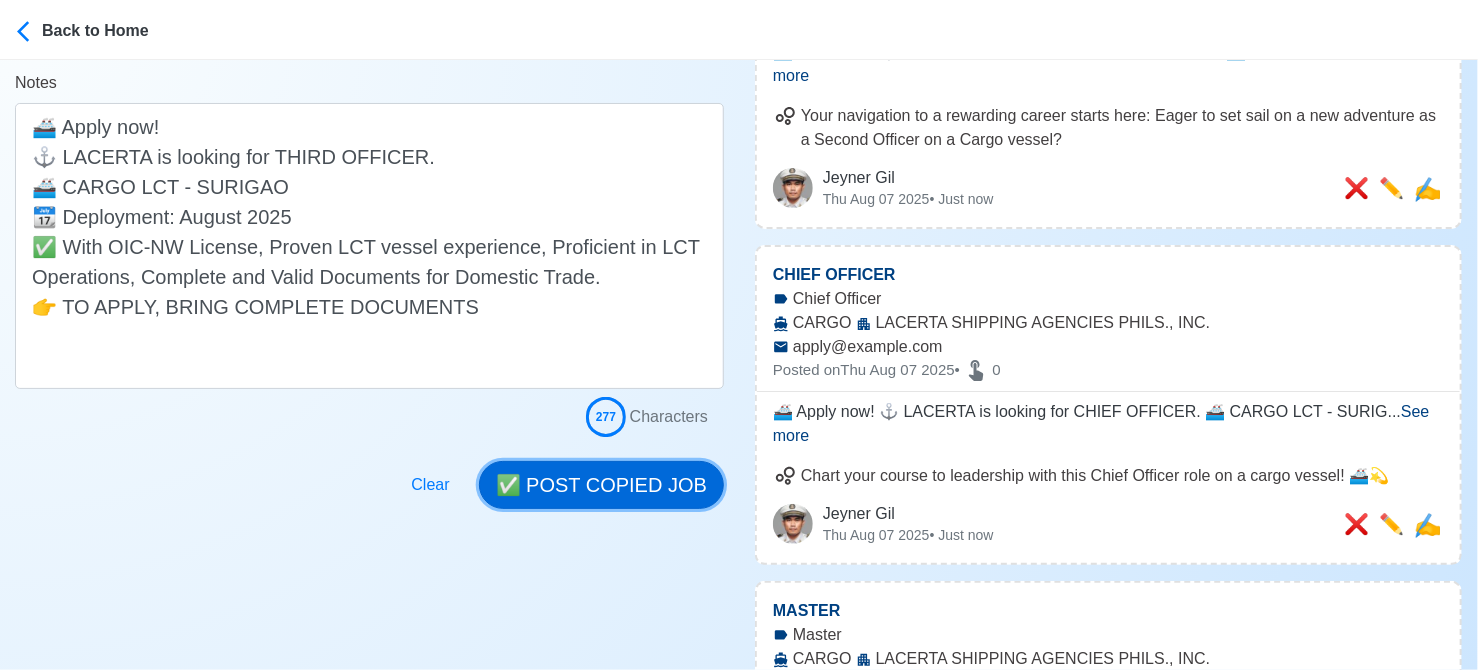 click on "✅ POST COPIED JOB" at bounding box center (601, 485) 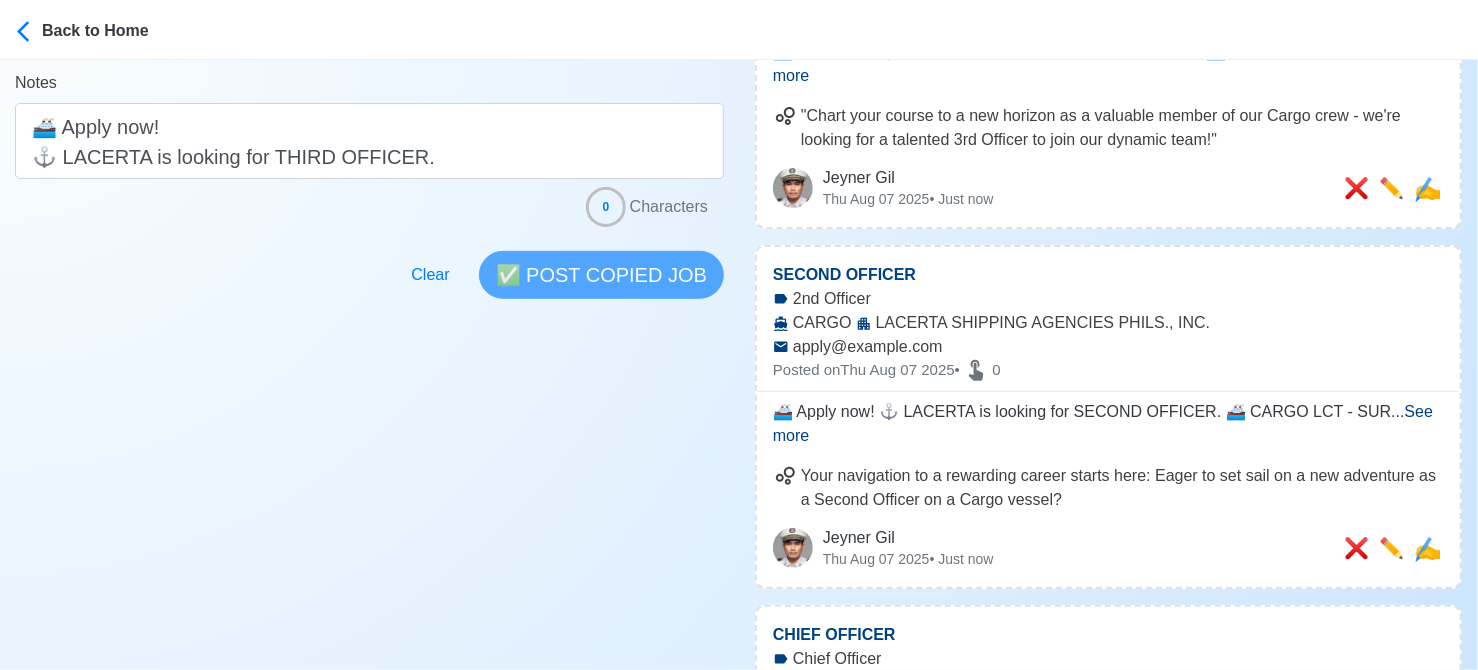 click on "Post Job   Jeyner Gil Job Post Header Position Master Chief Officer 2nd Officer 3rd Officer Junior Officer Chief Engineer 2nd Engineer 3rd Engineer 4th Engineer Gas Engineer Junior Engineer 1st Assistant Engineer 2nd Assistant Engineer 3rd Assistant Engineer ETO/ETR Electrician Electrical Engineer Oiler Fitter Welder Chief Cook Chef Cook Messman Wiper Rigger Ordinary Seaman Able Seaman Motorman Pumpman Bosun Cadet Reefer Mechanic Operator Repairman Painter Steward Waiter Others Company Vessel Type Date Posted       08/07/2025 Recipient Email Notes 🚢 Apply now!
⚓ LACERTA is looking for THIRD OFFICER.
🚢 CARGO LCT - SURIGAO
📆 Deployment: August 2025
✅ With OIC-NW License, Proven LCT vessel experience, Proficient in LCT Operations, Complete and Valid Documents for Domestic Trade.
👉 TO APPLY, BRING COMPLETE DOCUMENTS 0 Characters Clear ✅ POST COPIED JOB" at bounding box center [369, 35191] 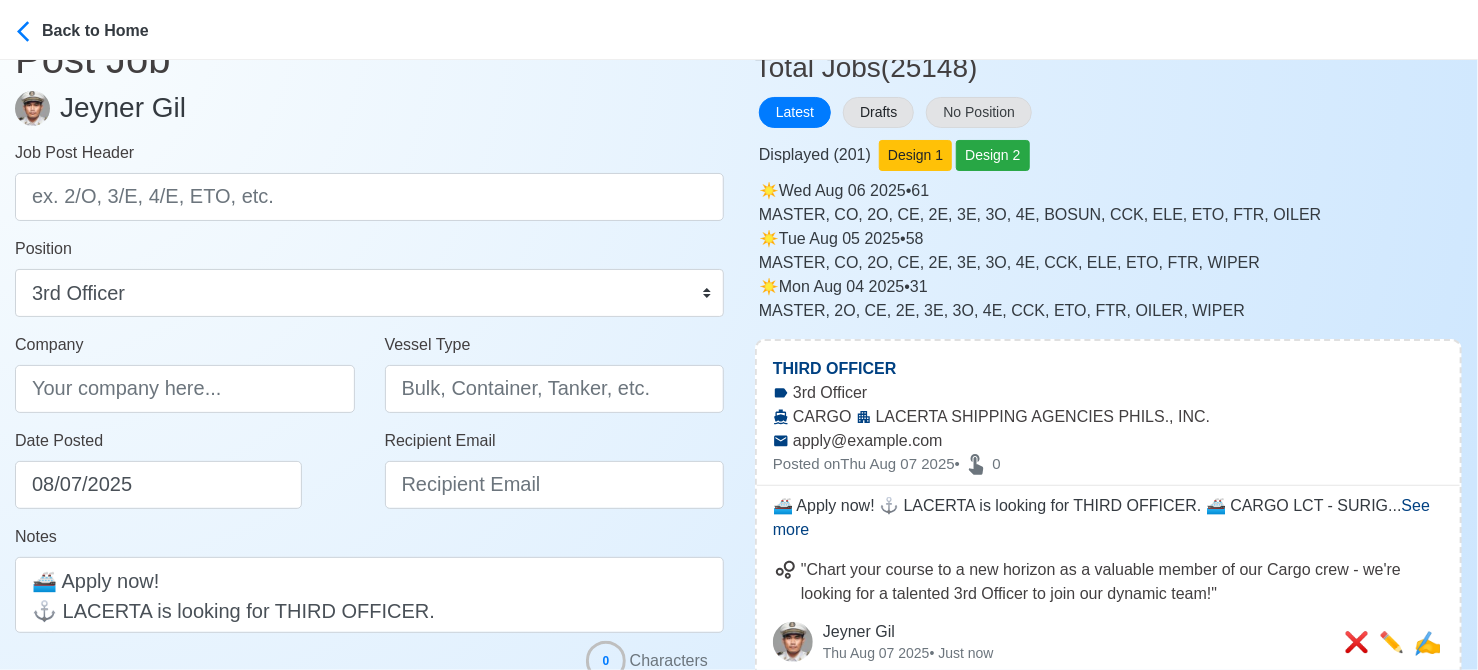 scroll, scrollTop: 0, scrollLeft: 0, axis: both 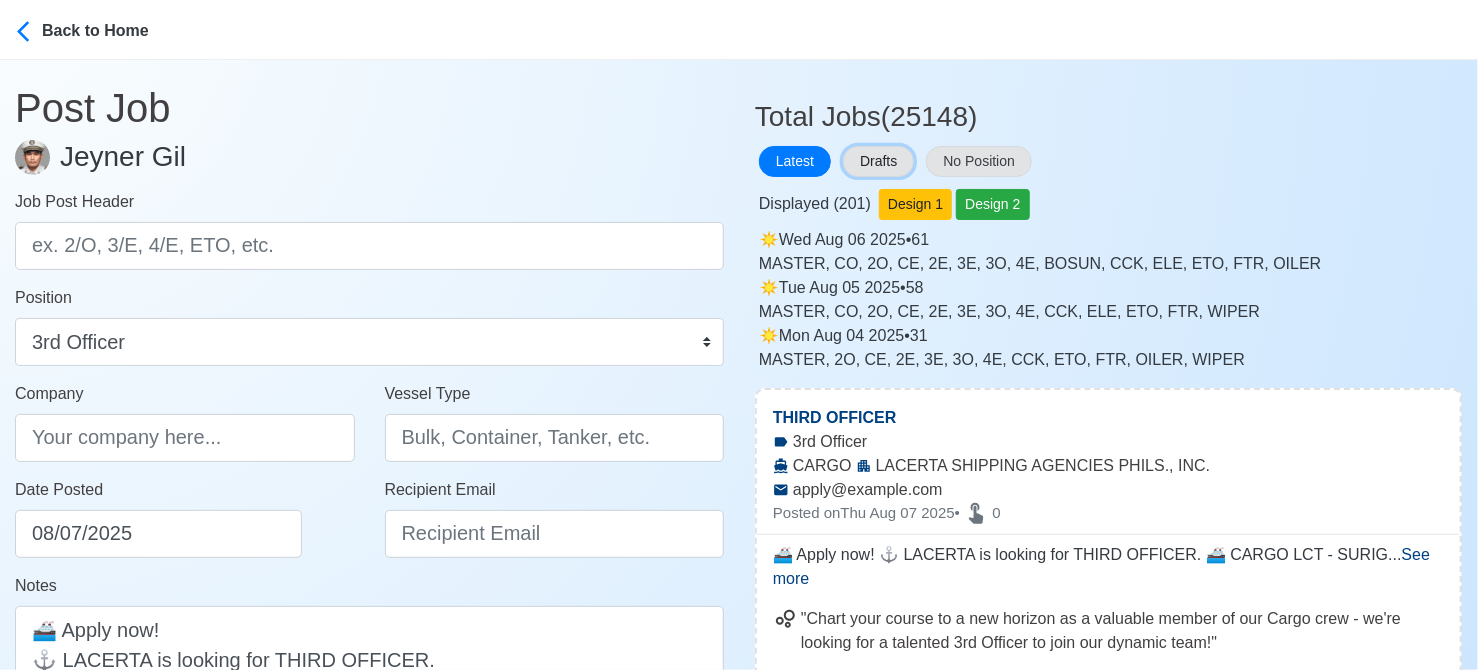 click on "Drafts" at bounding box center [878, 161] 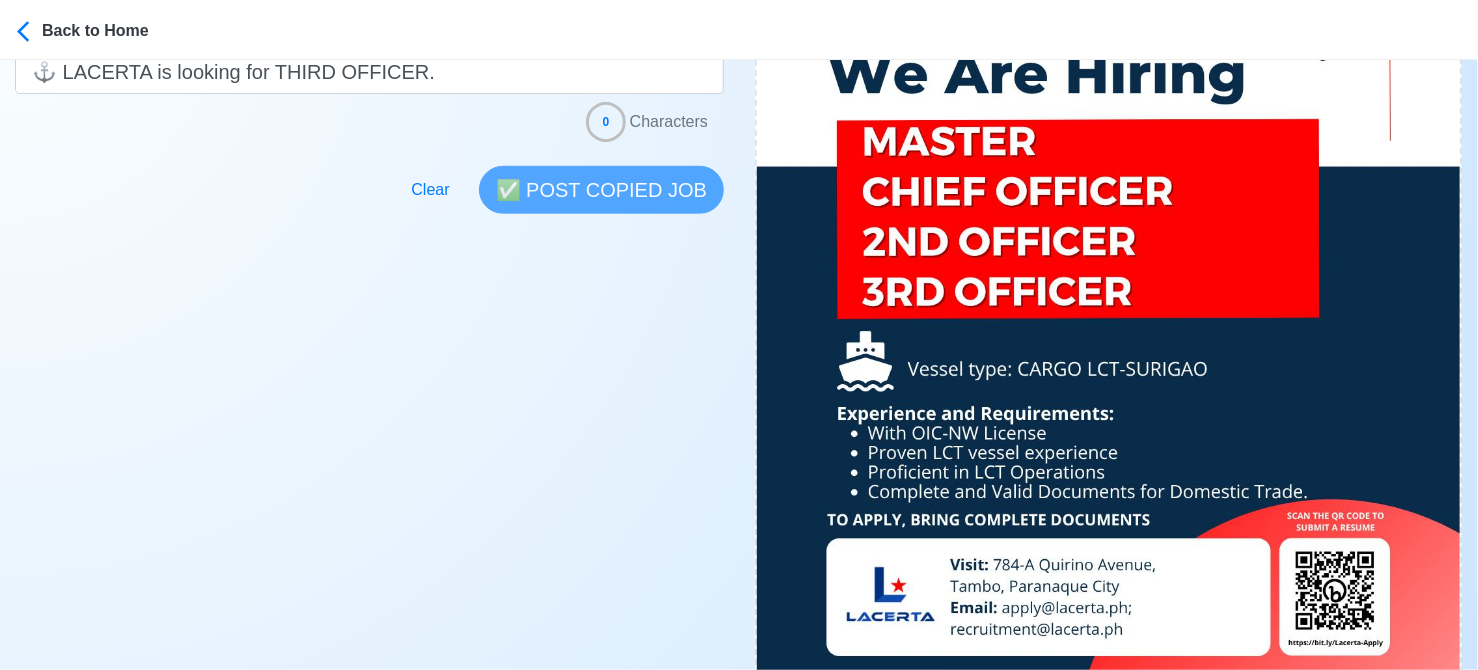 scroll, scrollTop: 800, scrollLeft: 0, axis: vertical 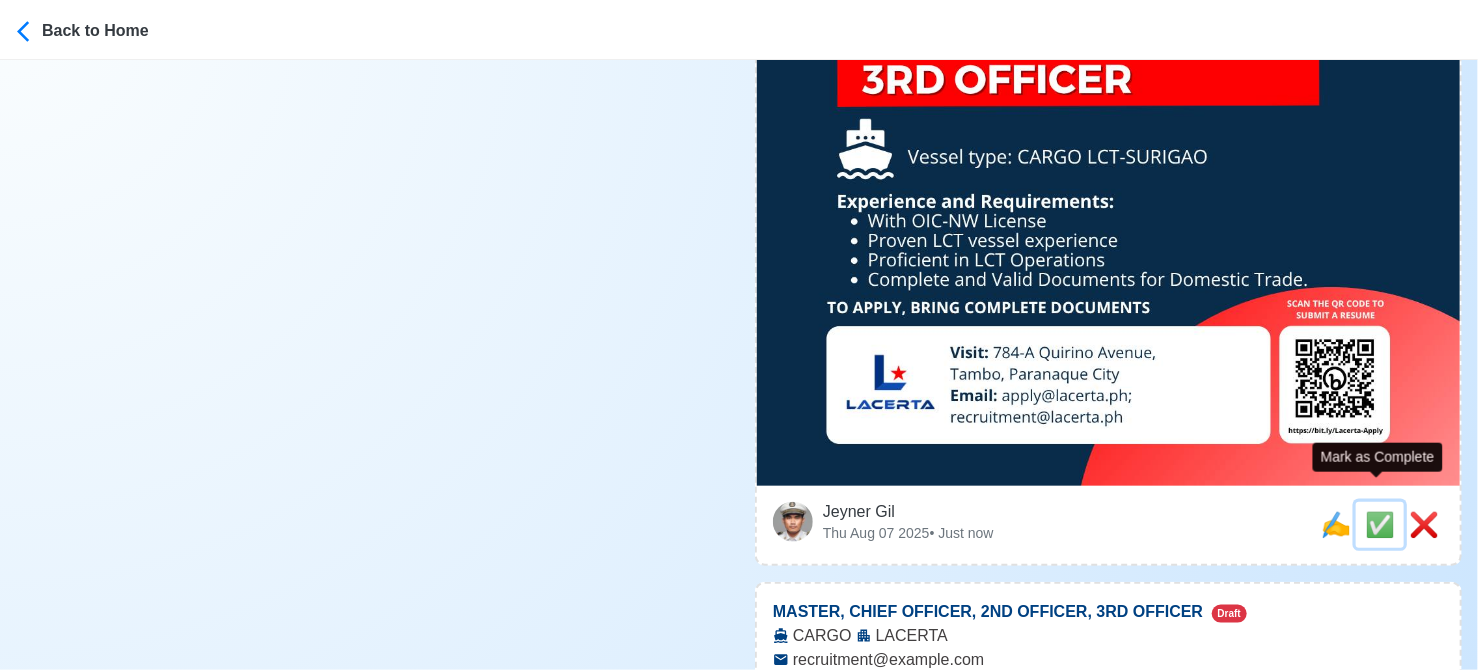 click on "✅" at bounding box center [1380, 524] 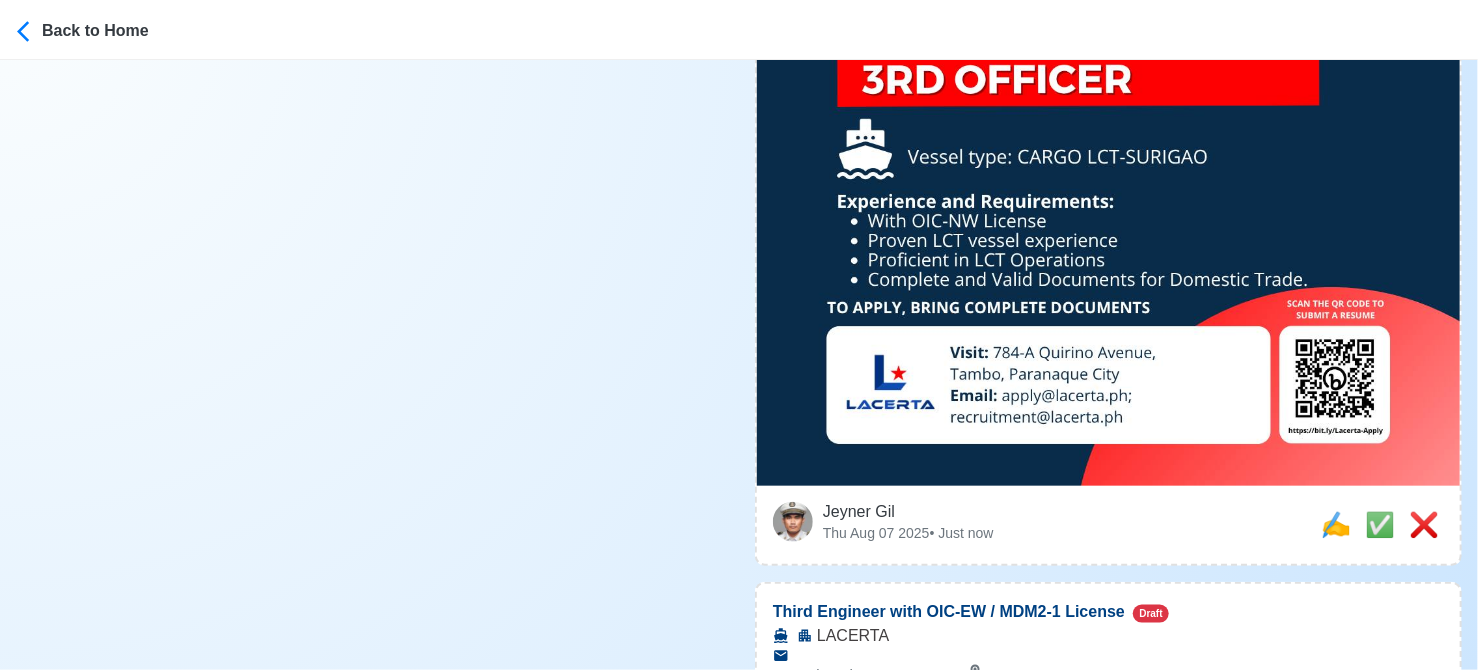 click on "Post Job   Jeyner Gil Job Post Header Position Master Chief Officer 2nd Officer 3rd Officer Junior Officer Chief Engineer 2nd Engineer 3rd Engineer 4th Engineer Gas Engineer Junior Engineer 1st Assistant Engineer 2nd Assistant Engineer 3rd Assistant Engineer ETO/ETR Electrician Electrical Engineer Oiler Fitter Welder Chief Cook Chef Cook Messman Wiper Rigger Ordinary Seaman Able Seaman Motorman Pumpman Bosun Cadet Reefer Mechanic Operator Repairman Painter Steward Waiter Others Company Vessel Type Date Posted       08/07/2025 Recipient Email Notes 🚢 Apply now!
⚓ LACERTA is looking for THIRD OFFICER.
🚢 CARGO LCT - SURIGAO
📆 Deployment: August 2025
✅ With OIC-NW License, Proven LCT vessel experience, Proficient in LCT Operations, Complete and Valid Documents for Domestic Trade.
👉 TO APPLY, BRING COMPLETE DOCUMENTS 0 Characters Clear ✅ POST COPIED JOB" at bounding box center (369, 76709) 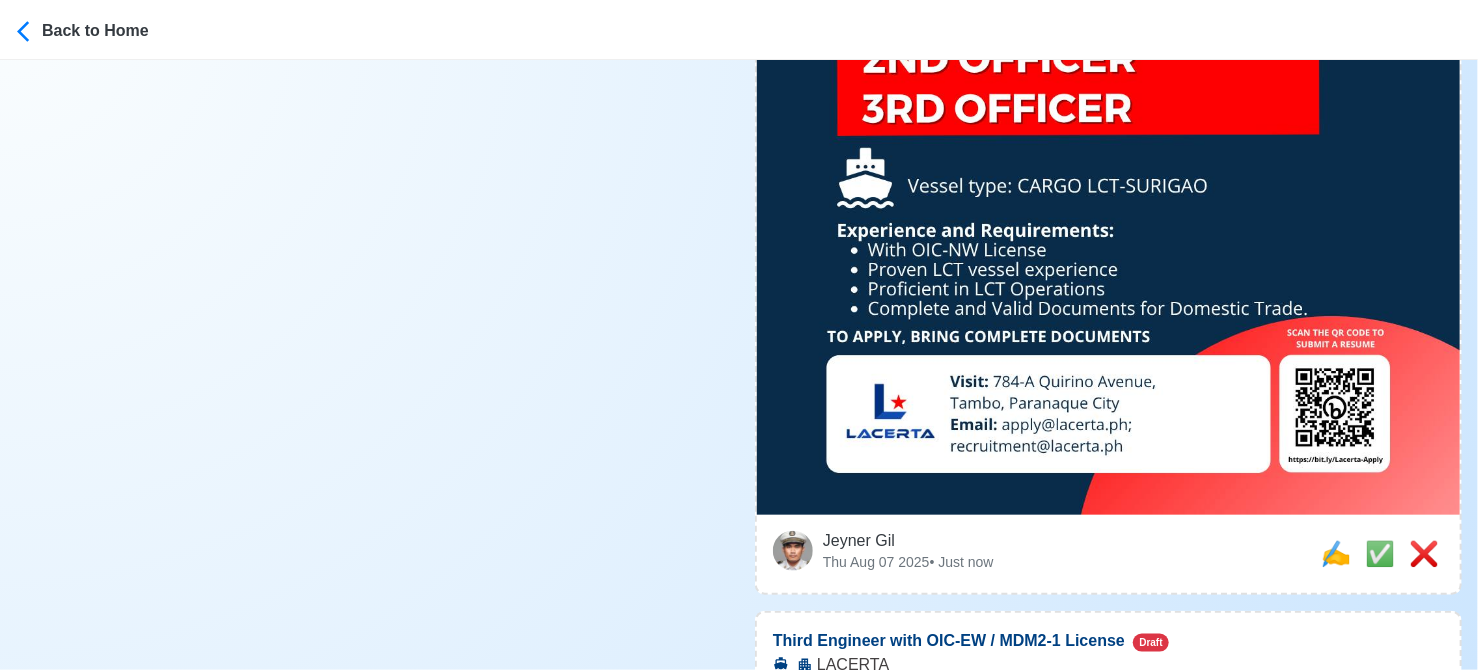 scroll, scrollTop: 900, scrollLeft: 0, axis: vertical 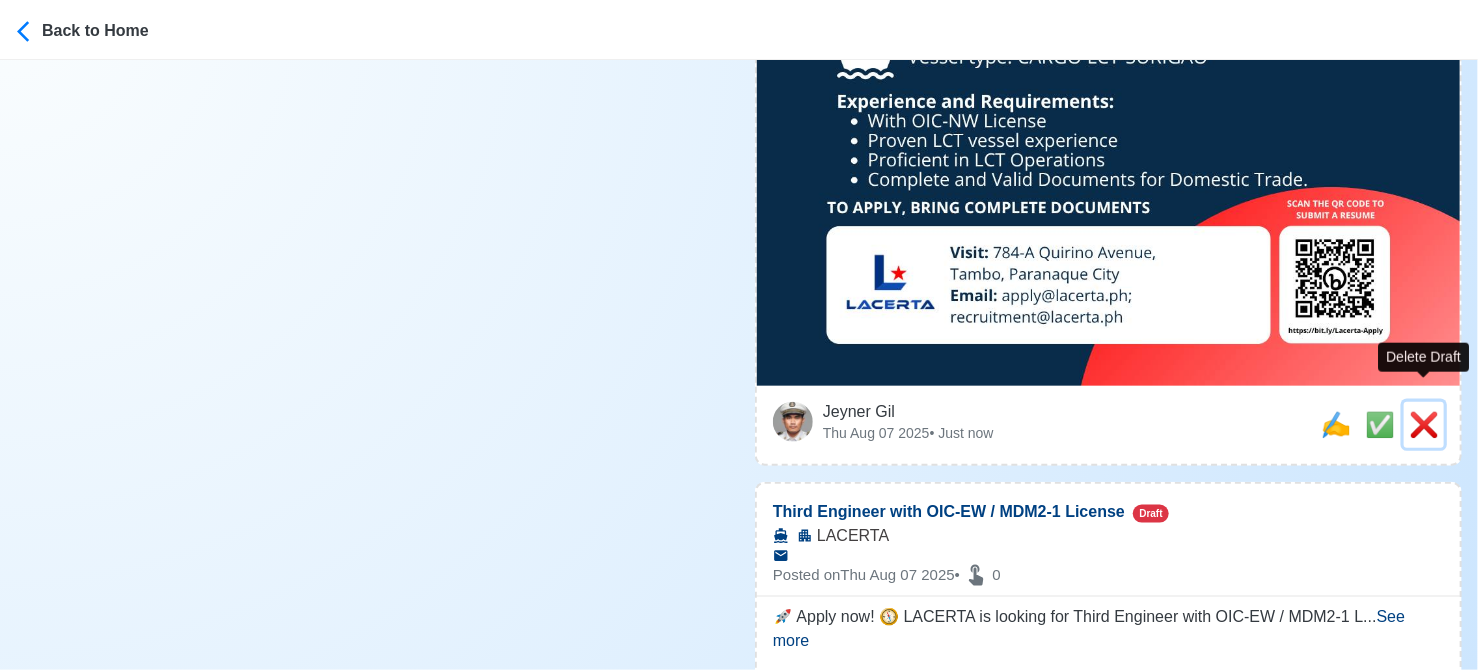click on "❌" at bounding box center (1424, 424) 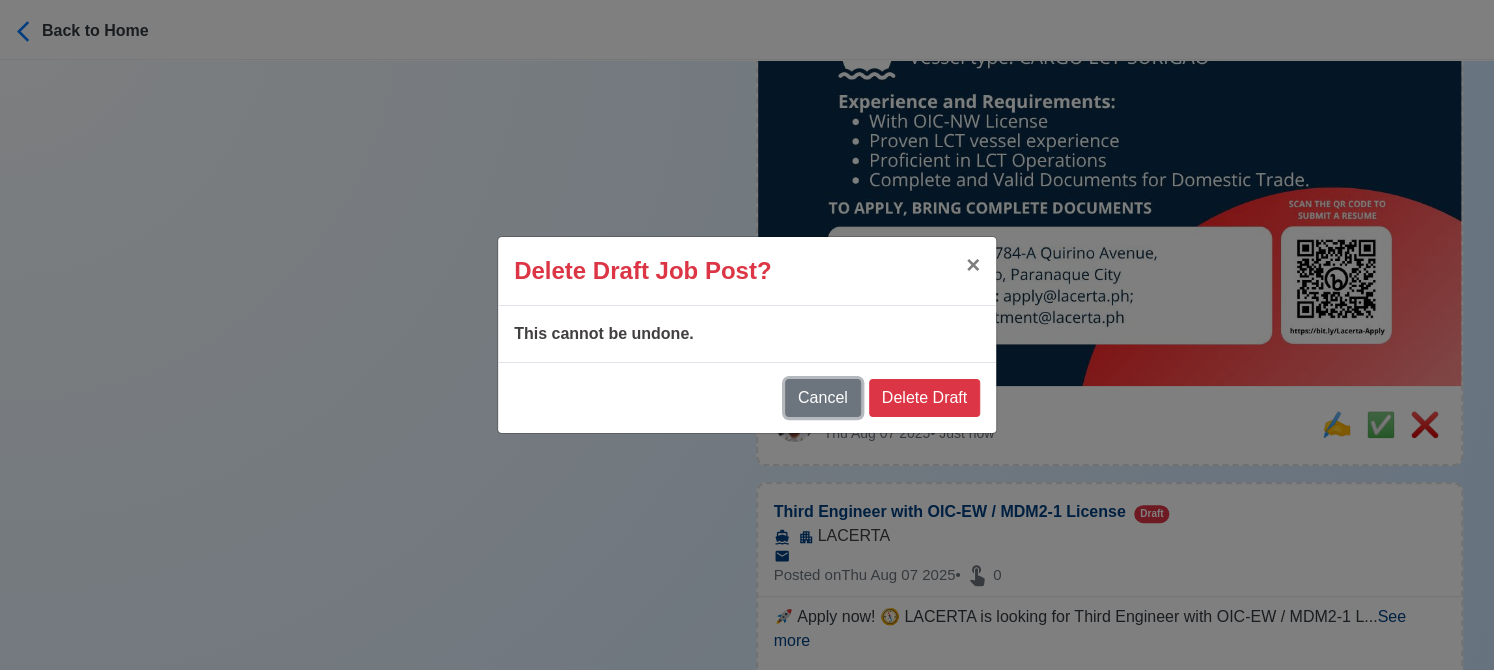 click on "Cancel" at bounding box center [823, 398] 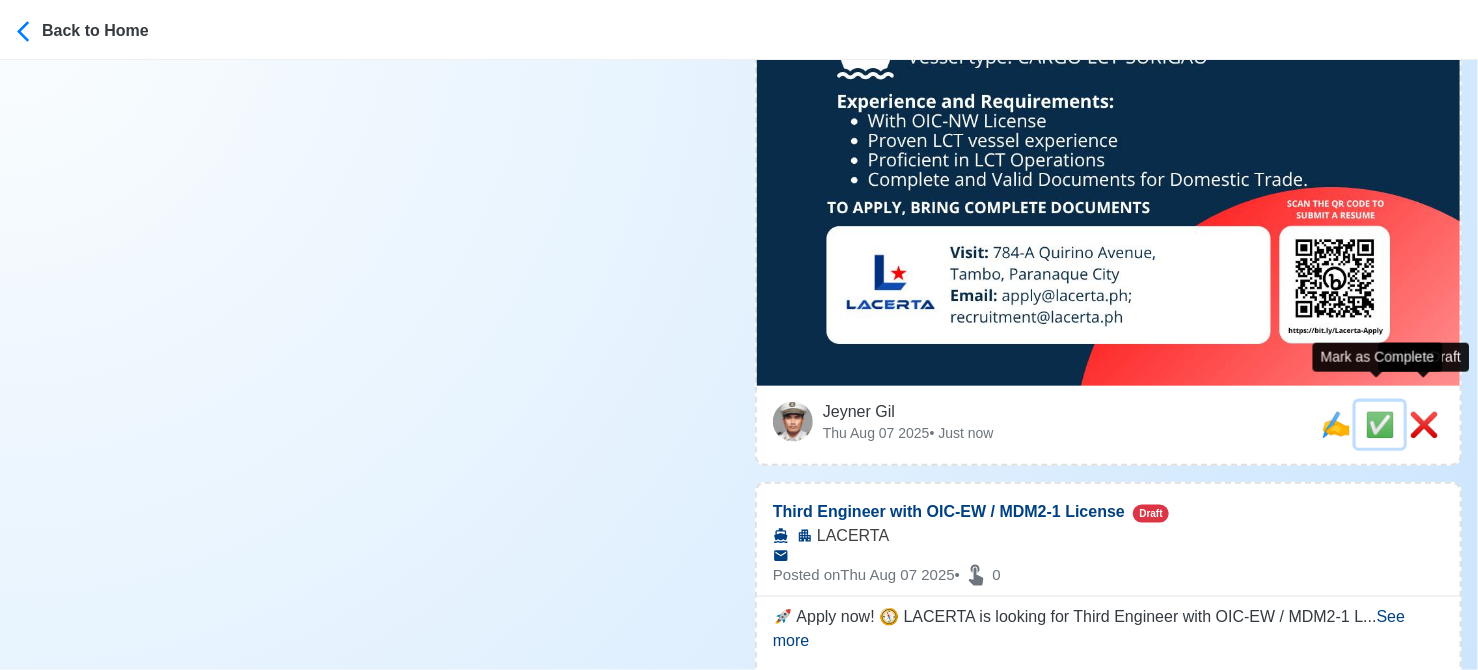 click on "✅" at bounding box center (1380, 424) 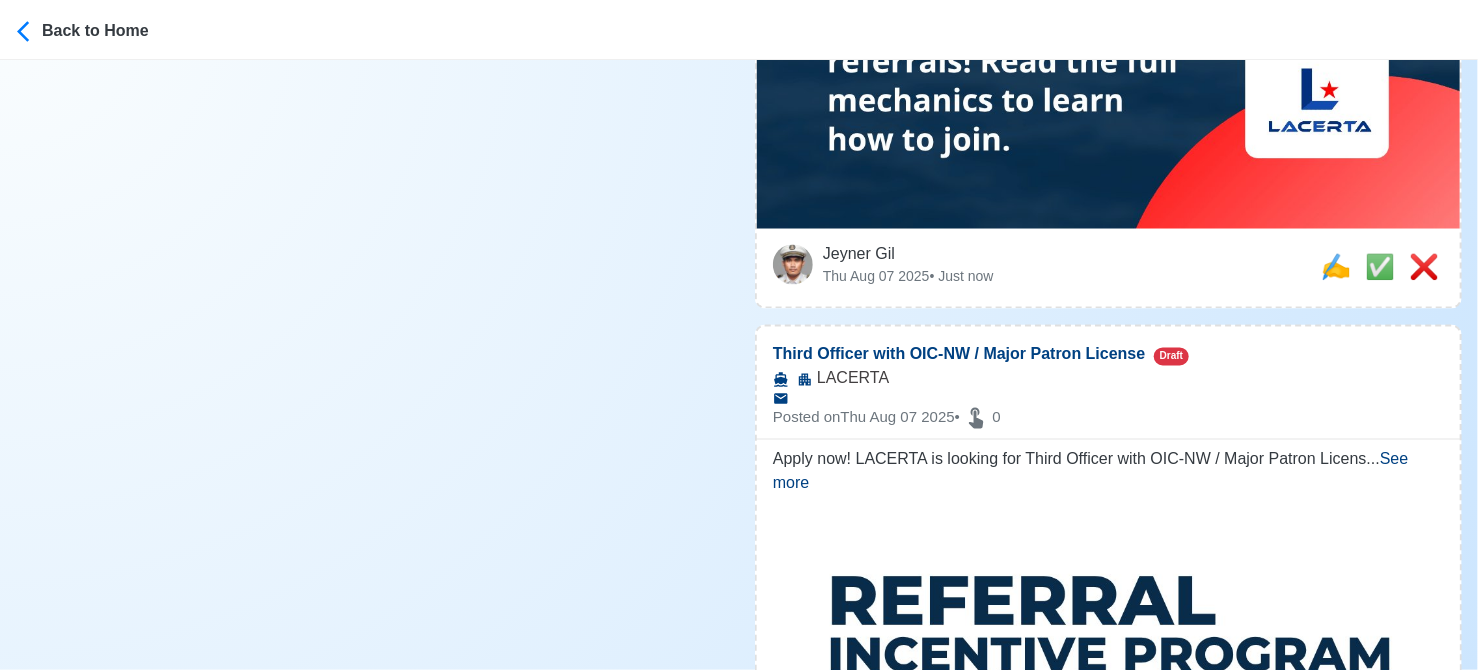 scroll, scrollTop: 1600, scrollLeft: 0, axis: vertical 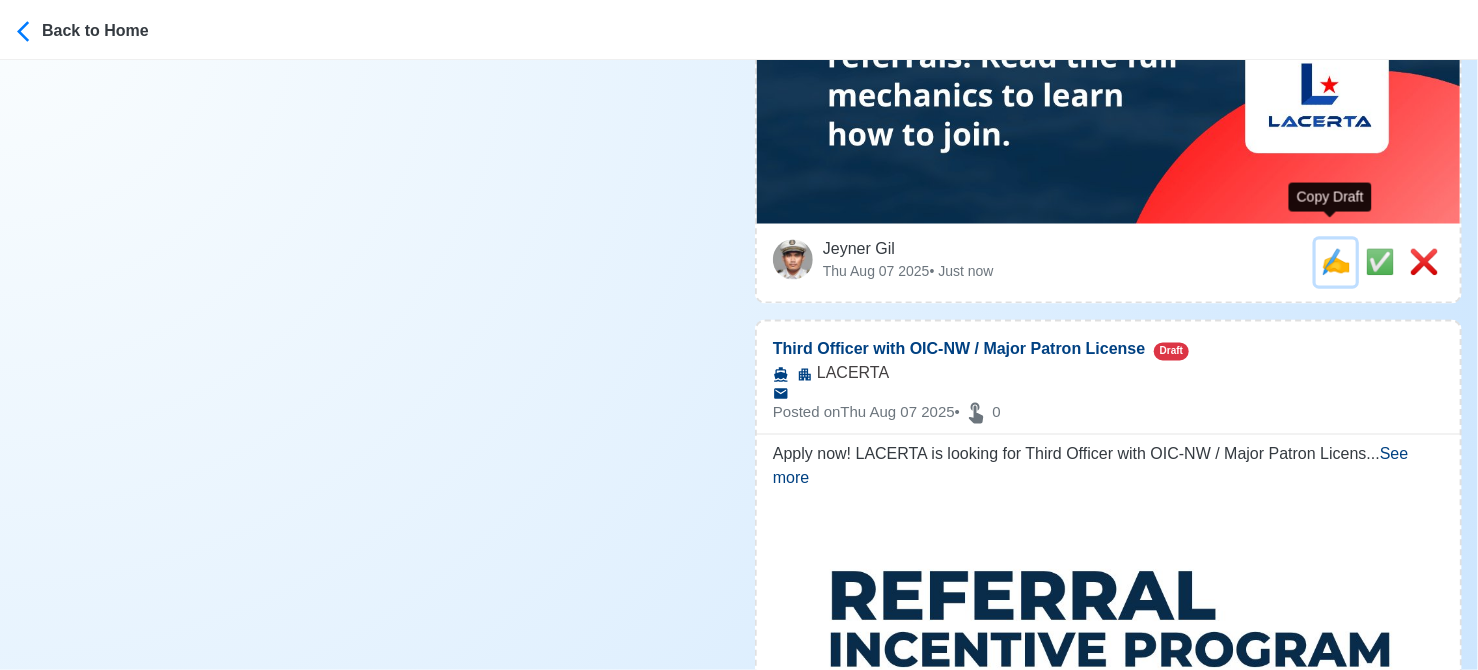 click on "✍️" at bounding box center [1336, 262] 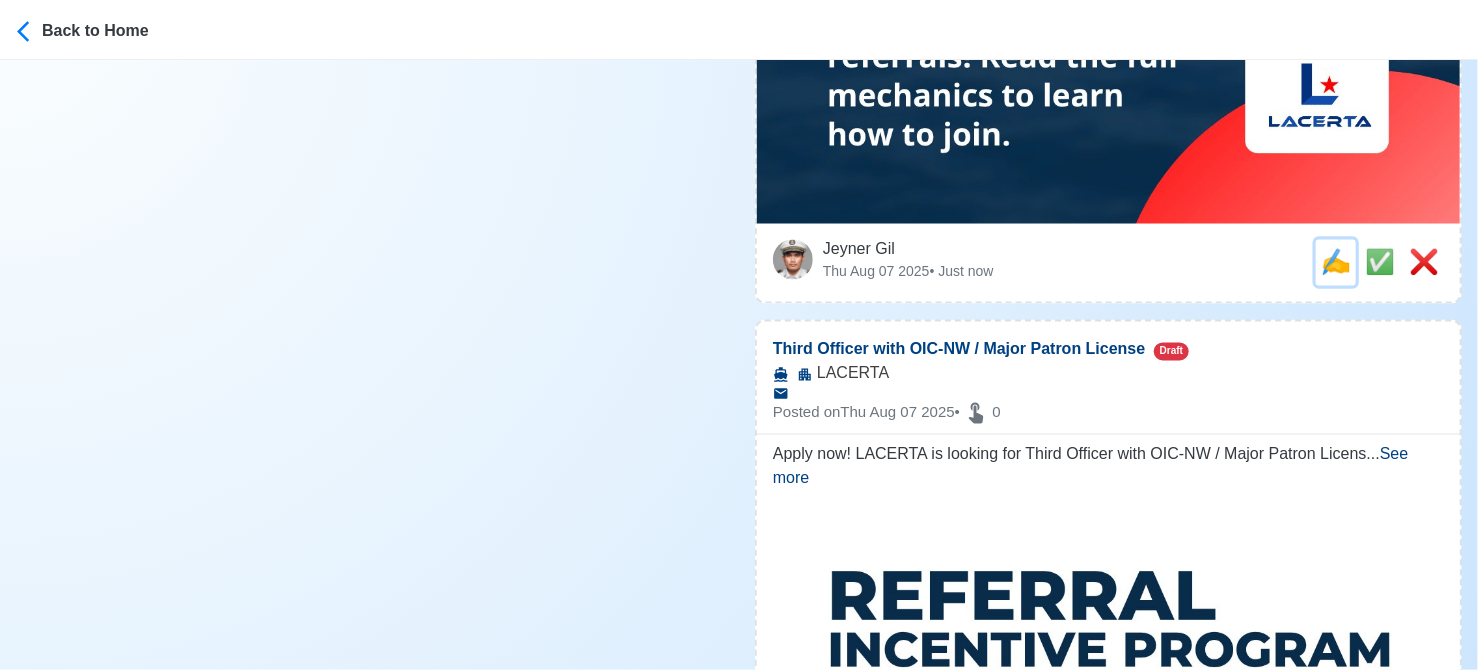 scroll, scrollTop: 0, scrollLeft: 0, axis: both 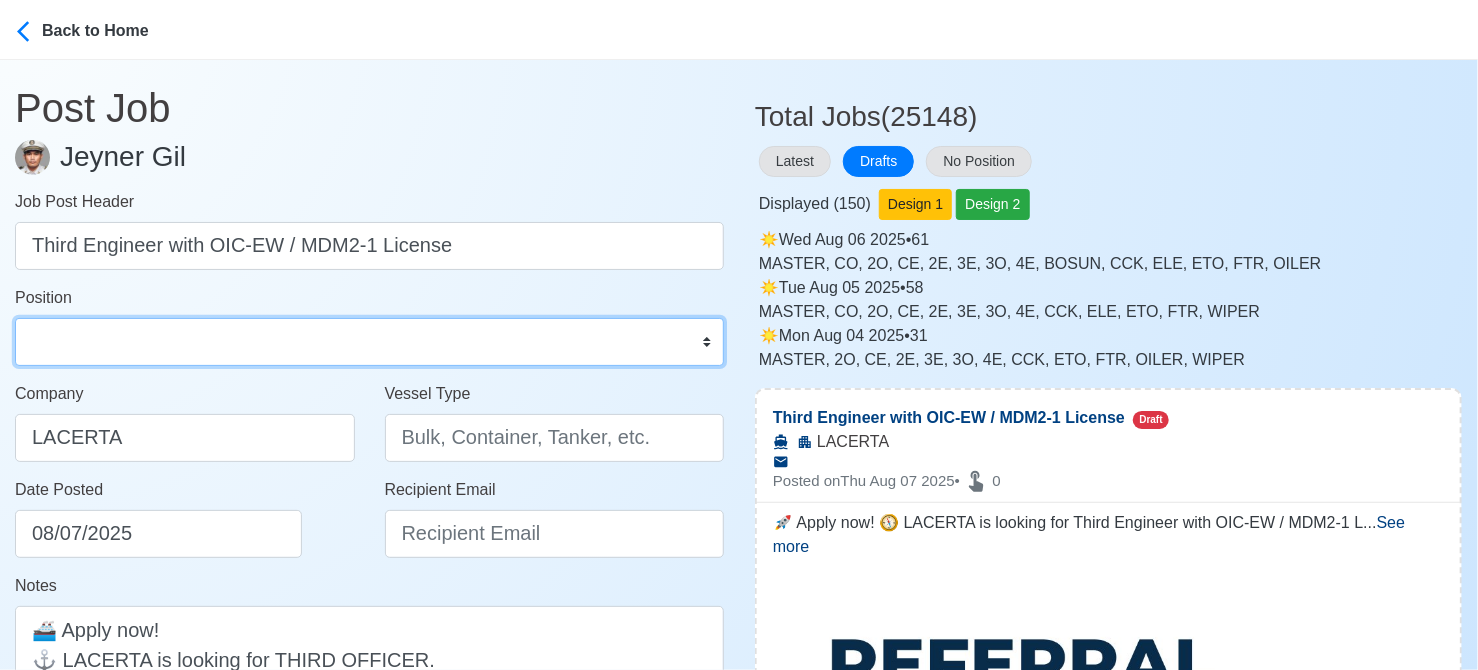 click on "Master Chief Officer 2nd Officer 3rd Officer Junior Officer Chief Engineer 2nd Engineer 3rd Engineer 4th Engineer Gas Engineer Junior Engineer 1st Assistant Engineer 2nd Assistant Engineer 3rd Assistant Engineer ETO/ETR Electrician Electrical Engineer Oiler Fitter Welder Chief Cook Chef Cook Messman Wiper Rigger Ordinary Seaman Able Seaman Motorman Pumpman Bosun Cadet Reefer Mechanic Operator Repairman Painter Steward Waiter Others" at bounding box center (369, 342) 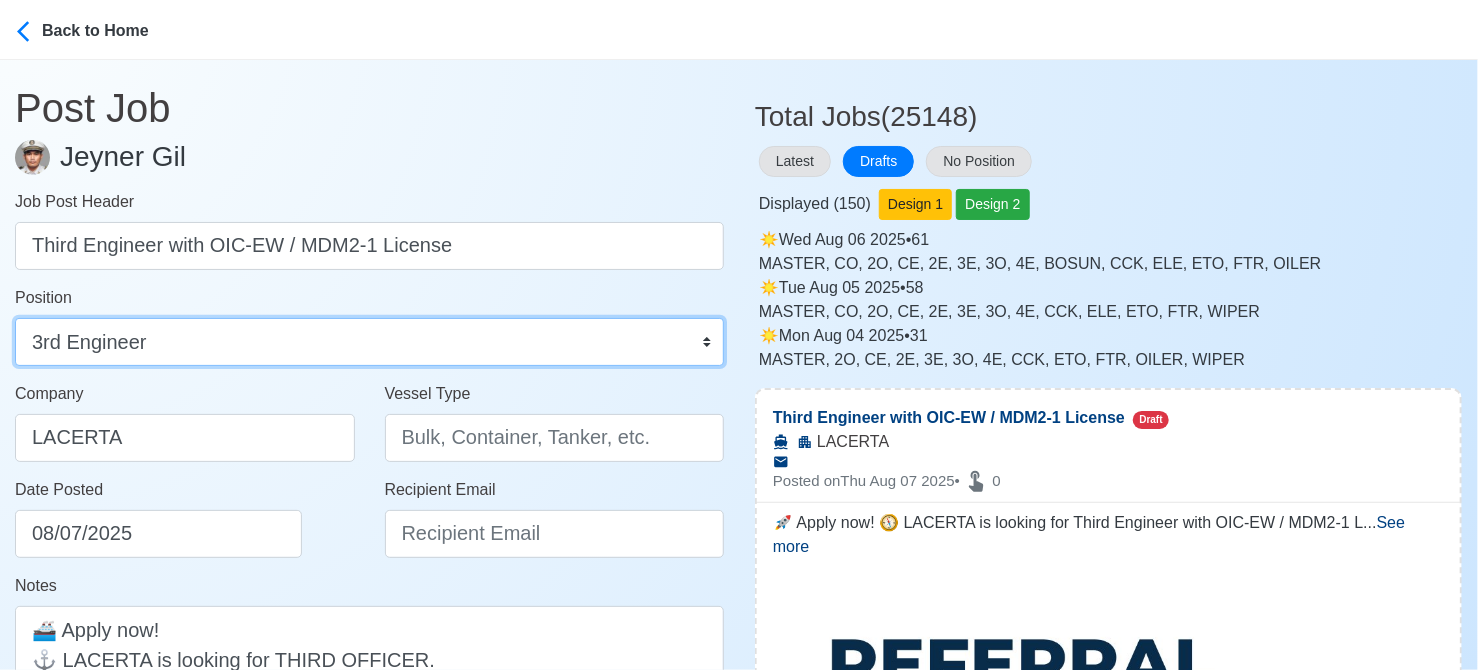 click on "Master Chief Officer 2nd Officer 3rd Officer Junior Officer Chief Engineer 2nd Engineer 3rd Engineer 4th Engineer Gas Engineer Junior Engineer 1st Assistant Engineer 2nd Assistant Engineer 3rd Assistant Engineer ETO/ETR Electrician Electrical Engineer Oiler Fitter Welder Chief Cook Chef Cook Messman Wiper Rigger Ordinary Seaman Able Seaman Motorman Pumpman Bosun Cadet Reefer Mechanic Operator Repairman Painter Steward Waiter Others" at bounding box center [369, 342] 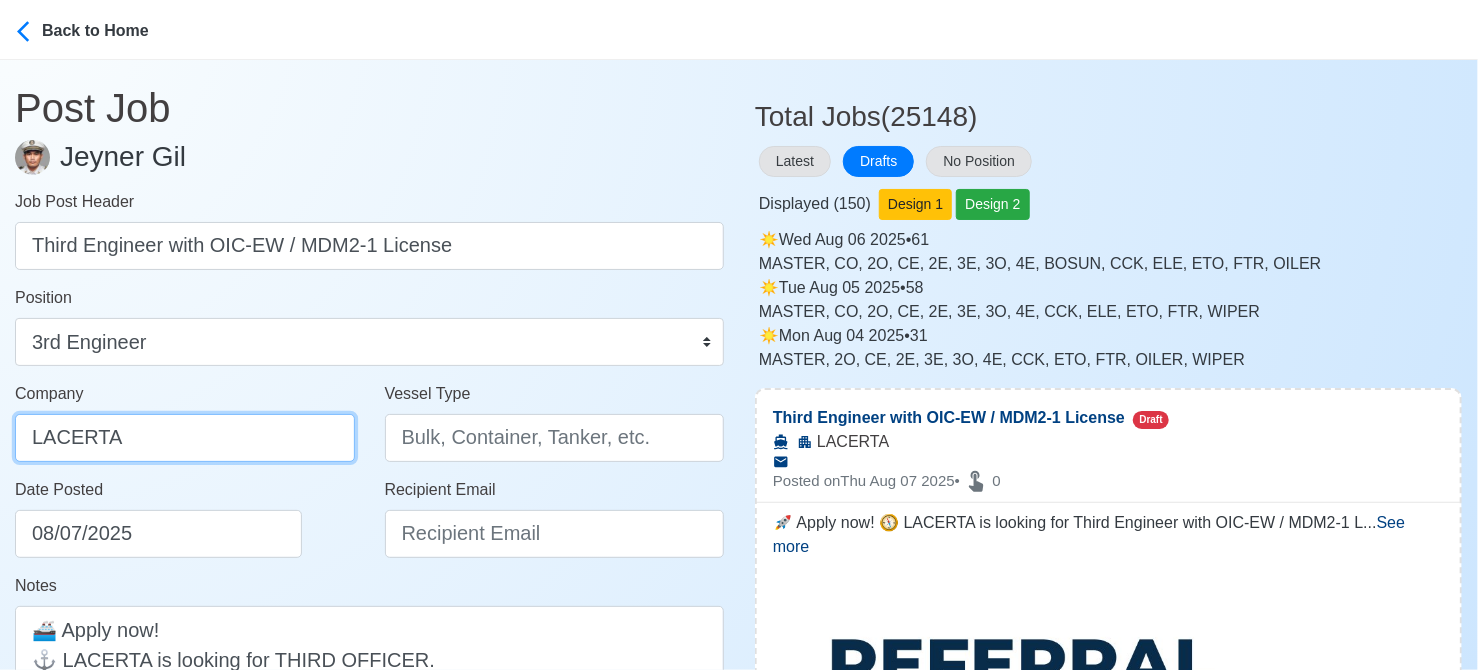 click on "LACERTA" at bounding box center (185, 438) 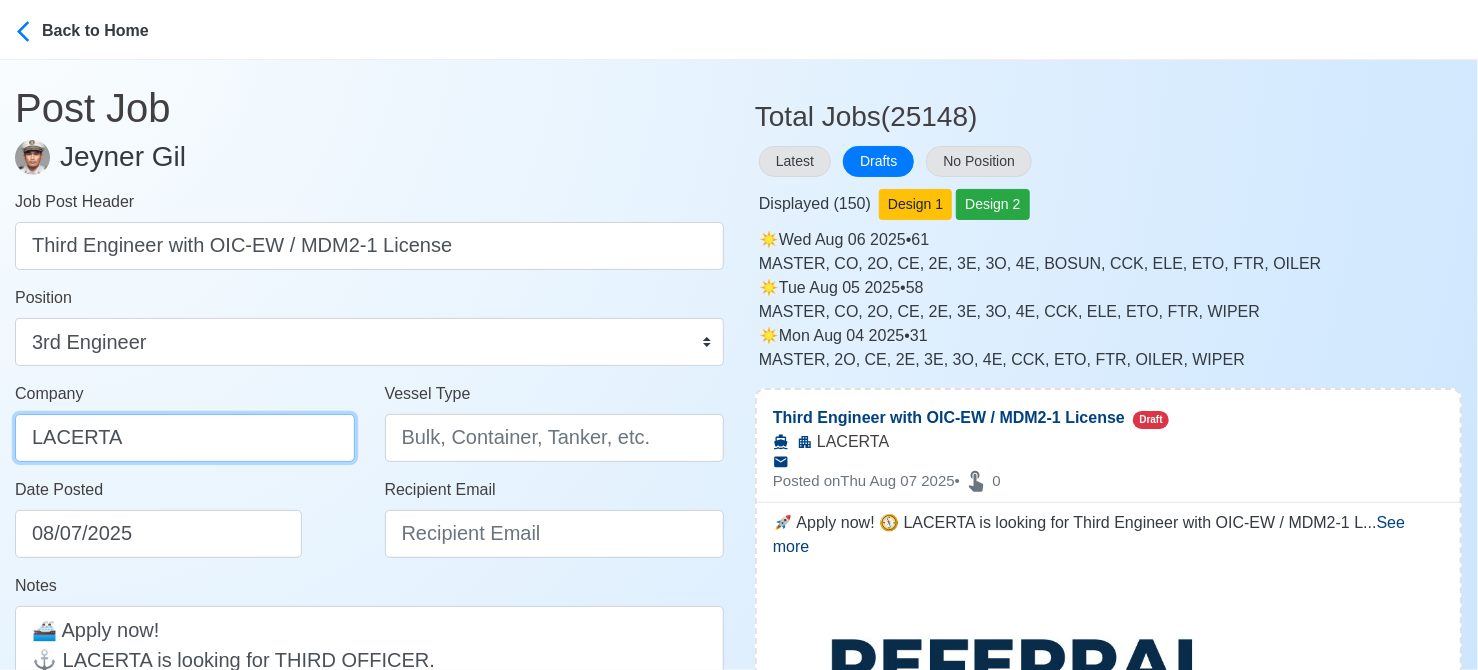 paste on "THIRD" 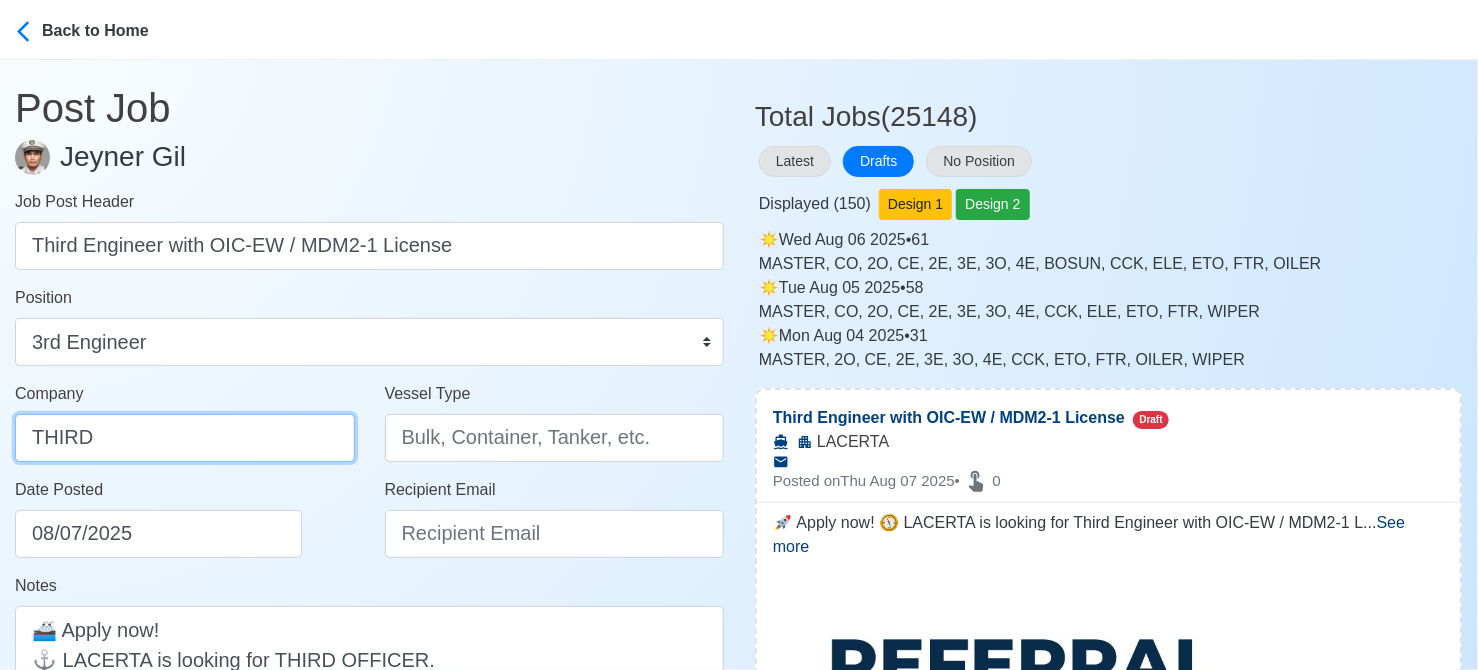 paste on "LACERTA SHIPPING AGENCIES PHILS., INC." 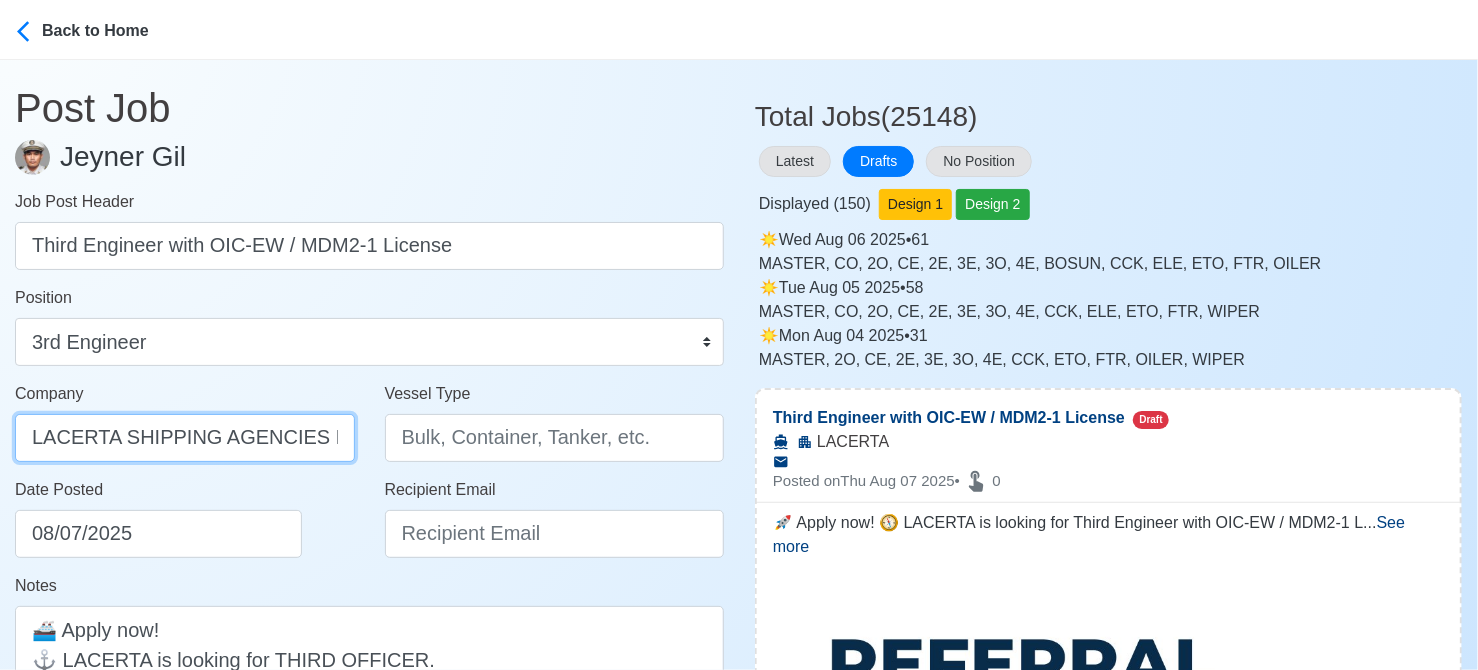 scroll, scrollTop: 0, scrollLeft: 66, axis: horizontal 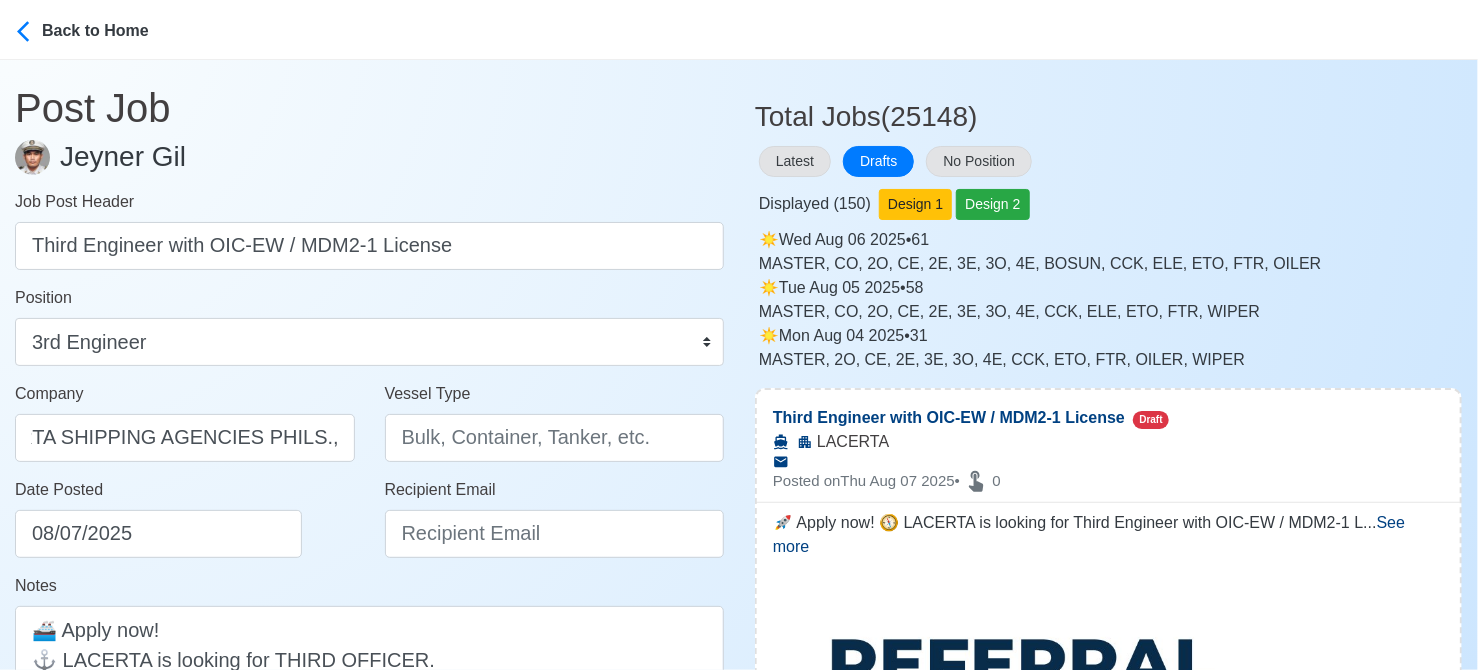 click on "Date Posted       08/07/2025" at bounding box center (190, 518) 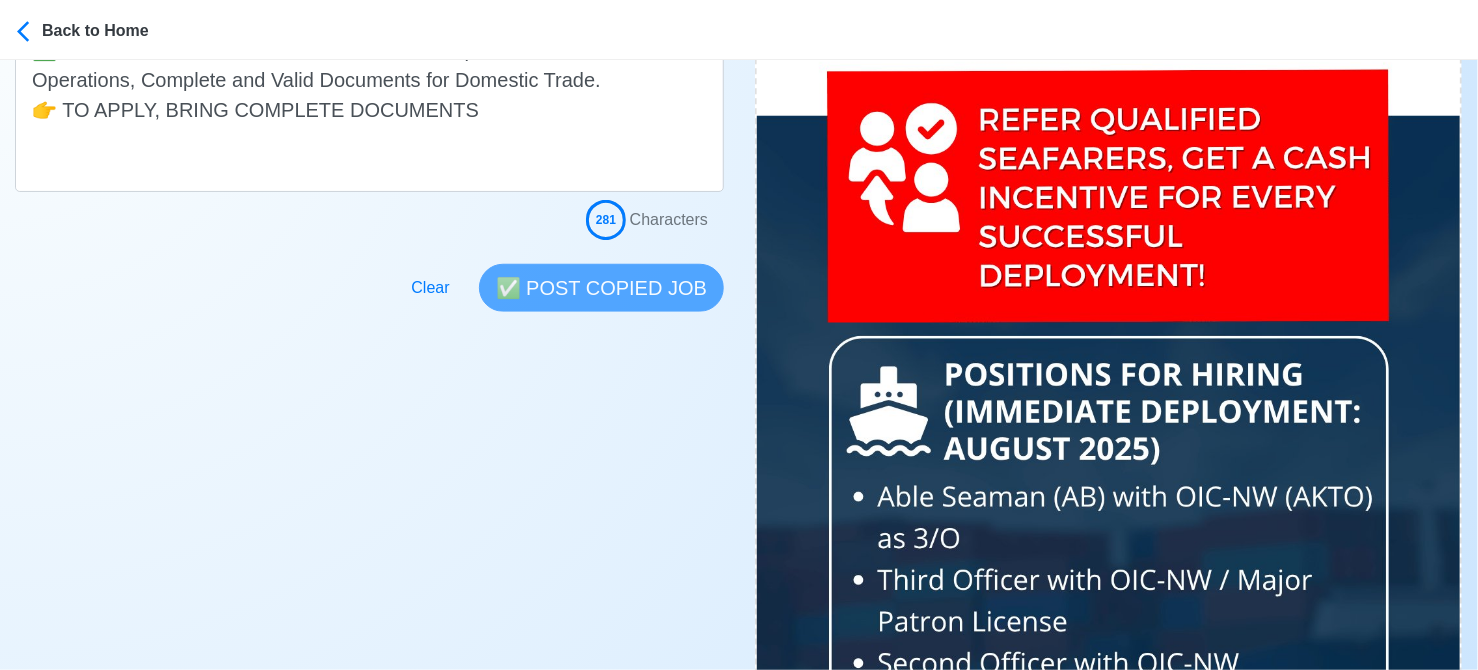 scroll, scrollTop: 700, scrollLeft: 0, axis: vertical 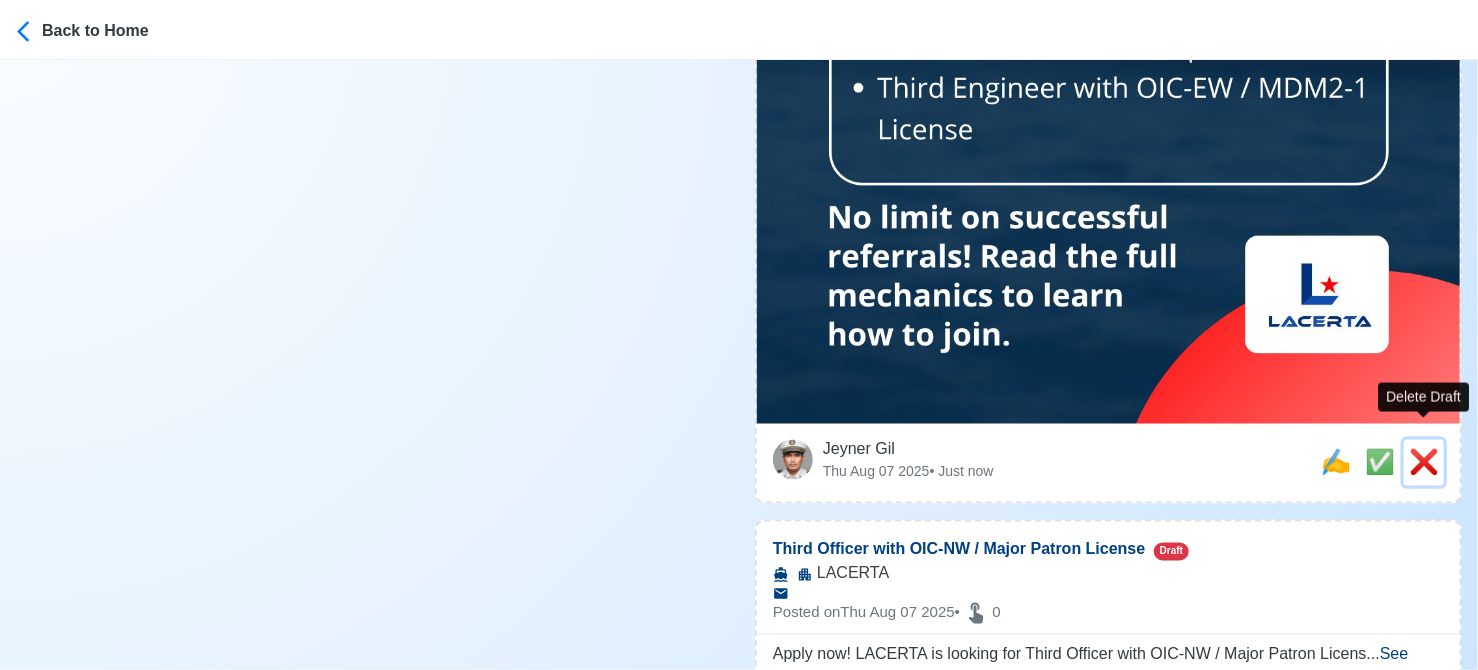 click on "❌" at bounding box center (1424, 462) 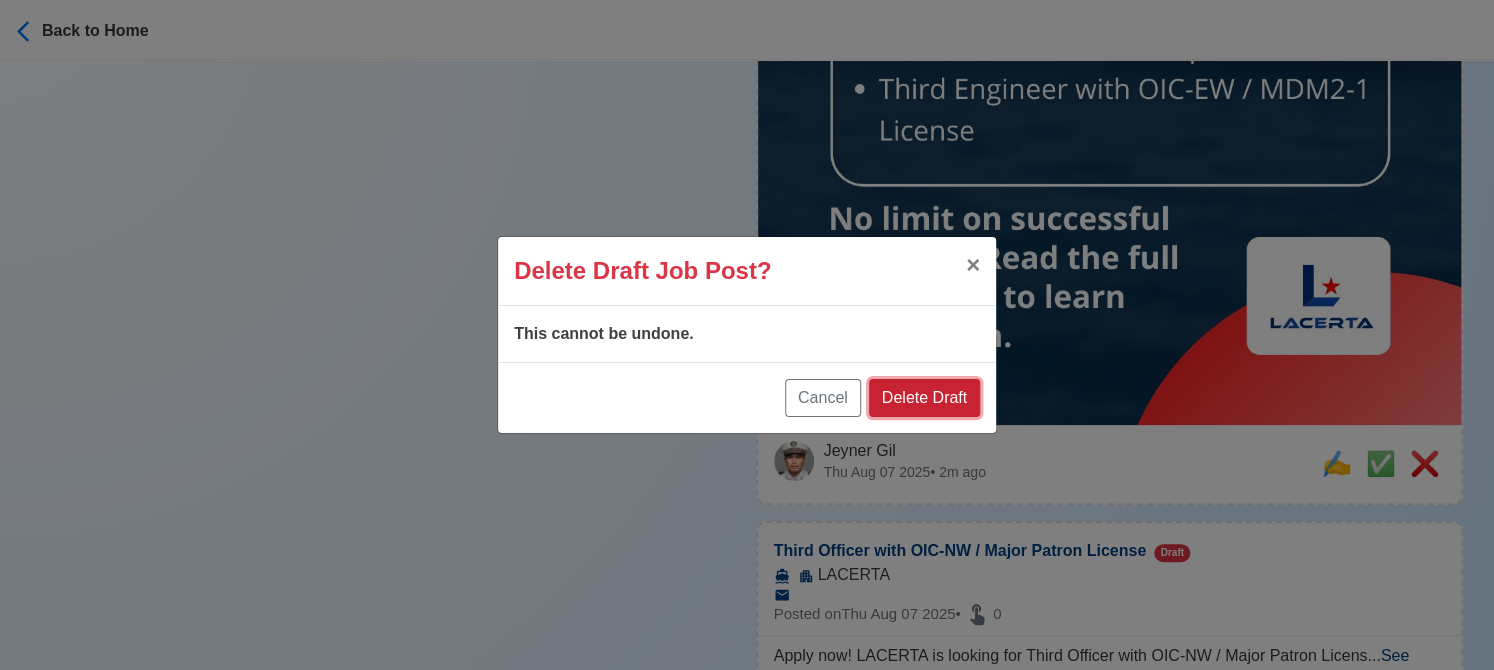 click on "Delete Draft" at bounding box center [924, 398] 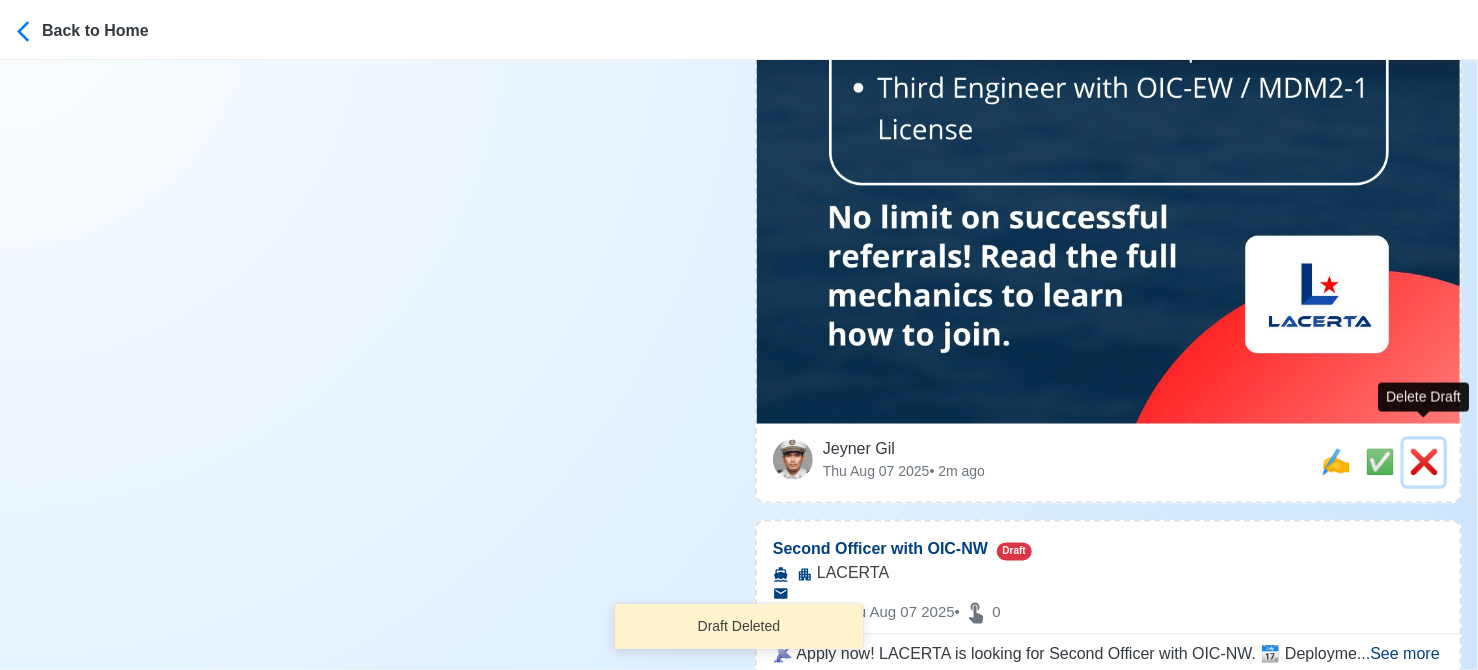 click on "❌" at bounding box center [1424, 462] 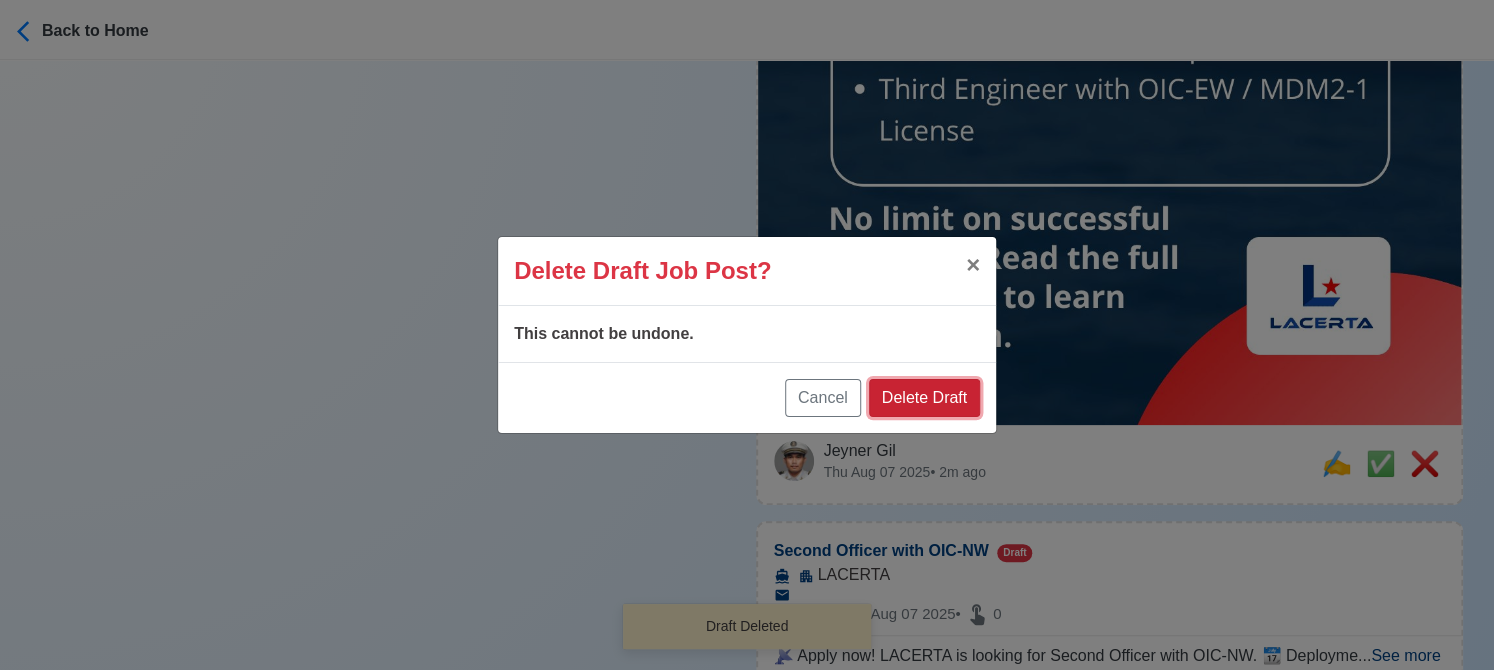 click on "Delete Draft" at bounding box center (924, 398) 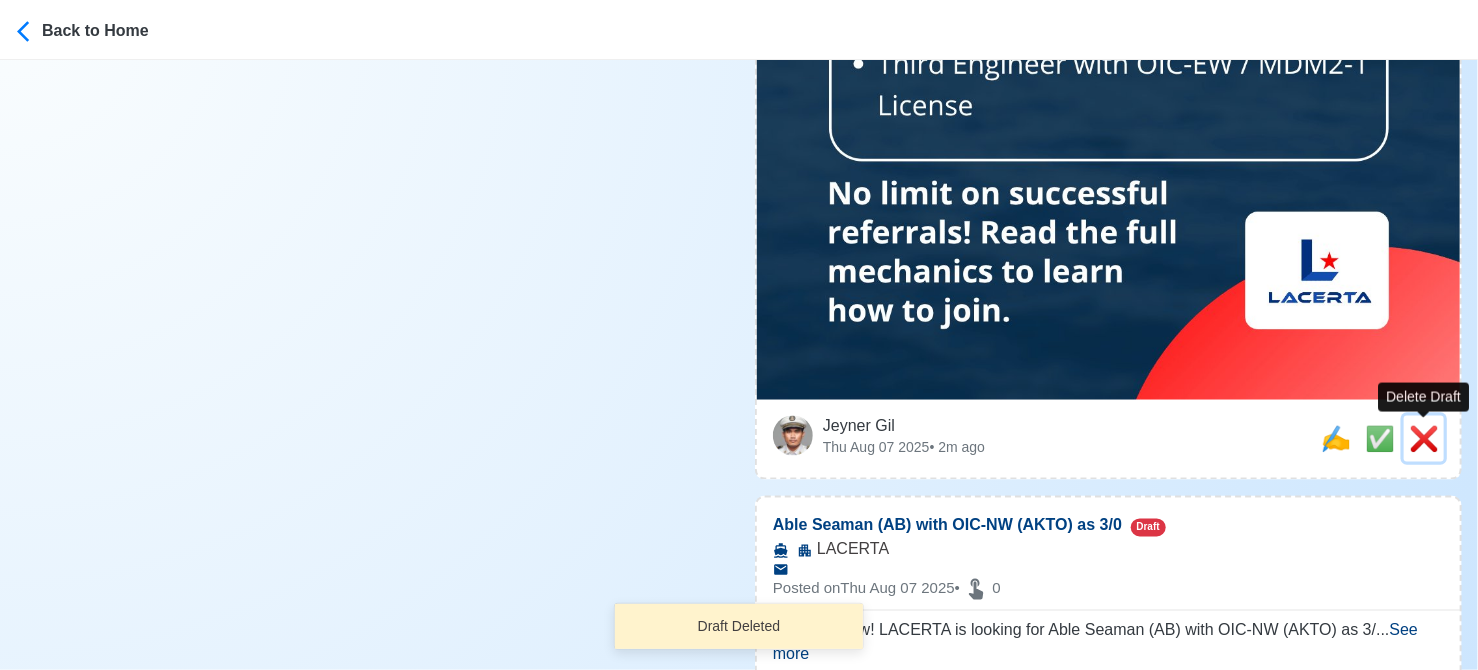 click on "❌" at bounding box center [1424, 438] 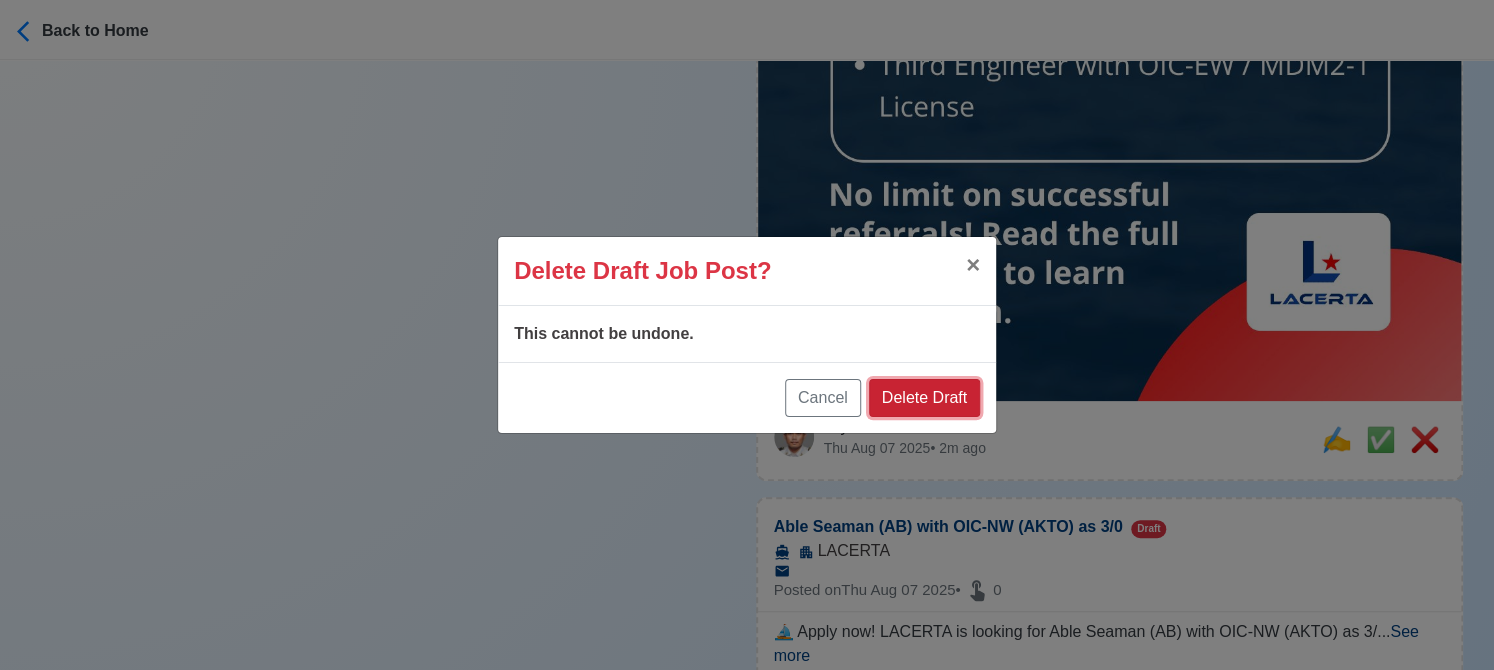click on "Delete Draft" at bounding box center (924, 398) 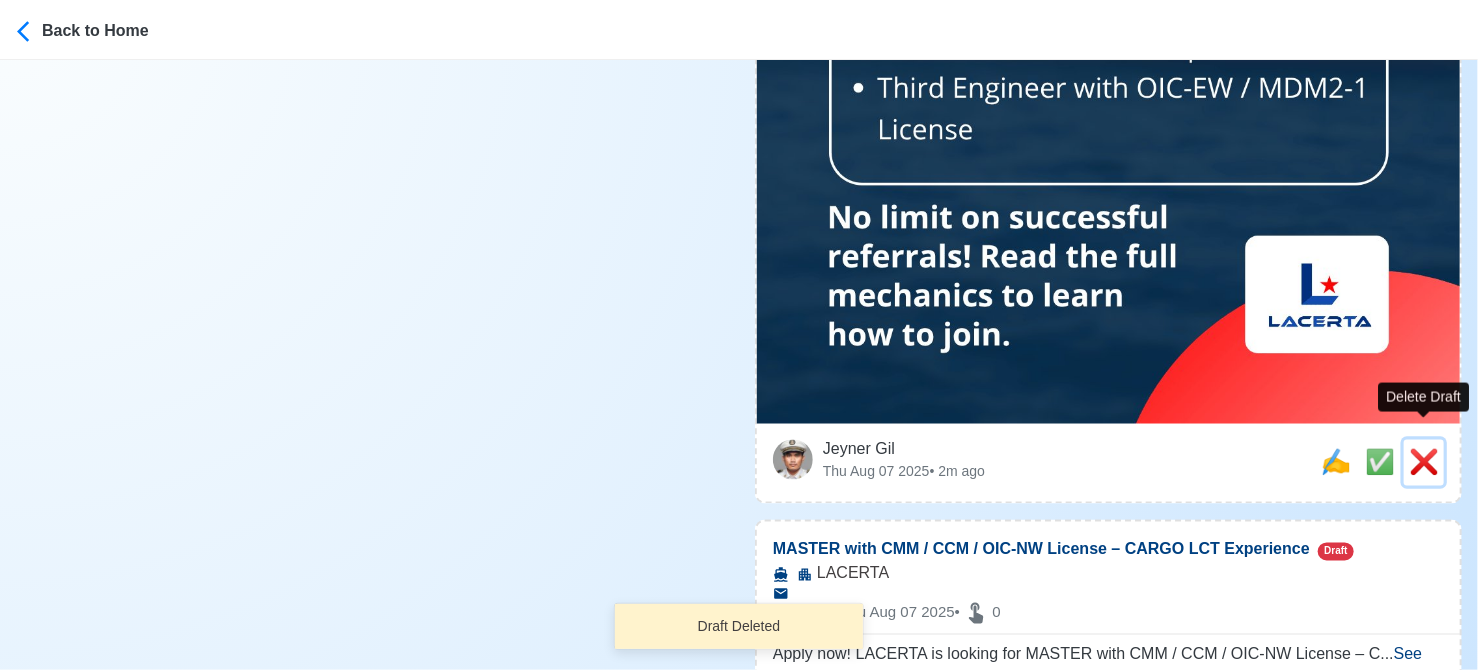 click on "❌" at bounding box center [1424, 462] 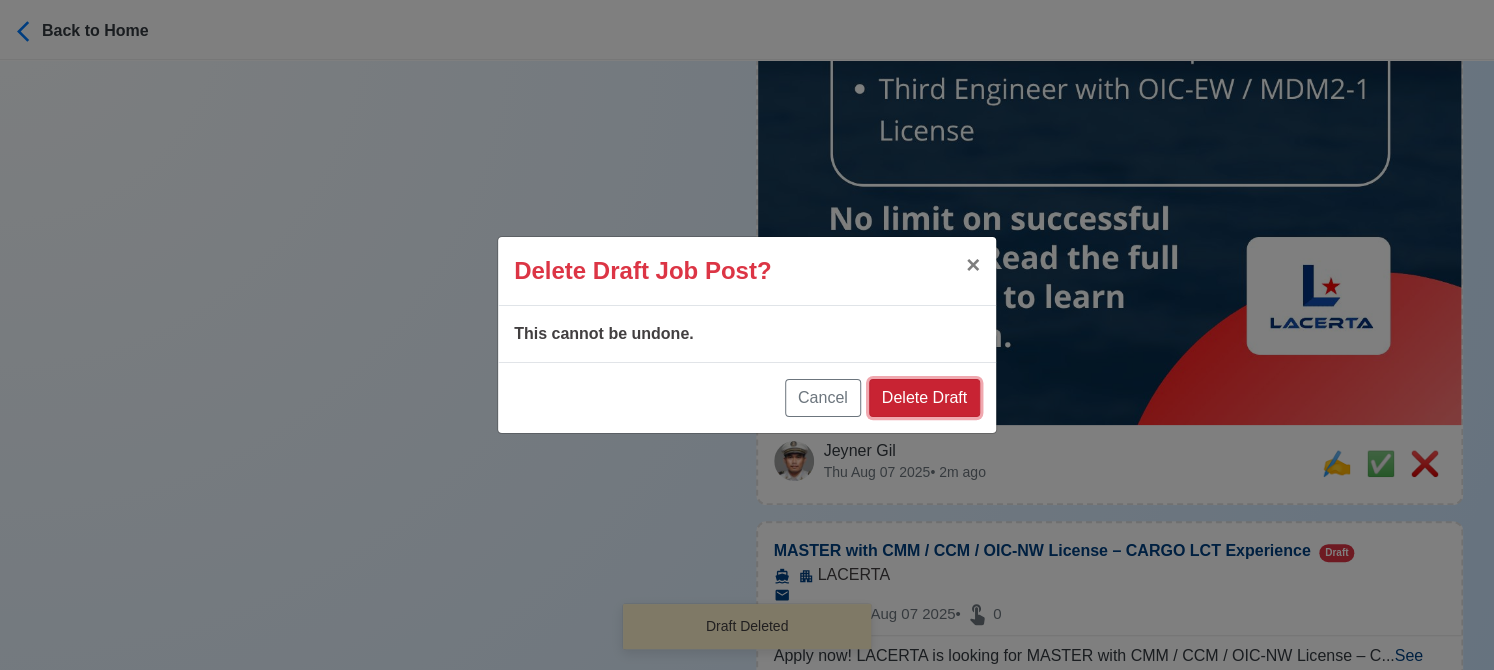 click on "Delete Draft" at bounding box center (924, 398) 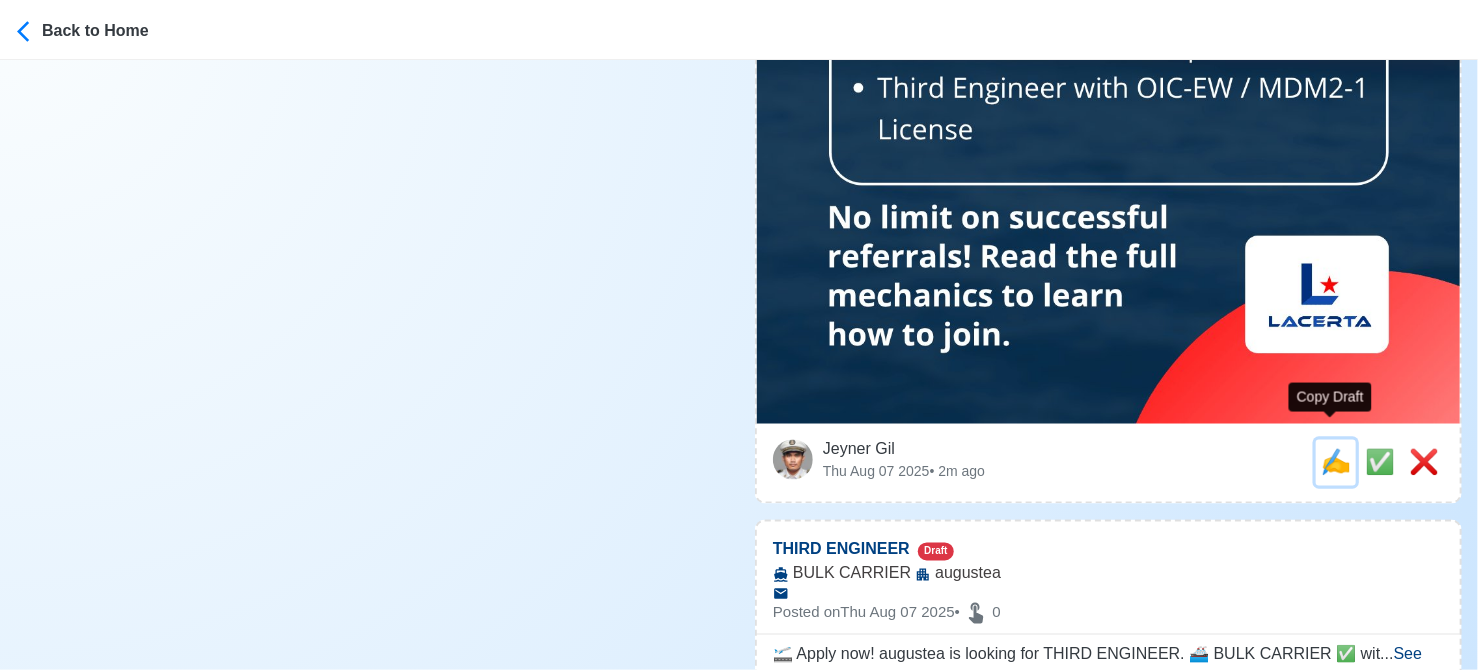 click on "✍️" at bounding box center [1336, 462] 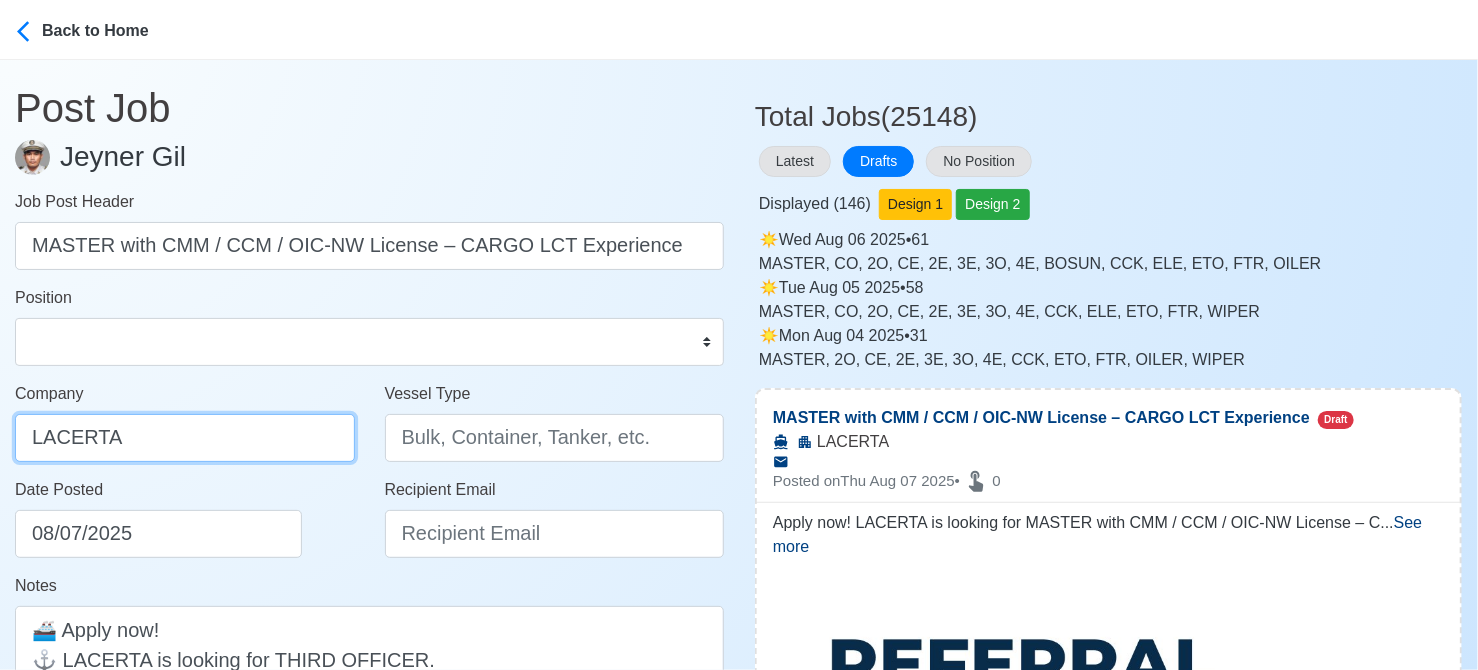 drag, startPoint x: 166, startPoint y: 432, endPoint x: -8, endPoint y: 431, distance: 174.00287 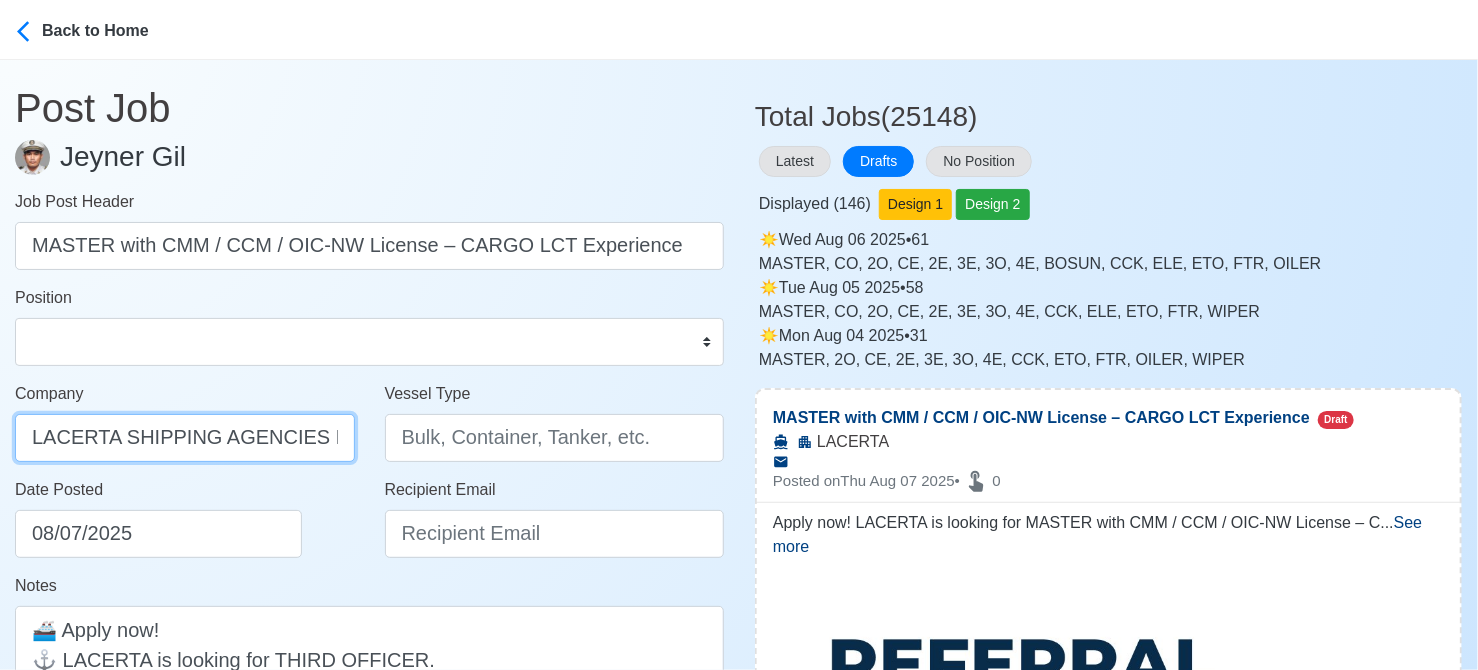 scroll, scrollTop: 0, scrollLeft: 66, axis: horizontal 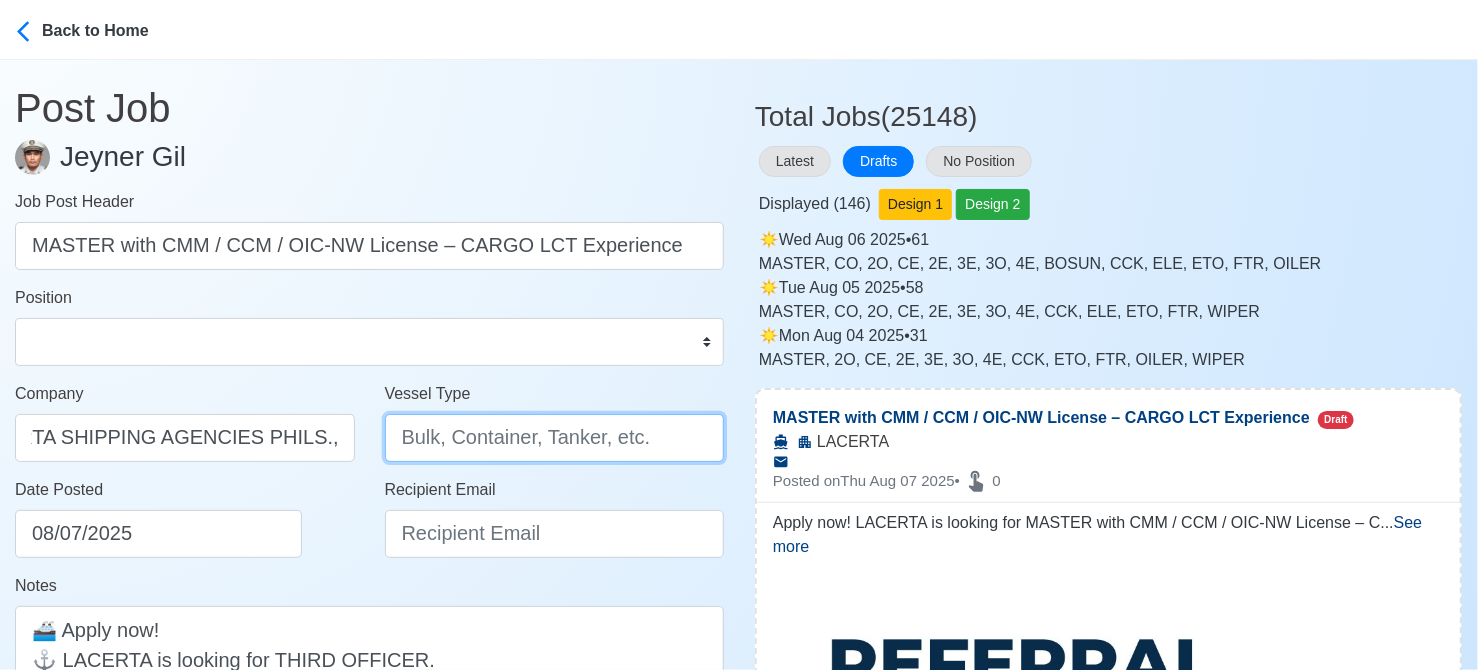 click on "Vessel Type" at bounding box center [555, 438] 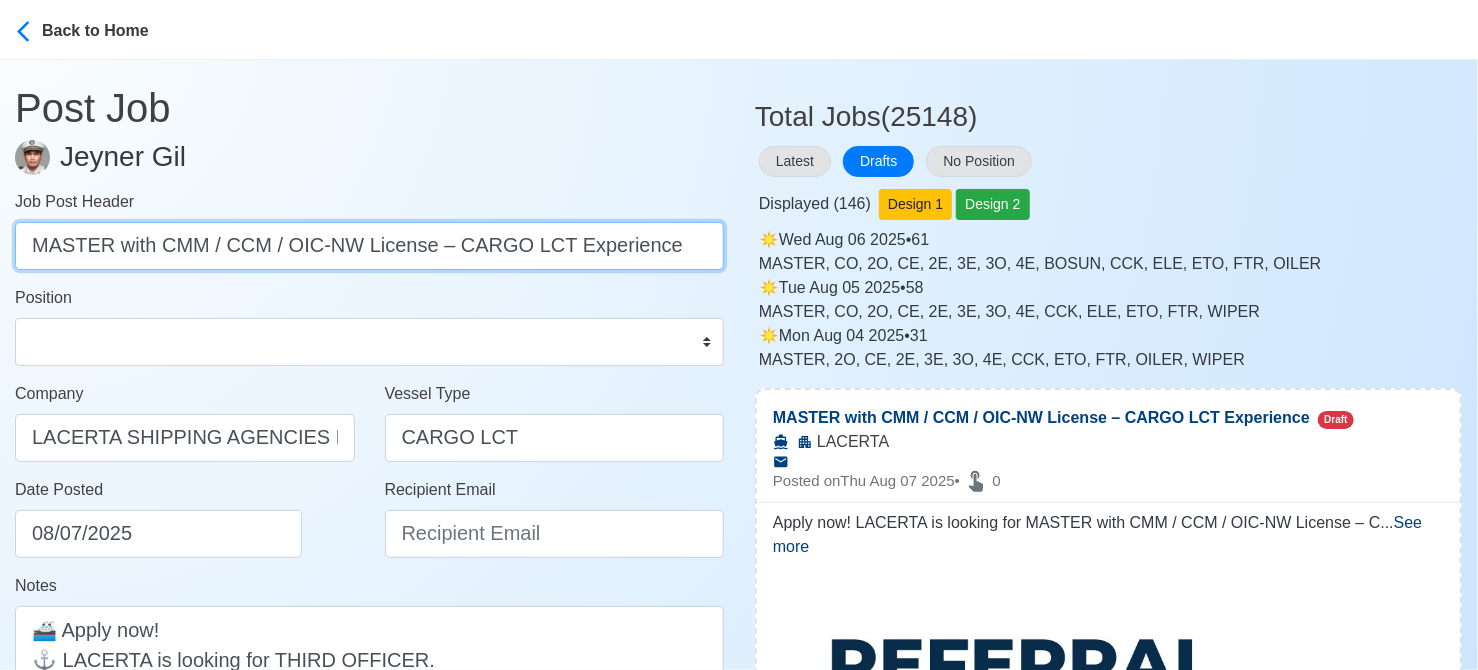 drag, startPoint x: 480, startPoint y: 246, endPoint x: 734, endPoint y: 264, distance: 254.637 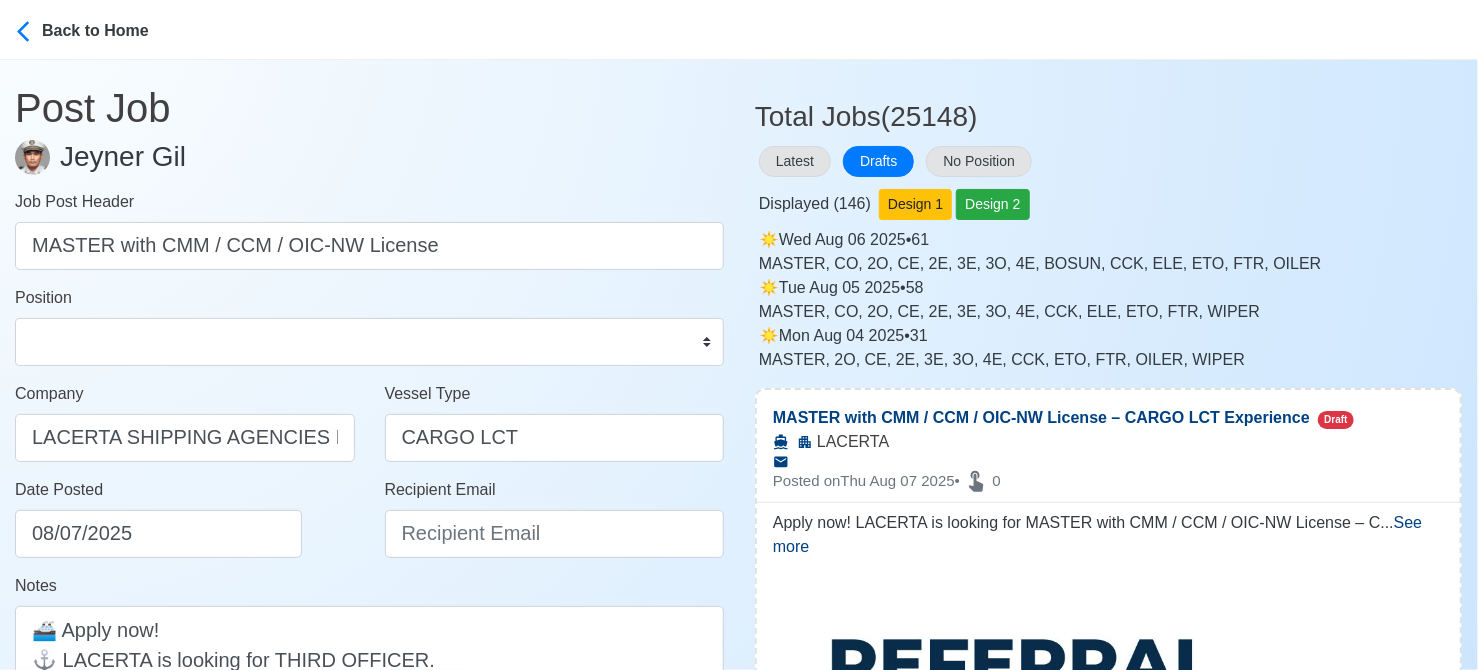 click on "Post Job   Jeyner Gil Job Post Header MASTER with CMM / CCM / OIC-NW License Position Master Chief Officer 2nd Officer 3rd Officer Junior Officer Chief Engineer 2nd Engineer 3rd Engineer 4th Engineer Gas Engineer Junior Engineer 1st Assistant Engineer 2nd Assistant Engineer 3rd Assistant Engineer ETO/ETR Electrician Electrical Engineer Oiler Fitter Welder Chief Cook Chef Cook Messman Wiper Rigger Ordinary Seaman Able Seaman Motorman Pumpman Bosun Cadet Reefer Mechanic Operator Repairman Painter Steward Waiter Others Company LACERTA SHIPPING AGENCIES PHILS., INC. Vessel Type CARGO LCT Date Posted       08/07/2025 Recipient Email Notes Apply now!
LACERTA is looking for MASTER with CMM / CCM / OIC-NW License – CARGO LCT Experience.
📆 Deployment: AUGUST 2025
✅ REFER QUALIFIED SEAFARERS, GET A CASH INCENTIVE FOR EVERY SUCCESSFUL DEPLOYMENT!
👉 No limit on successful referrals! Read the full mechanics to learn how to join.
293 Characters Clear ✅ POST COPIED JOB" at bounding box center (369, 551) 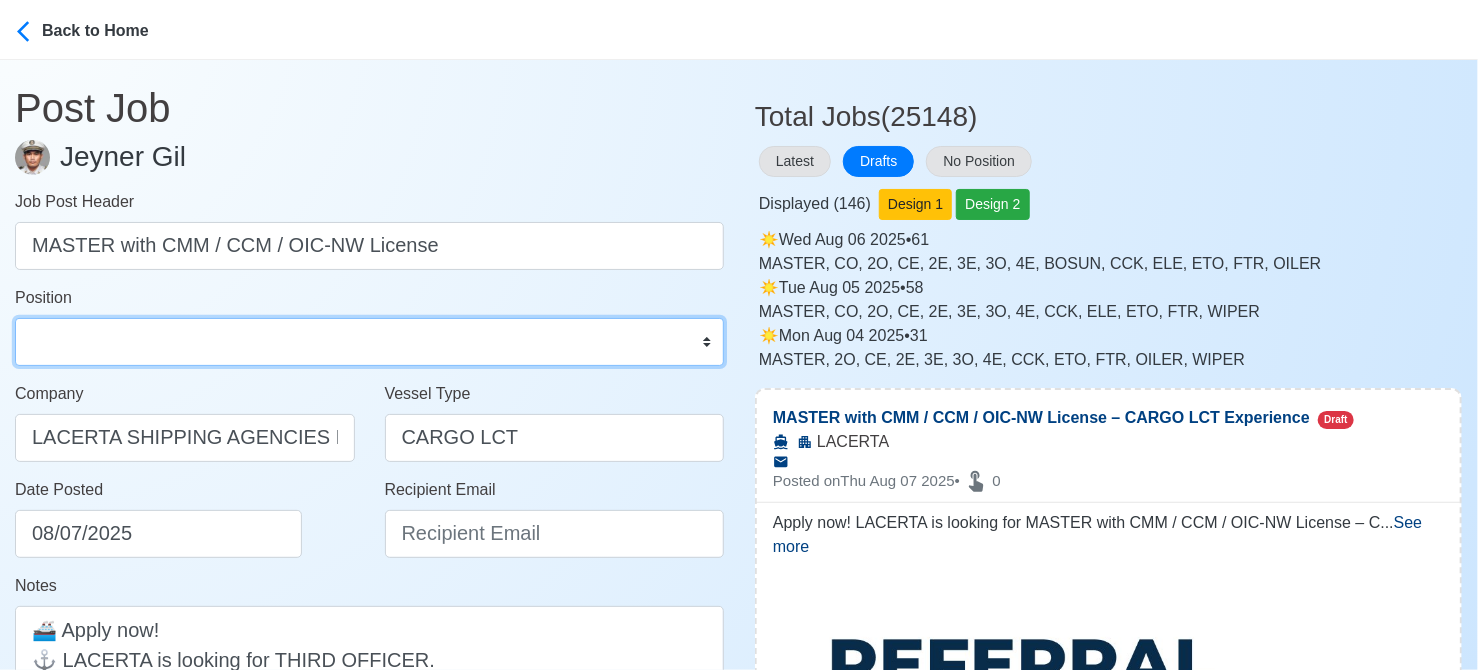 click on "Master Chief Officer 2nd Officer 3rd Officer Junior Officer Chief Engineer 2nd Engineer 3rd Engineer 4th Engineer Gas Engineer Junior Engineer 1st Assistant Engineer 2nd Assistant Engineer 3rd Assistant Engineer ETO/ETR Electrician Electrical Engineer Oiler Fitter Welder Chief Cook Chef Cook Messman Wiper Rigger Ordinary Seaman Able Seaman Motorman Pumpman Bosun Cadet Reefer Mechanic Operator Repairman Painter Steward Waiter Others" at bounding box center [369, 342] 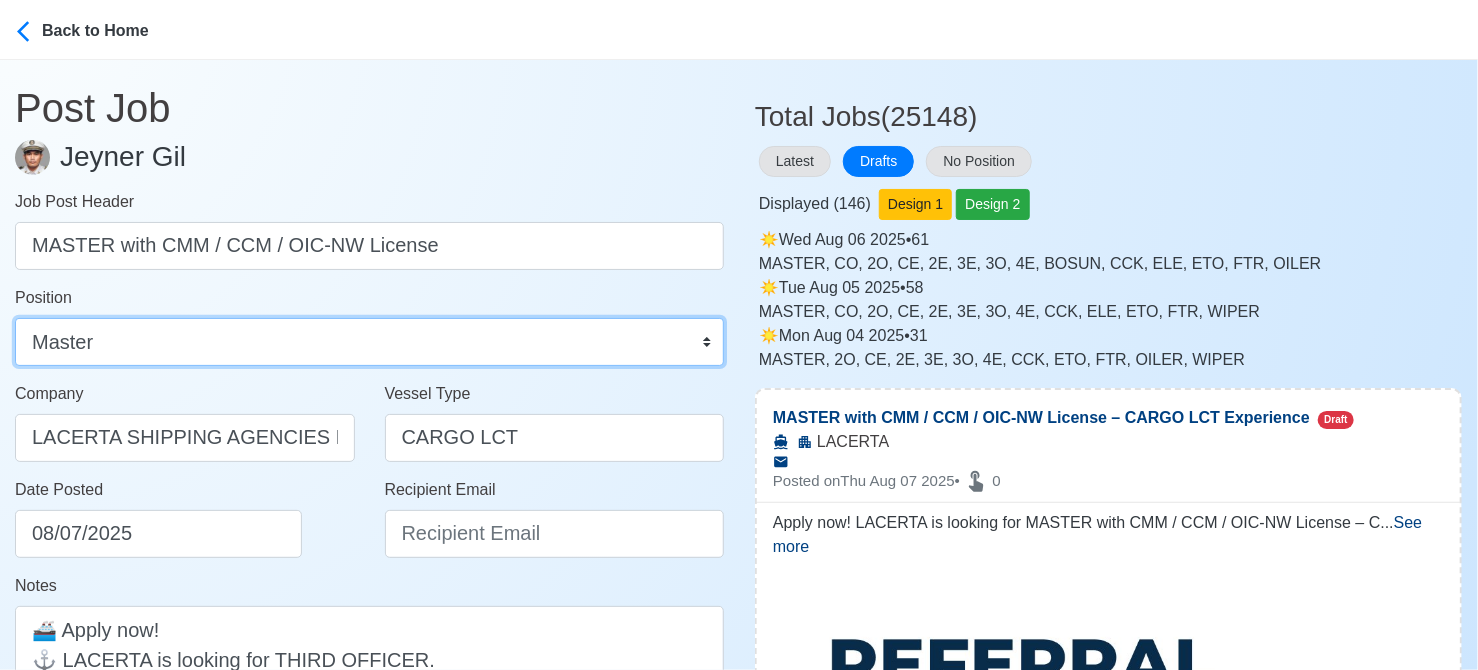 click on "Master Chief Officer 2nd Officer 3rd Officer Junior Officer Chief Engineer 2nd Engineer 3rd Engineer 4th Engineer Gas Engineer Junior Engineer 1st Assistant Engineer 2nd Assistant Engineer 3rd Assistant Engineer ETO/ETR Electrician Electrical Engineer Oiler Fitter Welder Chief Cook Chef Cook Messman Wiper Rigger Ordinary Seaman Able Seaman Motorman Pumpman Bosun Cadet Reefer Mechanic Operator Repairman Painter Steward Waiter Others" at bounding box center [369, 342] 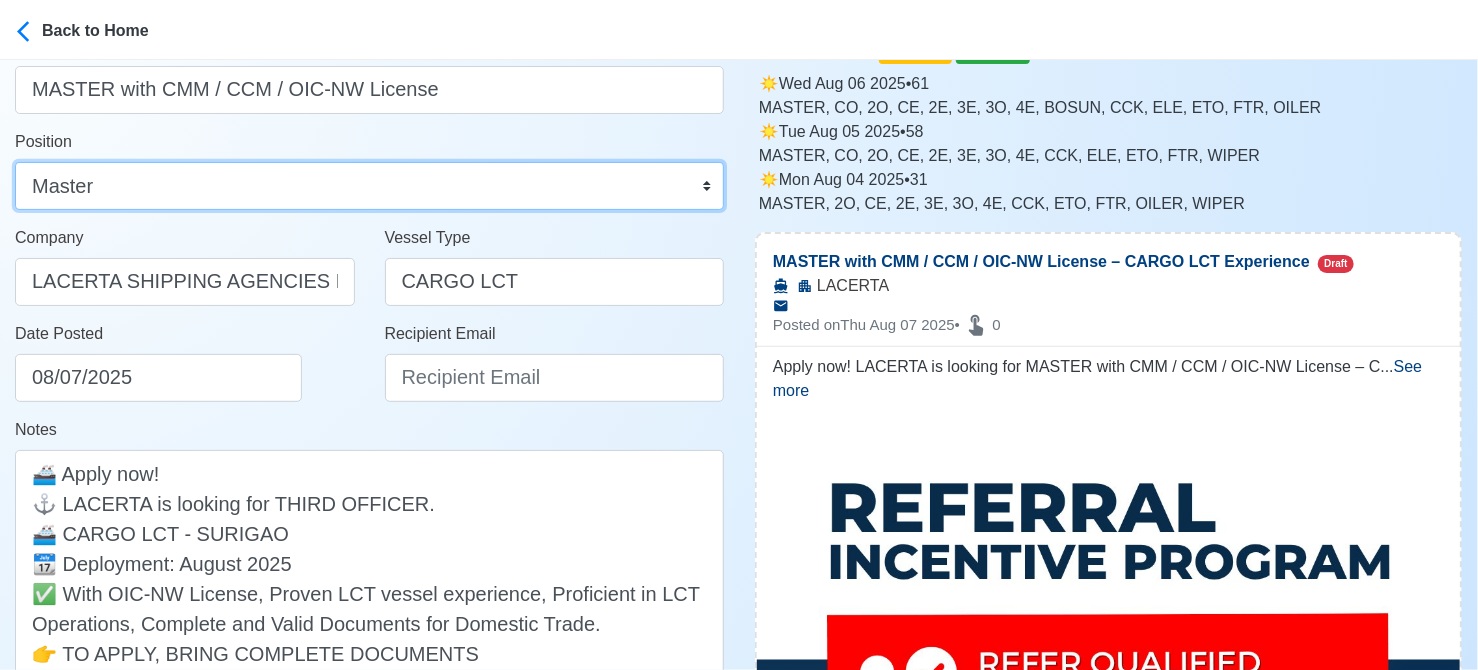 scroll, scrollTop: 300, scrollLeft: 0, axis: vertical 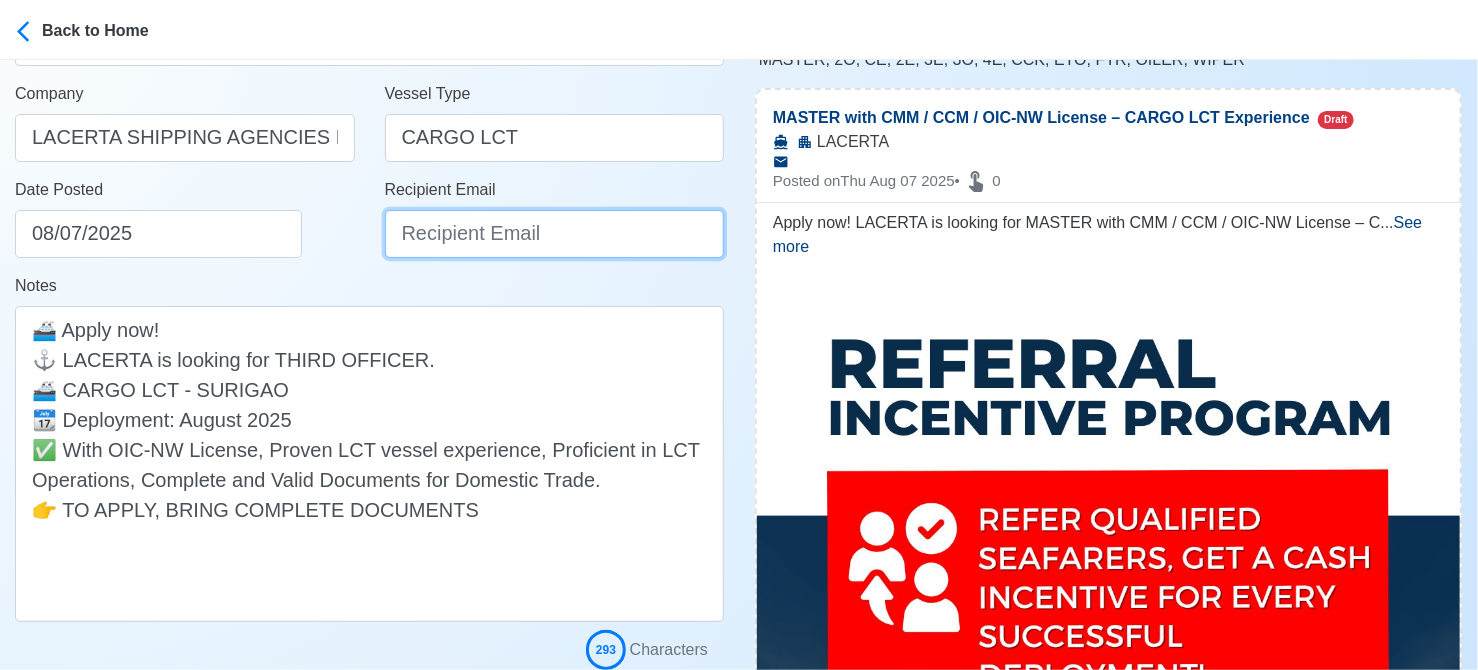 click on "Recipient Email" at bounding box center [555, 234] 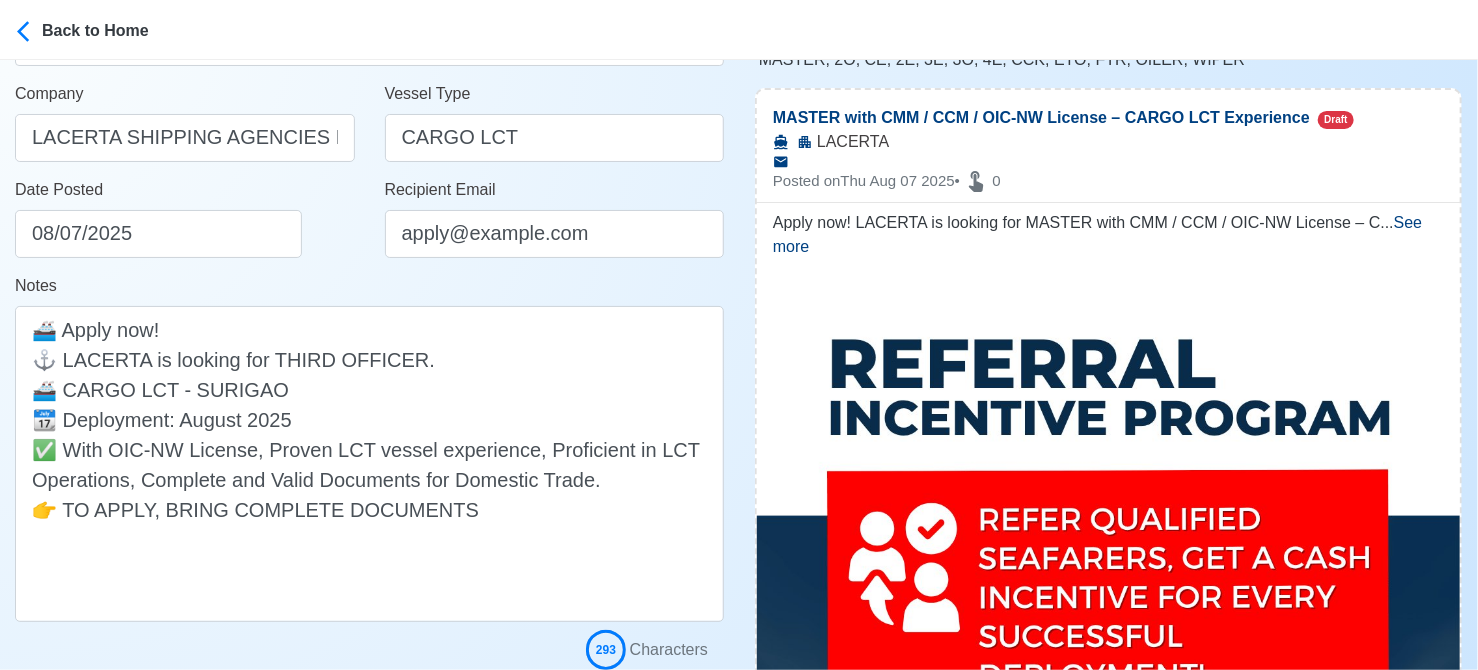 click on "Date Posted       08/07/2025" at bounding box center [190, 218] 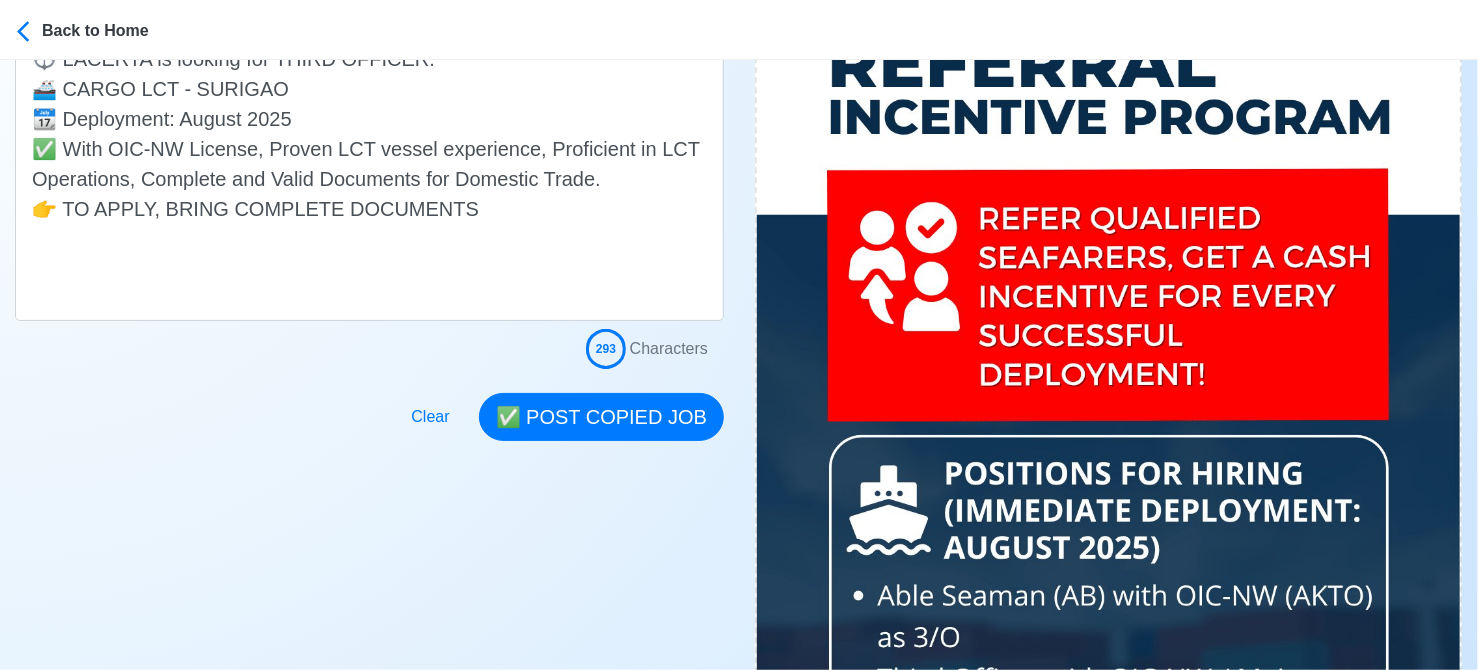 scroll, scrollTop: 600, scrollLeft: 0, axis: vertical 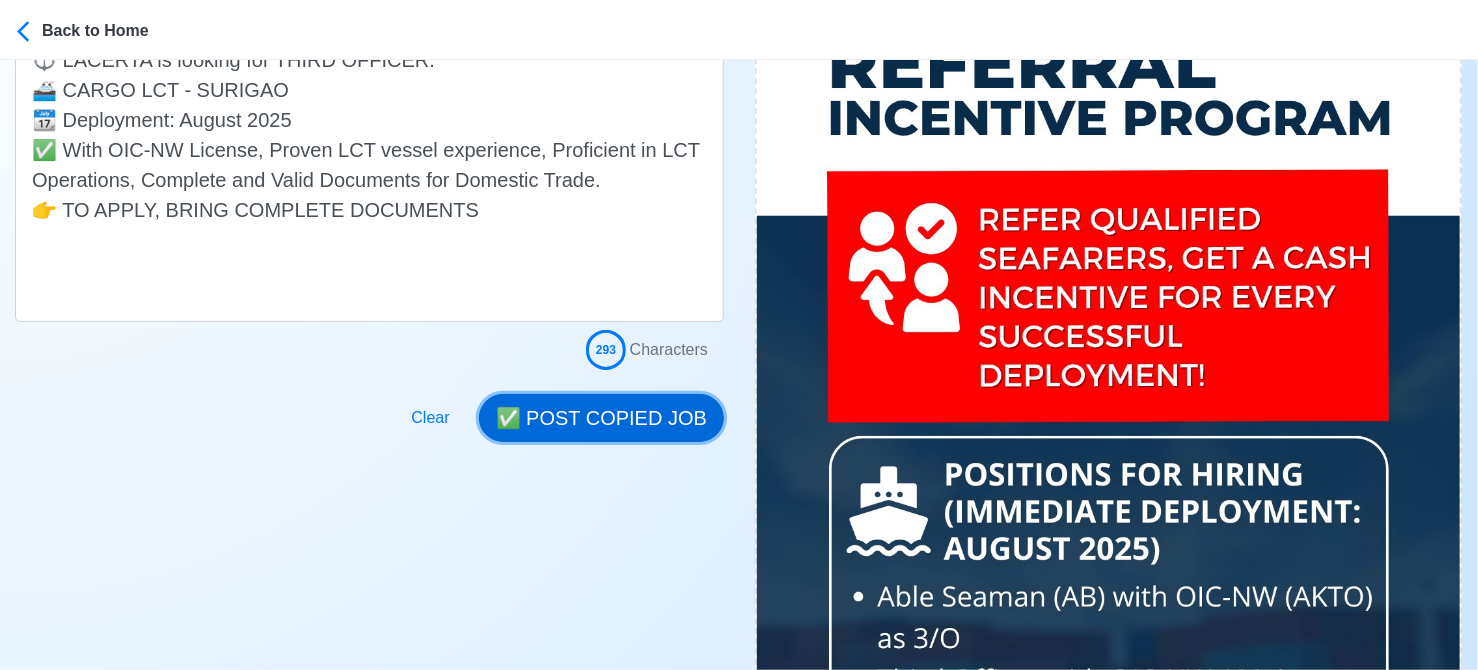 click on "✅ POST COPIED JOB" at bounding box center [601, 418] 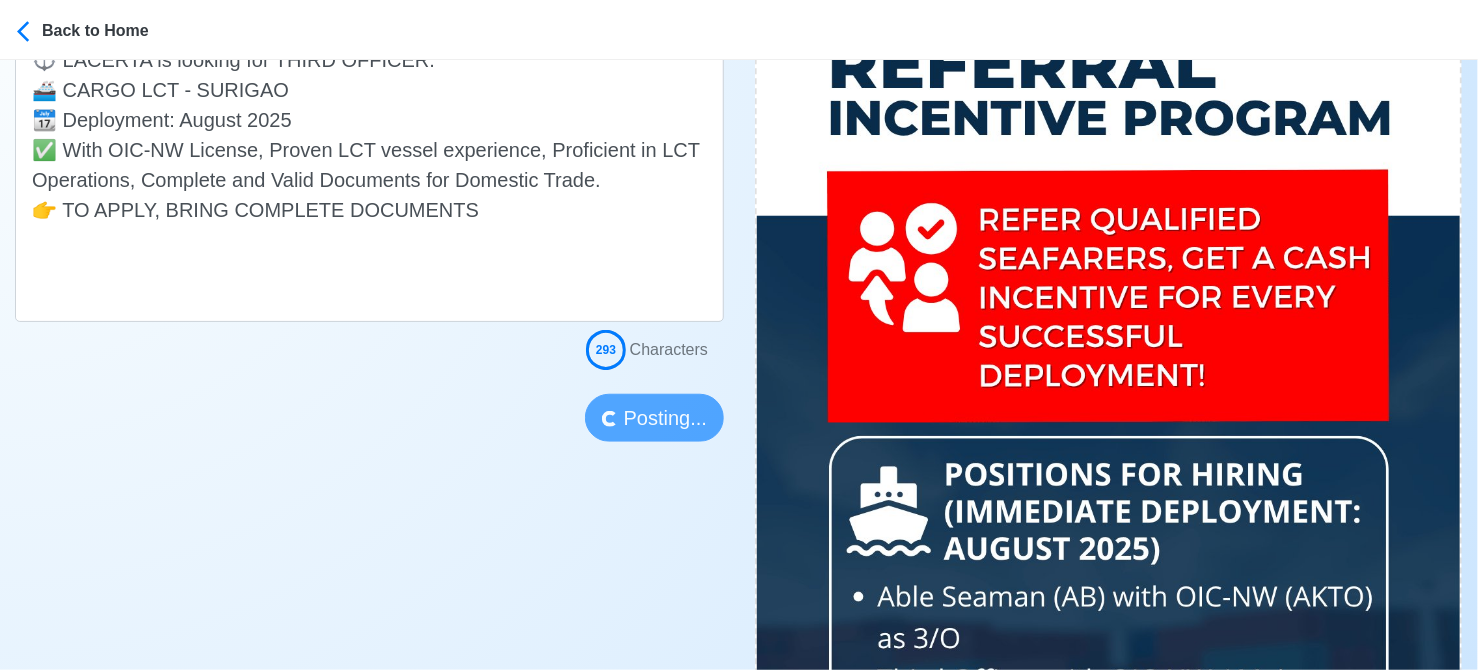 click at bounding box center (369, 406) 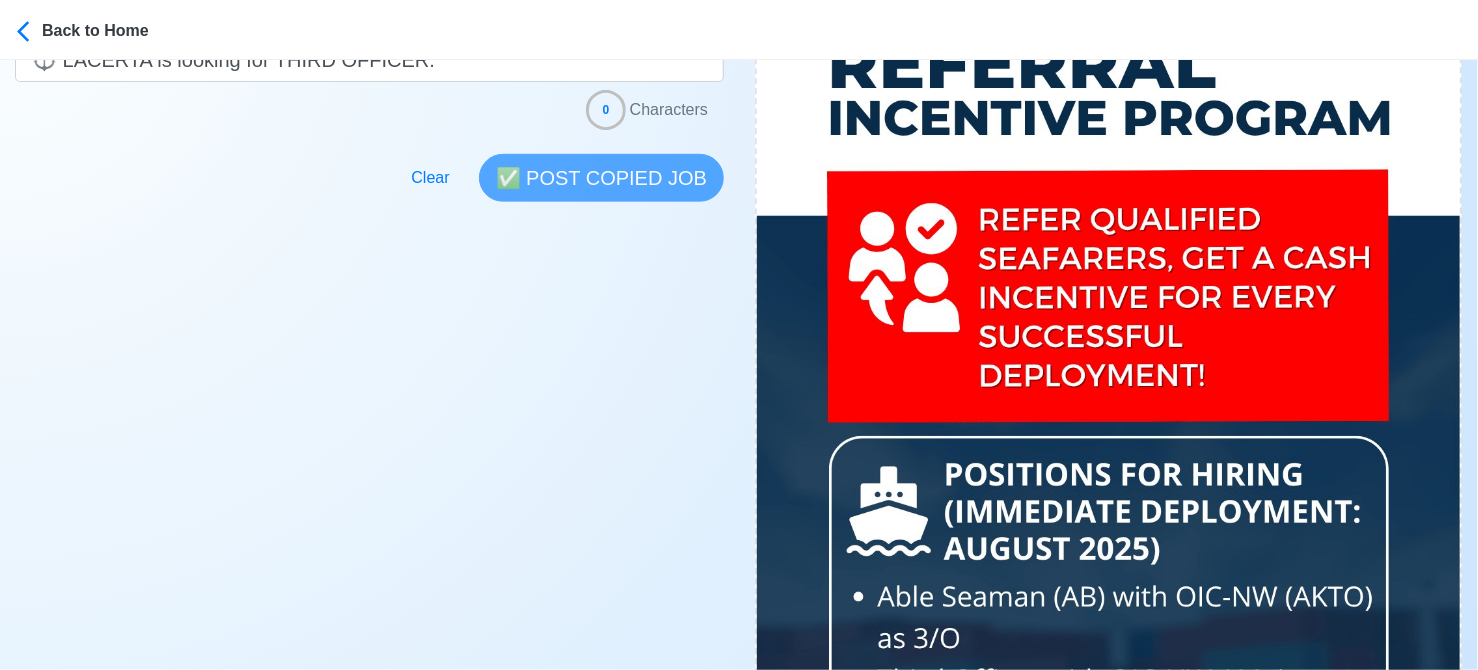 click on "Post Job   Jeyner Gil Job Post Header Position Master Chief Officer 2nd Officer 3rd Officer Junior Officer Chief Engineer 2nd Engineer 3rd Engineer 4th Engineer Gas Engineer Junior Engineer 1st Assistant Engineer 2nd Assistant Engineer 3rd Assistant Engineer ETO/ETR Electrician Electrical Engineer Oiler Fitter Welder Chief Cook Chef Cook Messman Wiper Rigger Ordinary Seaman Able Seaman Motorman Pumpman Bosun Cadet Reefer Mechanic Operator Repairman Painter Steward Waiter Others Company Vessel Type Date Posted       08/07/2025 Recipient Email Notes 🚢 Apply now!
⚓ LACERTA is looking for THIRD OFFICER.
🚢 CARGO LCT - SURIGAO
📆 Deployment: August 2025
✅ With OIC-NW License, Proven LCT vessel experience, Proficient in LCT Operations, Complete and Valid Documents for Domestic Trade.
👉 TO APPLY, BRING COMPLETE DOCUMENTS 0 Characters Clear ✅ POST COPIED JOB" at bounding box center (369, 73855) 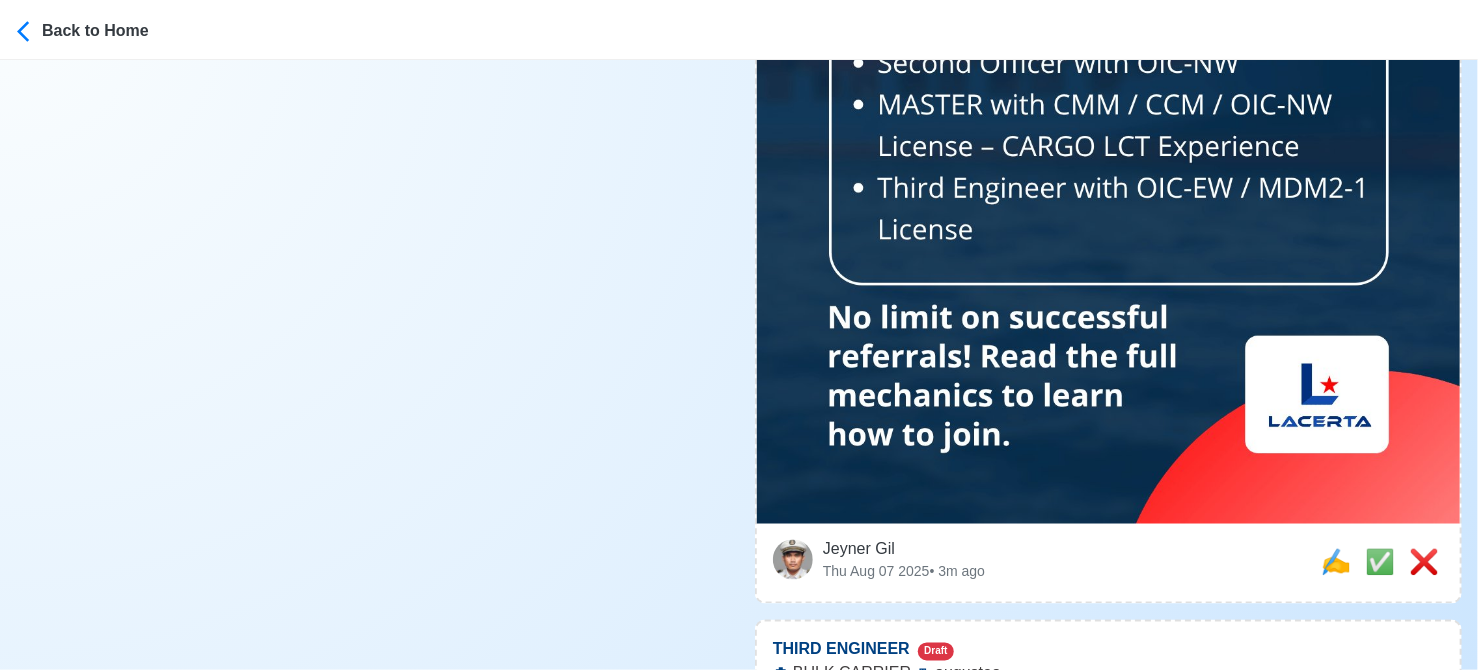 scroll, scrollTop: 1500, scrollLeft: 0, axis: vertical 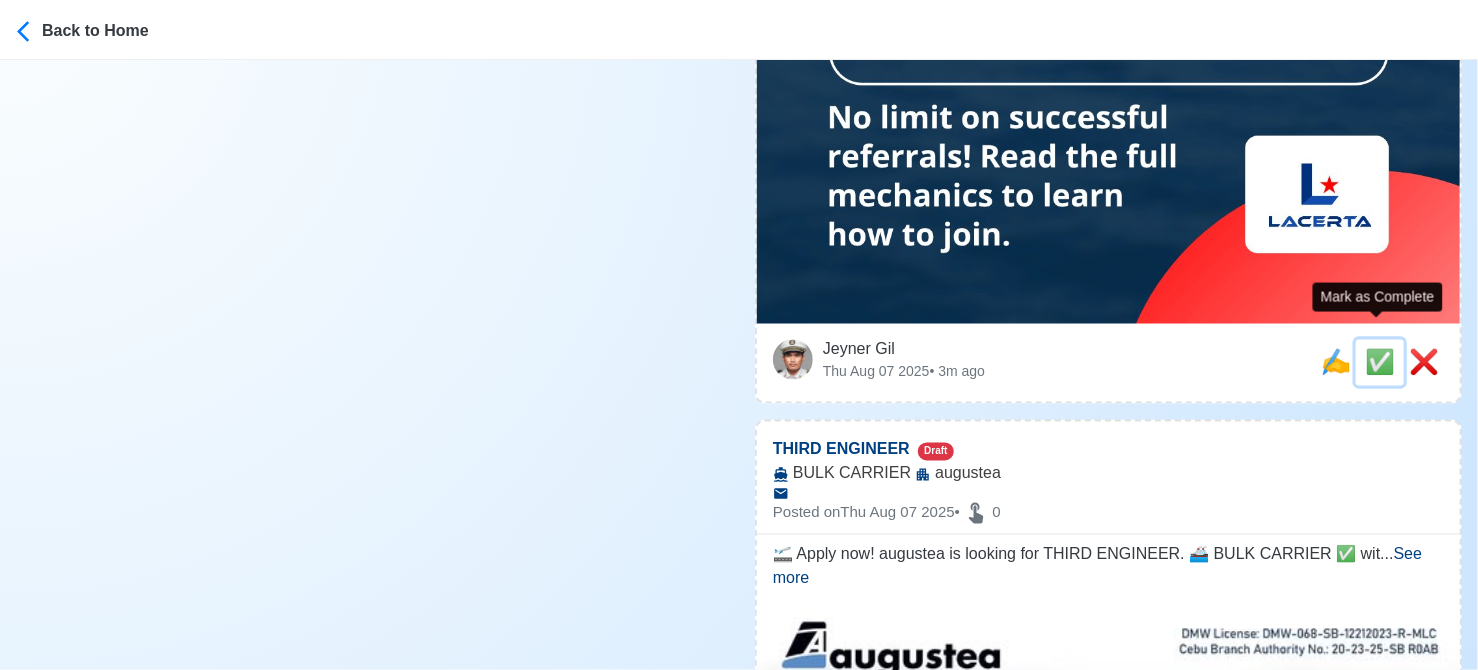 click on "✅" at bounding box center [1380, 362] 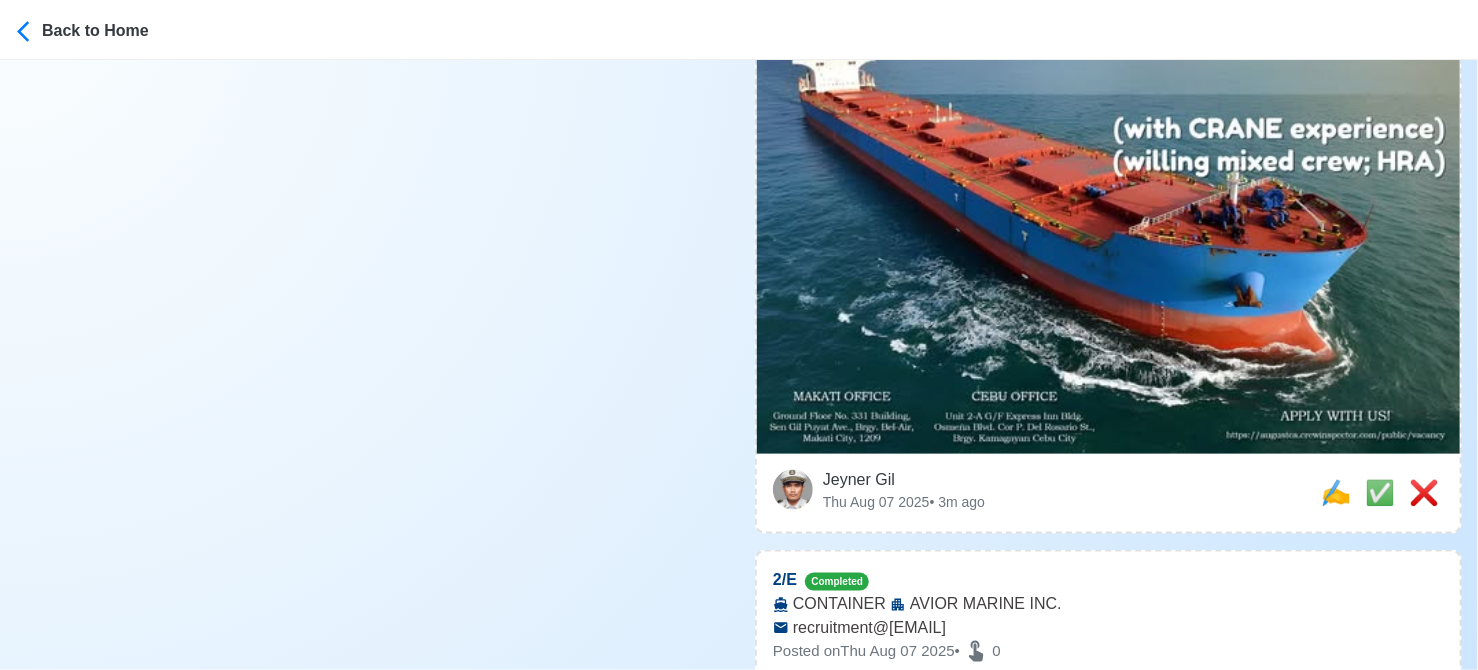 scroll, scrollTop: 1000, scrollLeft: 0, axis: vertical 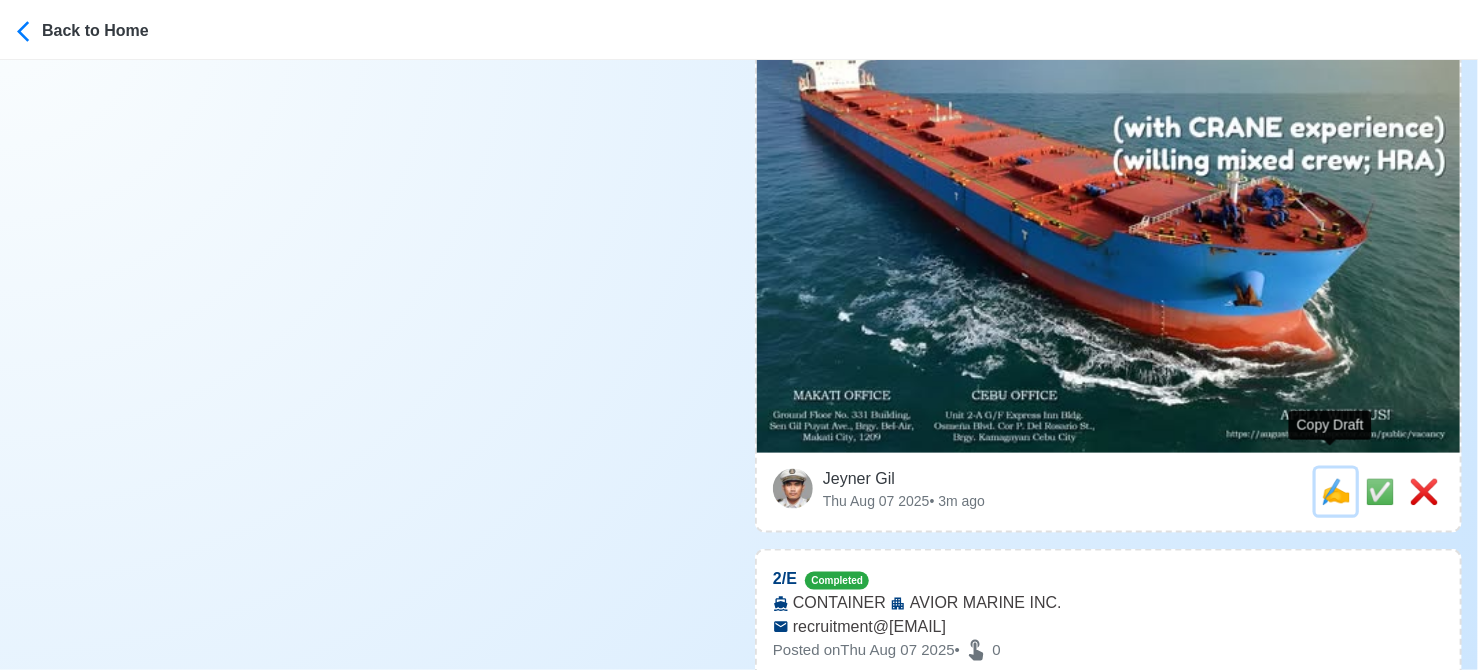 click on "✍️" at bounding box center [1336, 491] 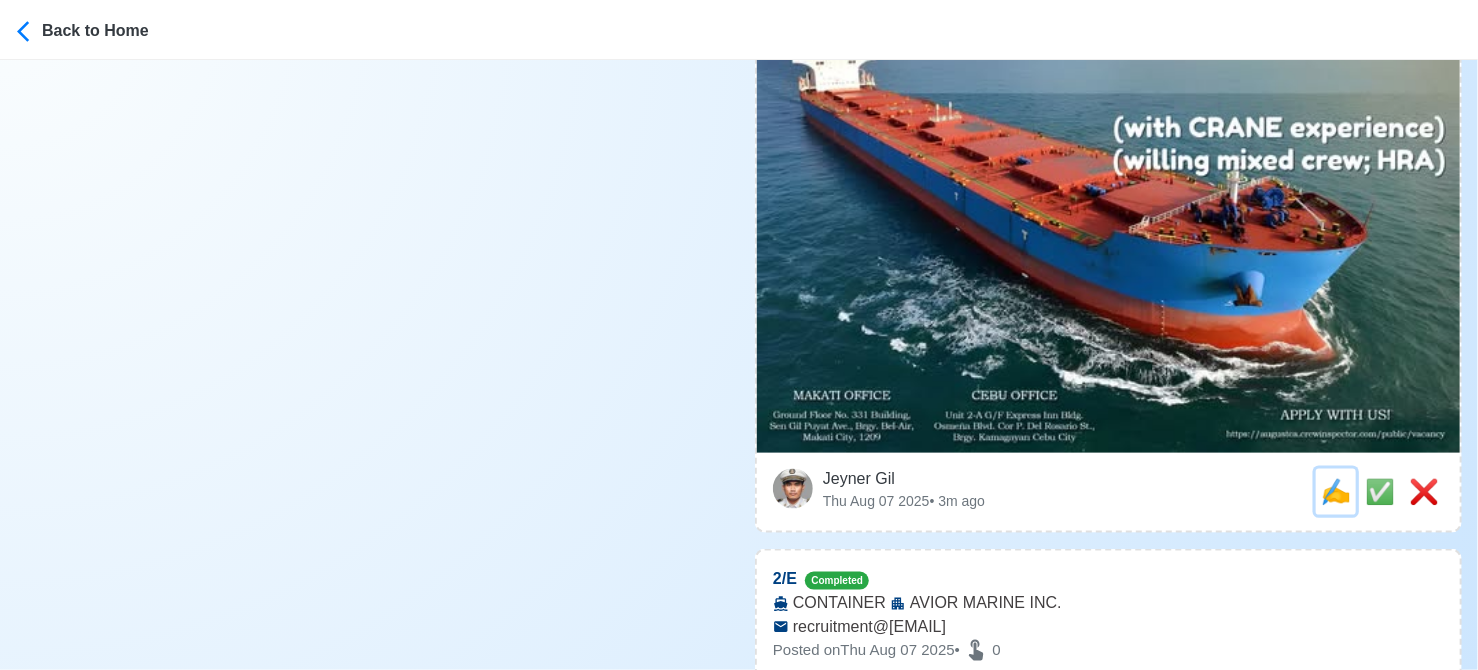scroll, scrollTop: 0, scrollLeft: 0, axis: both 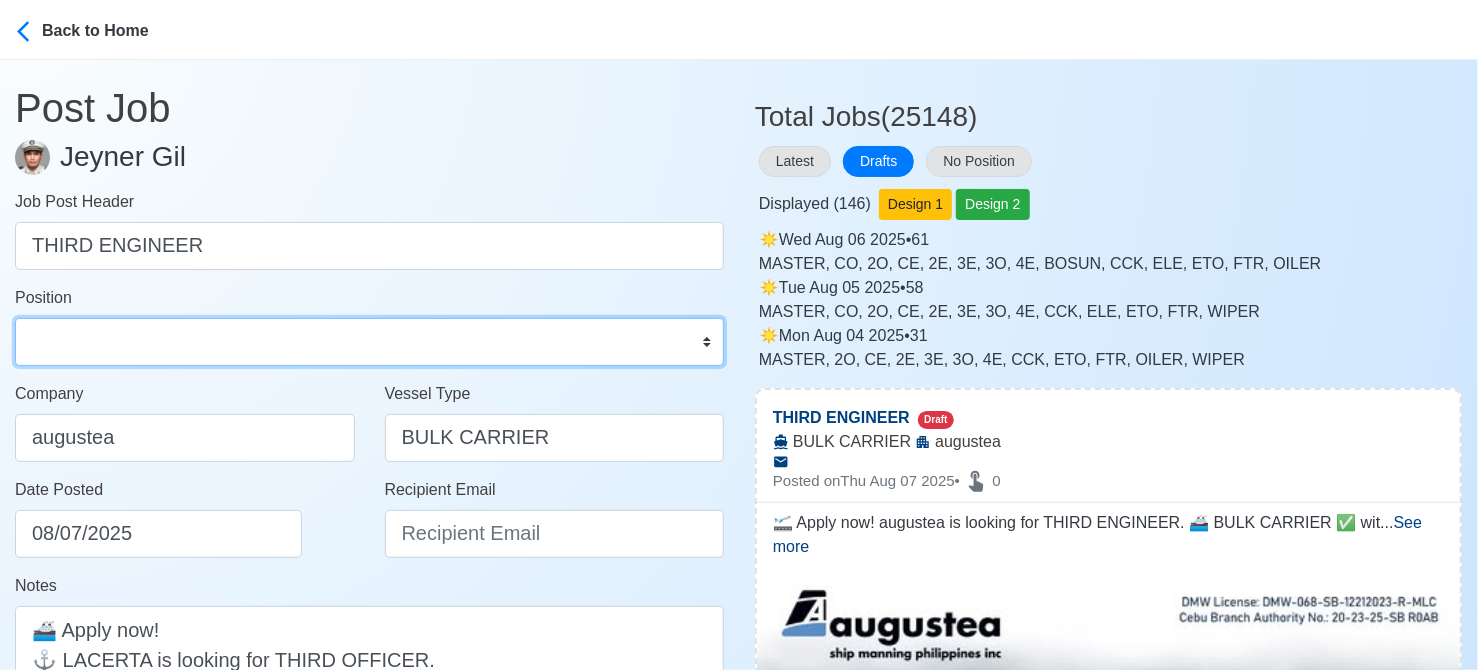 click on "Master Chief Officer 2nd Officer 3rd Officer Junior Officer Chief Engineer 2nd Engineer 3rd Engineer 4th Engineer Gas Engineer Junior Engineer 1st Assistant Engineer 2nd Assistant Engineer 3rd Assistant Engineer ETO/ETR Electrician Electrical Engineer Oiler Fitter Welder Chief Cook Chef Cook Messman Wiper Rigger Ordinary Seaman Able Seaman Motorman Pumpman Bosun Cadet Reefer Mechanic Operator Repairman Painter Steward Waiter Others" at bounding box center [369, 342] 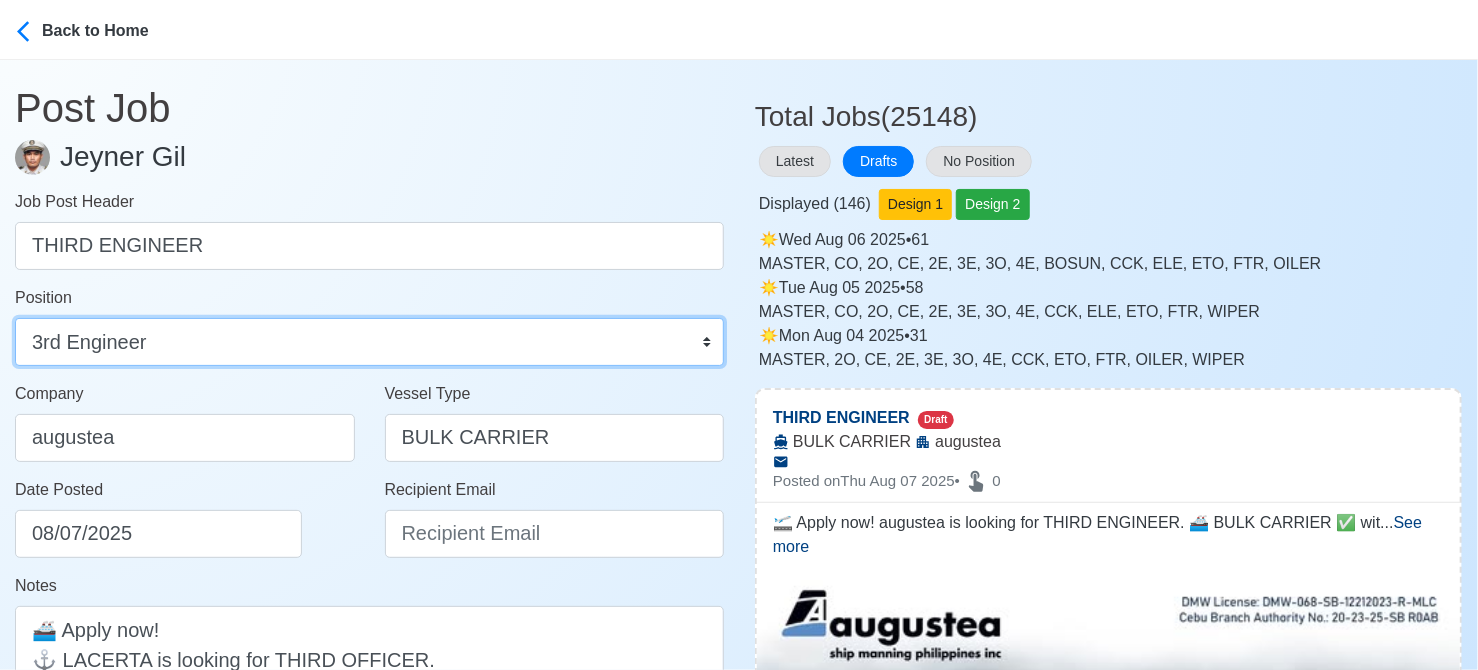 click on "Master Chief Officer 2nd Officer 3rd Officer Junior Officer Chief Engineer 2nd Engineer 3rd Engineer 4th Engineer Gas Engineer Junior Engineer 1st Assistant Engineer 2nd Assistant Engineer 3rd Assistant Engineer ETO/ETR Electrician Electrical Engineer Oiler Fitter Welder Chief Cook Chef Cook Messman Wiper Rigger Ordinary Seaman Able Seaman Motorman Pumpman Bosun Cadet Reefer Mechanic Operator Repairman Painter Steward Waiter Others" at bounding box center (369, 342) 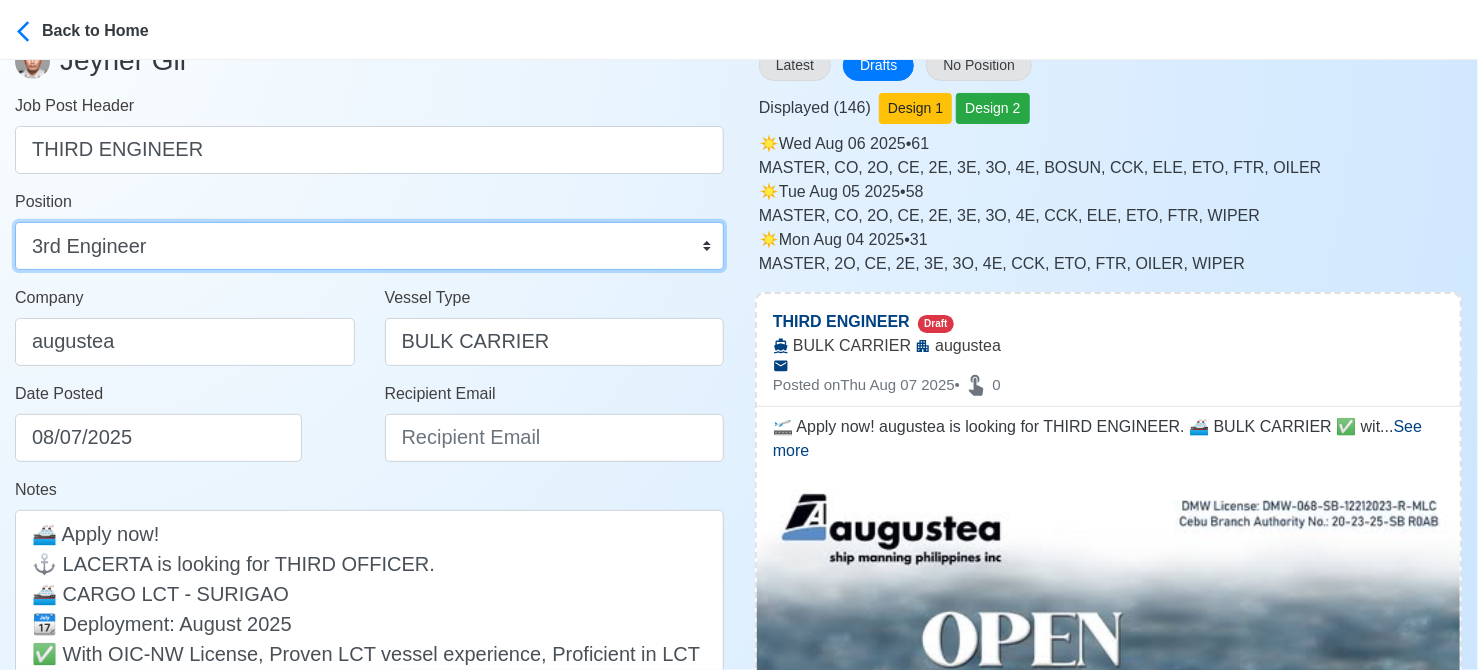 scroll, scrollTop: 100, scrollLeft: 0, axis: vertical 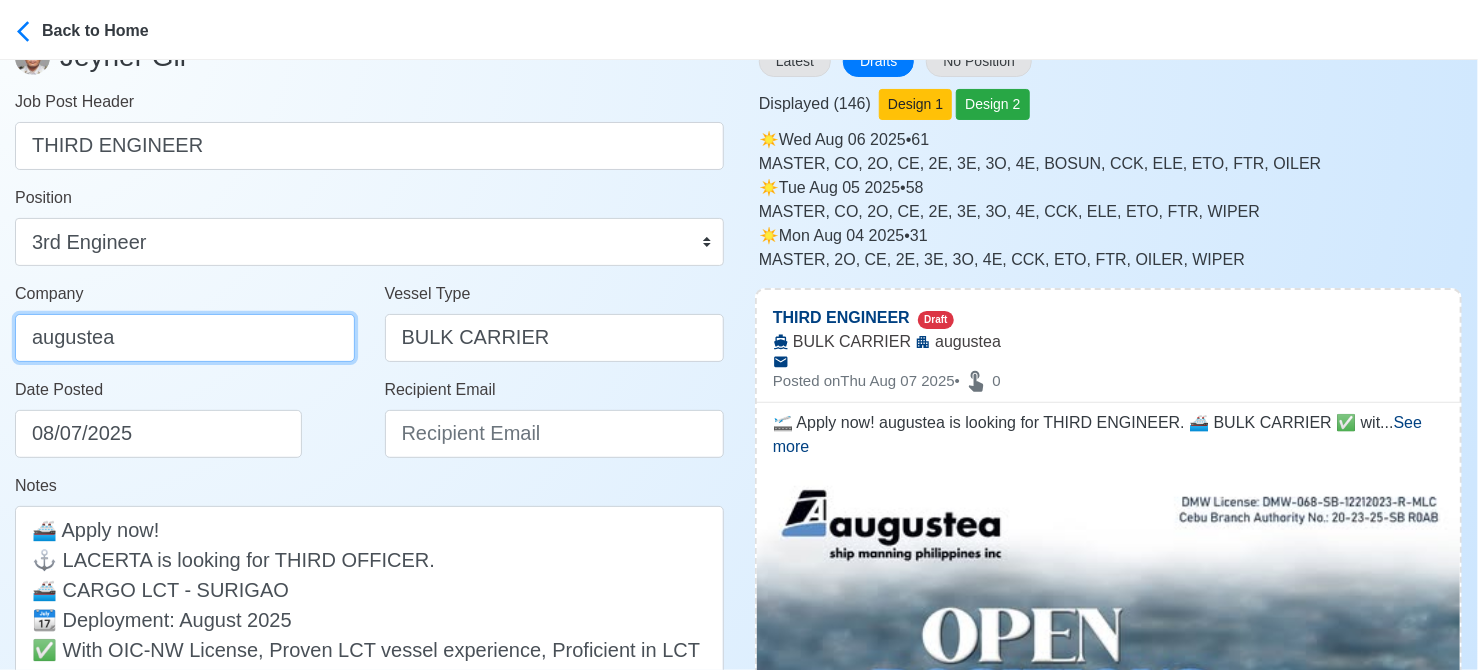 click on "augustea" at bounding box center (185, 338) 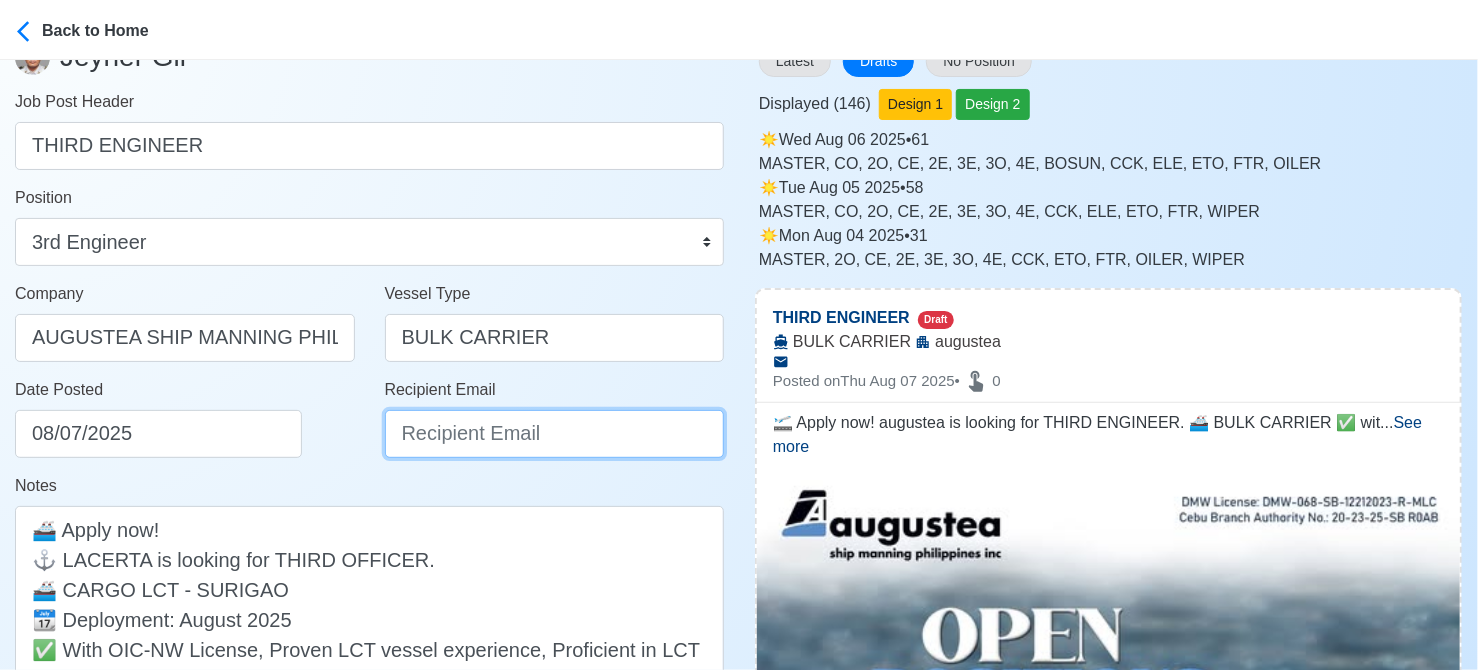click on "Recipient Email" at bounding box center [555, 434] 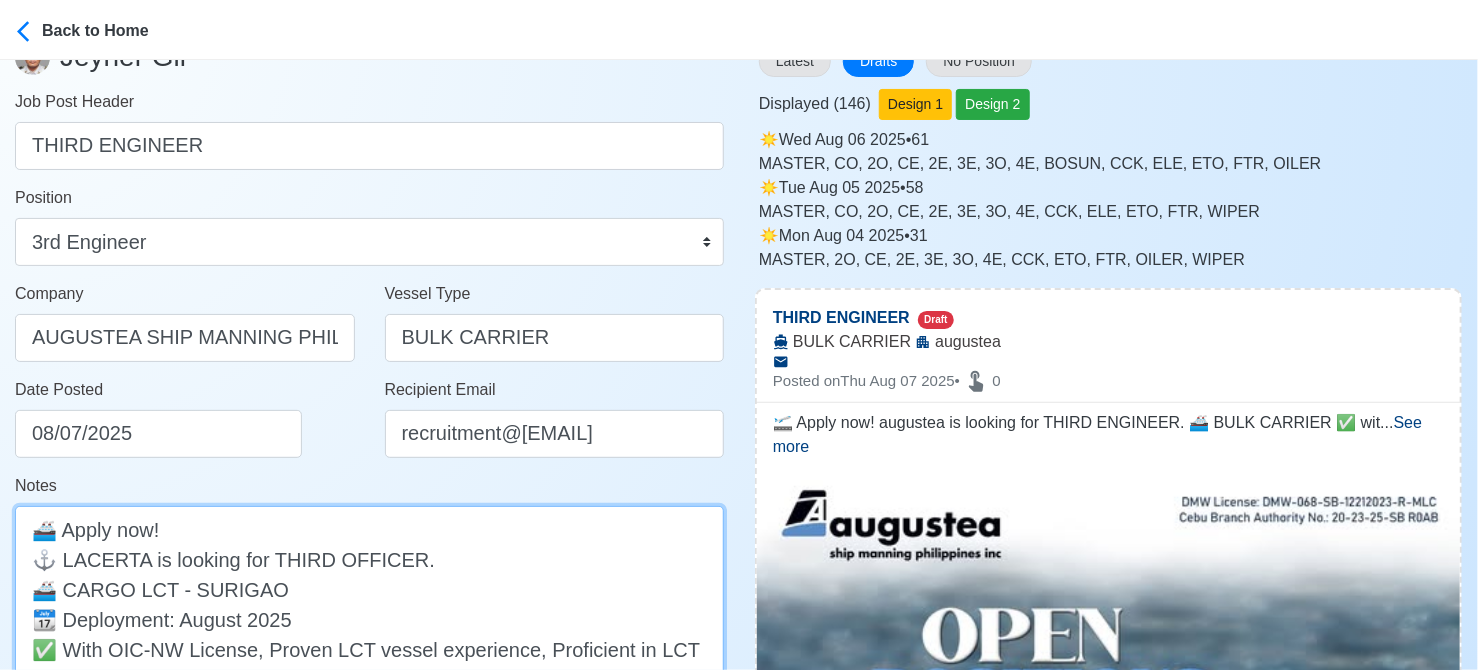 click on "🛫 Apply now!
augustea is looking for THIRD ENGINEER.
🚢 BULK CARRIER
✅ with CRANE experience, willing mixed crew; HRA
DMW License: DMW-068-SB-12212023-R-MLC" at bounding box center [369, 604] 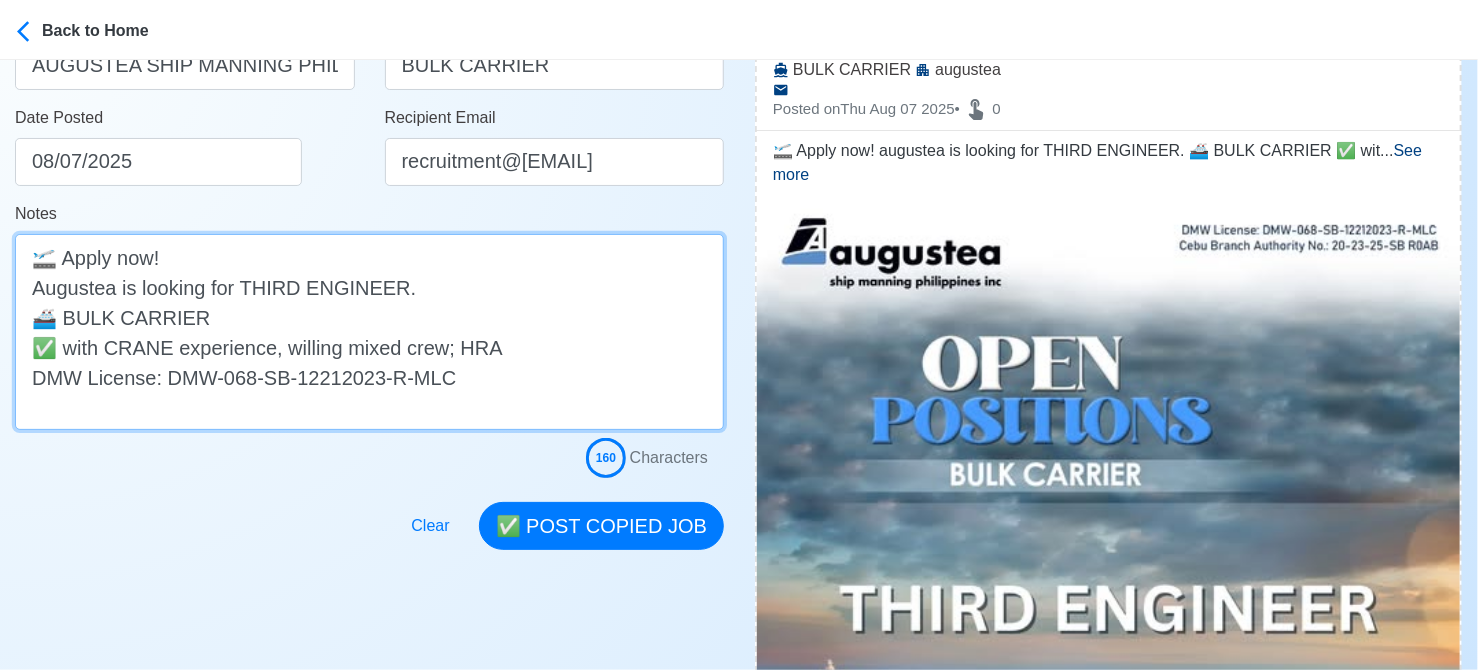 scroll, scrollTop: 600, scrollLeft: 0, axis: vertical 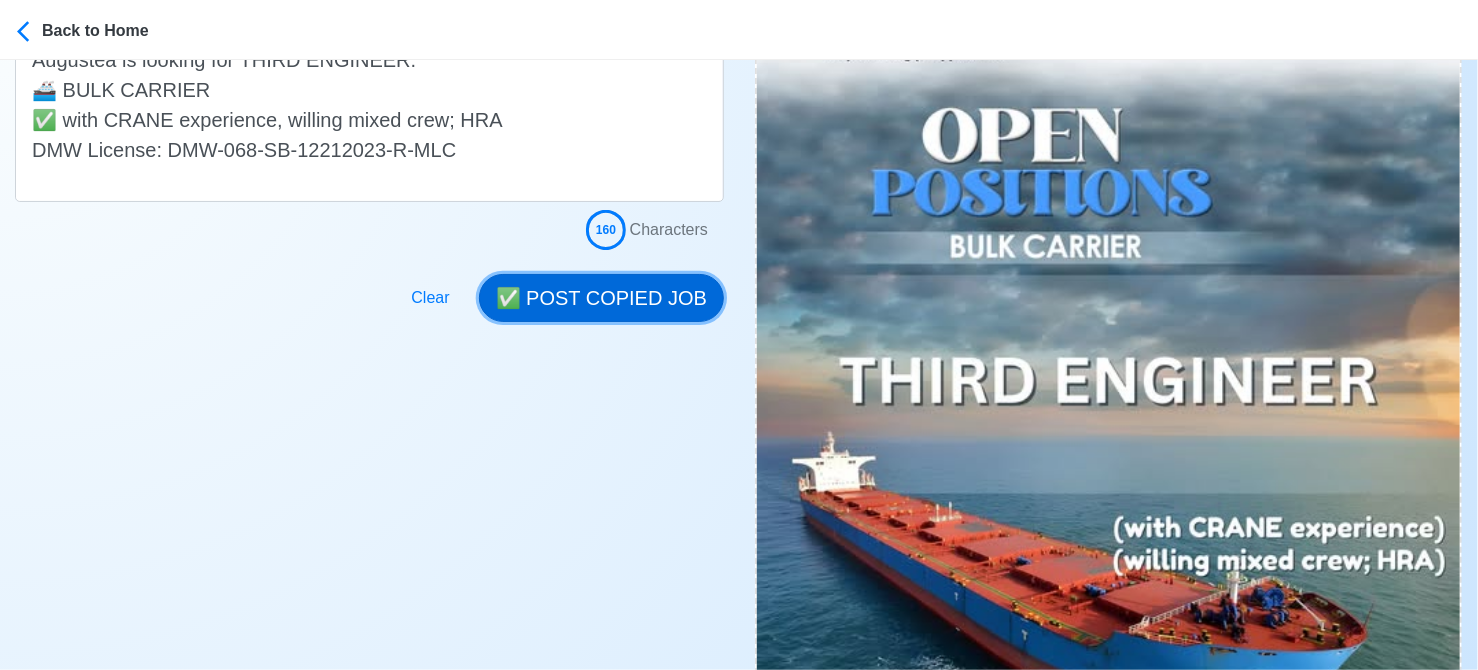 click on "✅ POST COPIED JOB" at bounding box center (601, 298) 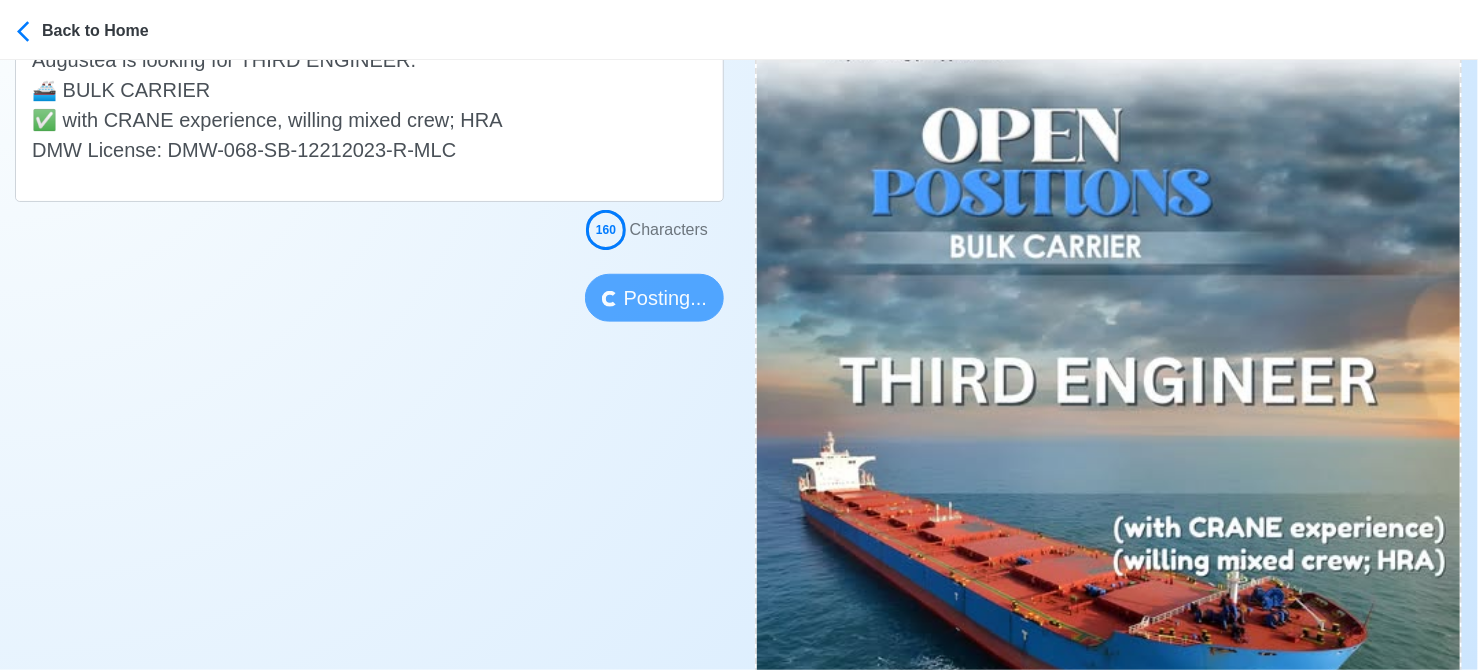 click on "Post Job   Jeyner Gil Job Post Header THIRD ENGINEER Position Master Chief Officer 2nd Officer 3rd Officer Junior Officer Chief Engineer 2nd Engineer 3rd Engineer 4th Engineer Gas Engineer Junior Engineer 1st Assistant Engineer 2nd Assistant Engineer 3rd Assistant Engineer ETO/ETR Electrician Electrical Engineer Oiler Fitter Welder Chief Cook Chef Cook Messman Wiper Rigger Ordinary Seaman Able Seaman Motorman Pumpman Bosun Cadet Reefer Mechanic Operator Repairman Painter Steward Waiter Others Company AUGUSTEA SHIP MANNING PHILIPPINES INC. Vessel Type BULK CARRIER Date Posted       08/07/2025 Recipient Email recruitment@aspi.ph Notes 🛫 Apply now!
Augustea is looking for THIRD ENGINEER.
🚢 BULK CARRIER
✅ with CRANE experience, willing mixed crew; HRA
DMW License: DMW-068-SB-12212023-R-MLC
160 Characters   Posting..." at bounding box center [369, 73855] 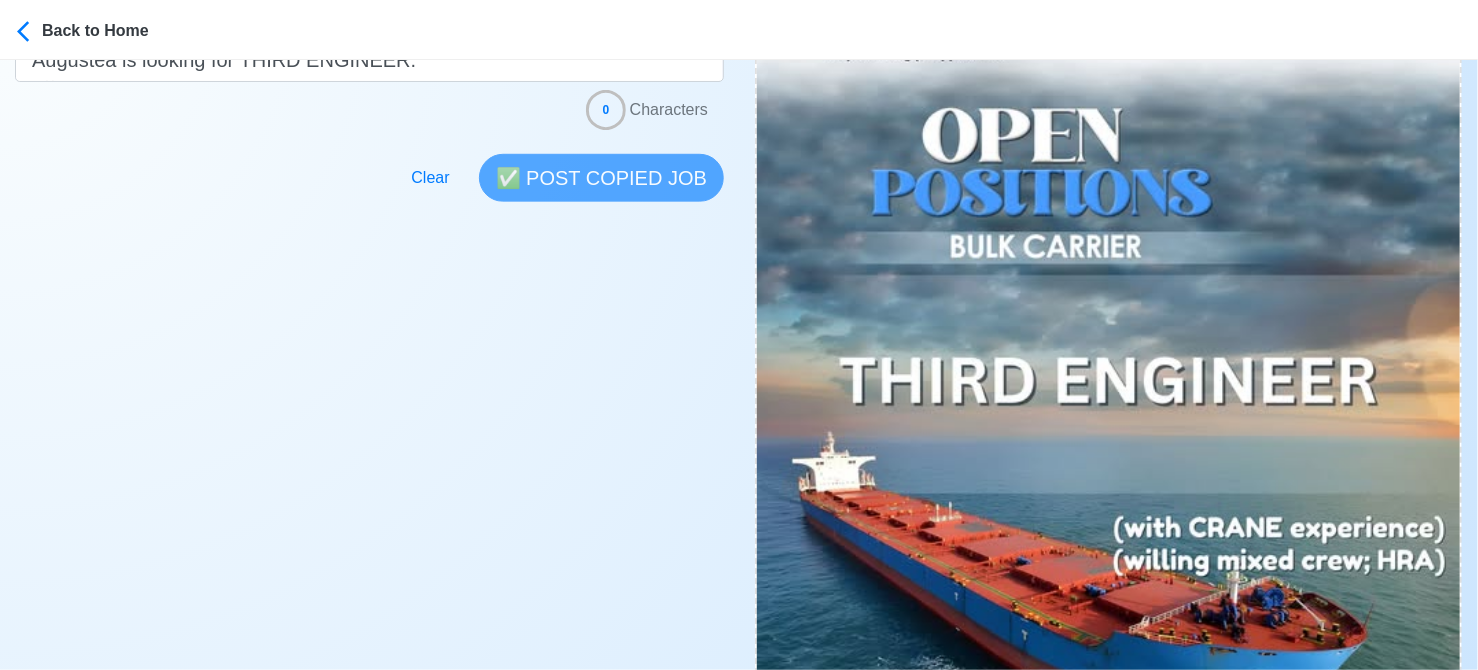 click on "Post Job   Jeyner Gil Job Post Header Position Master Chief Officer 2nd Officer 3rd Officer Junior Officer Chief Engineer 2nd Engineer 3rd Engineer 4th Engineer Gas Engineer Junior Engineer 1st Assistant Engineer 2nd Assistant Engineer 3rd Assistant Engineer ETO/ETR Electrician Electrical Engineer Oiler Fitter Welder Chief Cook Chef Cook Messman Wiper Rigger Ordinary Seaman Able Seaman Motorman Pumpman Bosun Cadet Reefer Mechanic Operator Repairman Painter Steward Waiter Others Company Vessel Type Date Posted       08/07/2025 Recipient Email Notes 🛫 Apply now!
Augustea is looking for THIRD ENGINEER.
🚢 BULK CARRIER
✅ with CRANE experience, willing mixed crew; HRA
DMW License: DMW-068-SB-12212023-R-MLC 0 Characters Clear ✅ POST COPIED JOB" at bounding box center [369, 73855] 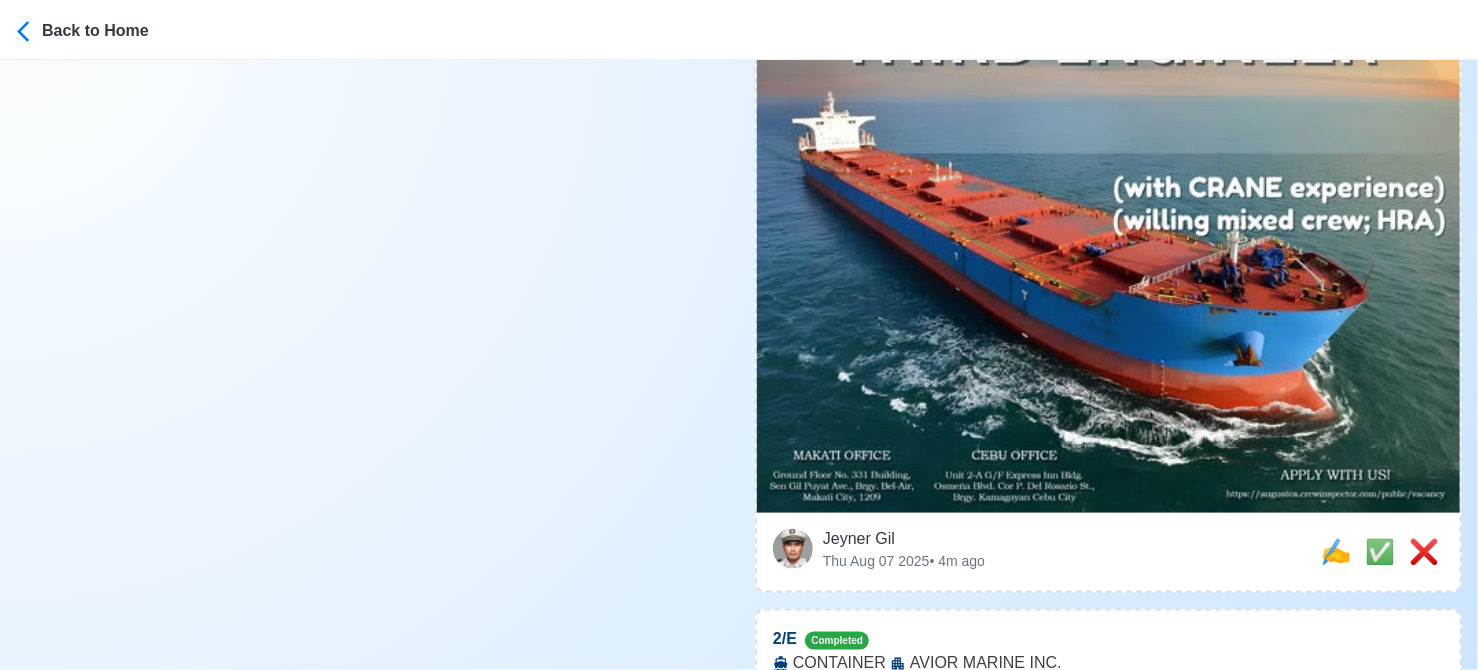 scroll, scrollTop: 1000, scrollLeft: 0, axis: vertical 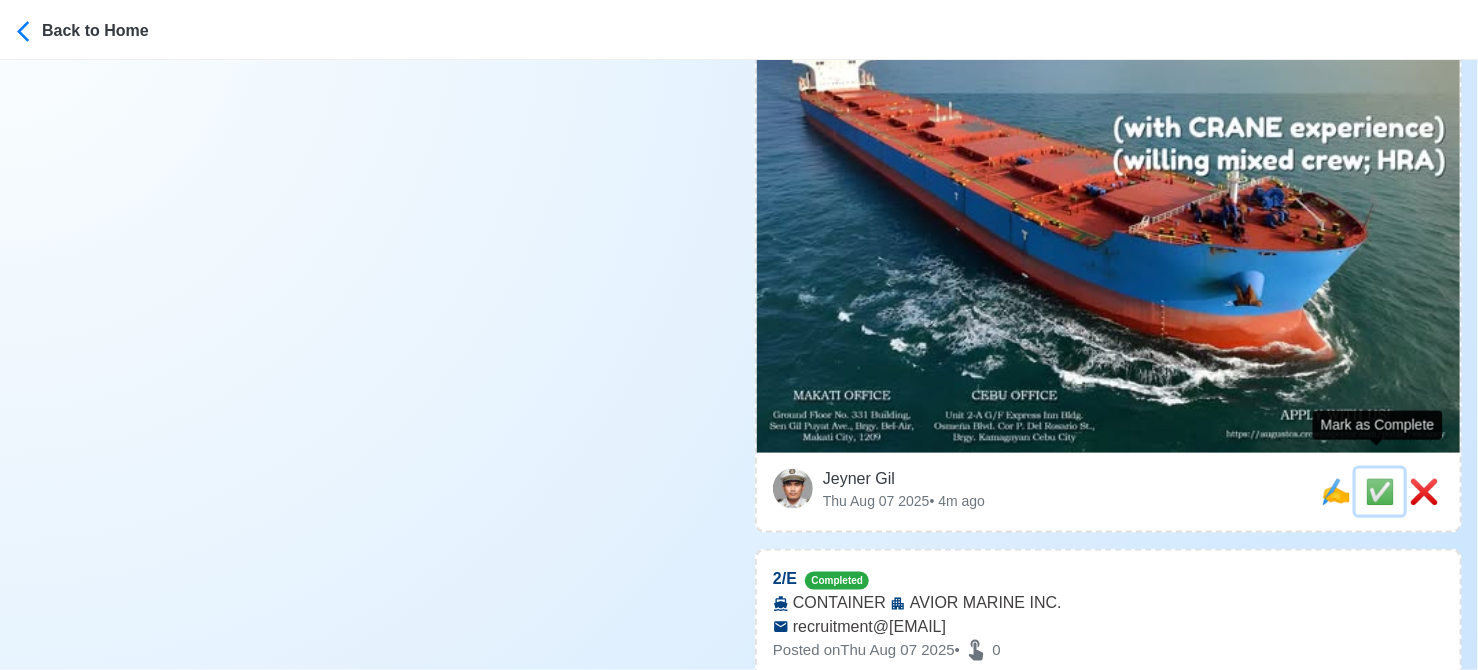 click on "✅" at bounding box center [1380, 491] 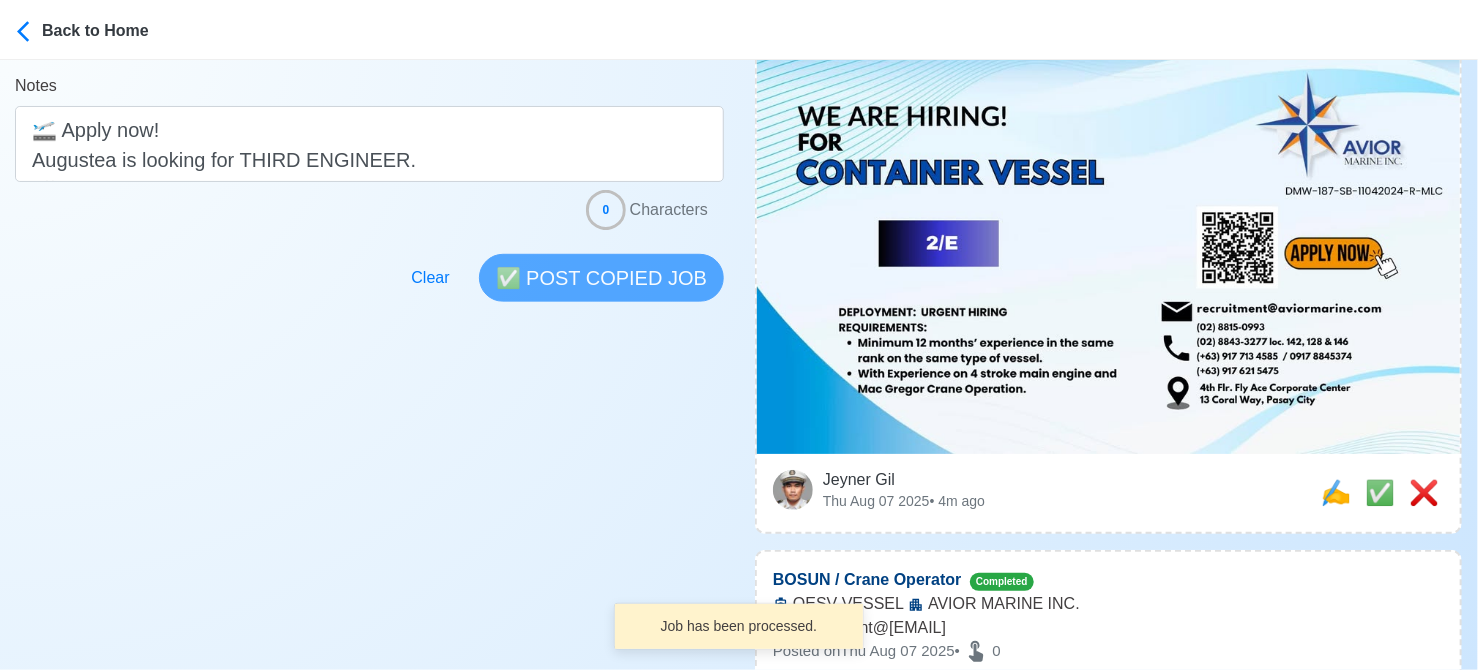 scroll, scrollTop: 0, scrollLeft: 0, axis: both 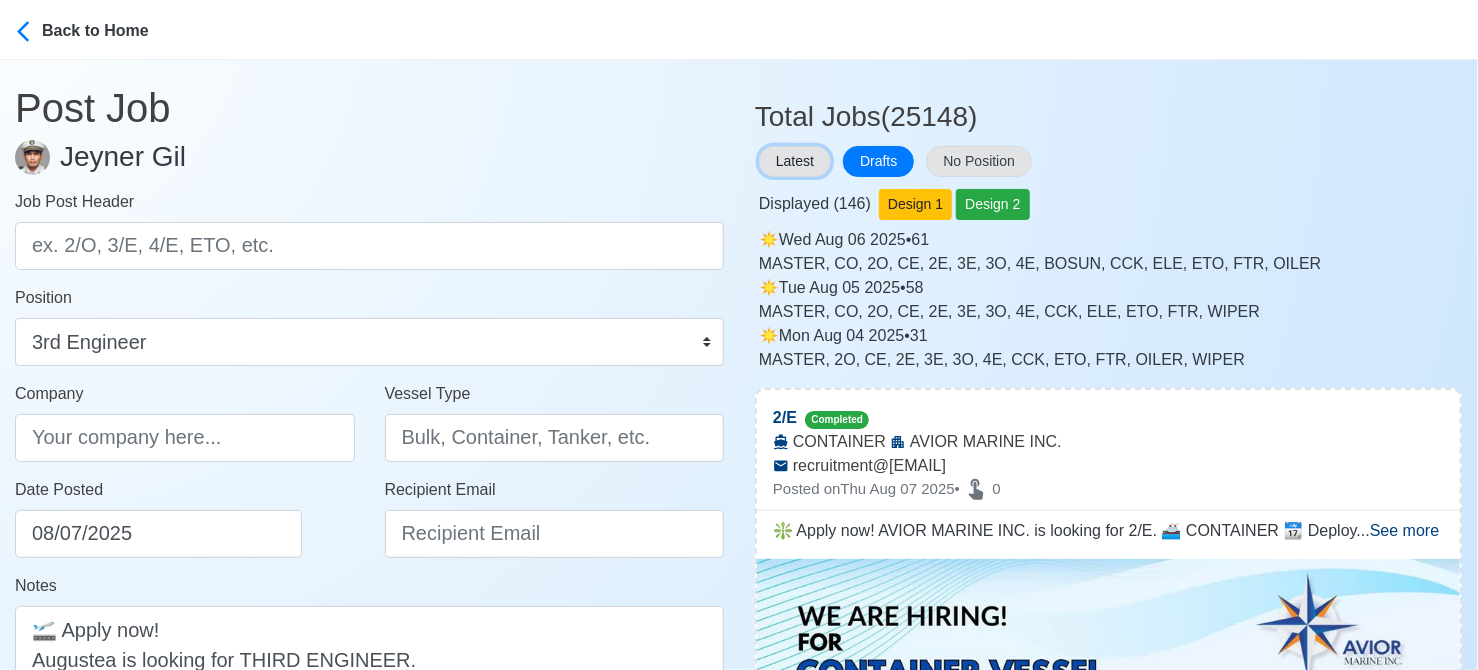click on "Latest" at bounding box center (795, 161) 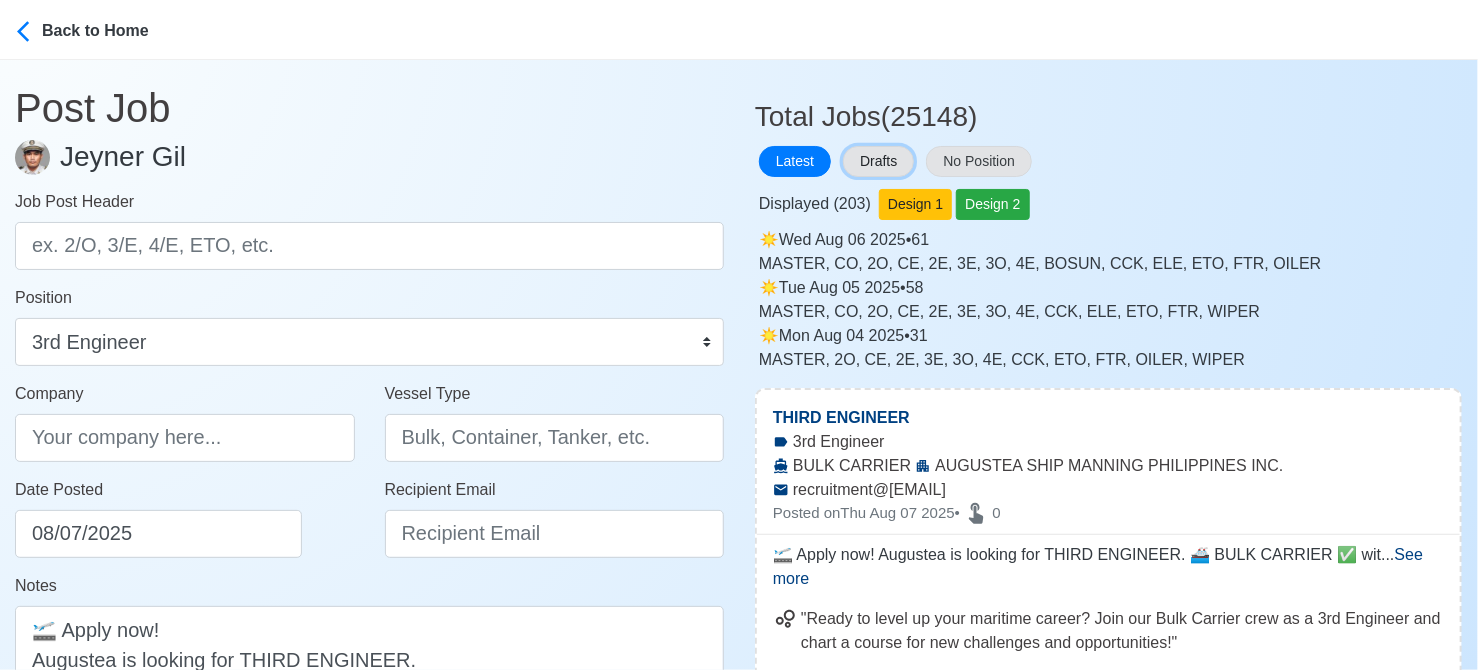 click on "Drafts" at bounding box center [878, 161] 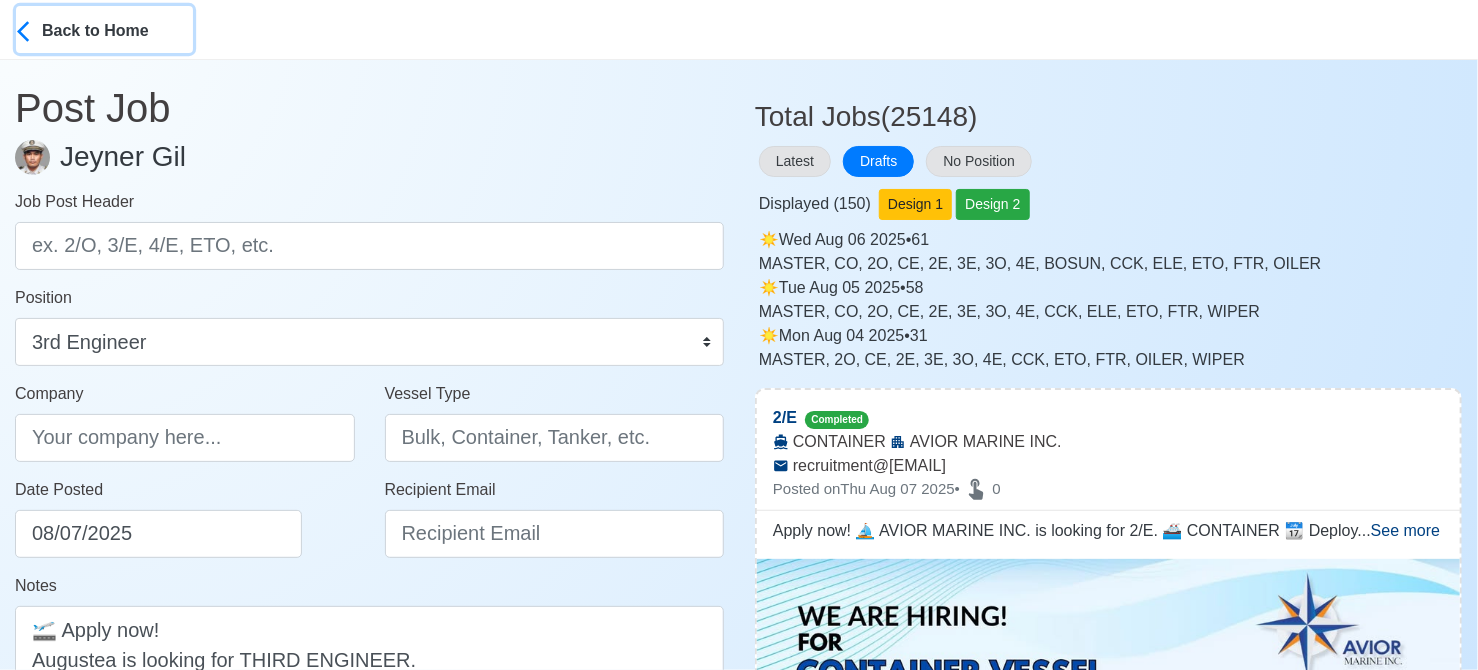 click on "Back to Home" at bounding box center (117, 29) 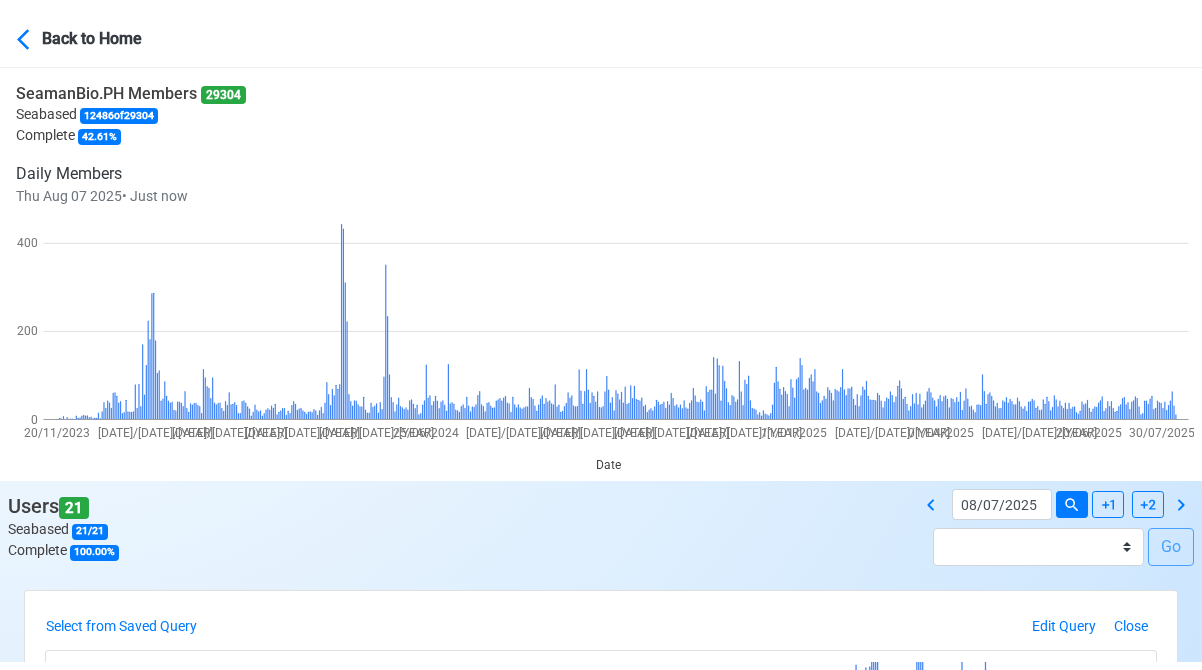 scroll, scrollTop: 0, scrollLeft: 0, axis: both 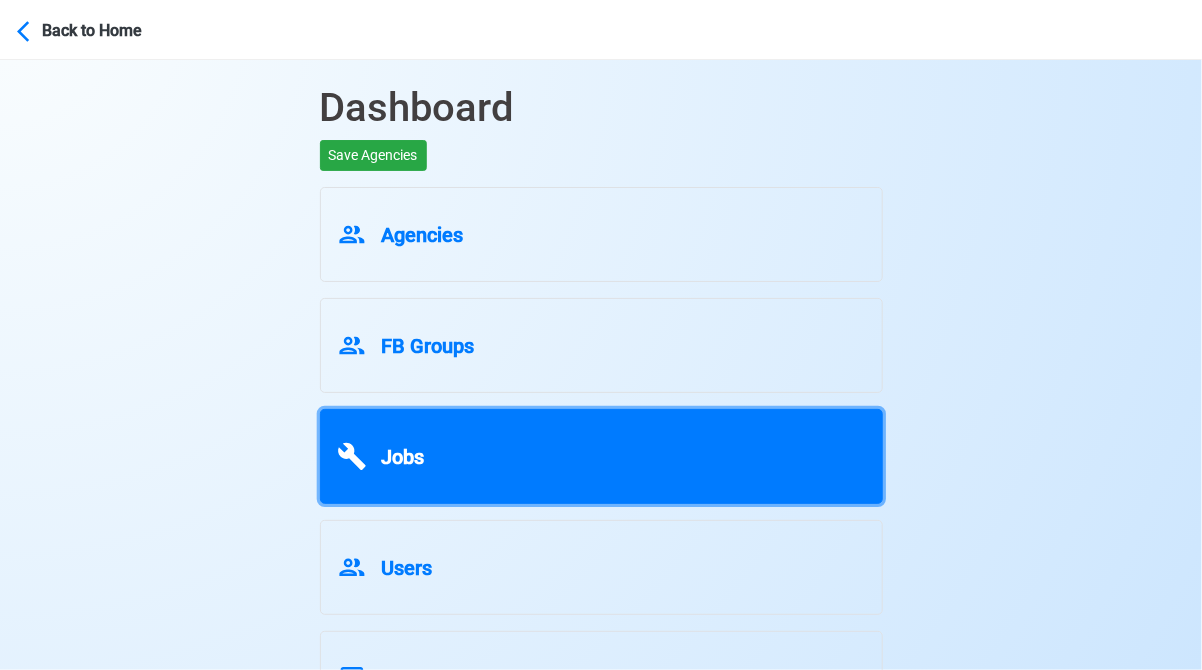 click on "Jobs" at bounding box center (601, 453) 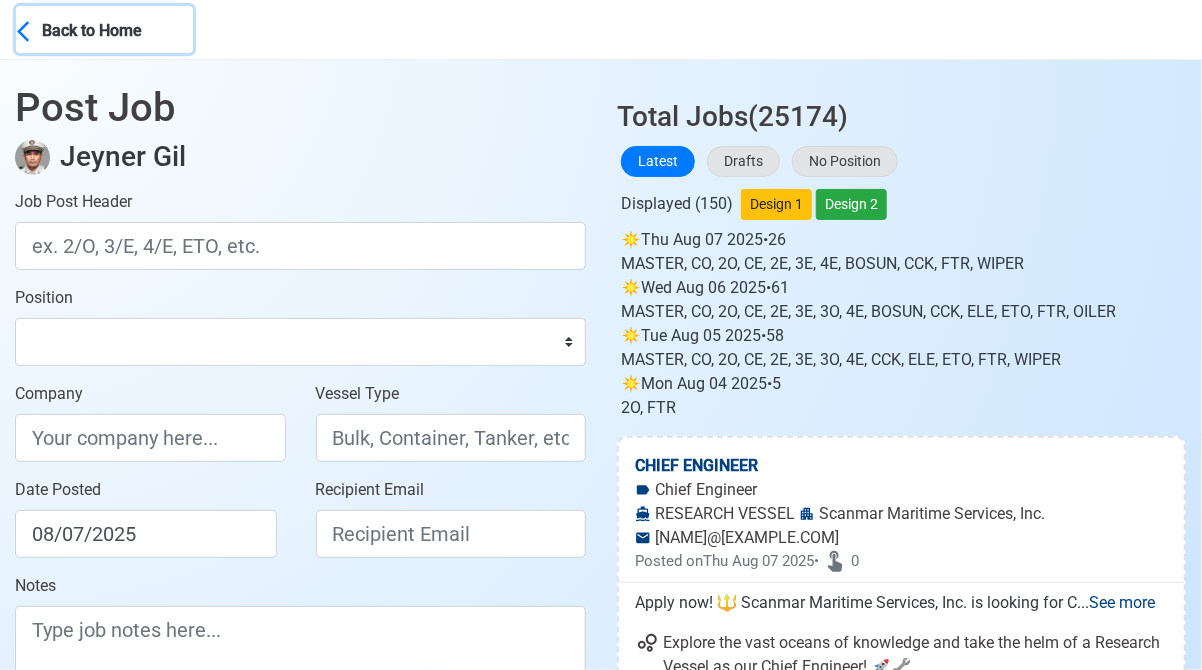 click on "Back to Home" at bounding box center (117, 29) 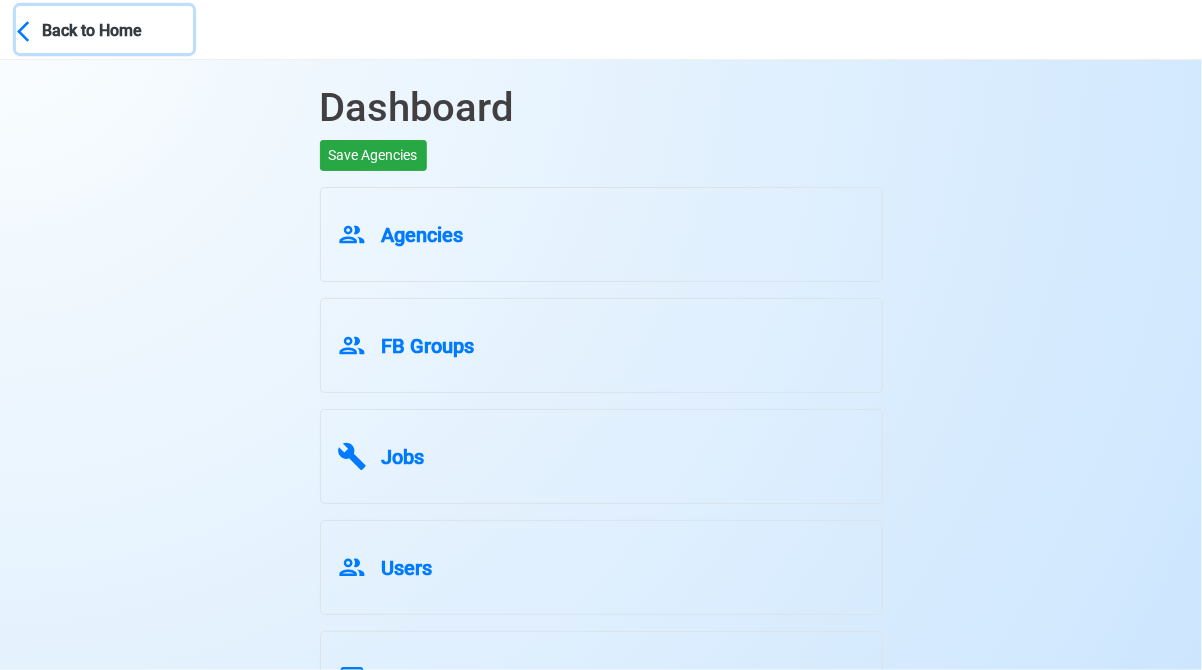 click on "Back to Home" at bounding box center [117, 29] 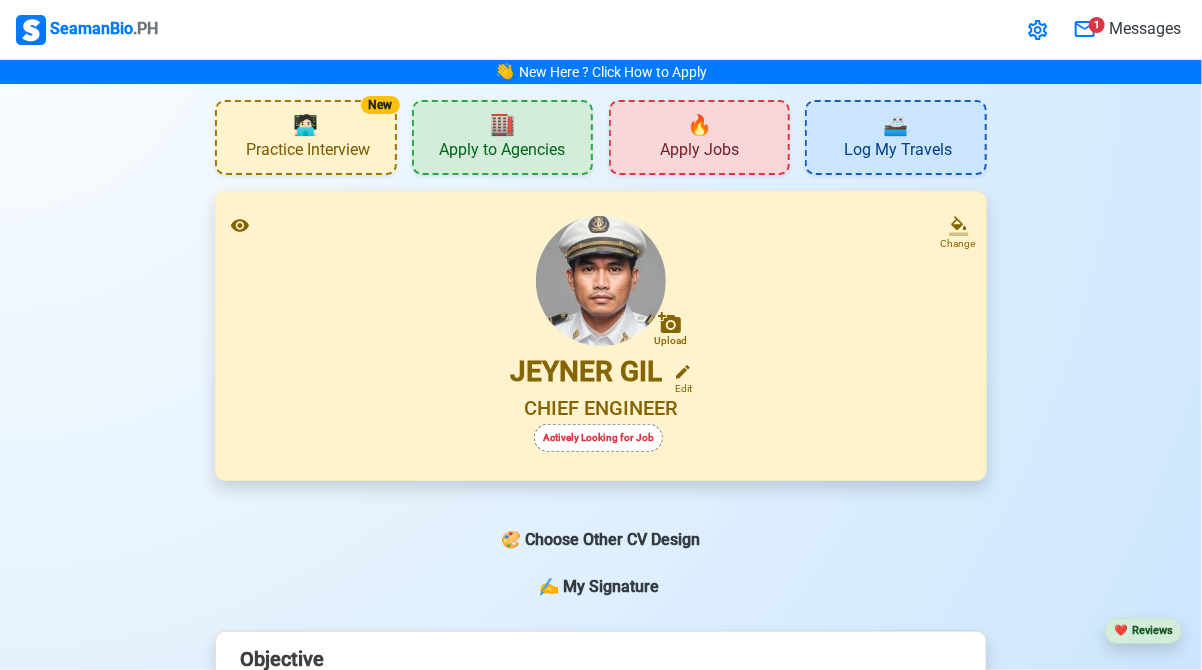 click on "Apply Jobs" at bounding box center [699, 152] 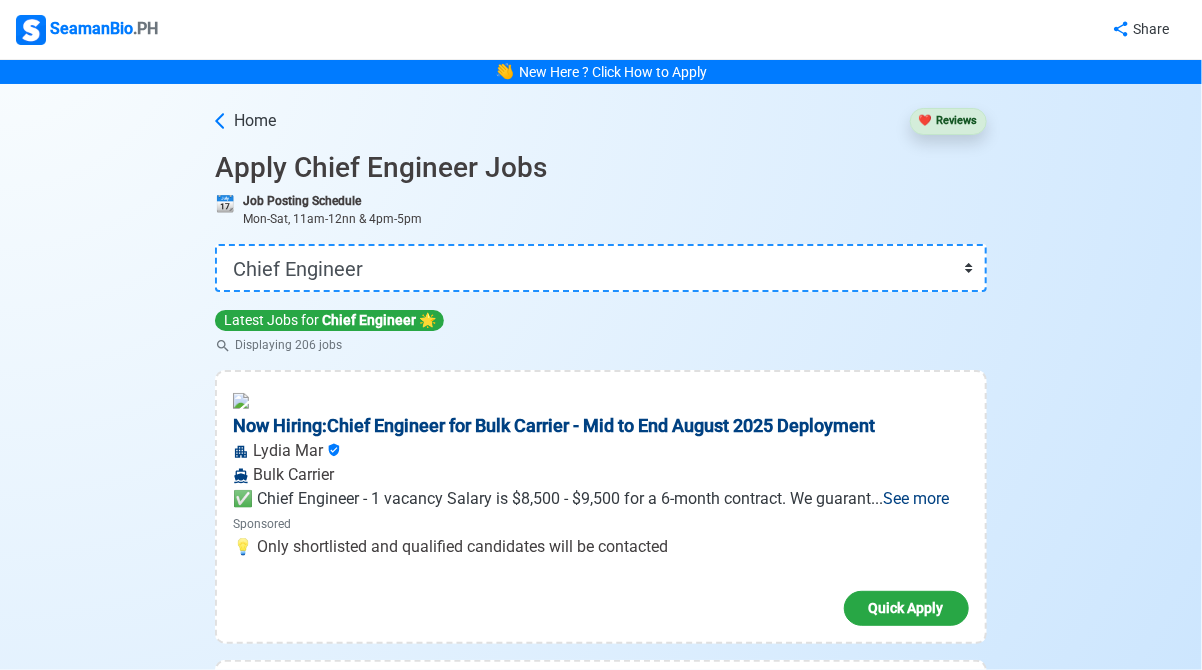 click on "Home ❤️ Reviews Apply Chief Engineer Jobs 📆 Job Posting Schedule Mon-Sat, 11am-12nn & 4pm-5pm 👉 Select Rank or Position Master Chief Officer 2nd Officer 3rd Officer Junior Officer Chief Engineer 2nd Engineer 3rd Engineer 4th Engineer Gas Engineer Junior Engineer 1st Assistant Engineer 2nd Assistant Engineer 3rd Assistant Engineer ETO/ETR Electrician Electrical Engineer Oiler Fitter Welder Chief Cook Chef Cook Messman Wiper Rigger Ordinary Seaman Able Seaman Motorman Pumpman Bosun Cadet Reefer Mechanic Operator Repairman Painter Steward Waiter Others Latest Jobs for   Chief Engineer   🌟 Displaying   206   jobs Now Hiring:  Chief Engineer for Bulk Carrier - Mid to End August 2025 Deployment Lydia Mar   Bulk Carrier ✅ Chief Engineer  - 1 vacancy Salary is $8,500 - $9,500 for a 6-month contract. We guarant ...  See more ...  See more Sponsored   💡 Only shortlisted and qualified candidates will be contacted Quick Apply Now Hiring:  Chief Engineer for Bulk Carrier - August 2025 Deployment   ..." at bounding box center (601, 23974) 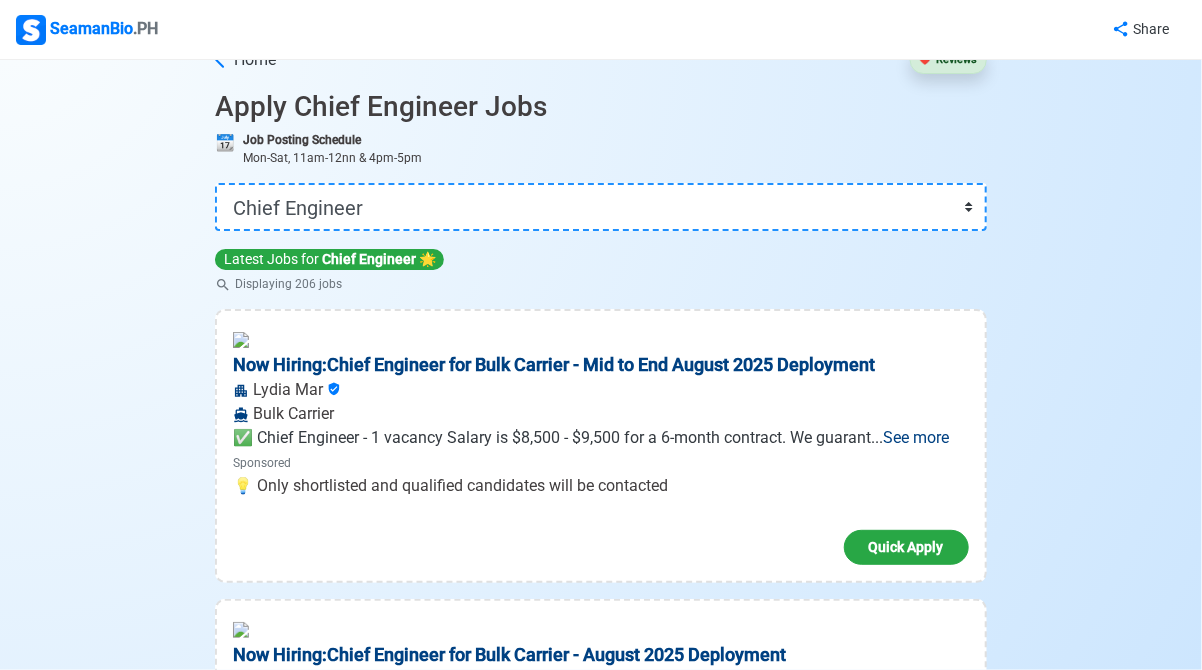 scroll, scrollTop: 0, scrollLeft: 0, axis: both 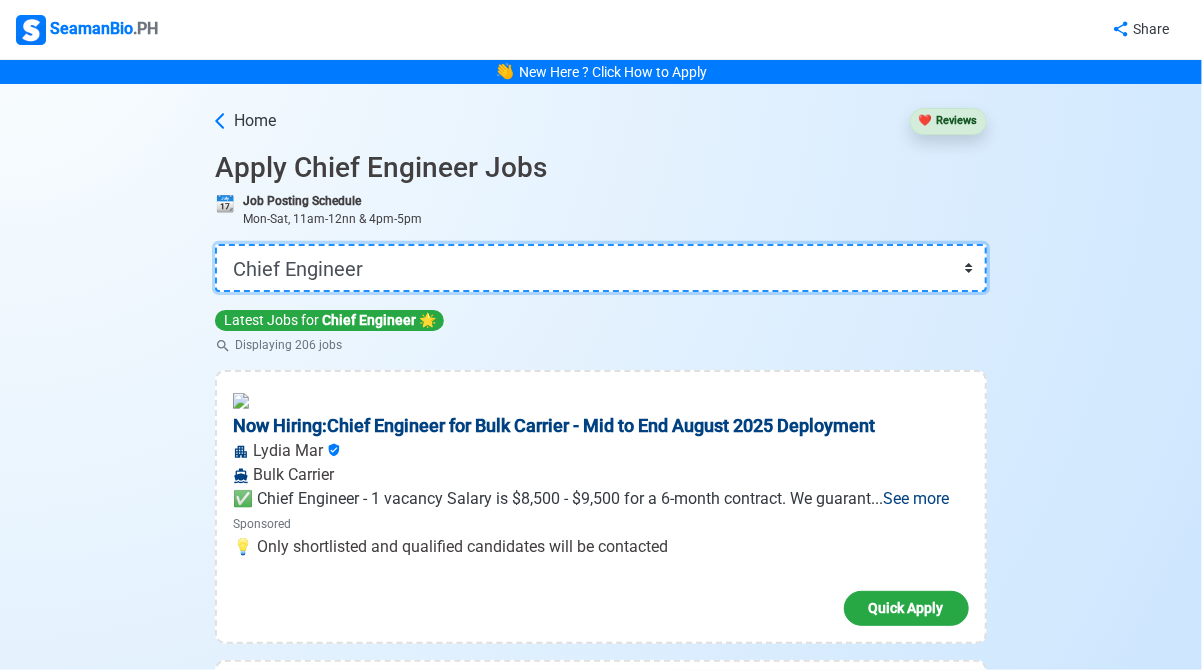 click on "👉 Select Rank or Position Master Chief Officer 2nd Officer 3rd Officer Junior Officer Chief Engineer 2nd Engineer 3rd Engineer 4th Engineer Gas Engineer Junior Engineer 1st Assistant Engineer 2nd Assistant Engineer 3rd Assistant Engineer ETO/ETR Electrician Electrical Engineer Oiler Fitter Welder Chief Cook Chef Cook Messman Wiper Rigger Ordinary Seaman Able Seaman Motorman Pumpman Bosun Cadet Reefer Mechanic Operator Repairman Painter Steward Waiter Others" at bounding box center (600, 268) 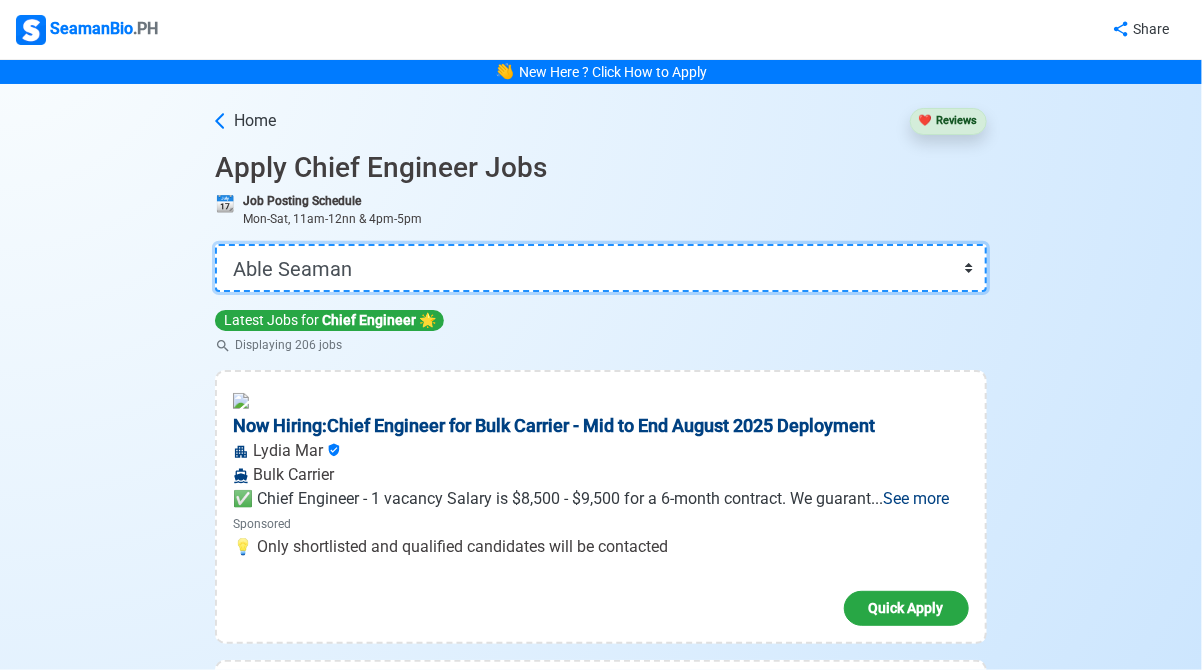 click on "👉 Select Rank or Position Master Chief Officer 2nd Officer 3rd Officer Junior Officer Chief Engineer 2nd Engineer 3rd Engineer 4th Engineer Gas Engineer Junior Engineer 1st Assistant Engineer 2nd Assistant Engineer 3rd Assistant Engineer ETO/ETR Electrician Electrical Engineer Oiler Fitter Welder Chief Cook Chef Cook Messman Wiper Rigger Ordinary Seaman Able Seaman Motorman Pumpman Bosun Cadet Reefer Mechanic Operator Repairman Painter Steward Waiter Others" at bounding box center [600, 268] 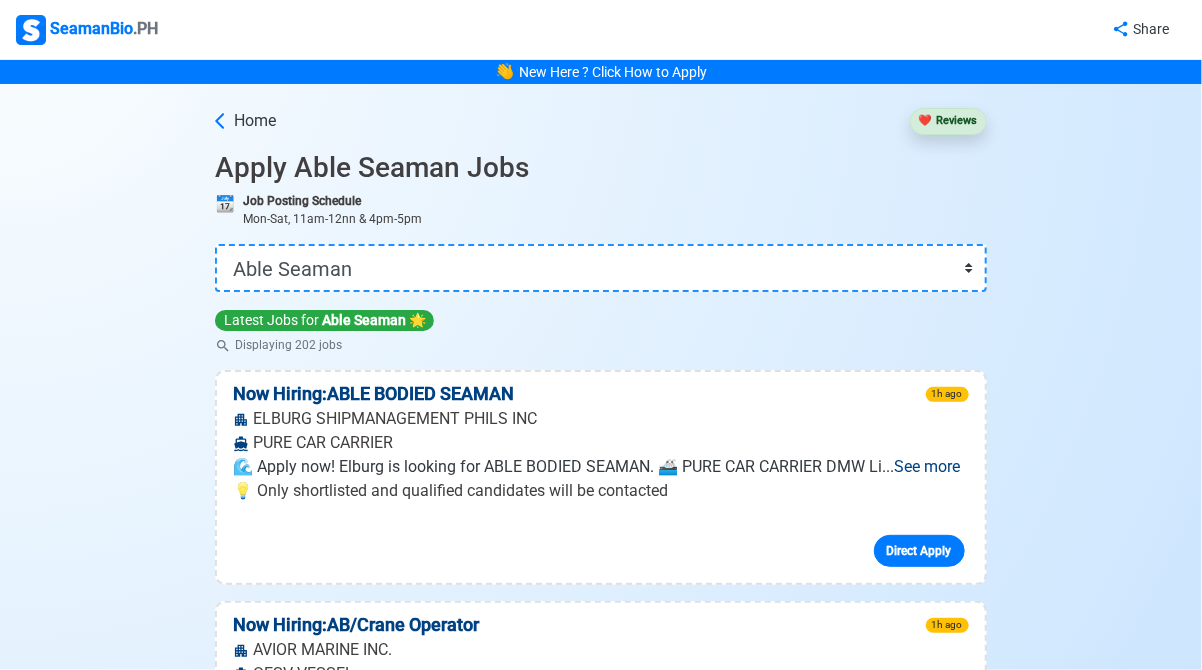 click on "Home ❤️ Reviews Apply Able Seaman Jobs 📆 Job Posting Schedule Mon-Sat, 11am-12nn & 4pm-5pm 👉 Select Rank or Position Master Chief Officer 2nd Officer 3rd Officer Junior Officer Chief Engineer 2nd Engineer 3rd Engineer 4th Engineer Gas Engineer Junior Engineer 1st Assistant Engineer 2nd Assistant Engineer 3rd Assistant Engineer ETO/ETR Electrician Electrical Engineer Oiler Fitter Welder Chief Cook Chef Cook Messman Wiper Rigger Ordinary Seaman Able Seaman Motorman Pumpman Bosun Cadet Reefer Mechanic Operator Repairman Painter Steward Waiter Others Latest Jobs for   Able Seaman   🌟 Displaying   202   jobs Now Hiring:  ABLE BODIED SEAMAN 1h ago ELBURG SHIPMANAGEMENT PHILS INC   PURE CAR CARRIER 🌊 Apply now! Elburg is looking for ABLE BODIED SEAMAN. 🚢 PURE CAR CARRIER DMW Li ...  See more ...  See more 💡 Only shortlisted and qualified candidates will be contacted Direct Apply Now Hiring:  AB/Crane Operator 1h ago AVIOR MARINE INC.   OESV VESSEL ...  See more ...  See more Direct Apply A/B" at bounding box center [601, 23708] 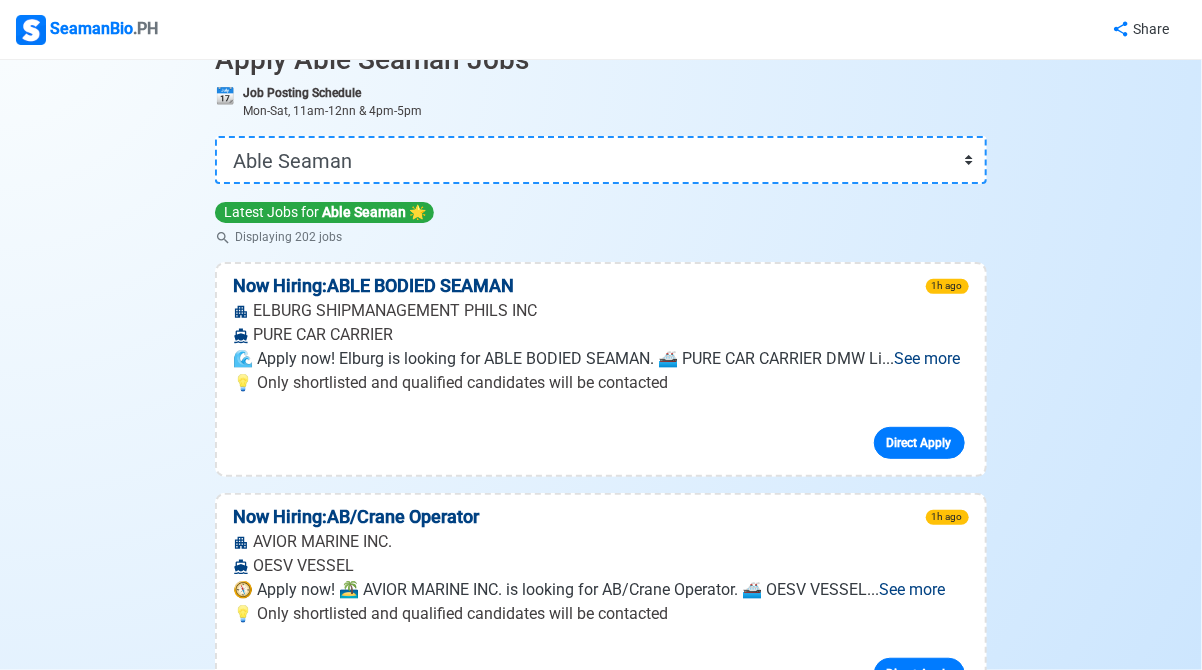 scroll, scrollTop: 0, scrollLeft: 0, axis: both 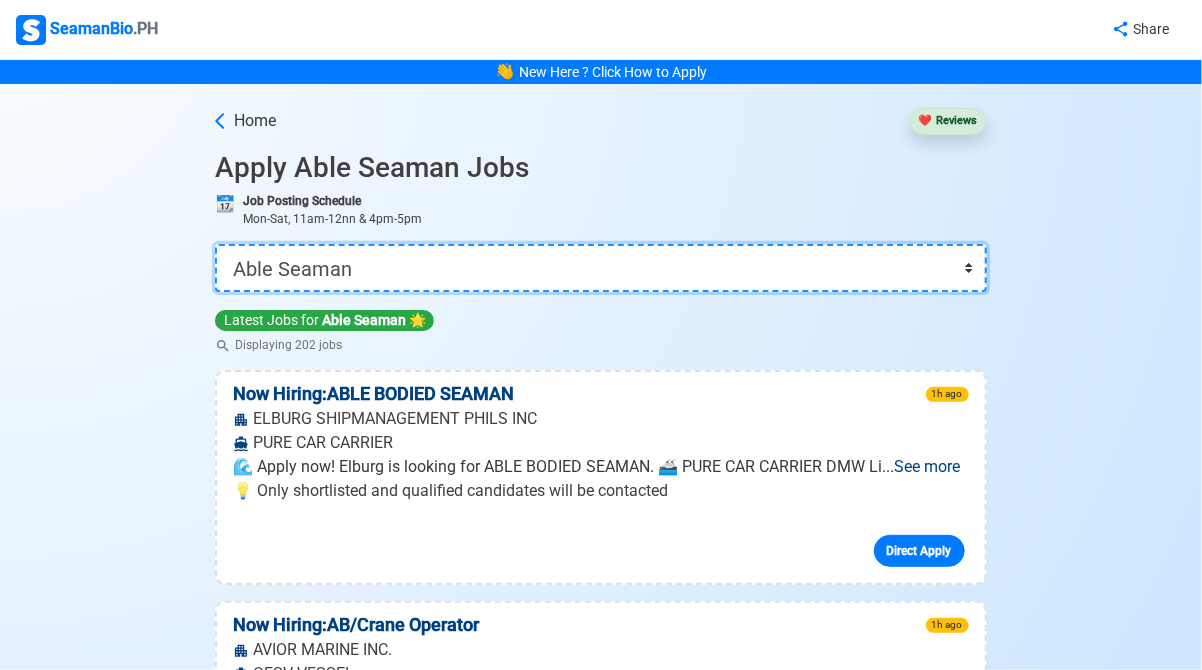 click on "👉 Select Rank or Position Master Chief Officer 2nd Officer 3rd Officer Junior Officer Chief Engineer 2nd Engineer 3rd Engineer 4th Engineer Gas Engineer Junior Engineer 1st Assistant Engineer 2nd Assistant Engineer 3rd Assistant Engineer ETO/ETR Electrician Electrical Engineer Oiler Fitter Welder Chief Cook Chef Cook Messman Wiper Rigger Ordinary Seaman Able Seaman Motorman Pumpman Bosun Cadet Reefer Mechanic Operator Repairman Painter Steward Waiter Others" at bounding box center [600, 268] 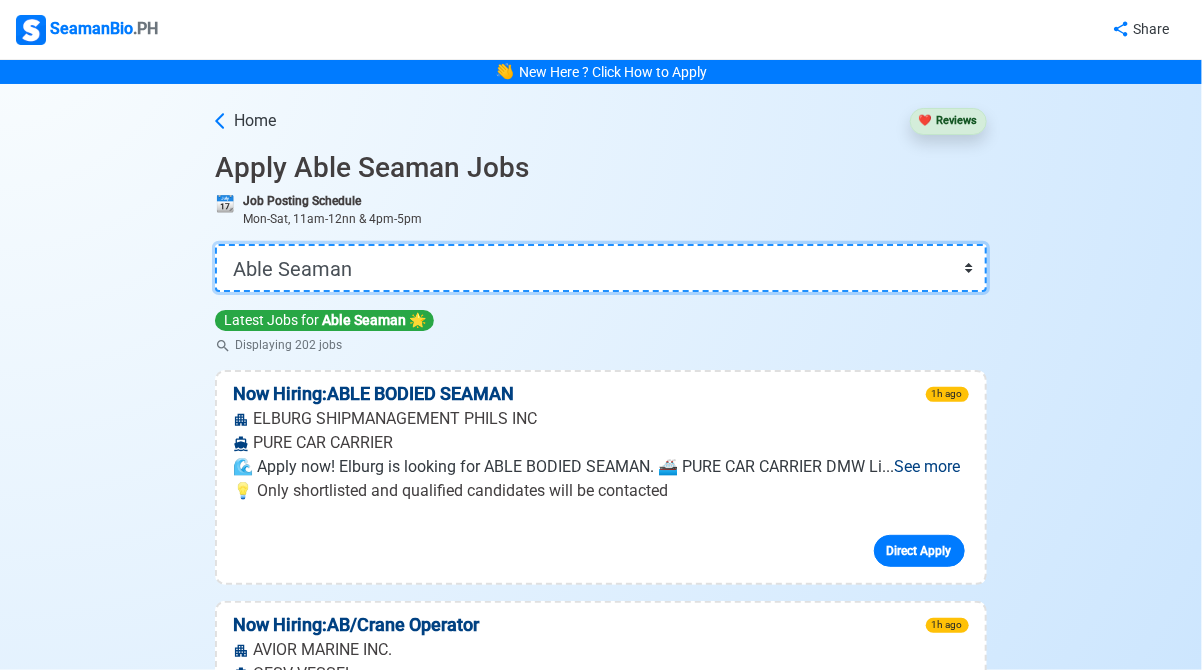 select on "2nd Officer" 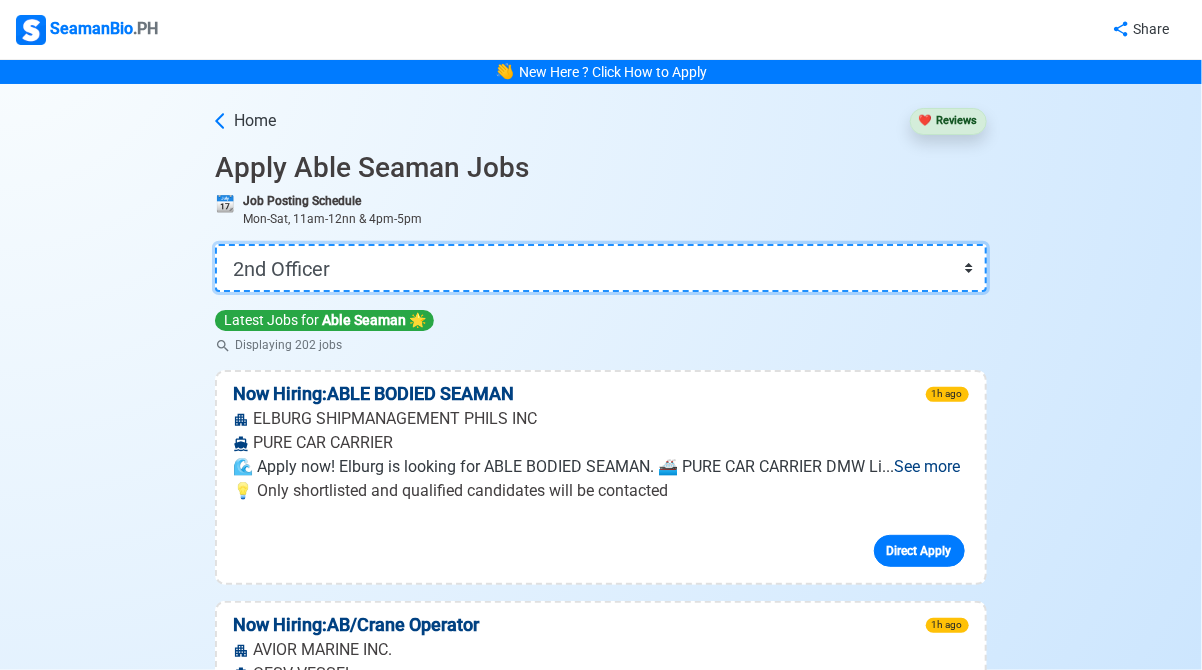 click on "👉 Select Rank or Position Master Chief Officer 2nd Officer 3rd Officer Junior Officer Chief Engineer 2nd Engineer 3rd Engineer 4th Engineer Gas Engineer Junior Engineer 1st Assistant Engineer 2nd Assistant Engineer 3rd Assistant Engineer ETO/ETR Electrician Electrical Engineer Oiler Fitter Welder Chief Cook Chef Cook Messman Wiper Rigger Ordinary Seaman Able Seaman Motorman Pumpman Bosun Cadet Reefer Mechanic Operator Repairman Painter Steward Waiter Others" at bounding box center [600, 268] 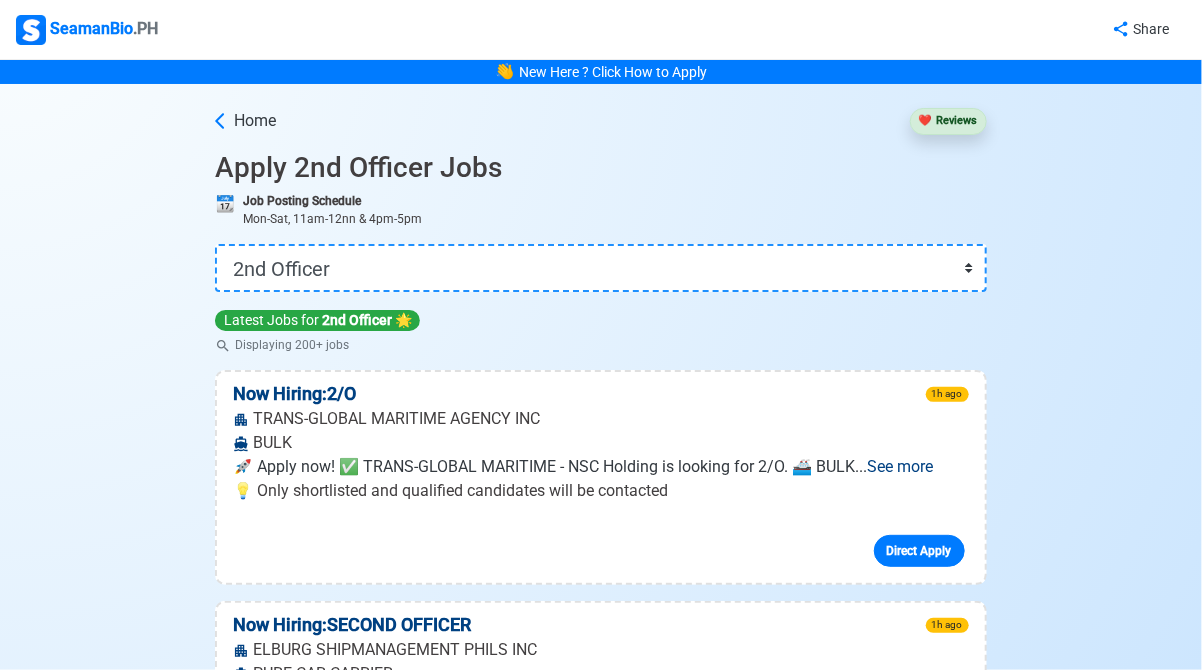 scroll, scrollTop: 6059, scrollLeft: 0, axis: vertical 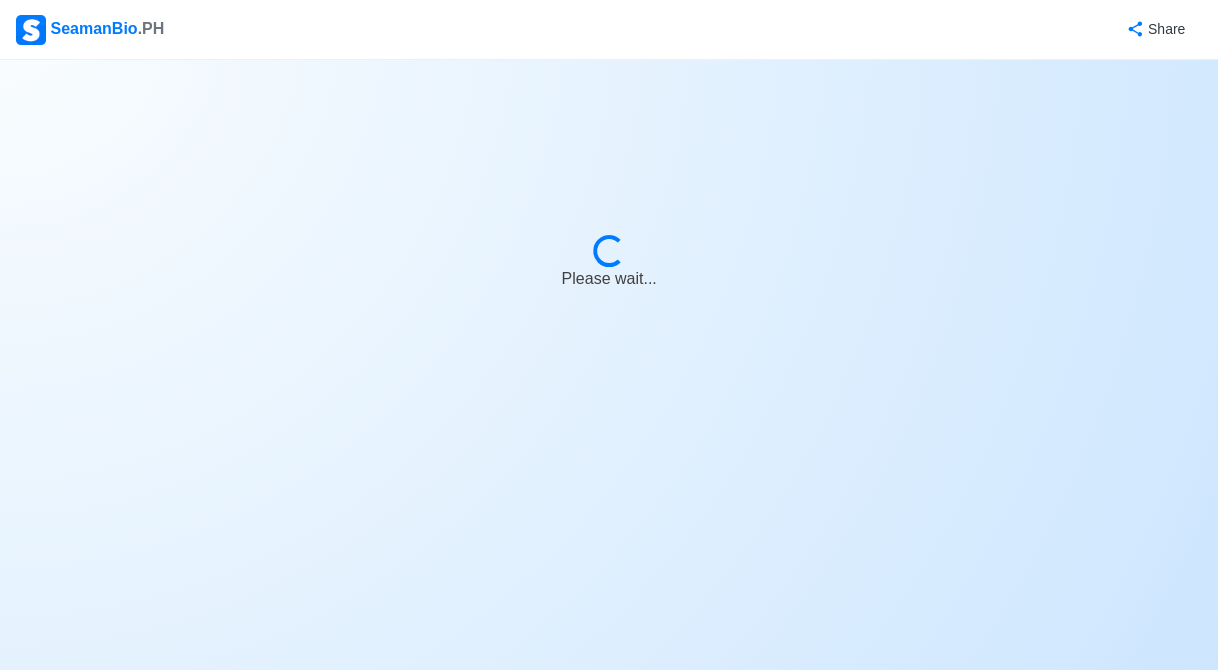 select on "2nd Officer" 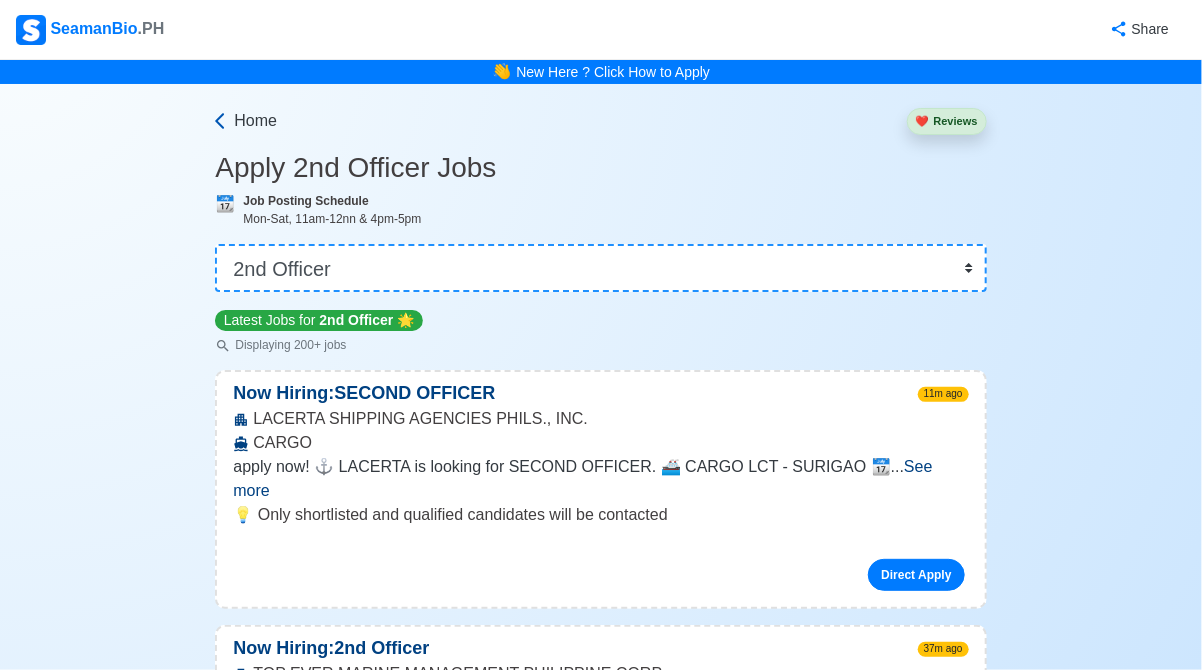 click on "Home" at bounding box center (255, 121) 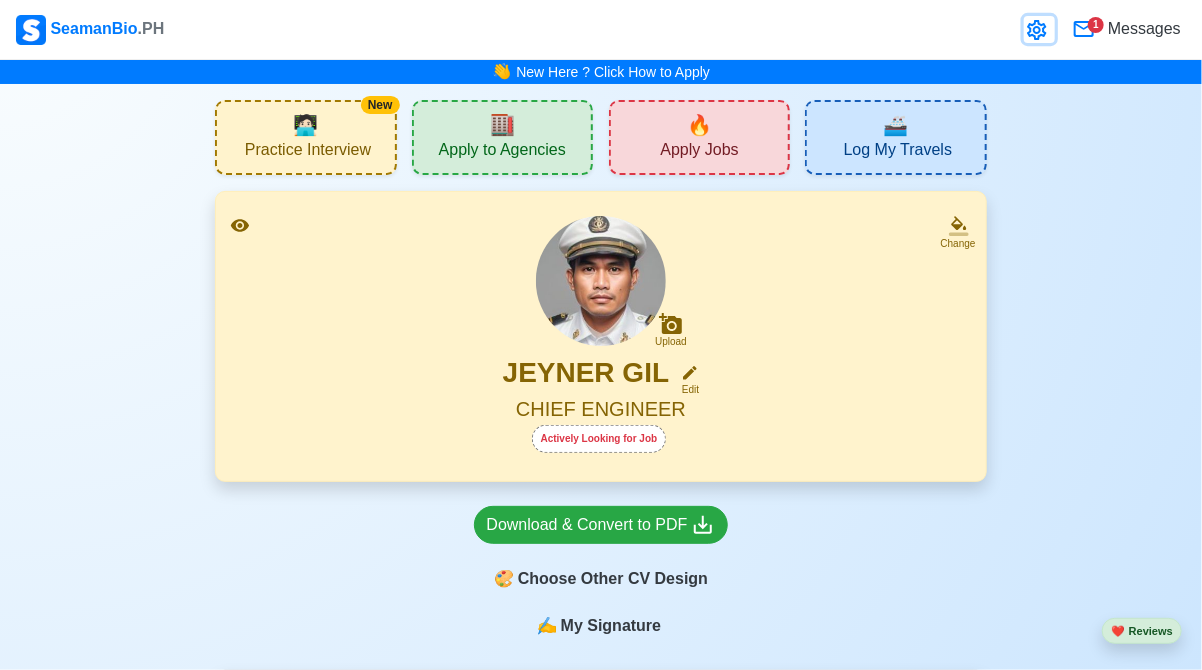 click 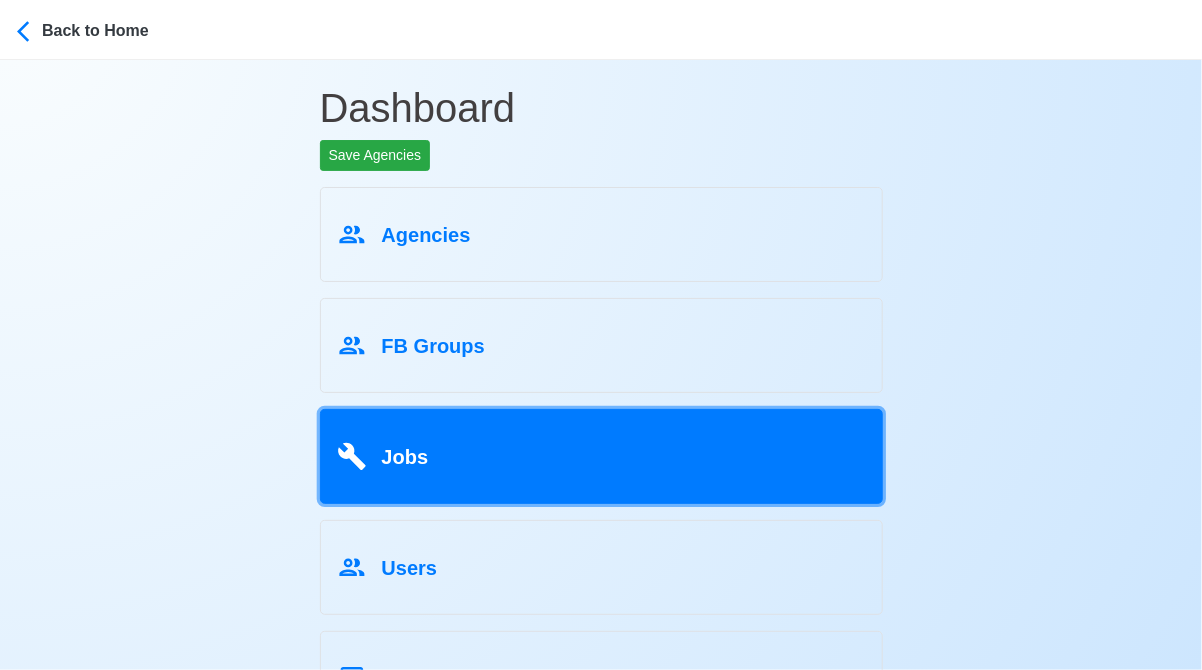 click on "Jobs" at bounding box center (601, 453) 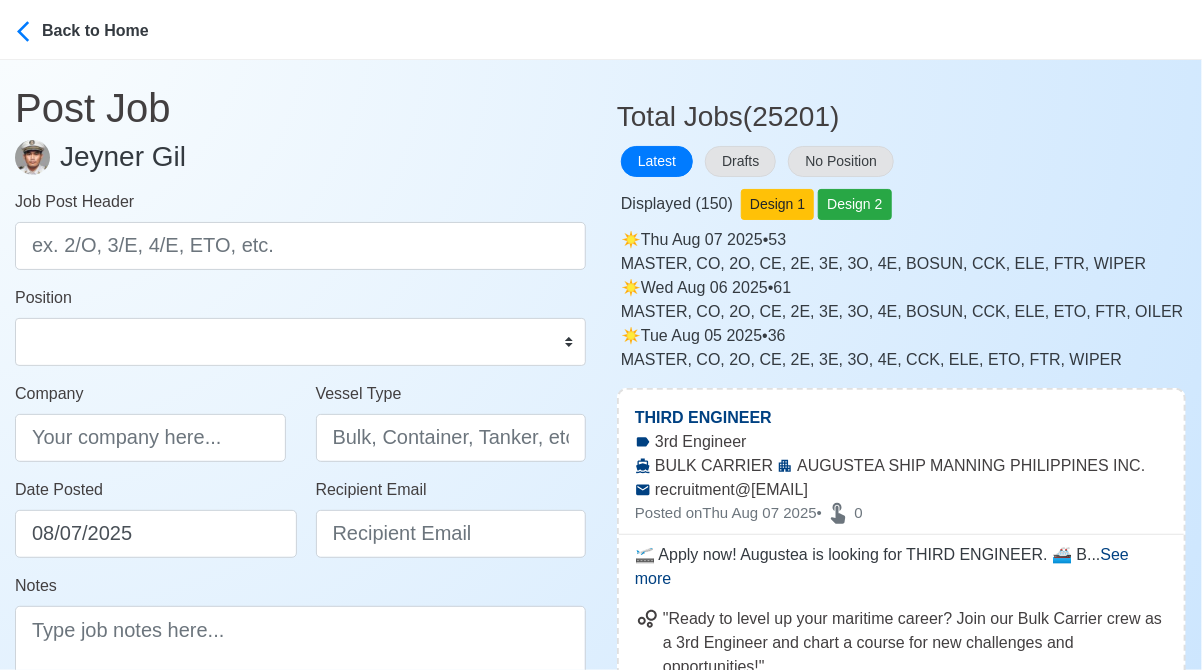 click on "Post Job   Jeyner Gil Job Post Header Position Master Chief Officer 2nd Officer 3rd Officer Junior Officer Chief Engineer 2nd Engineer 3rd Engineer 4th Engineer Gas Engineer Junior Engineer 1st Assistant Engineer 2nd Assistant Engineer 3rd Assistant Engineer ETO/ETR Electrician Electrical Engineer Oiler Fitter Welder Chief Cook Chef Cook Messman Wiper Rigger Ordinary Seaman Able Seaman Motorman Pumpman Bosun Cadet Reefer Mechanic Operator Repairman Painter Steward Waiter Others Company Vessel Type Date Posted       08/07/2025 Recipient Email Notes 0 Characters Clear ✅ POST NEW JOB" at bounding box center (300, 431) 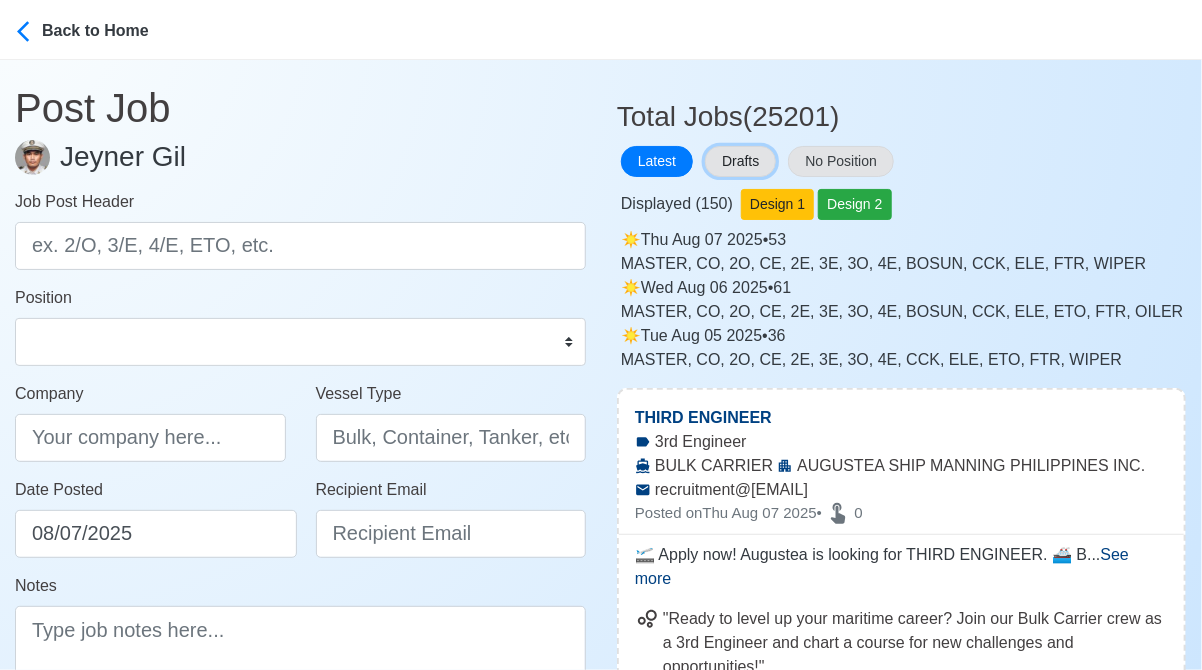 click on "Drafts" at bounding box center [740, 161] 